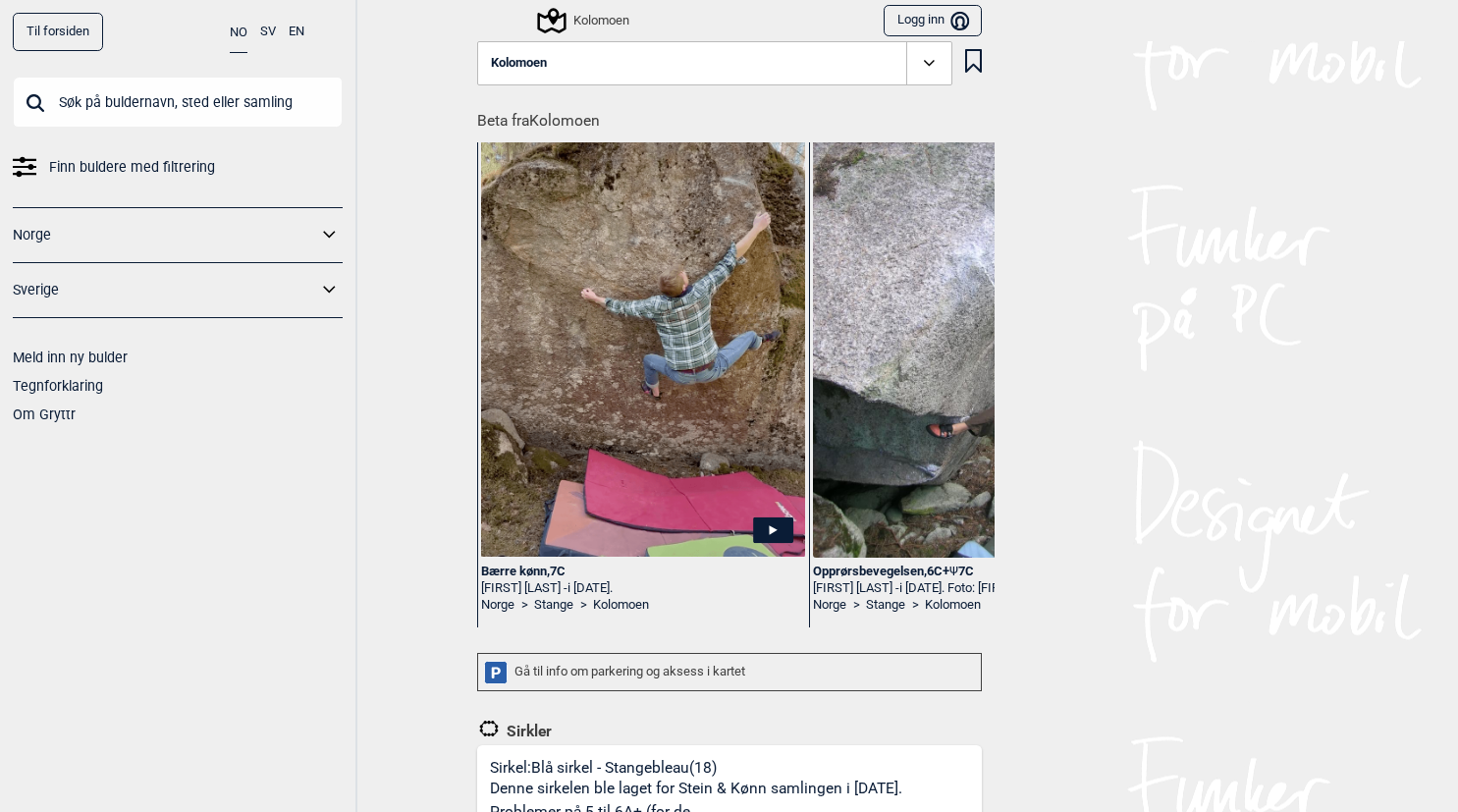 scroll, scrollTop: 0, scrollLeft: 0, axis: both 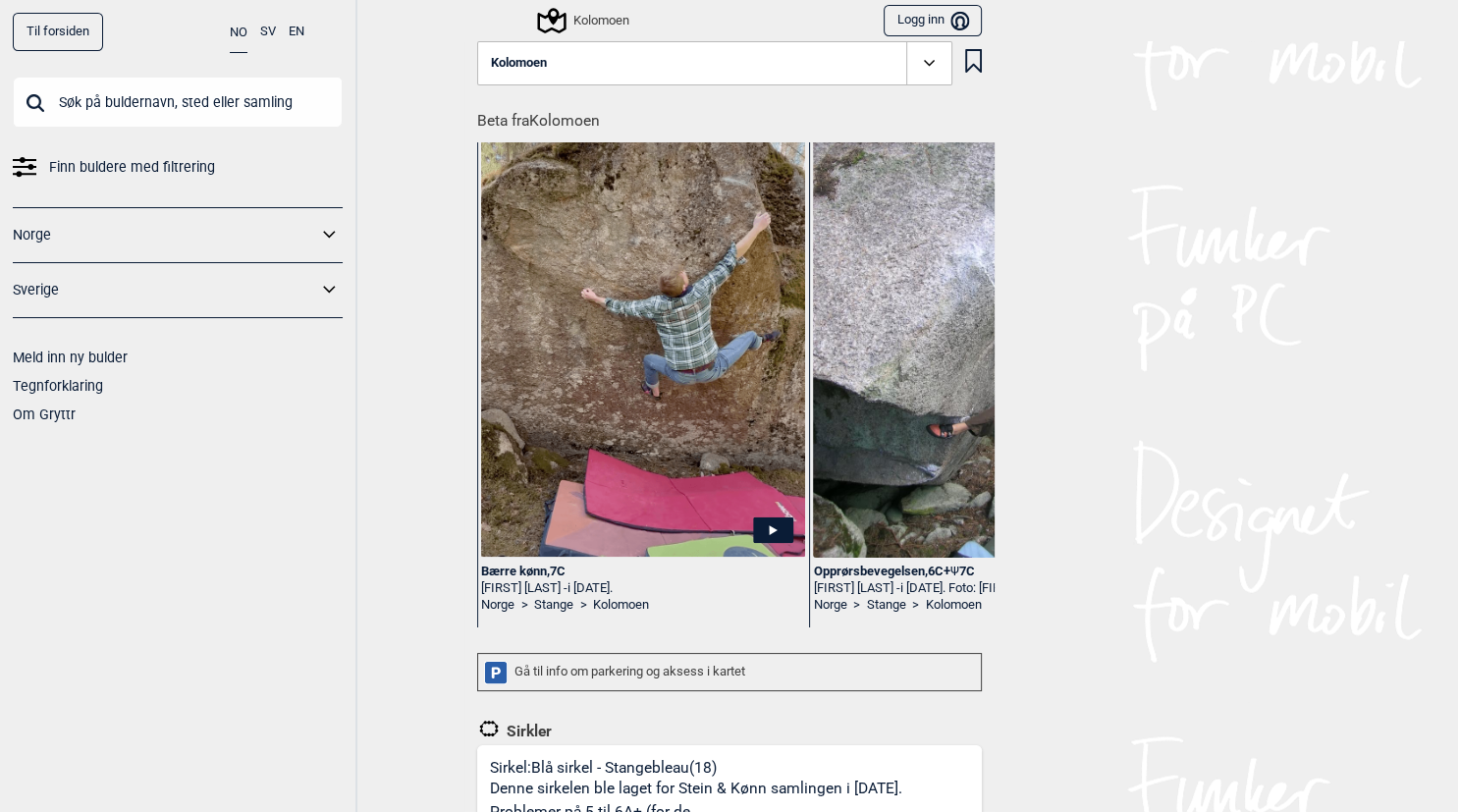 click 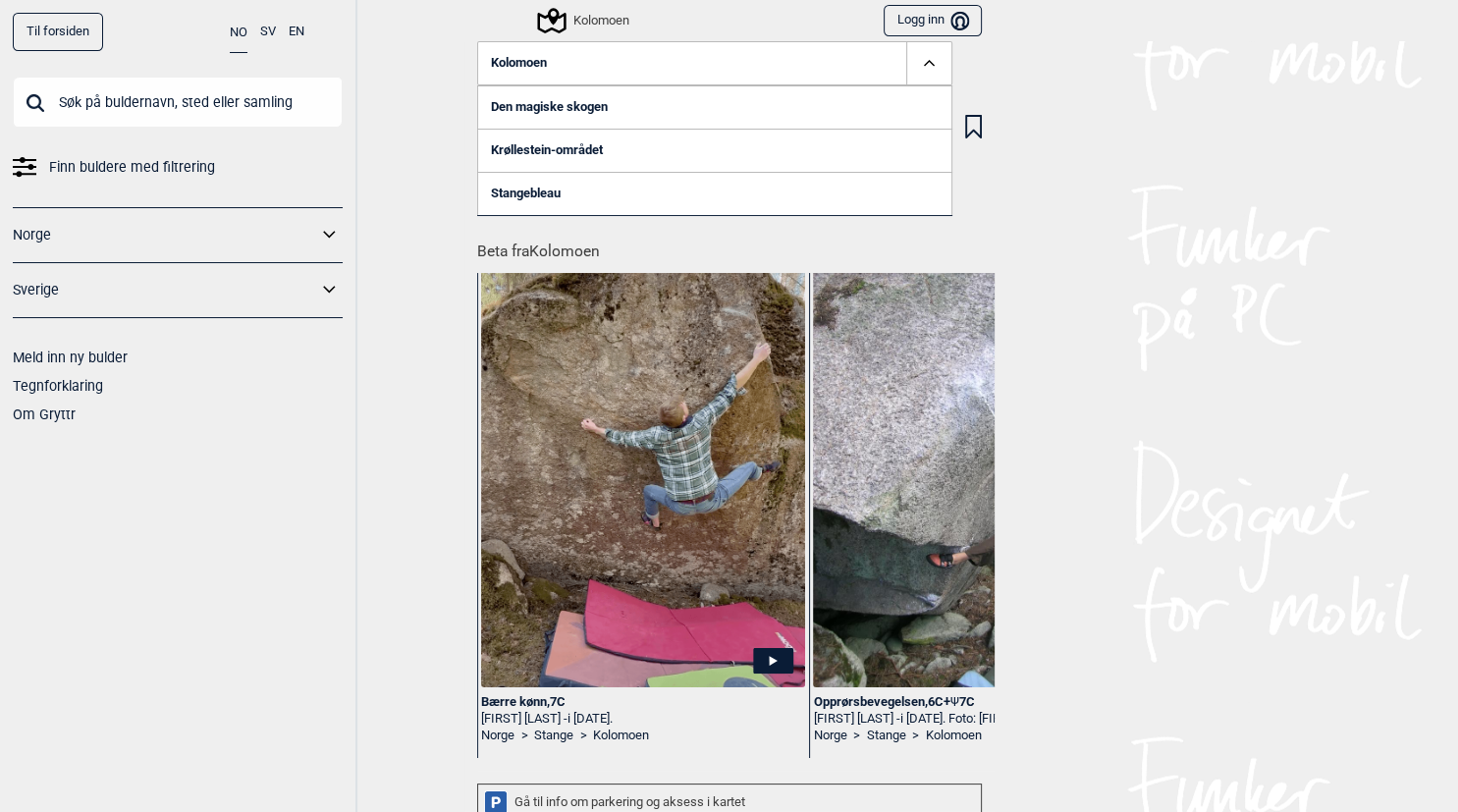 click on "Stangebleau" at bounding box center (715, 193) 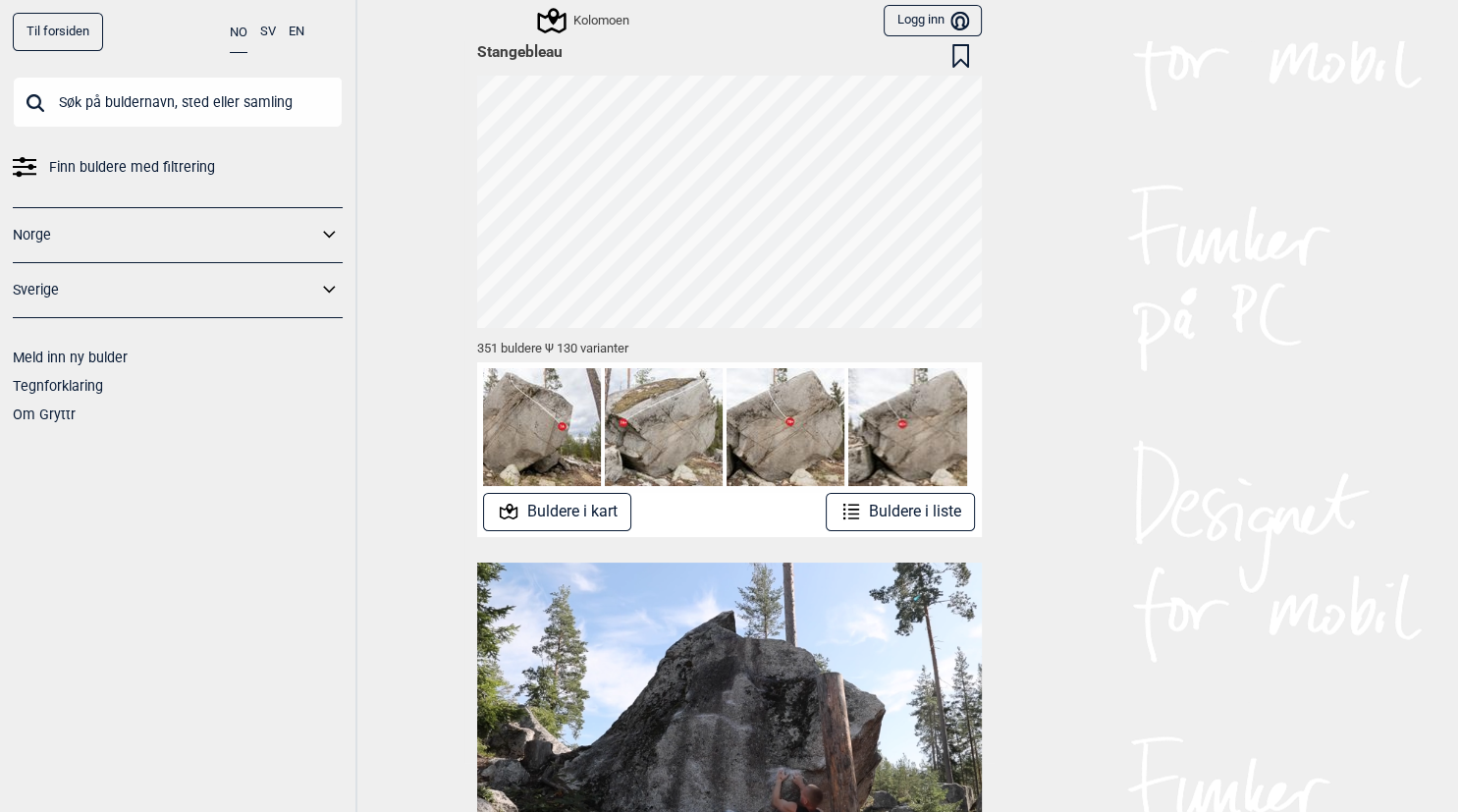 scroll, scrollTop: 89, scrollLeft: 0, axis: vertical 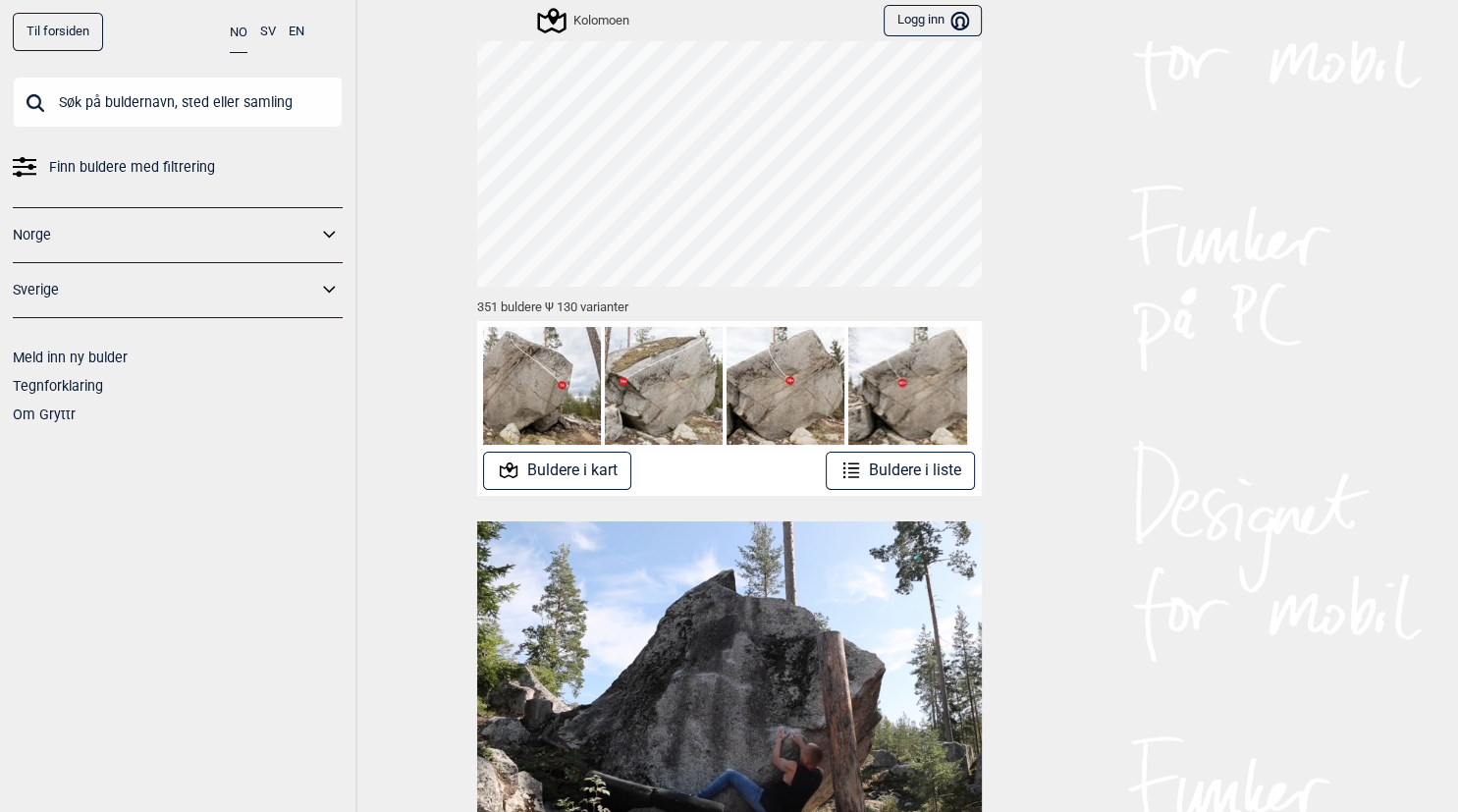 click on "Buldere i kart" at bounding box center [557, 470] 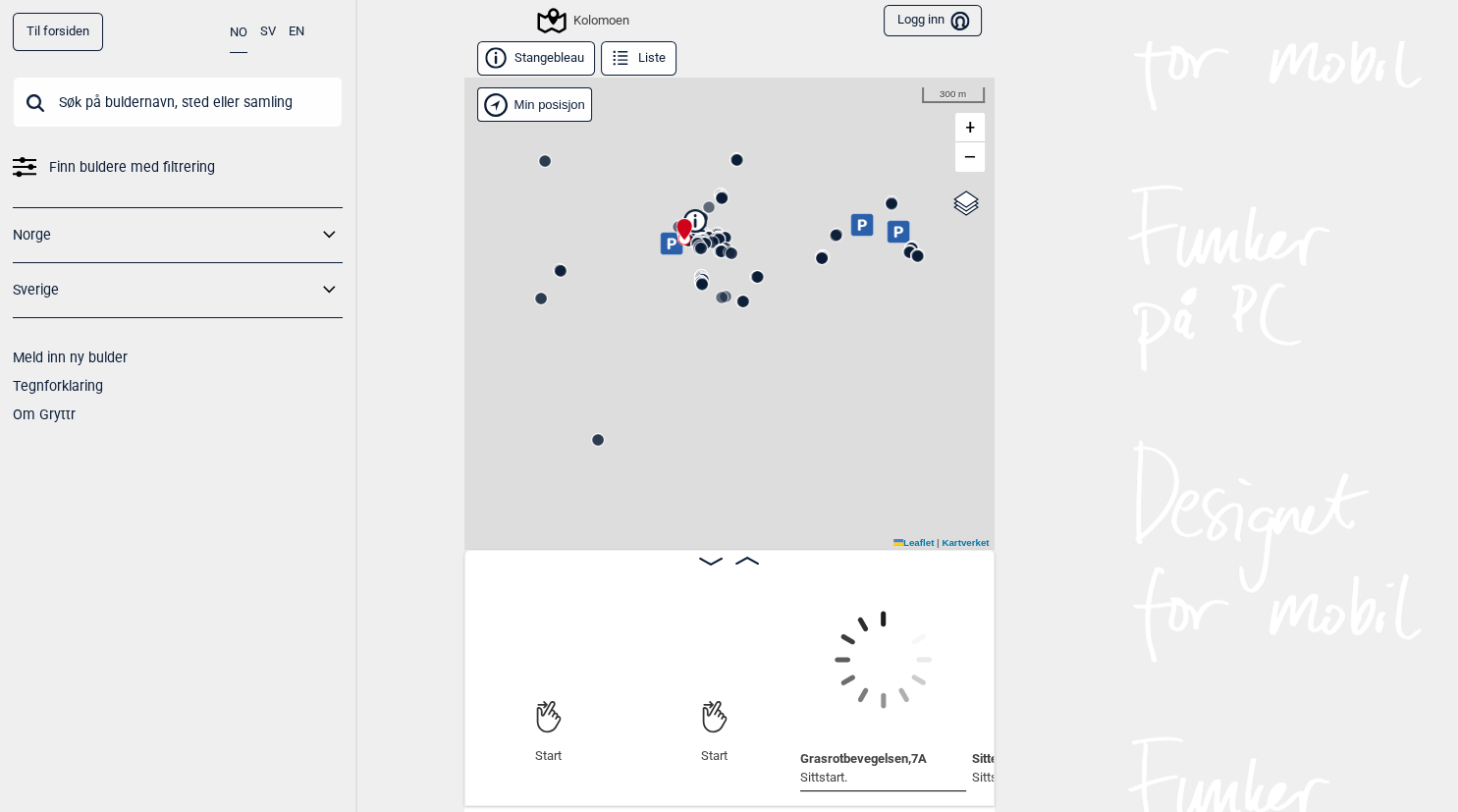 scroll, scrollTop: 0, scrollLeft: 153, axis: horizontal 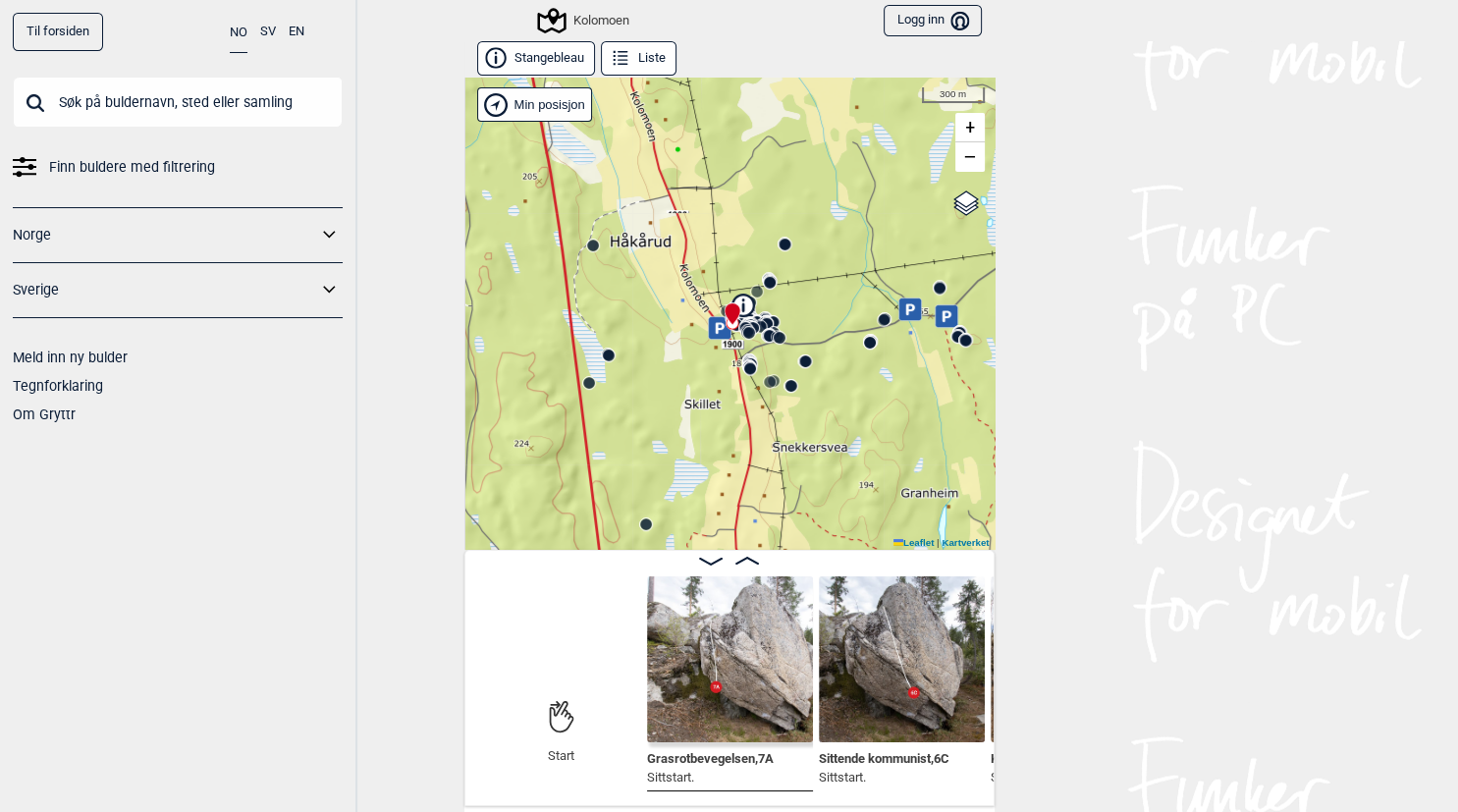 drag, startPoint x: 768, startPoint y: 383, endPoint x: 818, endPoint y: 473, distance: 102.9563 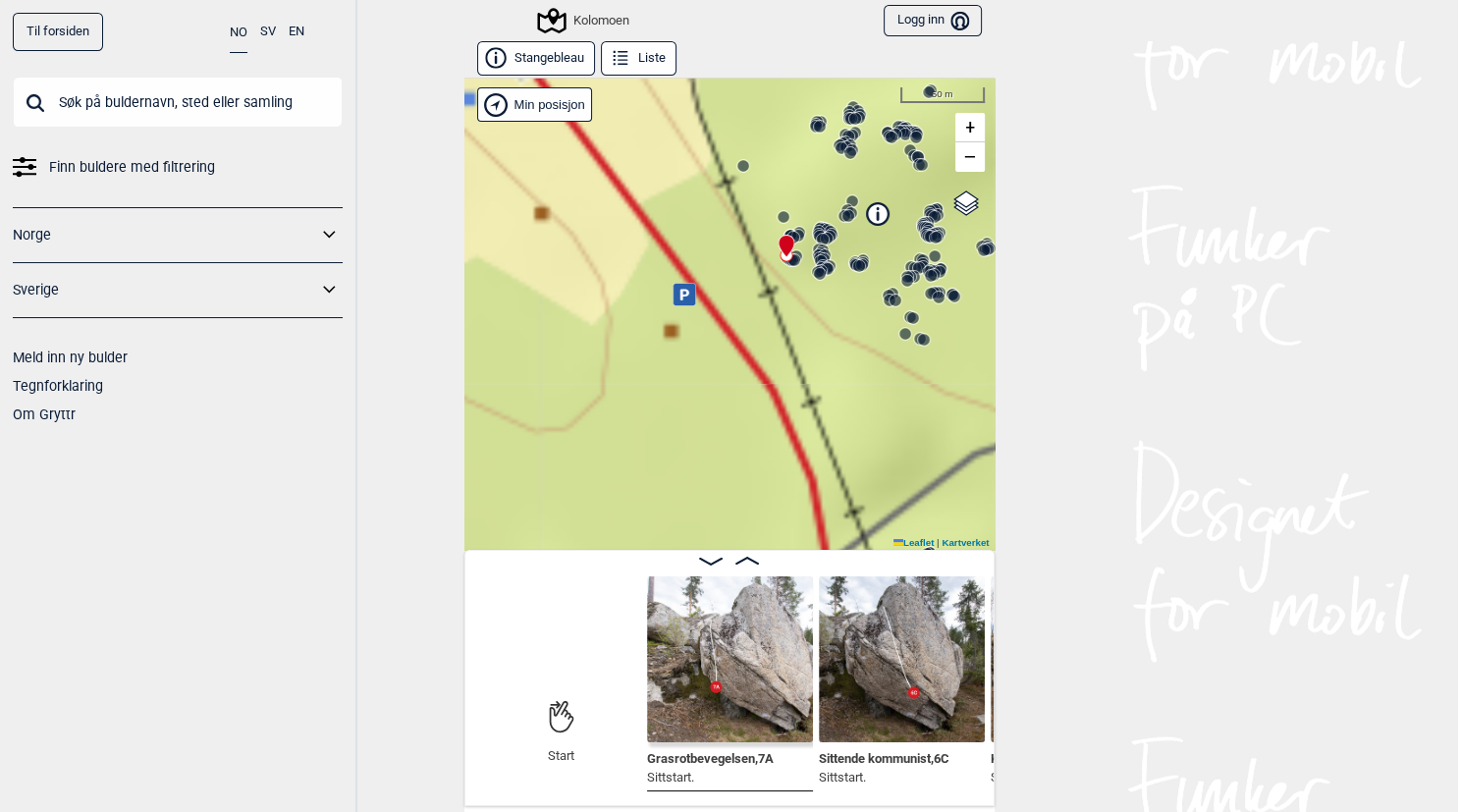 drag, startPoint x: 764, startPoint y: 324, endPoint x: 968, endPoint y: 171, distance: 255 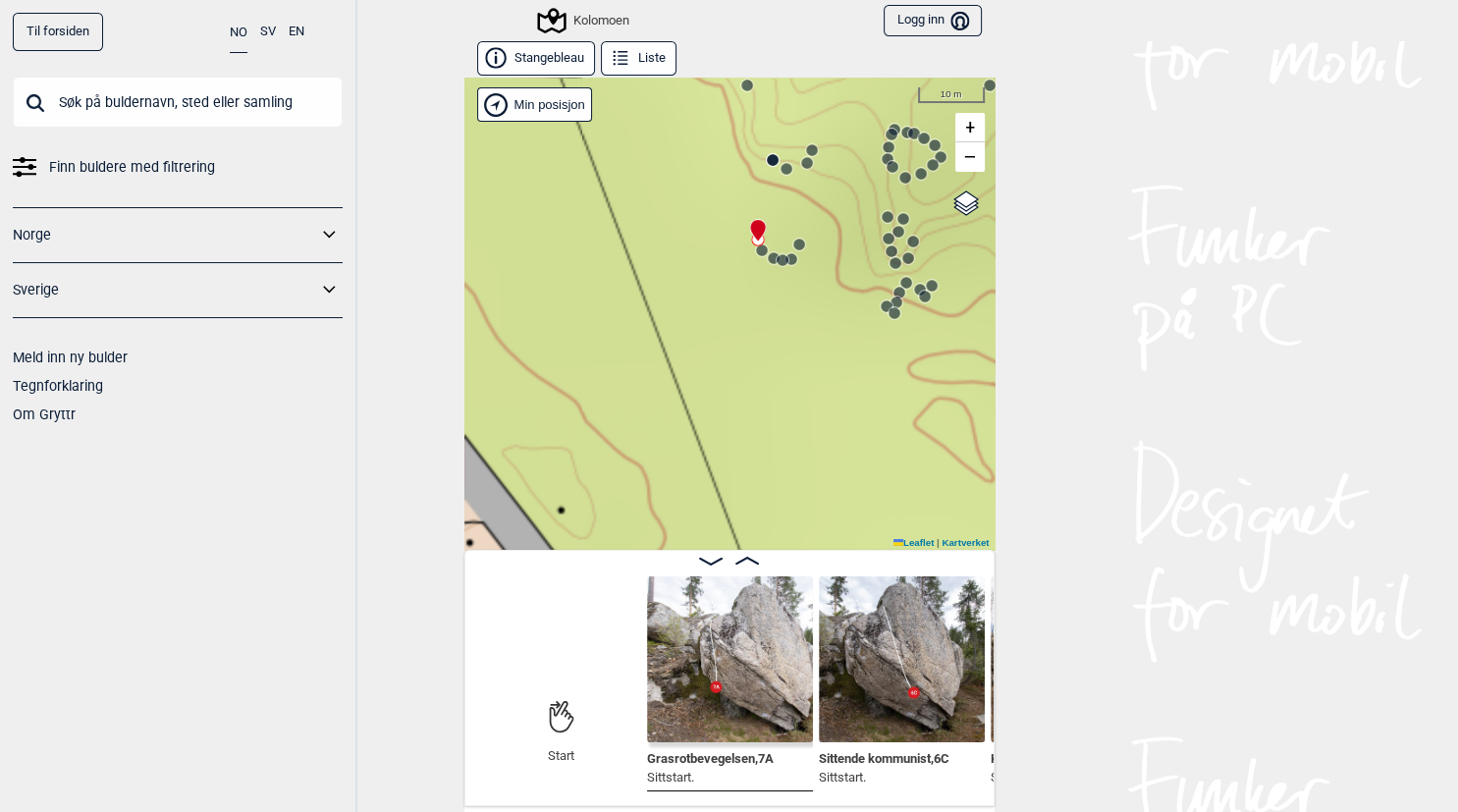 drag, startPoint x: 721, startPoint y: 242, endPoint x: 802, endPoint y: 297, distance: 97.90812 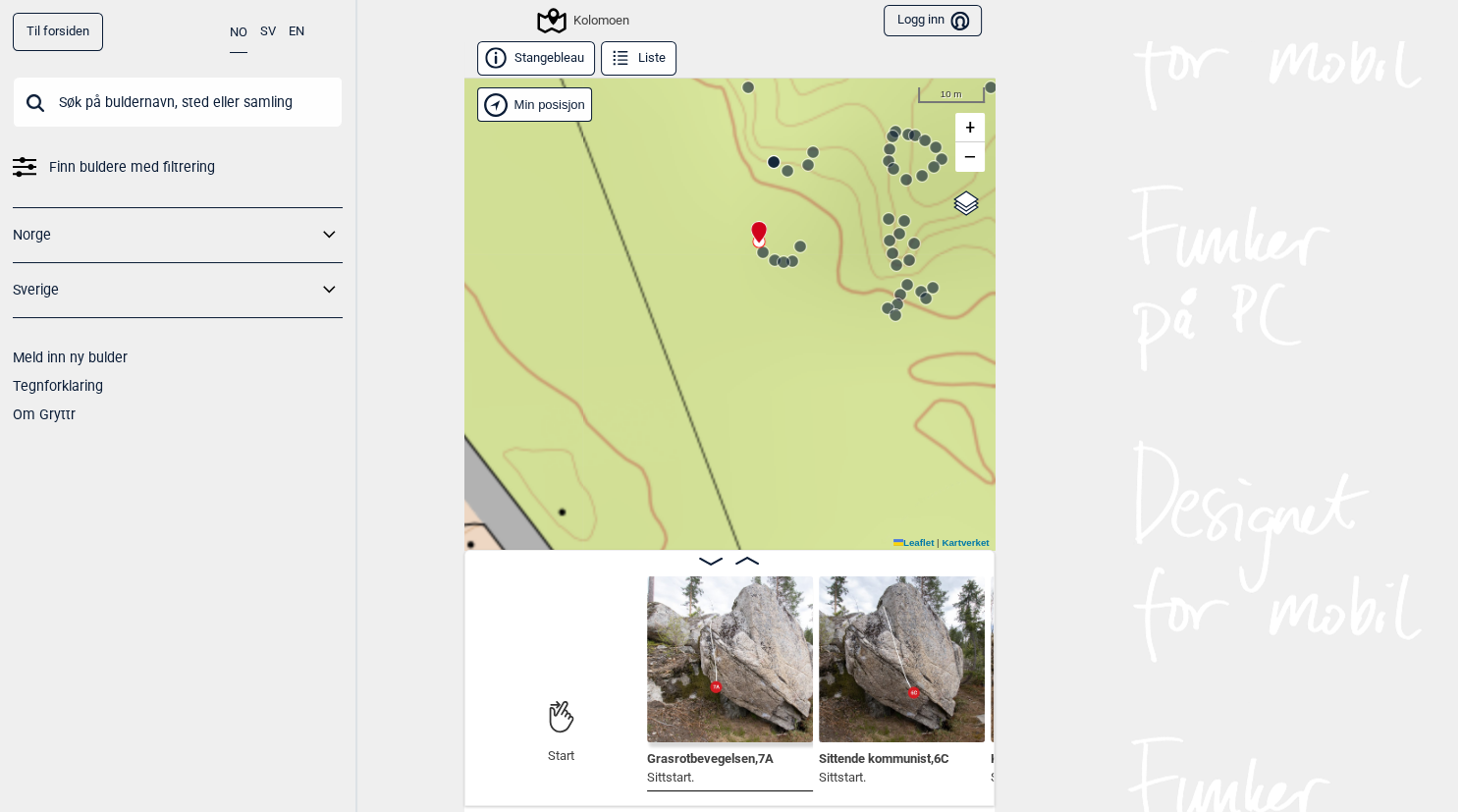 click 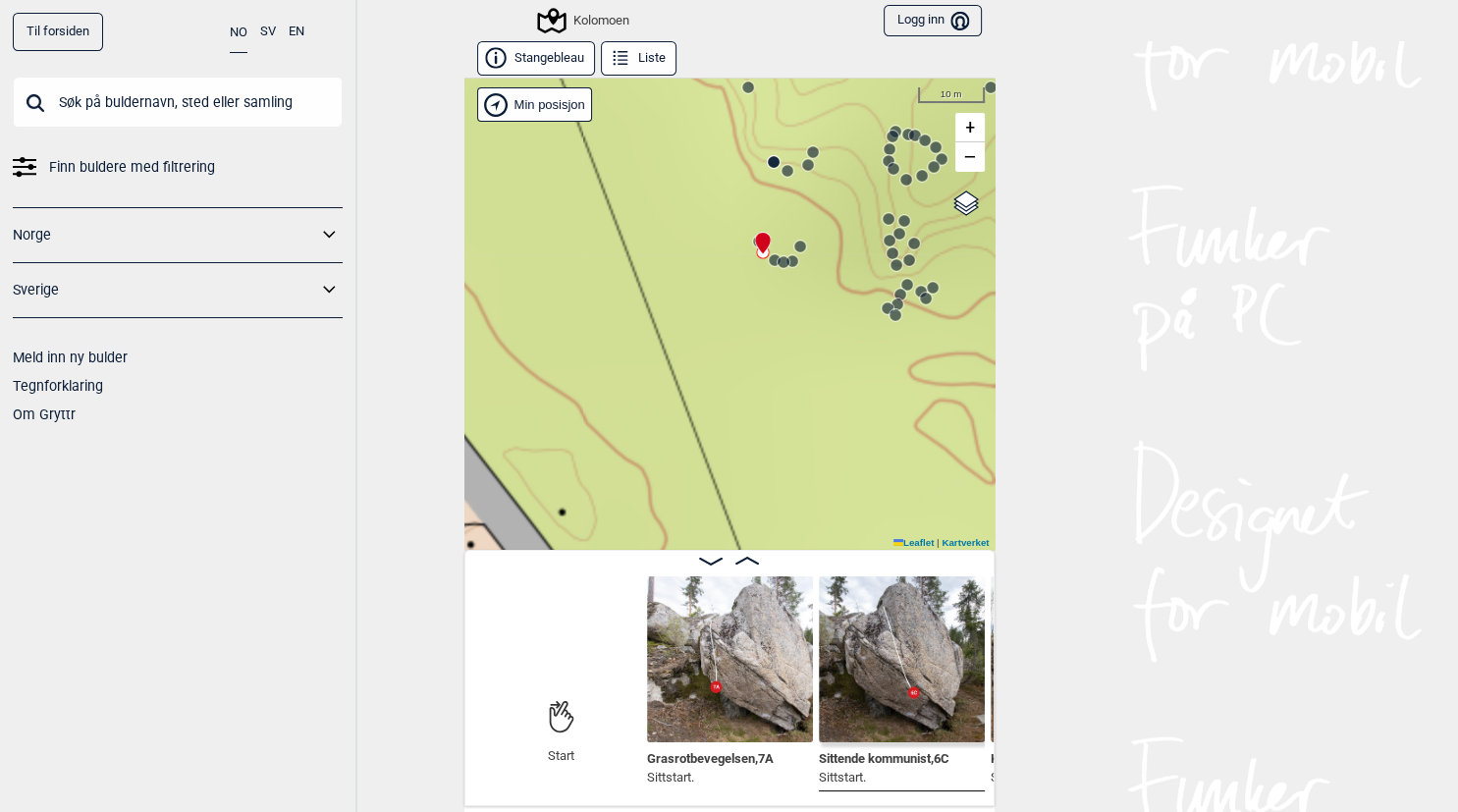 scroll, scrollTop: 0, scrollLeft: 326, axis: horizontal 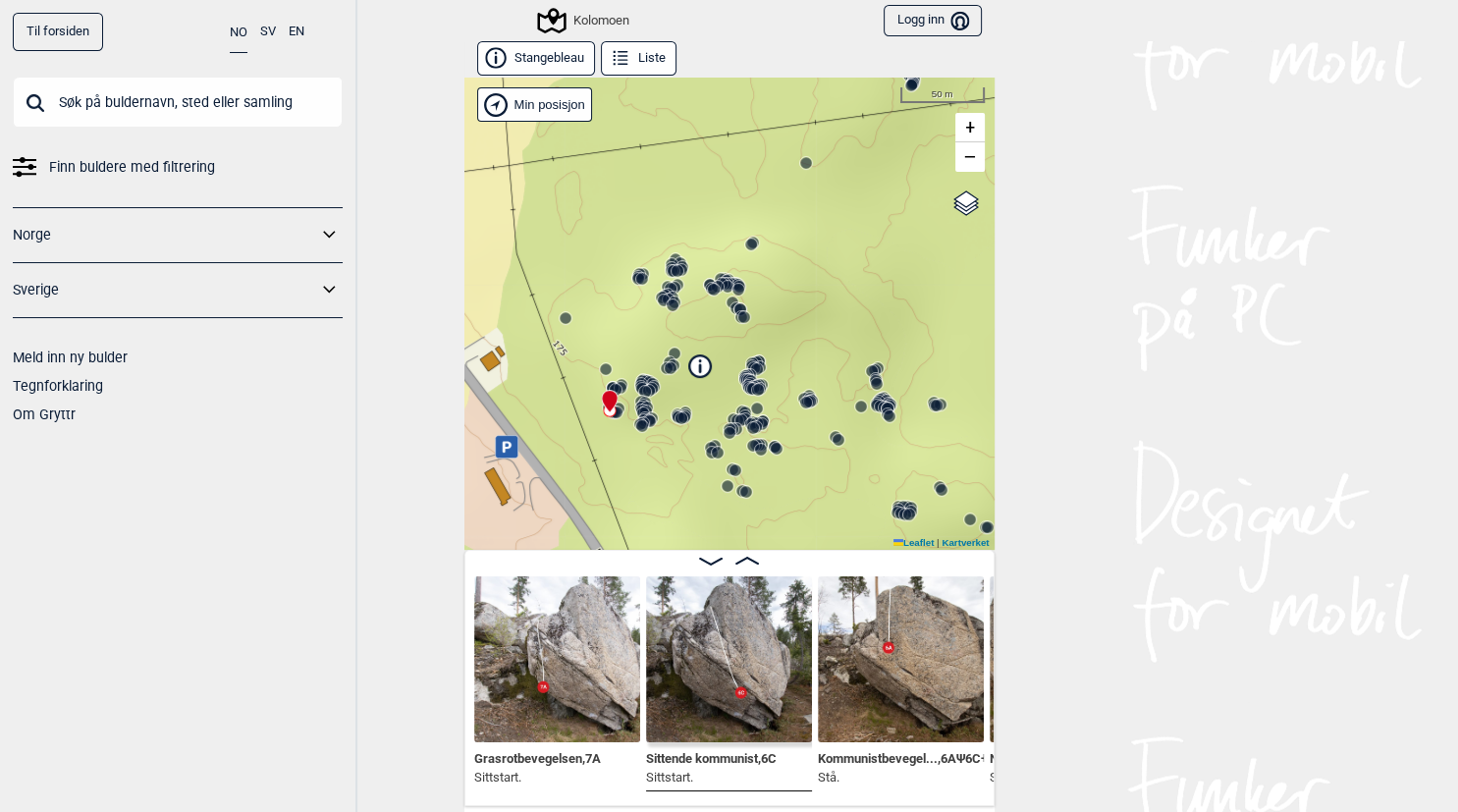 drag, startPoint x: 893, startPoint y: 371, endPoint x: 730, endPoint y: 534, distance: 230.51681 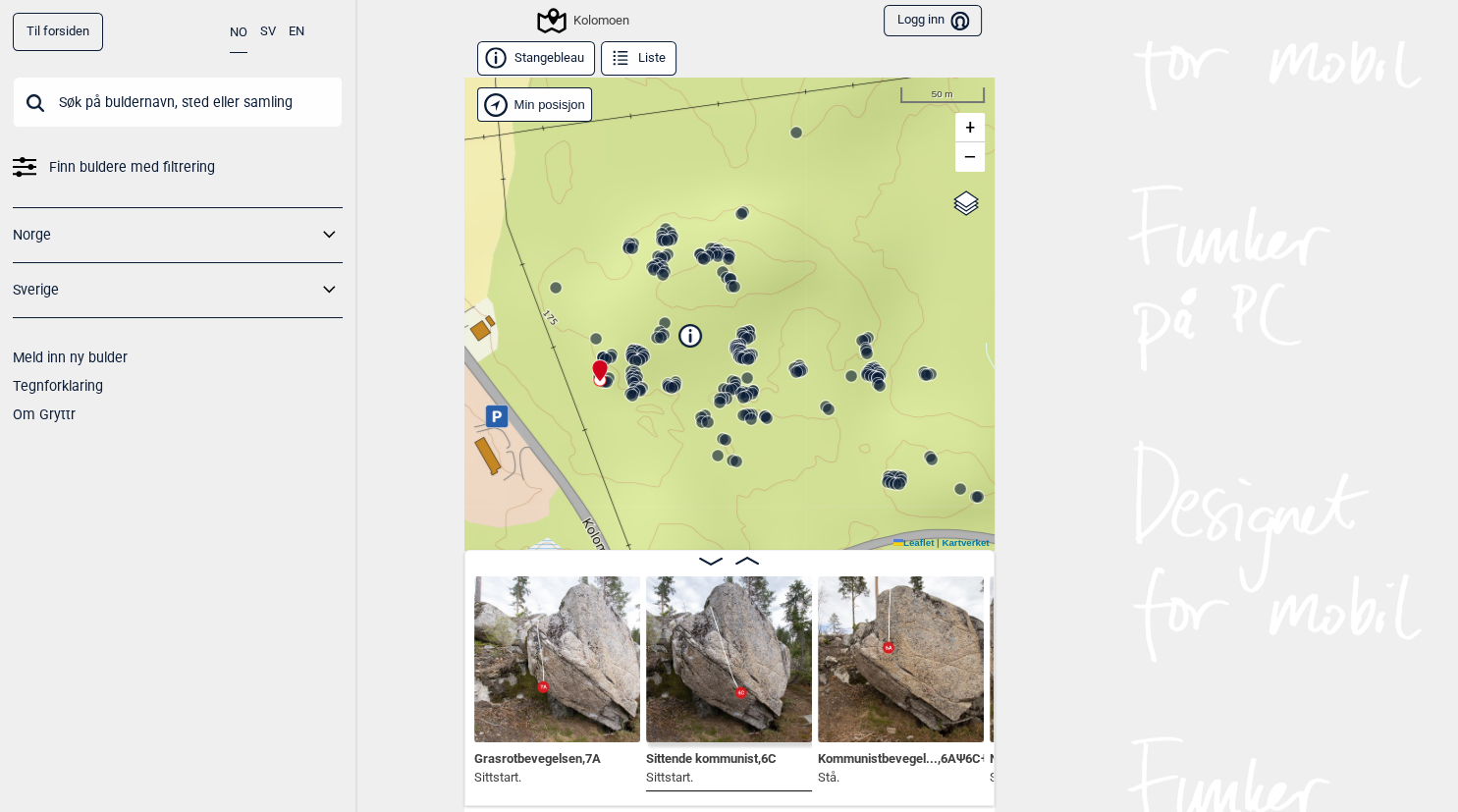 drag, startPoint x: 725, startPoint y: 298, endPoint x: 670, endPoint y: 175, distance: 134.7368 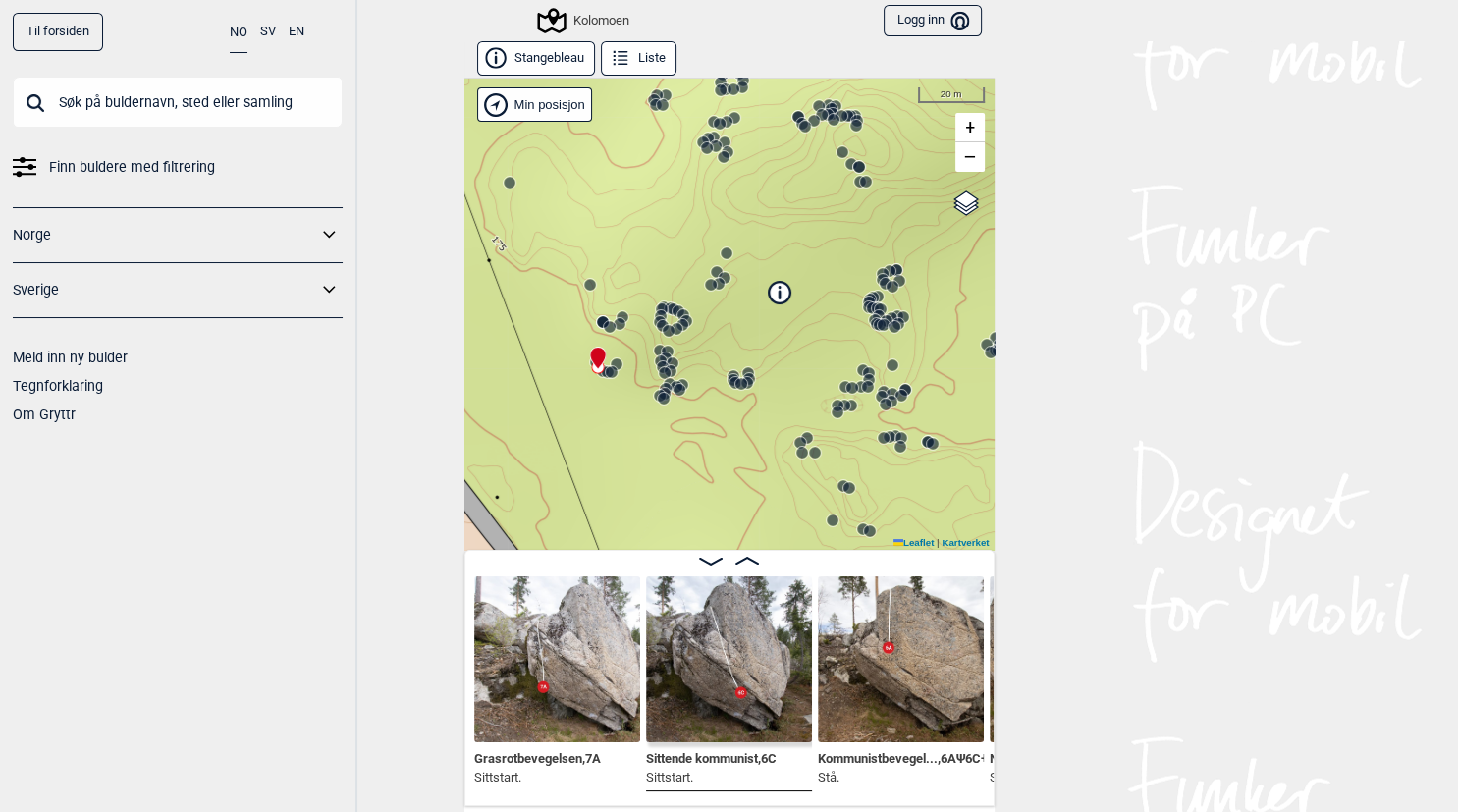 click 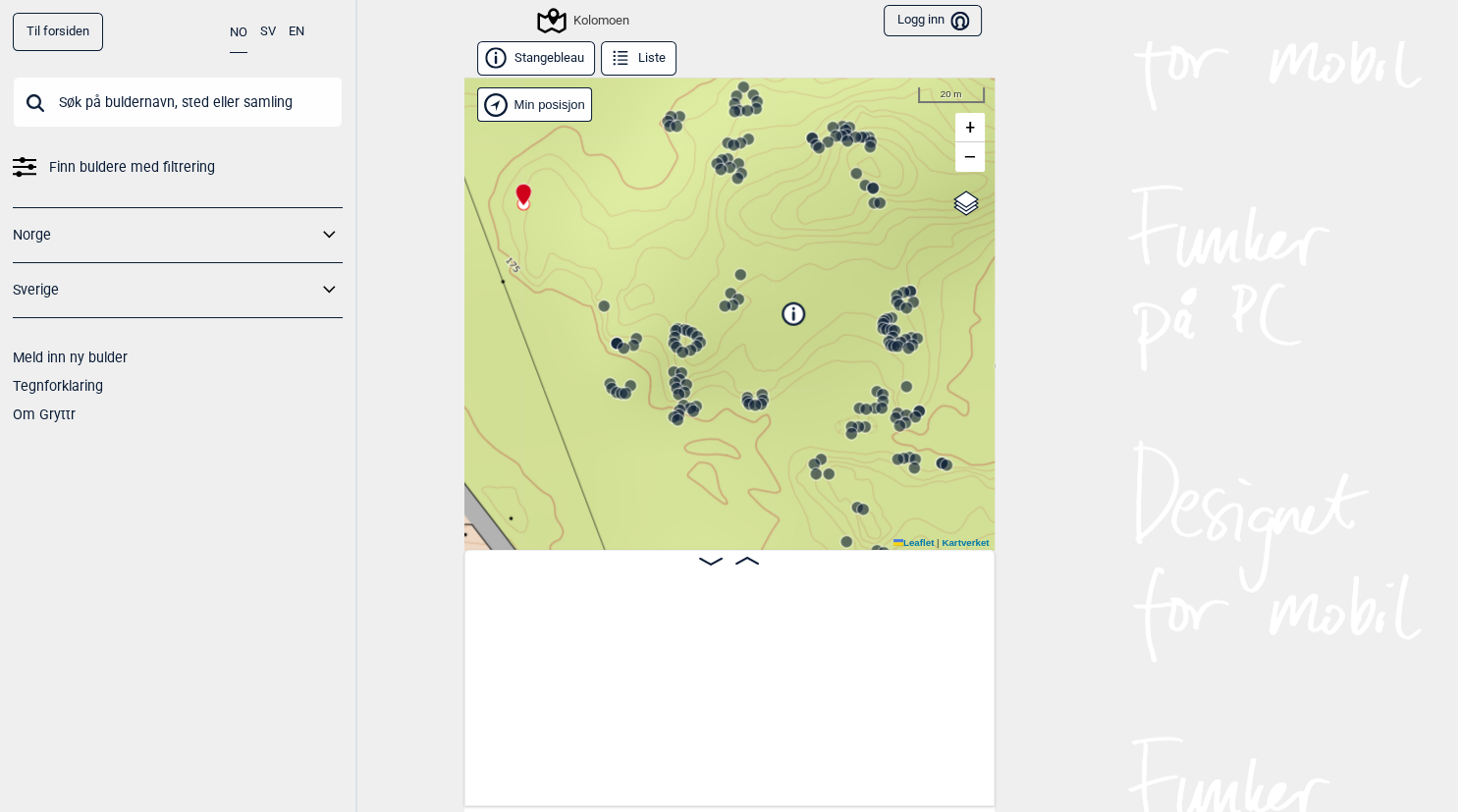 scroll, scrollTop: 0, scrollLeft: 9150, axis: horizontal 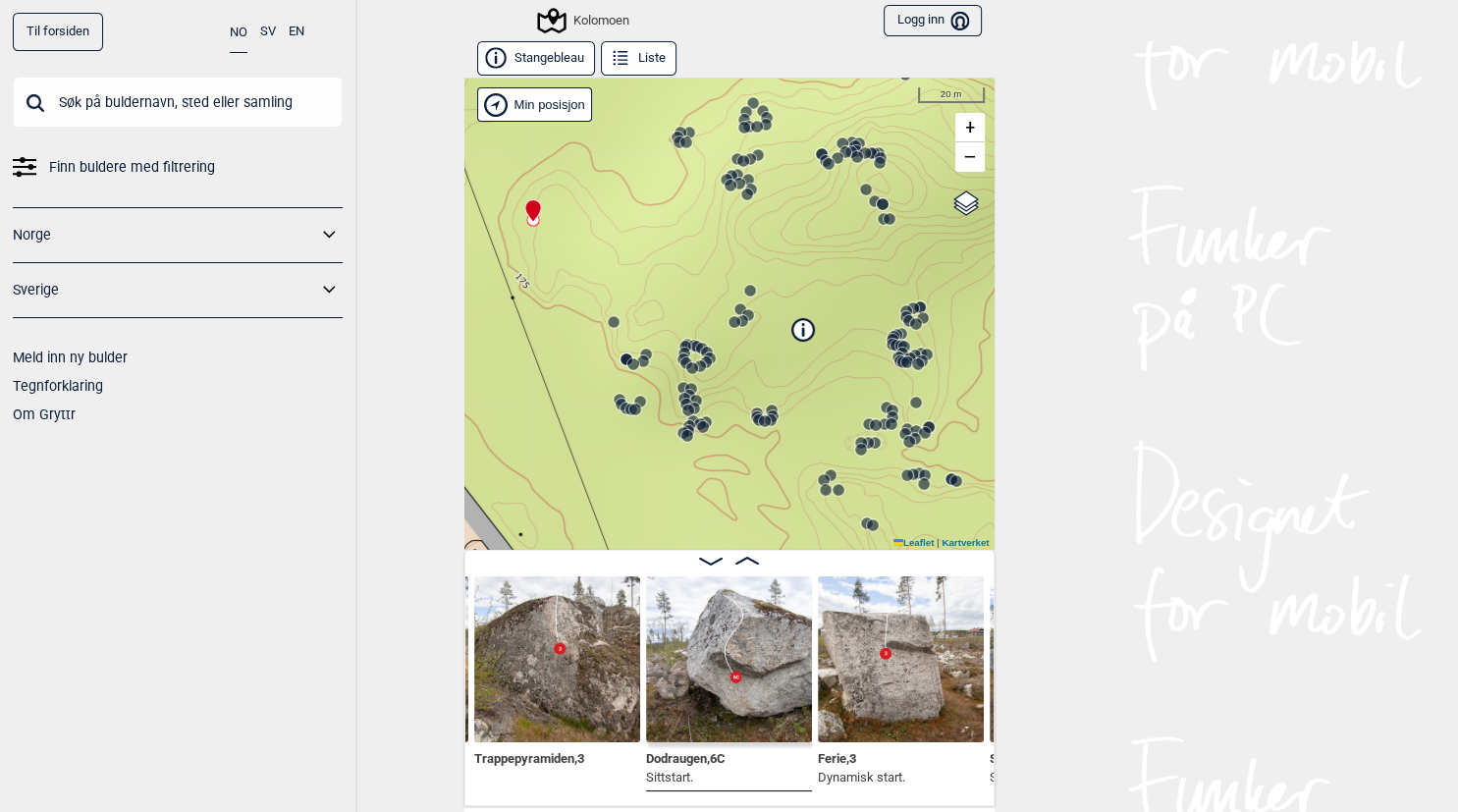 click 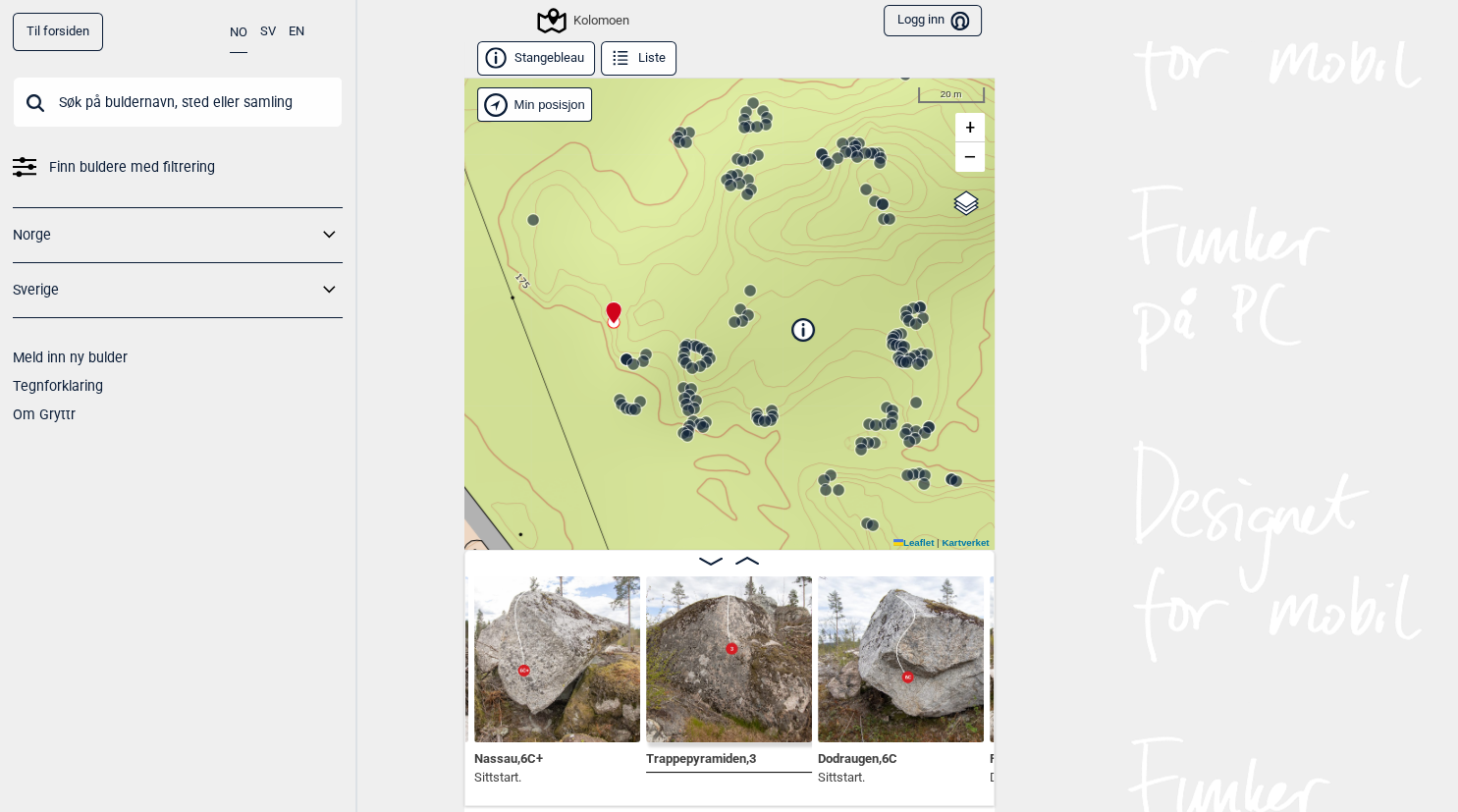 click 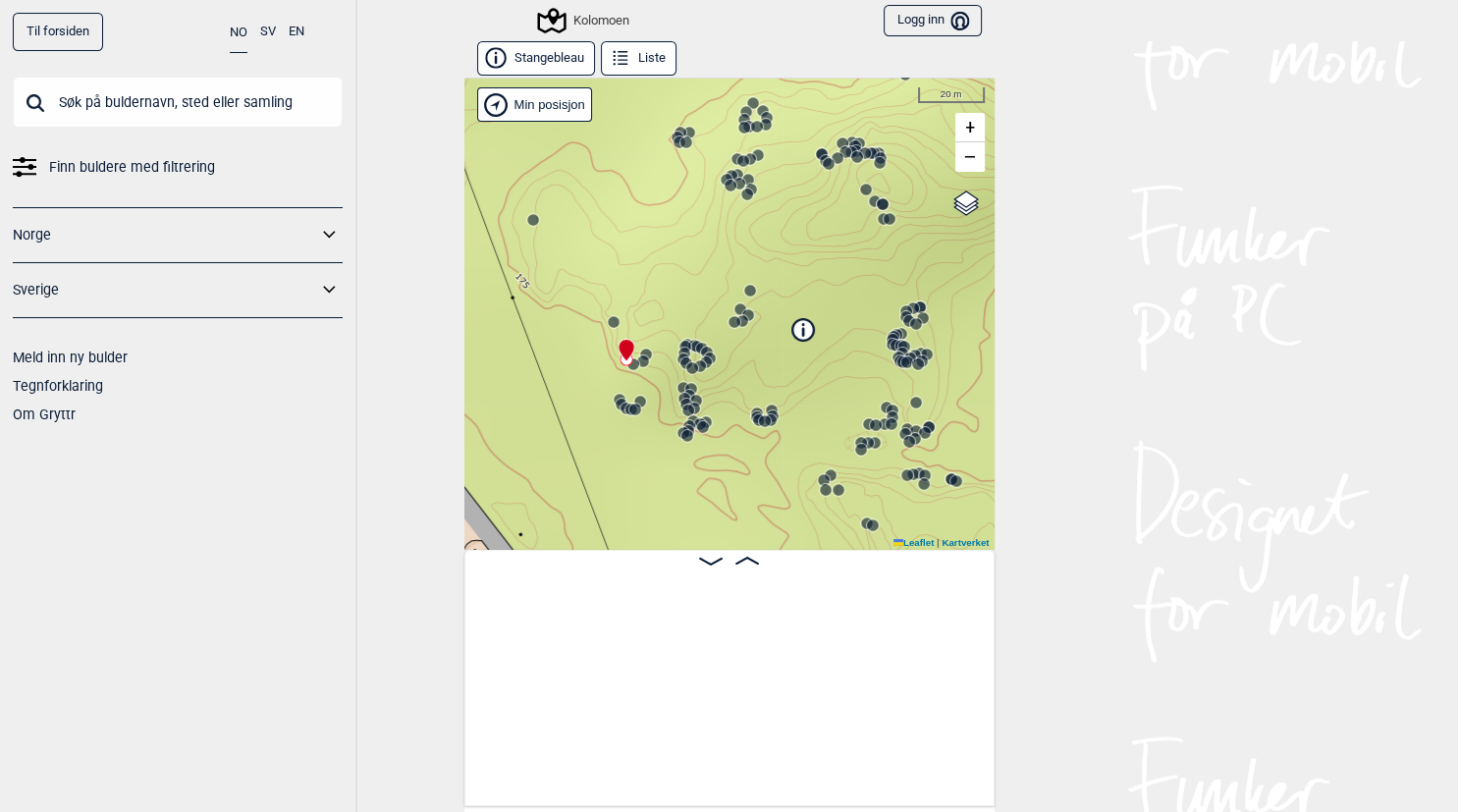 scroll, scrollTop: 0, scrollLeft: 1683, axis: horizontal 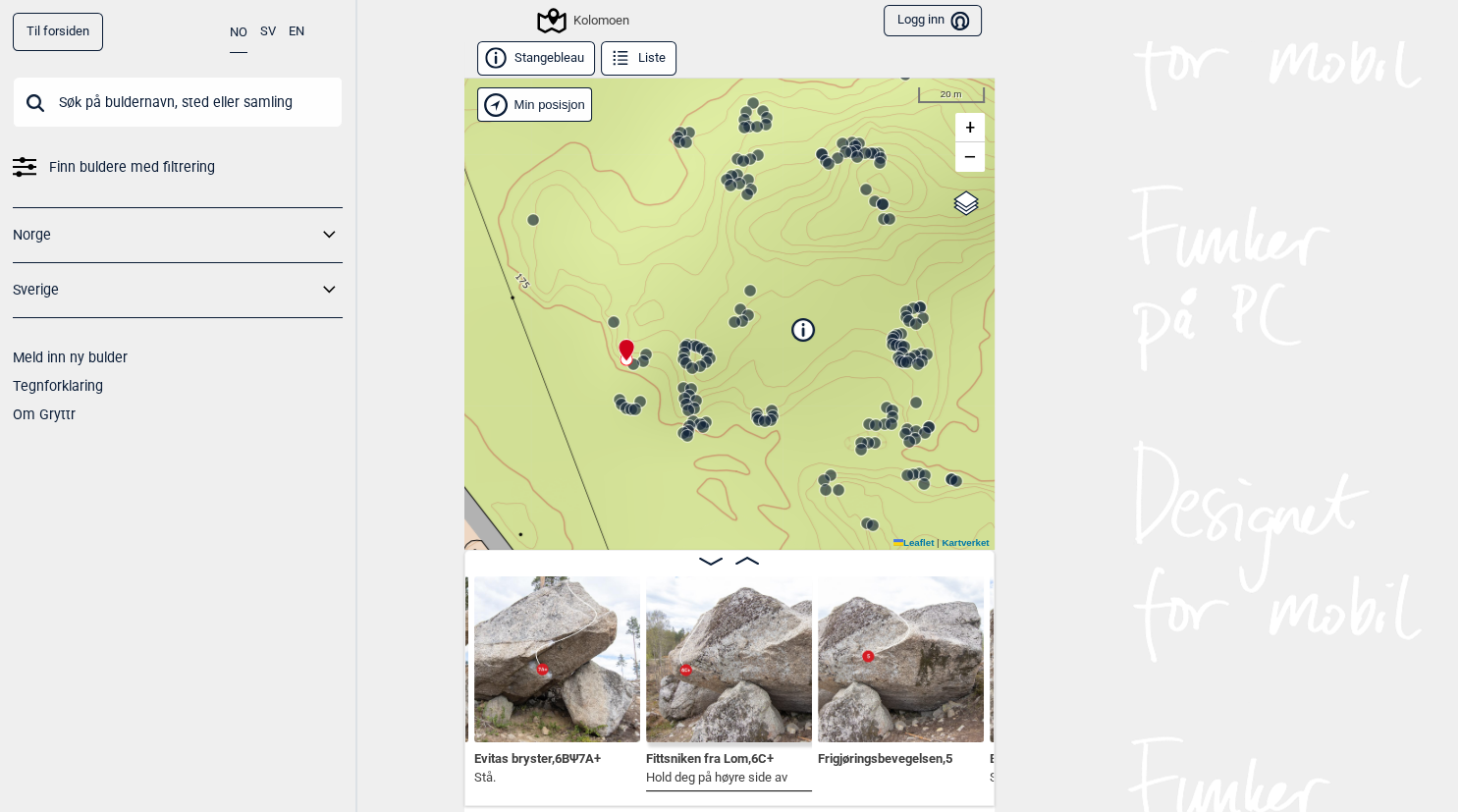 click 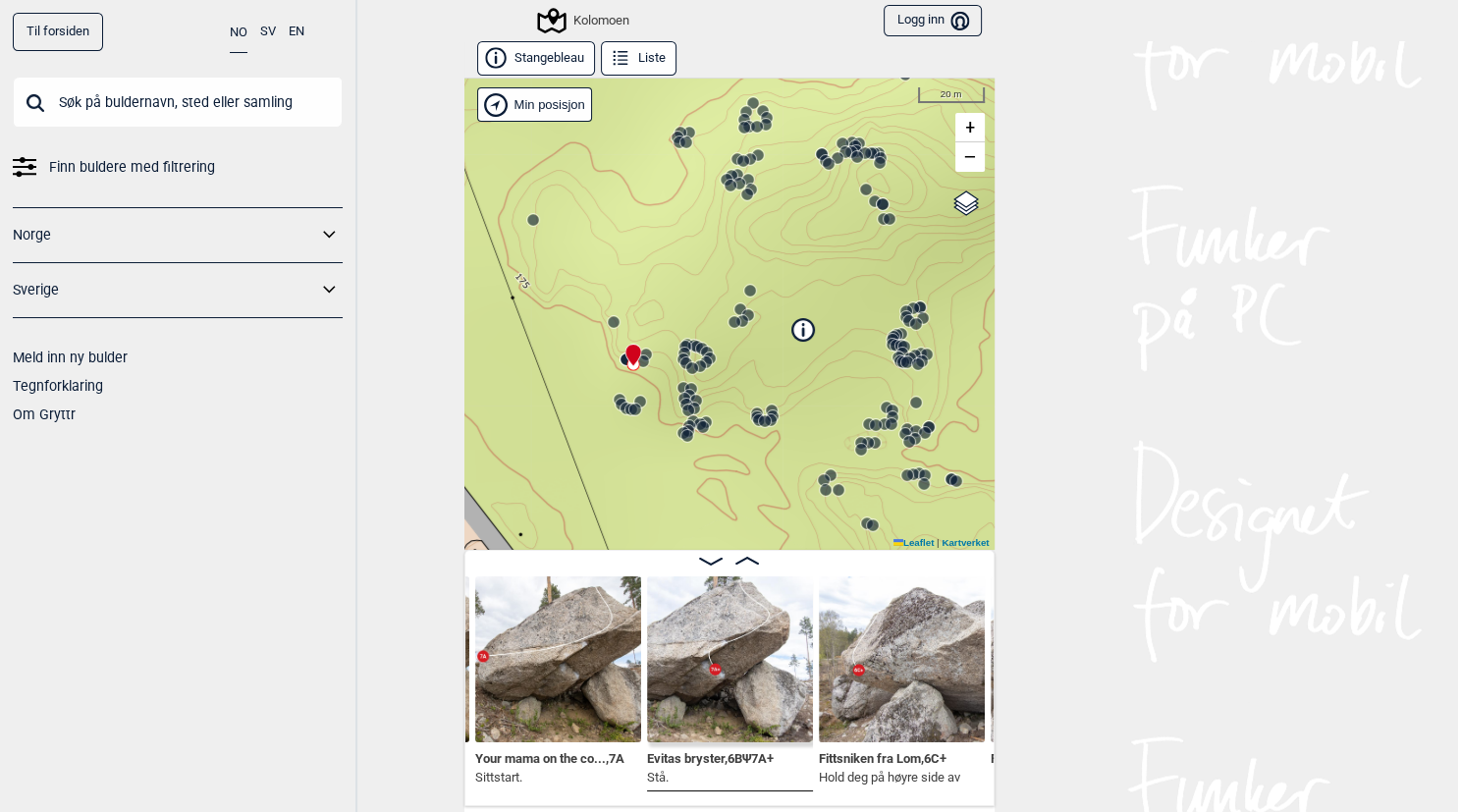 click on "[CITY]" at bounding box center [729, 313] 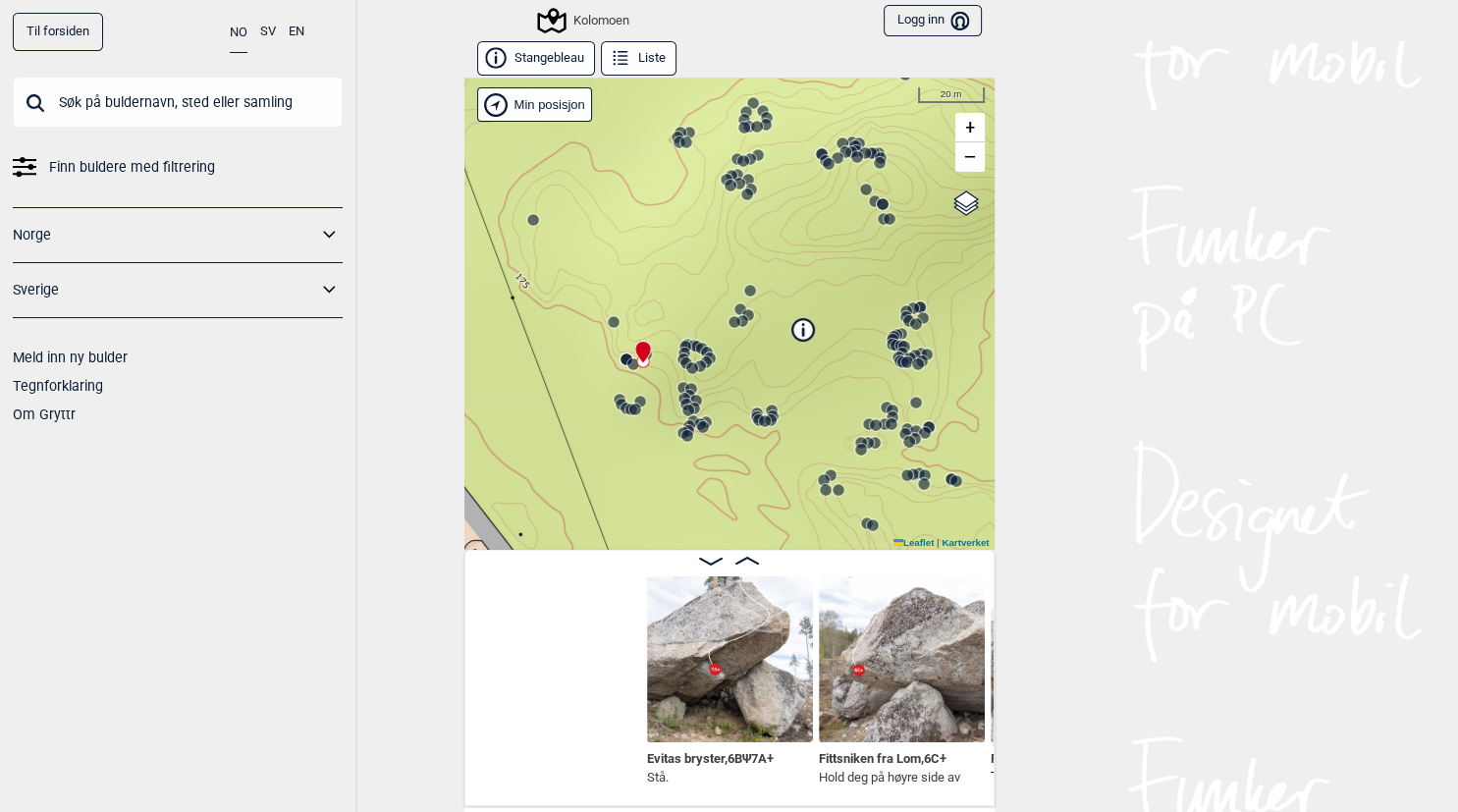 scroll, scrollTop: 0, scrollLeft: 1861, axis: horizontal 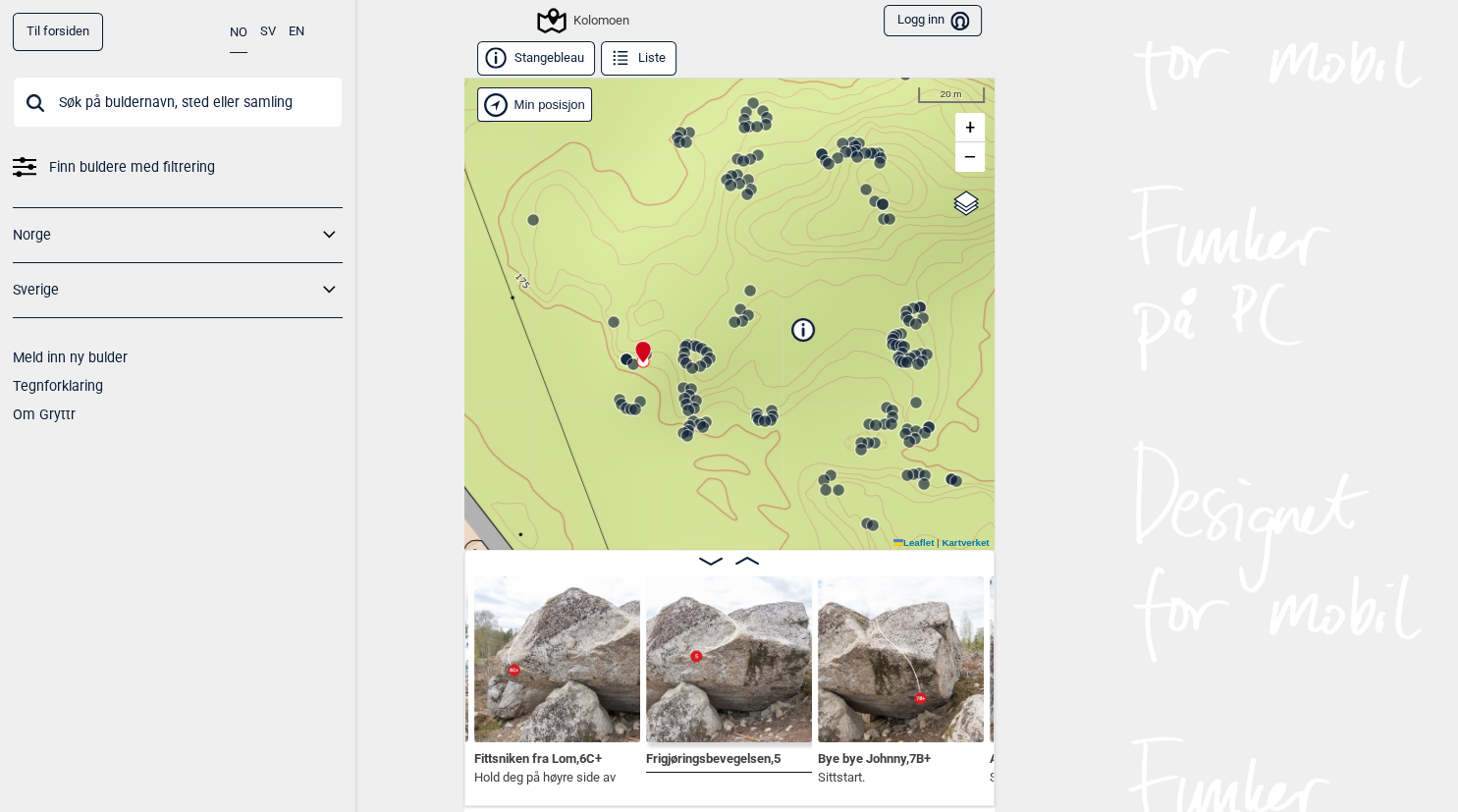 click on "Til forsiden NO SV EN Finn buldere med filtrering Norge Sverige Meld inn ny bulder Tegnforklaring Om Gryttr   Kolomoen Logg inn Bruker Stangebleau   Liste
Kolomoen" at bounding box center [729, 406] 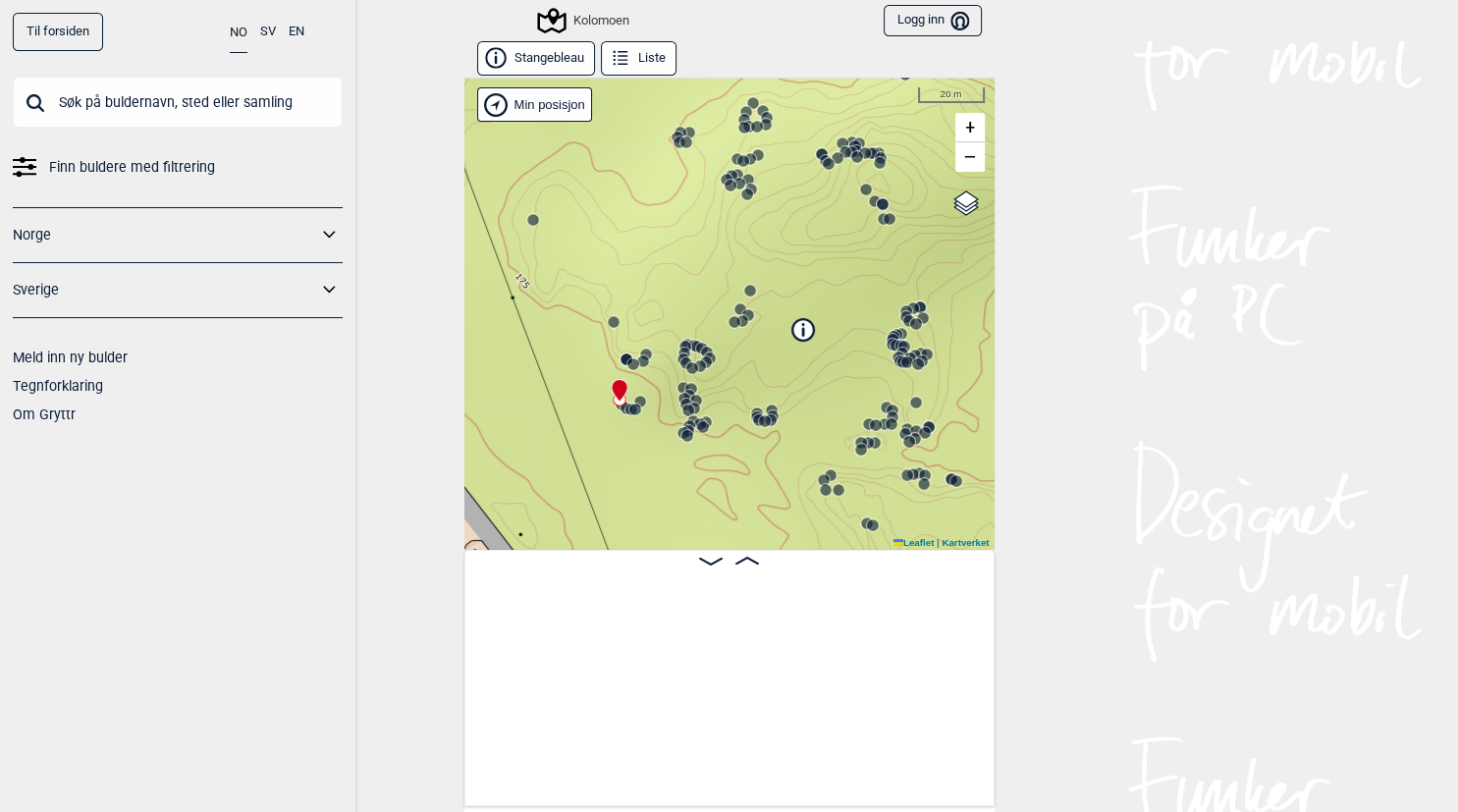 scroll, scrollTop: 0, scrollLeft: 153, axis: horizontal 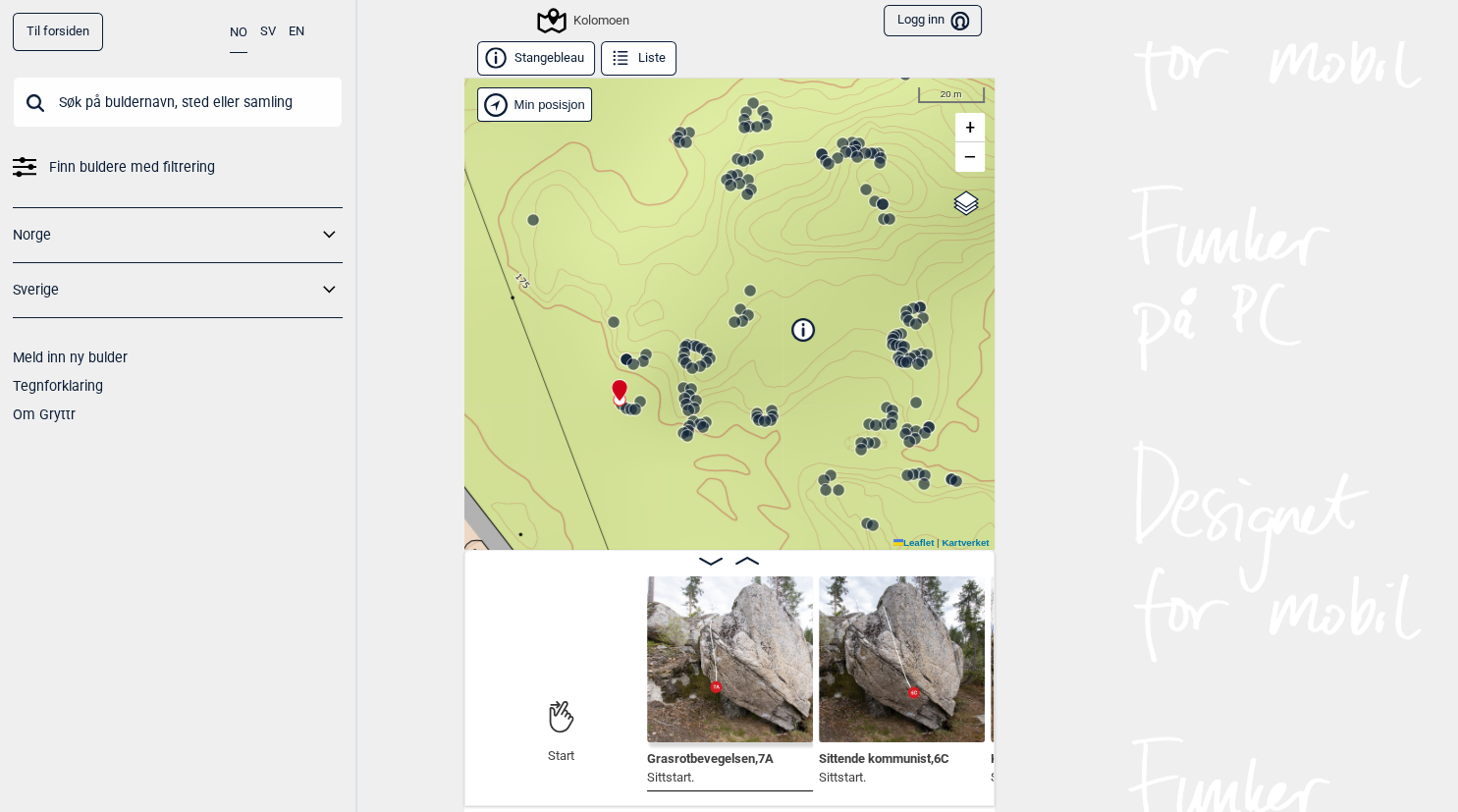 click 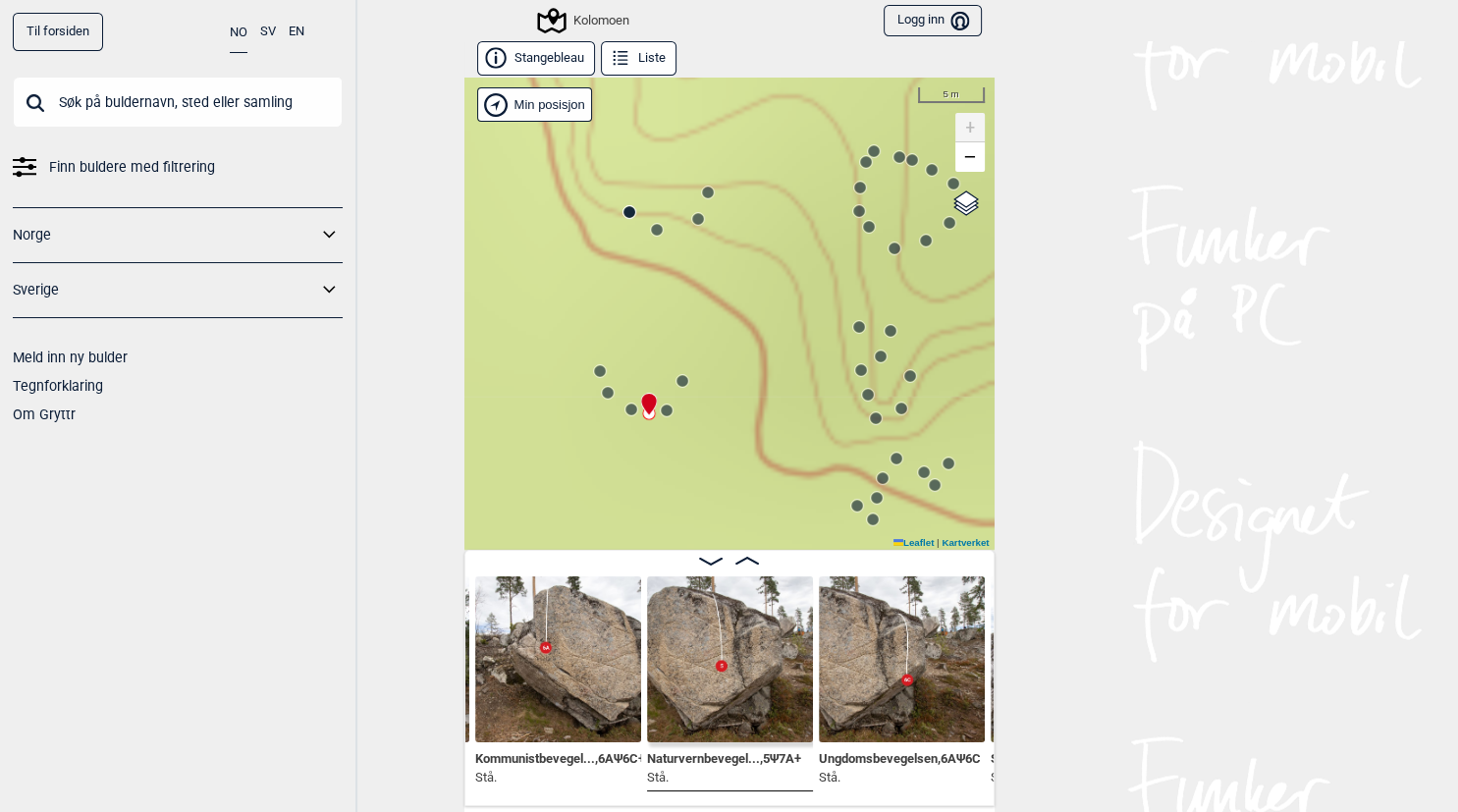 click 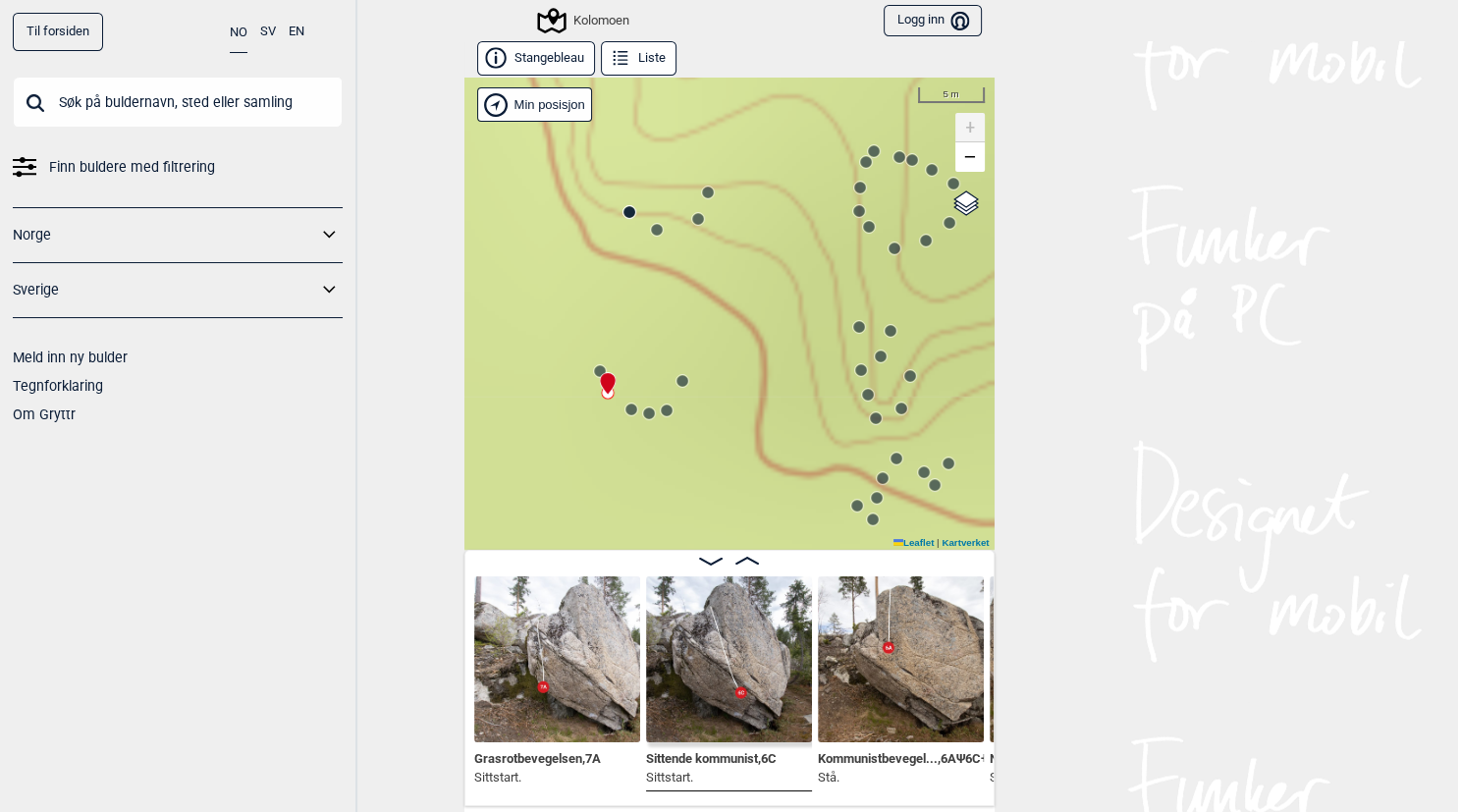 click 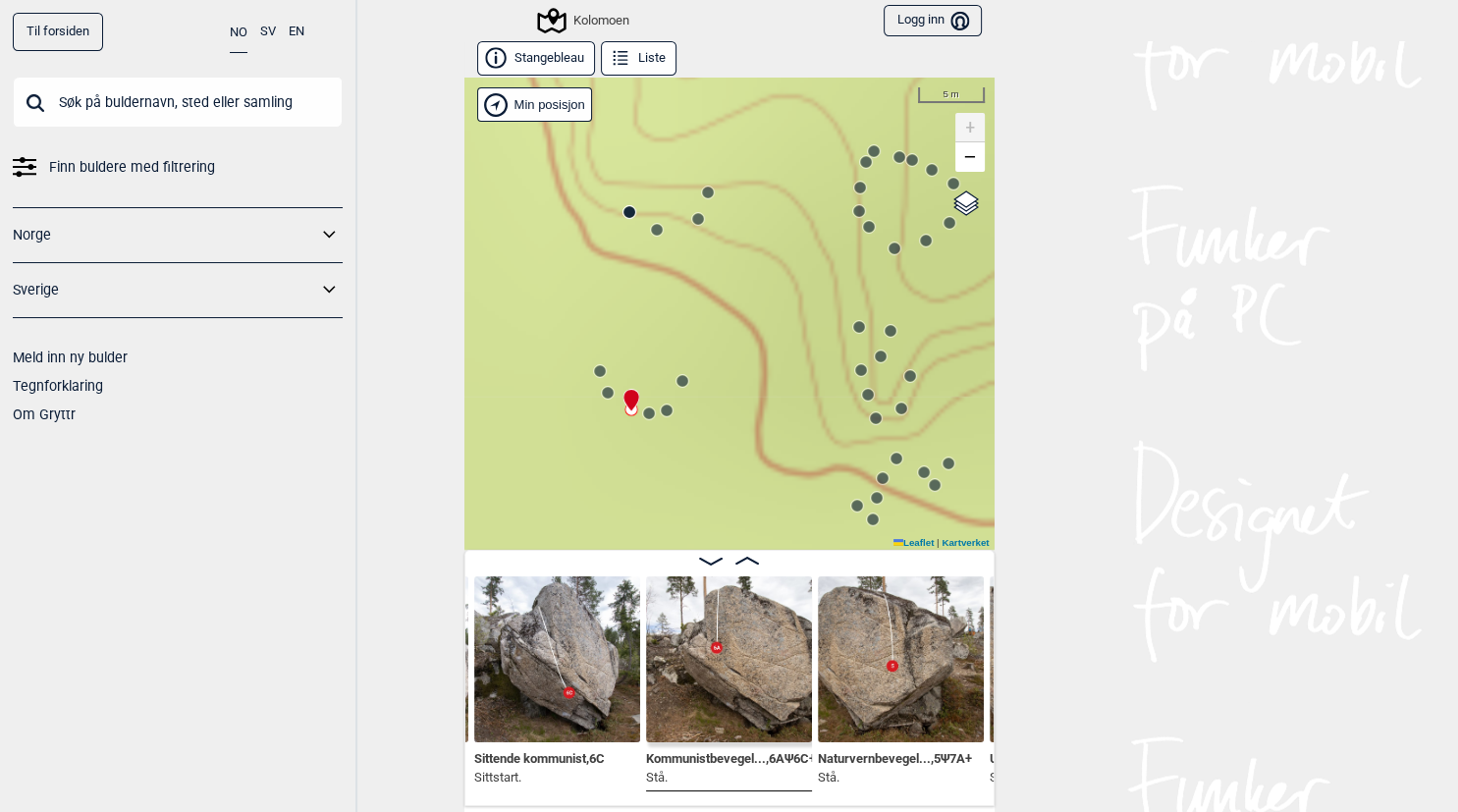 click 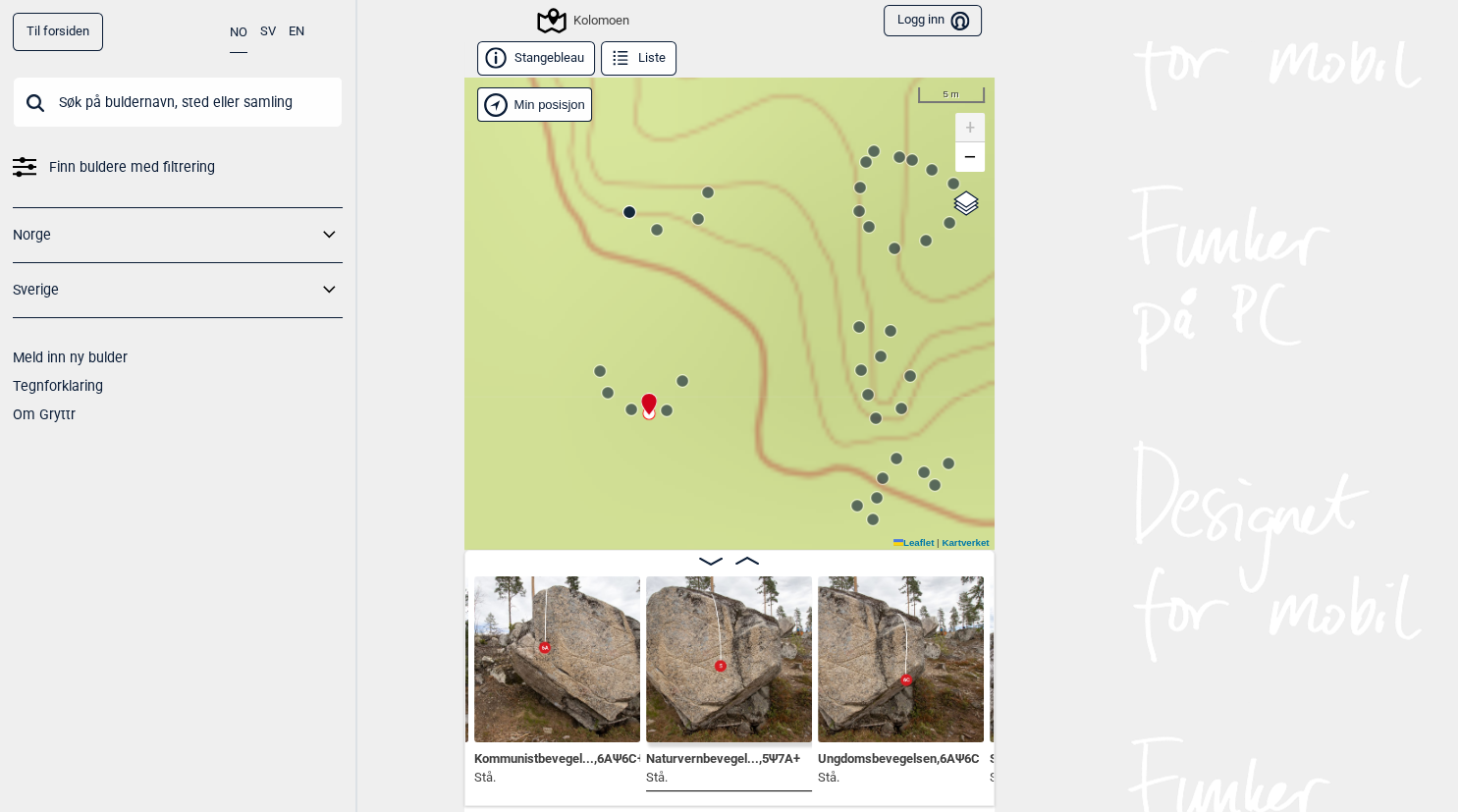 click on "Til forsiden NO SV EN Finn buldere med filtrering Norge Sverige Meld inn ny bulder Tegnforklaring Om Gryttr   Kolomoen Logg inn Bruker Stangebleau   Liste
Kolomoen" at bounding box center (729, 406) 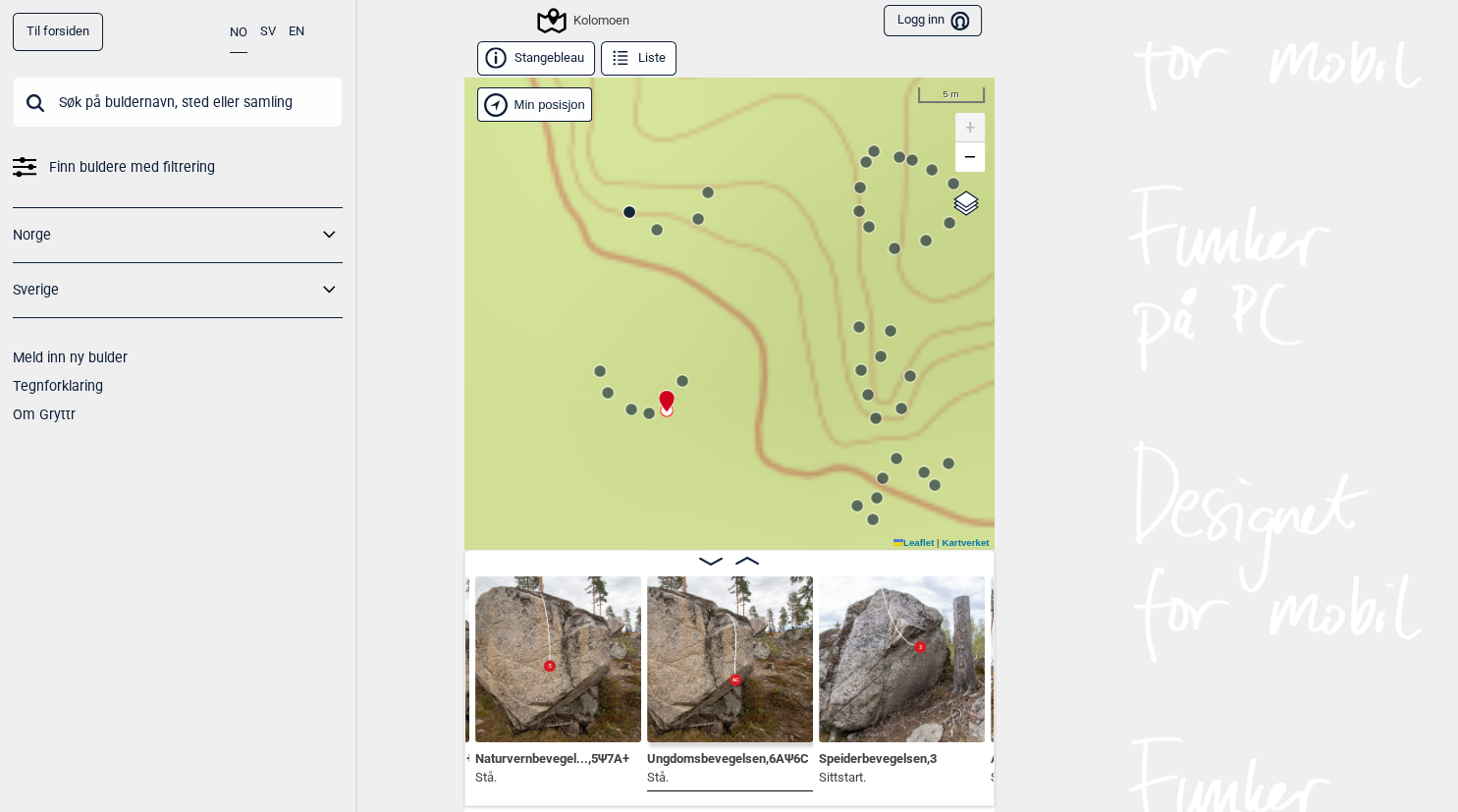 click 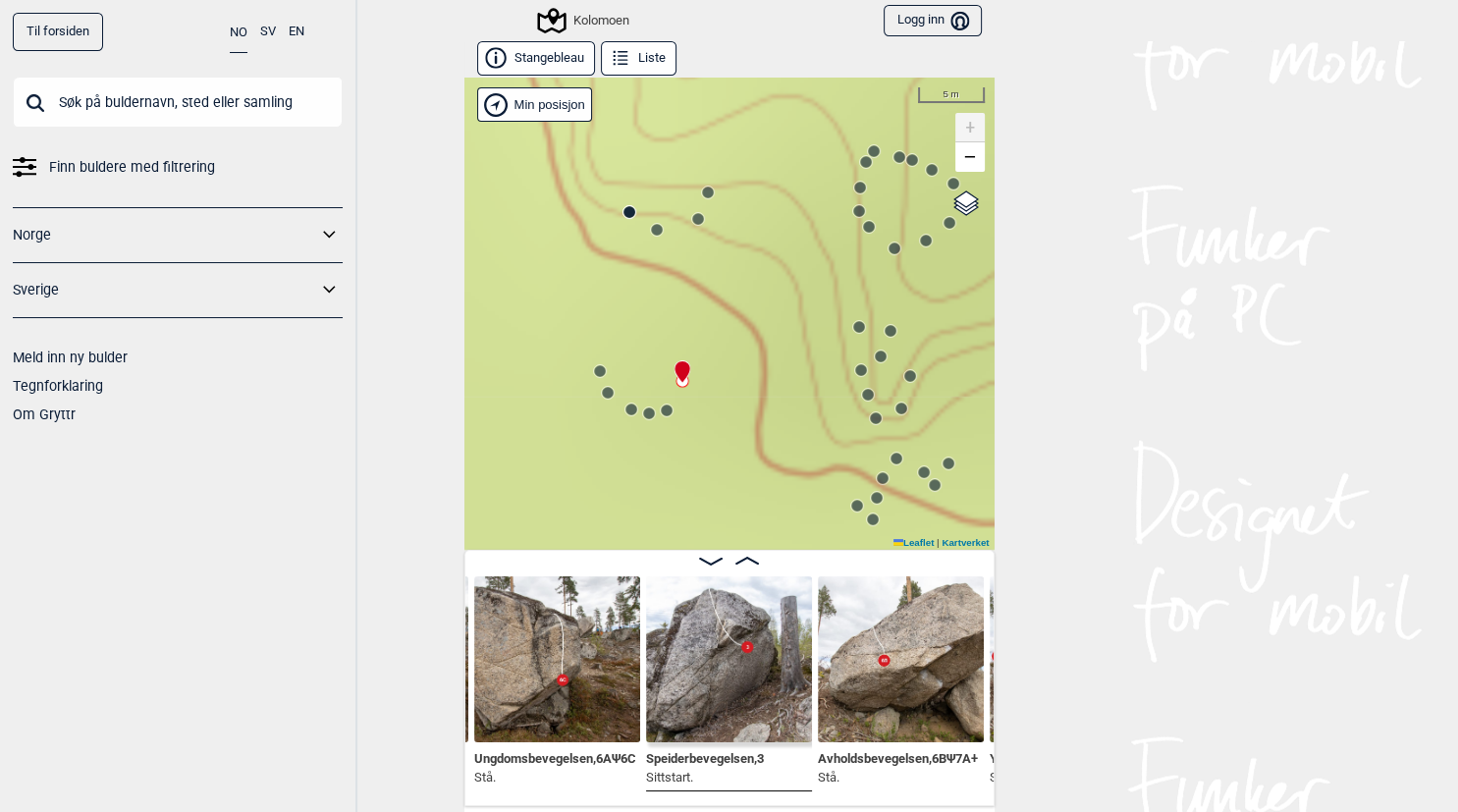 click 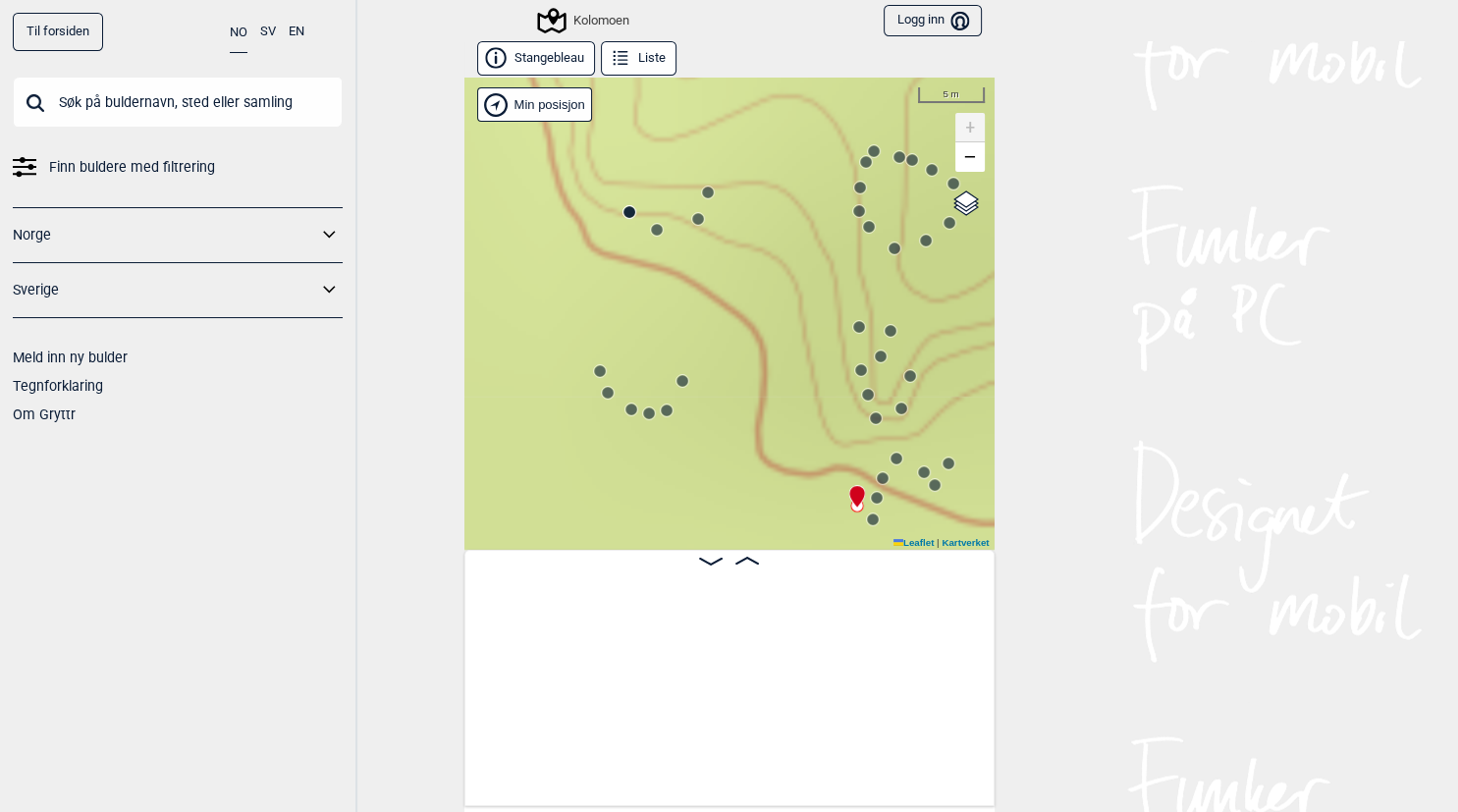 scroll, scrollTop: 0, scrollLeft: 3561, axis: horizontal 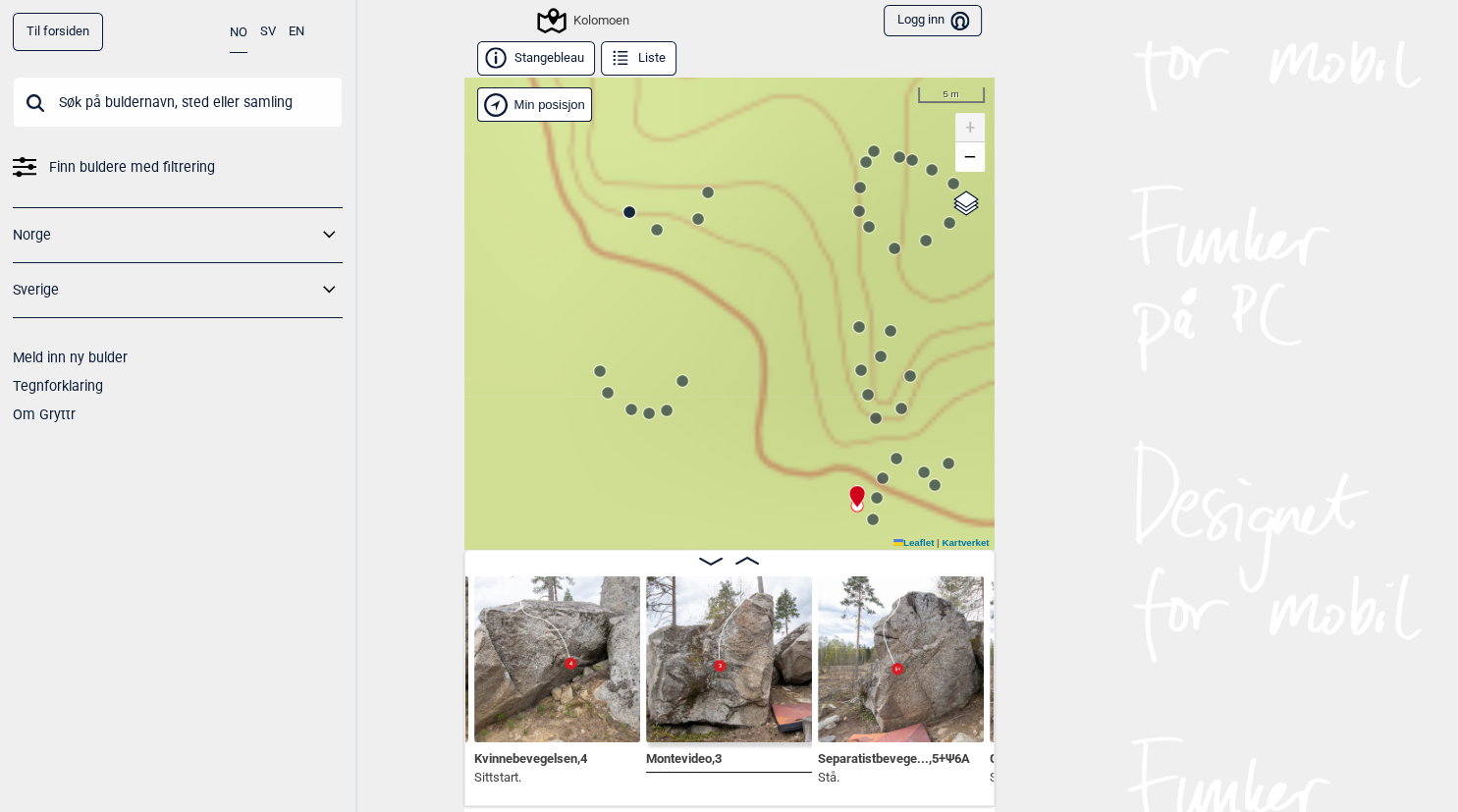 click on "Til forsiden NO SV EN Finn buldere med filtrering Norge Sverige Meld inn ny bulder Tegnforklaring Om Gryttr   Kolomoen Logg inn Bruker Stangebleau   Liste
Kolomoen" at bounding box center (729, 406) 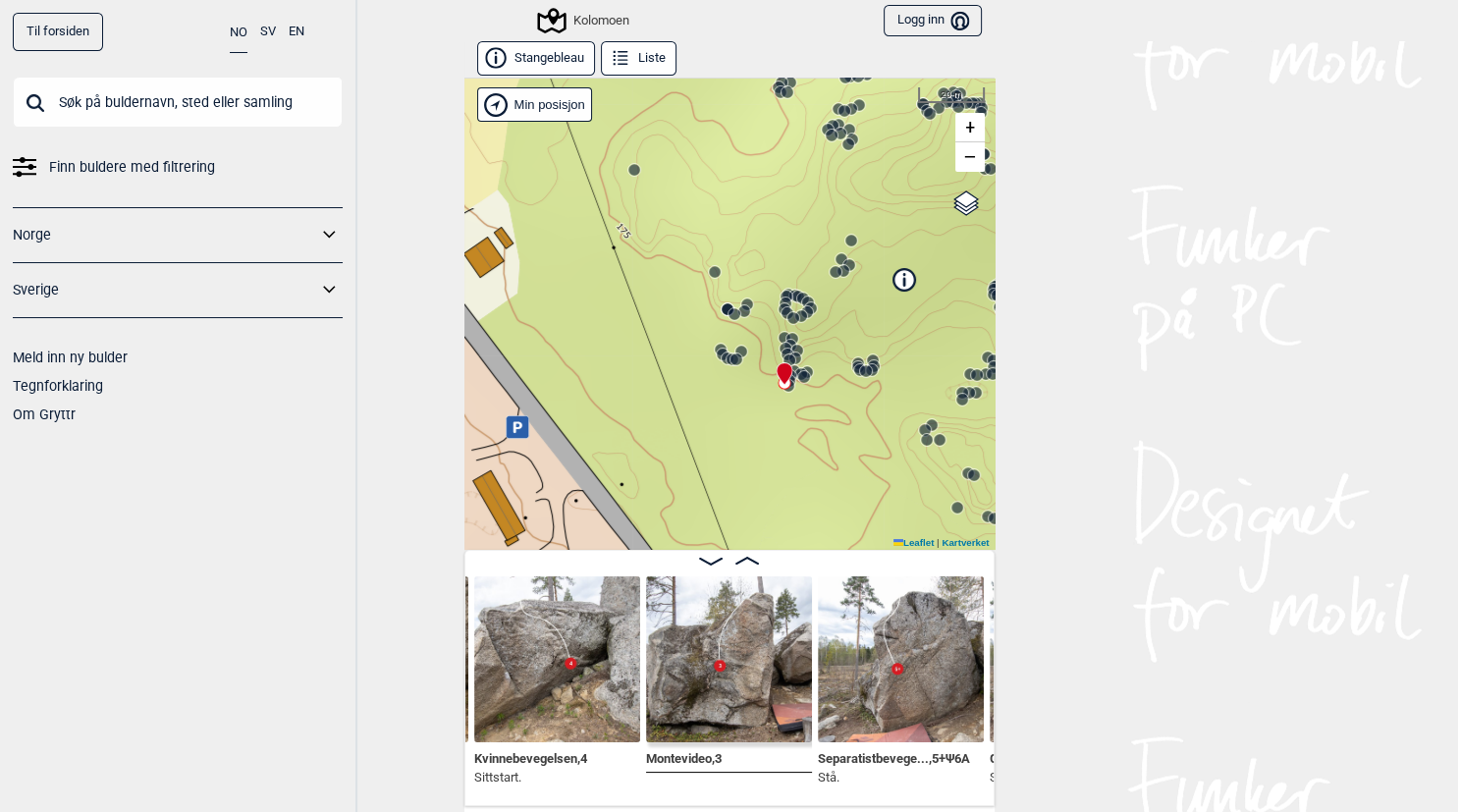click on "Til forsiden NO SV EN Finn buldere med filtrering Norge Sverige Meld inn ny bulder Tegnforklaring Om Gryttr   Kolomoen Logg inn Bruker Stangebleau   Liste
Kolomoen" at bounding box center [729, 406] 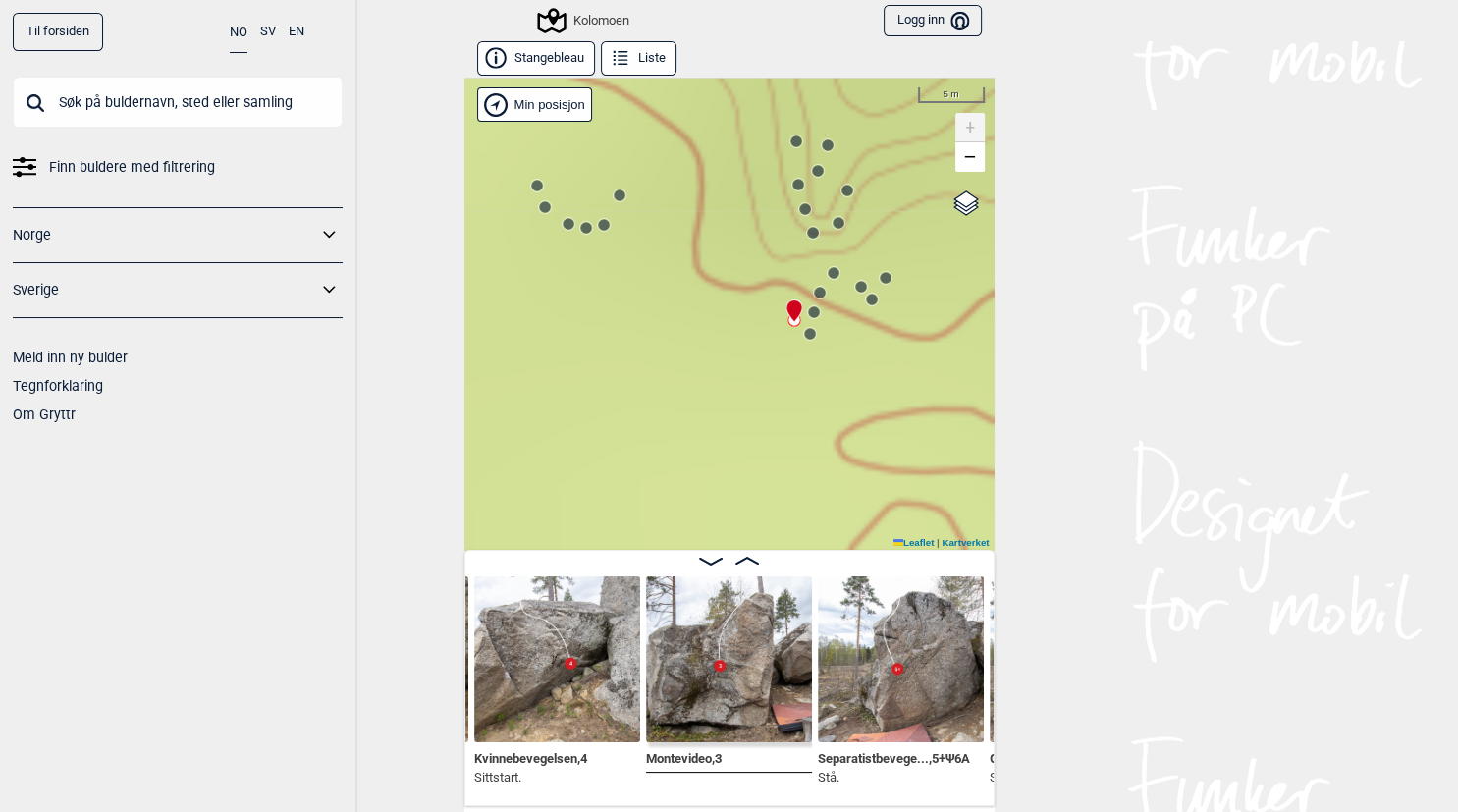 click 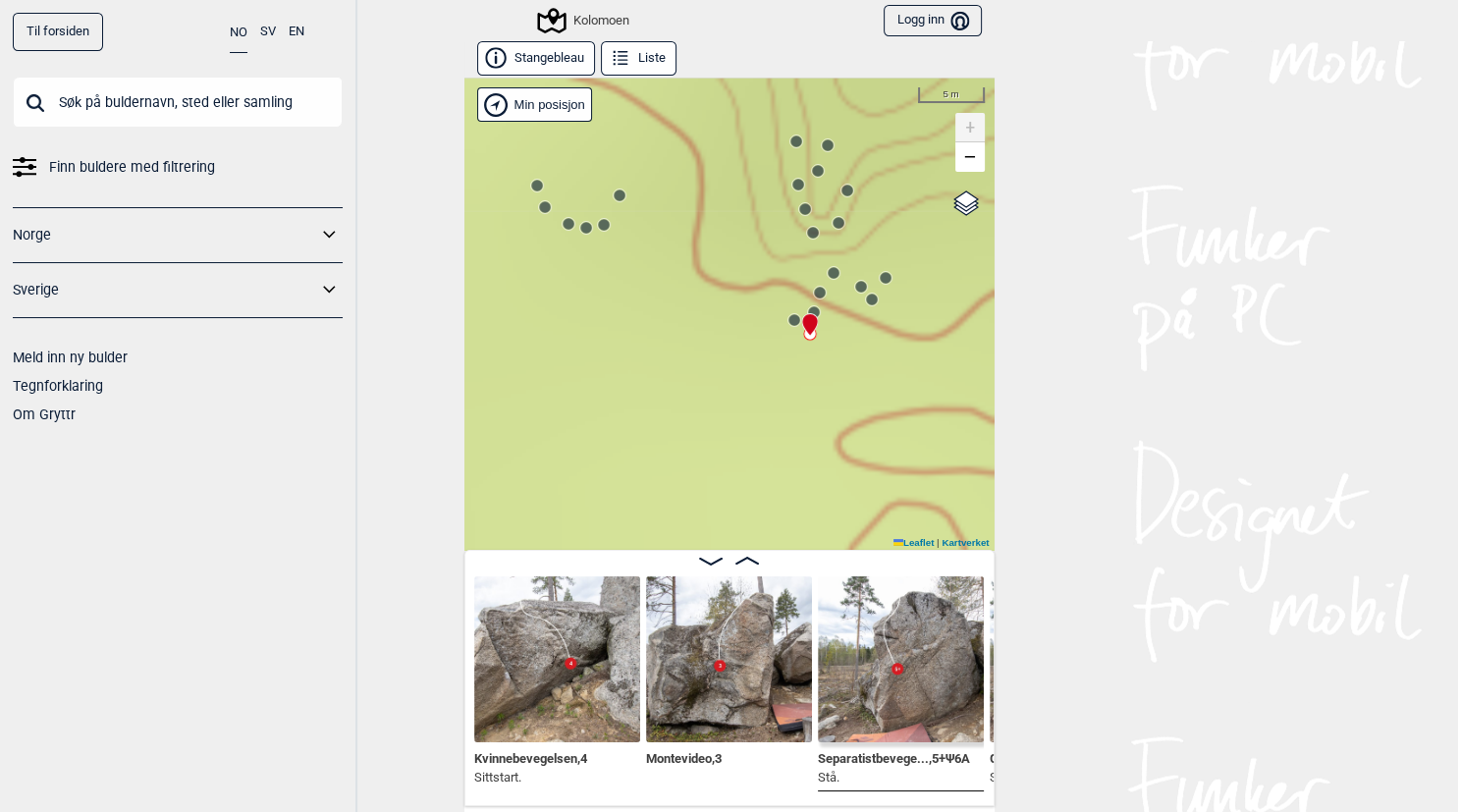 scroll, scrollTop: 0, scrollLeft: 3732, axis: horizontal 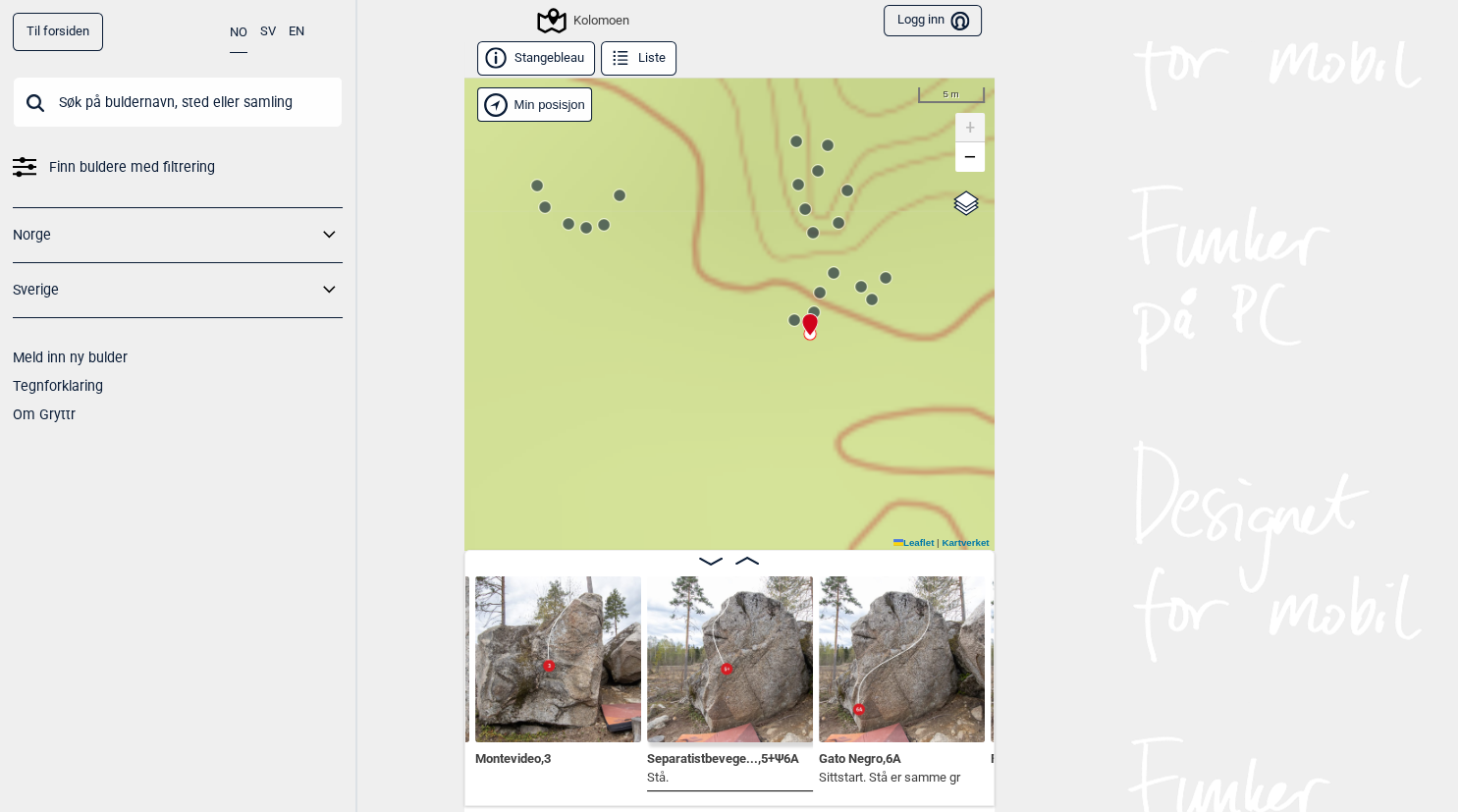 click at bounding box center [901, 659] 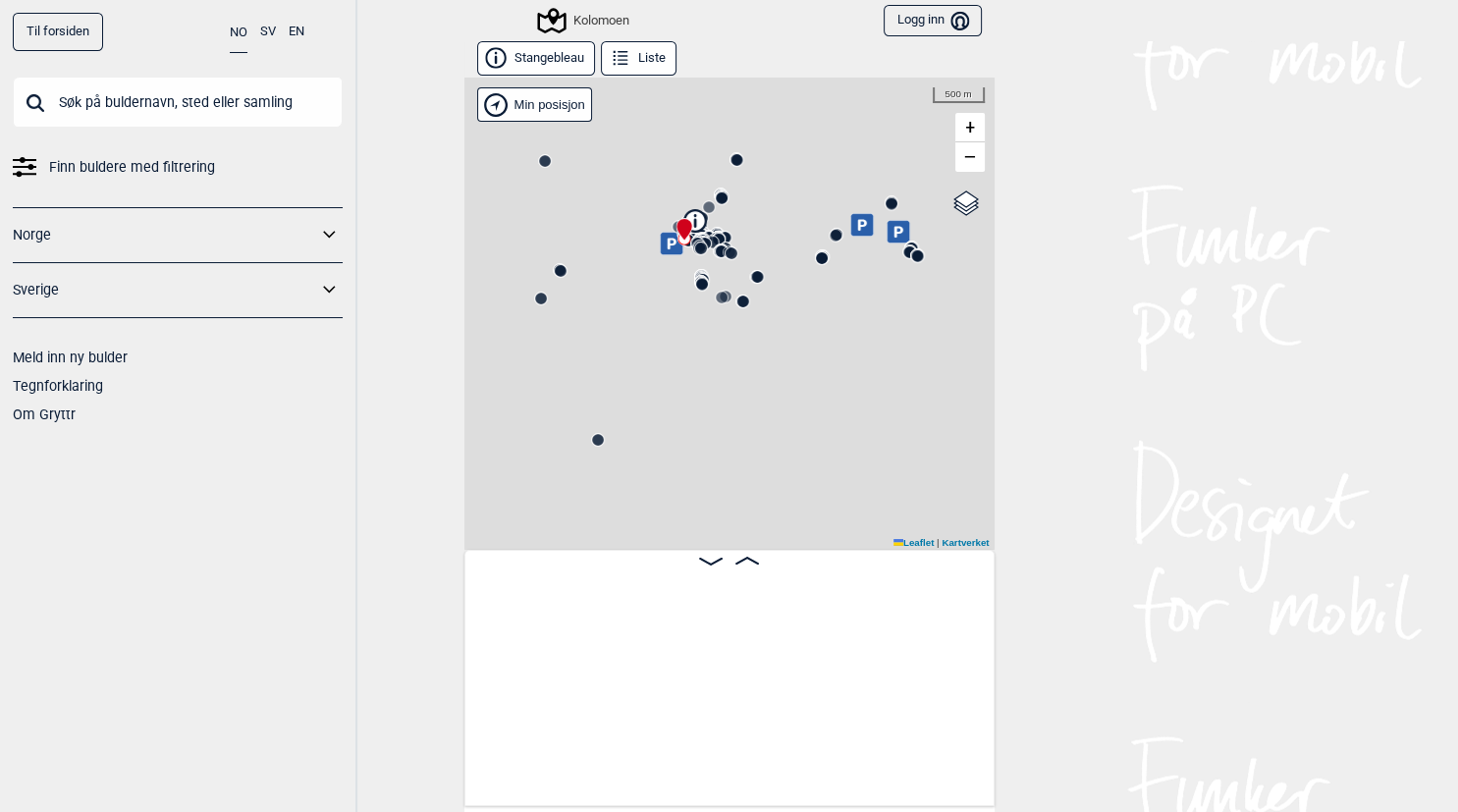 scroll, scrollTop: 0, scrollLeft: 153, axis: horizontal 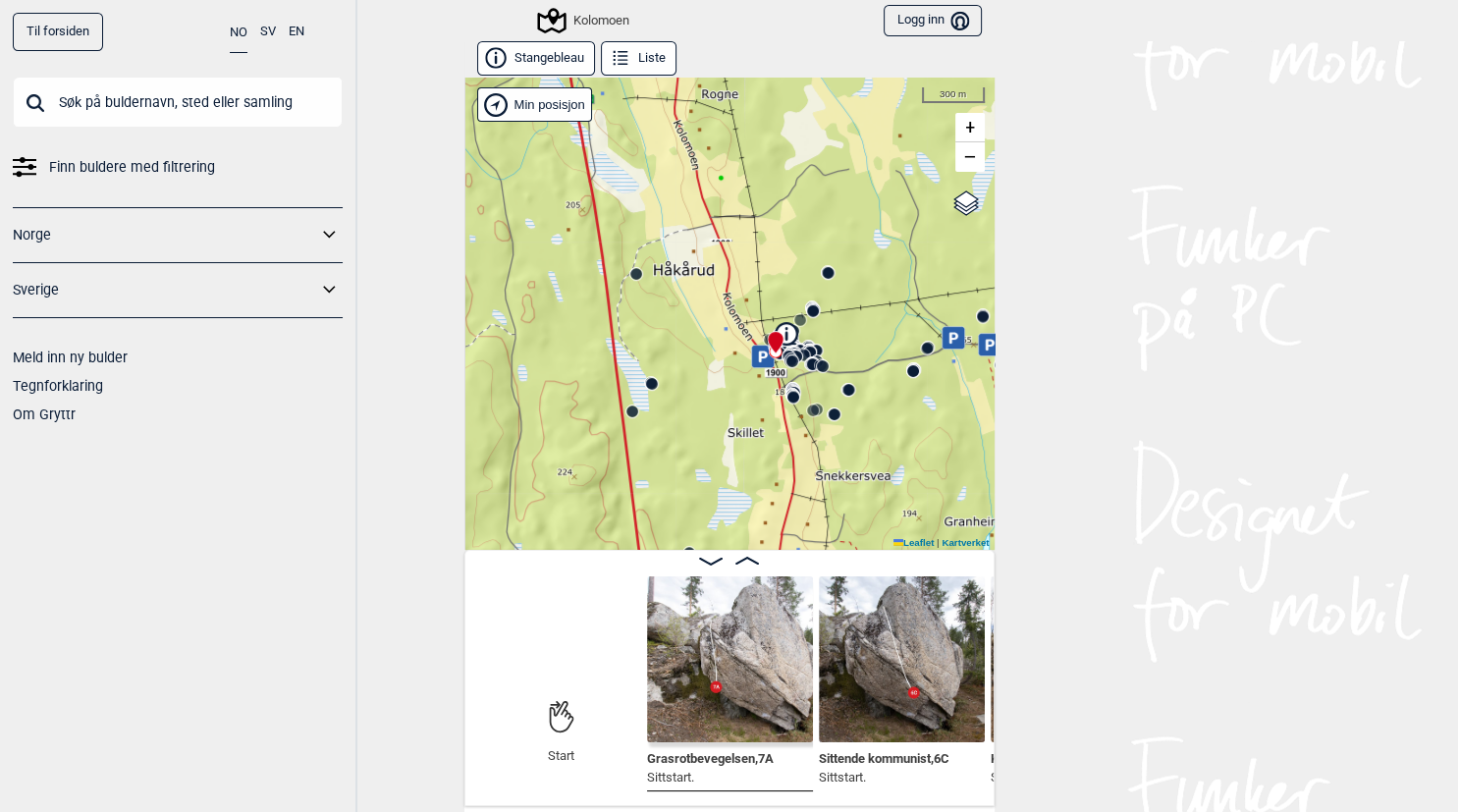 drag, startPoint x: 728, startPoint y: 278, endPoint x: 844, endPoint y: 432, distance: 192.80041 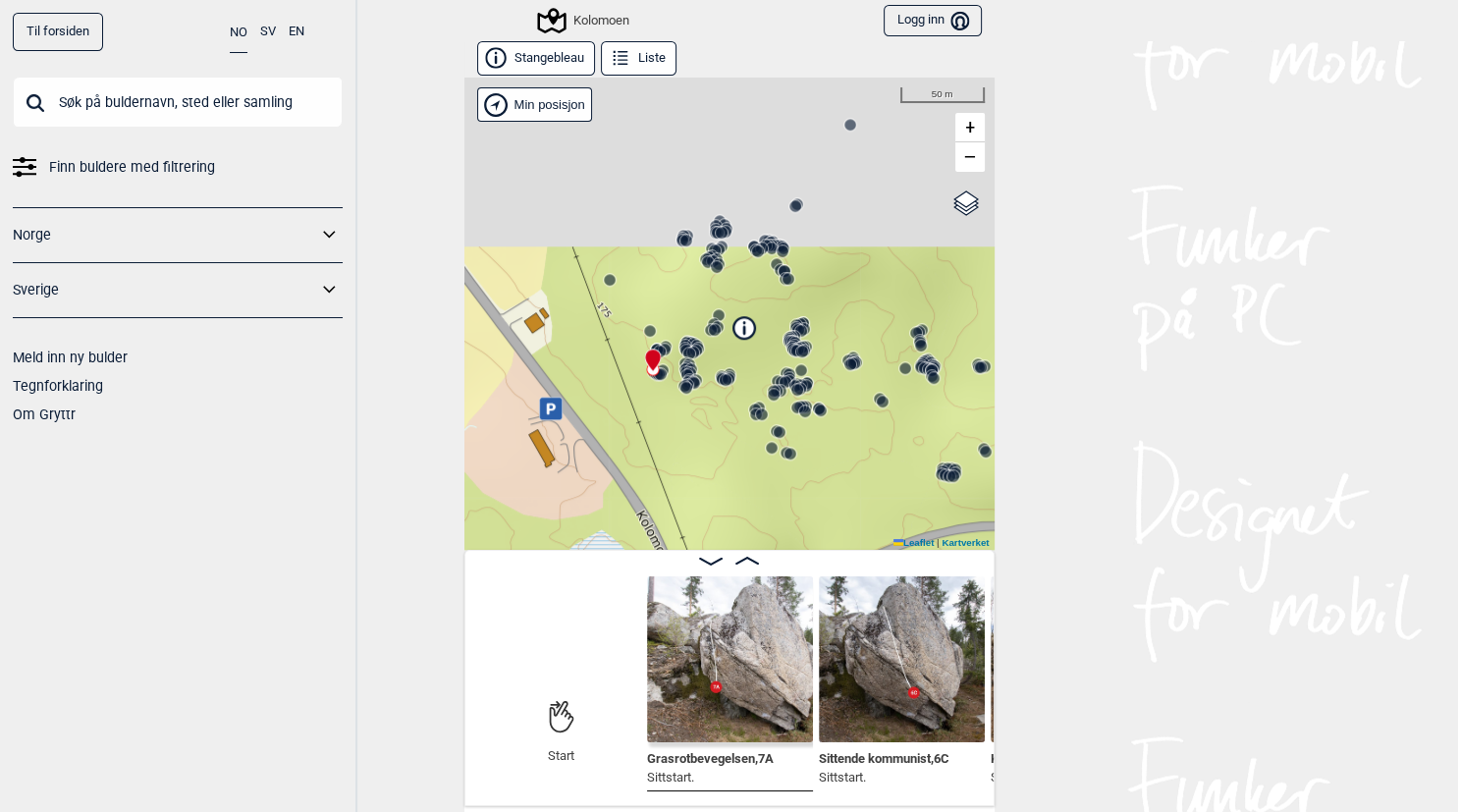 drag, startPoint x: 773, startPoint y: 271, endPoint x: 801, endPoint y: 531, distance: 261.50335 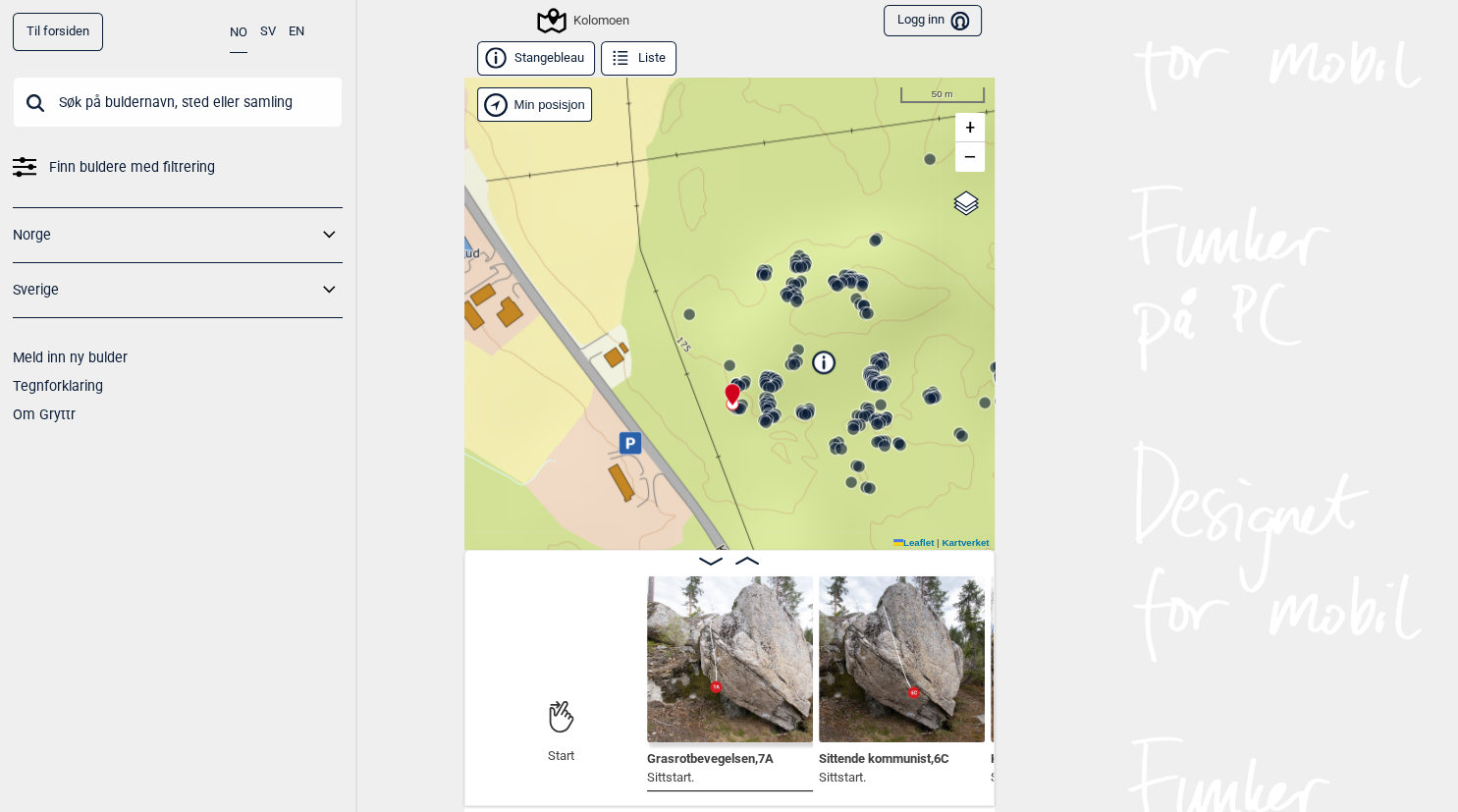 drag, startPoint x: 780, startPoint y: 424, endPoint x: 843, endPoint y: 473, distance: 79.81228 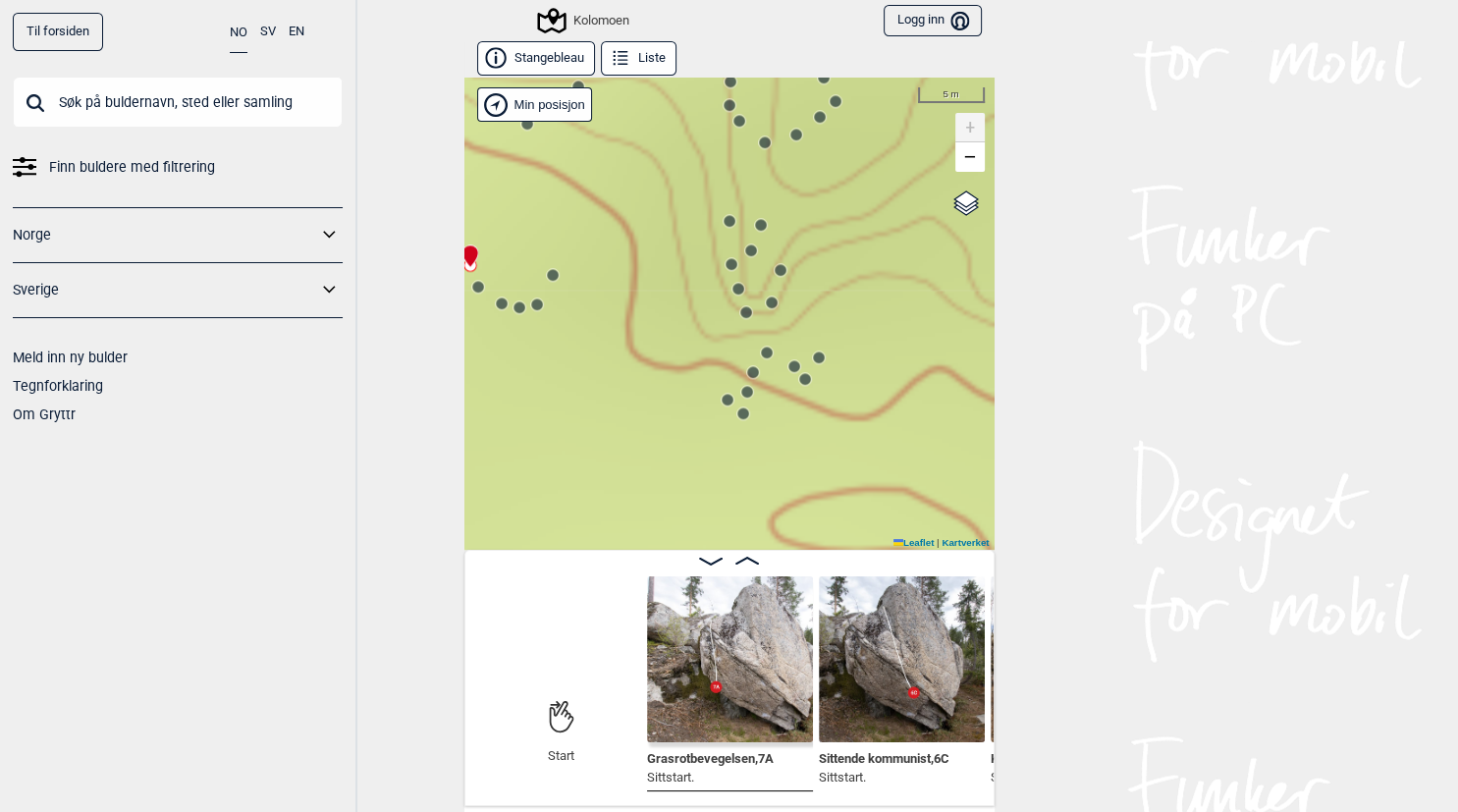 click 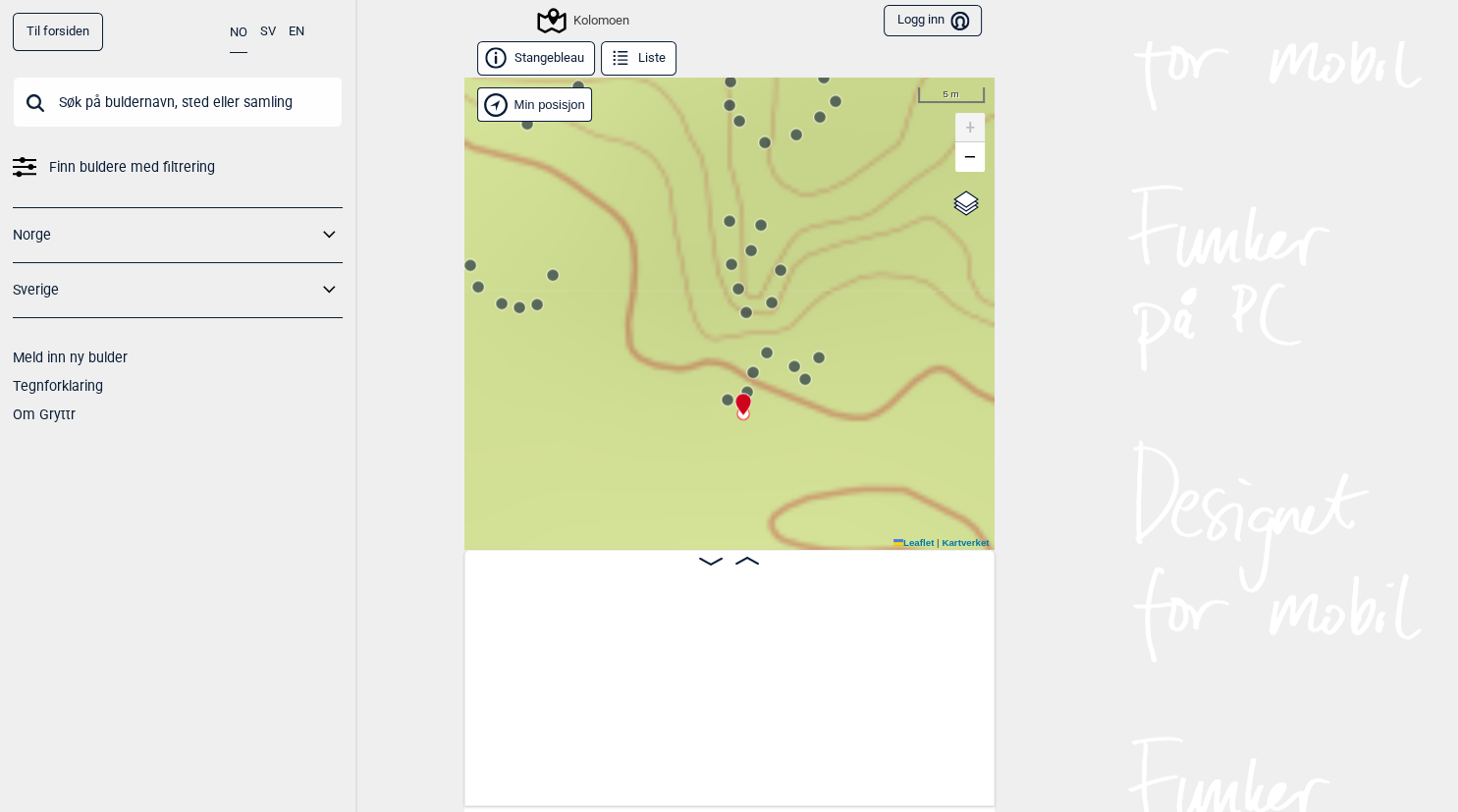 scroll, scrollTop: 0, scrollLeft: 3668, axis: horizontal 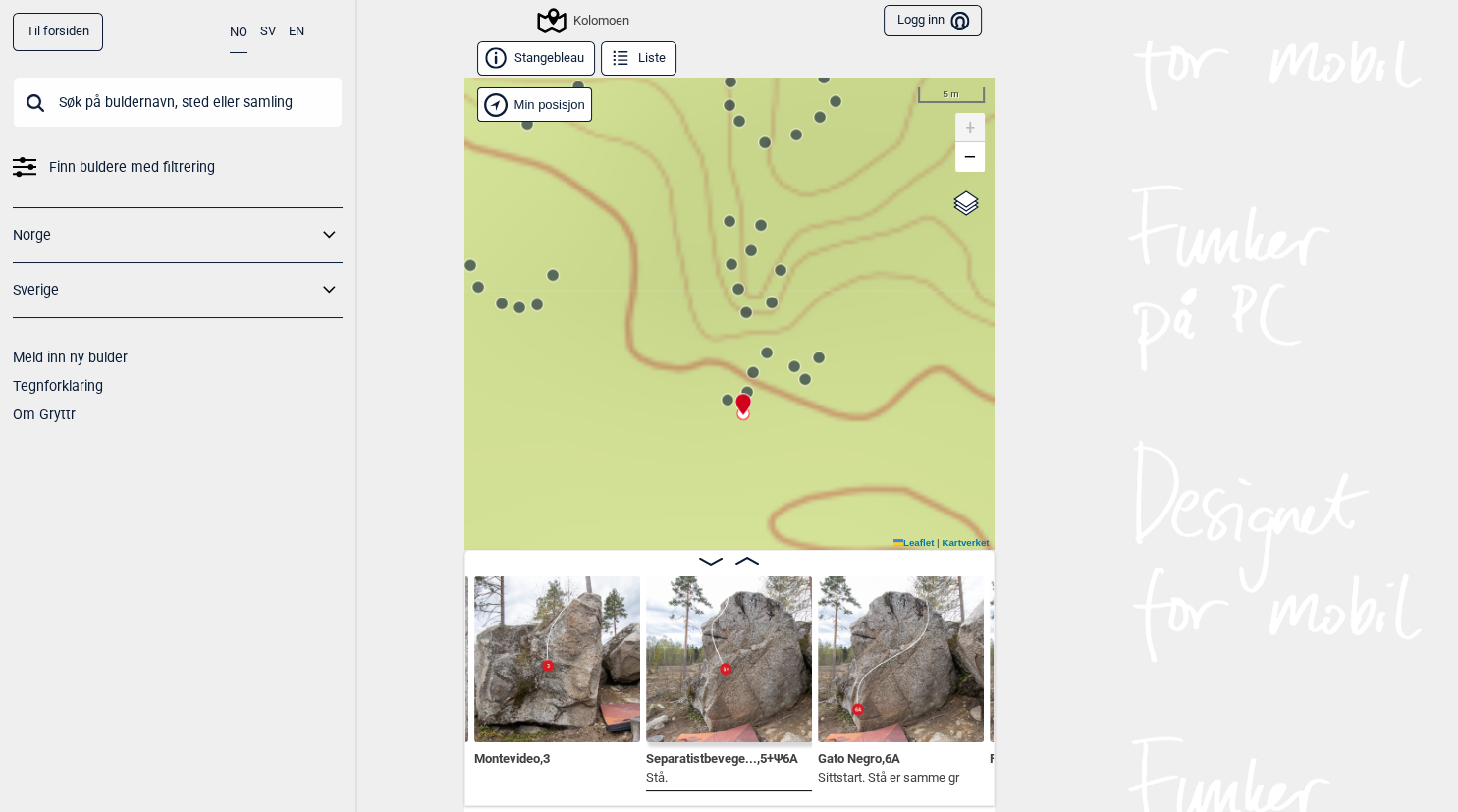 click 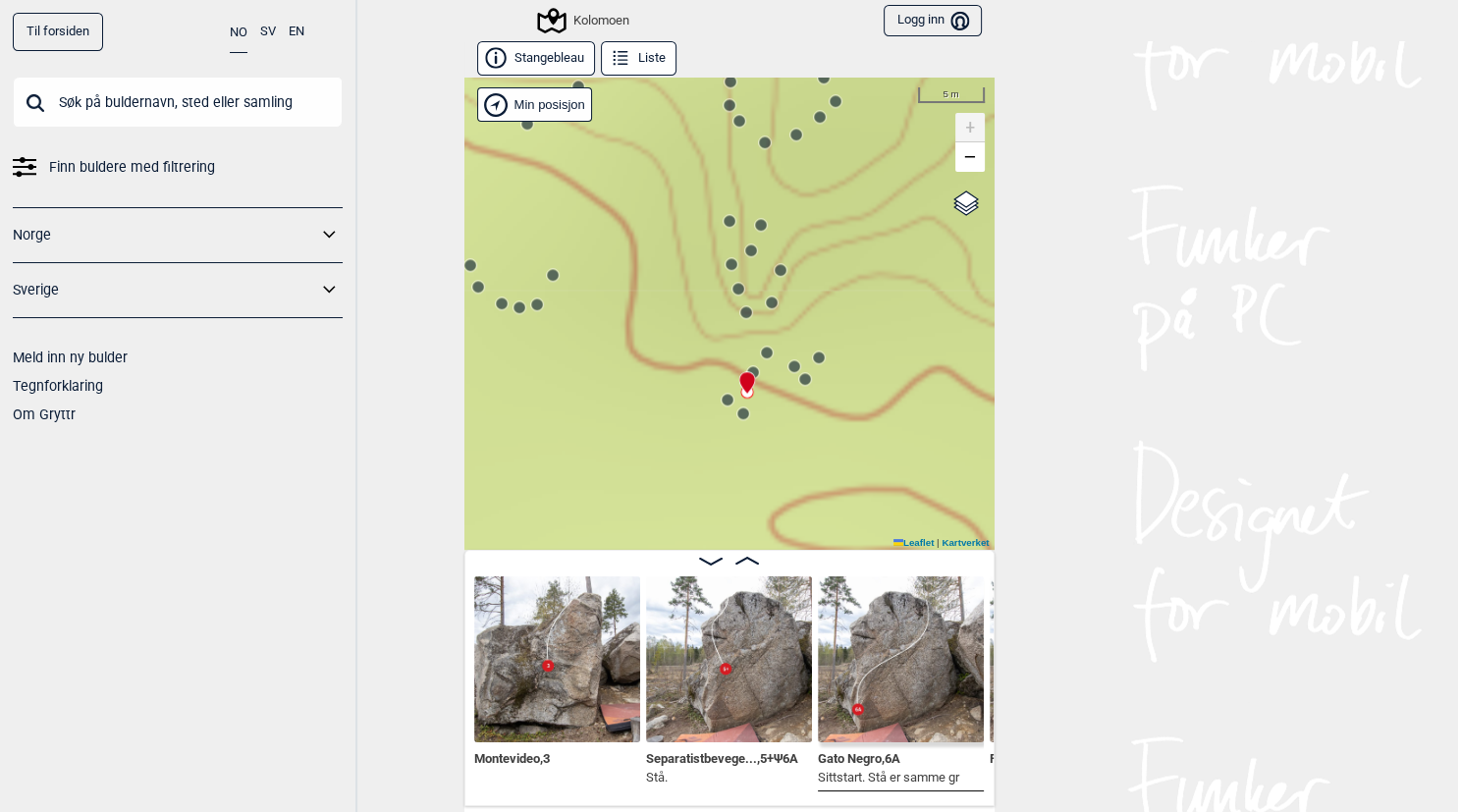 scroll, scrollTop: 0, scrollLeft: 3840, axis: horizontal 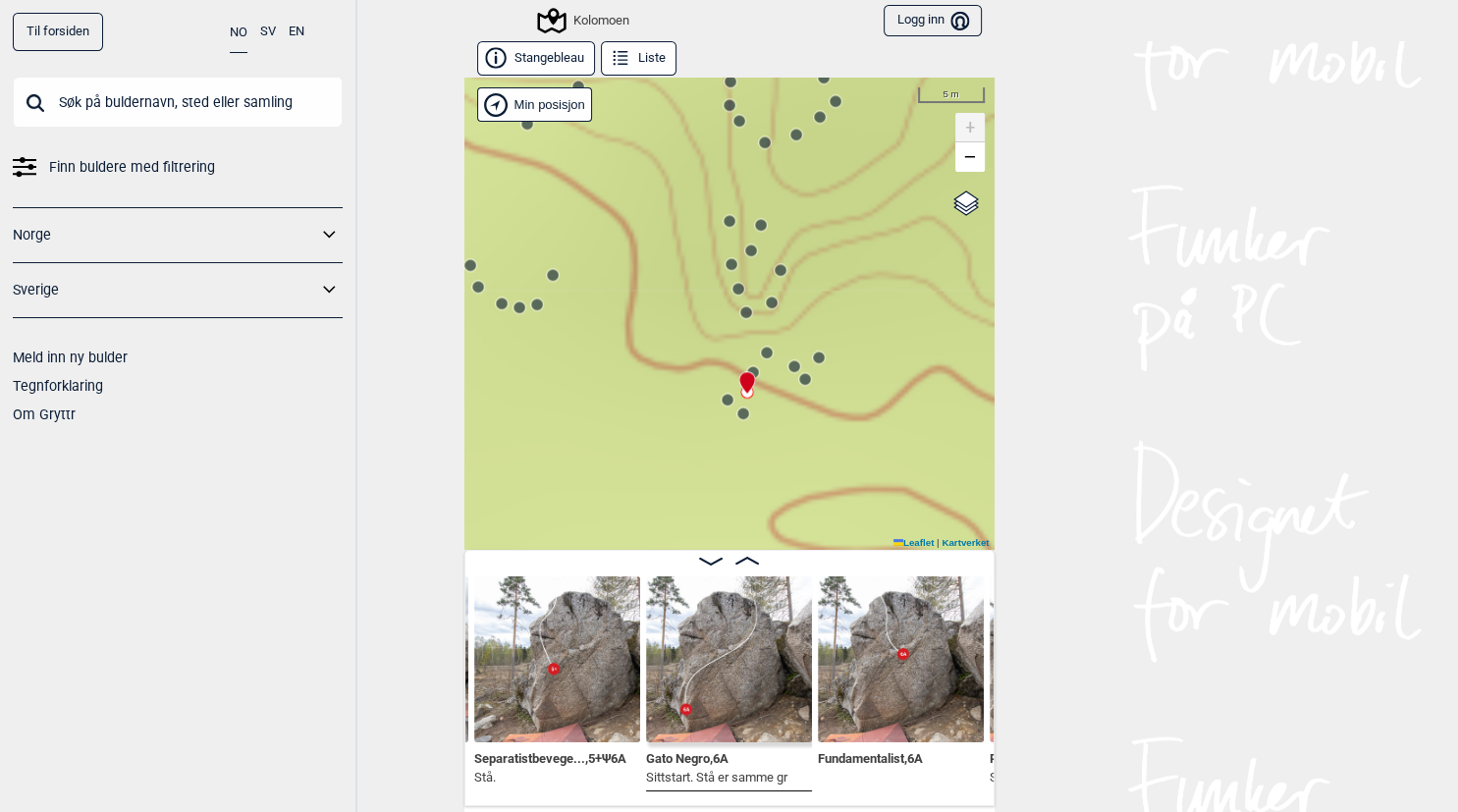 click on "Til forsiden NO SV EN Finn buldere med filtrering Norge Sverige Meld inn ny bulder Tegnforklaring Om Gryttr   Kolomoen Logg inn Bruker Stangebleau   Liste
Kolomoen" at bounding box center (729, 406) 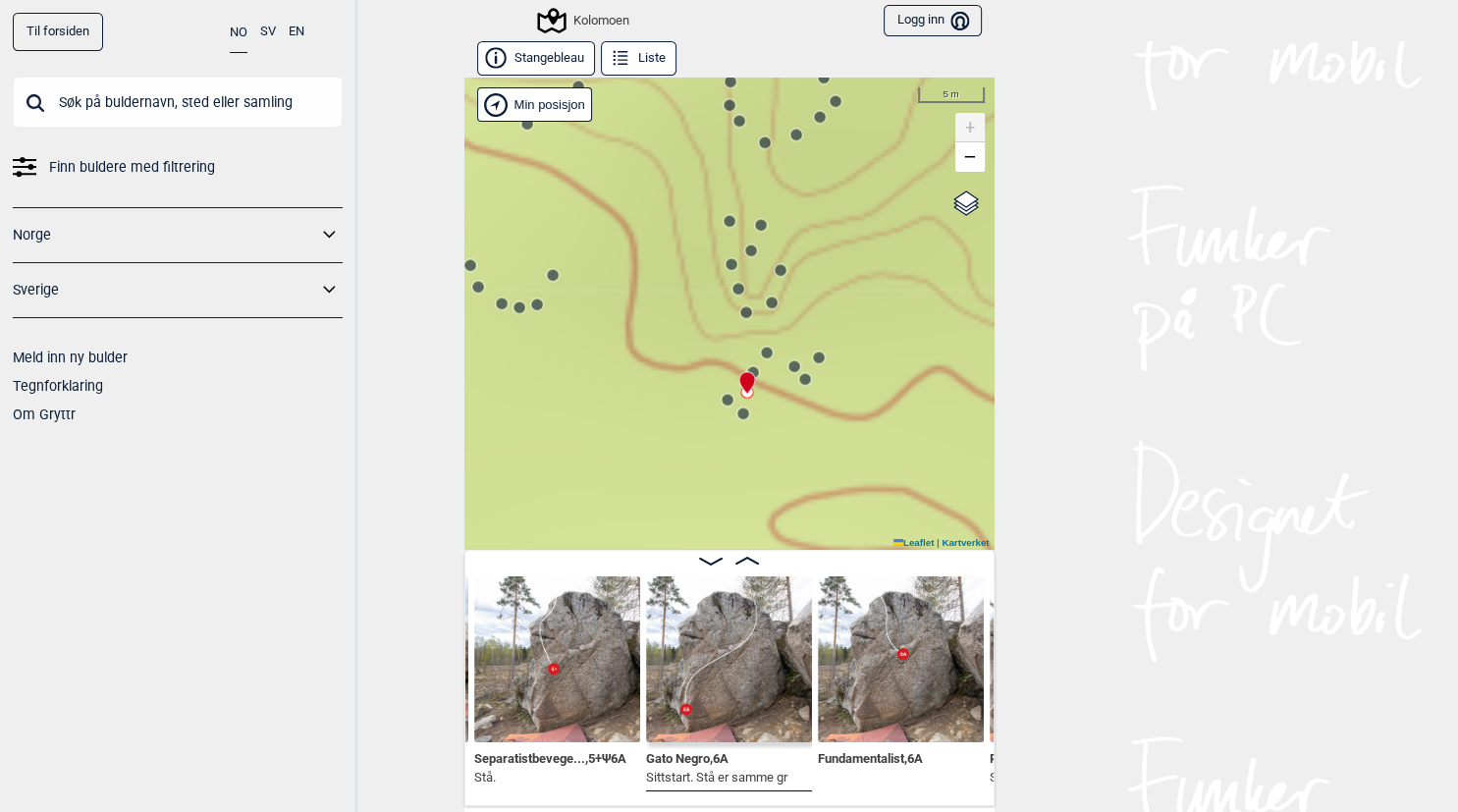 click 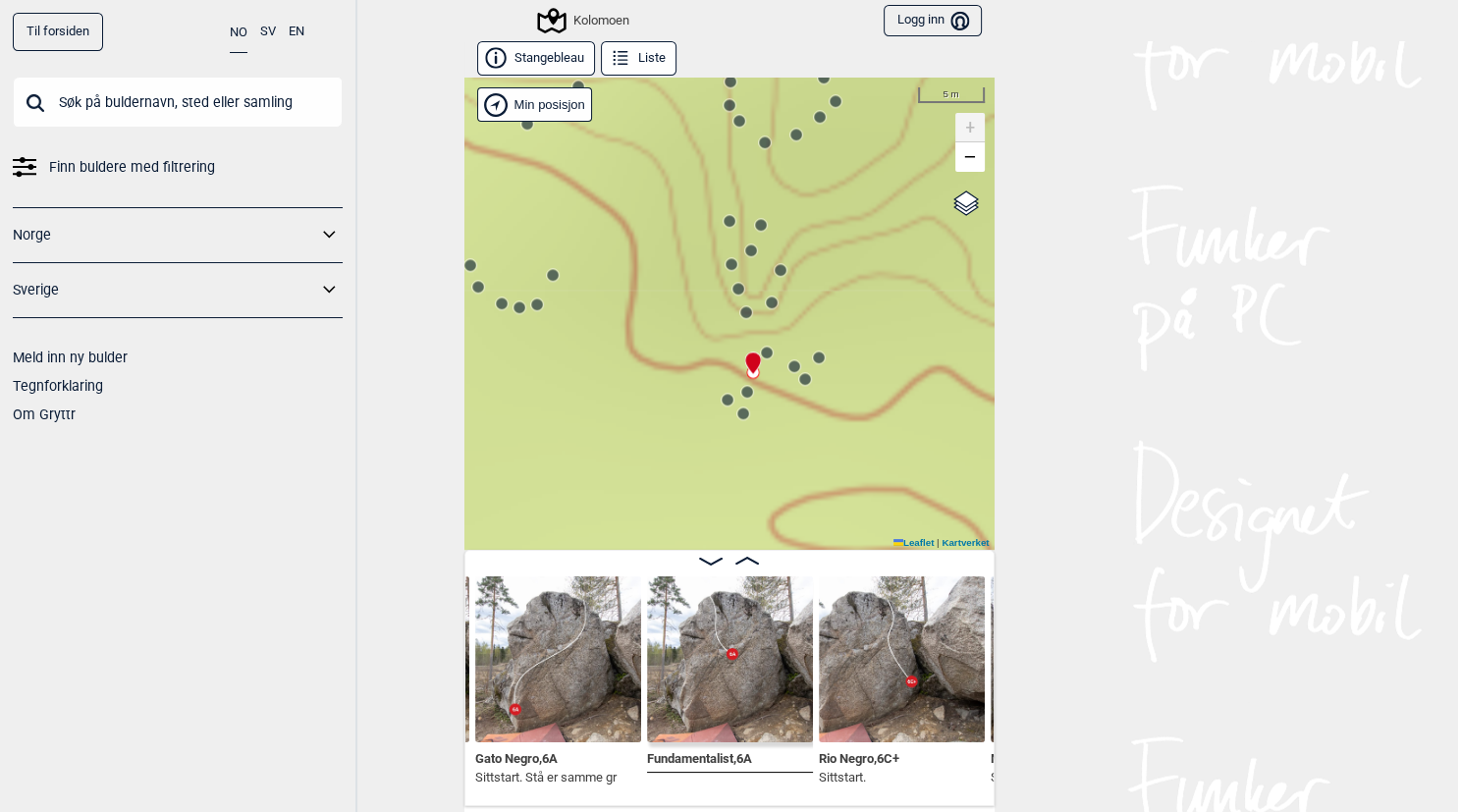 click 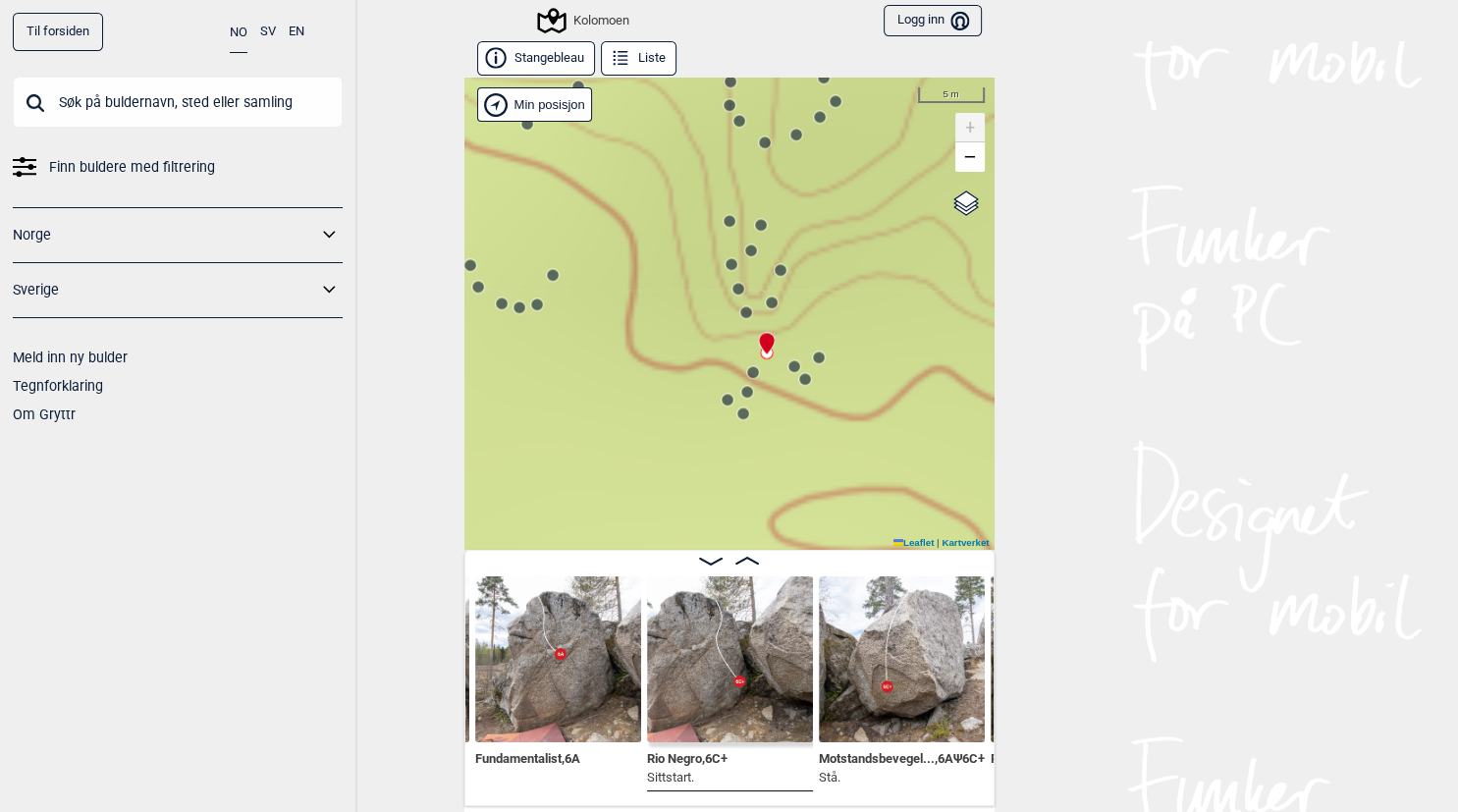 click 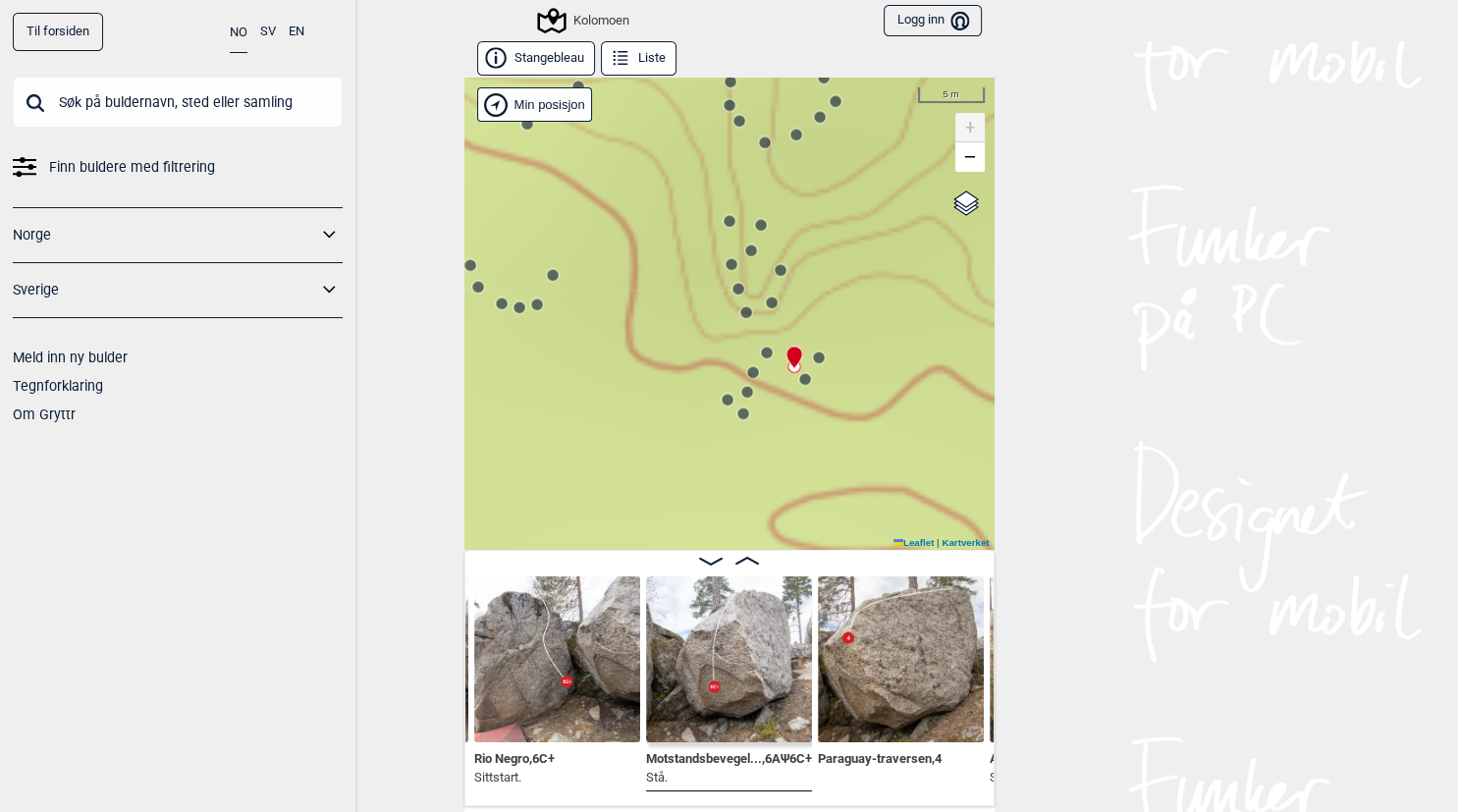 click 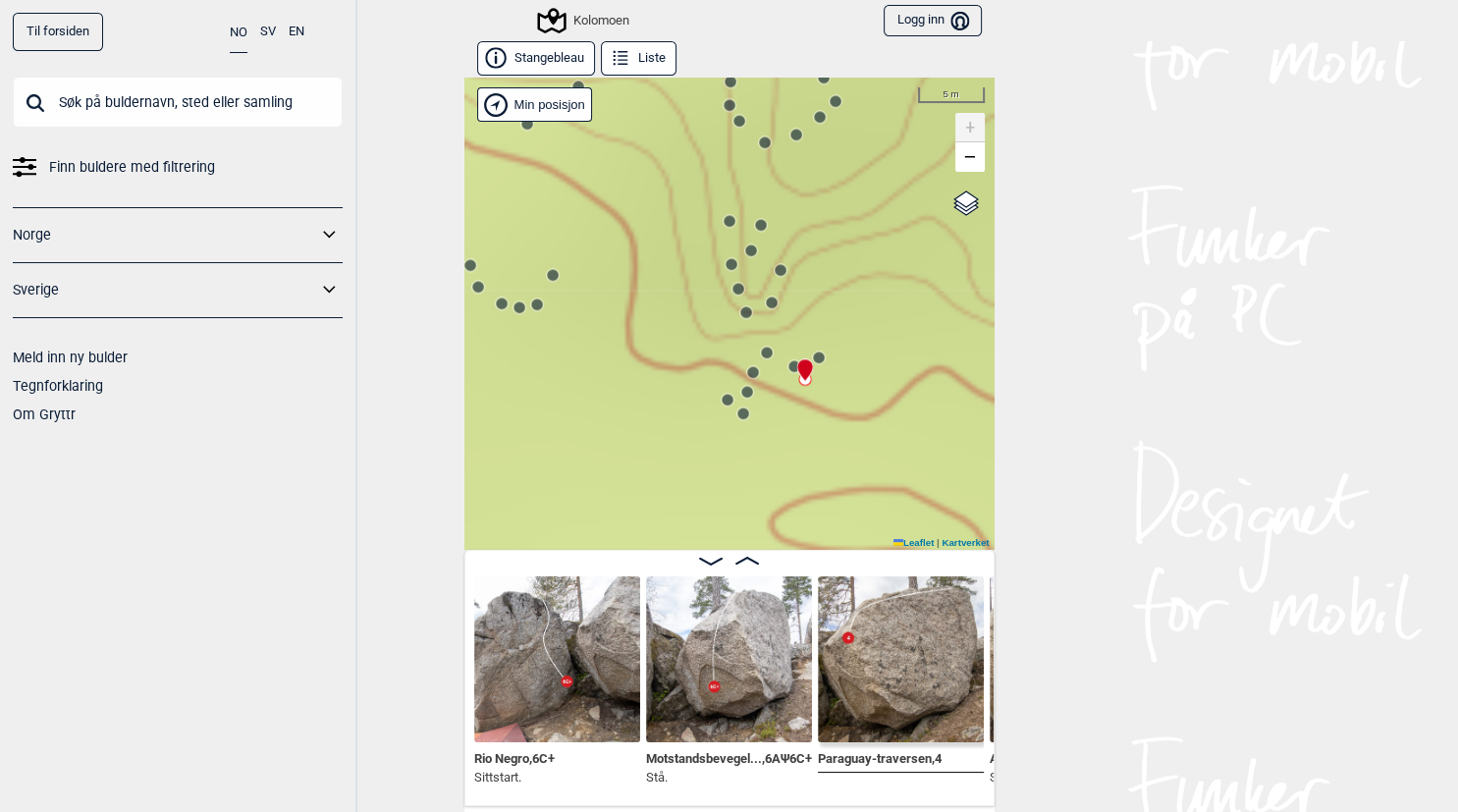 scroll, scrollTop: 0, scrollLeft: 4527, axis: horizontal 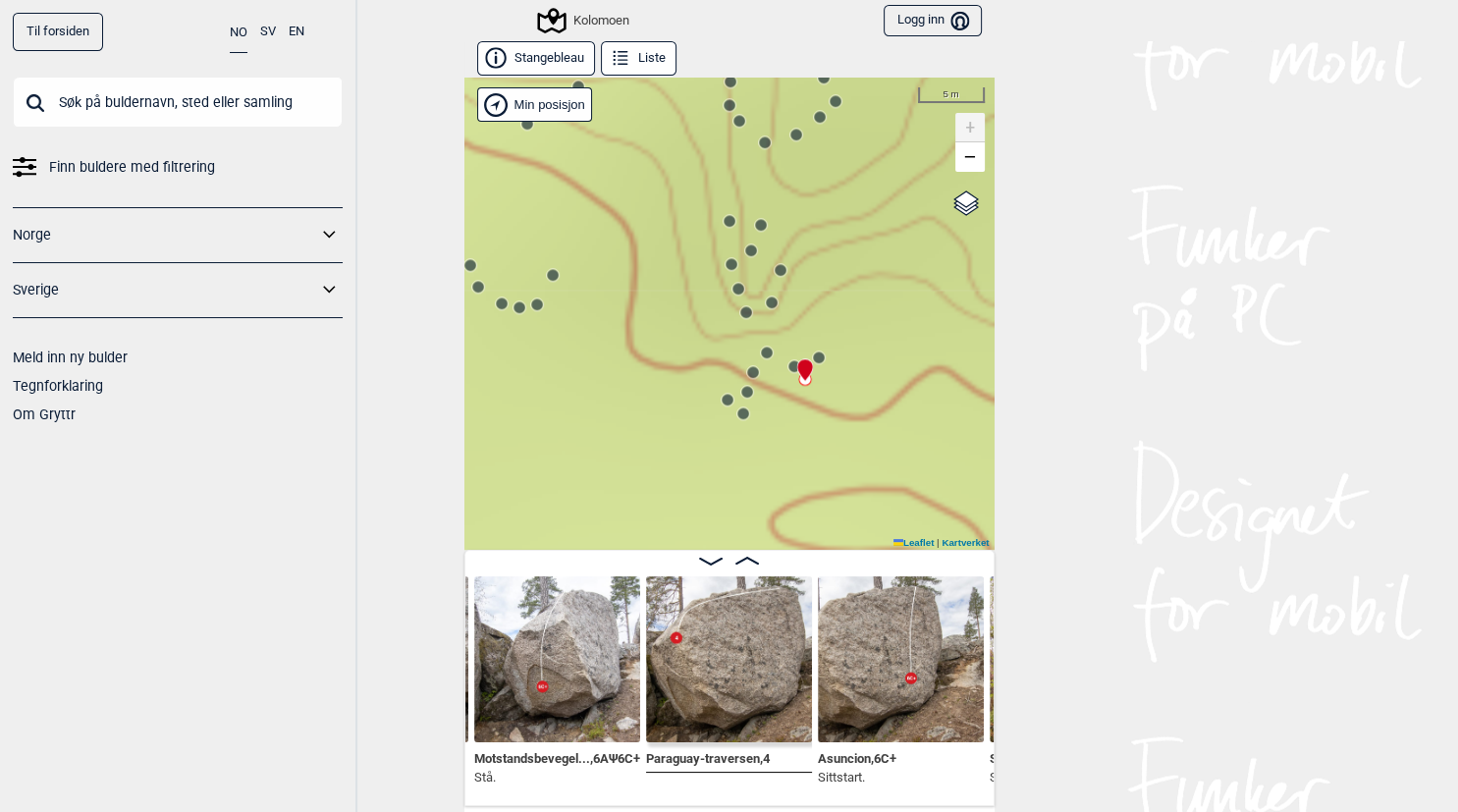 click 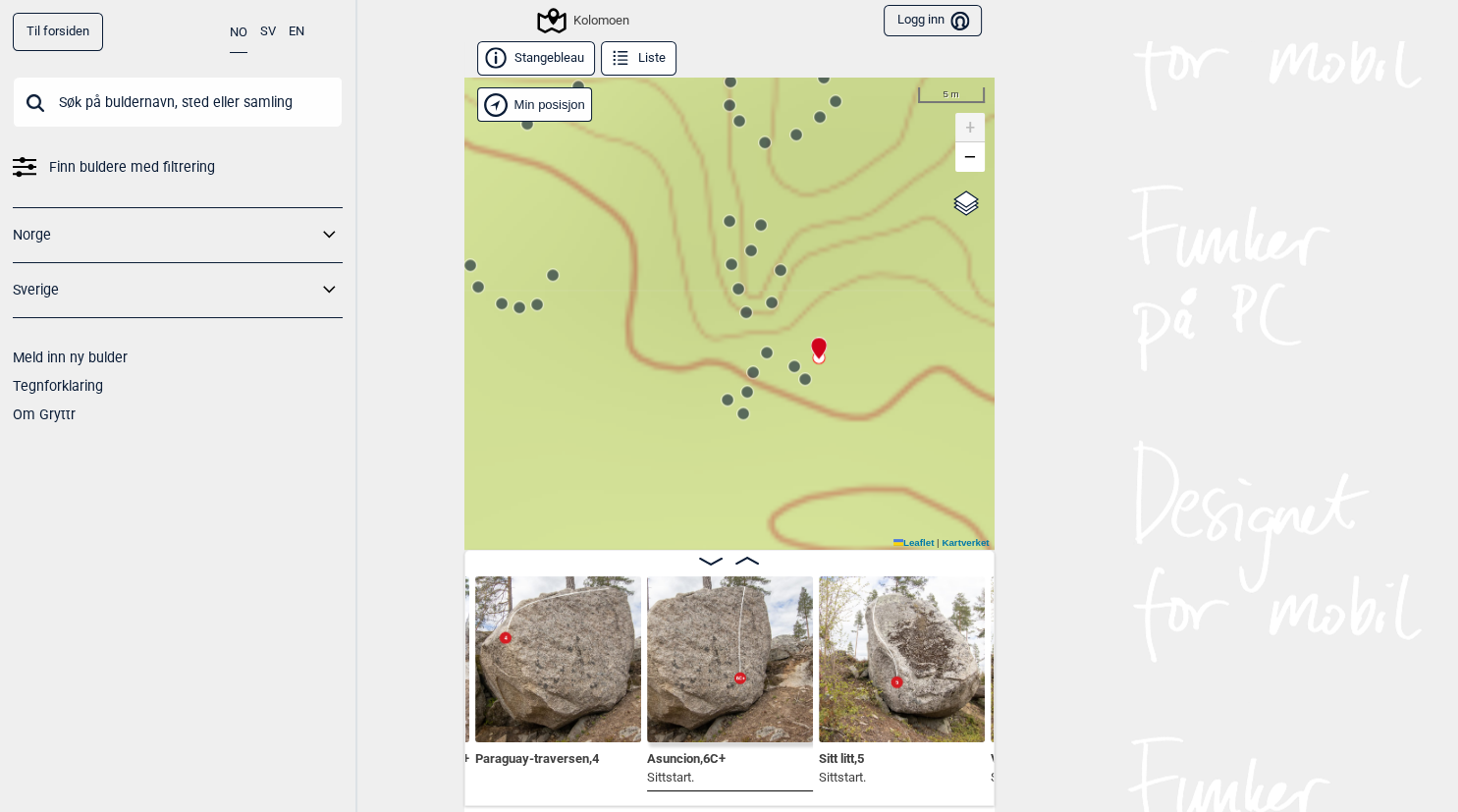 click 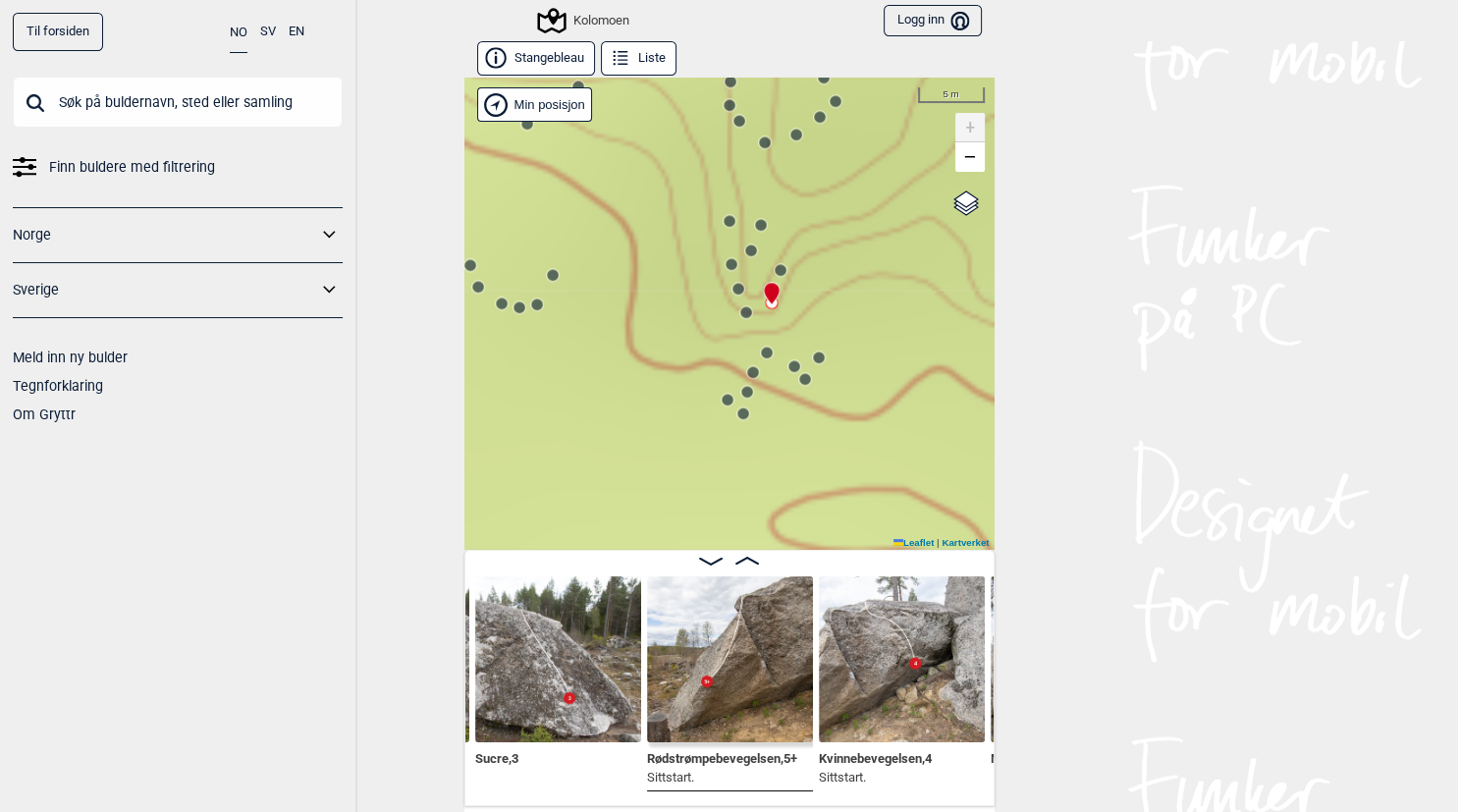 click 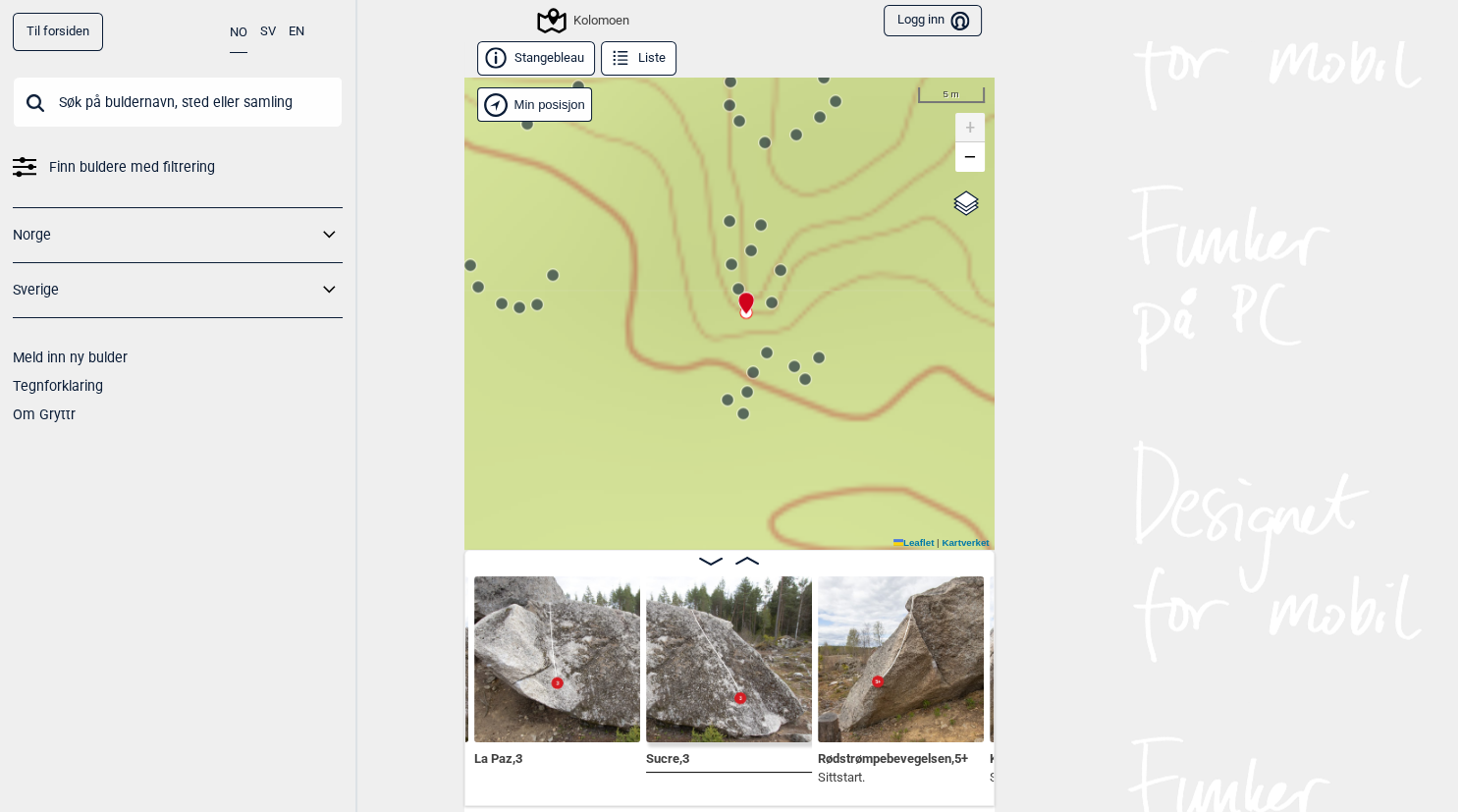 click 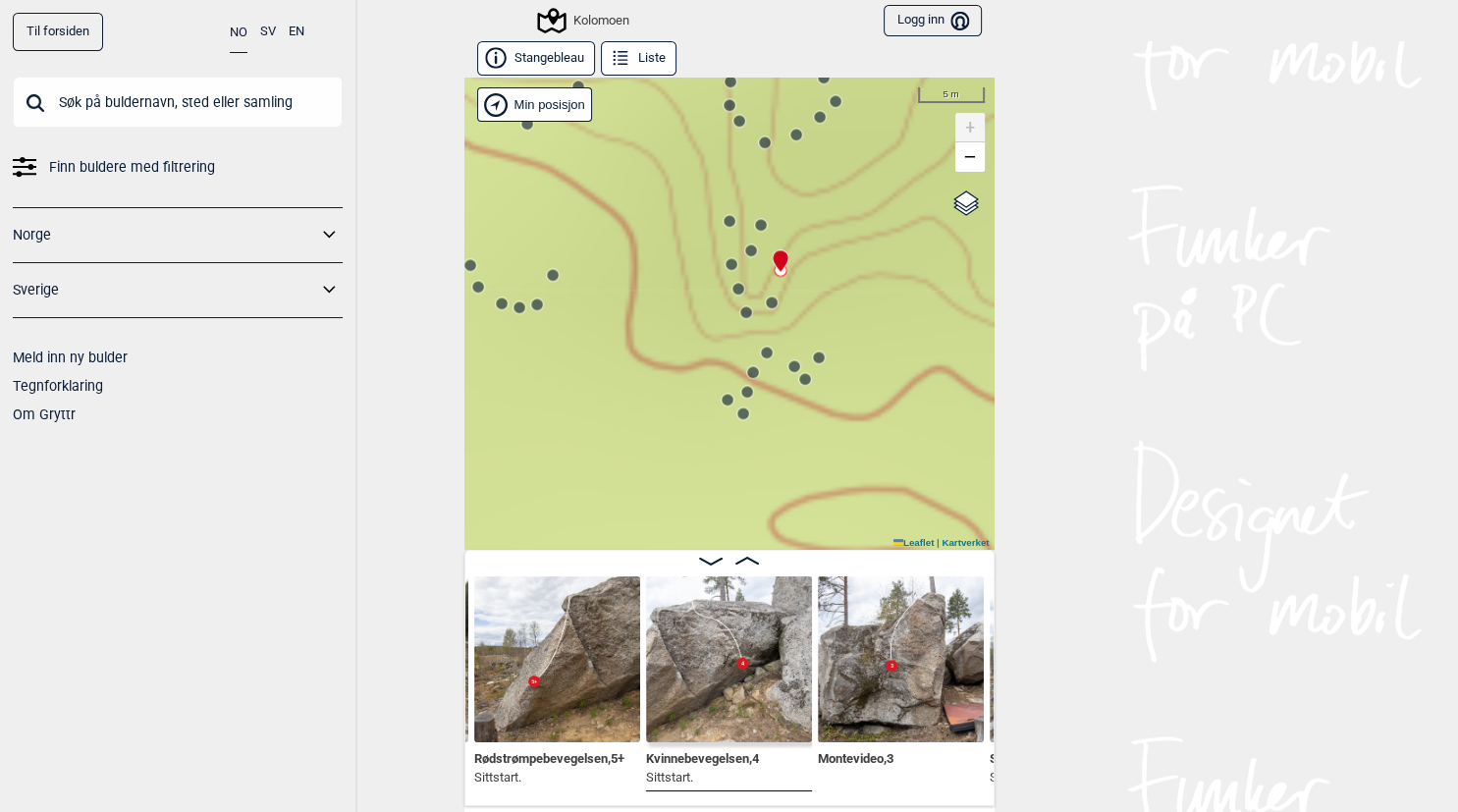 click on "Til forsiden NO SV EN Finn buldere med filtrering Norge Sverige Meld inn ny bulder Tegnforklaring Om Gryttr   Kolomoen Logg inn Bruker Stangebleau   Liste
Kolomoen" at bounding box center [729, 406] 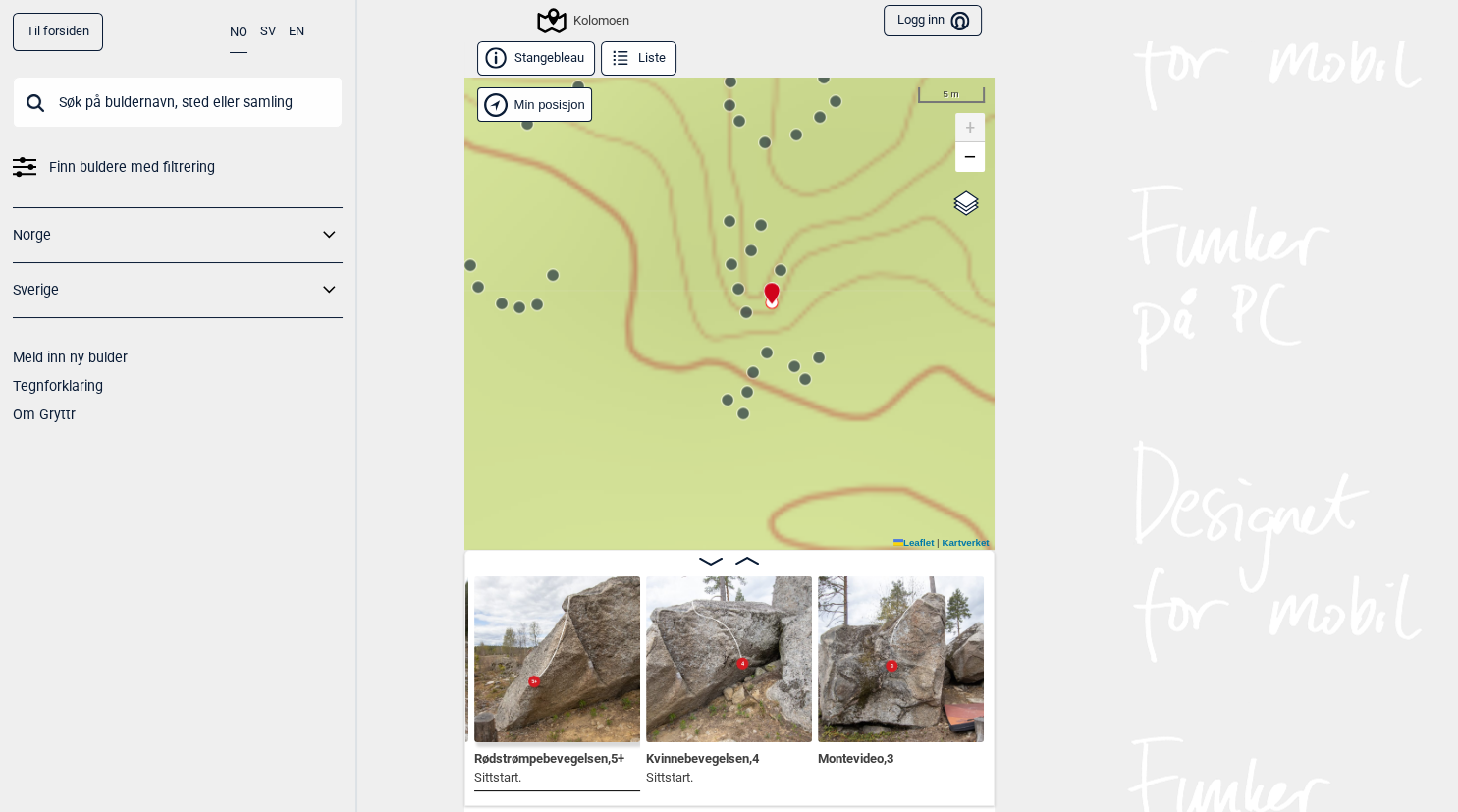 scroll, scrollTop: 0, scrollLeft: 3176, axis: horizontal 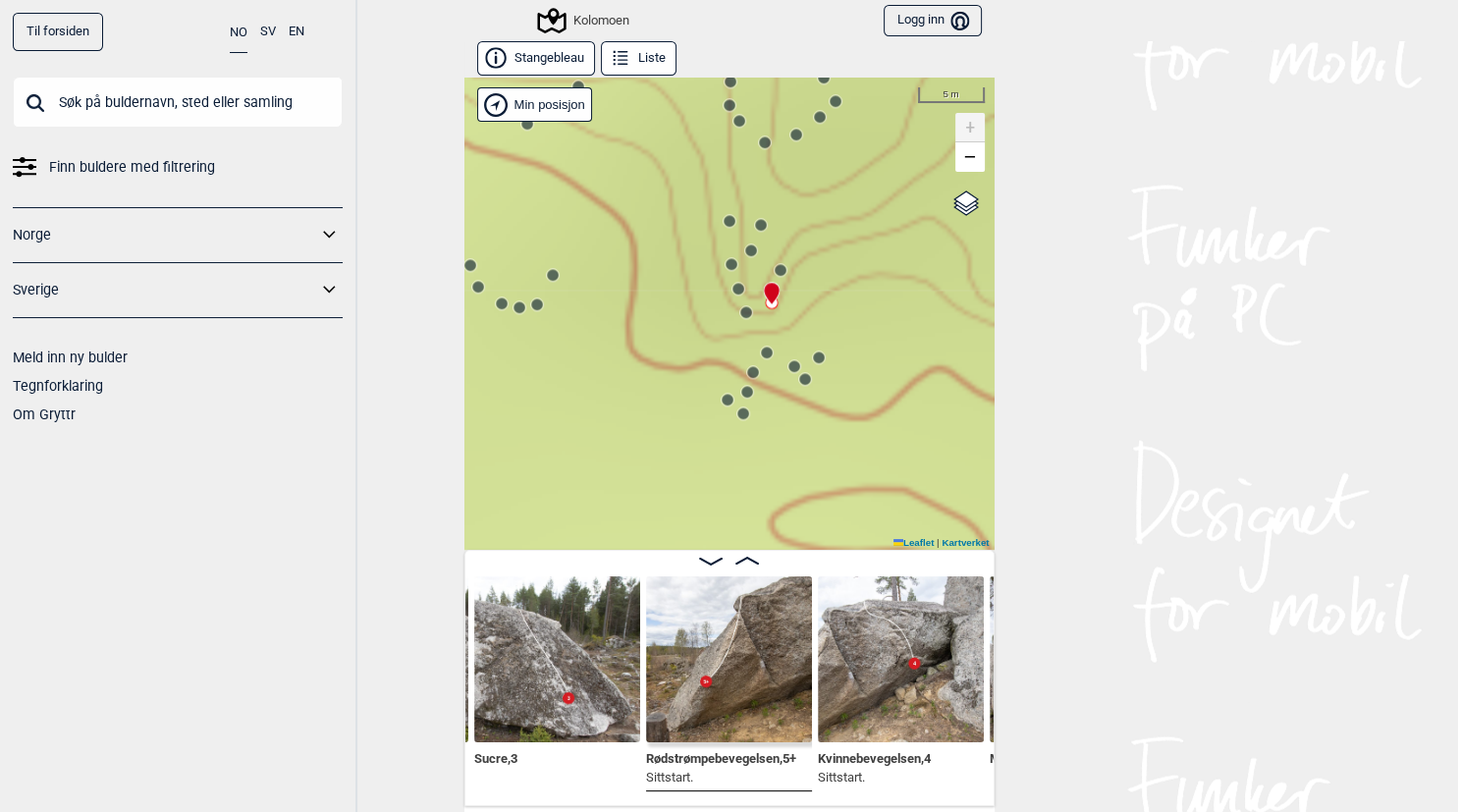 click 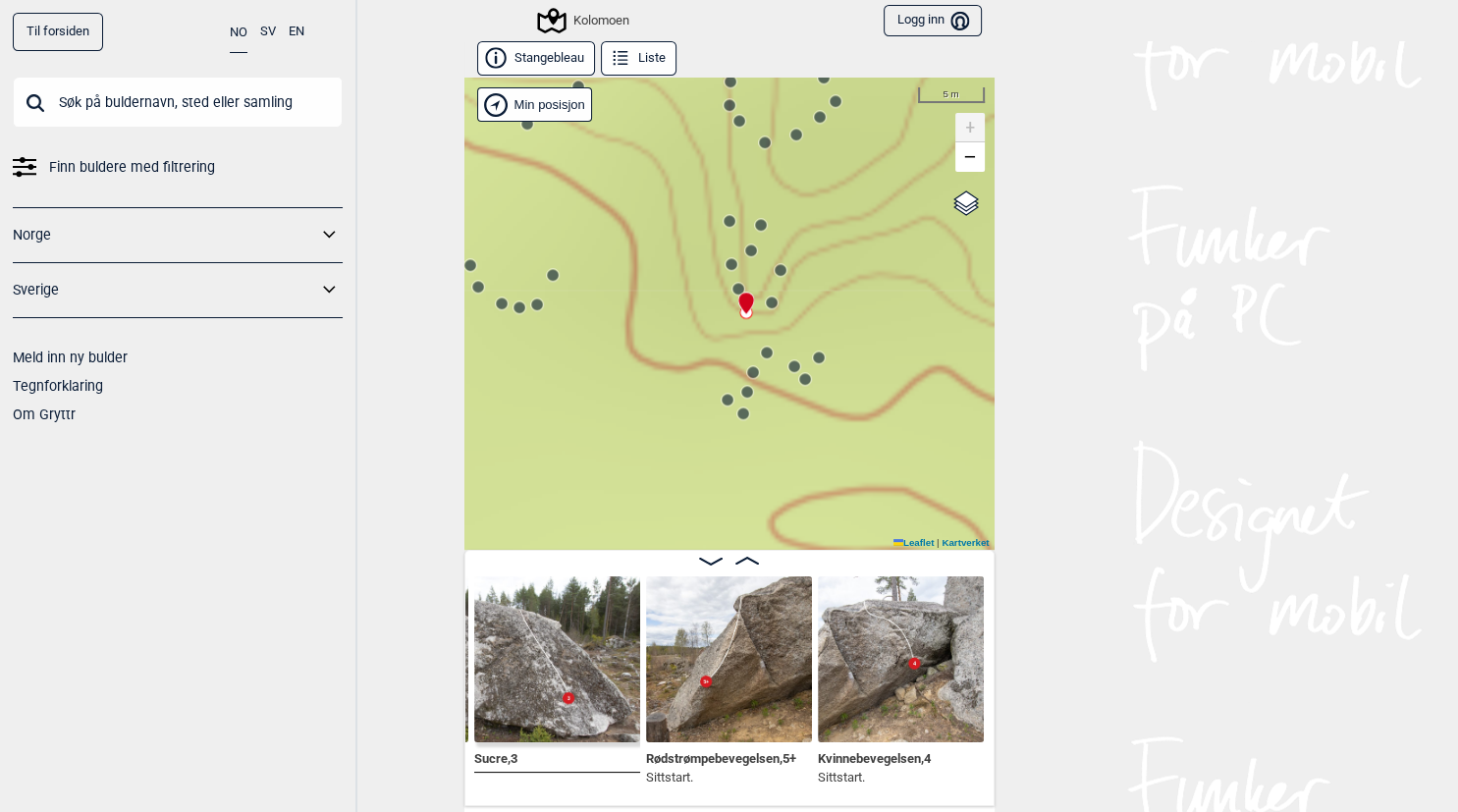 scroll, scrollTop: 0, scrollLeft: 3004, axis: horizontal 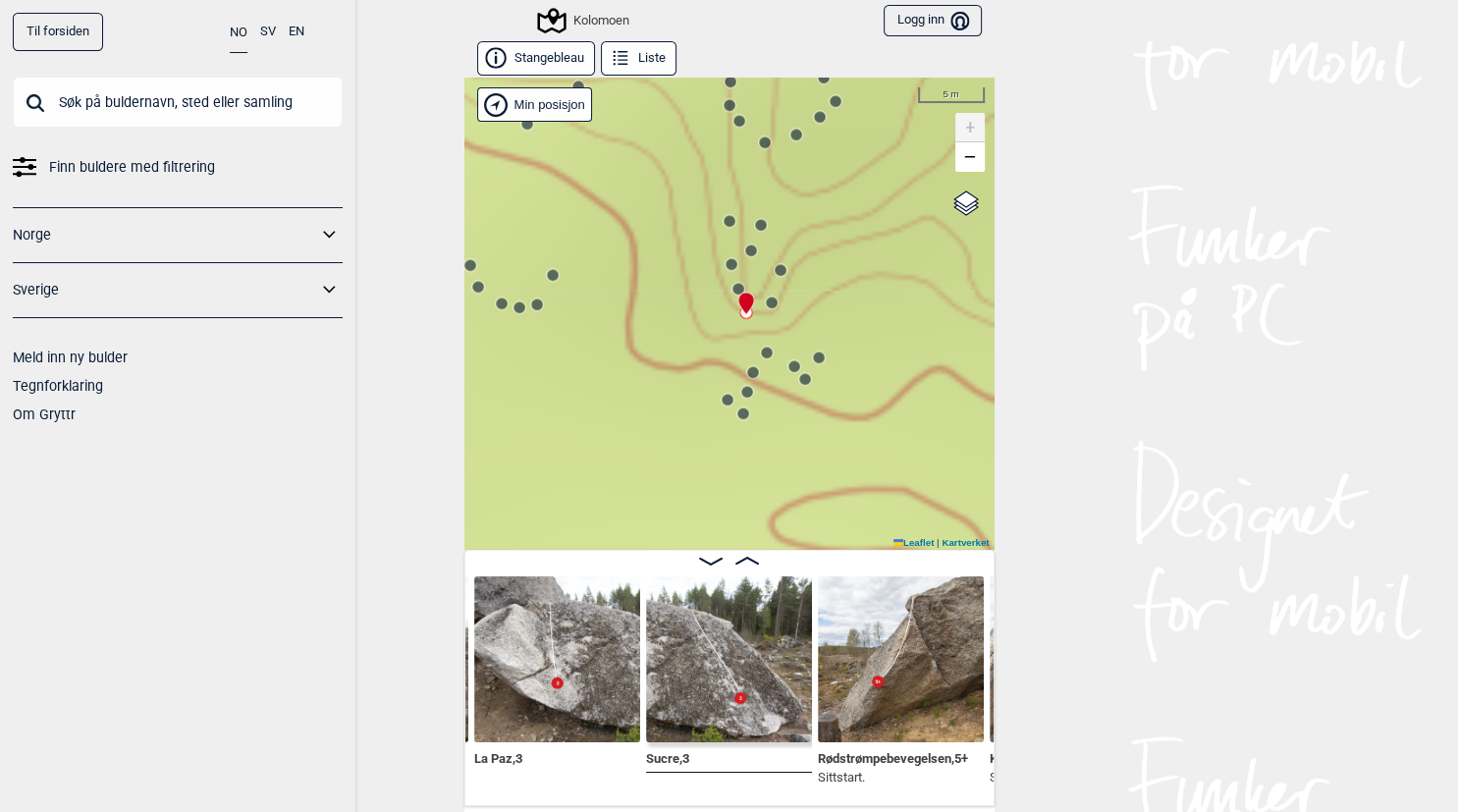 click at bounding box center (742, 295) 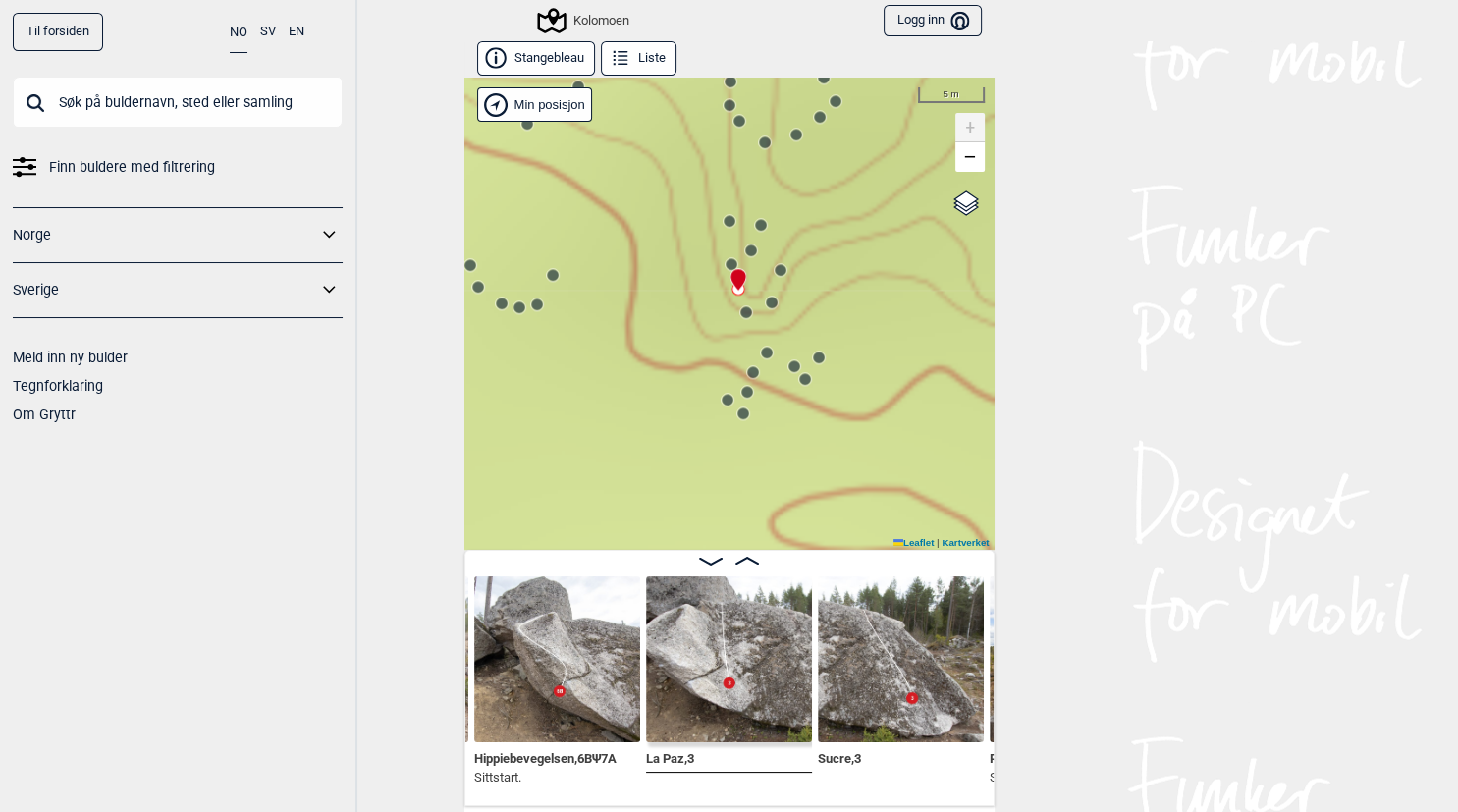 click 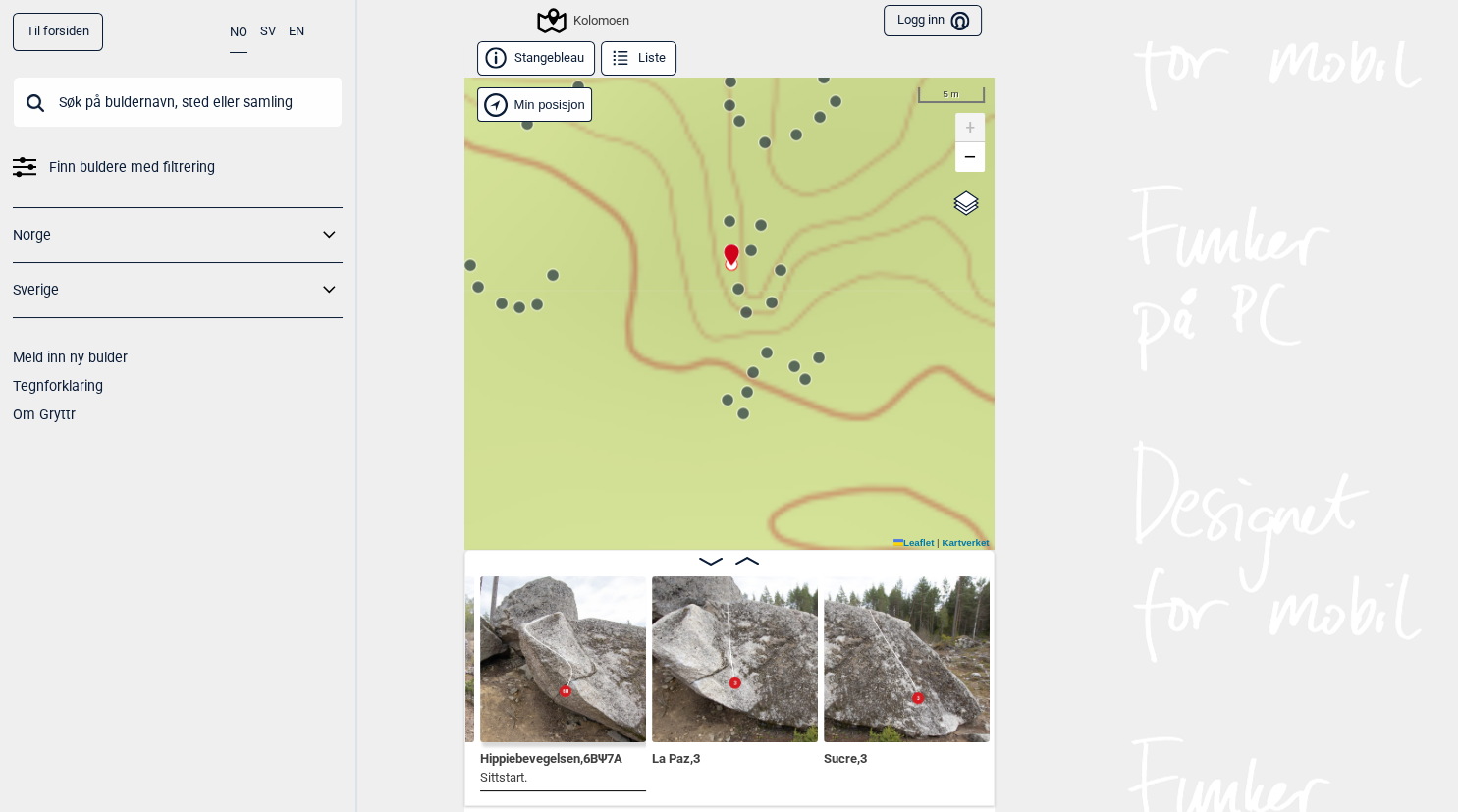 scroll, scrollTop: 0, scrollLeft: 2673, axis: horizontal 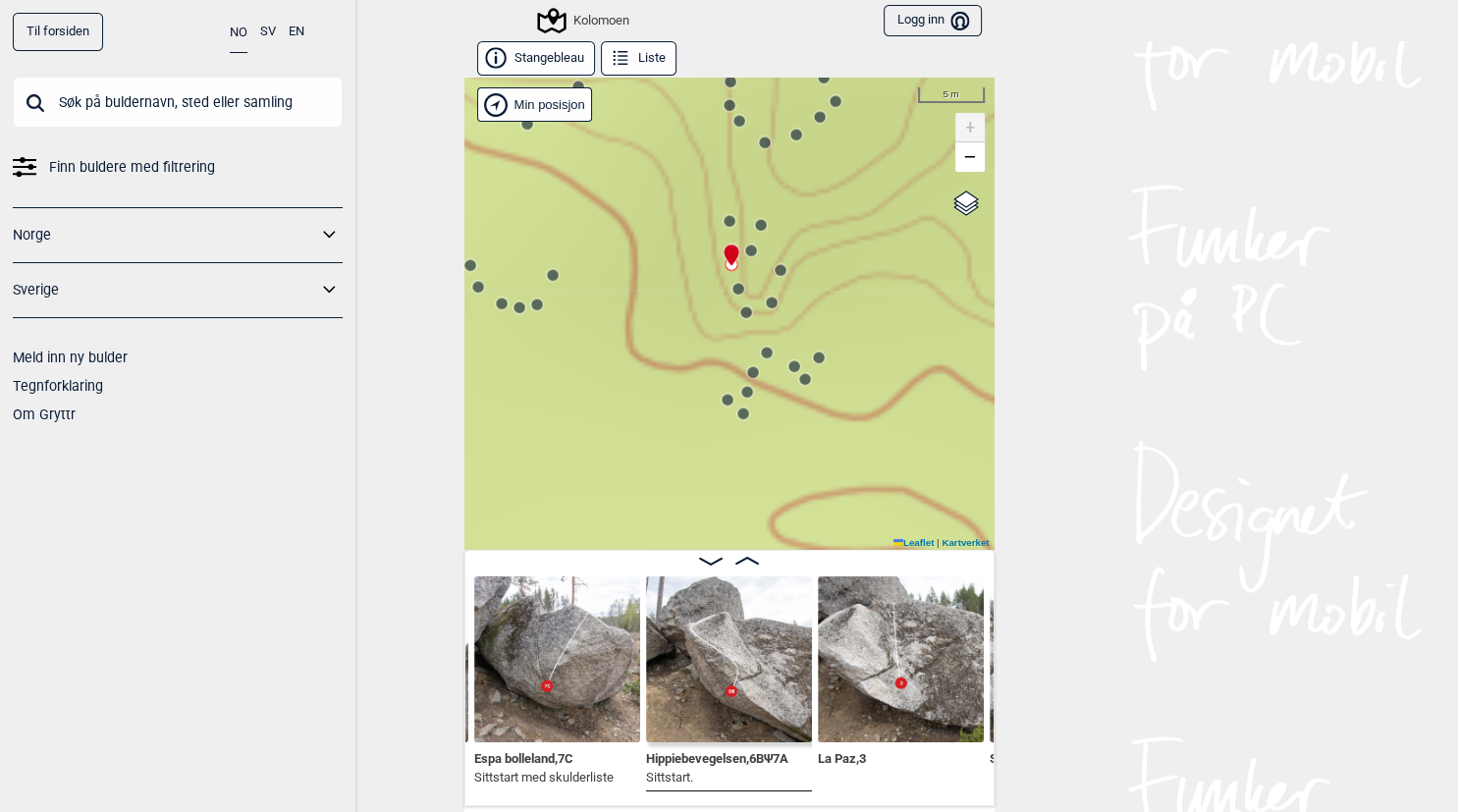 click 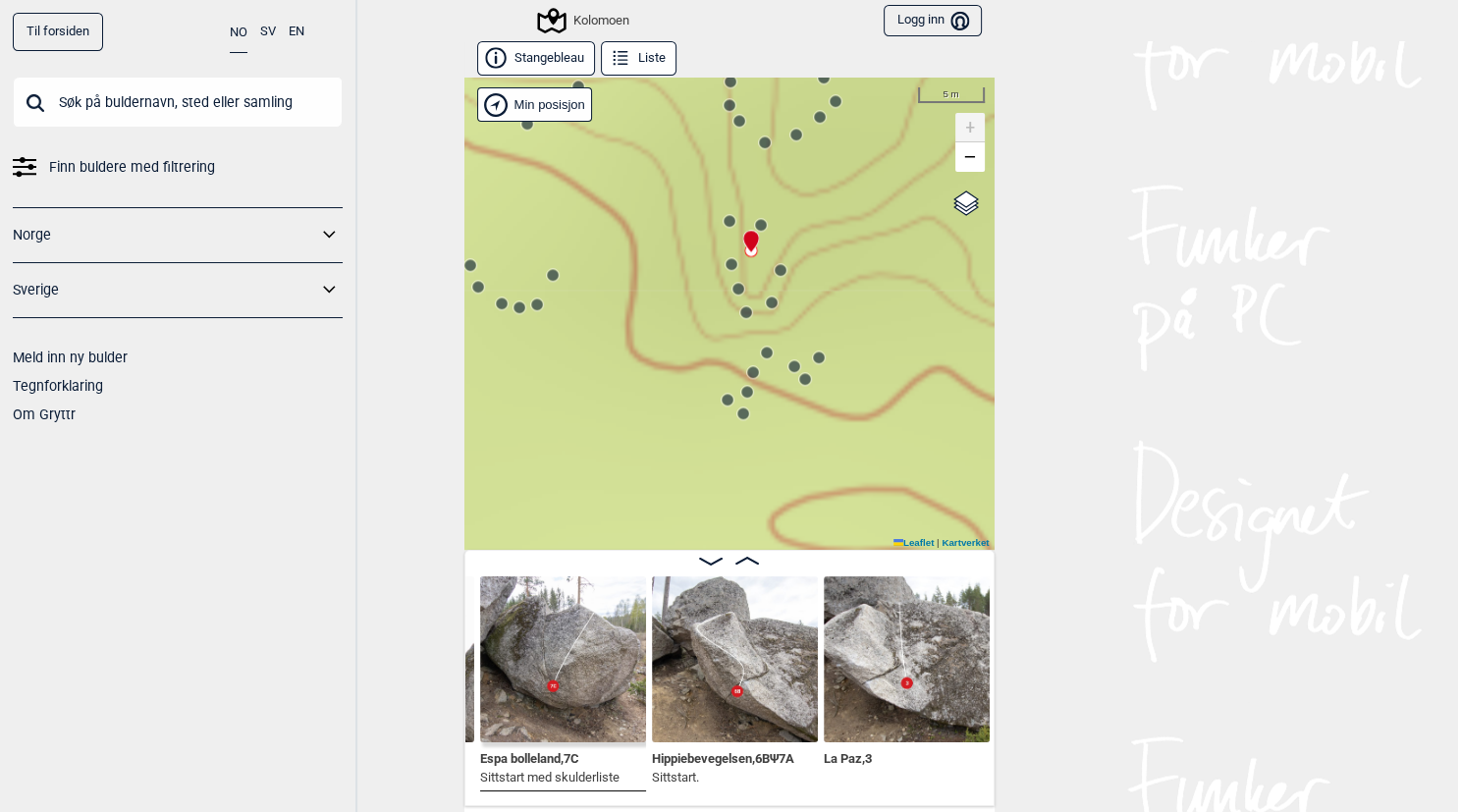 scroll, scrollTop: 0, scrollLeft: 2506, axis: horizontal 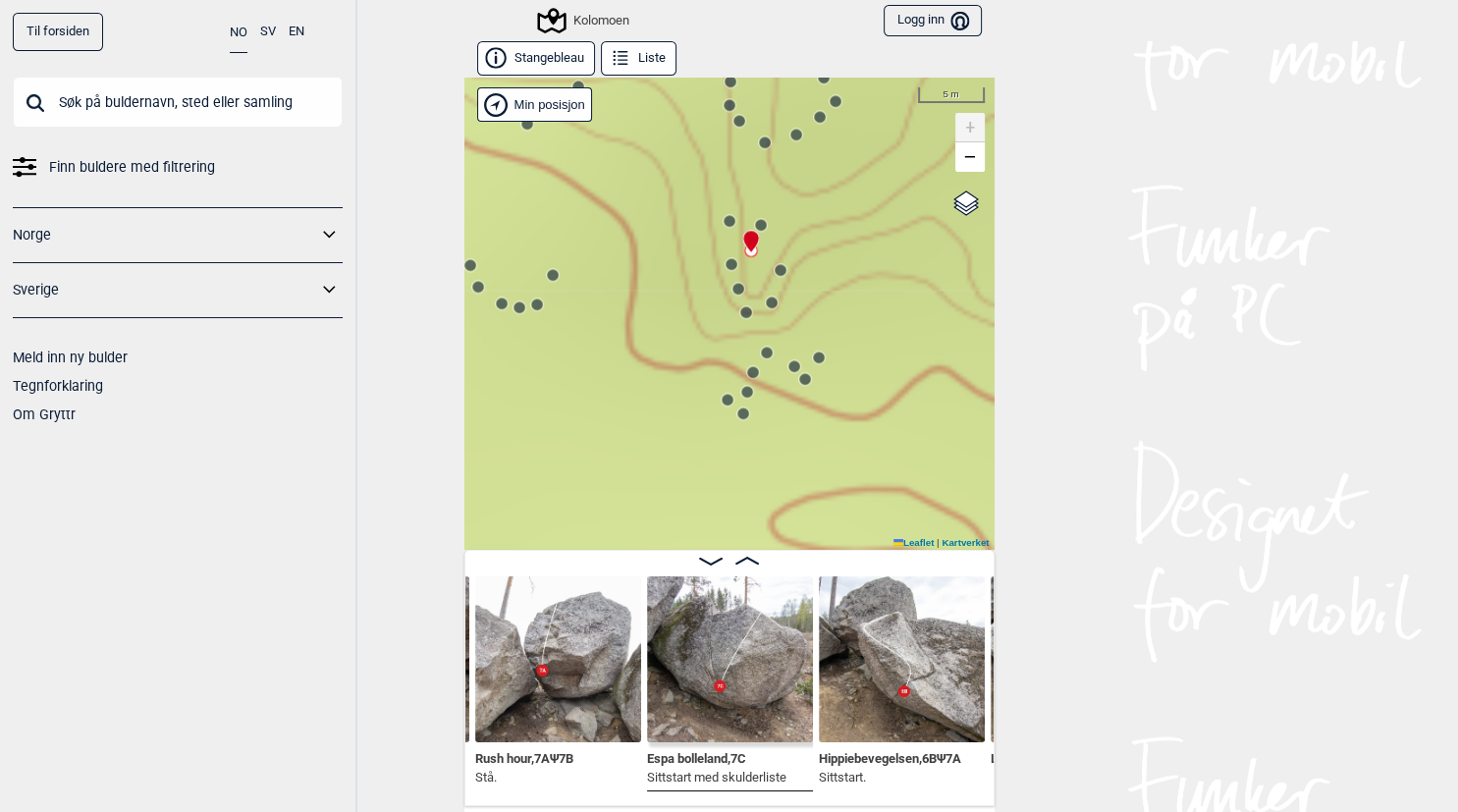 click 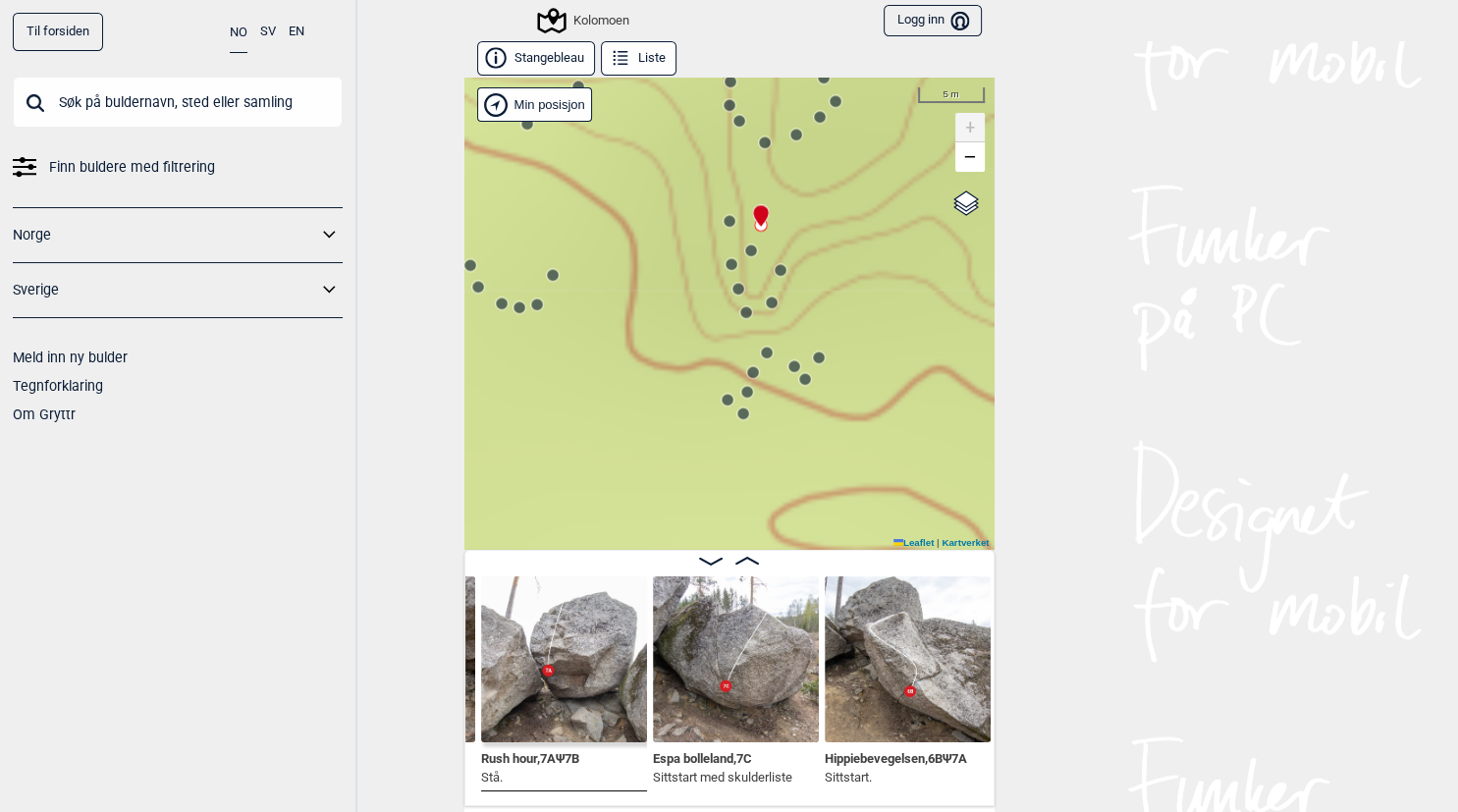 scroll, scrollTop: 0, scrollLeft: 2341, axis: horizontal 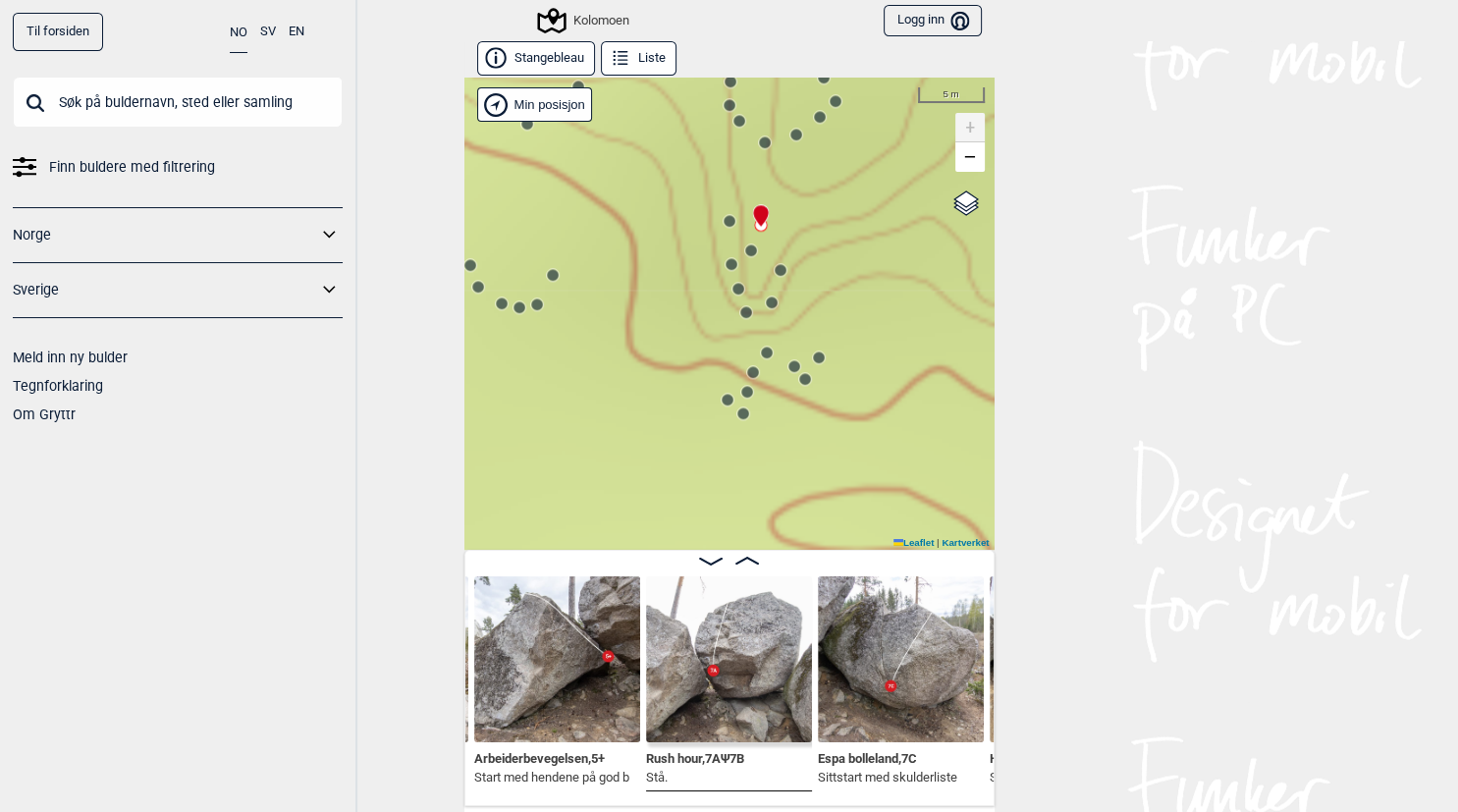 click 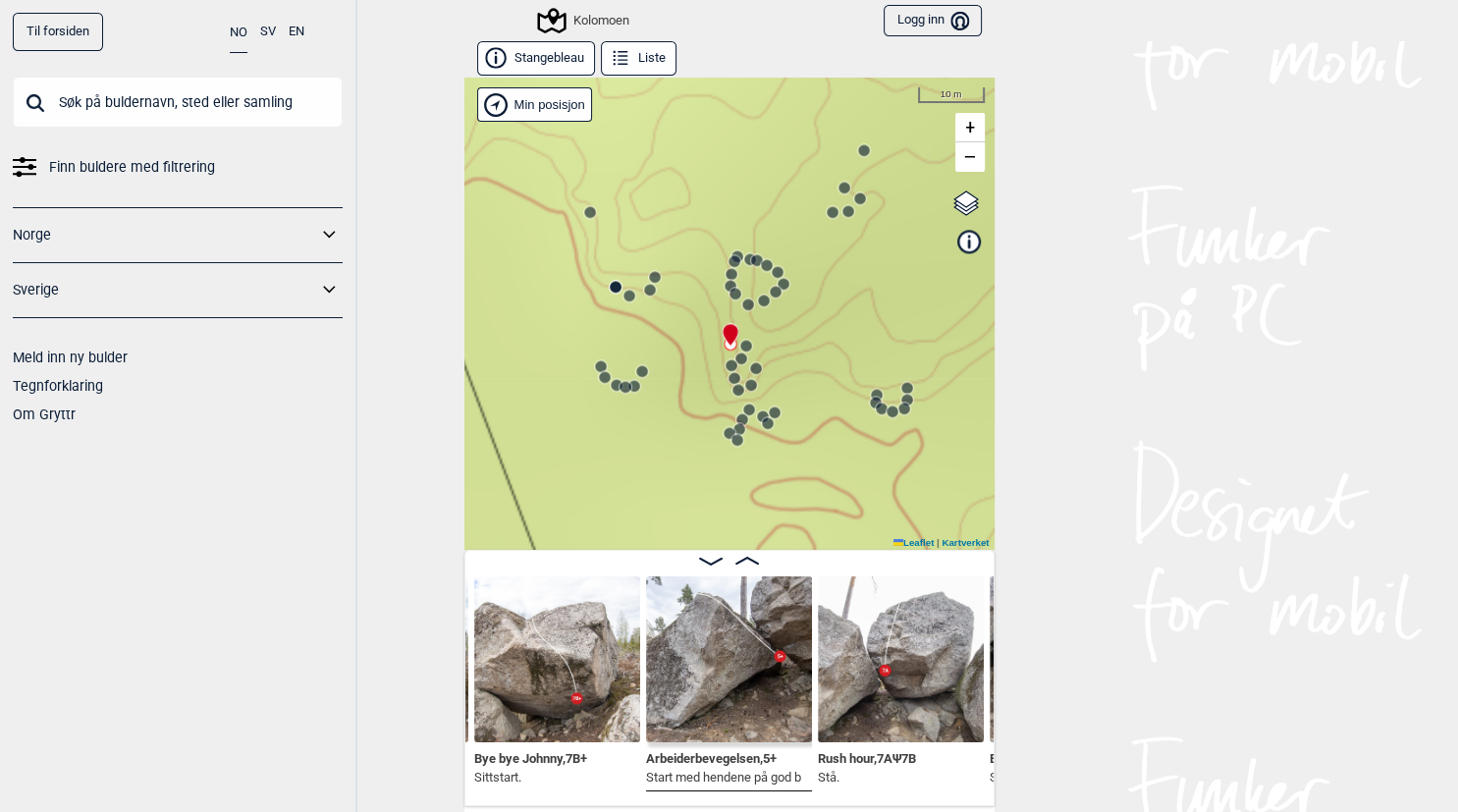 drag, startPoint x: 819, startPoint y: 298, endPoint x: 776, endPoint y: 383, distance: 95.25755 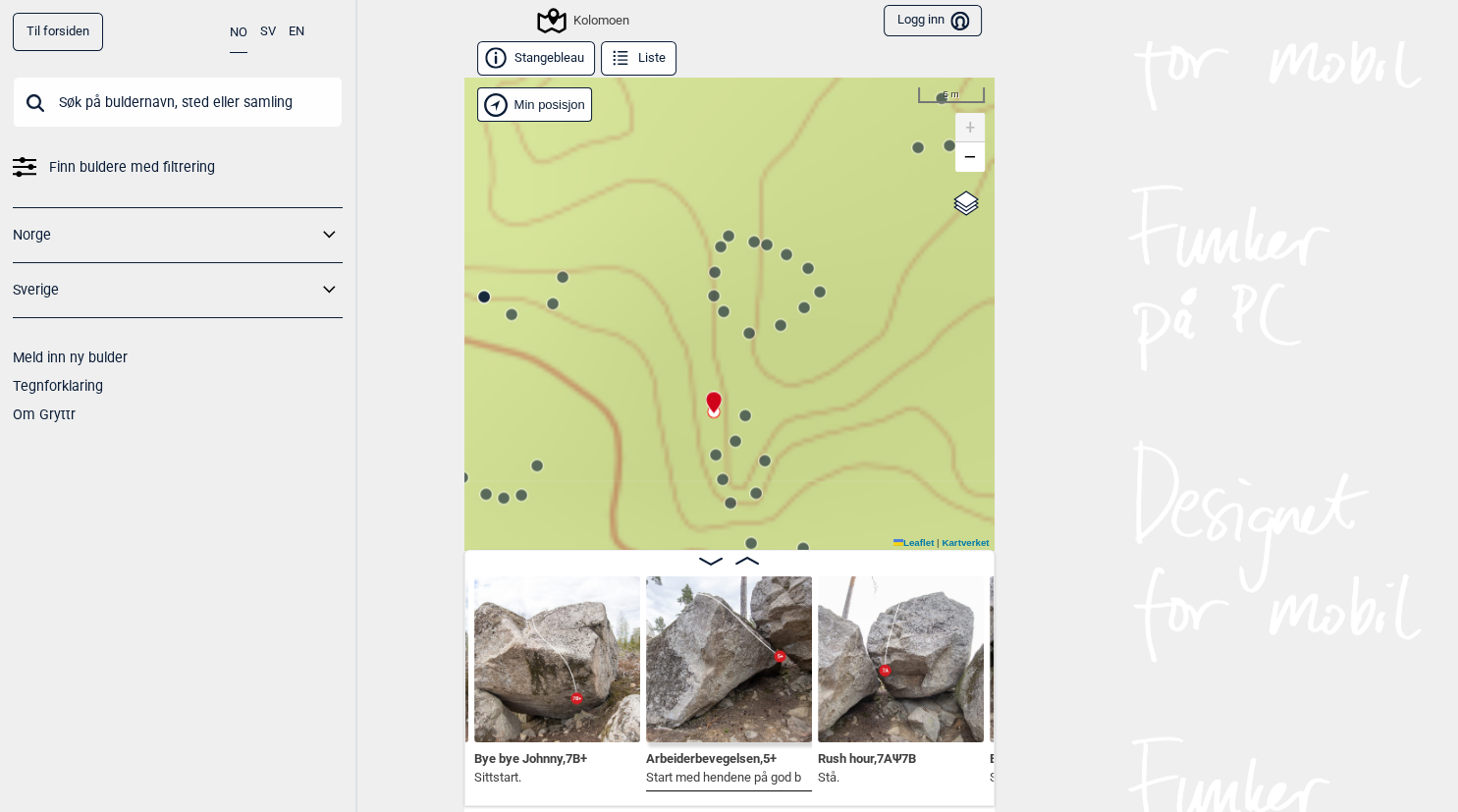 click 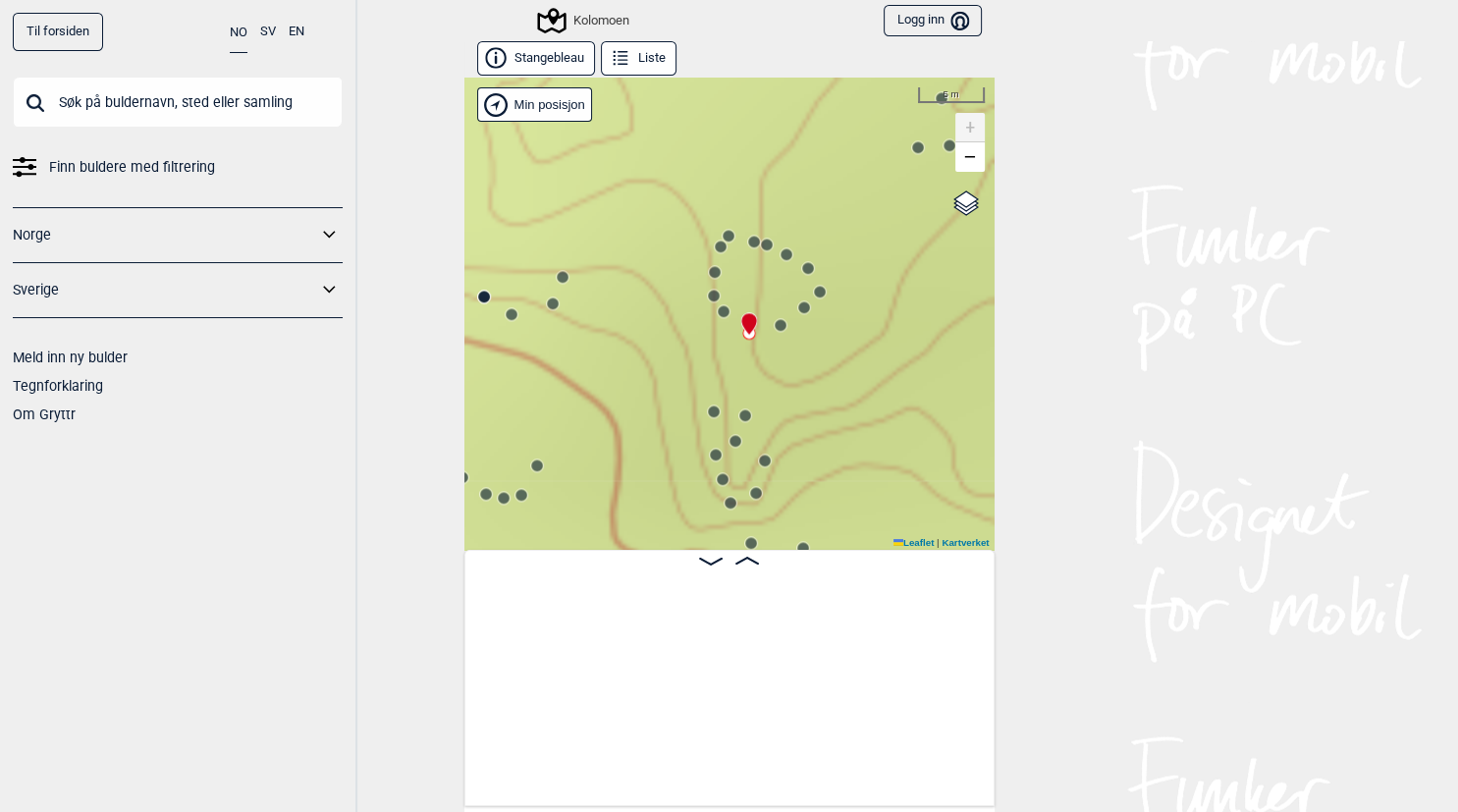 scroll, scrollTop: 0, scrollLeft: 7602, axis: horizontal 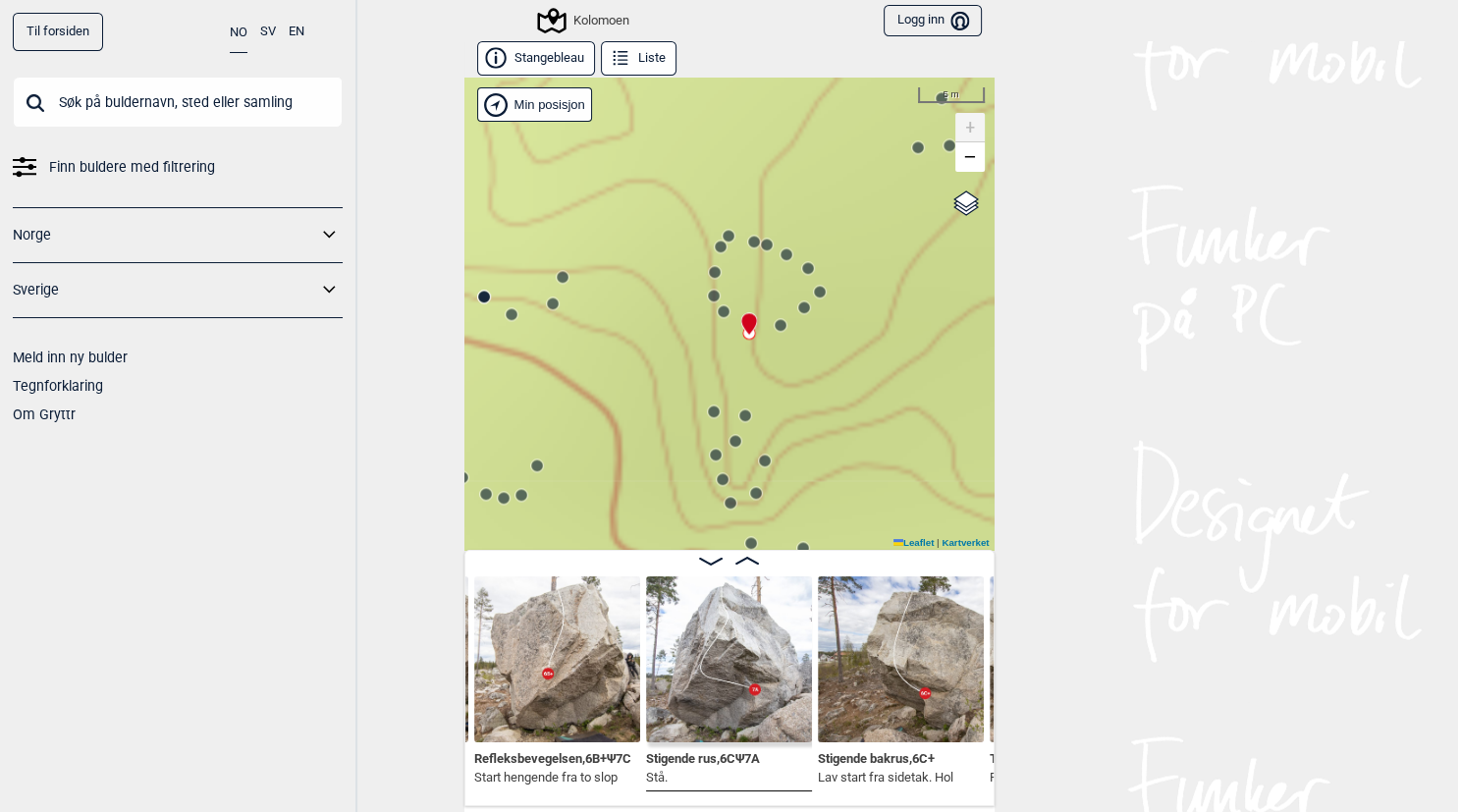 click 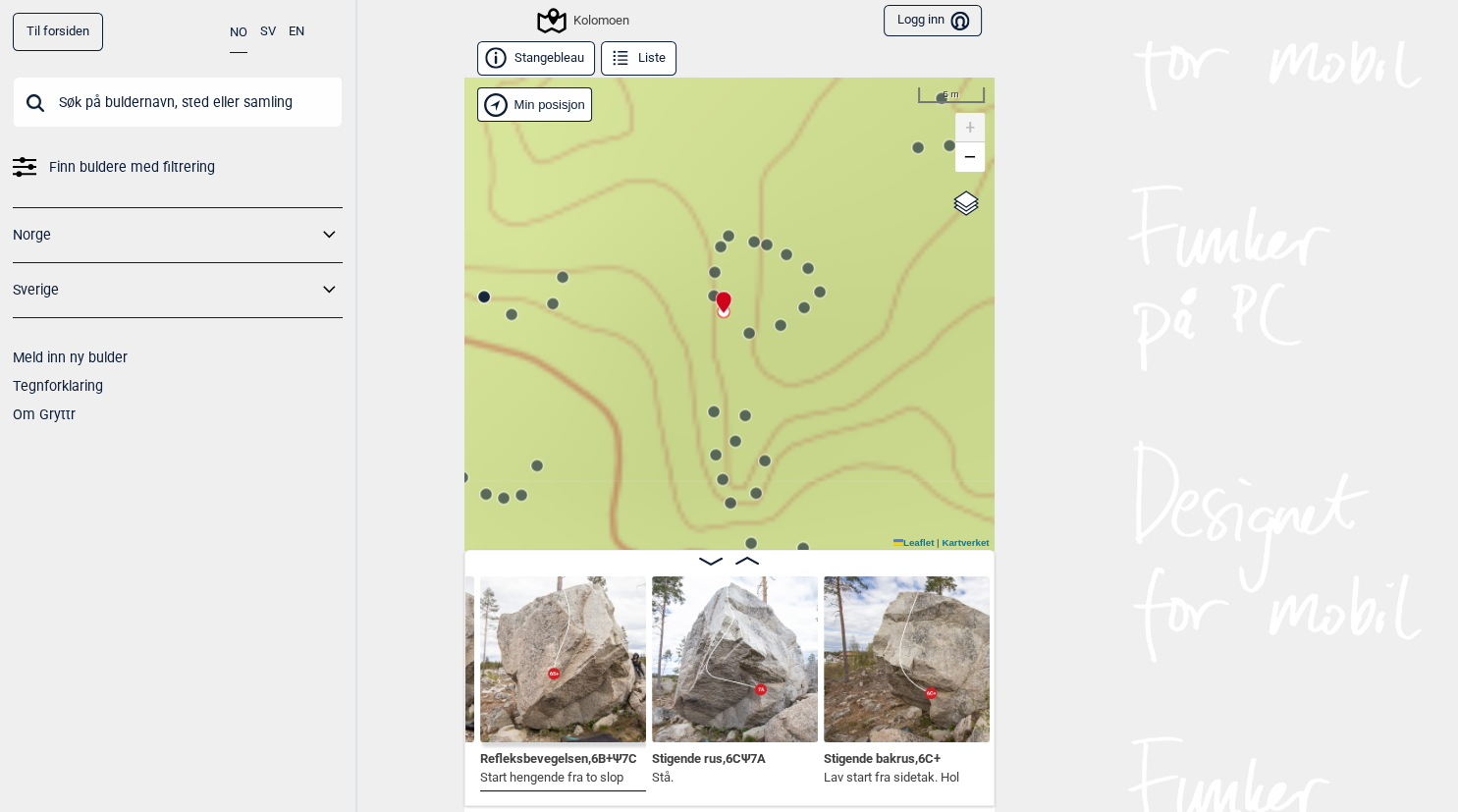 scroll, scrollTop: 0, scrollLeft: 7436, axis: horizontal 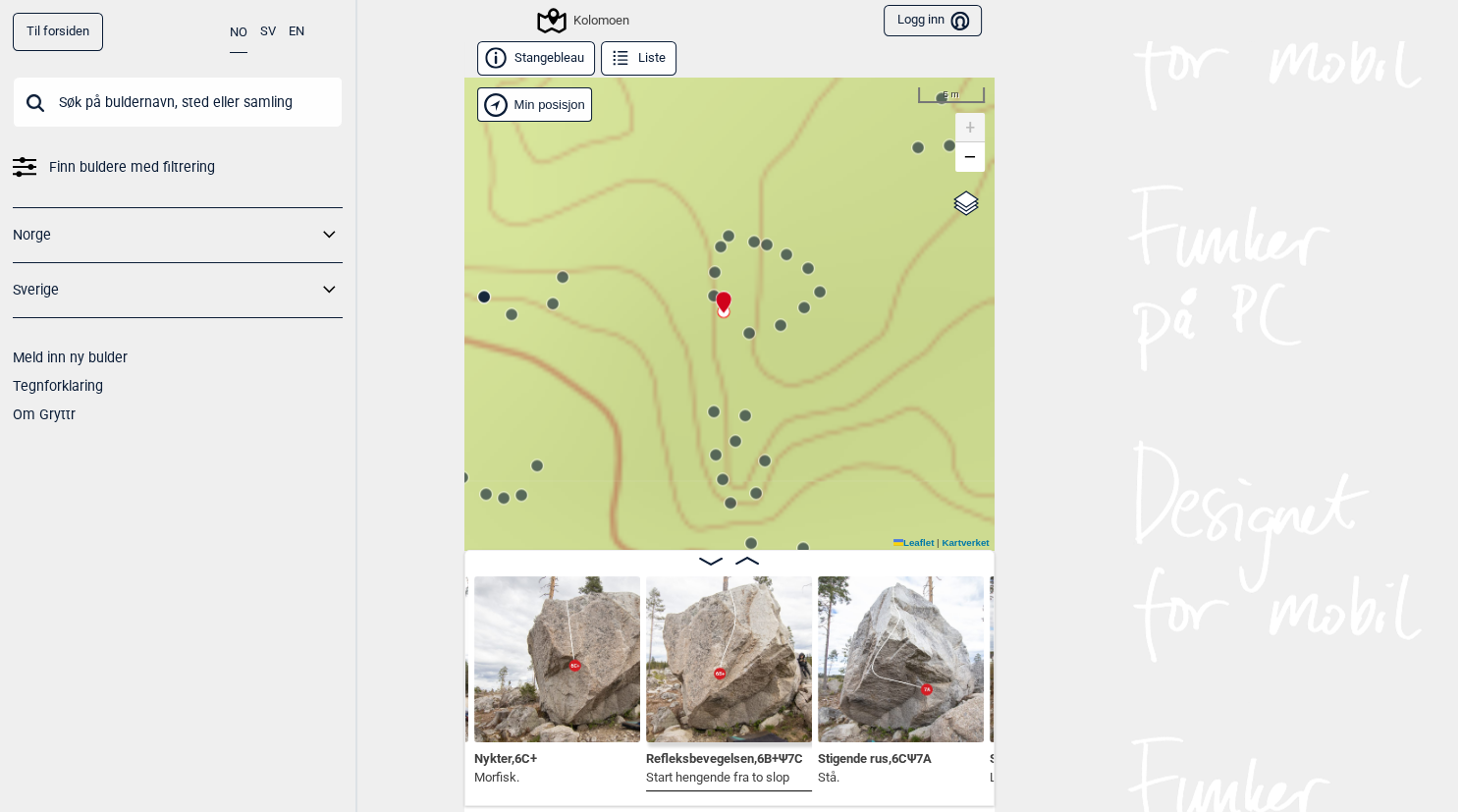 click 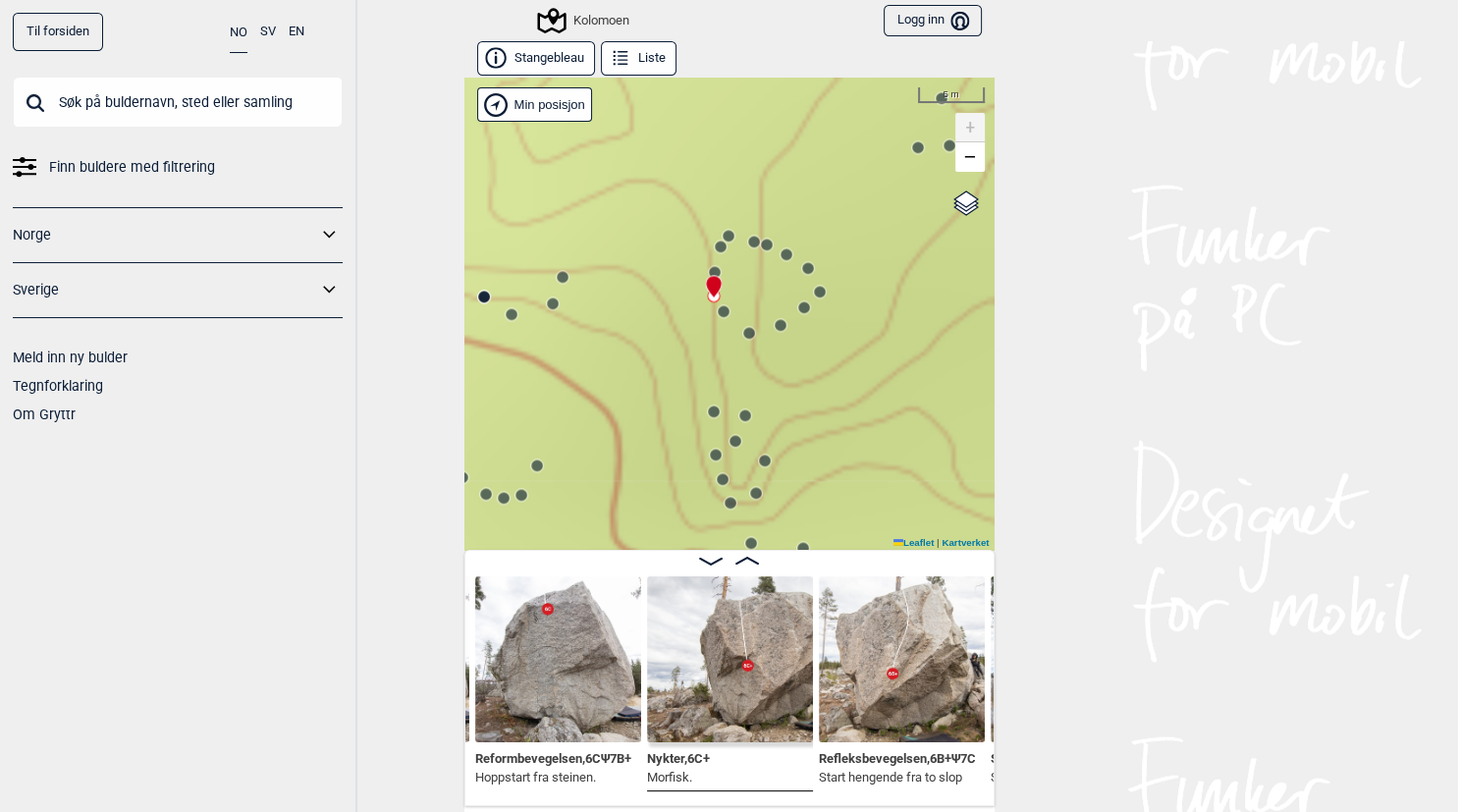 click 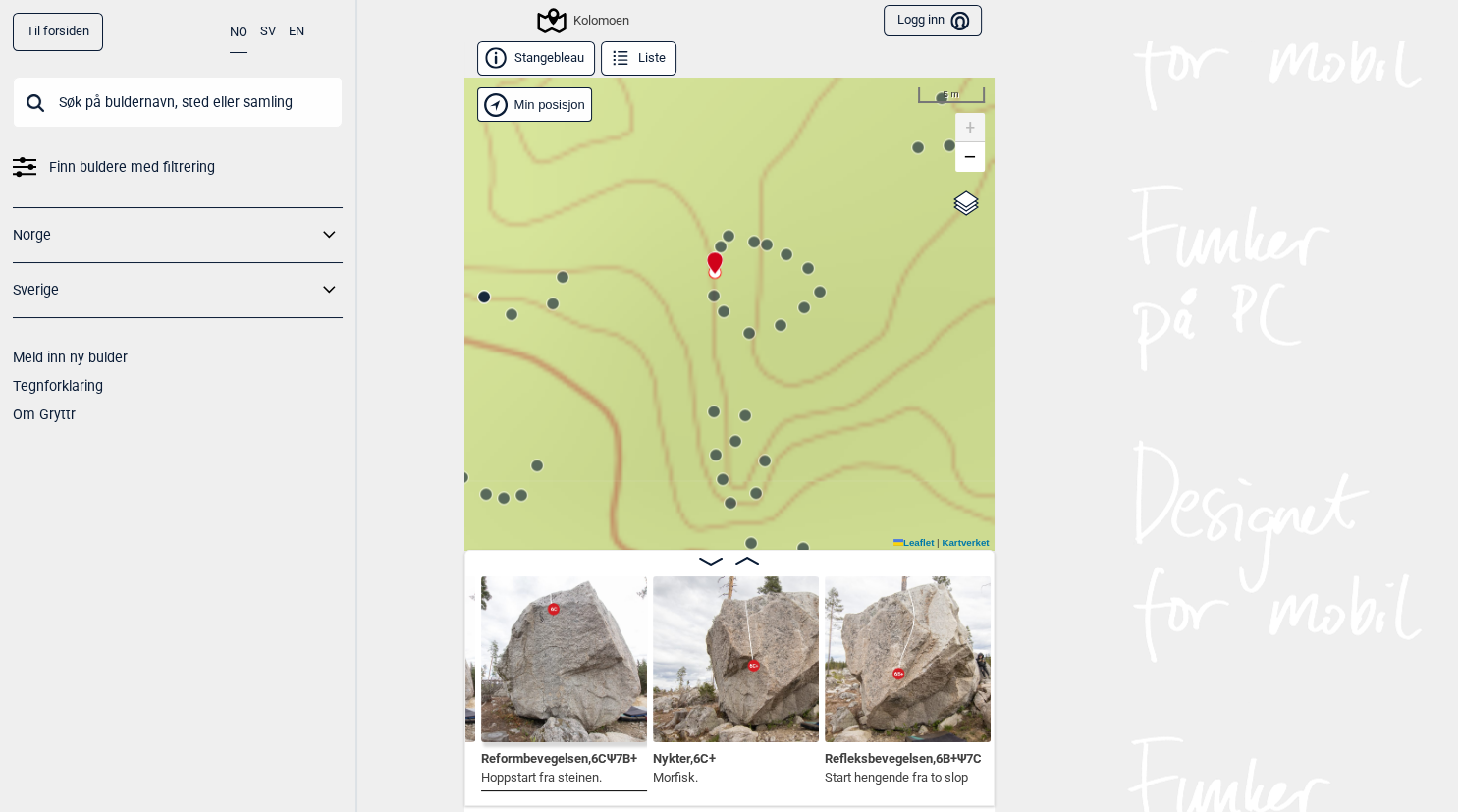 scroll, scrollTop: 0, scrollLeft: 7104, axis: horizontal 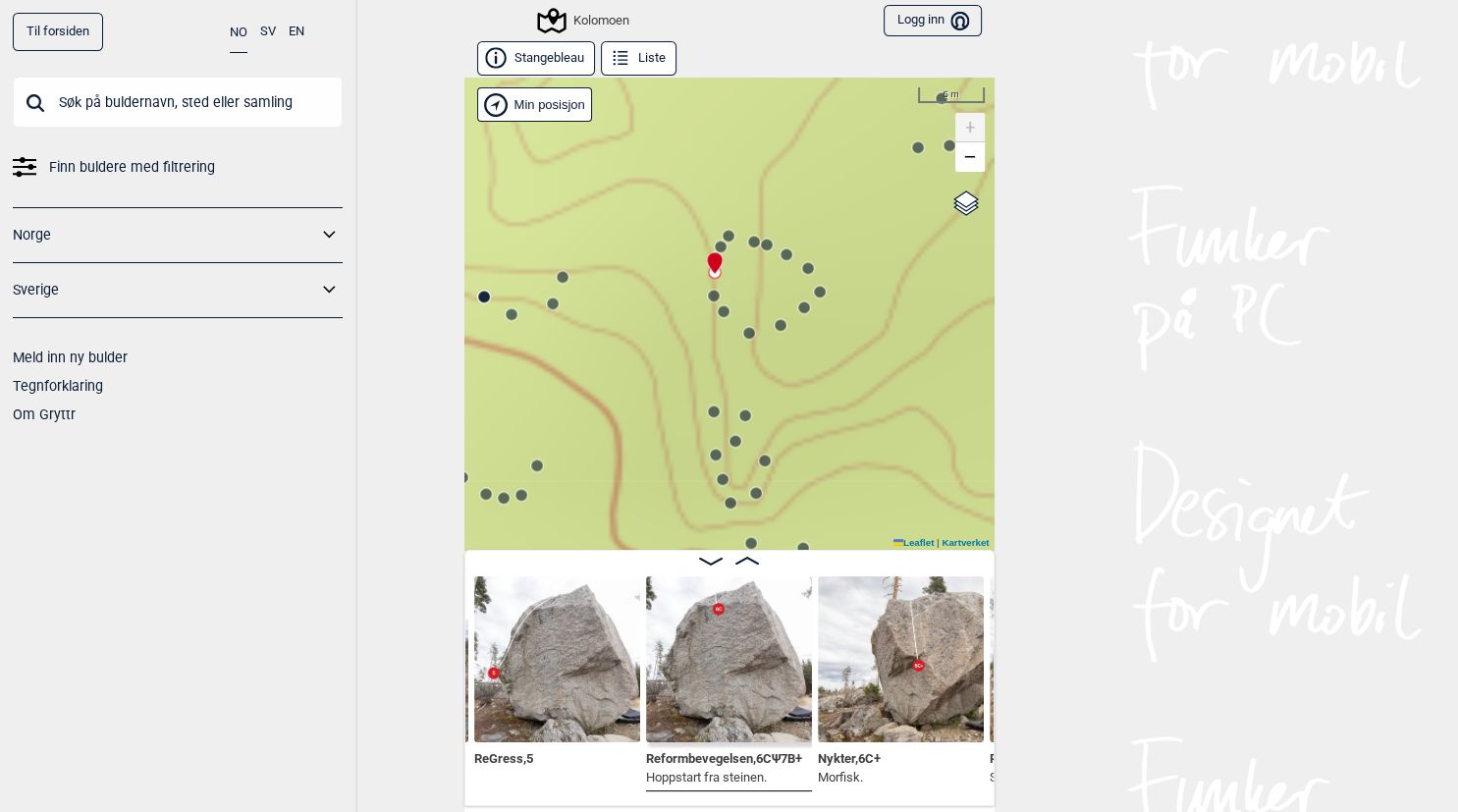 click at bounding box center [711, 254] 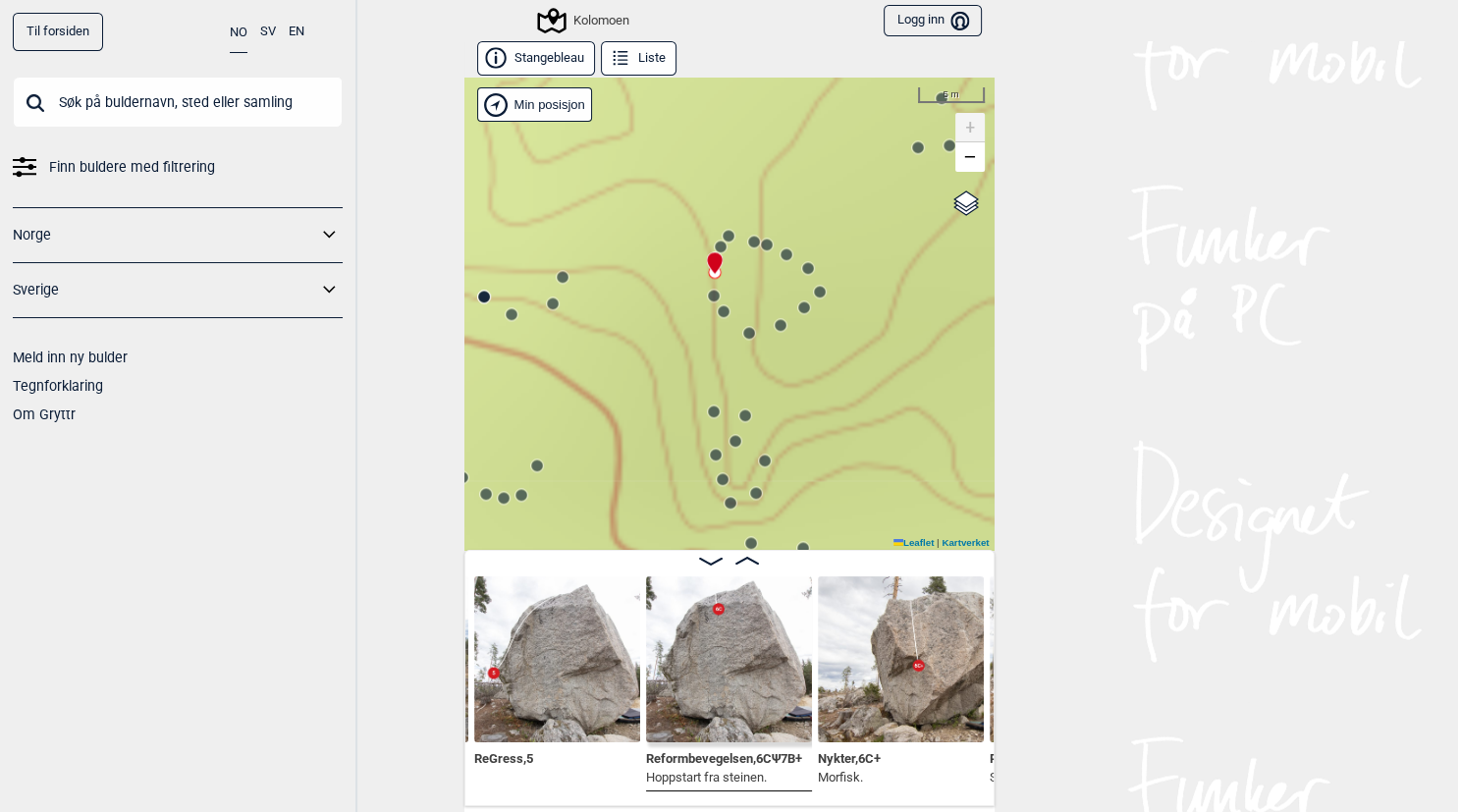click 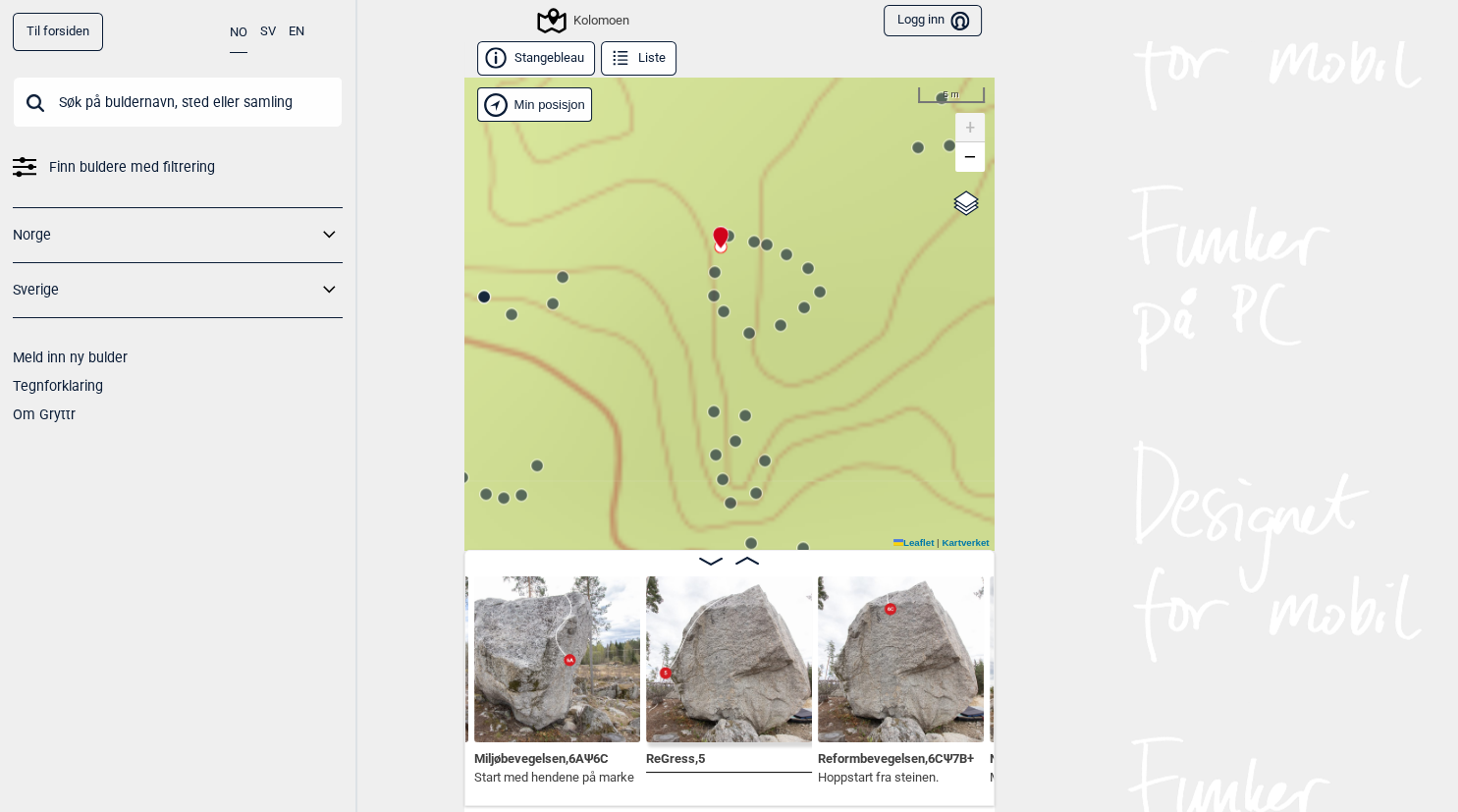 click 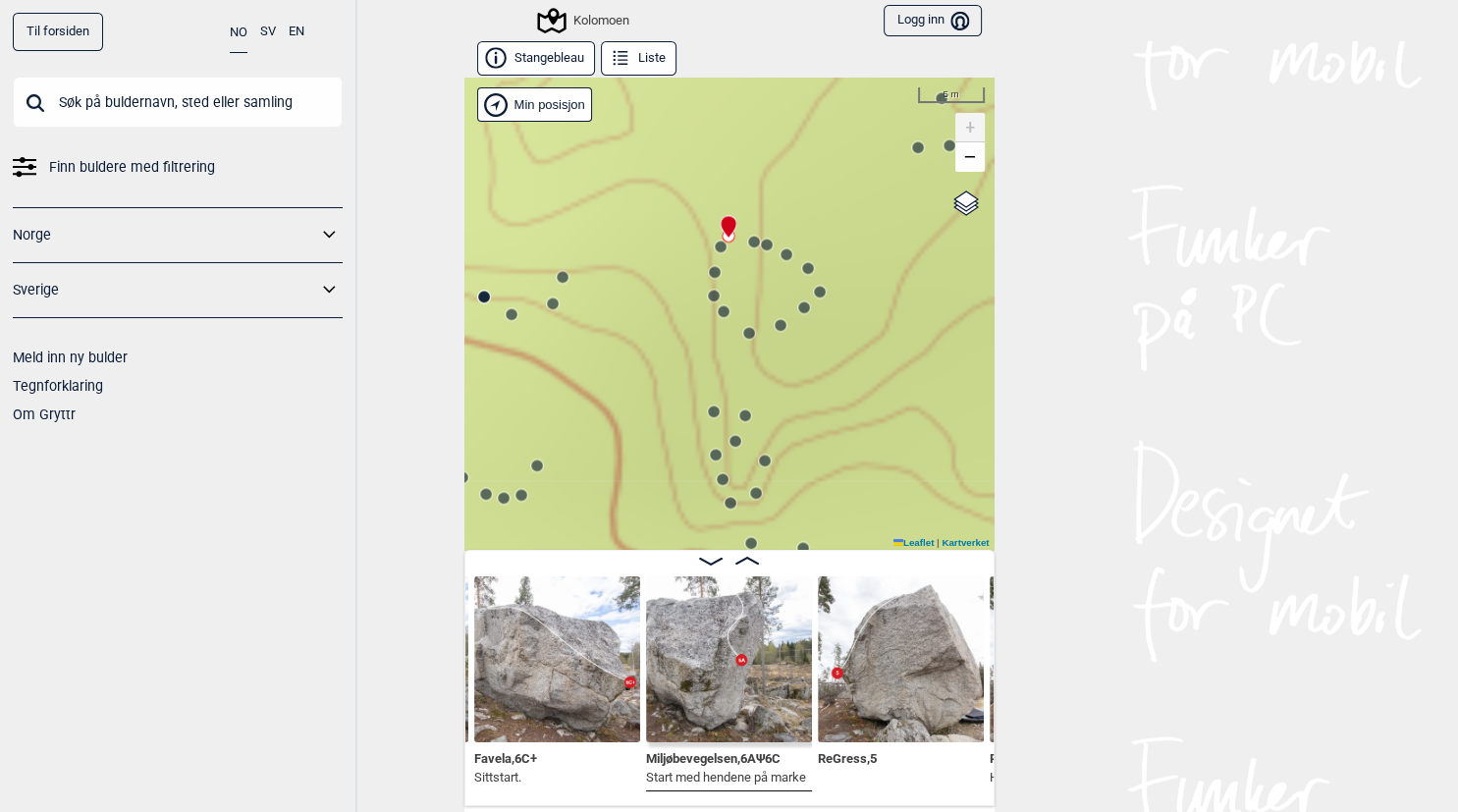 click 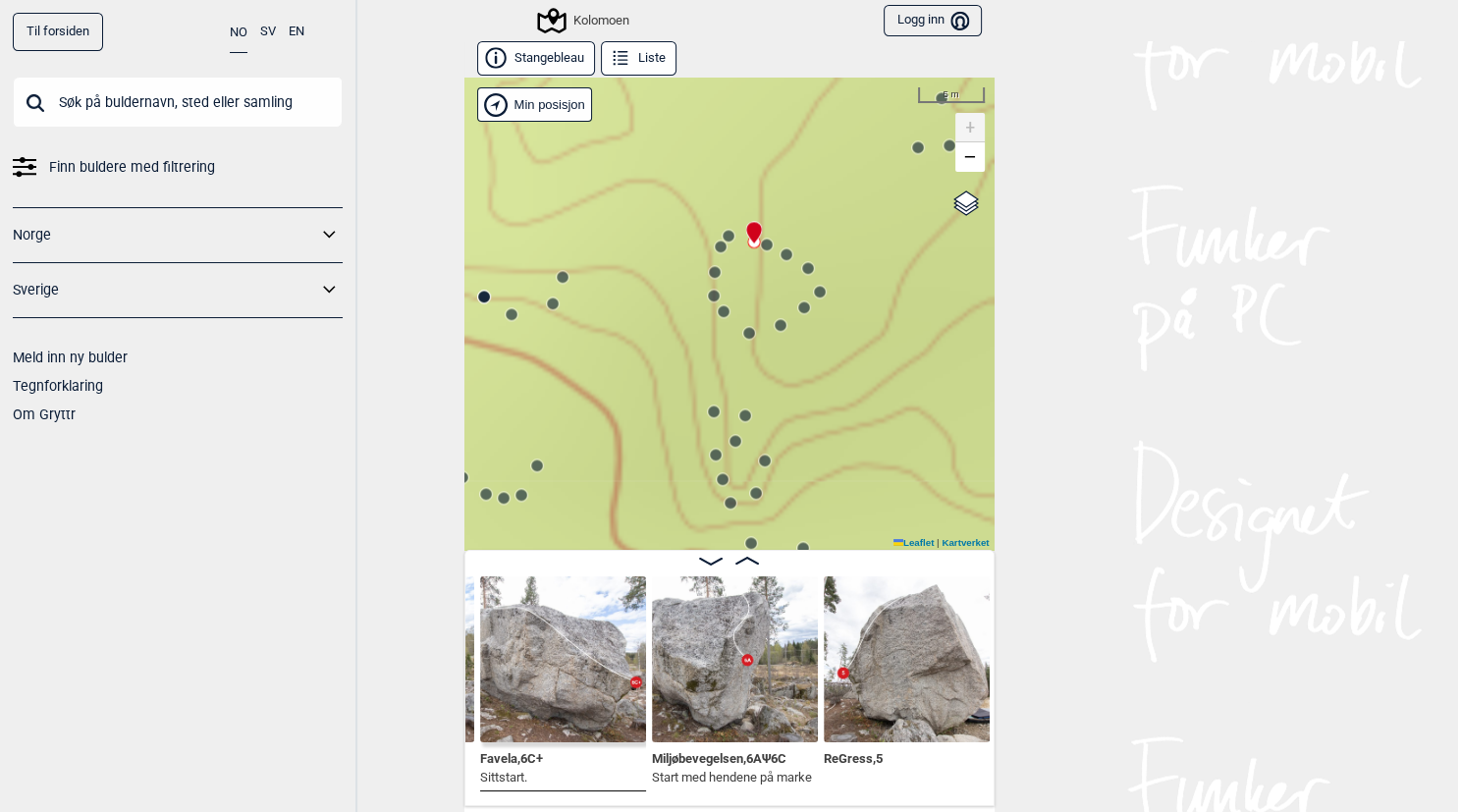 scroll, scrollTop: 0, scrollLeft: 6606, axis: horizontal 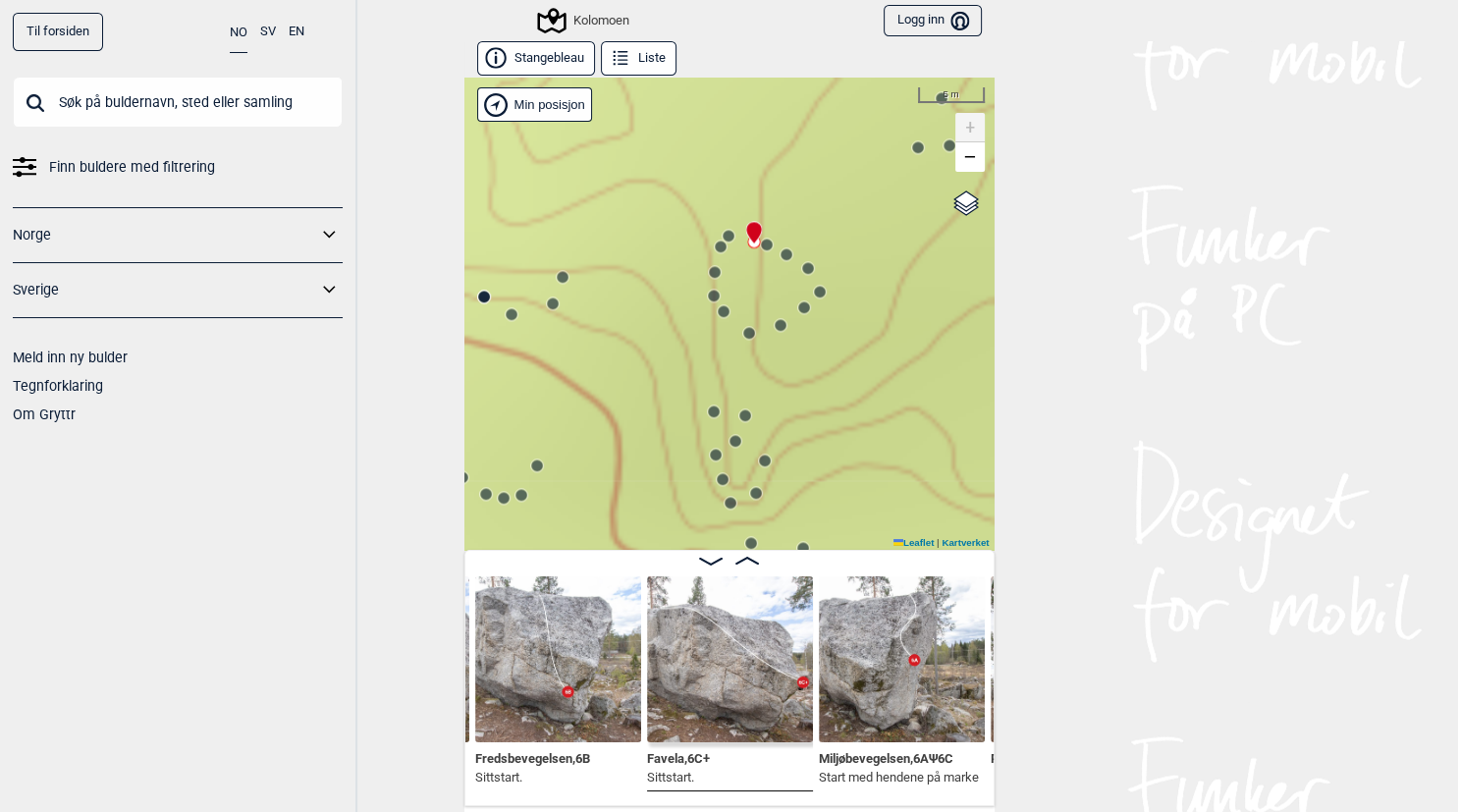 click 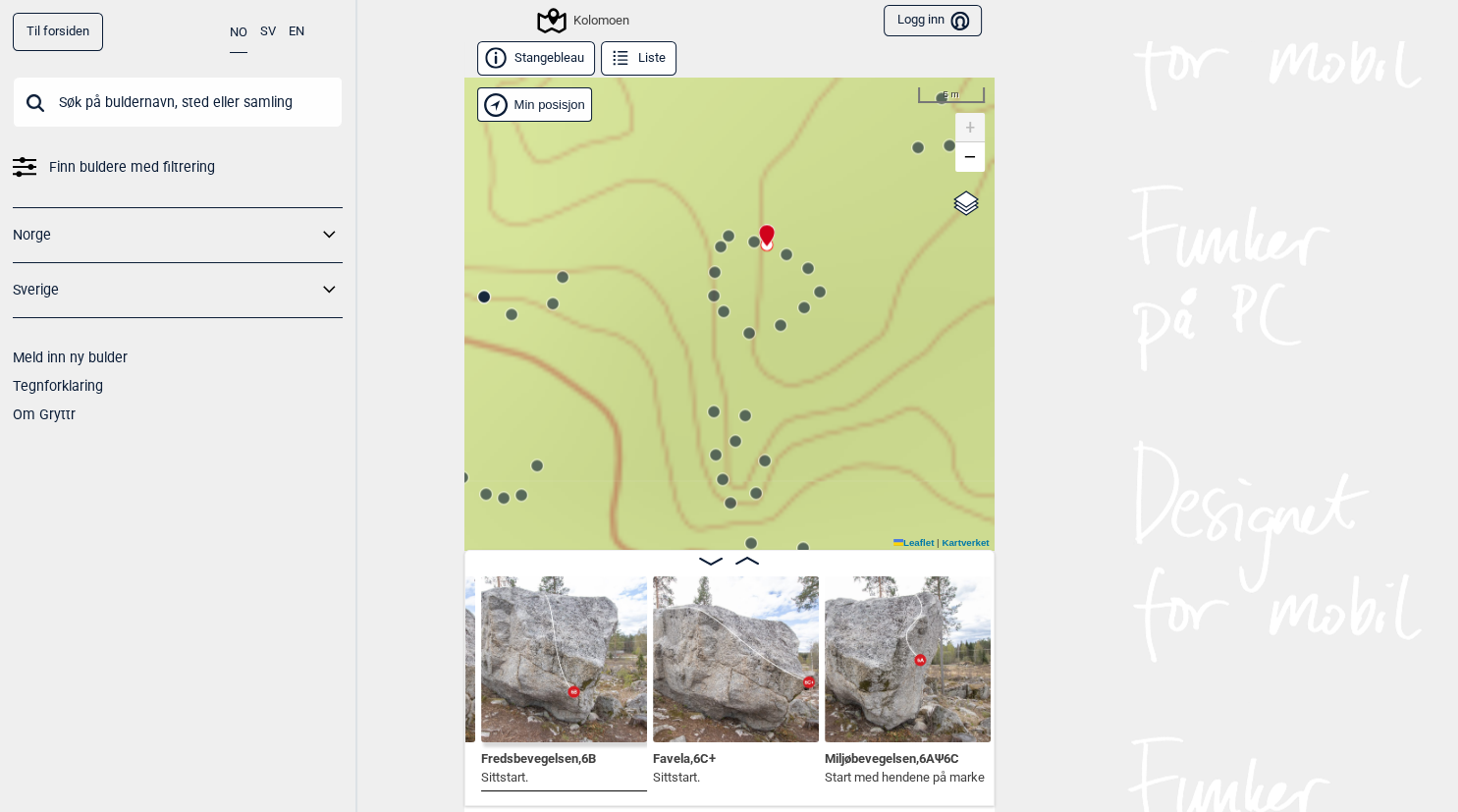 scroll, scrollTop: 0, scrollLeft: 6441, axis: horizontal 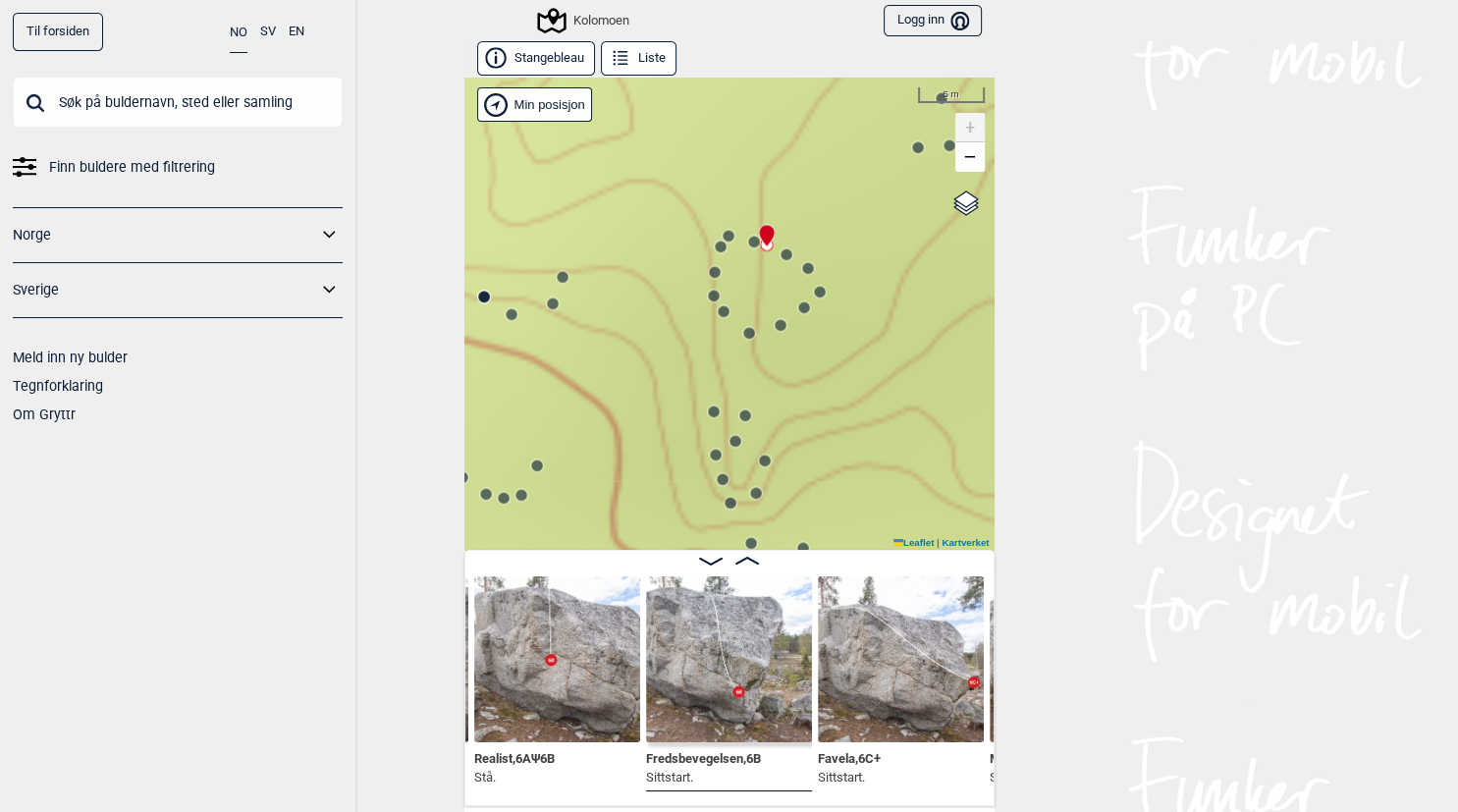click 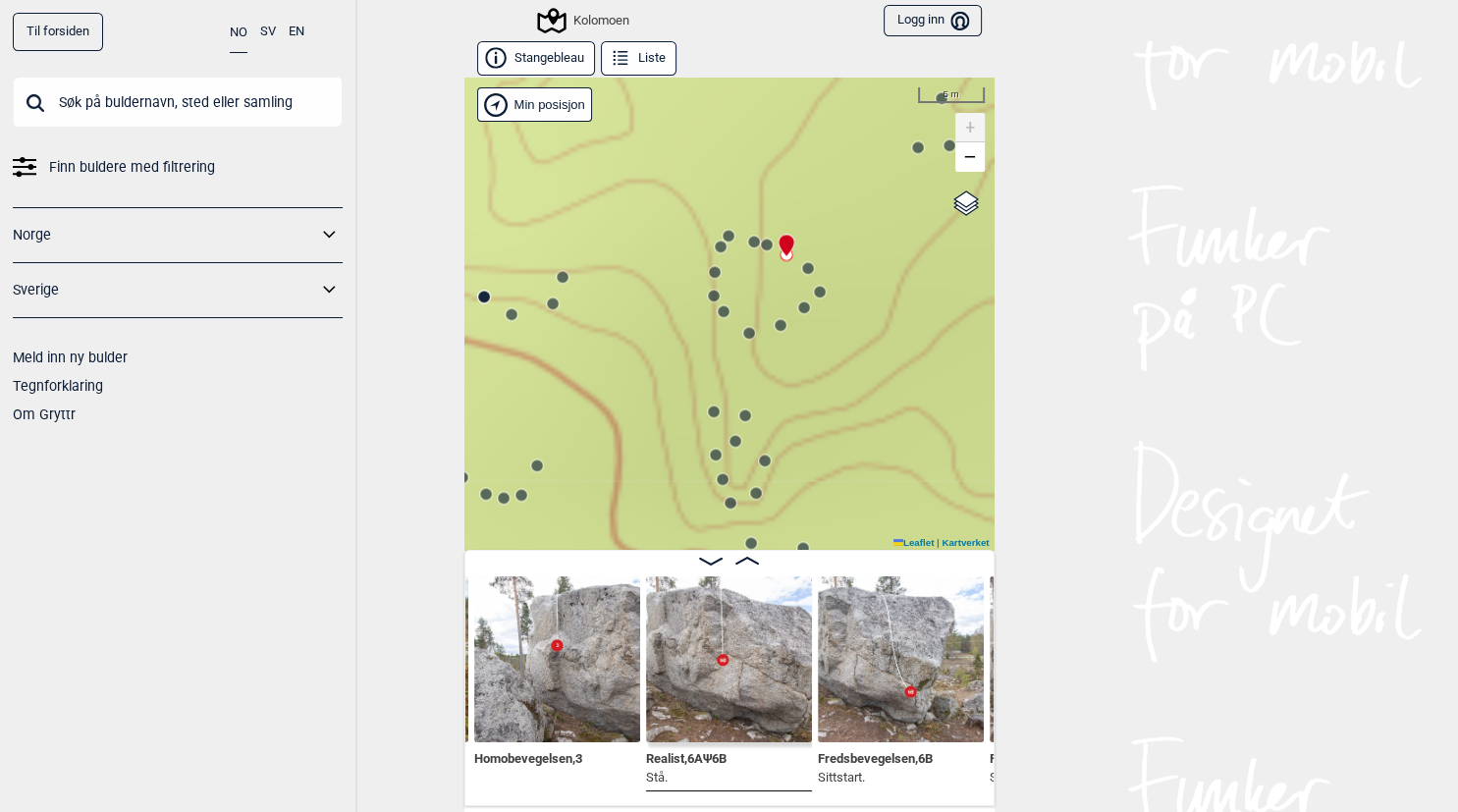 click 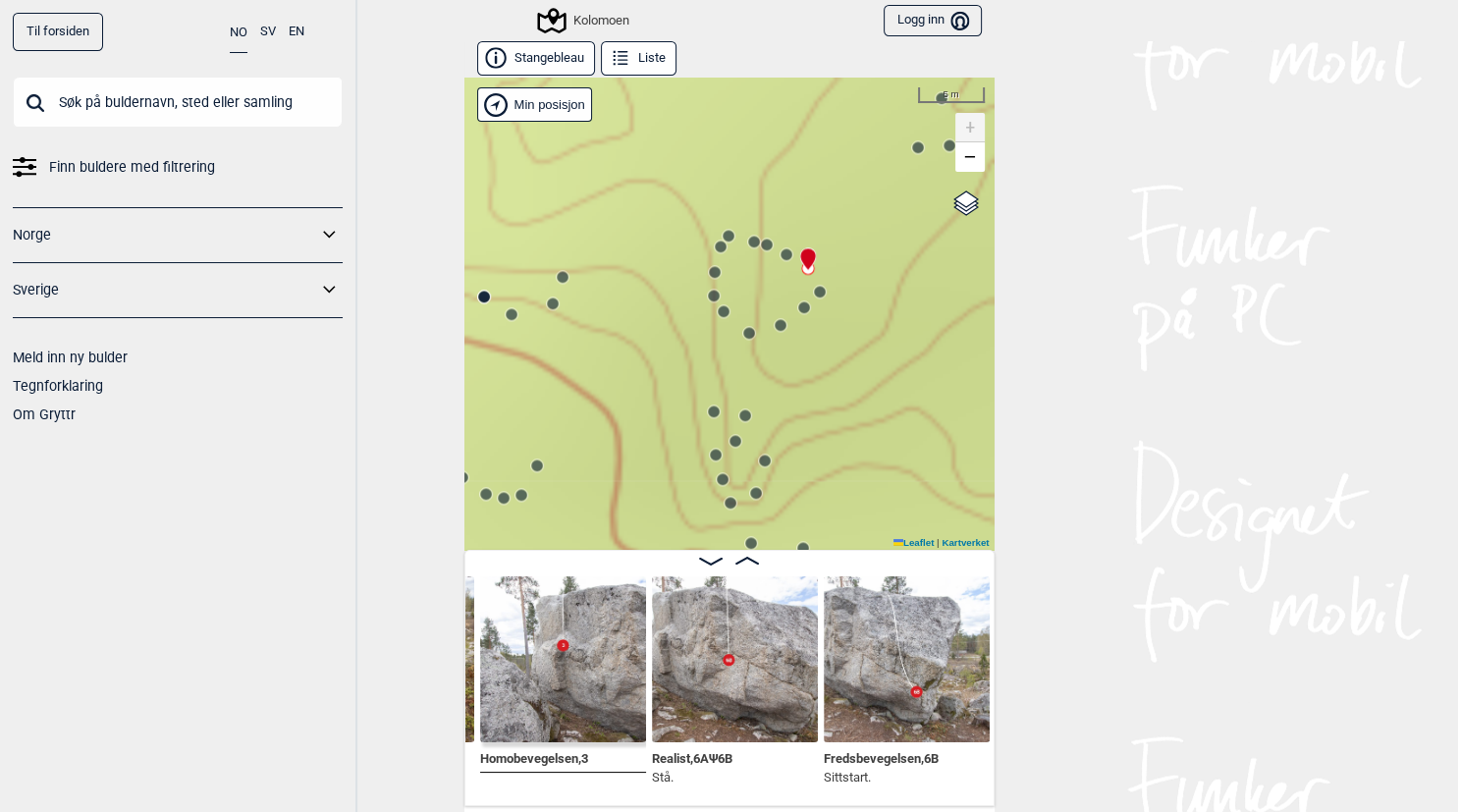 scroll, scrollTop: 0, scrollLeft: 6109, axis: horizontal 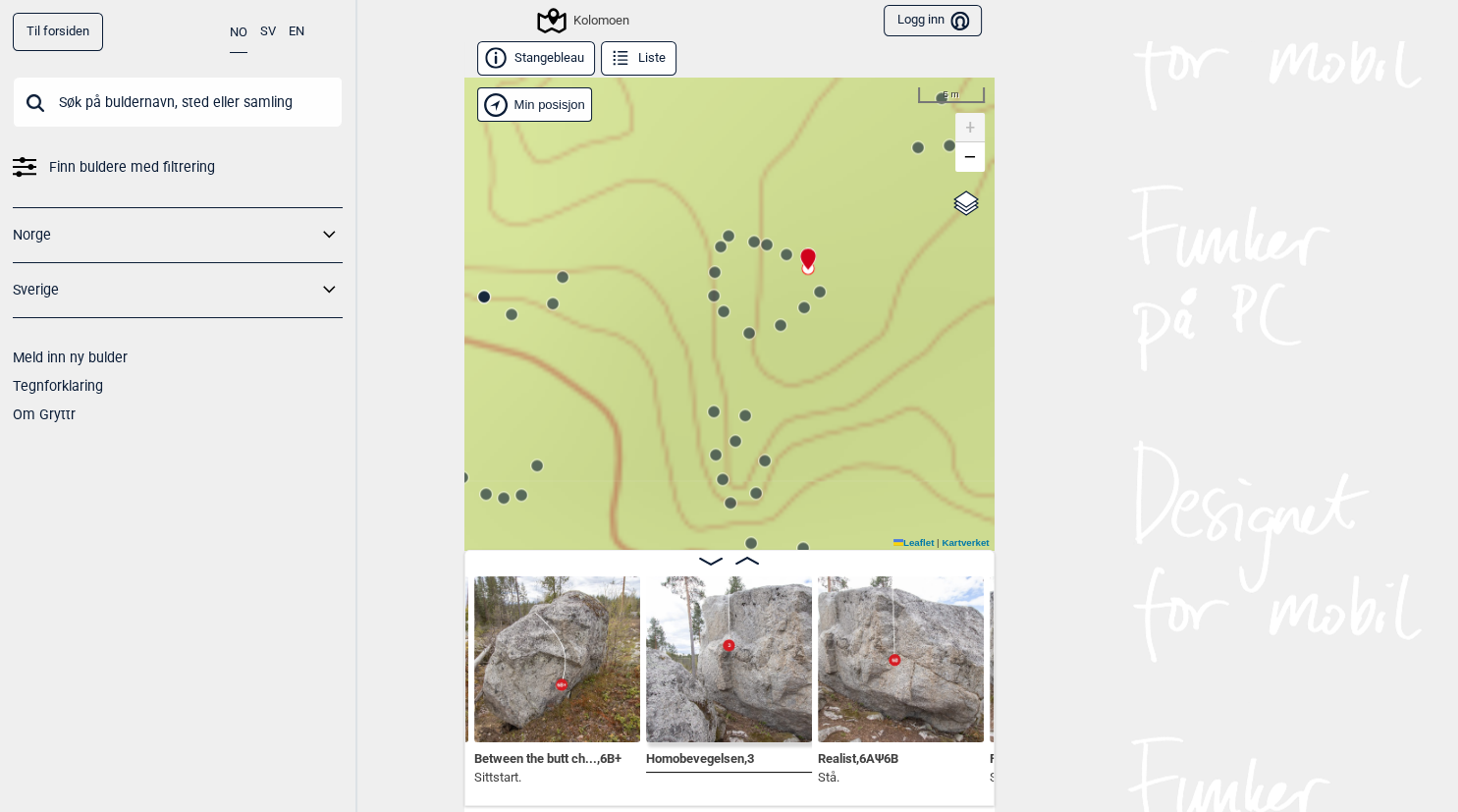 click 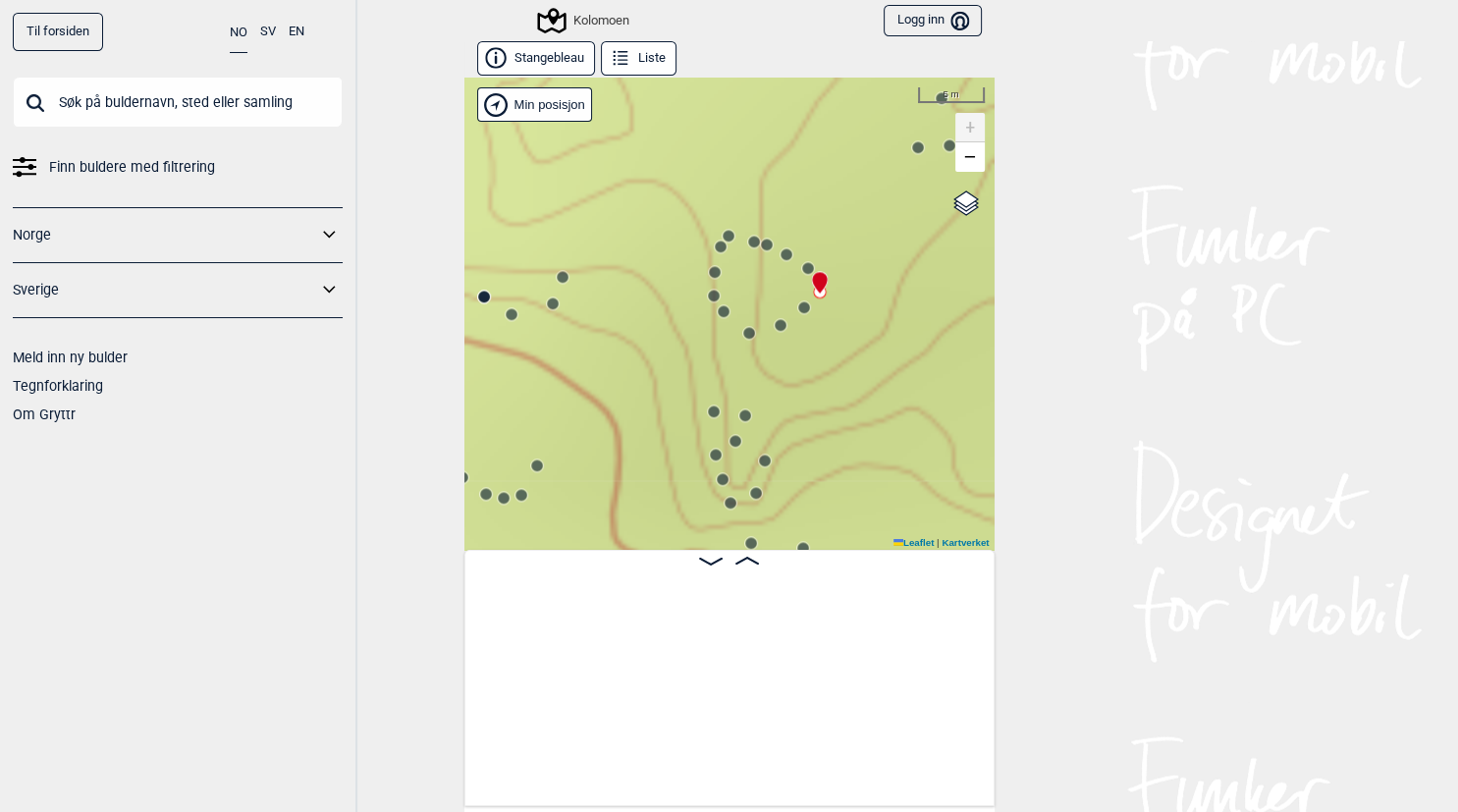 scroll, scrollTop: 0, scrollLeft: 8171, axis: horizontal 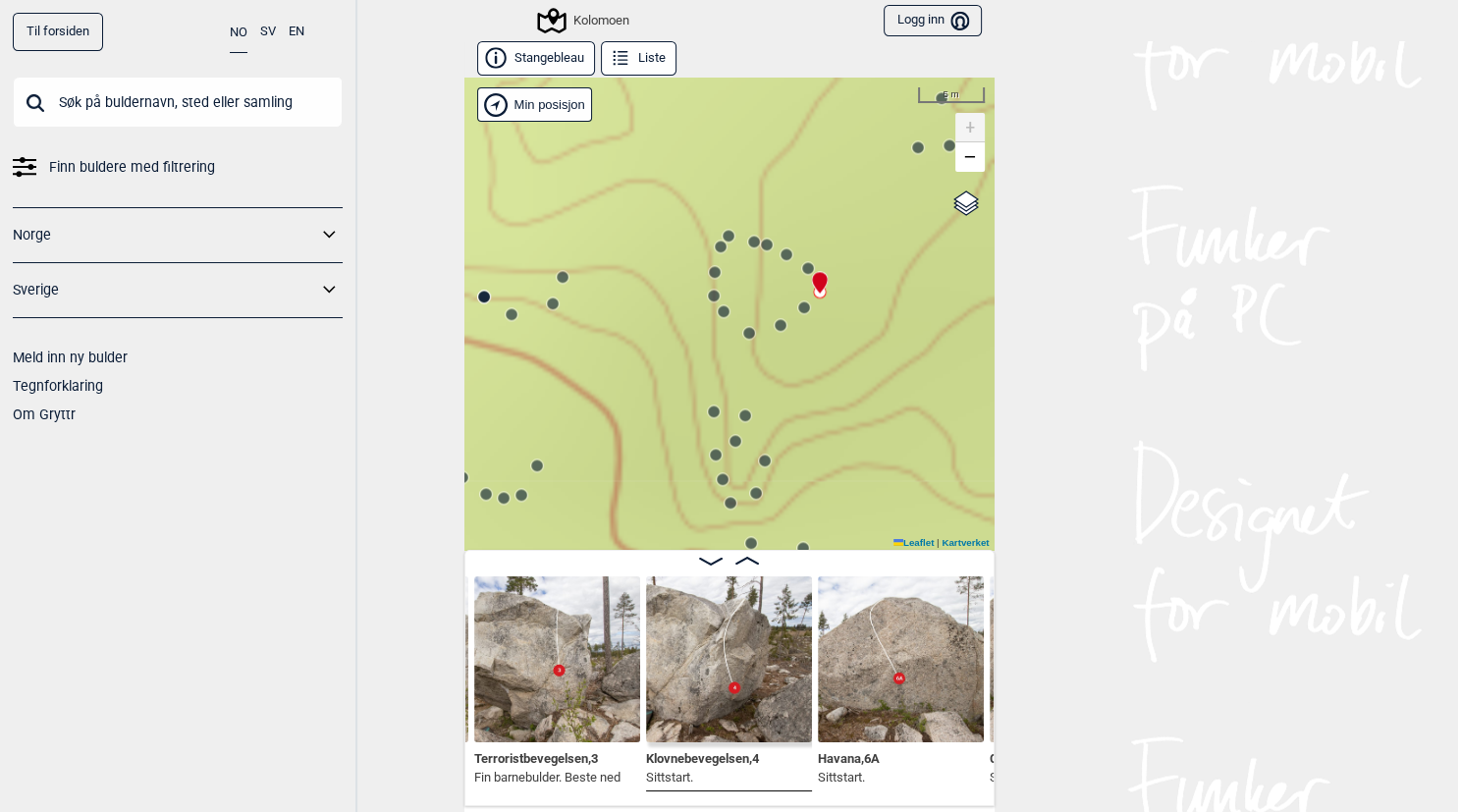 click 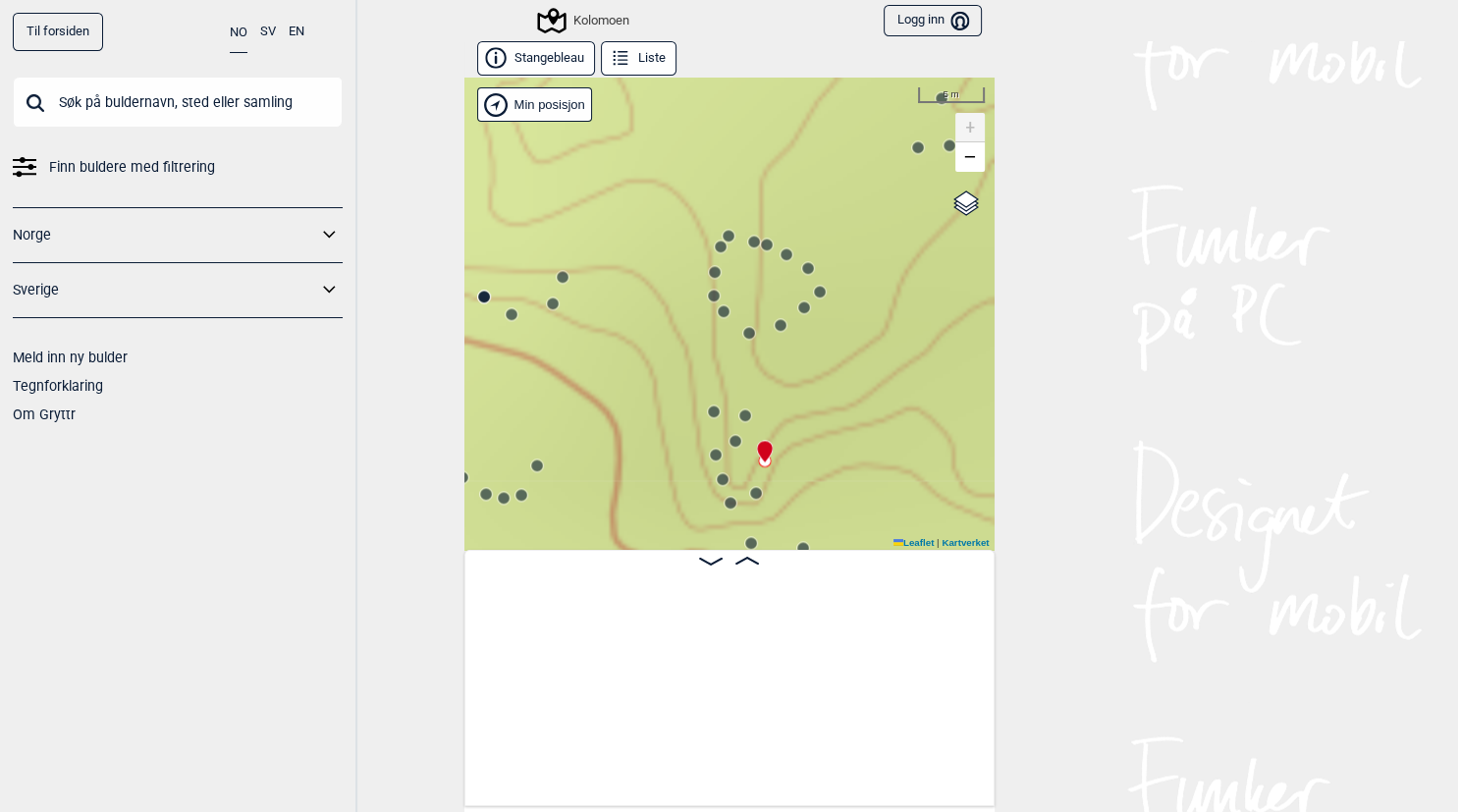 scroll, scrollTop: 0, scrollLeft: 3377, axis: horizontal 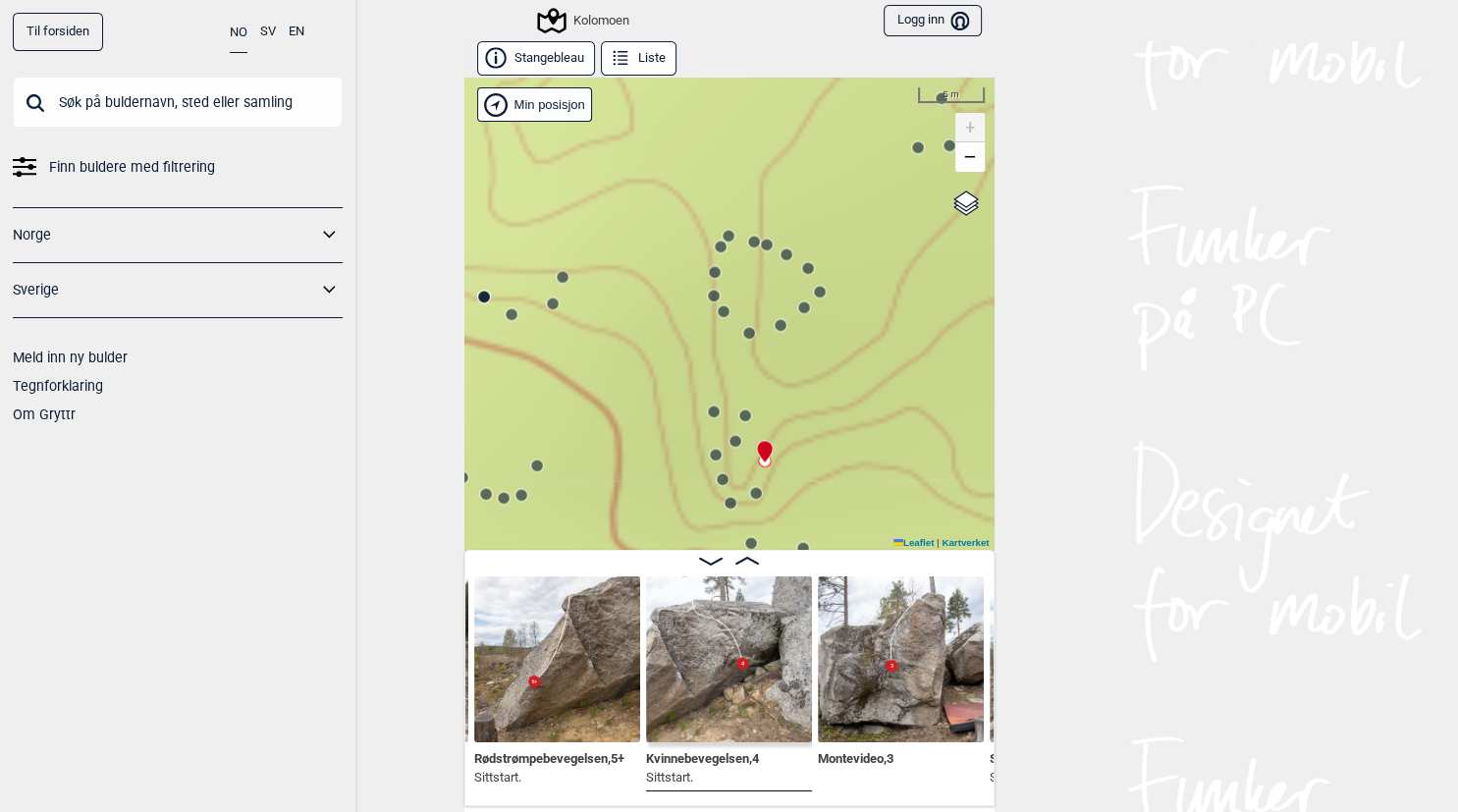 click 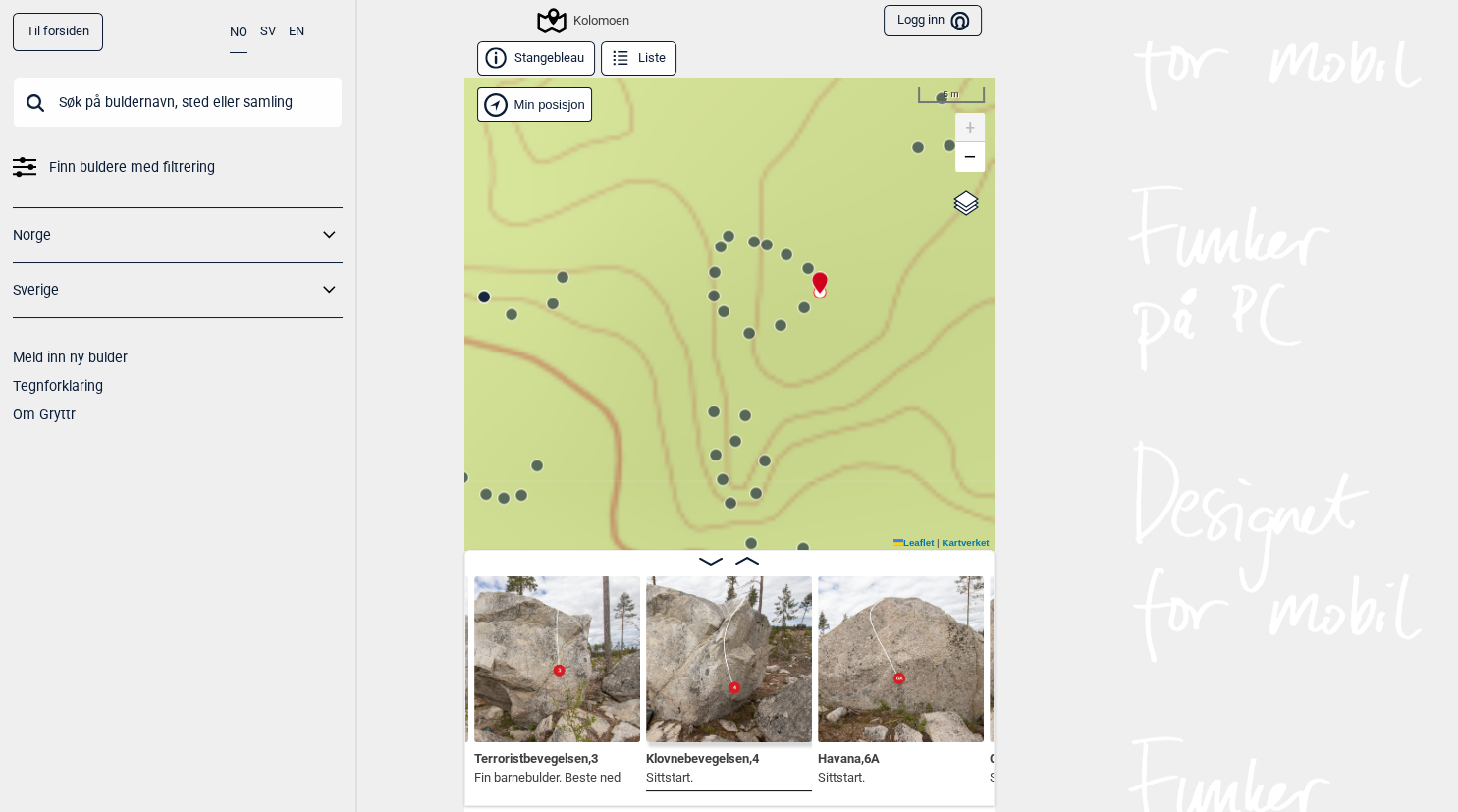 click on "Til forsiden NO SV EN Finn buldere med filtrering Norge Sverige Meld inn ny bulder Tegnforklaring Om Gryttr   Kolomoen Logg inn Bruker Stangebleau   Liste
Kolomoen" at bounding box center (729, 406) 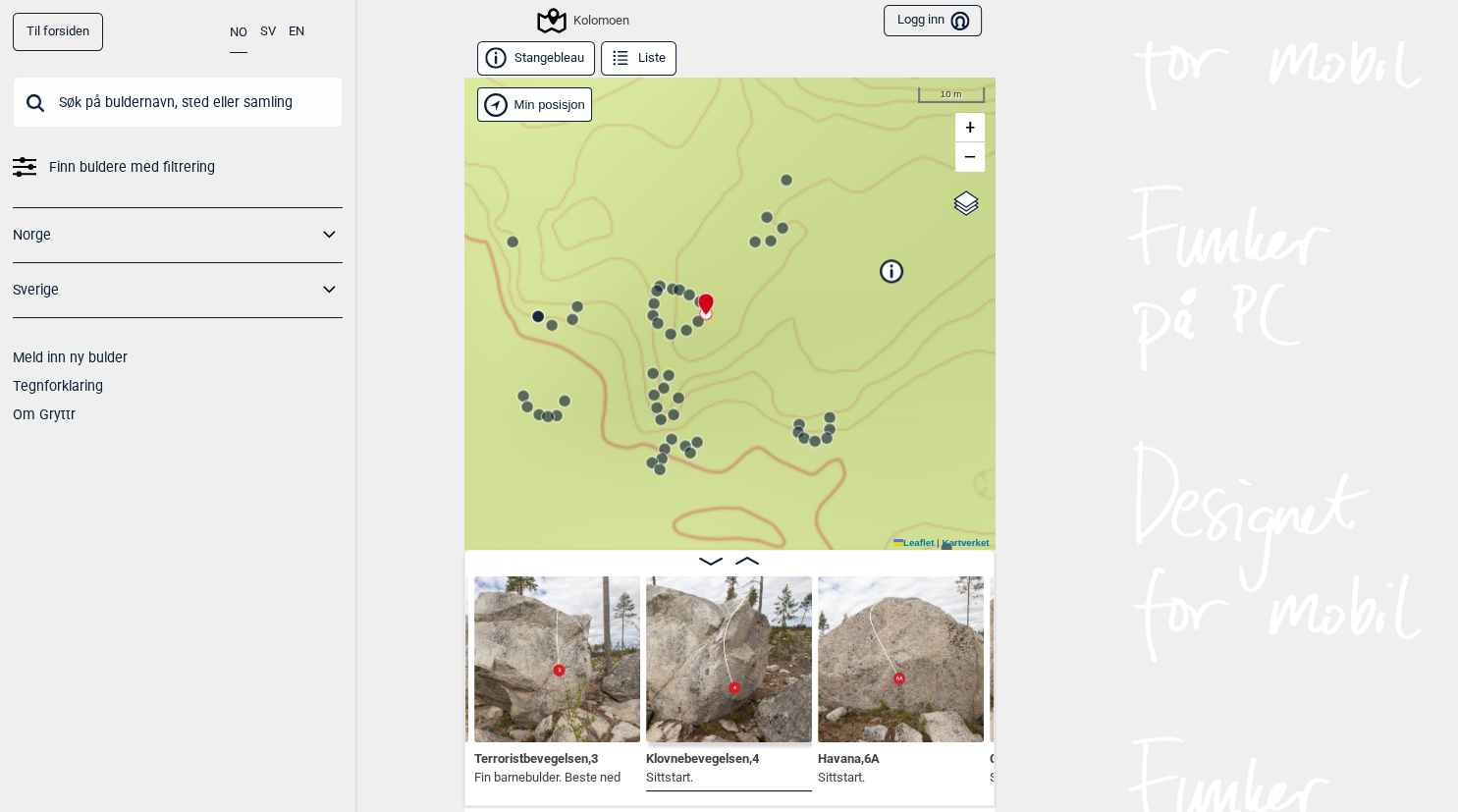 drag, startPoint x: 830, startPoint y: 296, endPoint x: 763, endPoint y: 306, distance: 67.74216 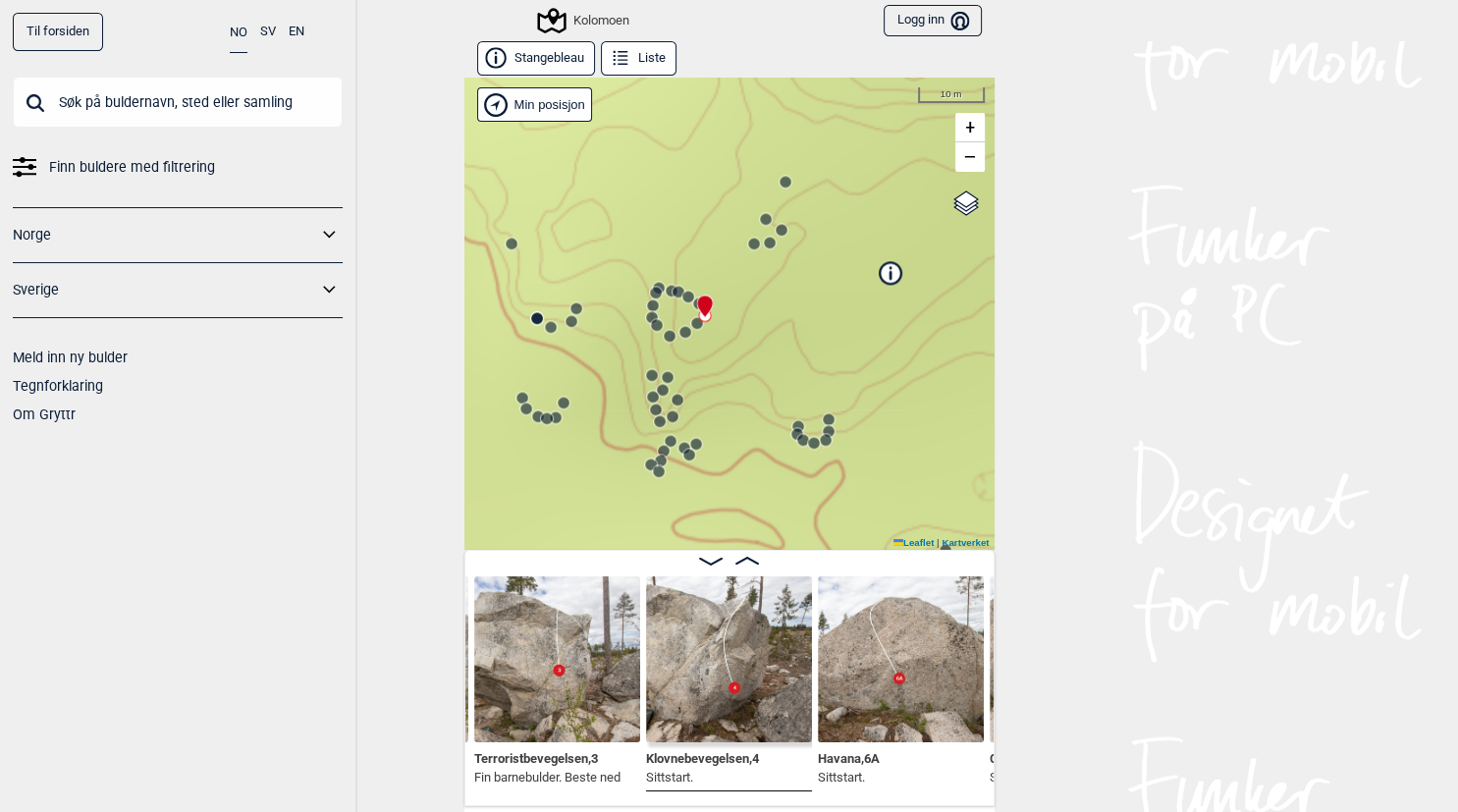 click 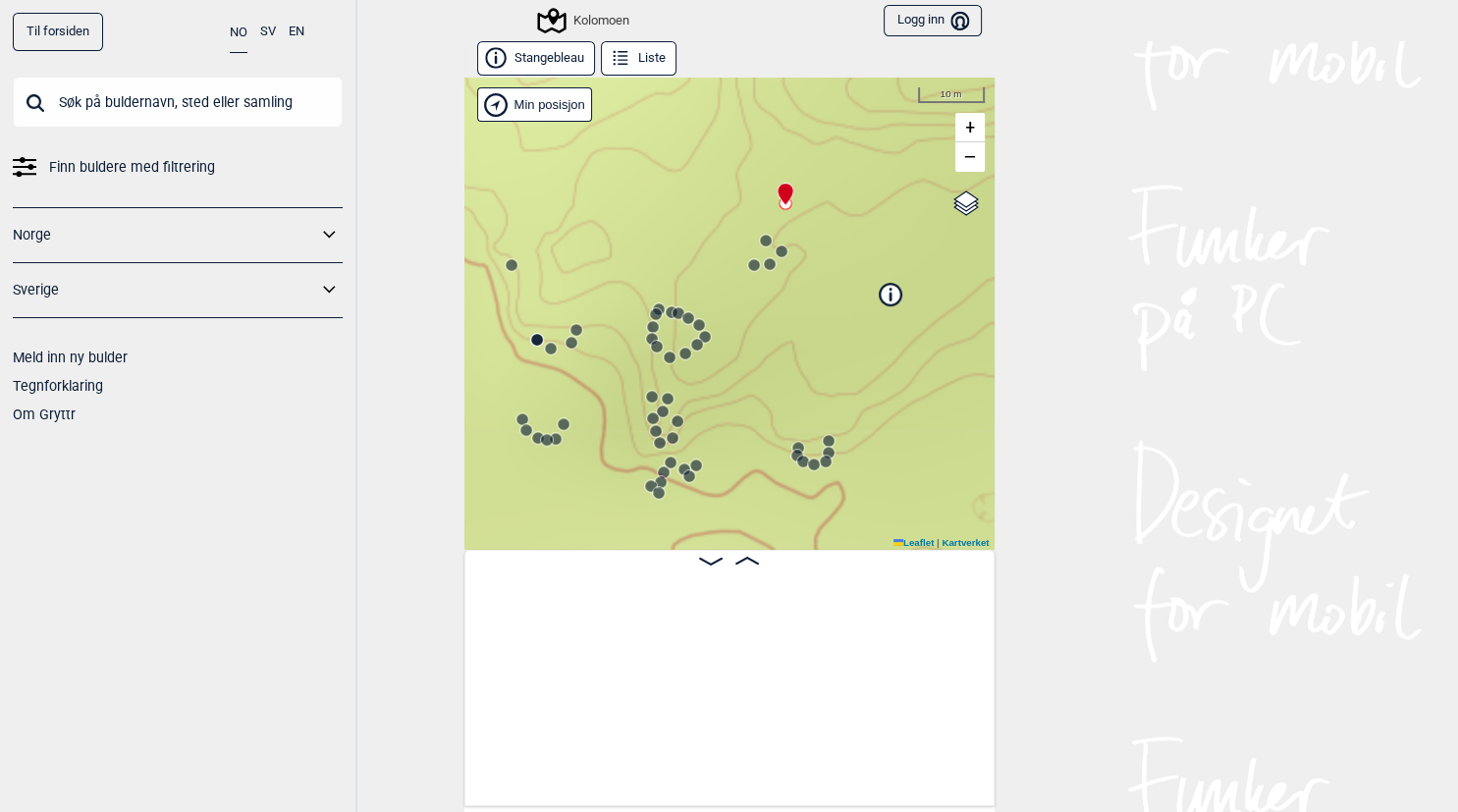 scroll, scrollTop: 0, scrollLeft: 9029, axis: horizontal 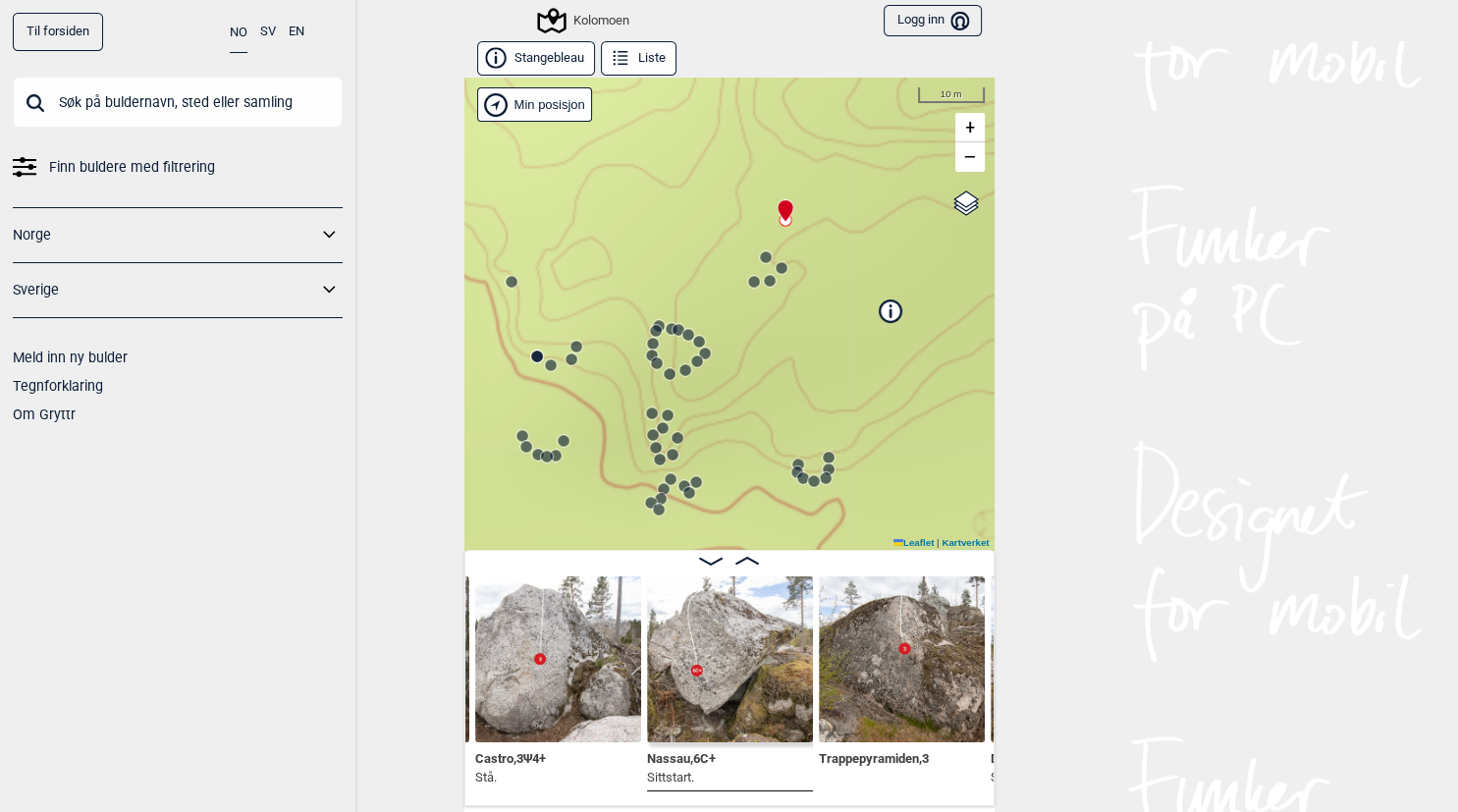 click 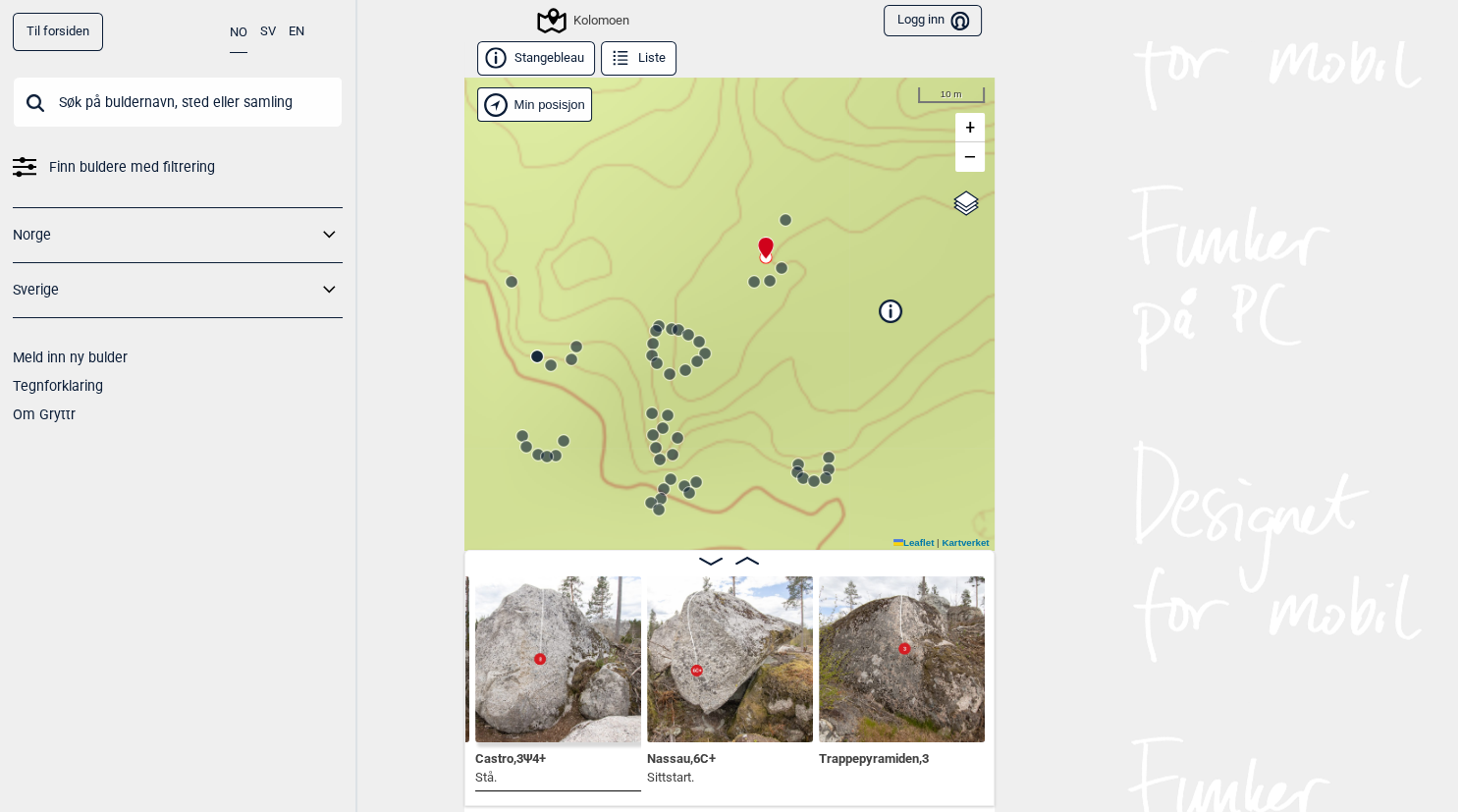 scroll, scrollTop: 0, scrollLeft: 8857, axis: horizontal 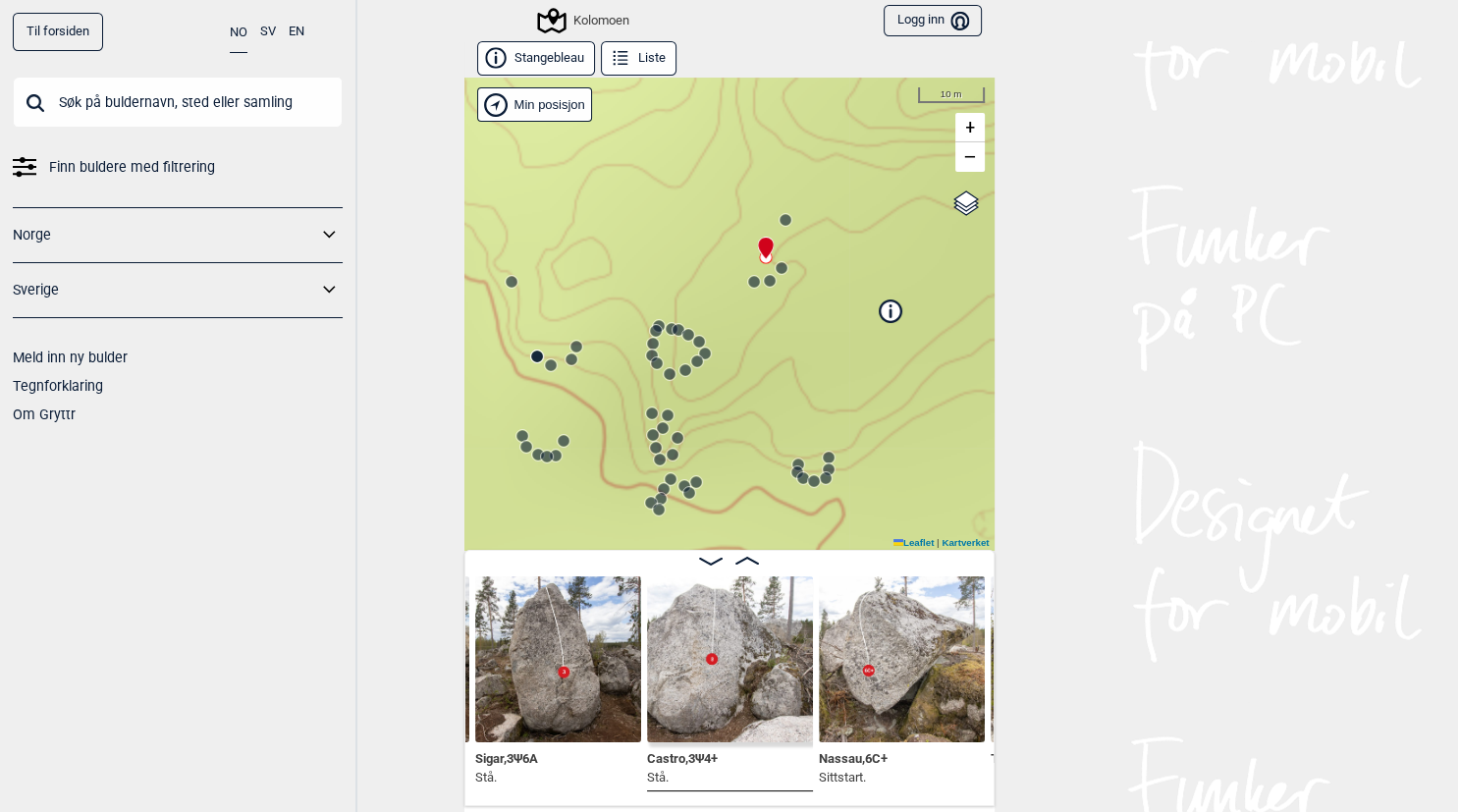 click 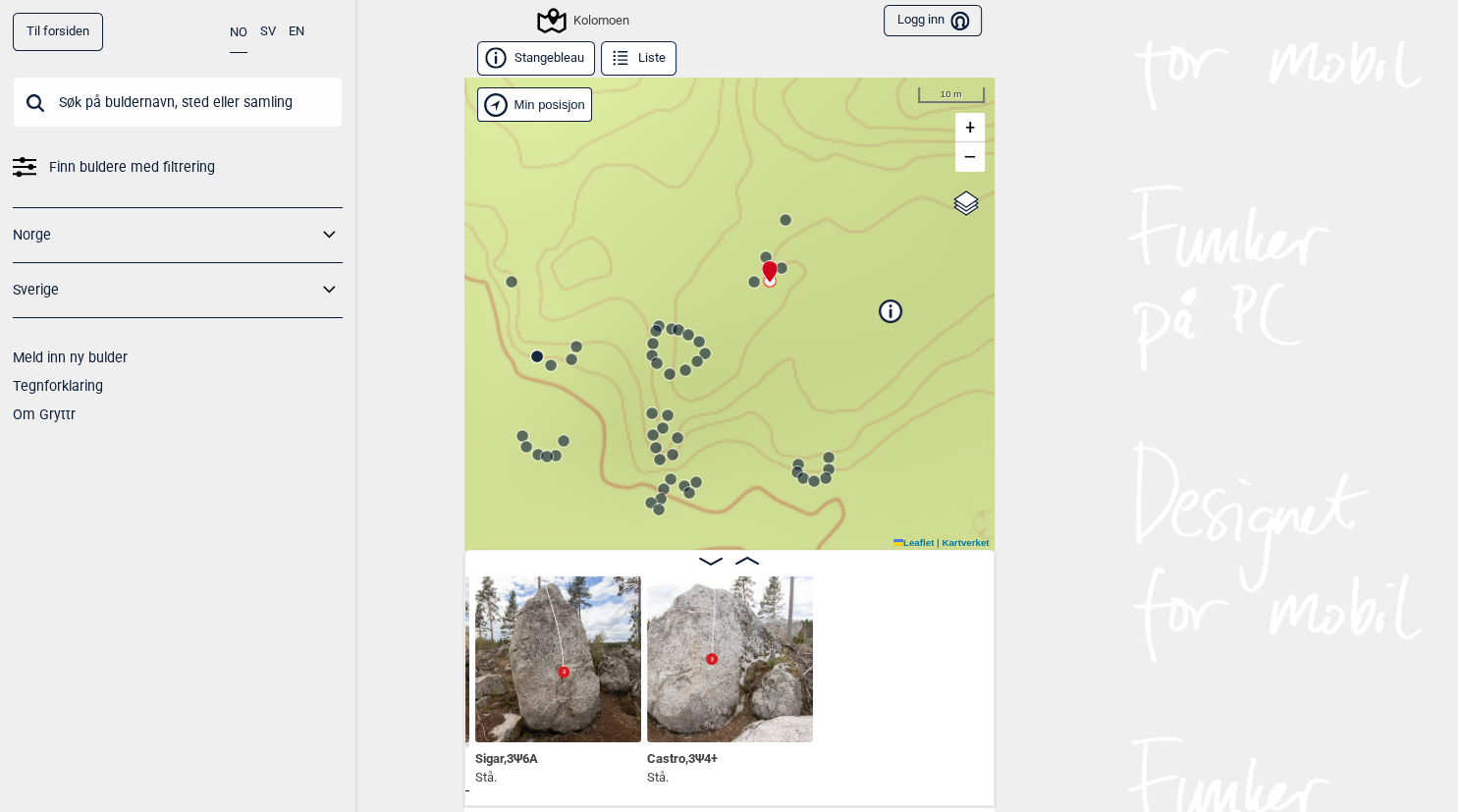 scroll, scrollTop: 0, scrollLeft: 8514, axis: horizontal 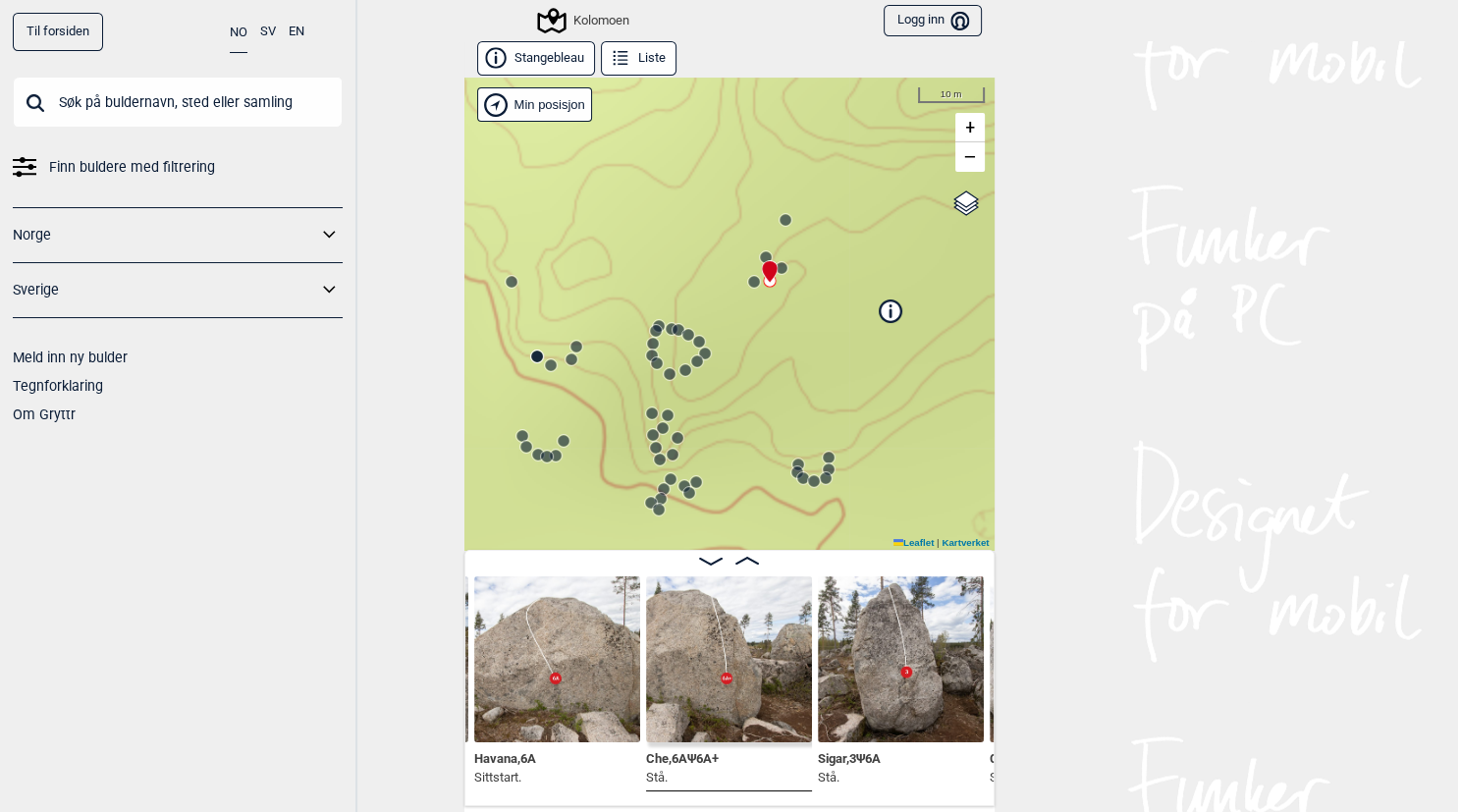 click 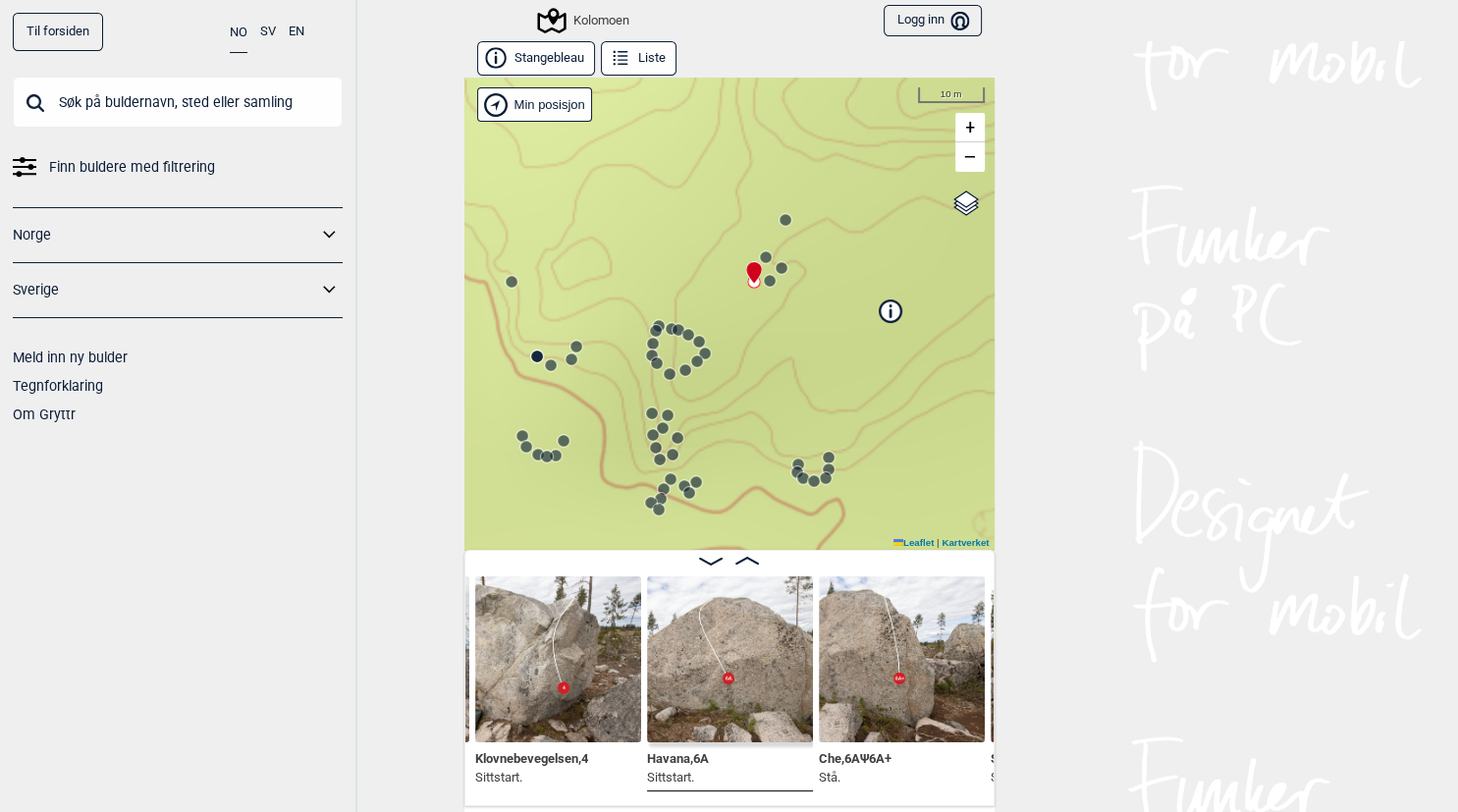 click 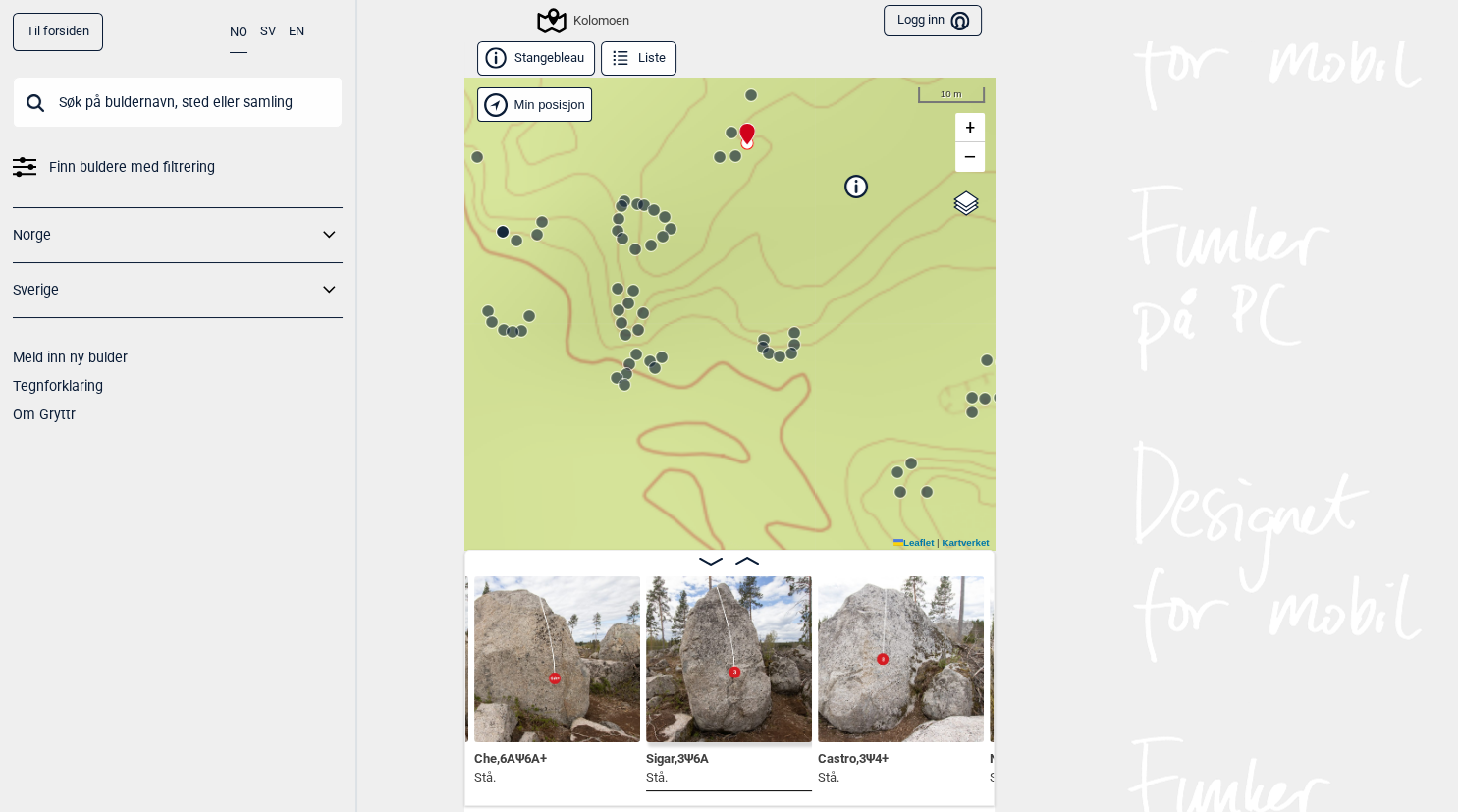 drag, startPoint x: 769, startPoint y: 387, endPoint x: 720, endPoint y: 221, distance: 173.08091 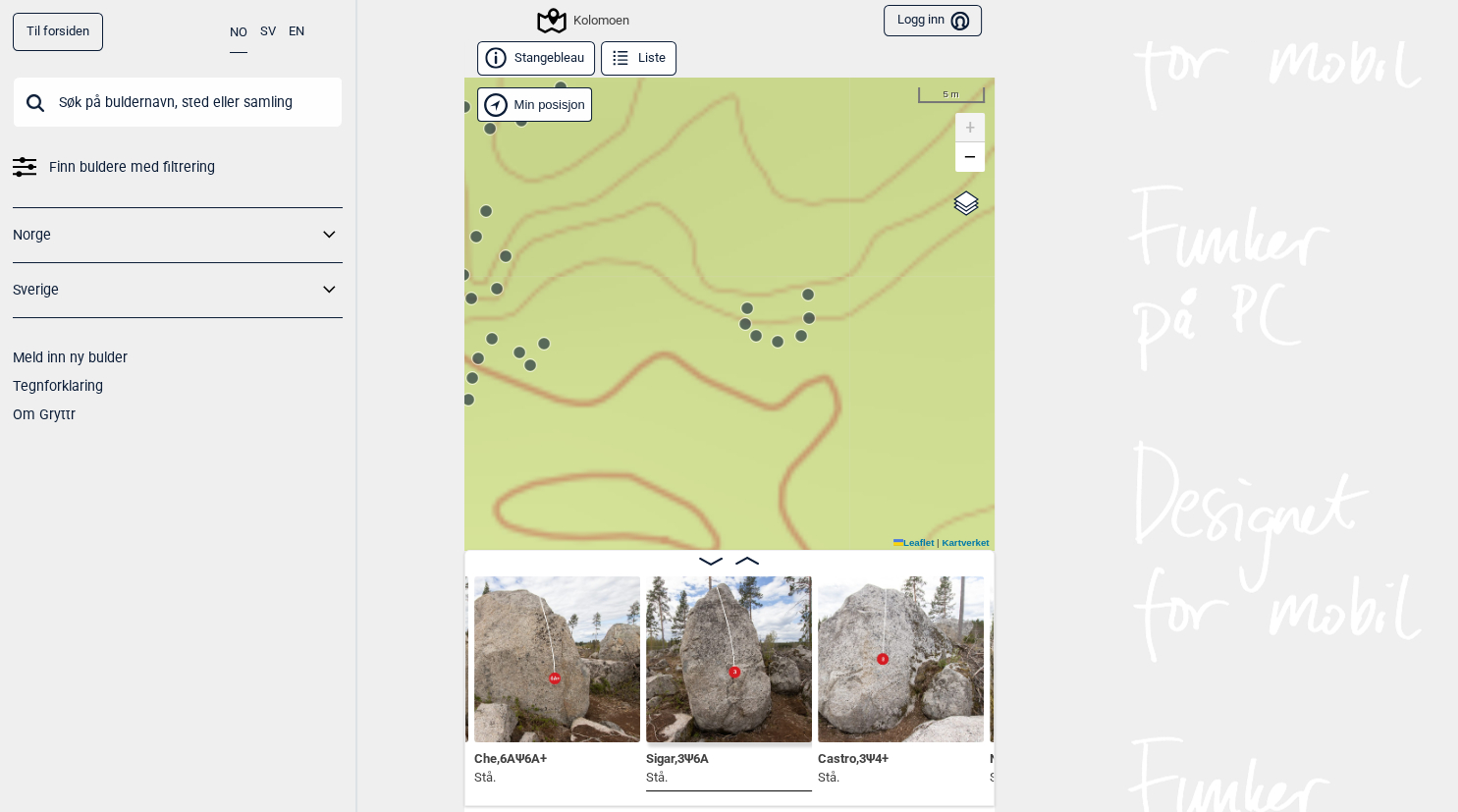click 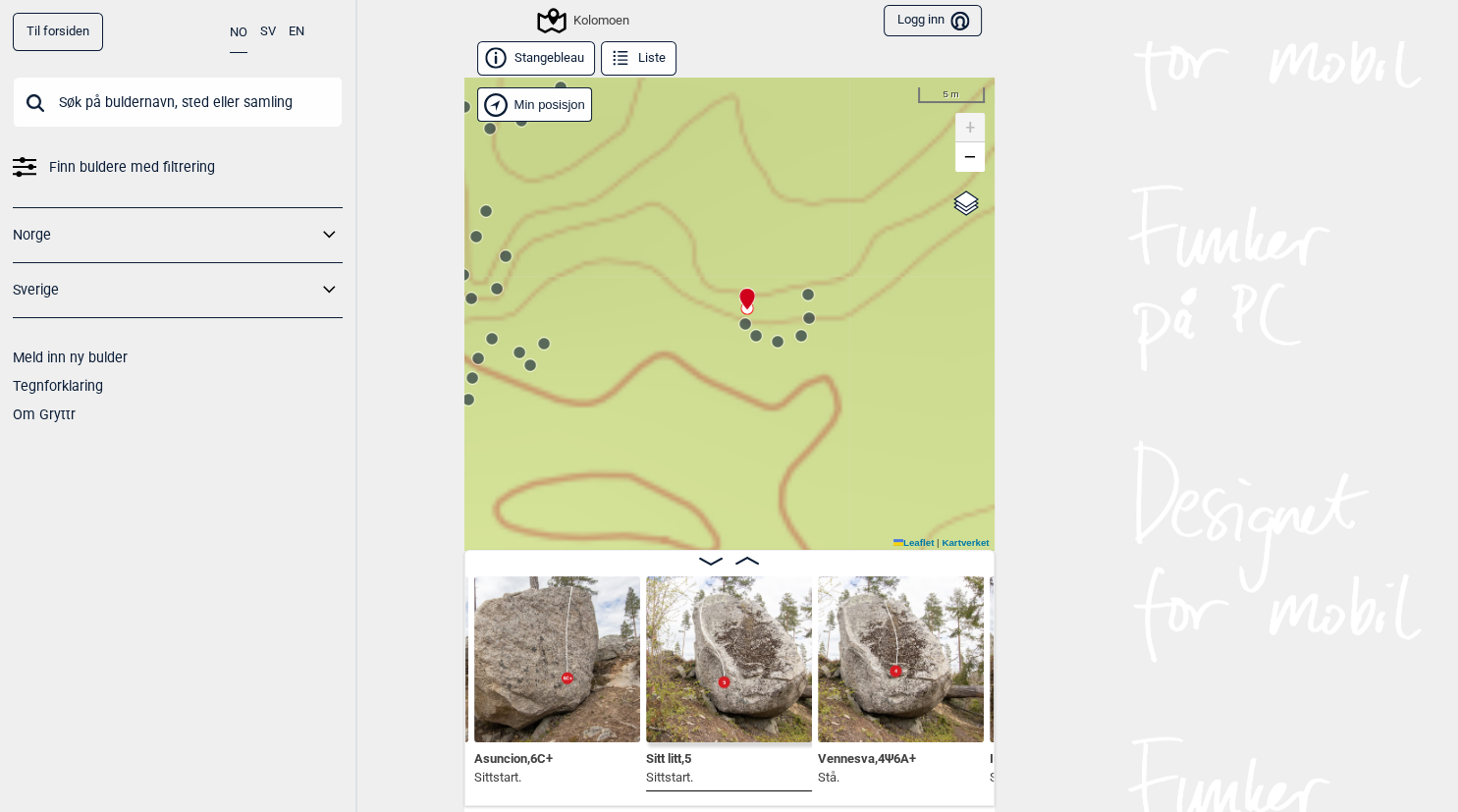 click 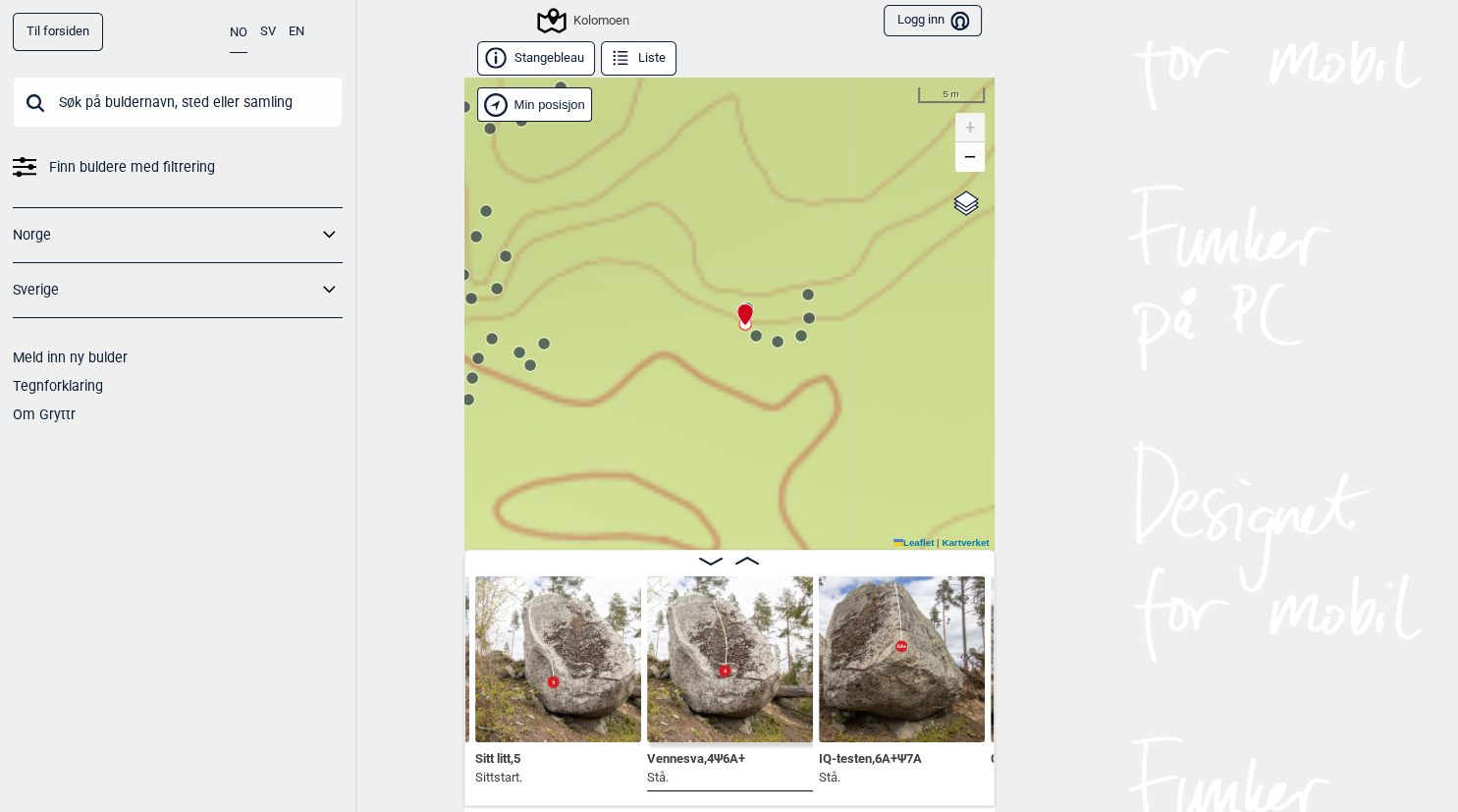 click 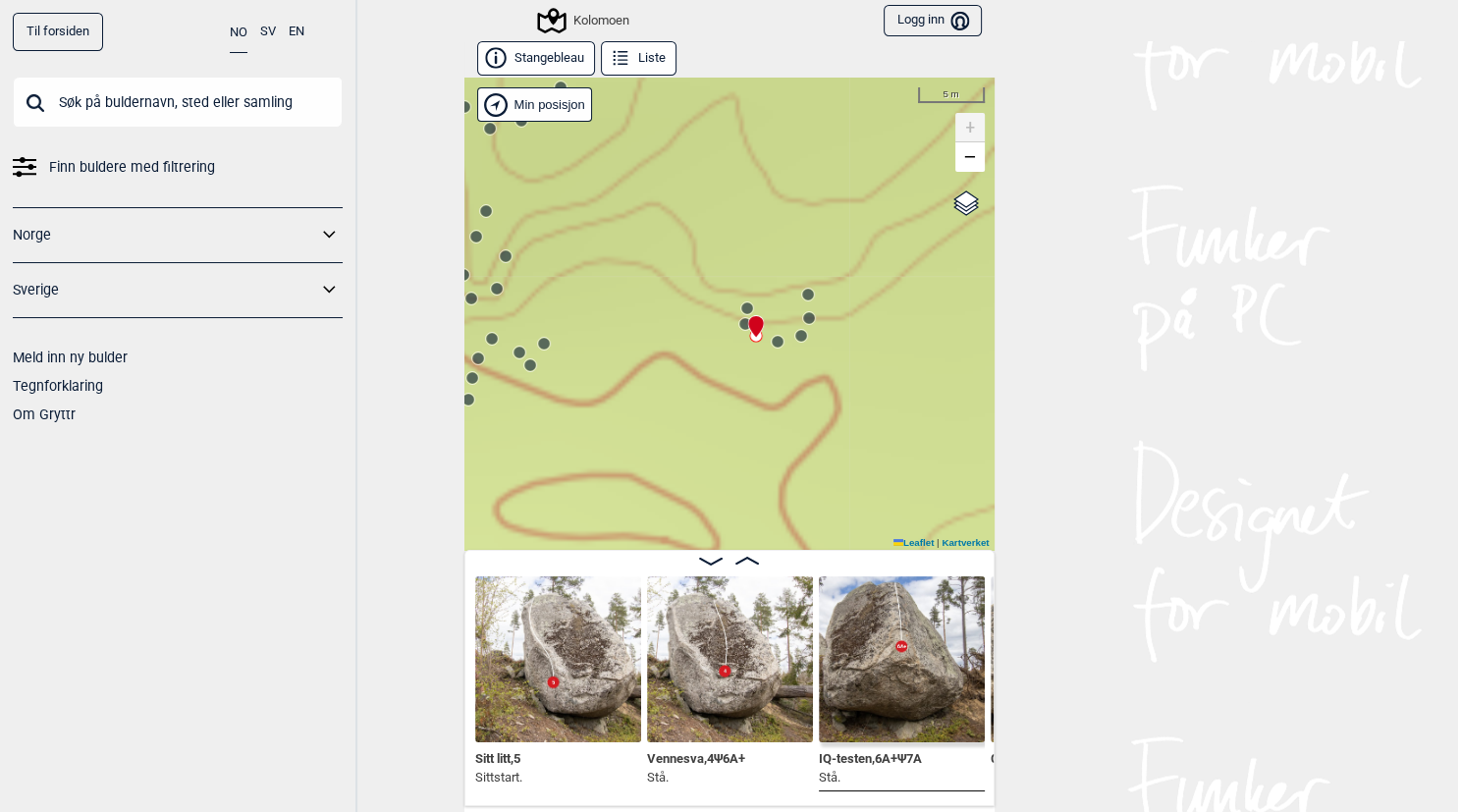 scroll, scrollTop: 0, scrollLeft: 5266, axis: horizontal 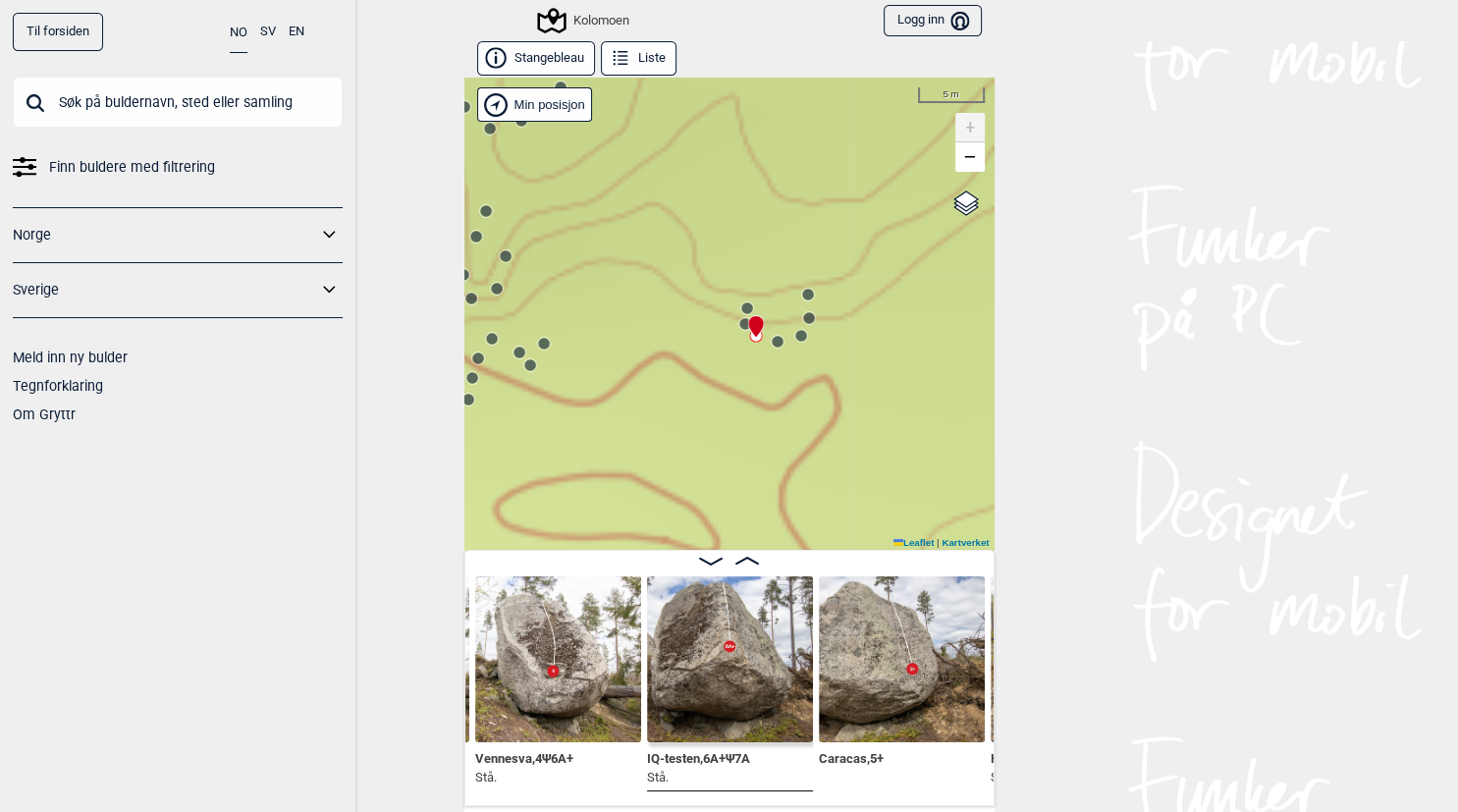 click 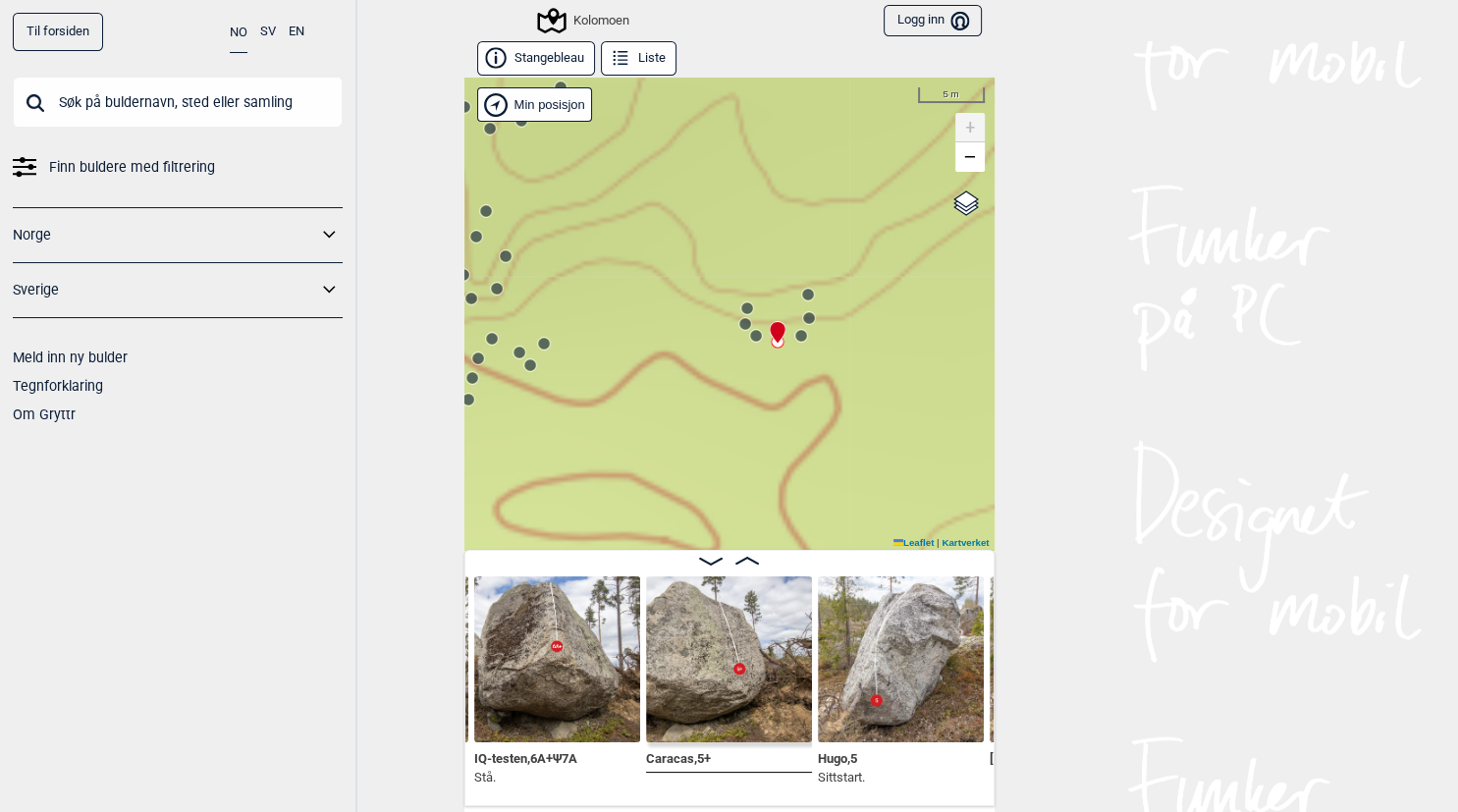 click 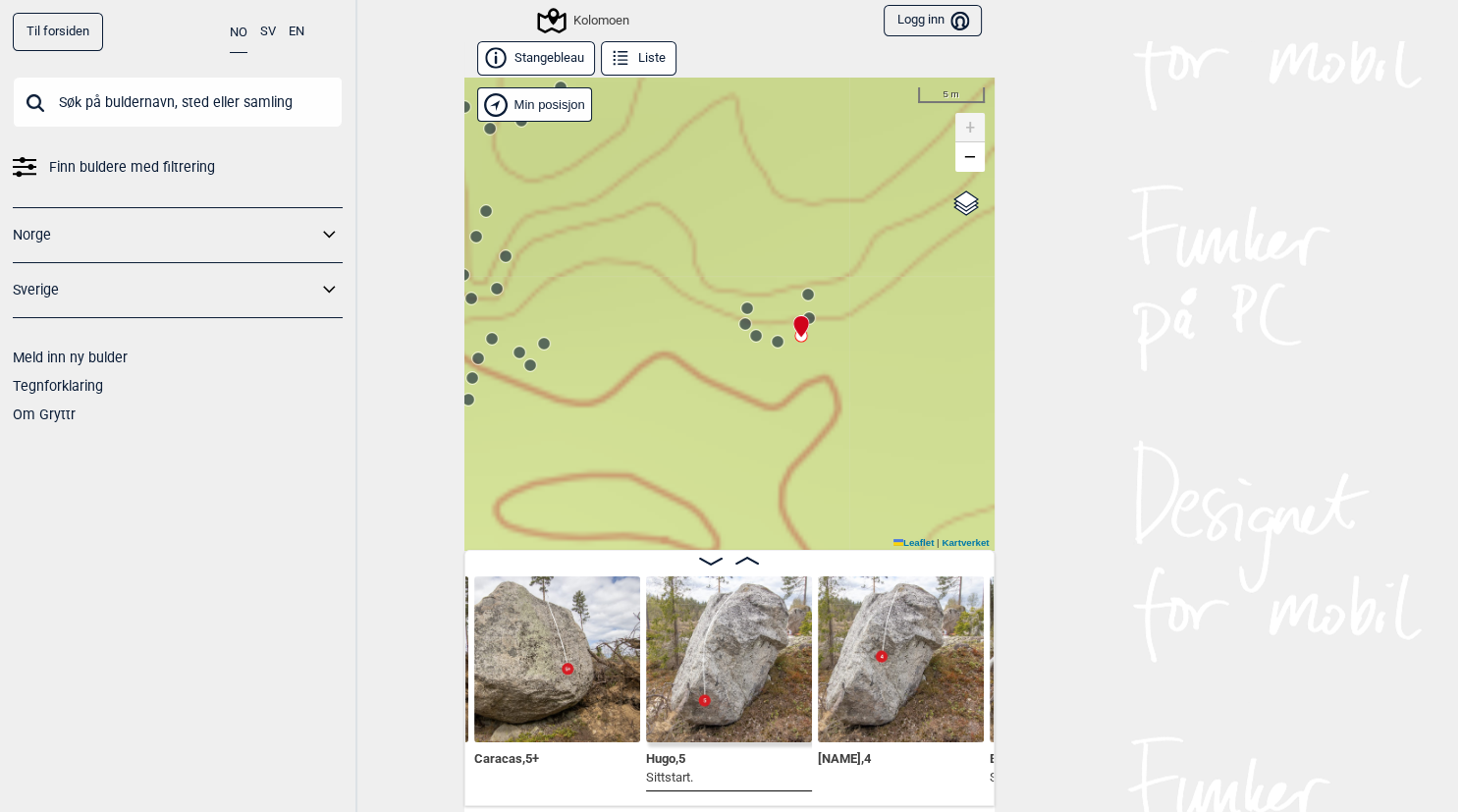 click 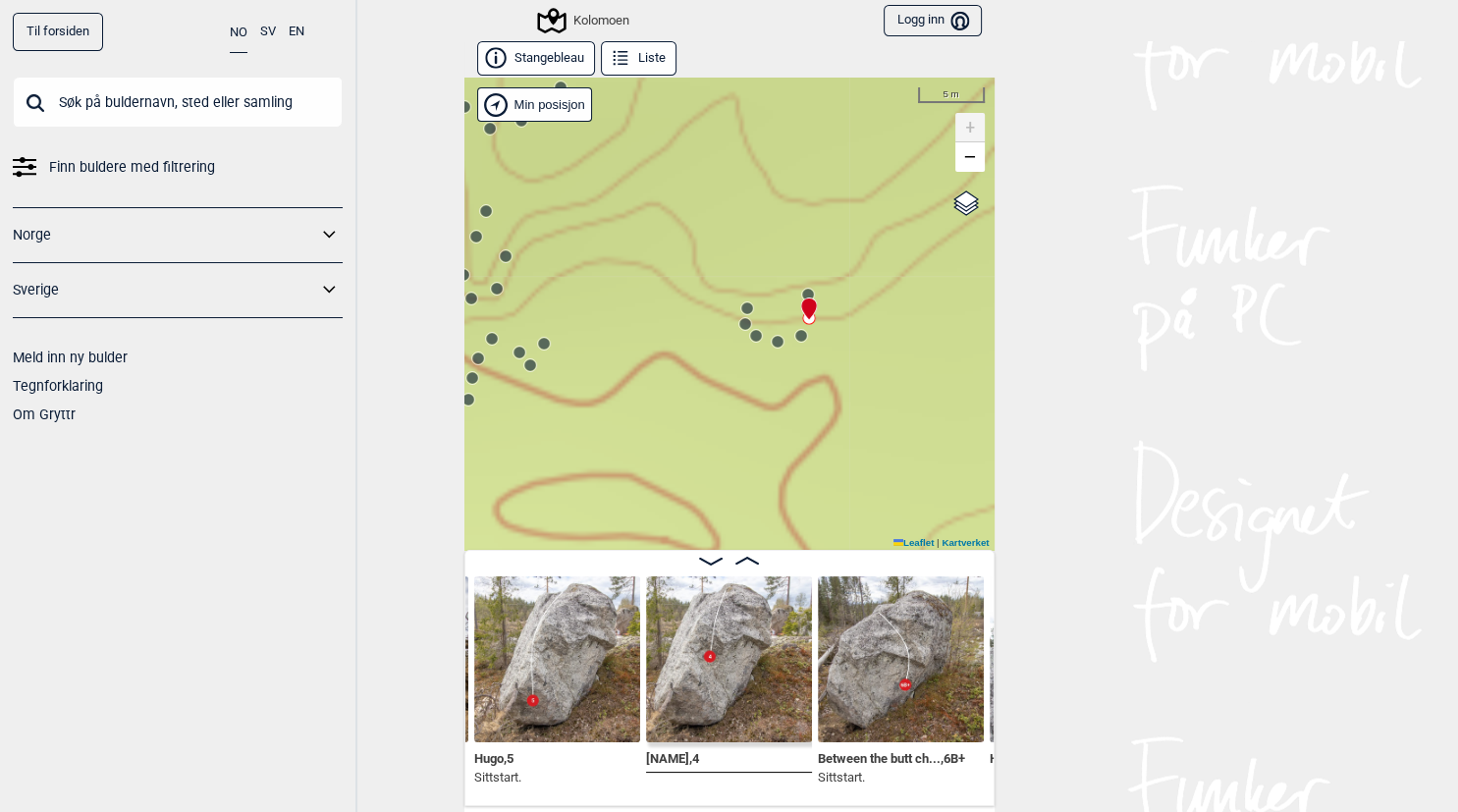 click at bounding box center (805, 300) 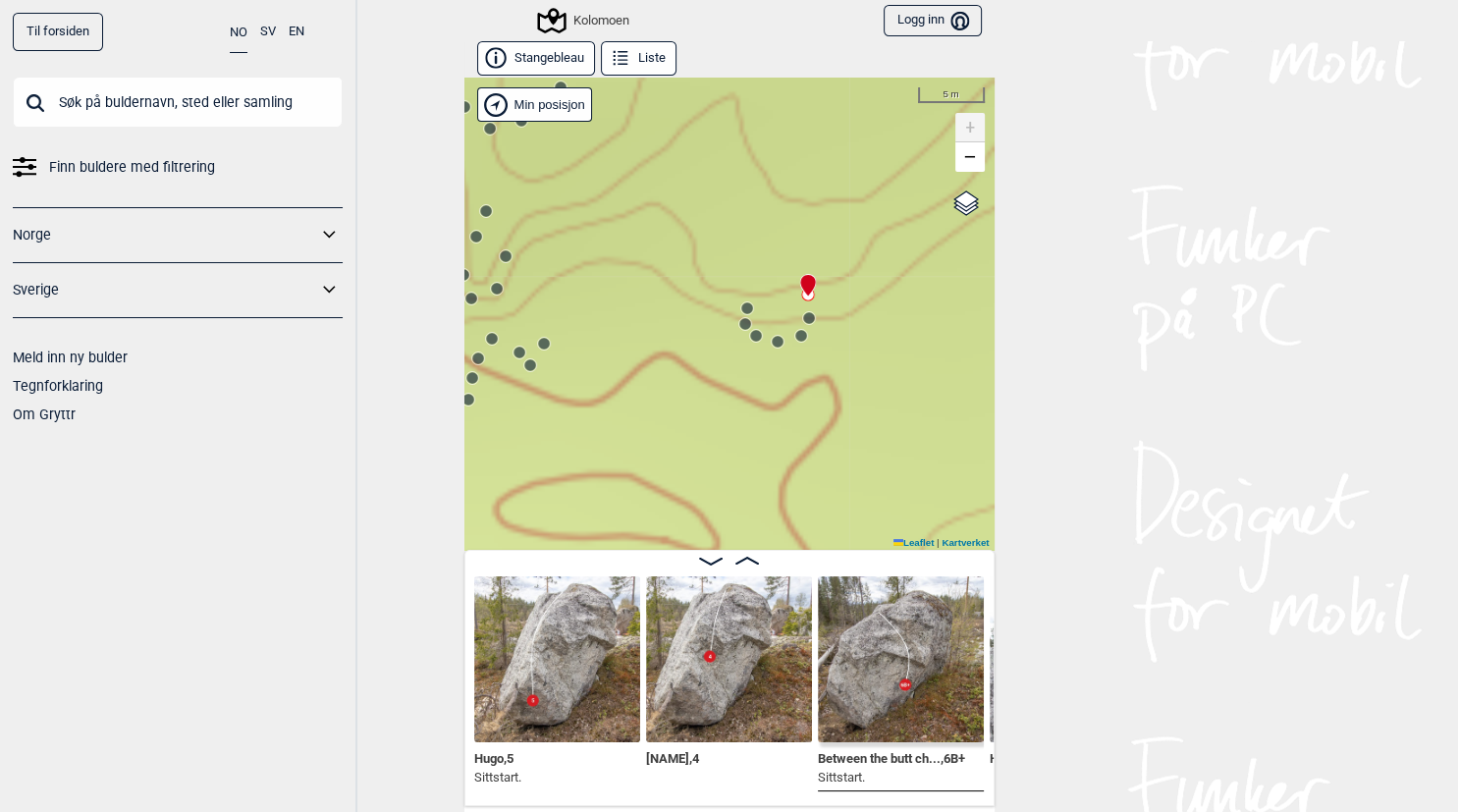 scroll, scrollTop: 0, scrollLeft: 5954, axis: horizontal 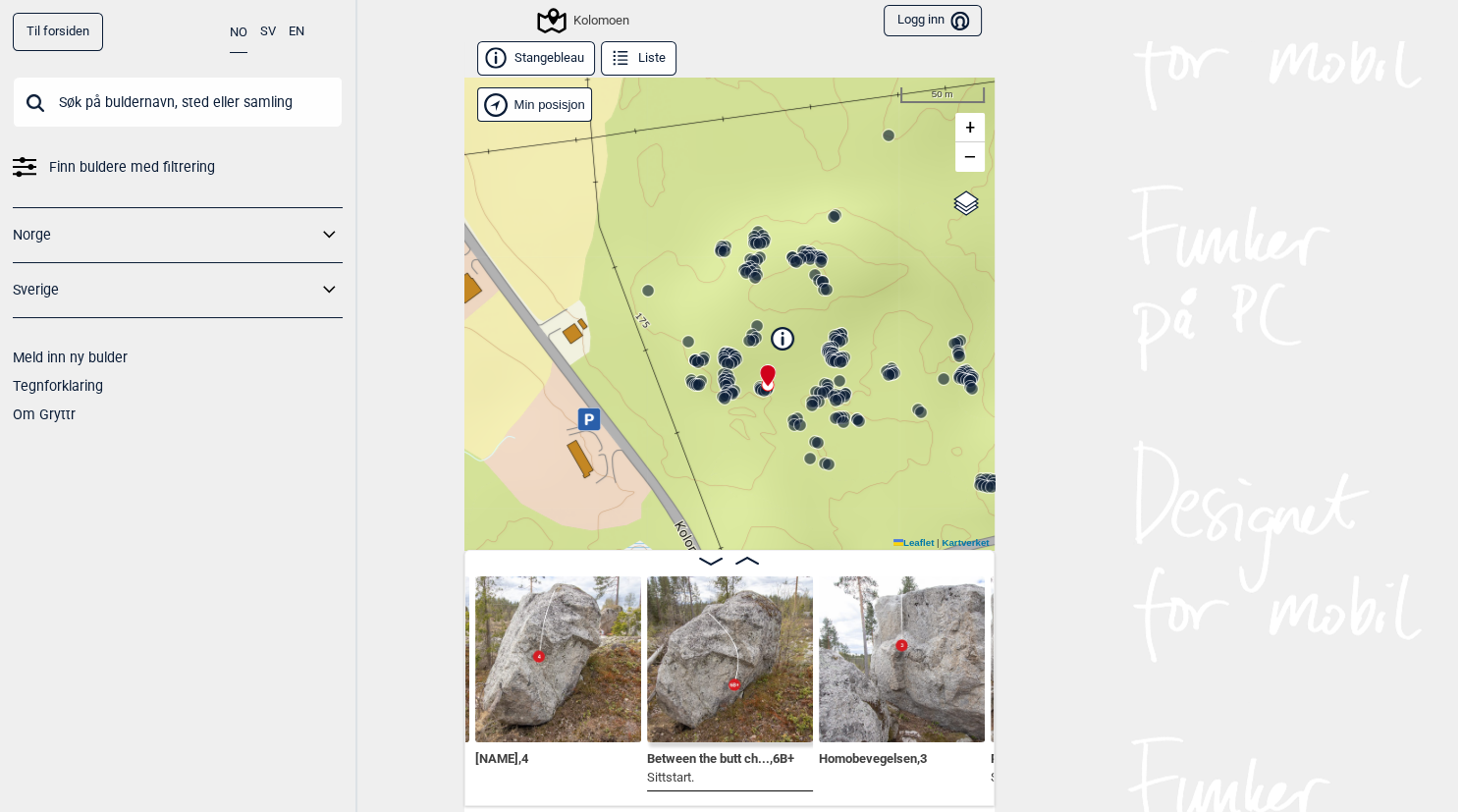 drag, startPoint x: 783, startPoint y: 298, endPoint x: 764, endPoint y: 358, distance: 62.93648 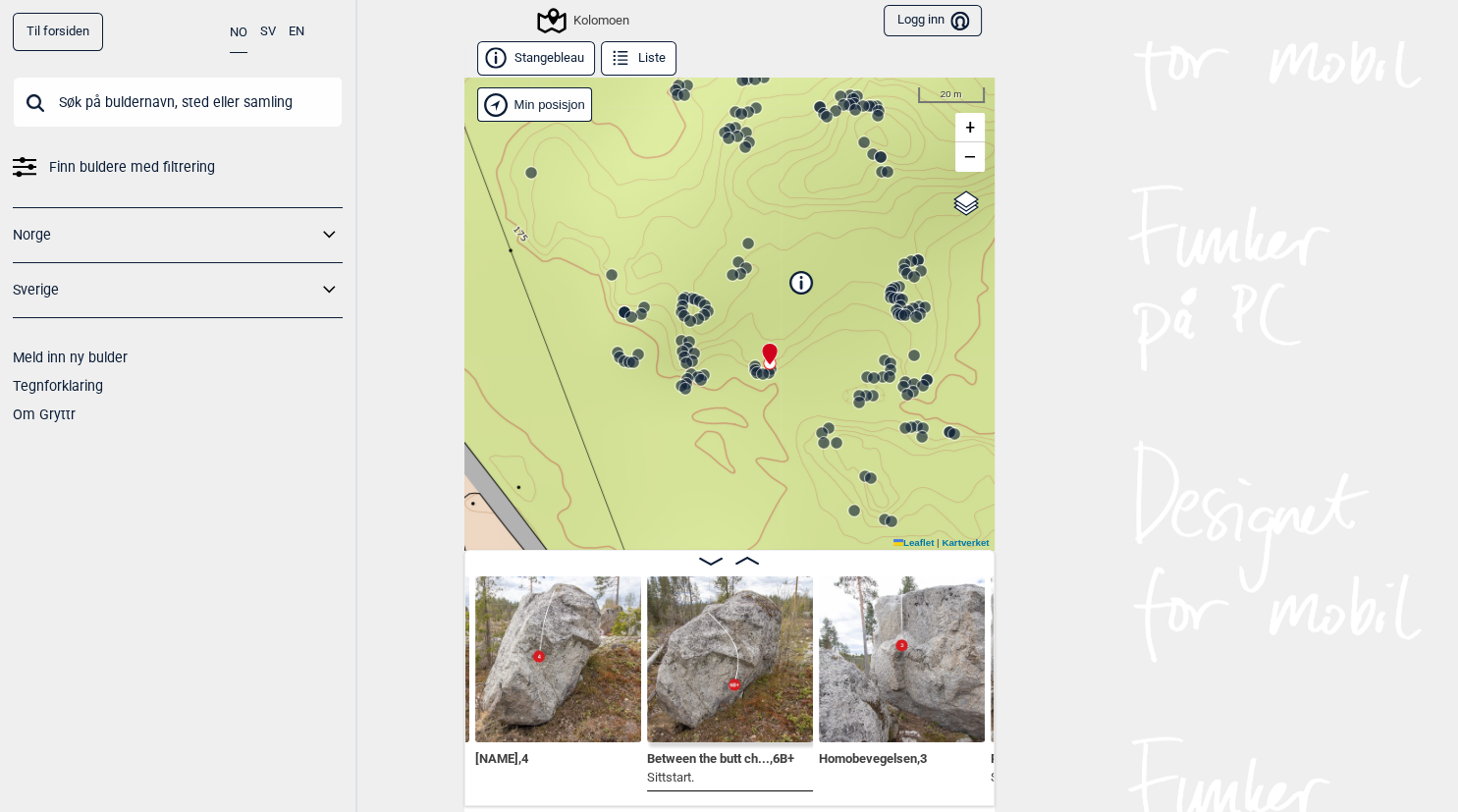 click 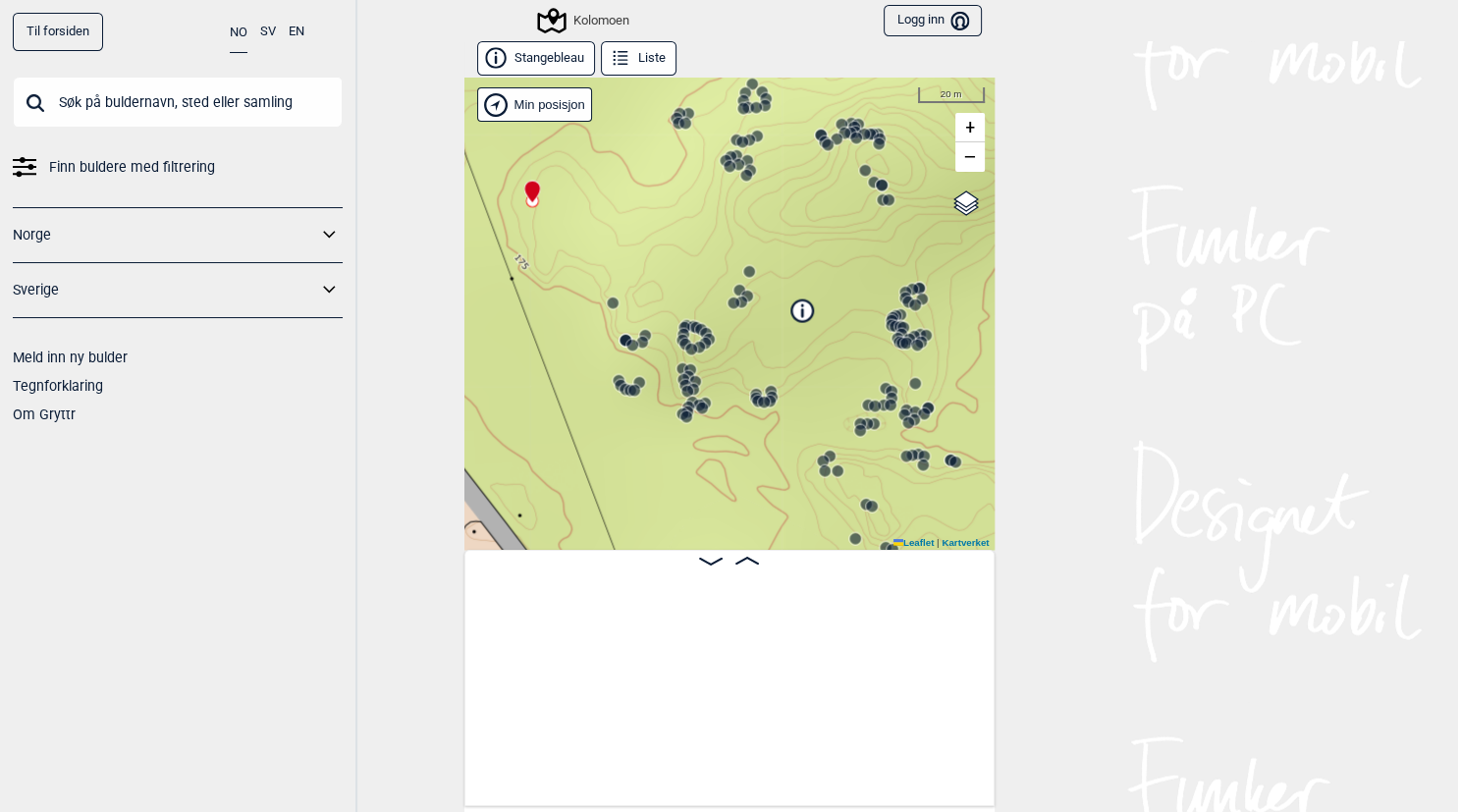 scroll, scrollTop: 0, scrollLeft: 9390, axis: horizontal 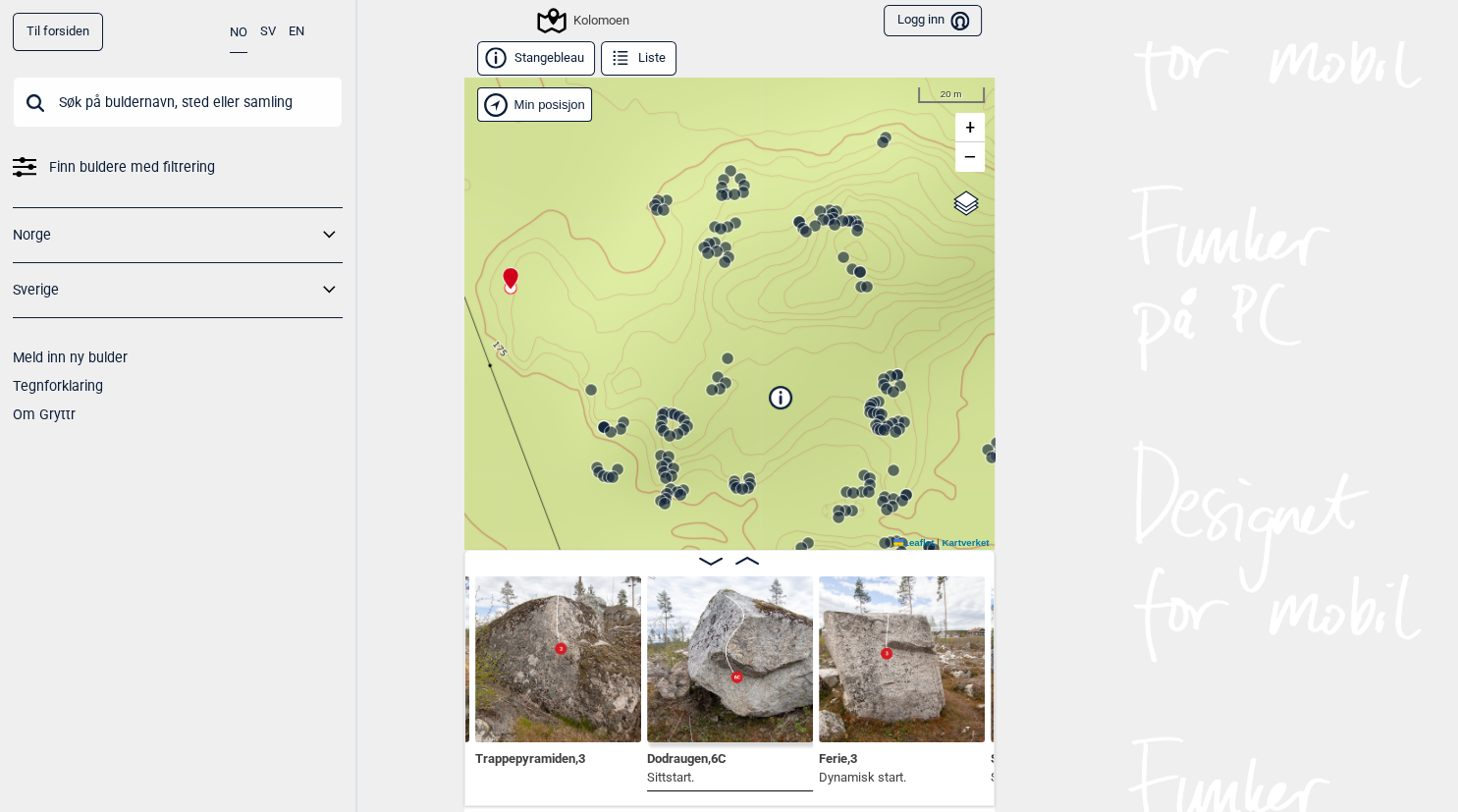 drag, startPoint x: 697, startPoint y: 249, endPoint x: 674, endPoint y: 298, distance: 54.12947 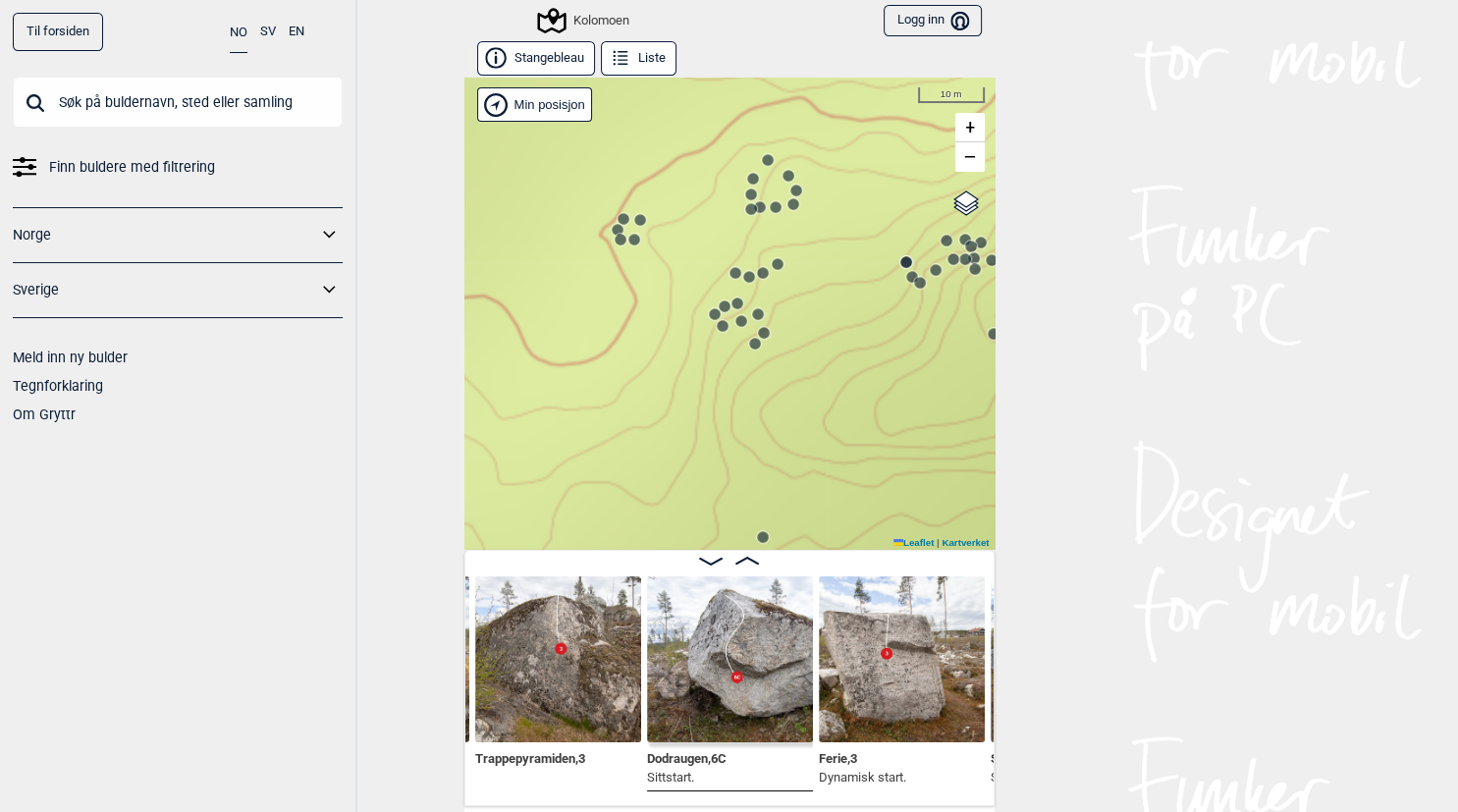drag, startPoint x: 662, startPoint y: 198, endPoint x: 667, endPoint y: 247, distance: 49.25444 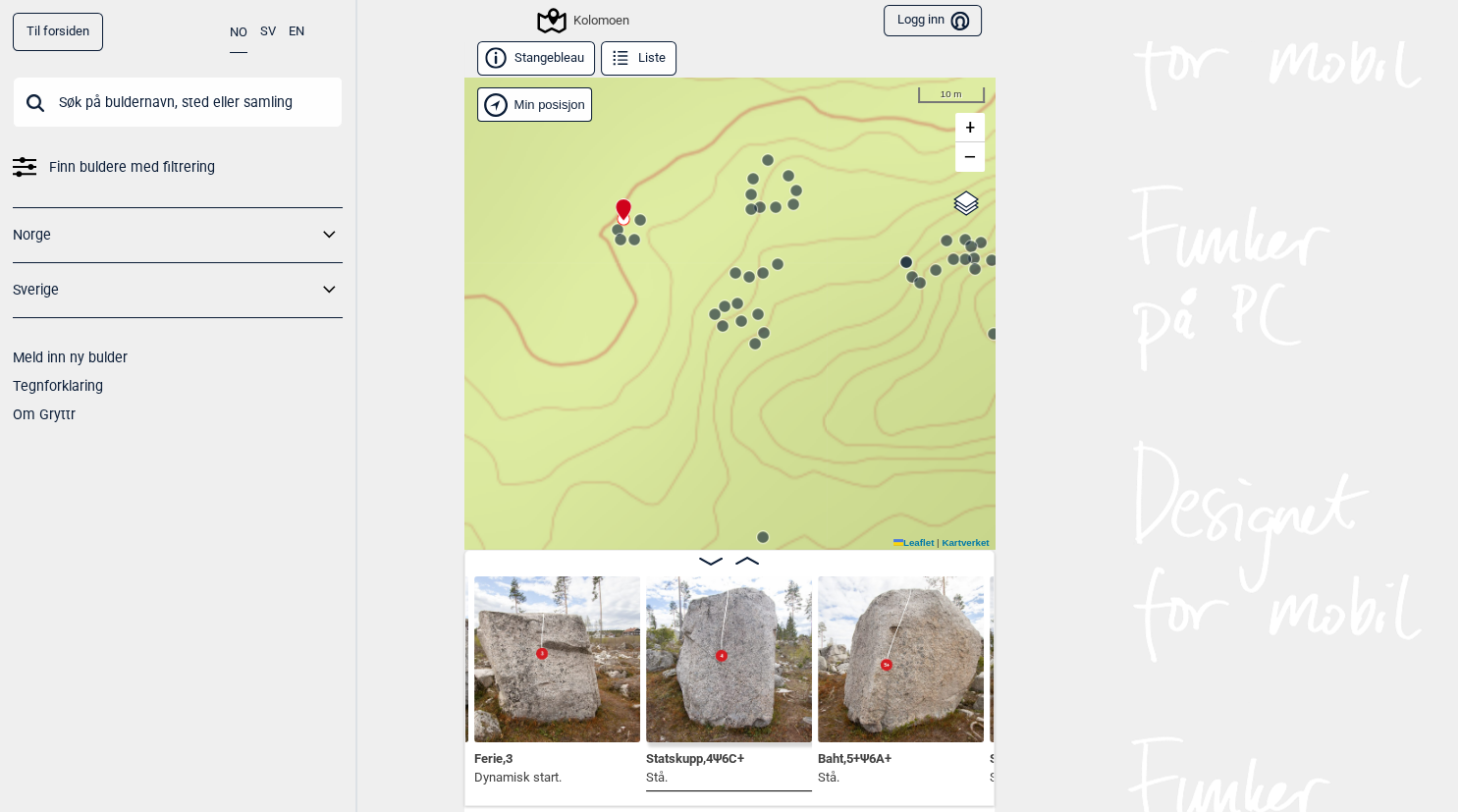 click 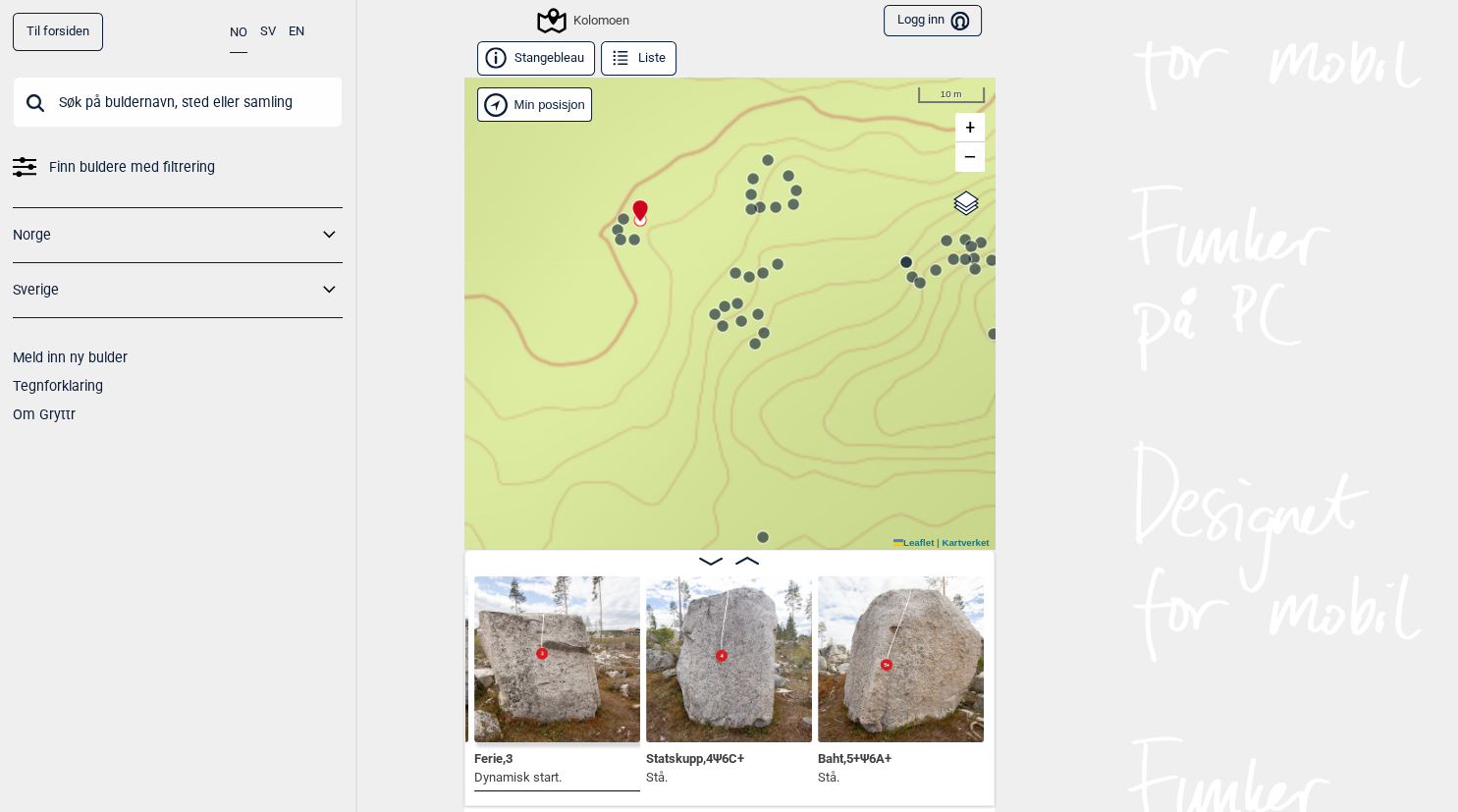 scroll, scrollTop: 0, scrollLeft: 9563, axis: horizontal 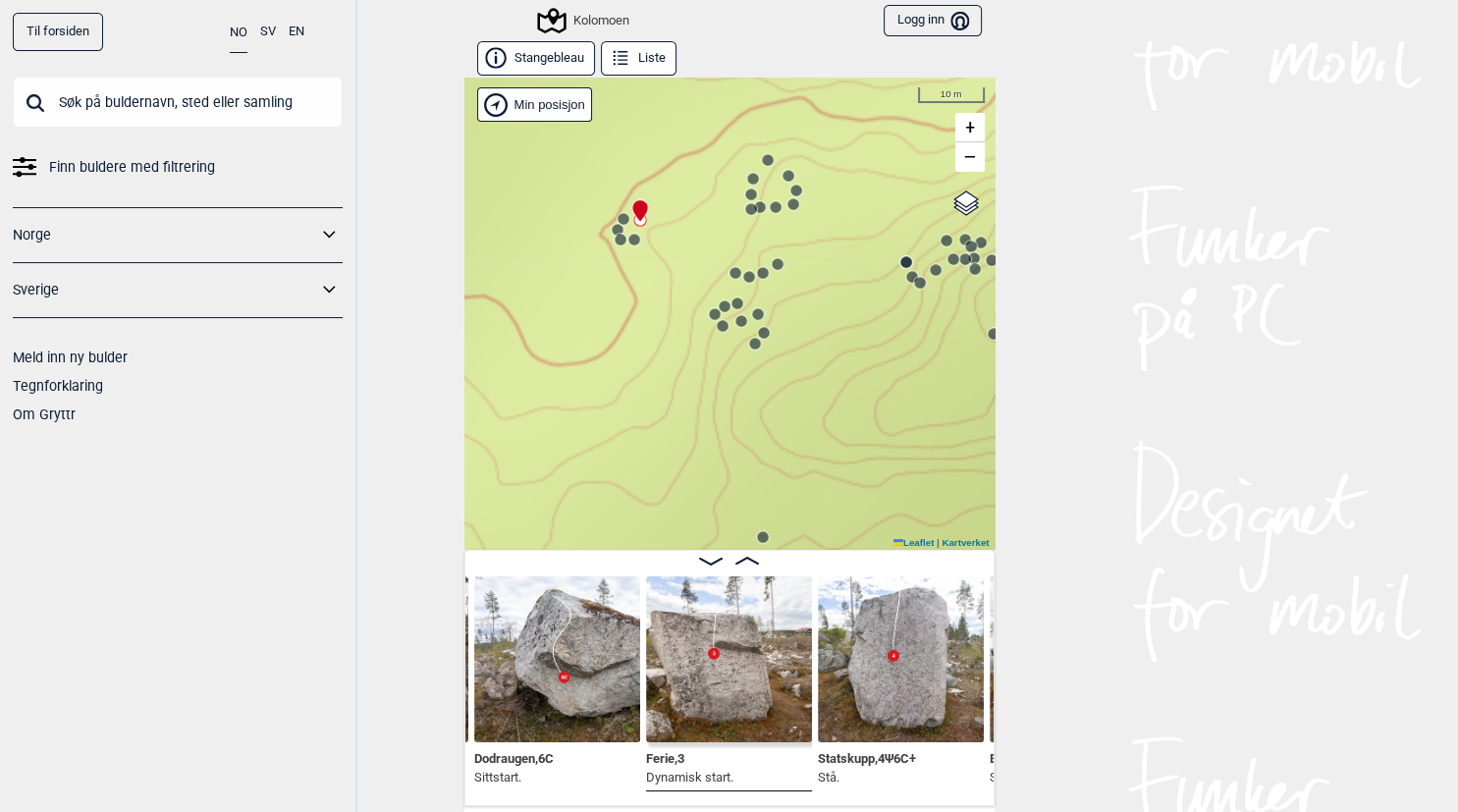 click 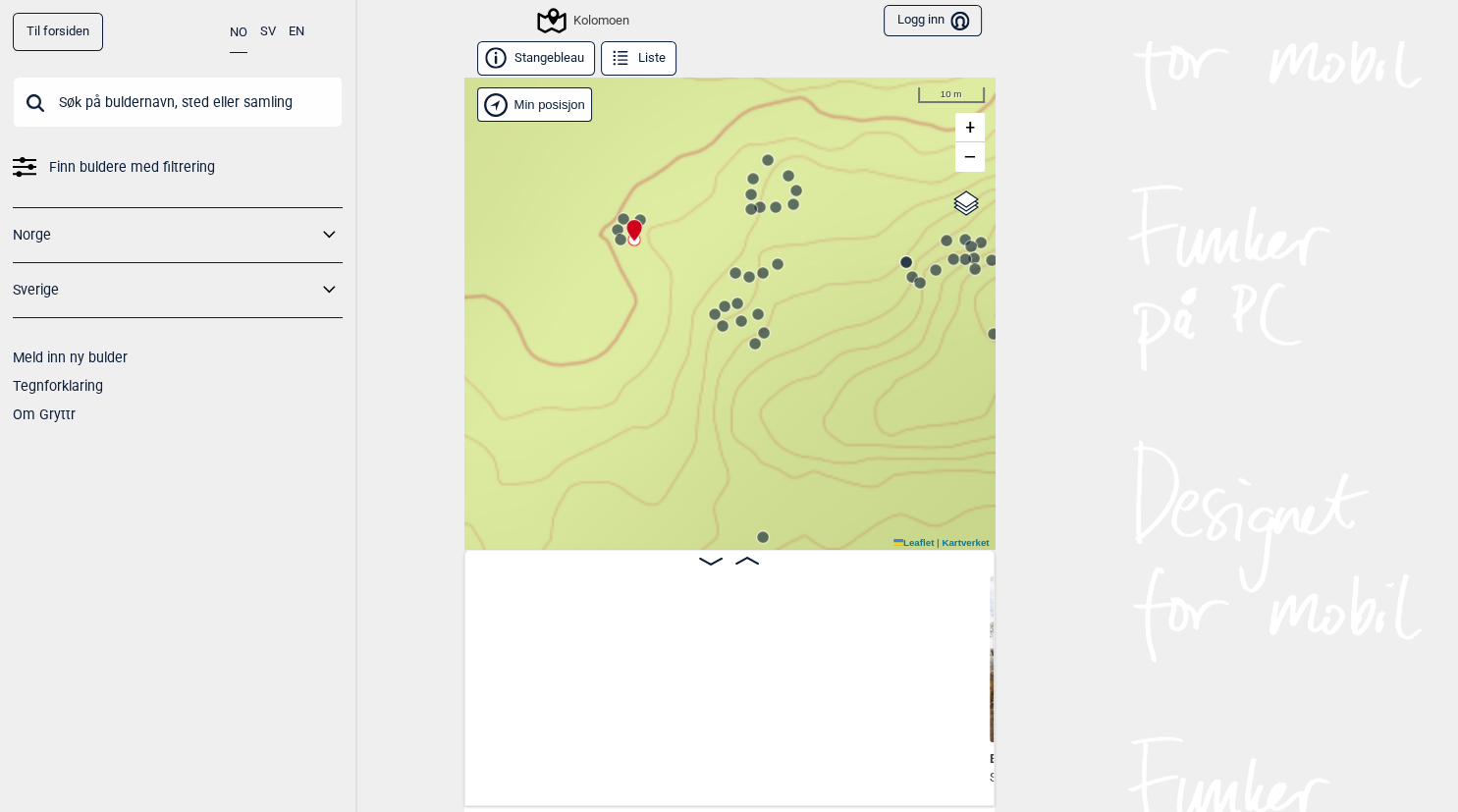 scroll, scrollTop: 0, scrollLeft: 10250, axis: horizontal 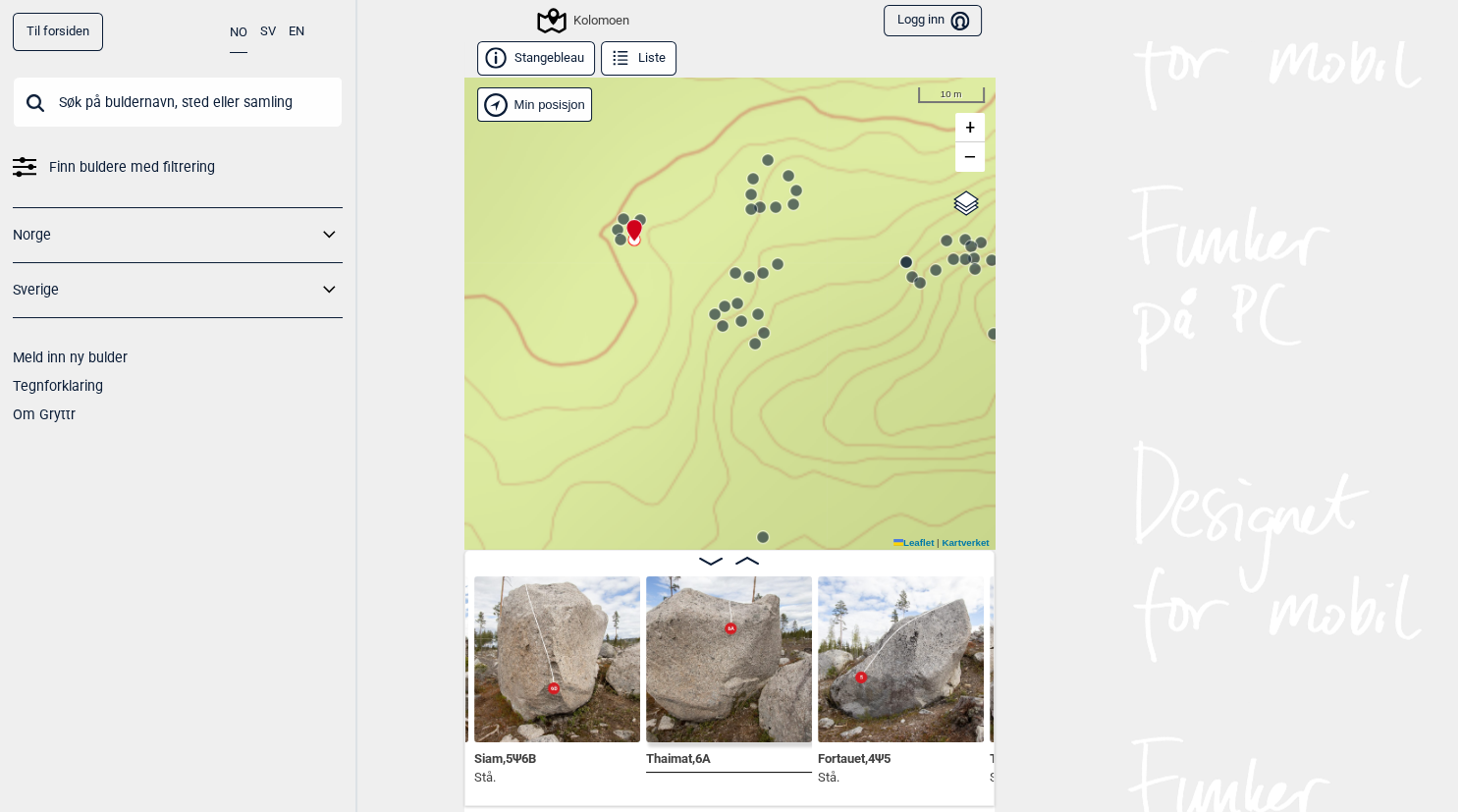 click 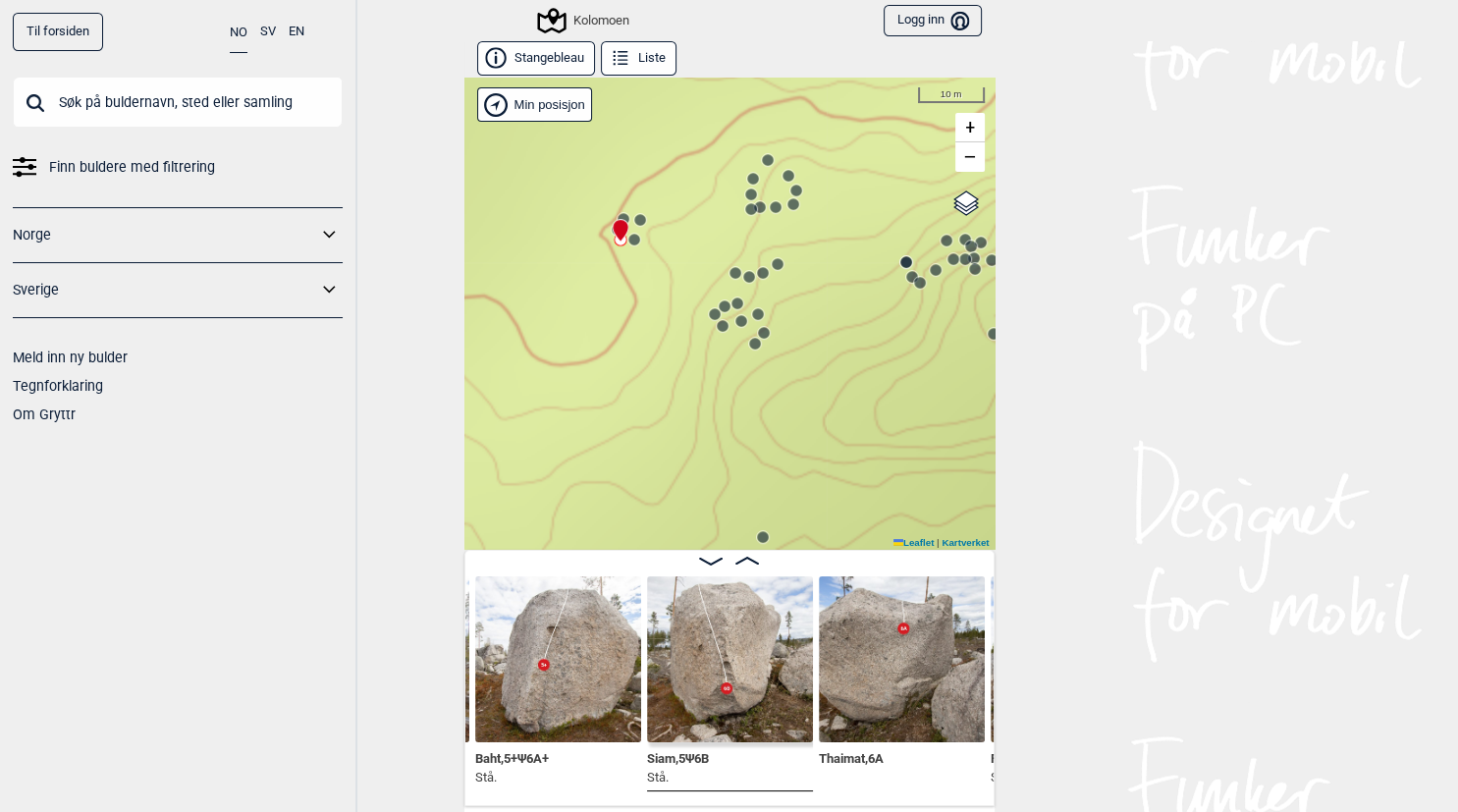 click at bounding box center [617, 222] 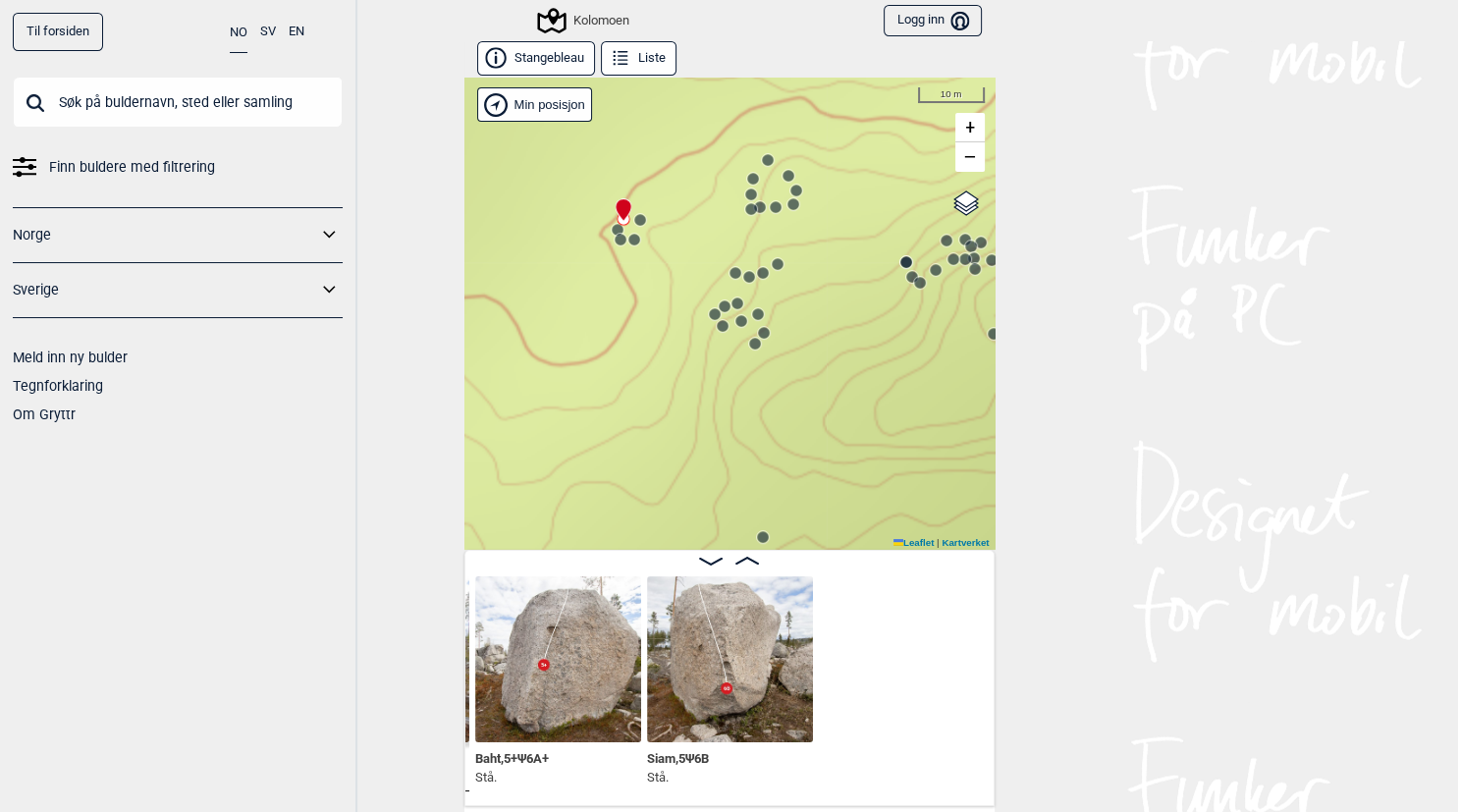 scroll, scrollTop: 0, scrollLeft: 9735, axis: horizontal 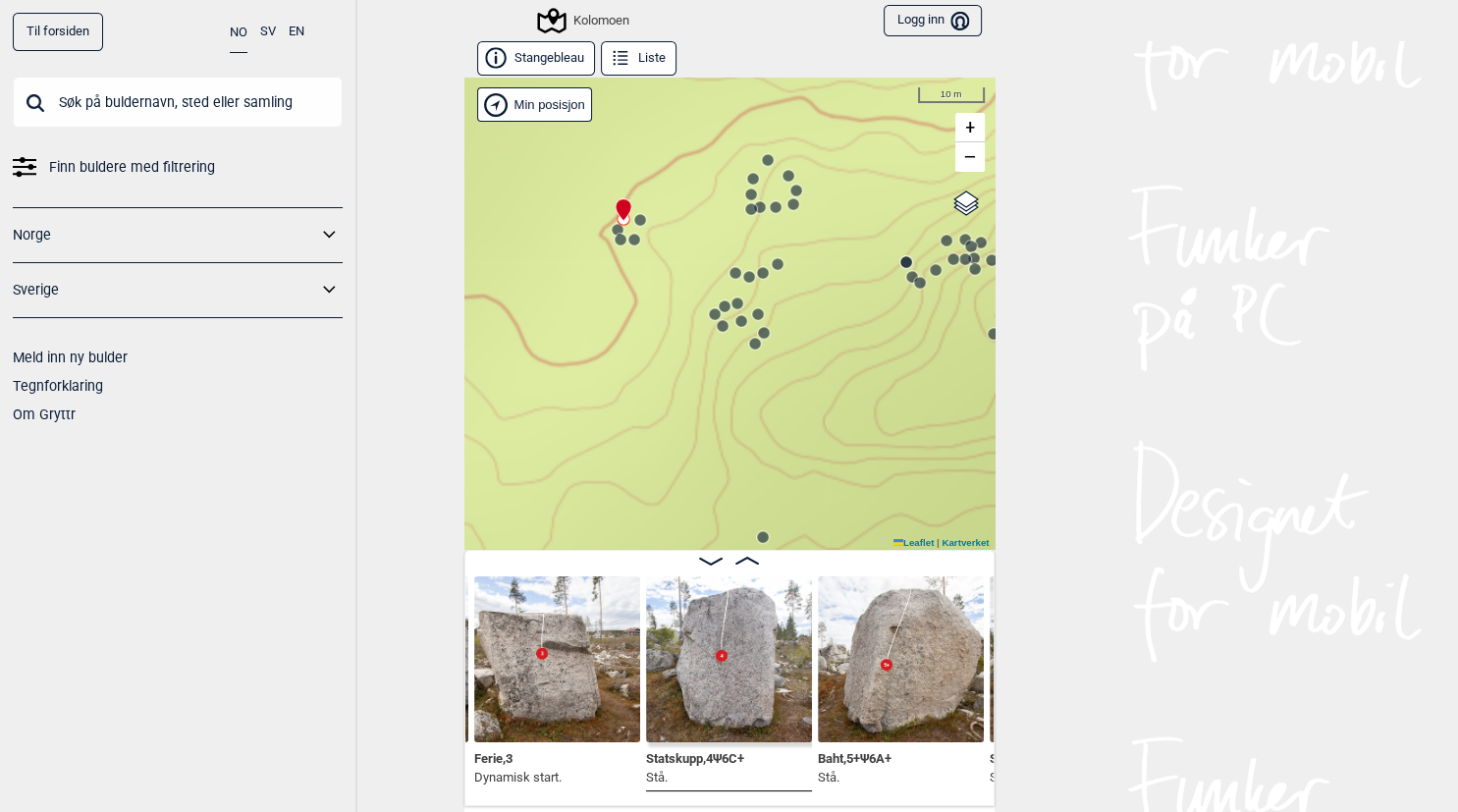 click 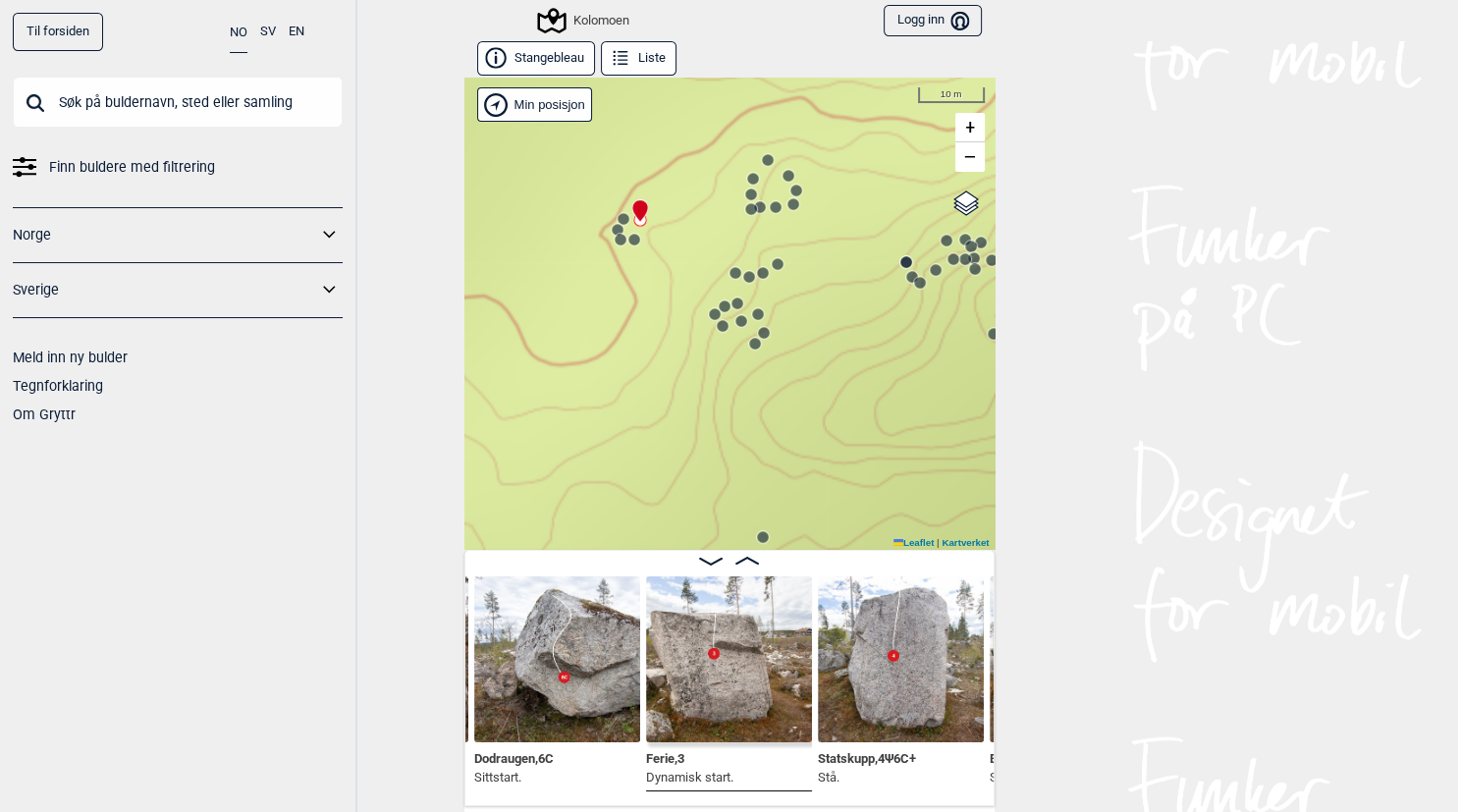 click 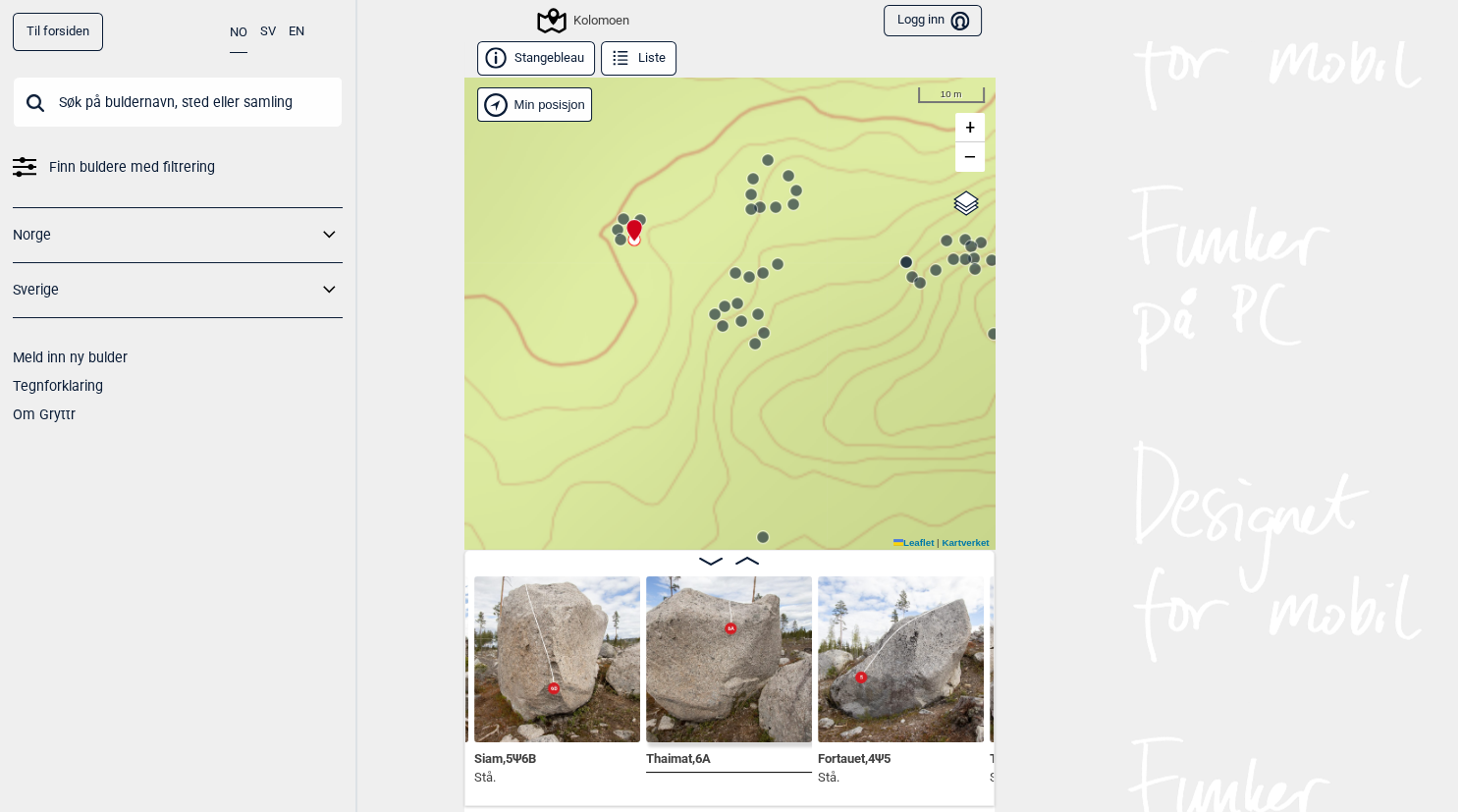 click 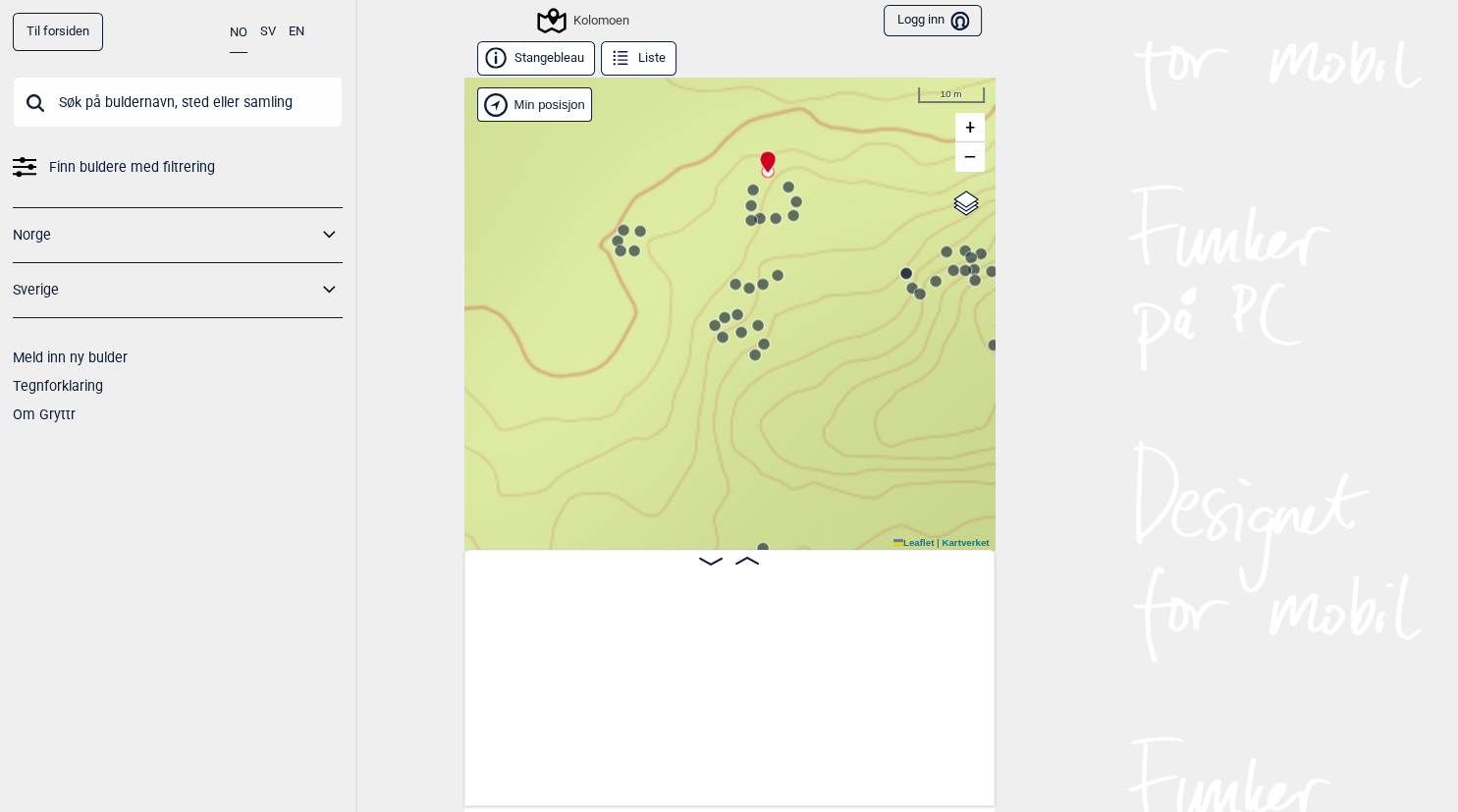 scroll, scrollTop: 0, scrollLeft: 12437, axis: horizontal 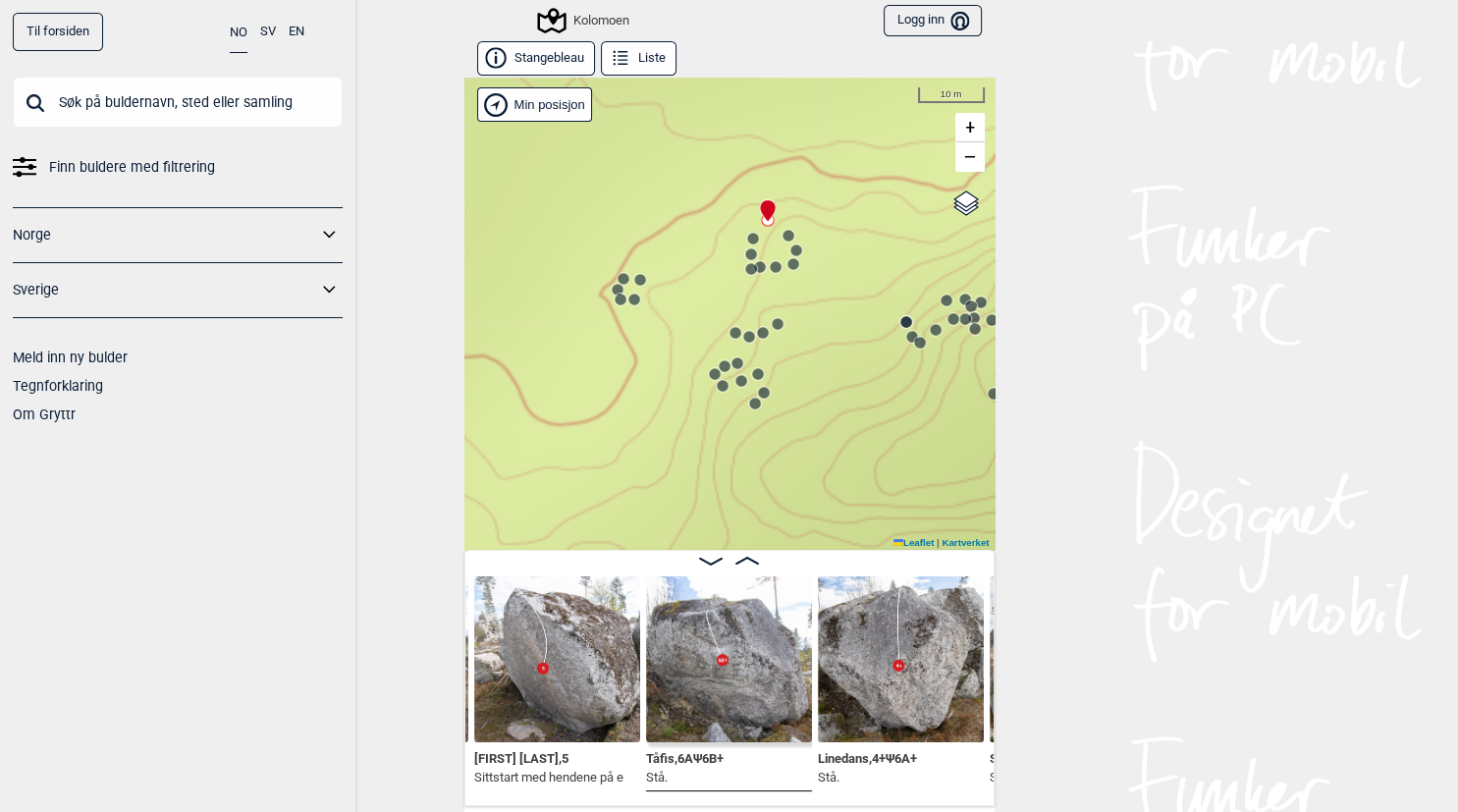 click 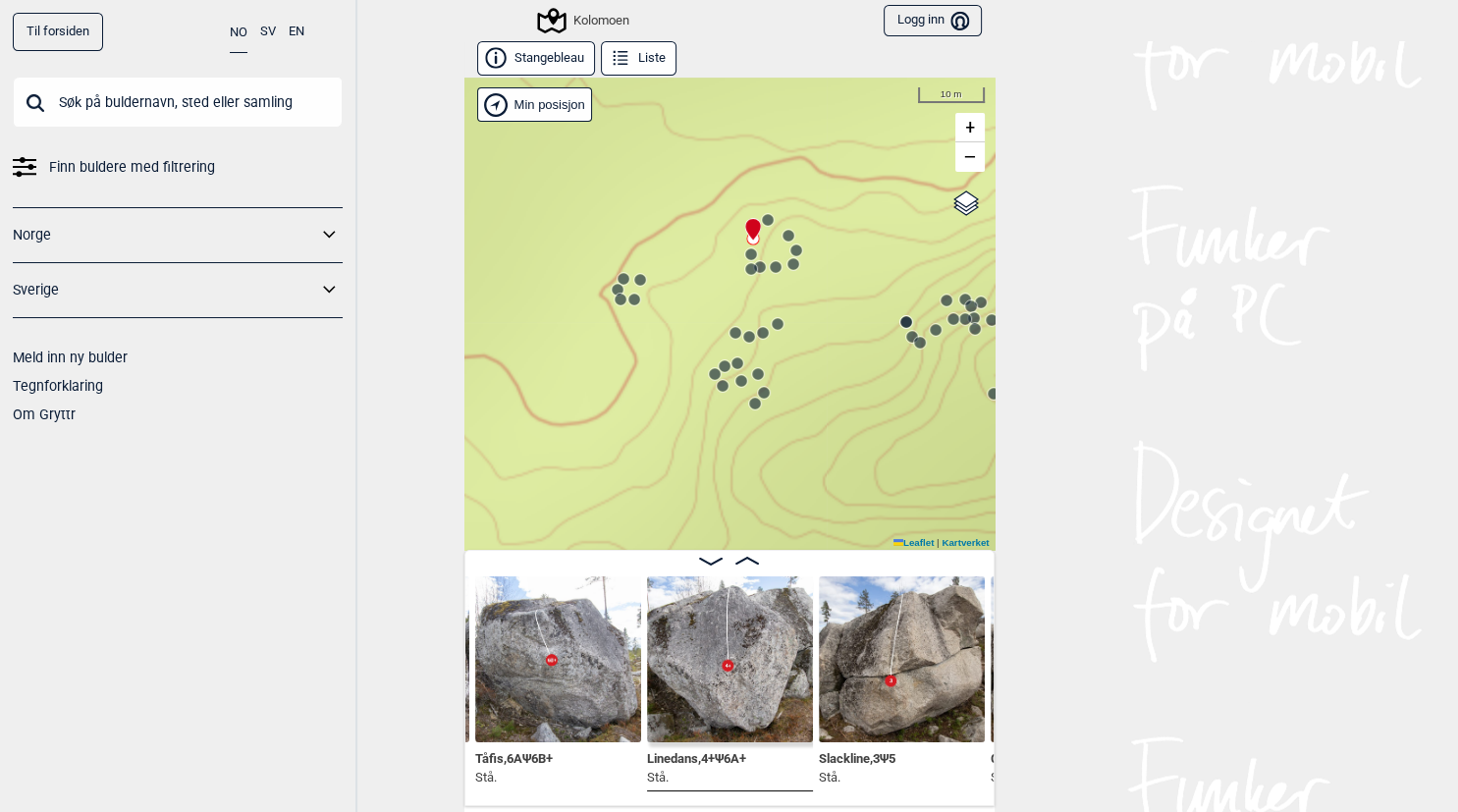 click 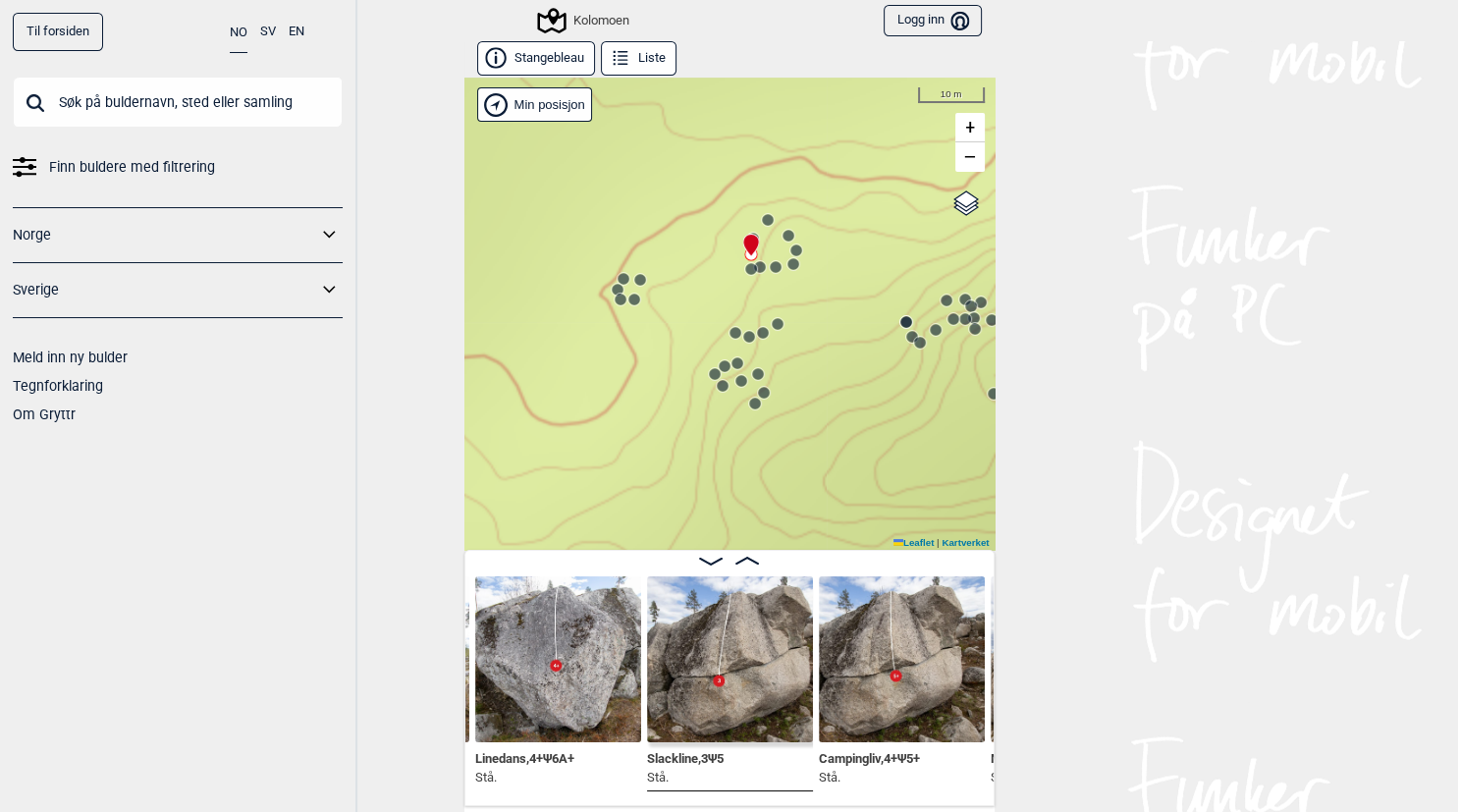 click 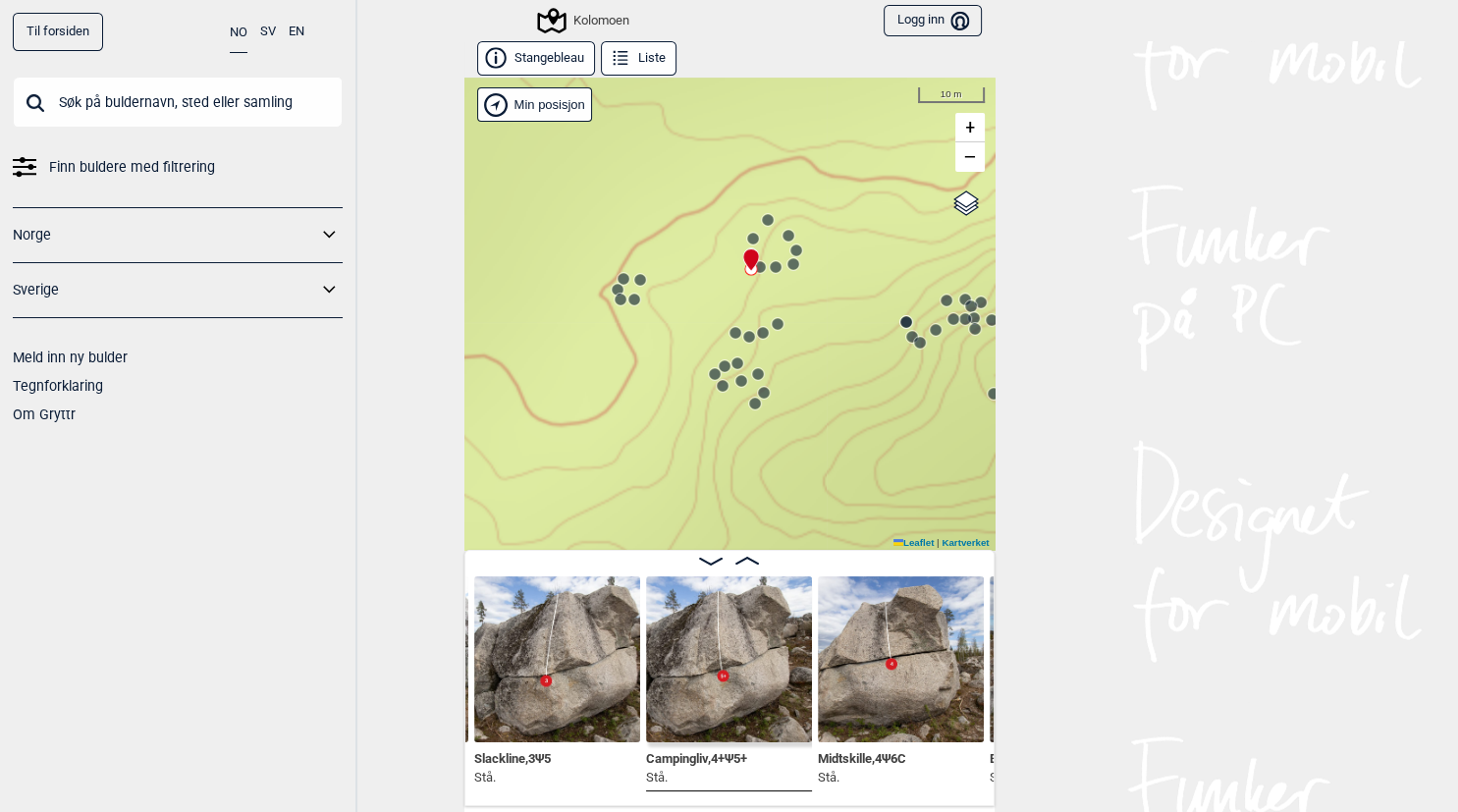 click 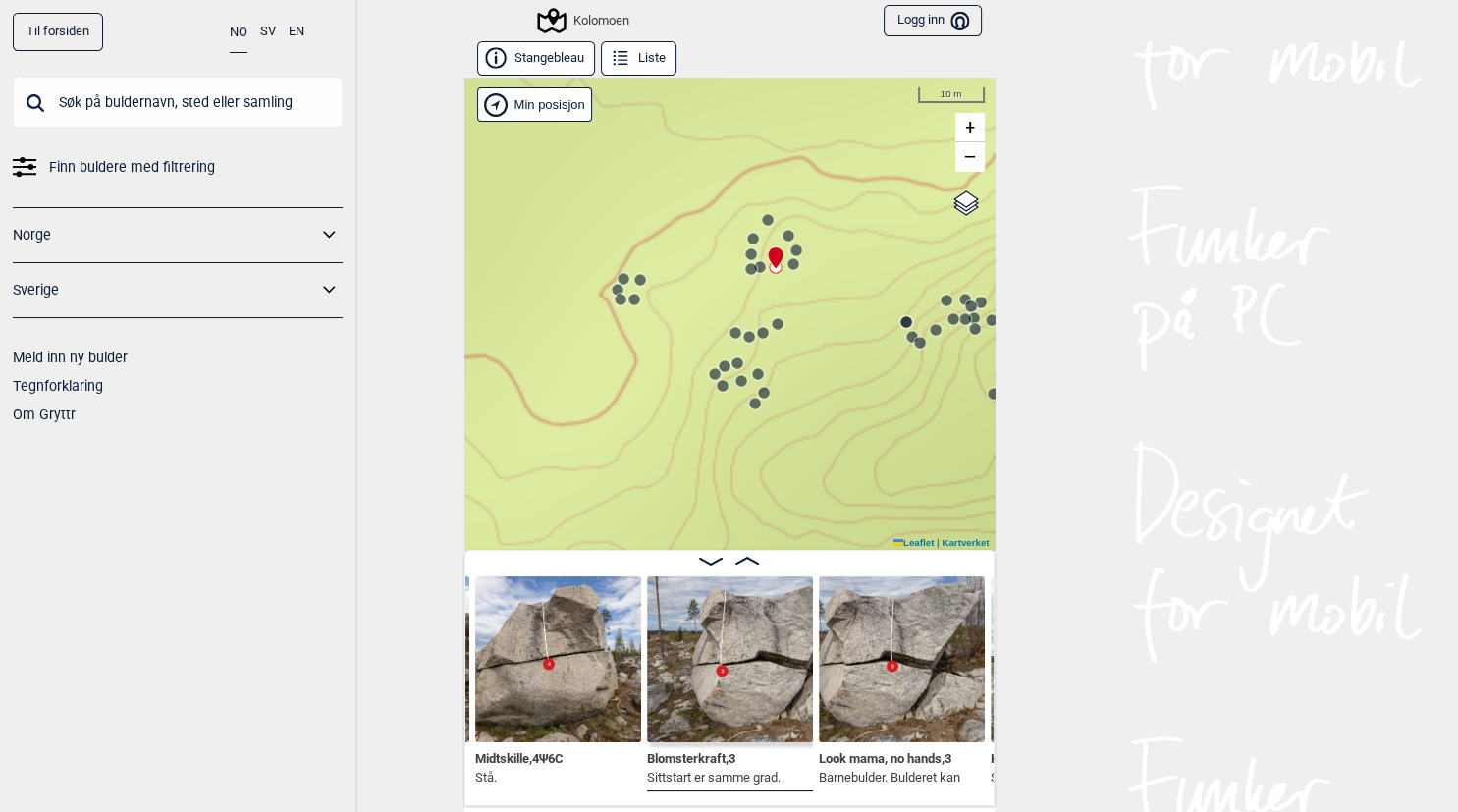 click 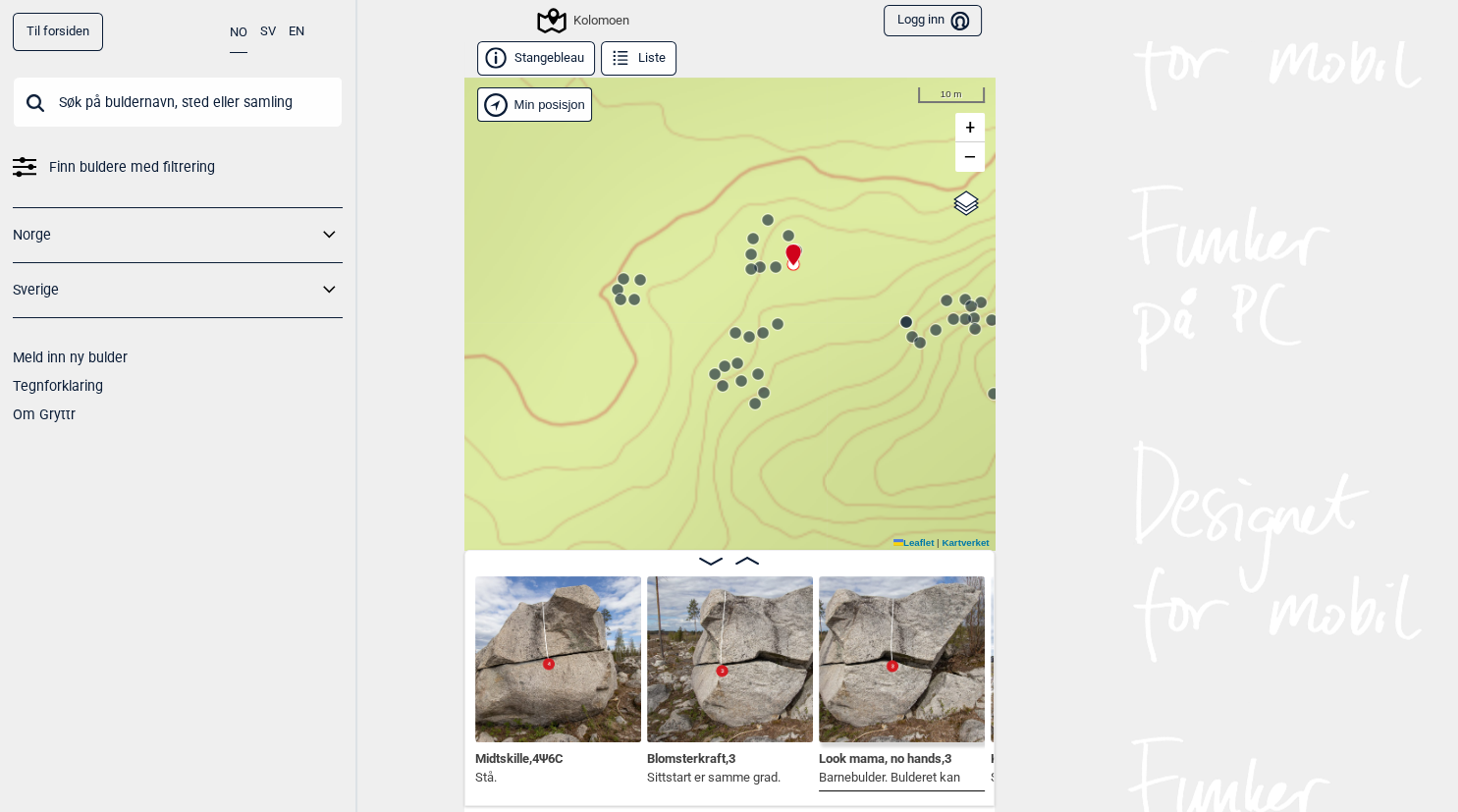 scroll, scrollTop: 0, scrollLeft: 13467, axis: horizontal 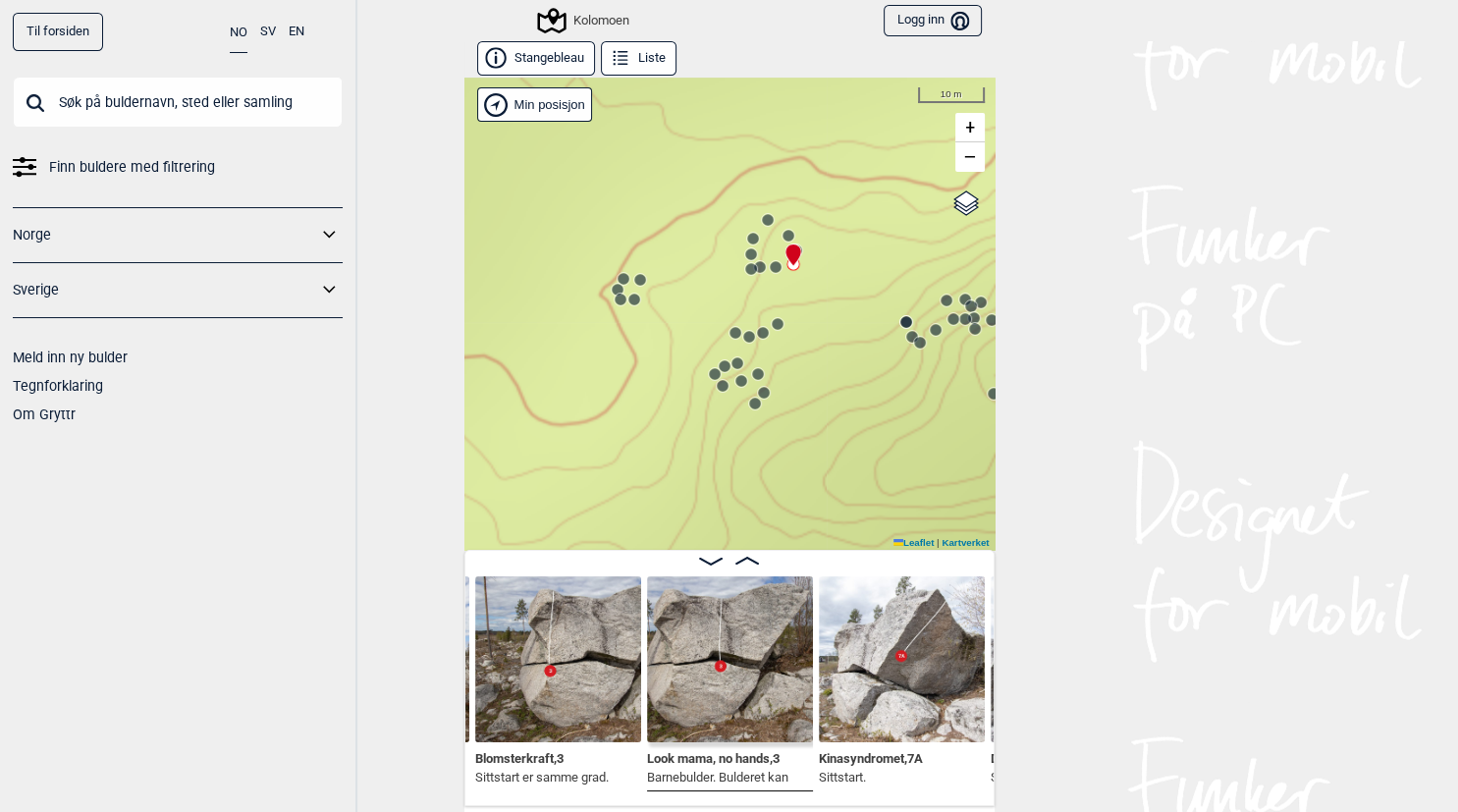 click 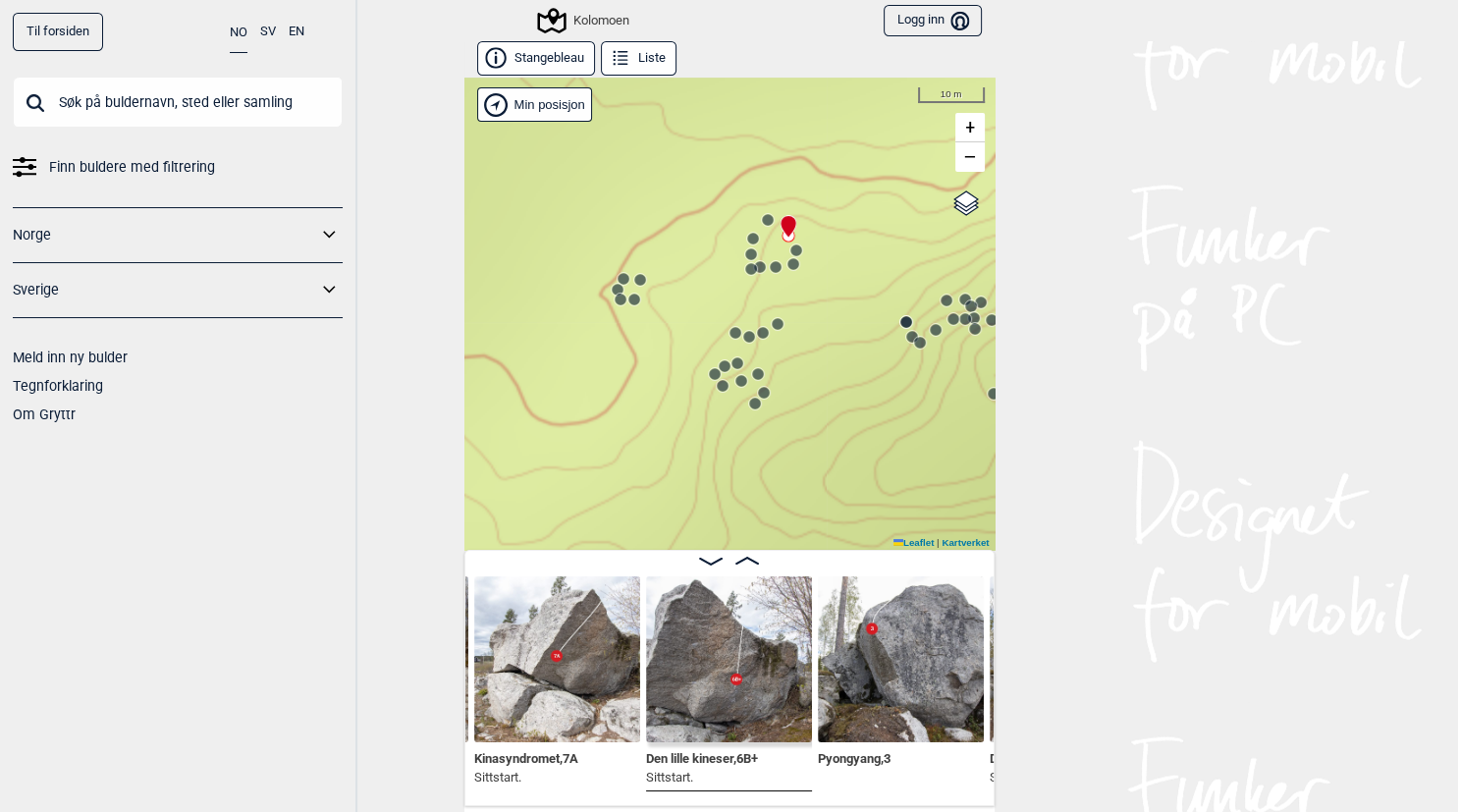 click 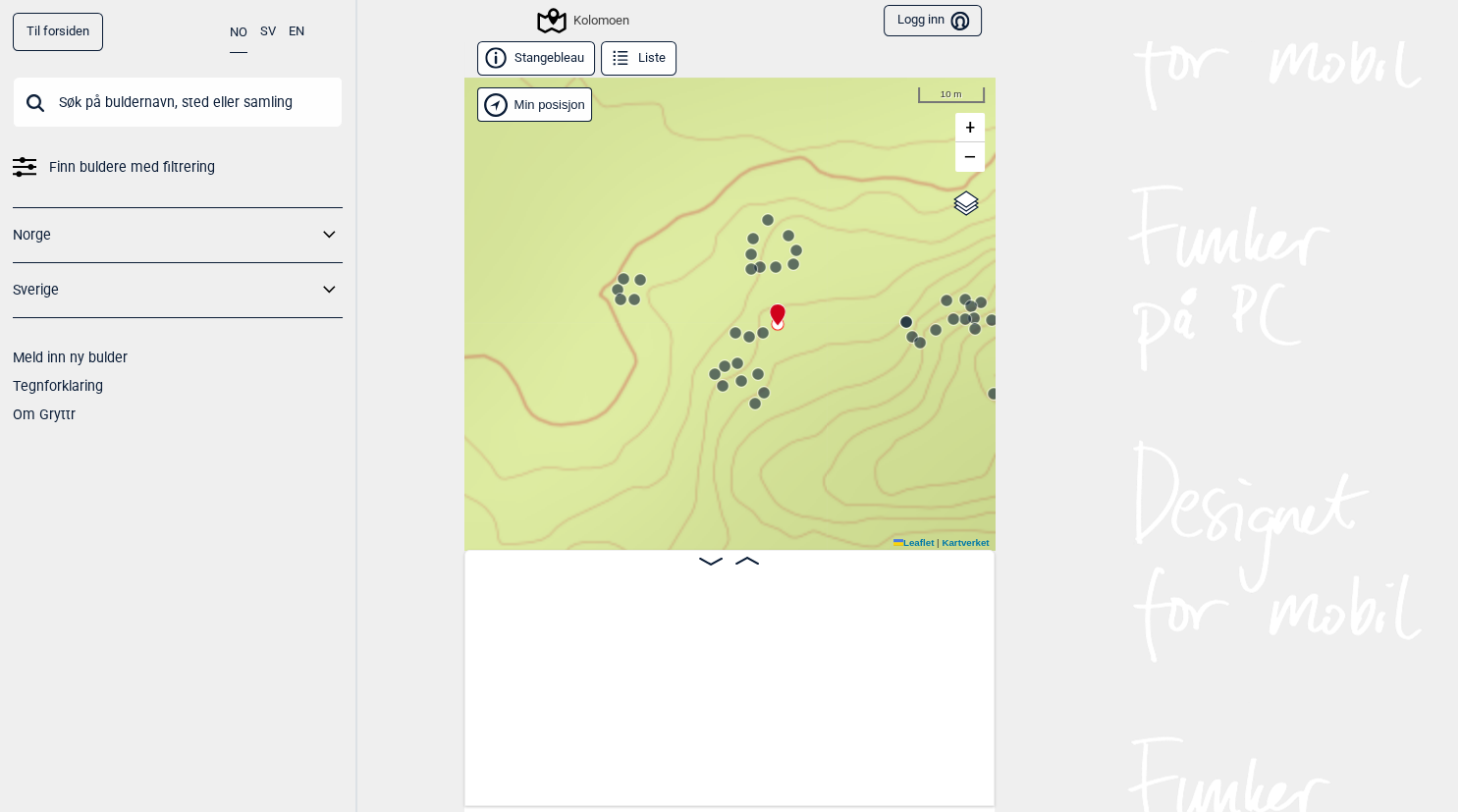 scroll, scrollTop: 0, scrollLeft: 10937, axis: horizontal 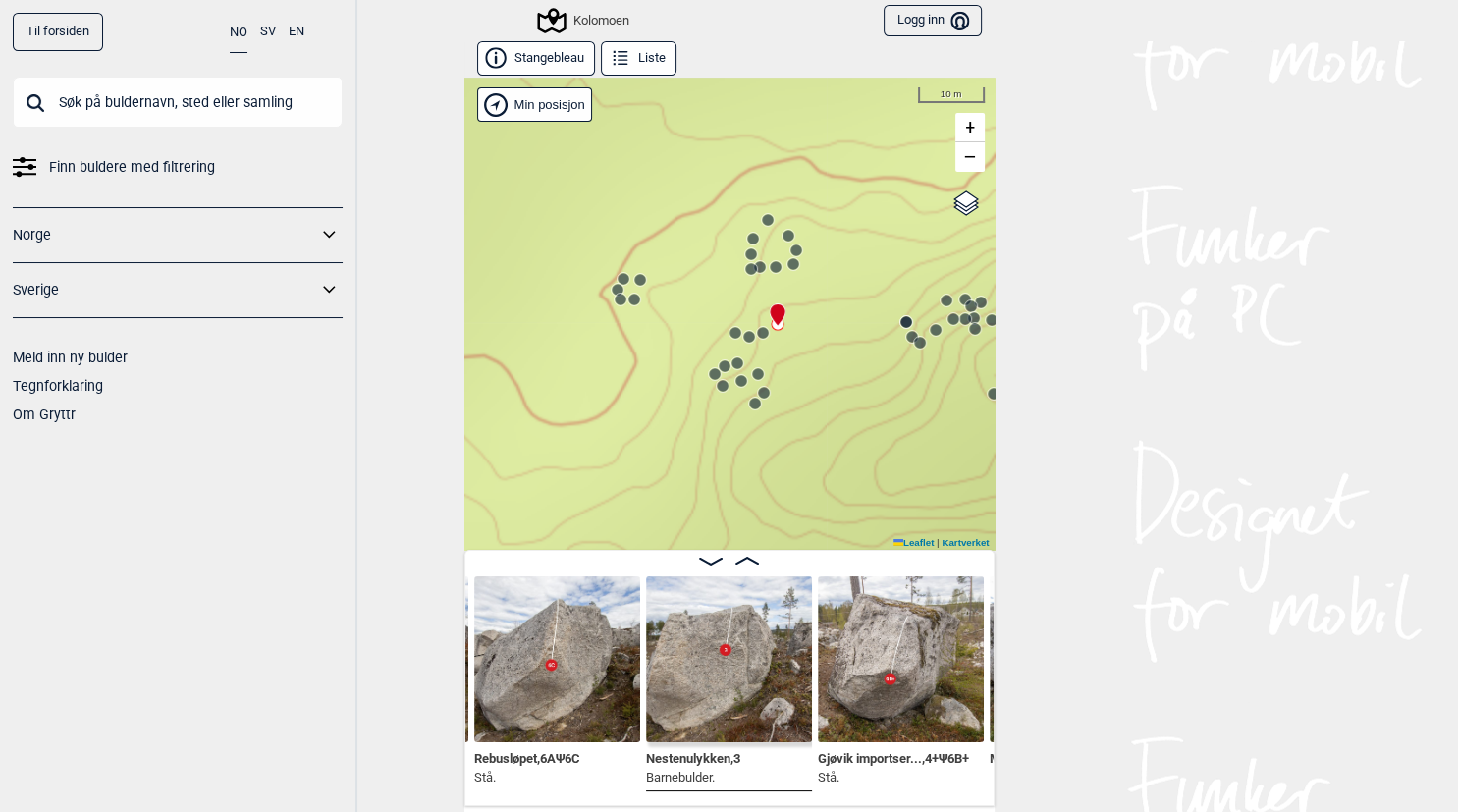 click 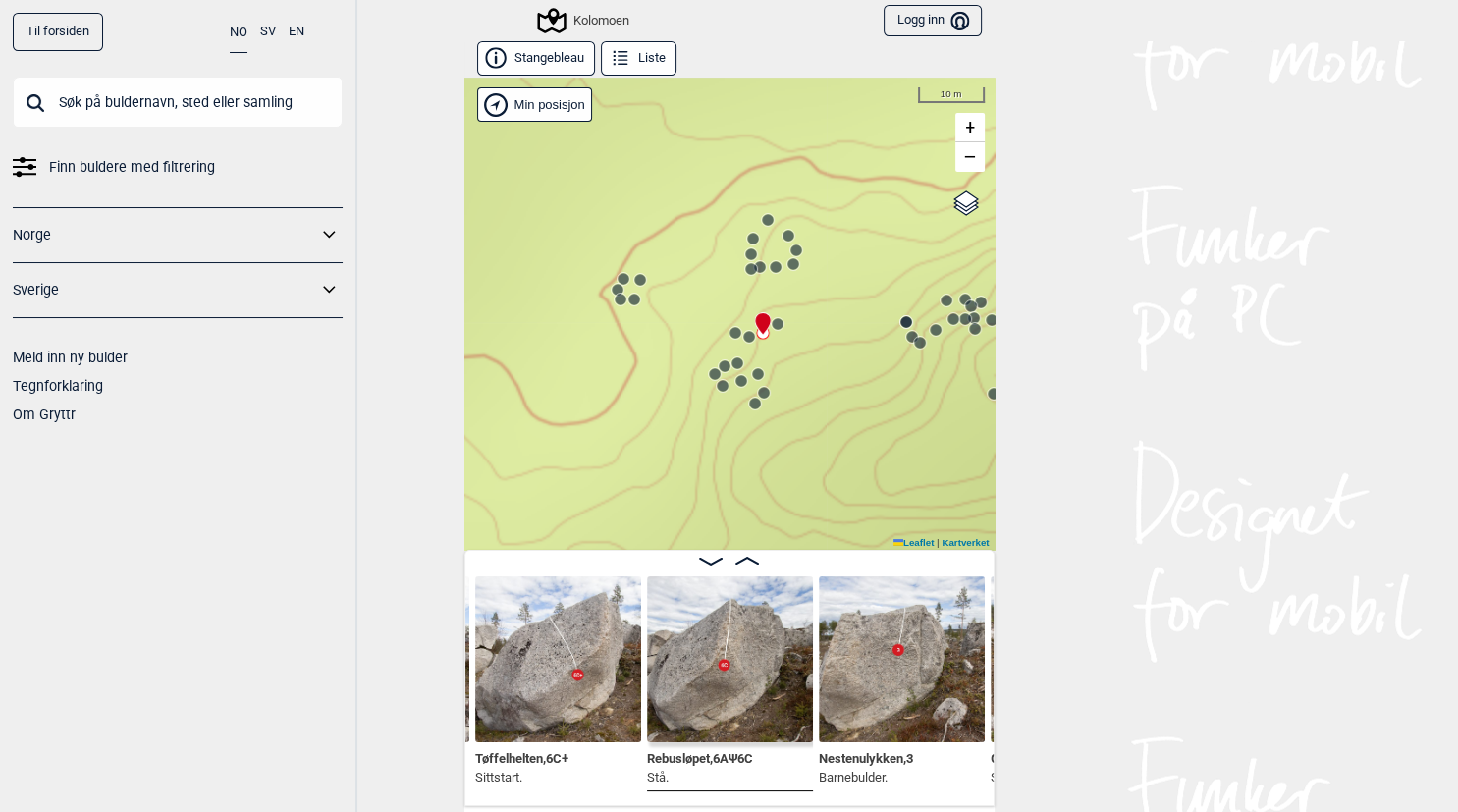 click 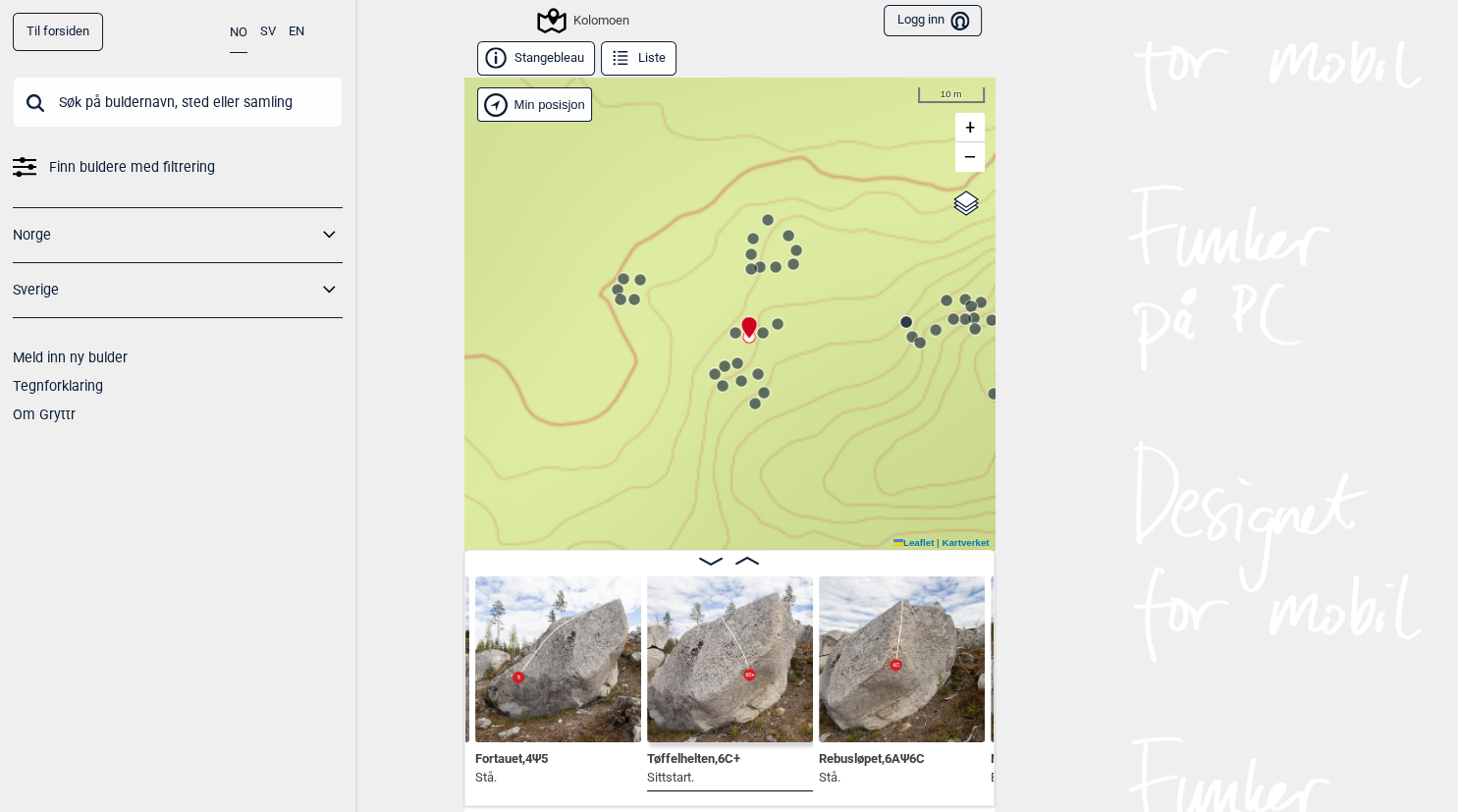 click 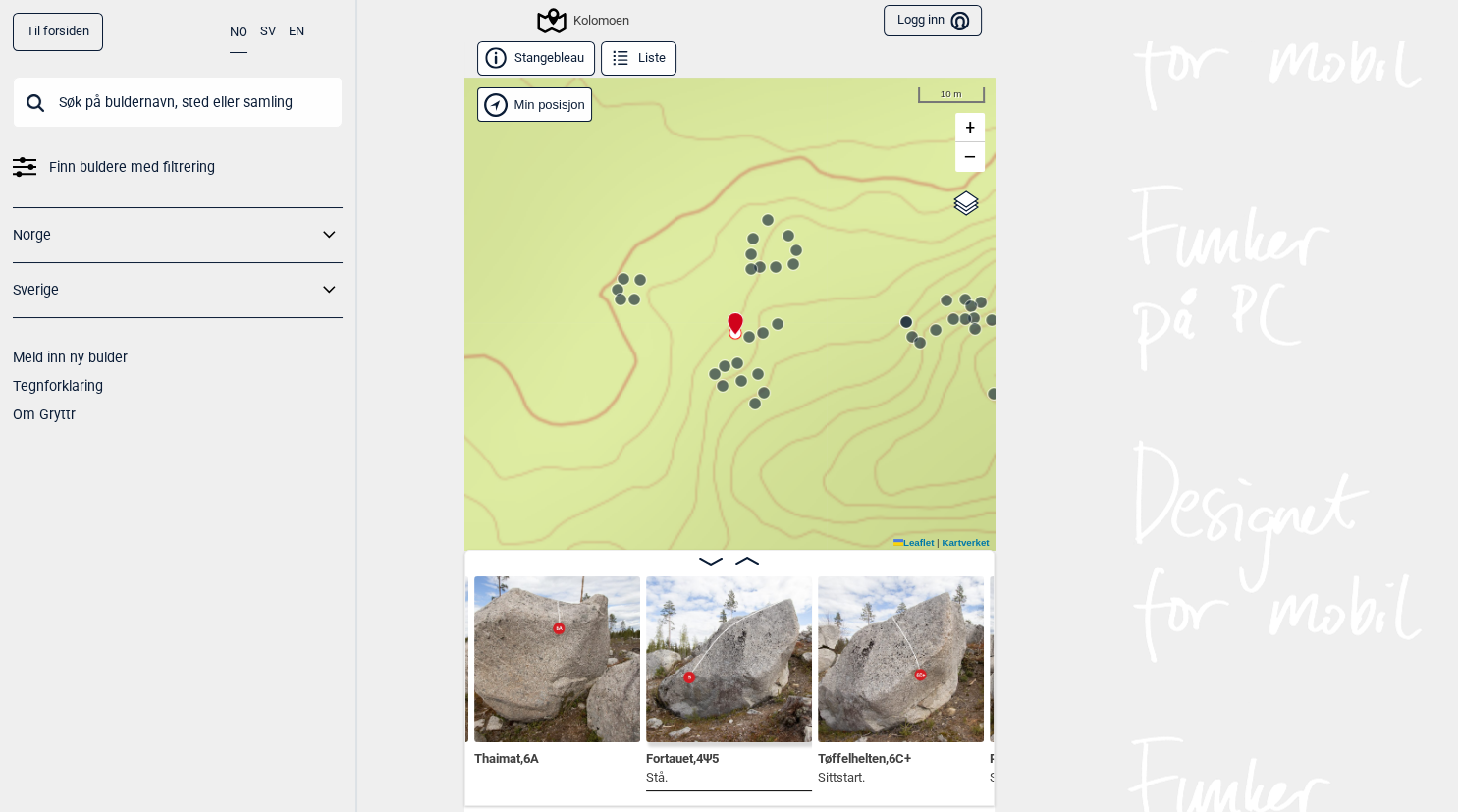click 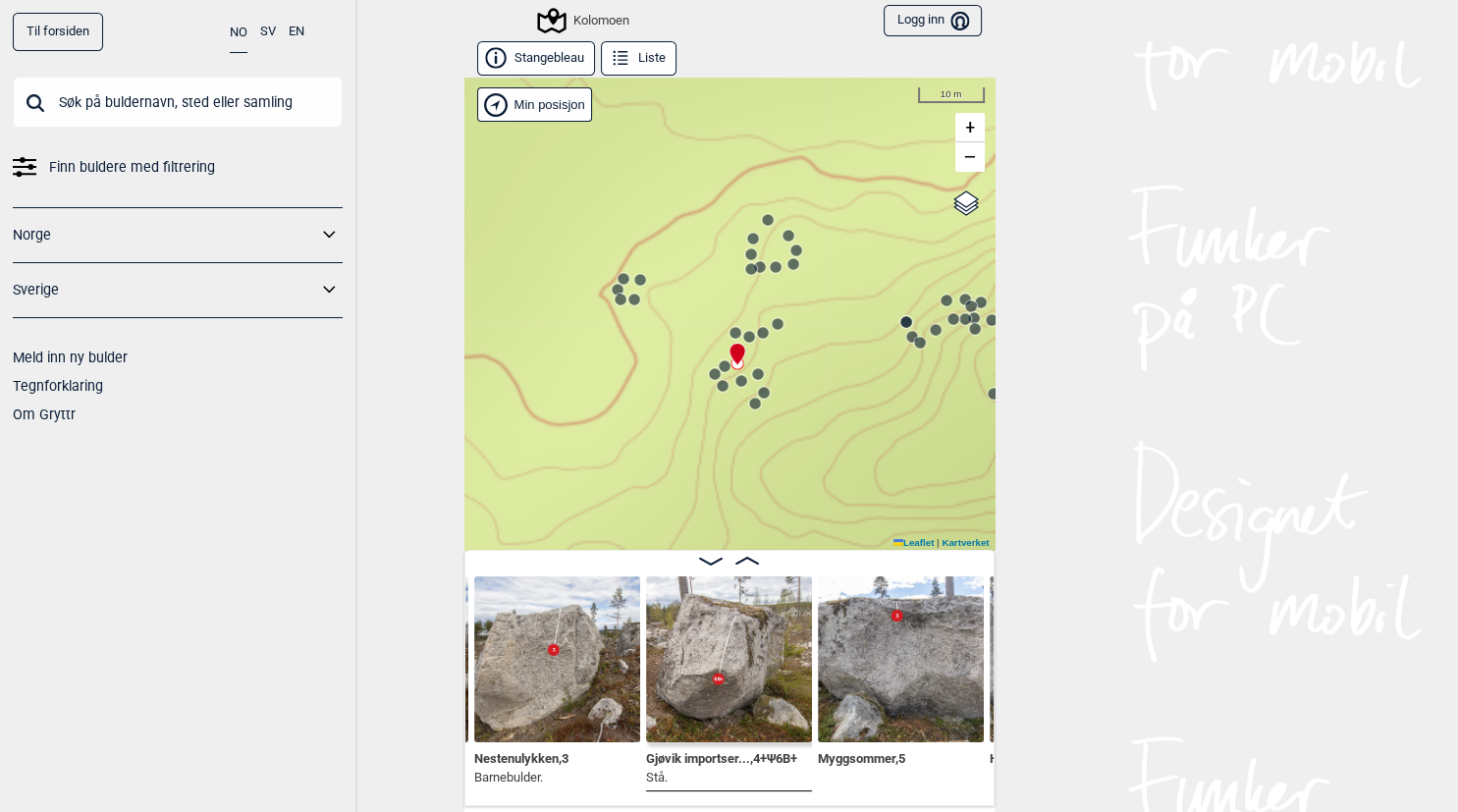 click 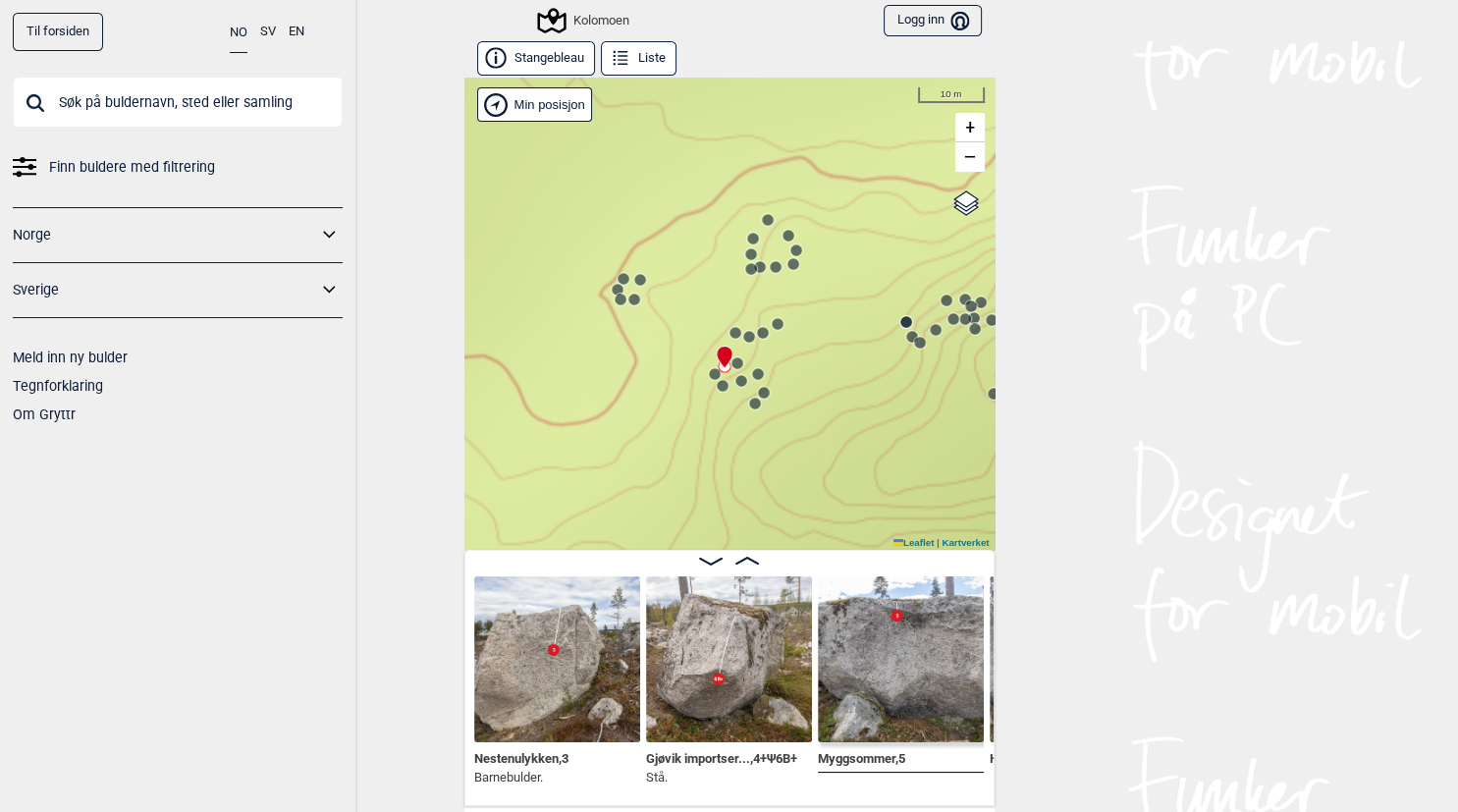 scroll, scrollTop: 0, scrollLeft: 11280, axis: horizontal 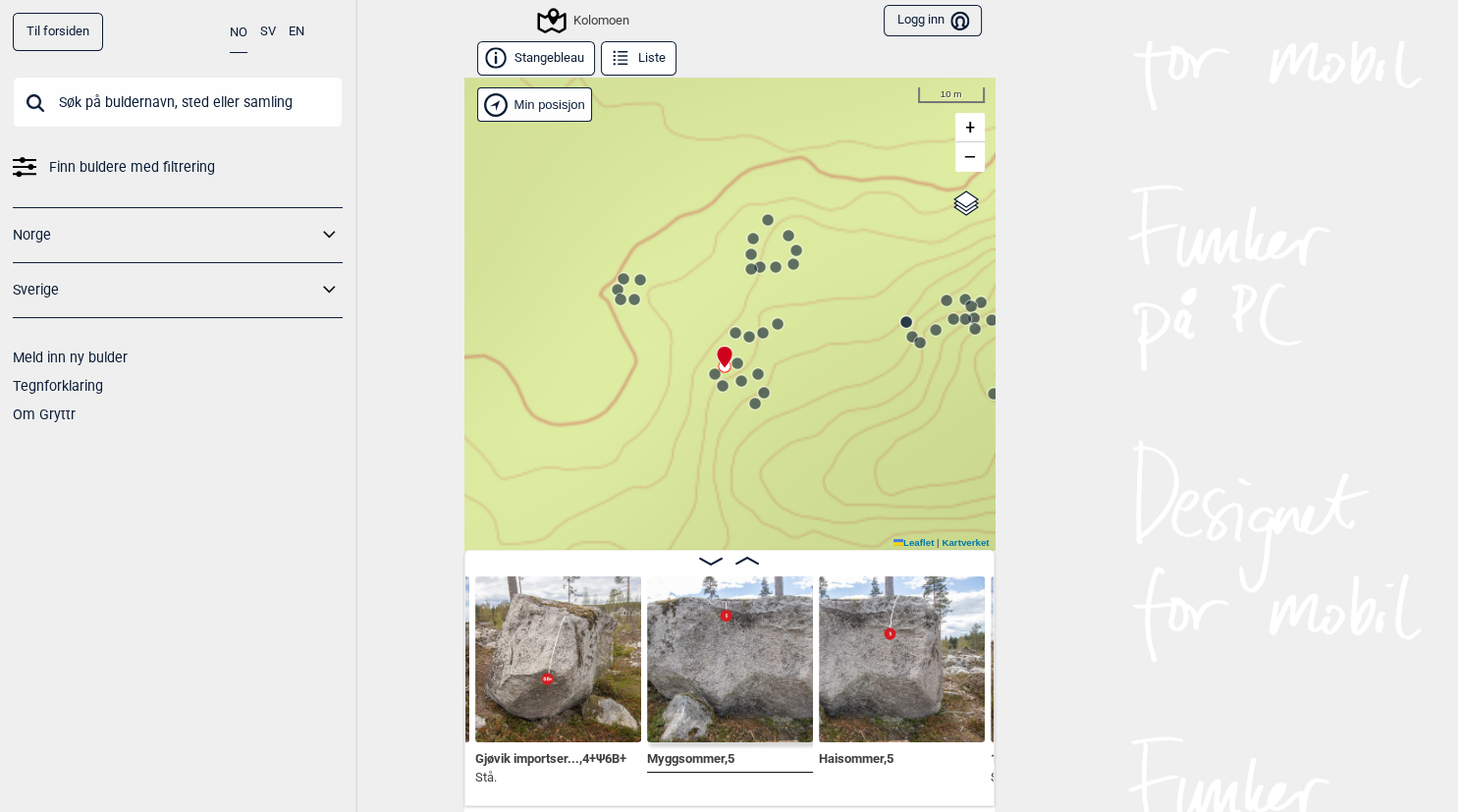 click 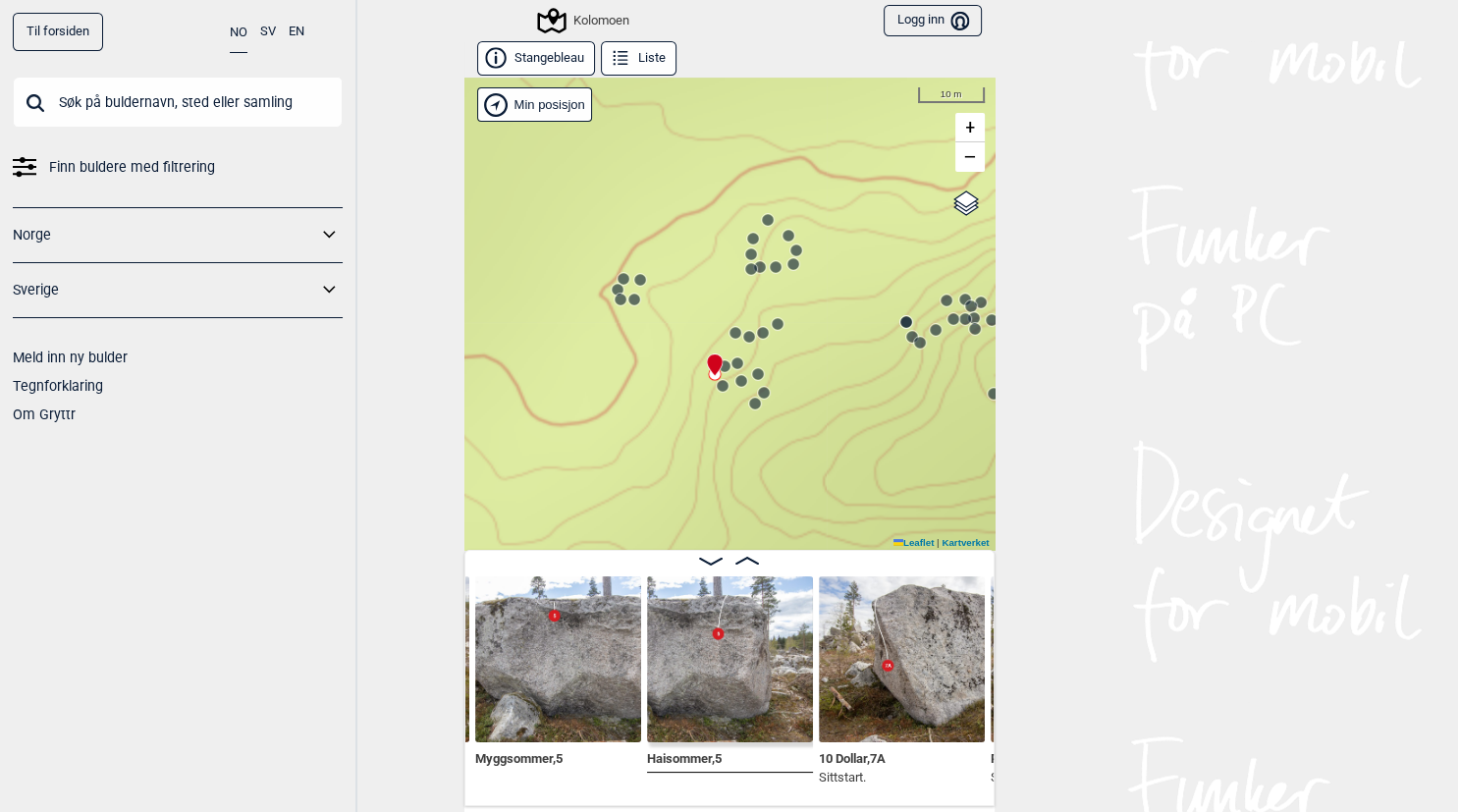 click 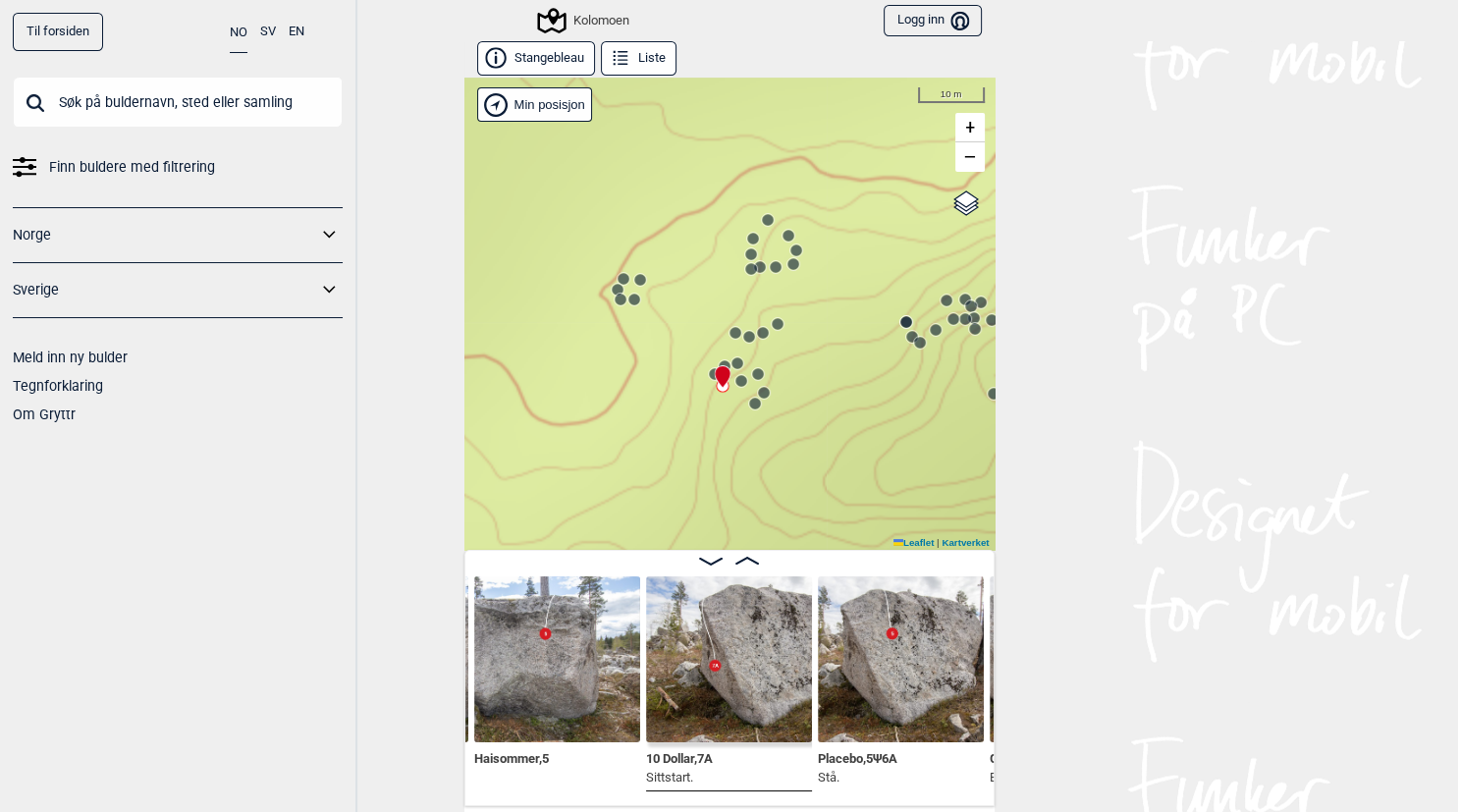 click on "[CITY]" at bounding box center [729, 313] 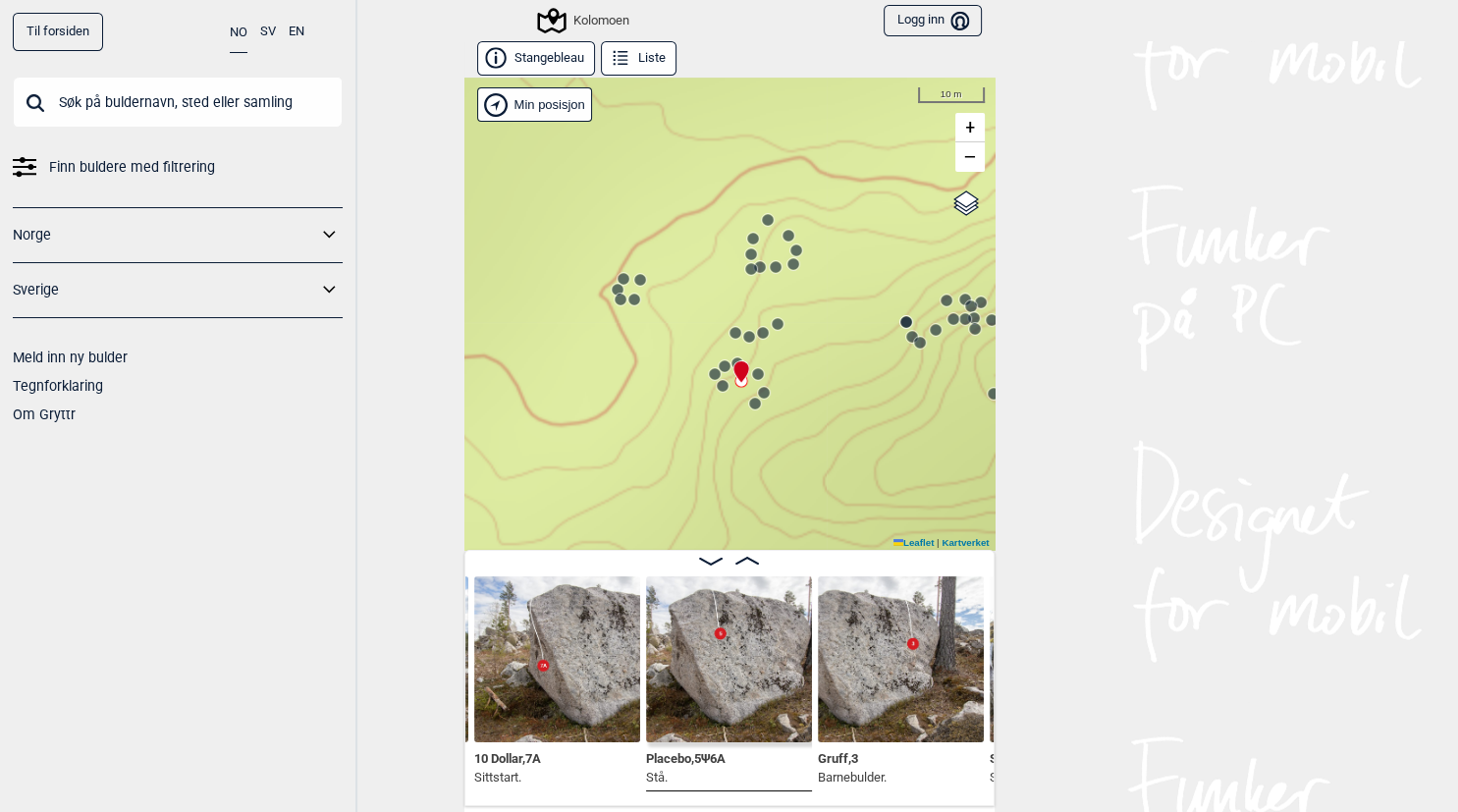 click 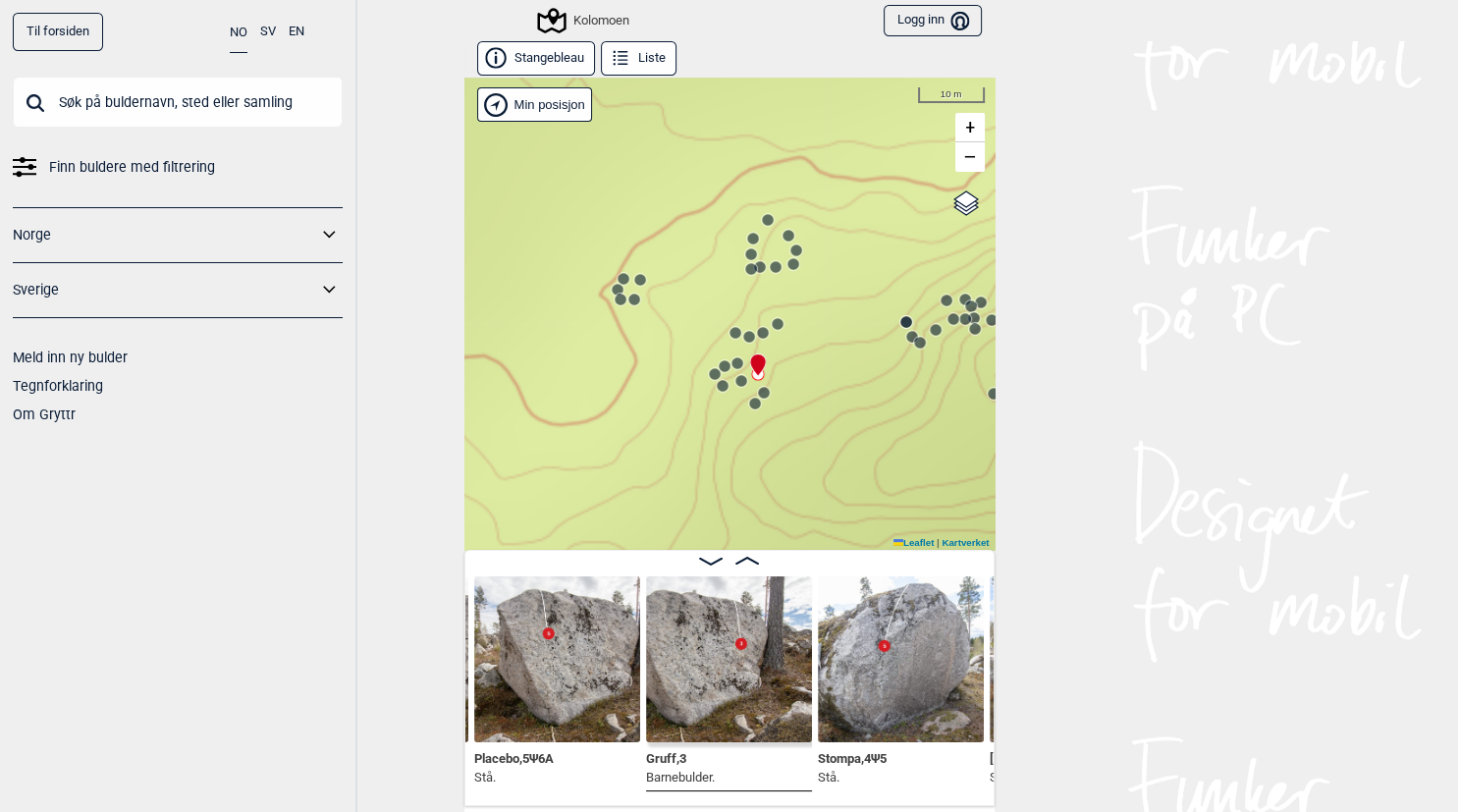 click 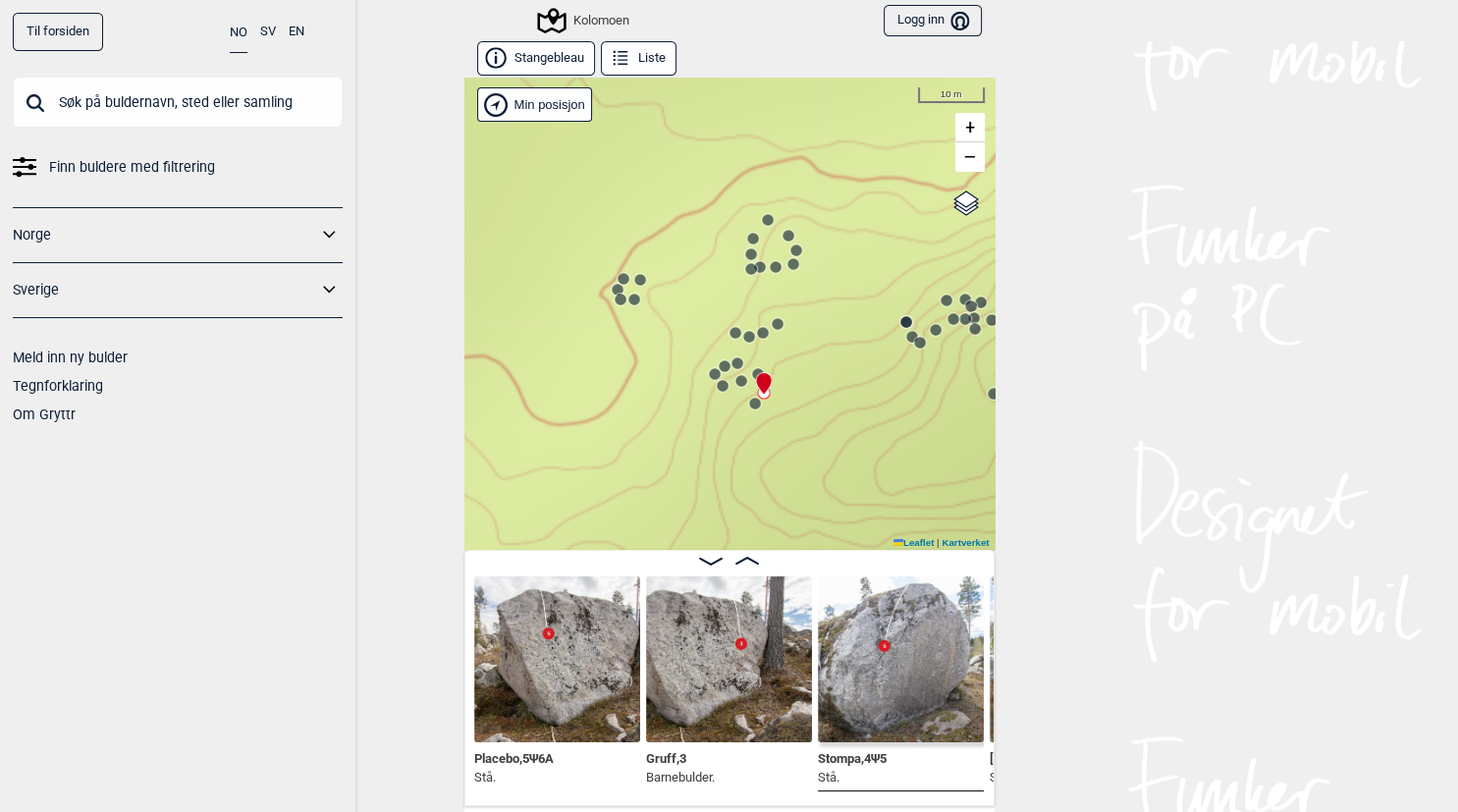 scroll, scrollTop: 0, scrollLeft: 12139, axis: horizontal 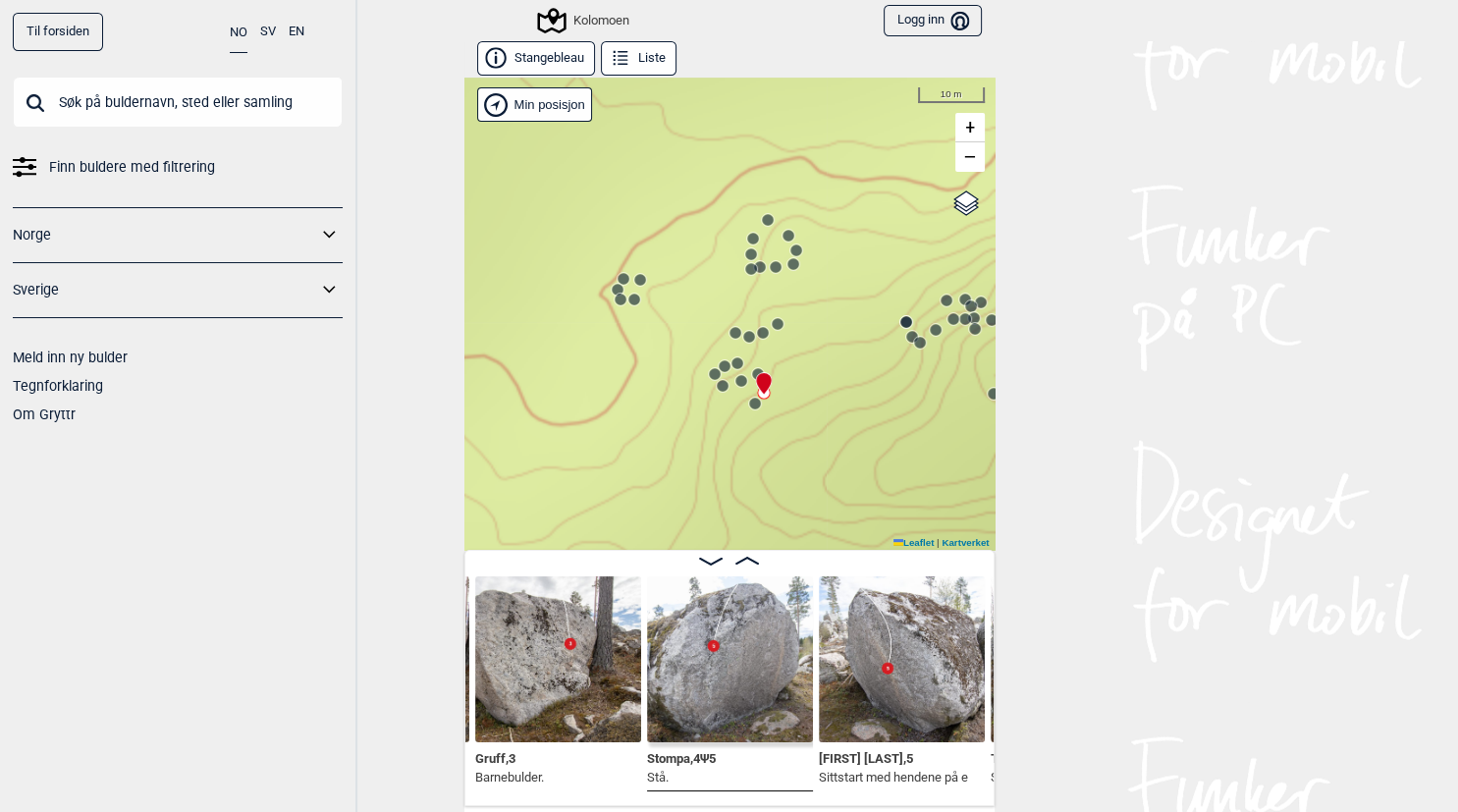 click 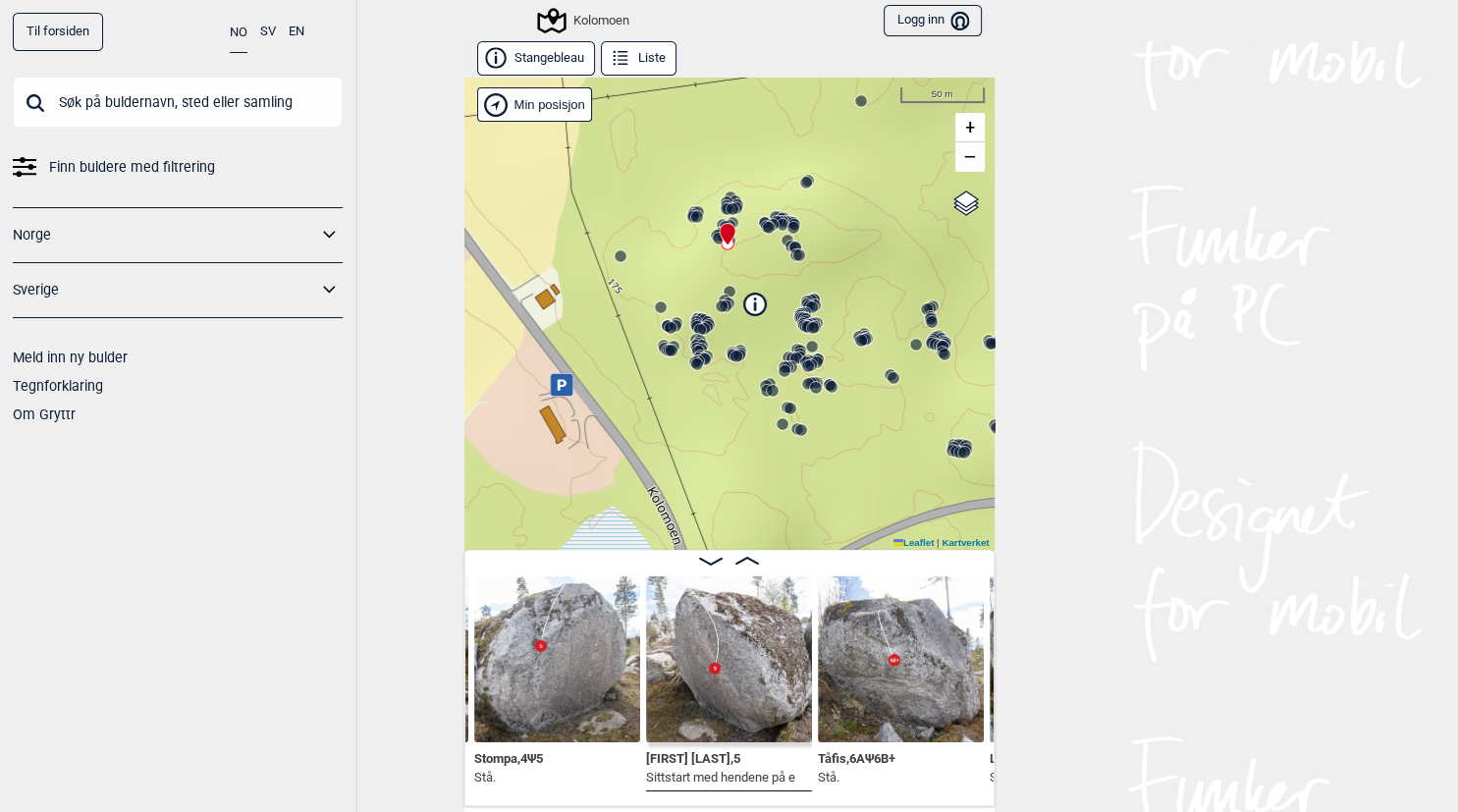 drag, startPoint x: 767, startPoint y: 461, endPoint x: 747, endPoint y: 265, distance: 197.01777 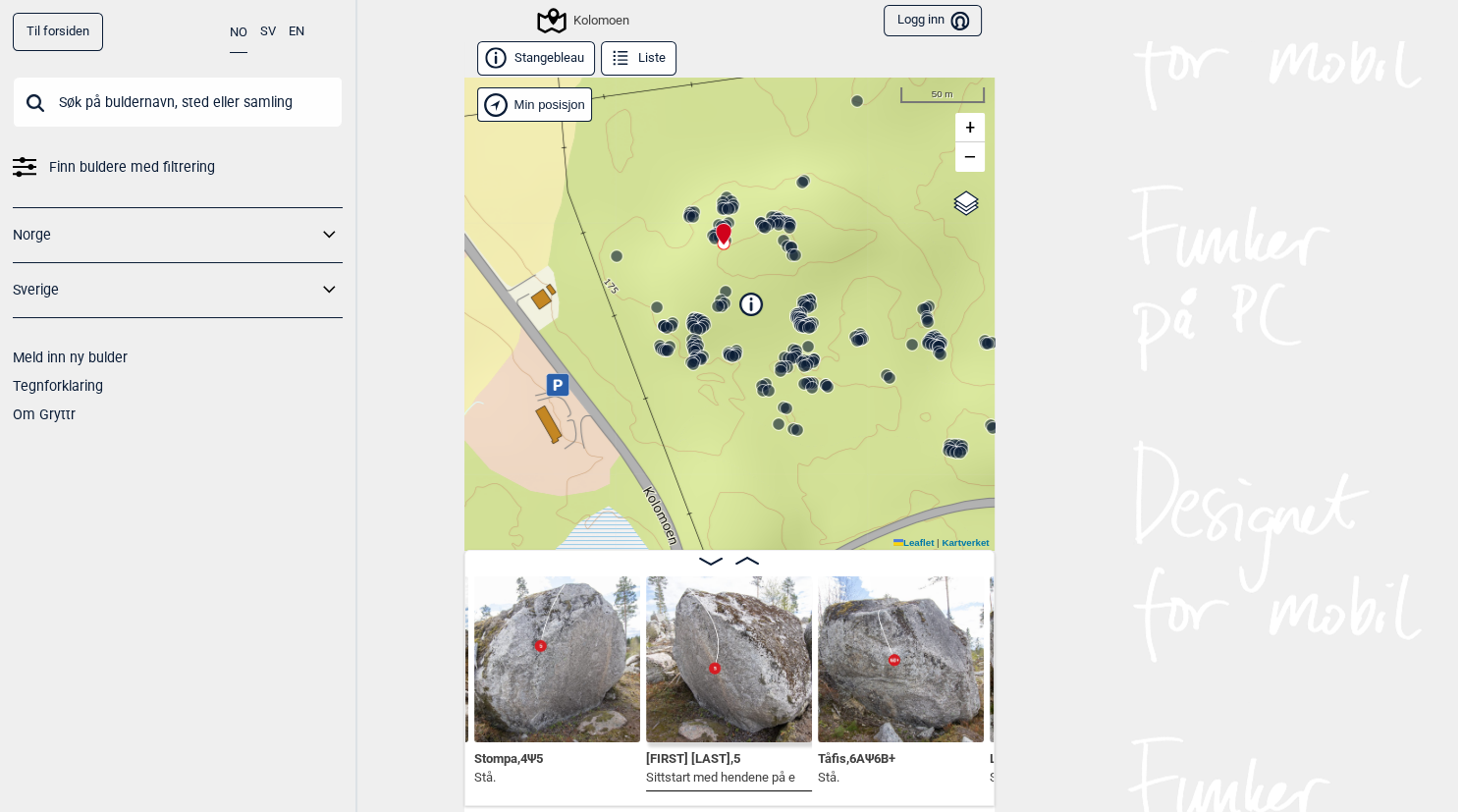 click on "Til forsiden NO SV EN Finn buldere med filtrering Norge Sverige Meld inn ny bulder Tegnforklaring Om Gryttr   Kolomoen Logg inn Bruker Stangebleau   Liste
Kolomoen" at bounding box center [729, 406] 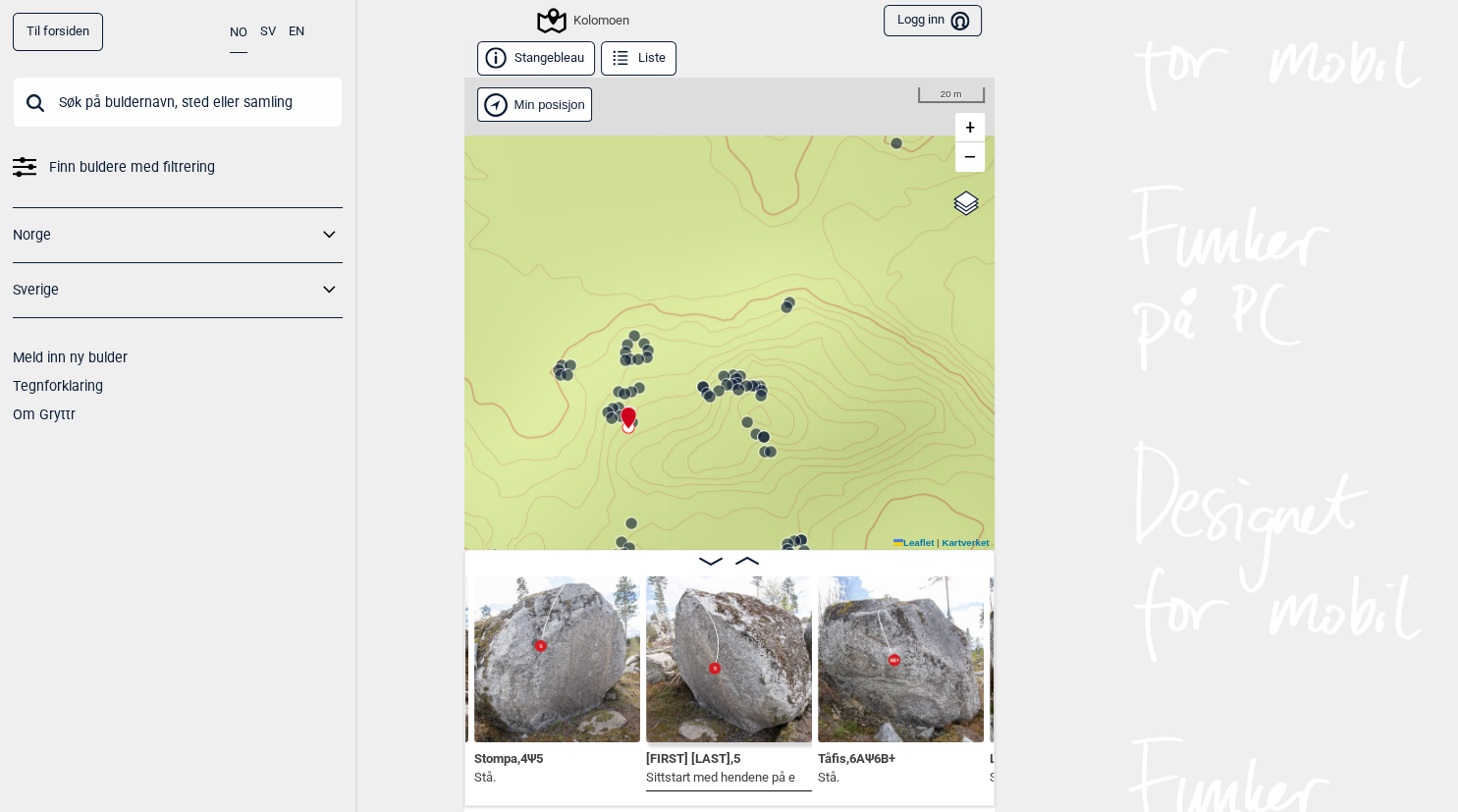 drag, startPoint x: 786, startPoint y: 188, endPoint x: 725, endPoint y: 438, distance: 257.33441 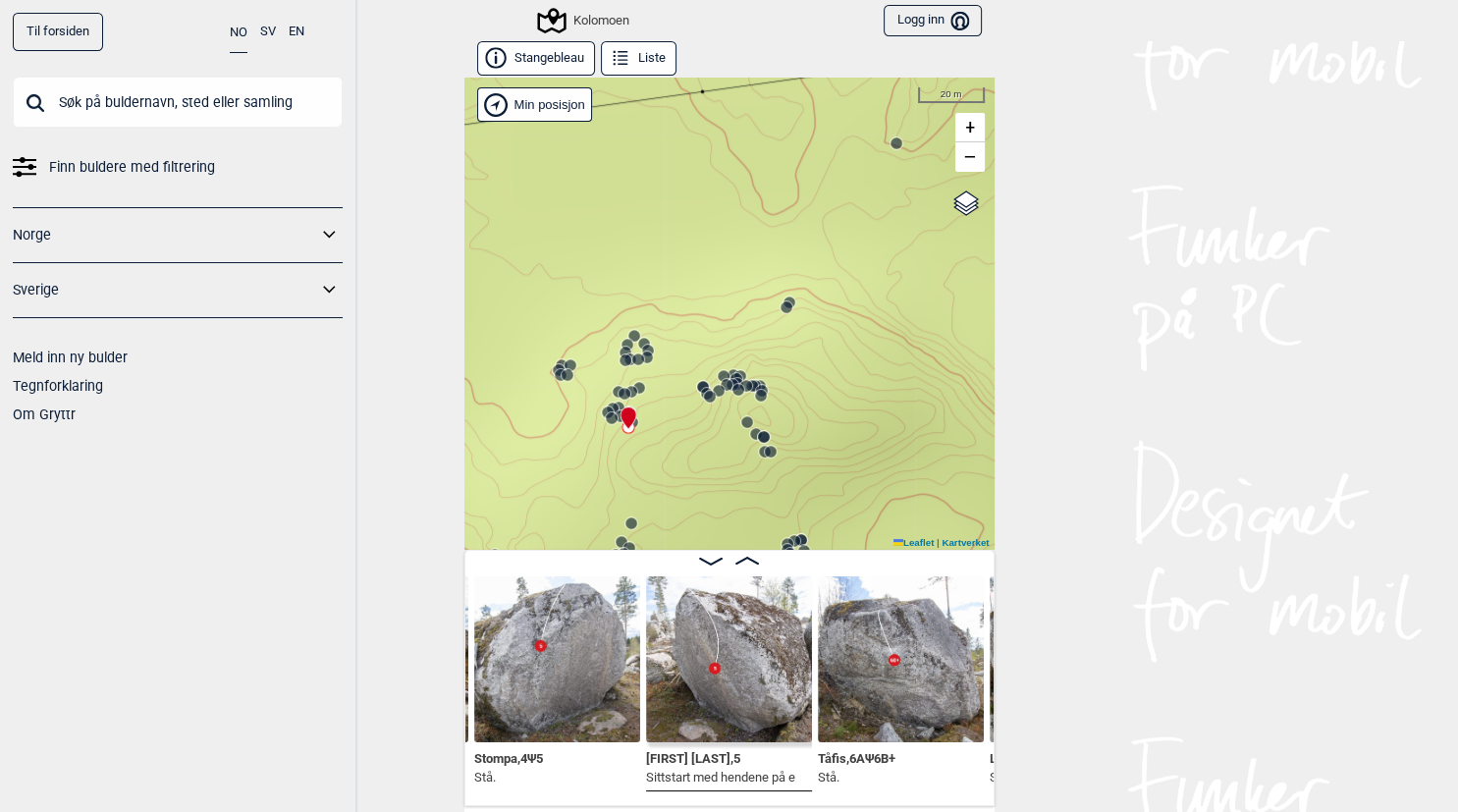click 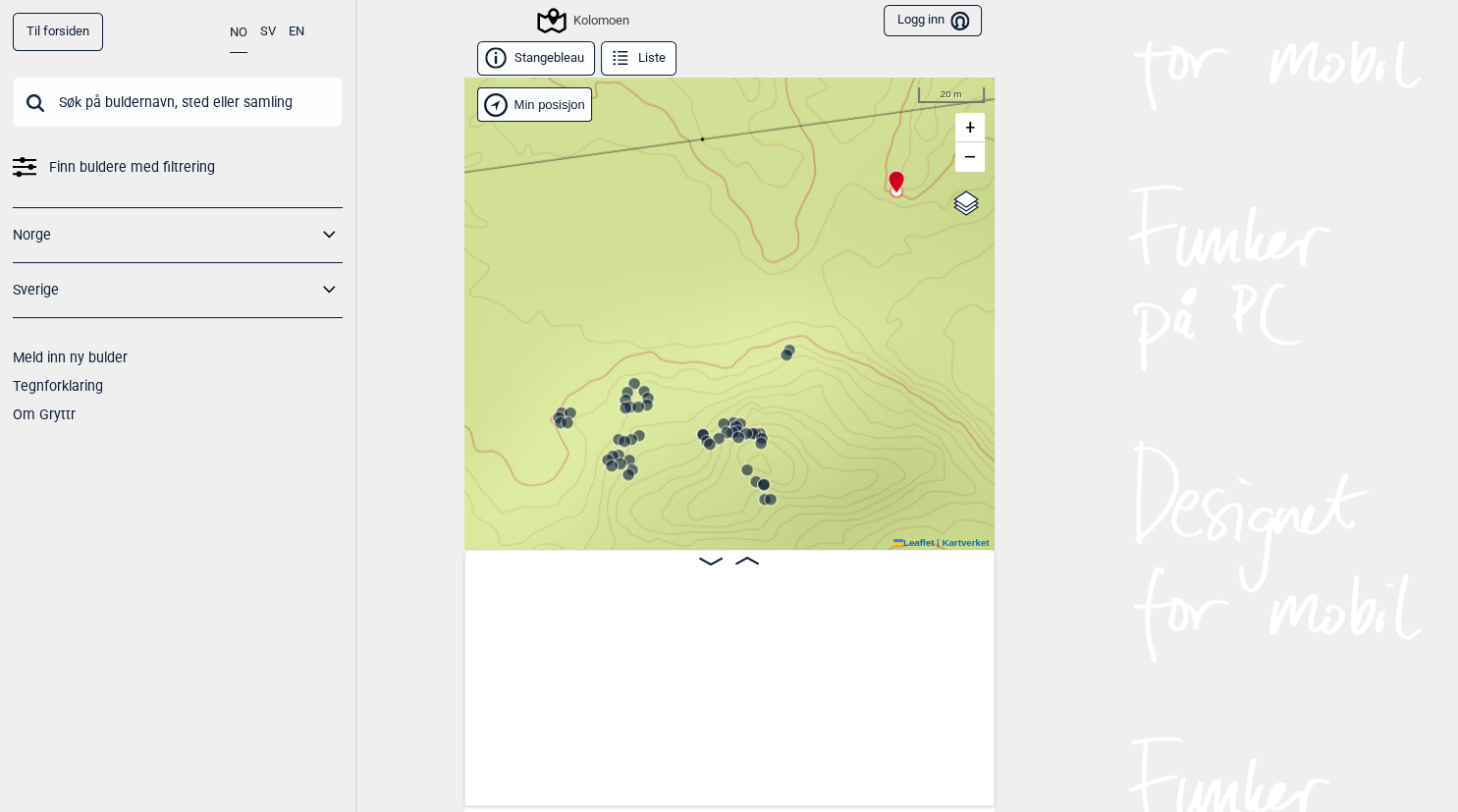 scroll, scrollTop: 0, scrollLeft: 14374, axis: horizontal 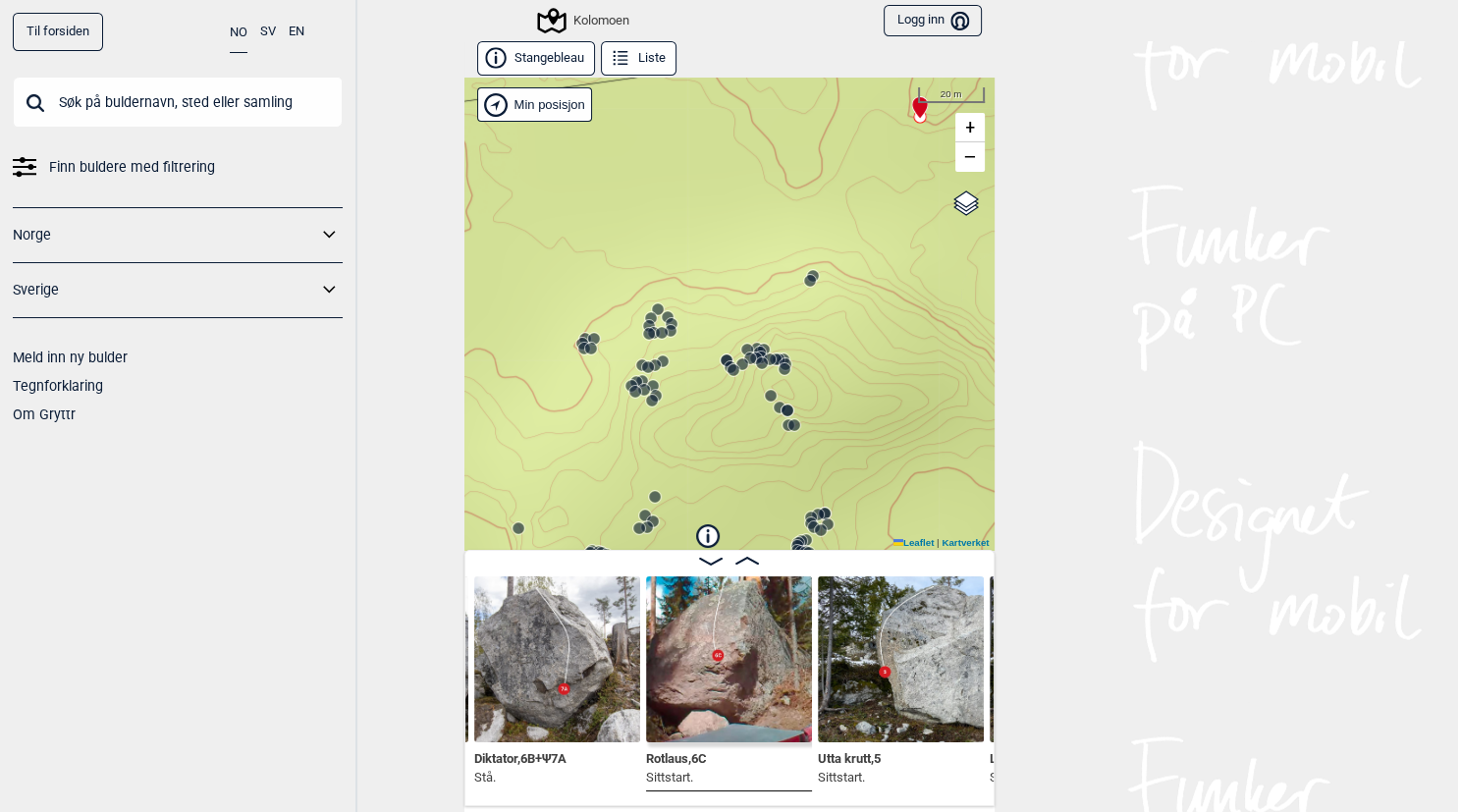 drag, startPoint x: 882, startPoint y: 363, endPoint x: 907, endPoint y: 261, distance: 105.019046 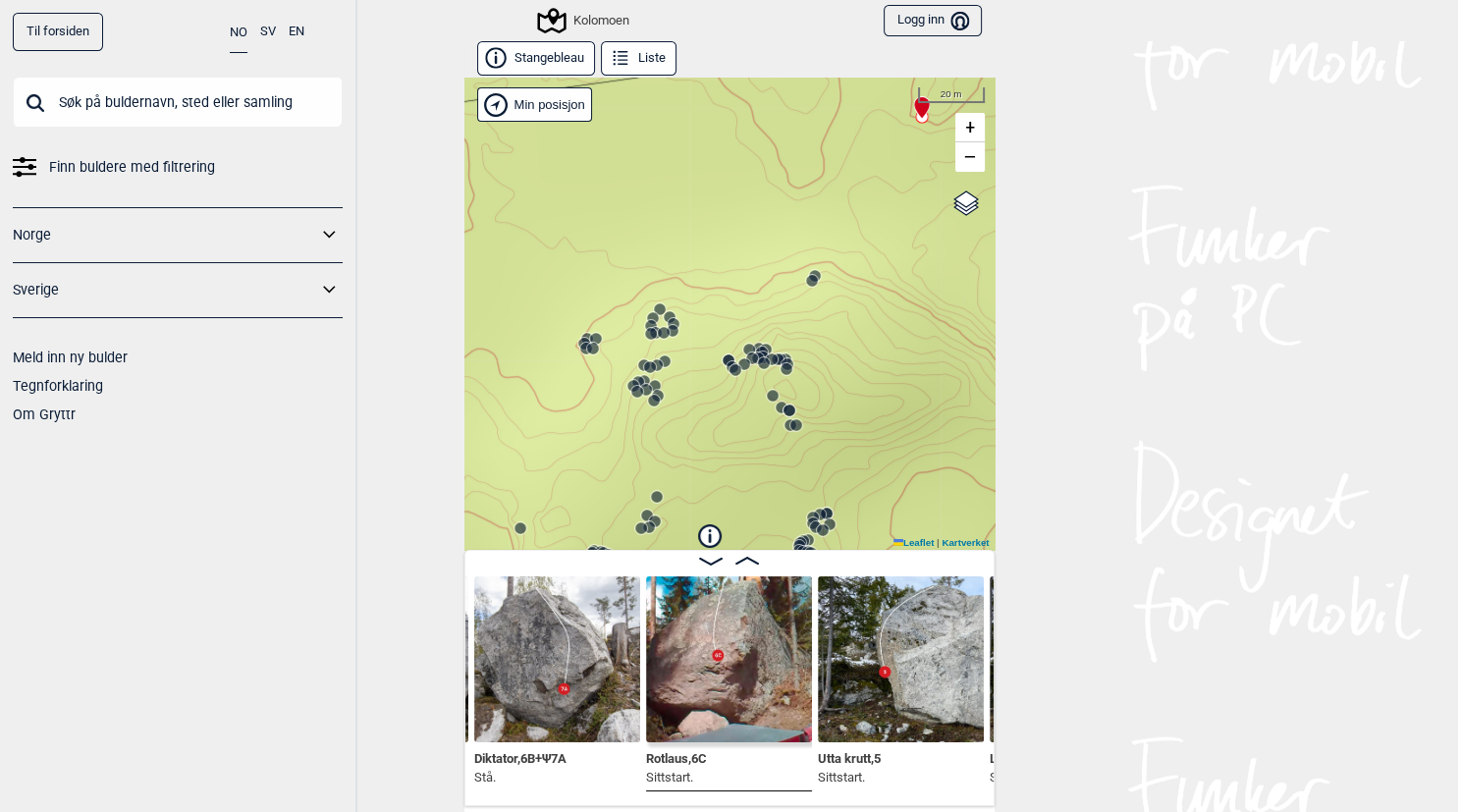 click 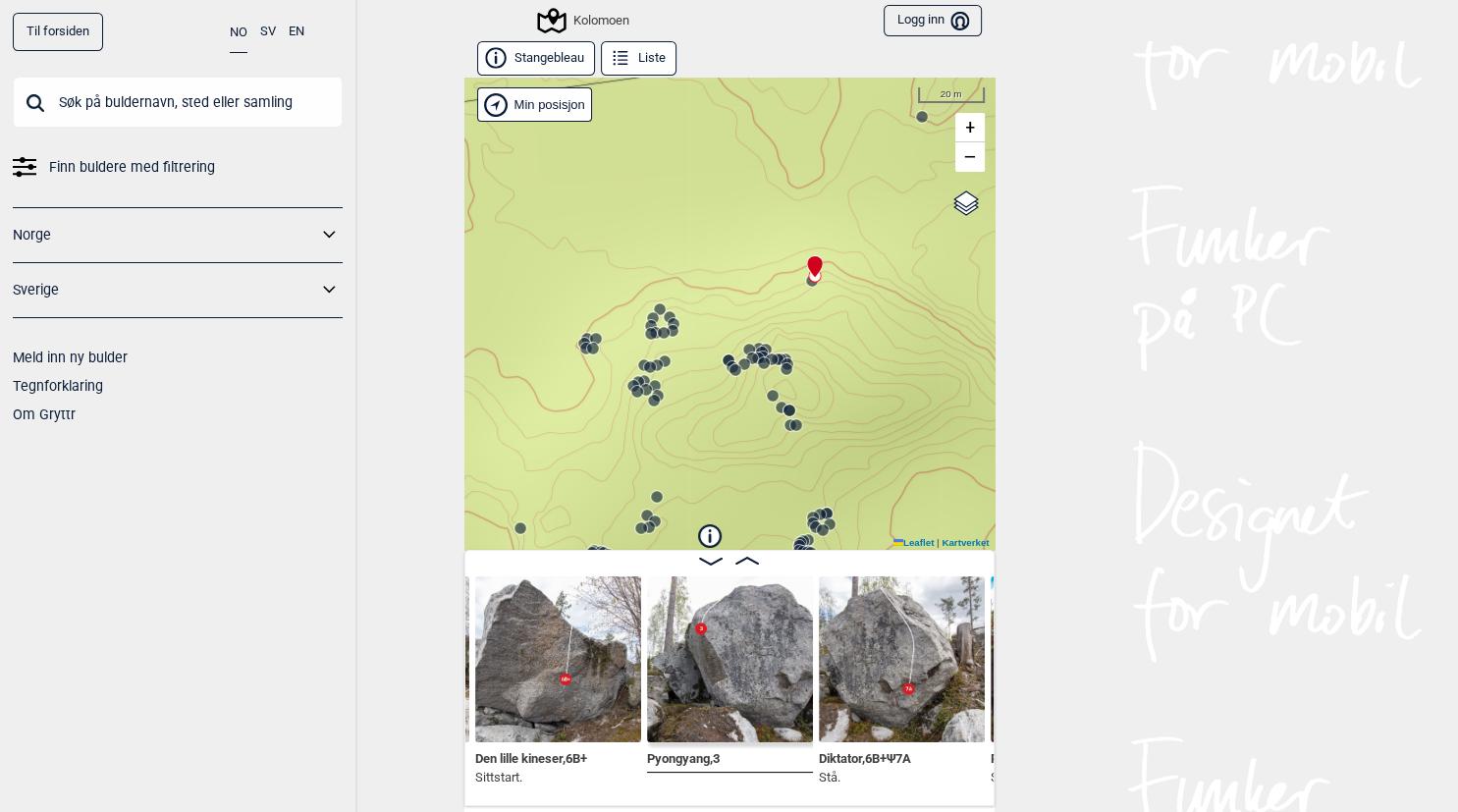 click 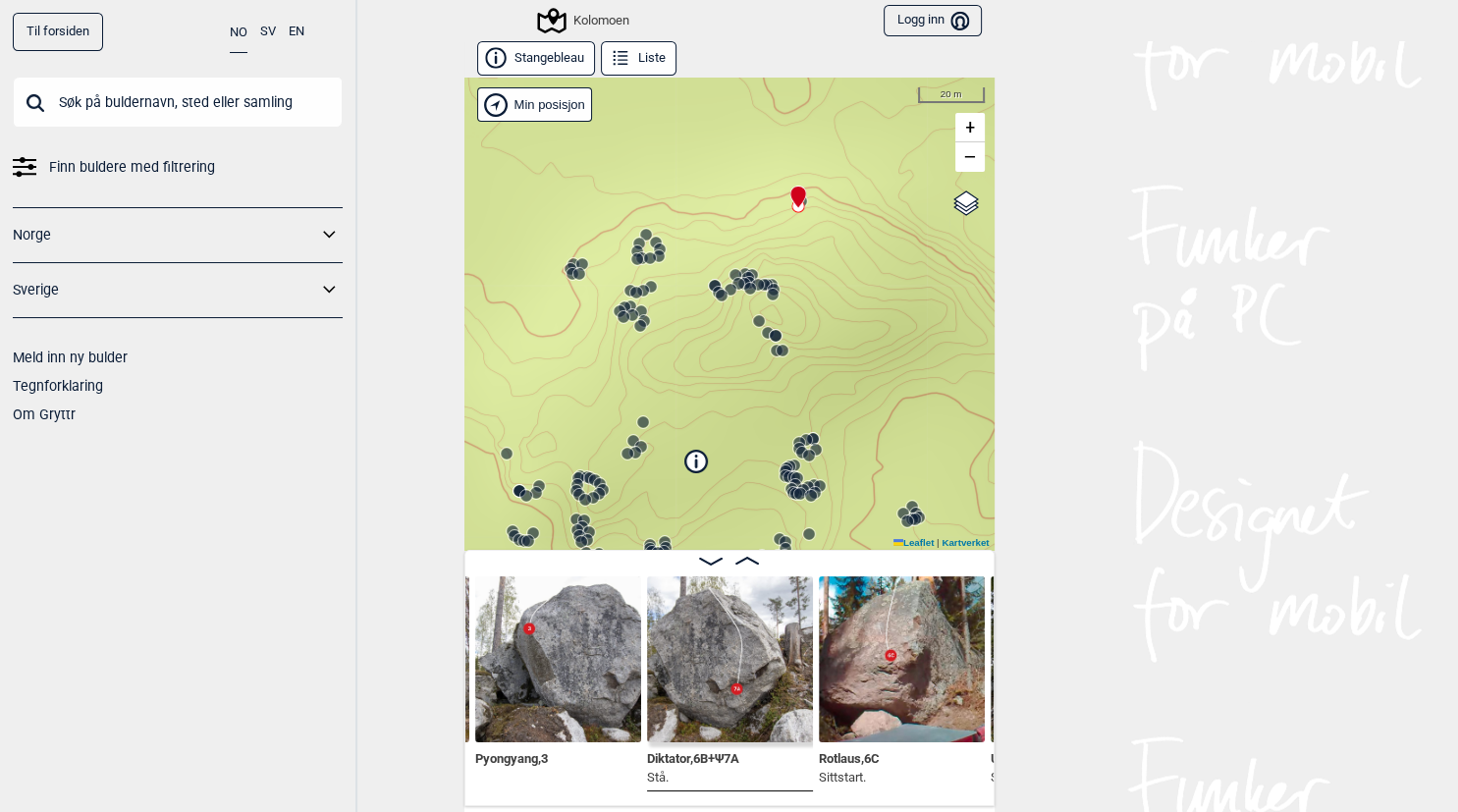 drag, startPoint x: 843, startPoint y: 383, endPoint x: 830, endPoint y: 308, distance: 76.11833 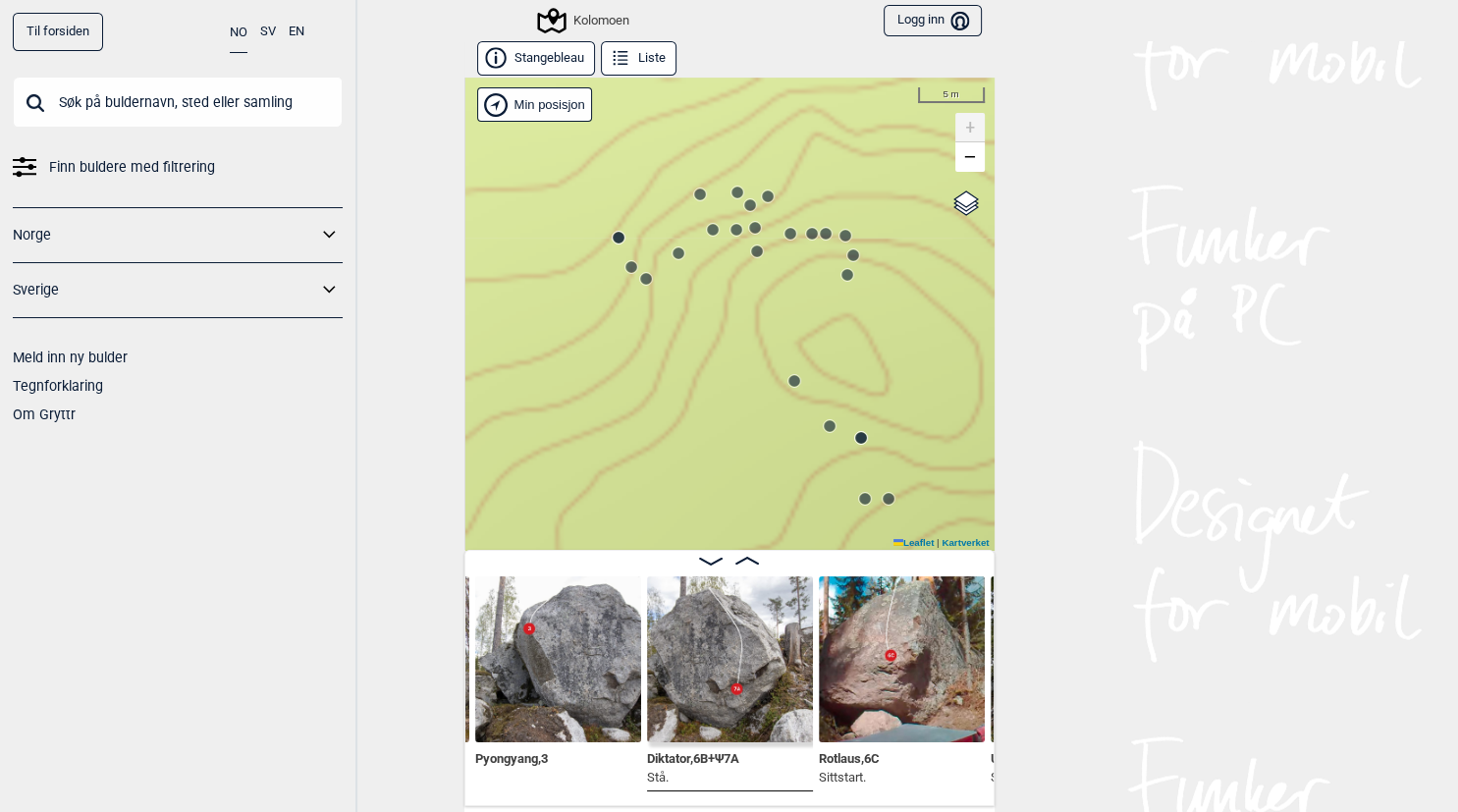 click 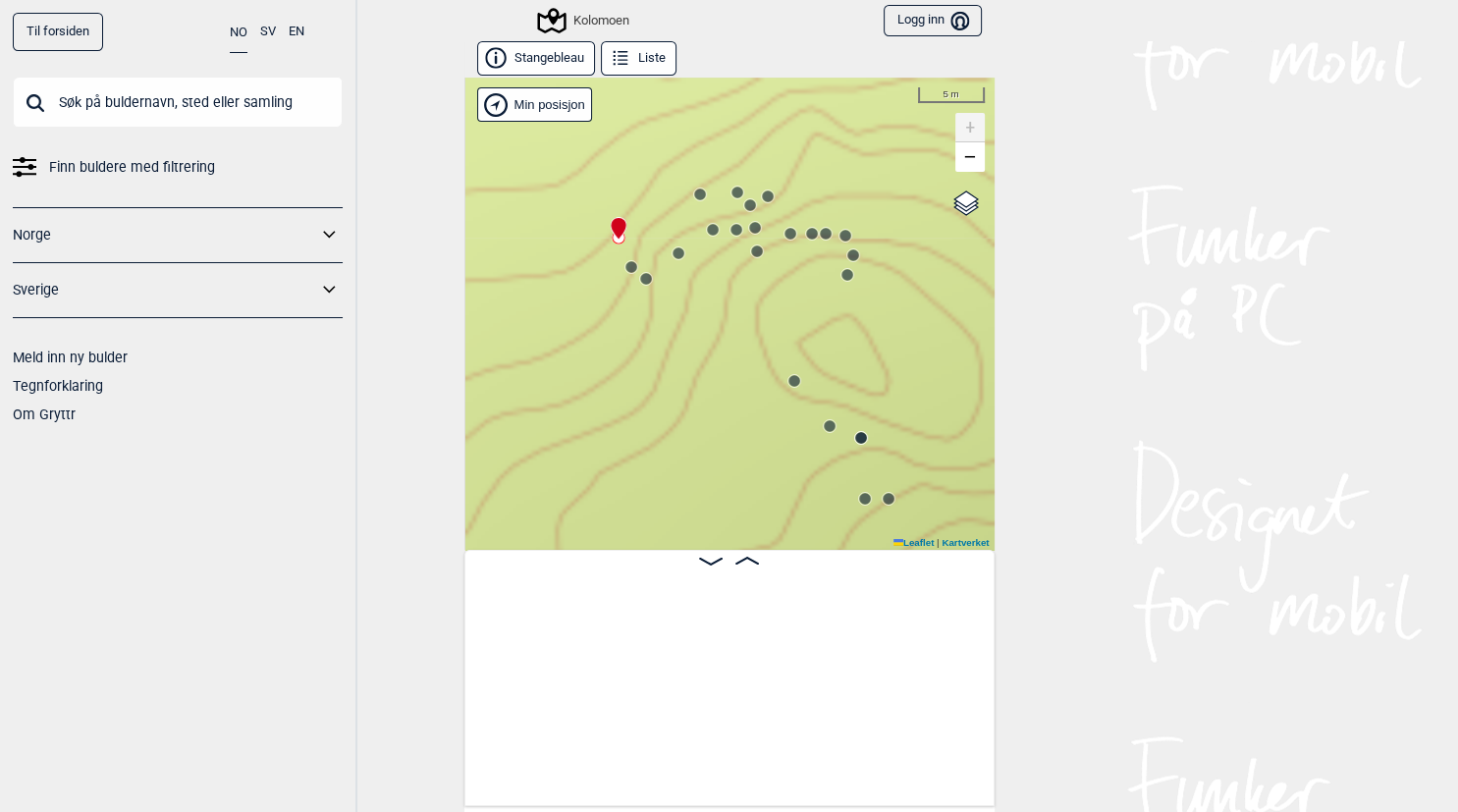 scroll, scrollTop: 0, scrollLeft: 18054, axis: horizontal 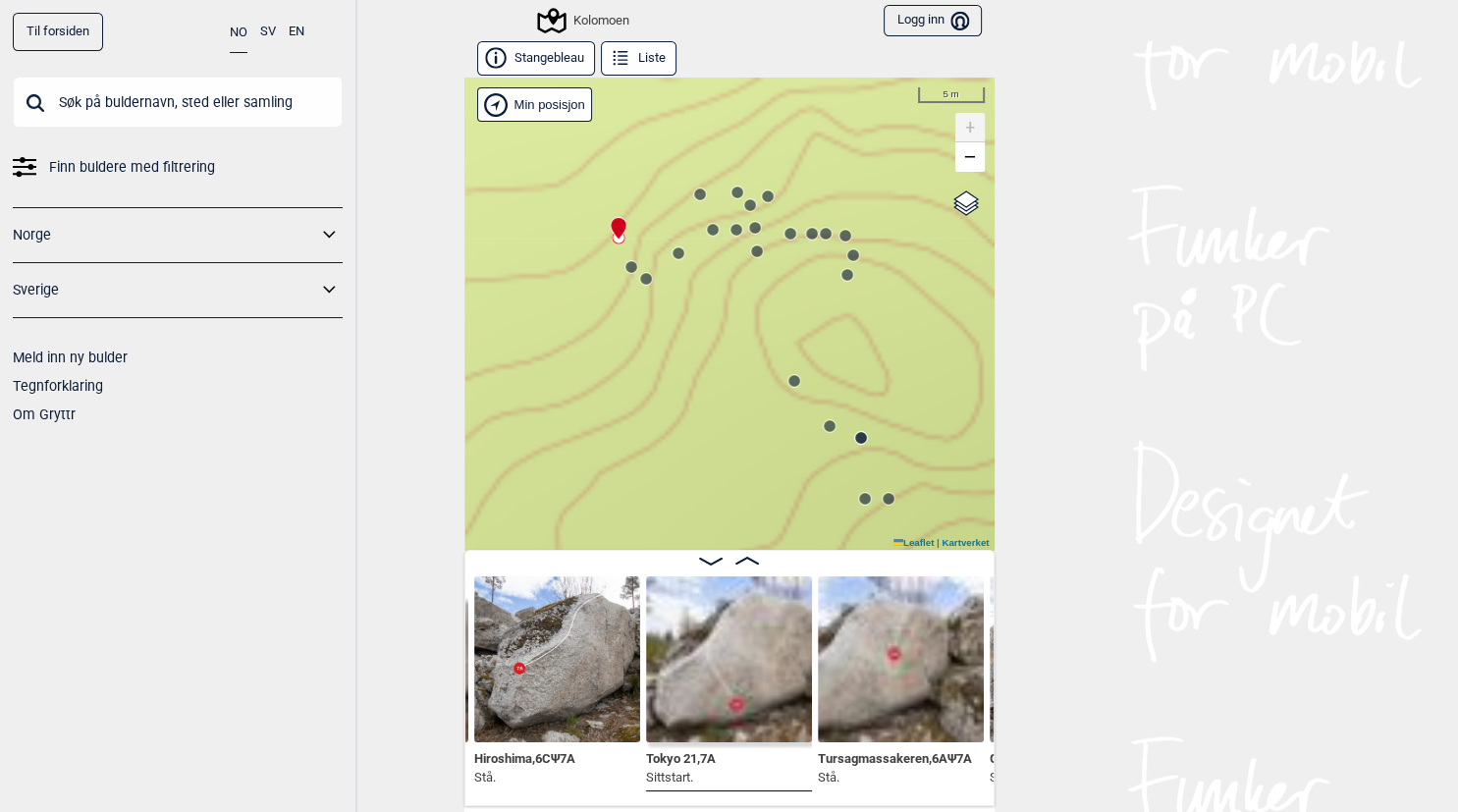 click 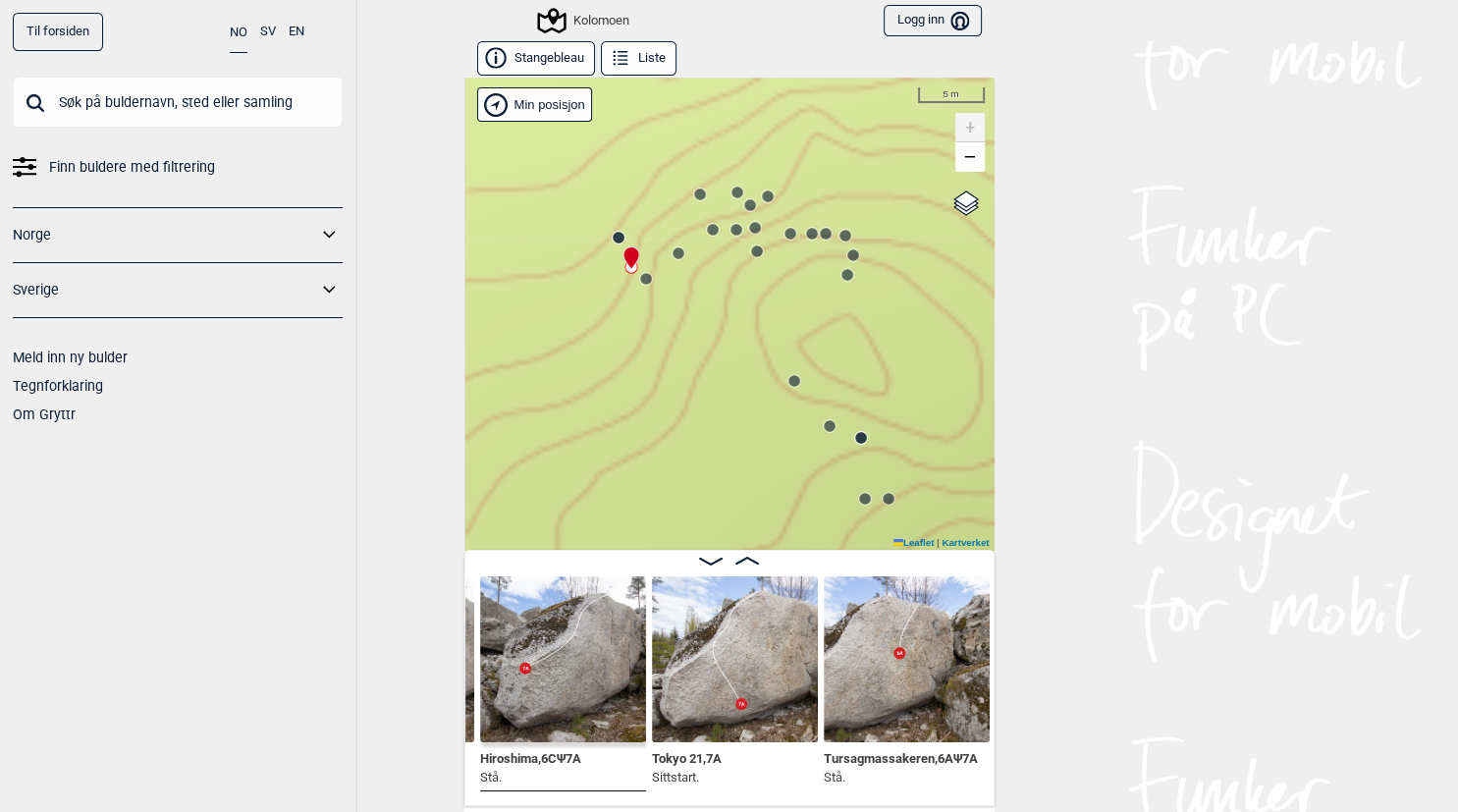 scroll, scrollTop: 0, scrollLeft: 17888, axis: horizontal 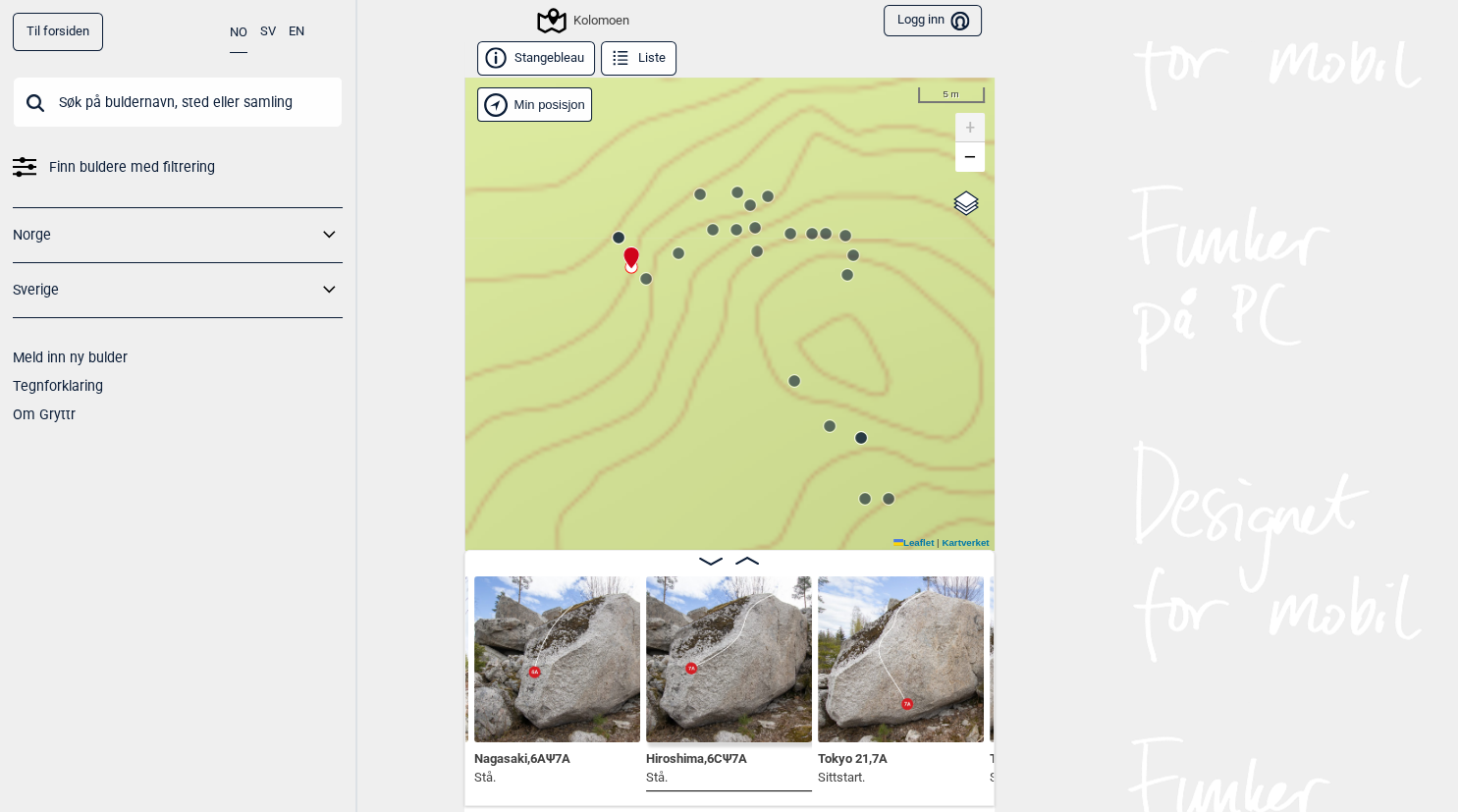 click 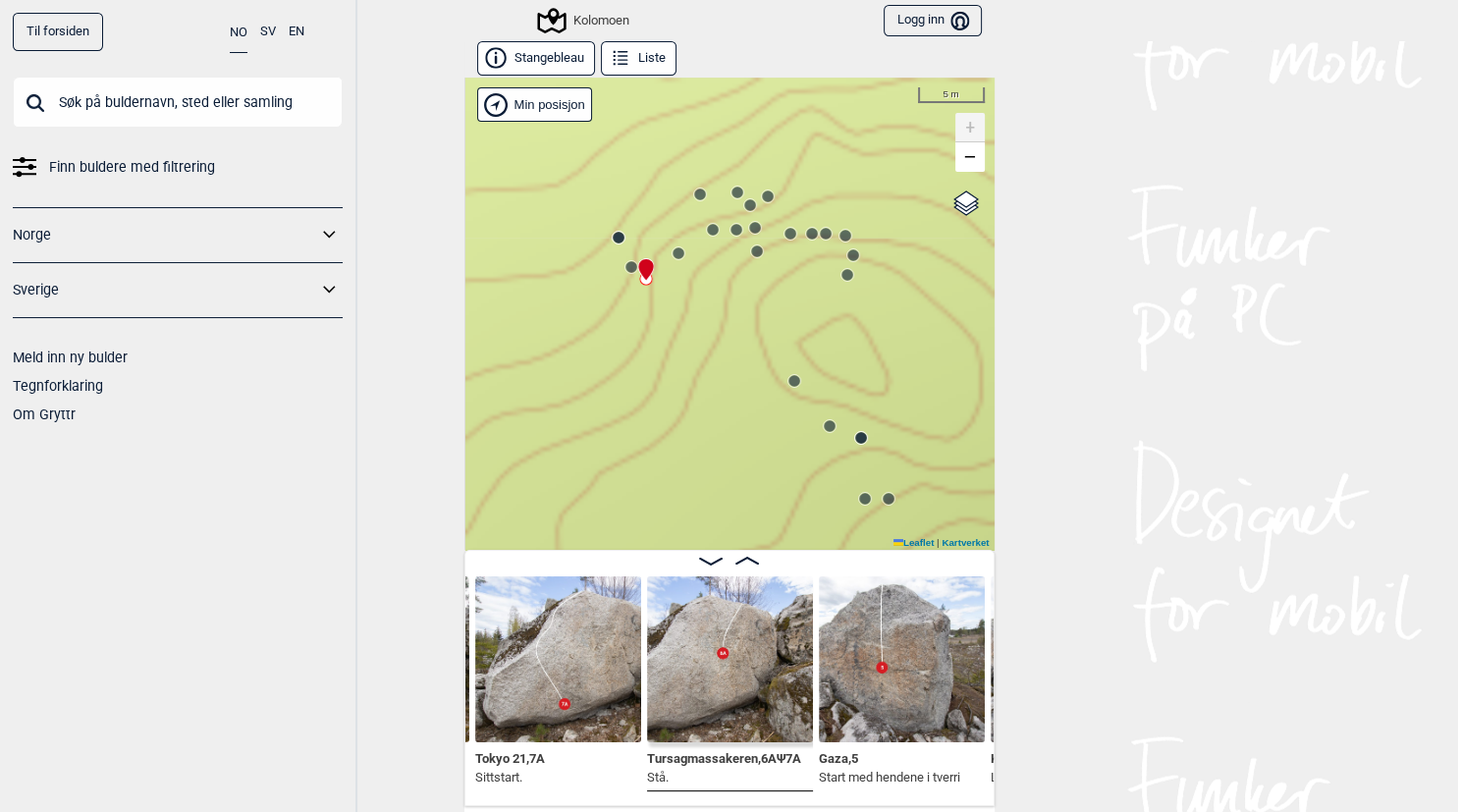 click 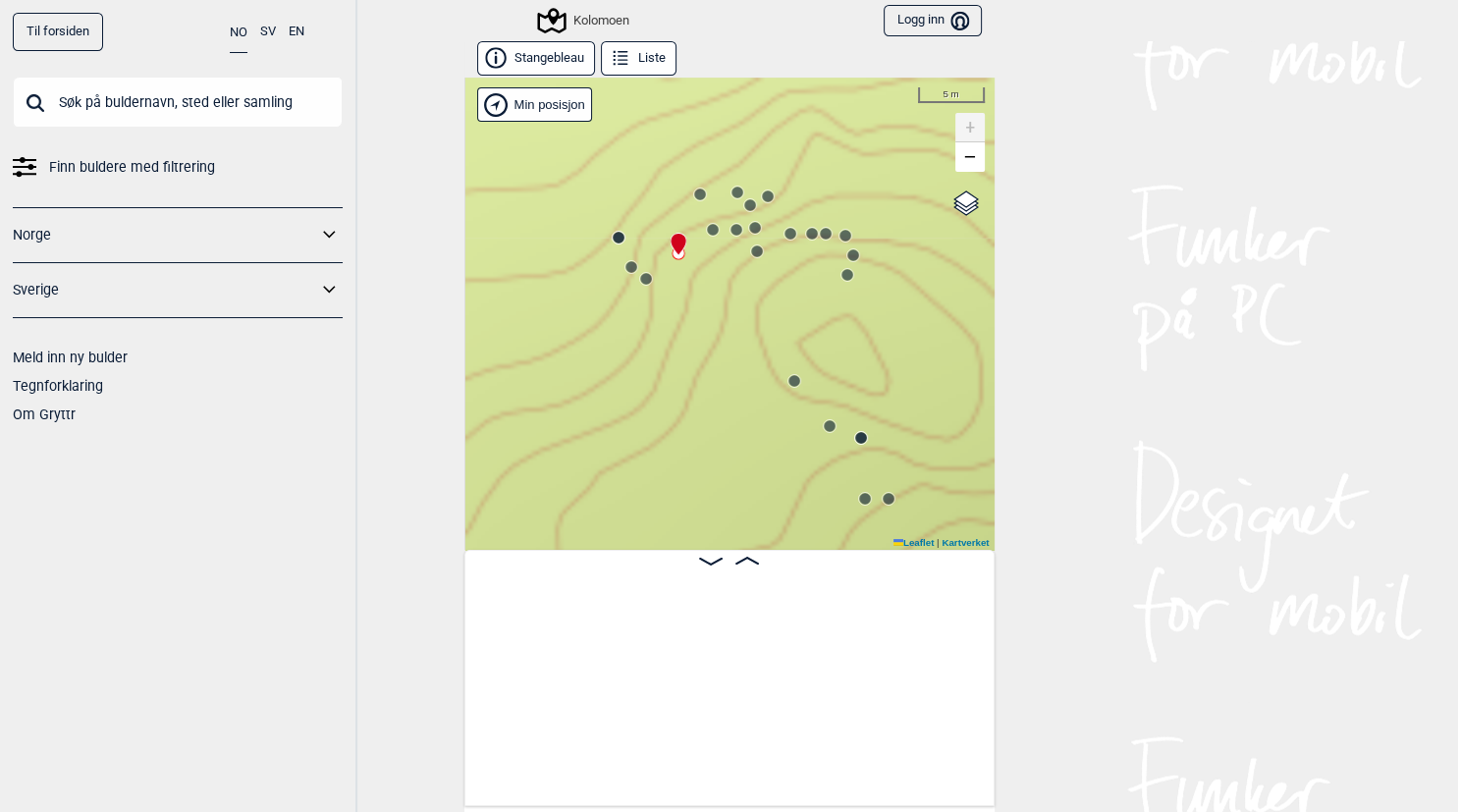 scroll, scrollTop: 0, scrollLeft: 20750, axis: horizontal 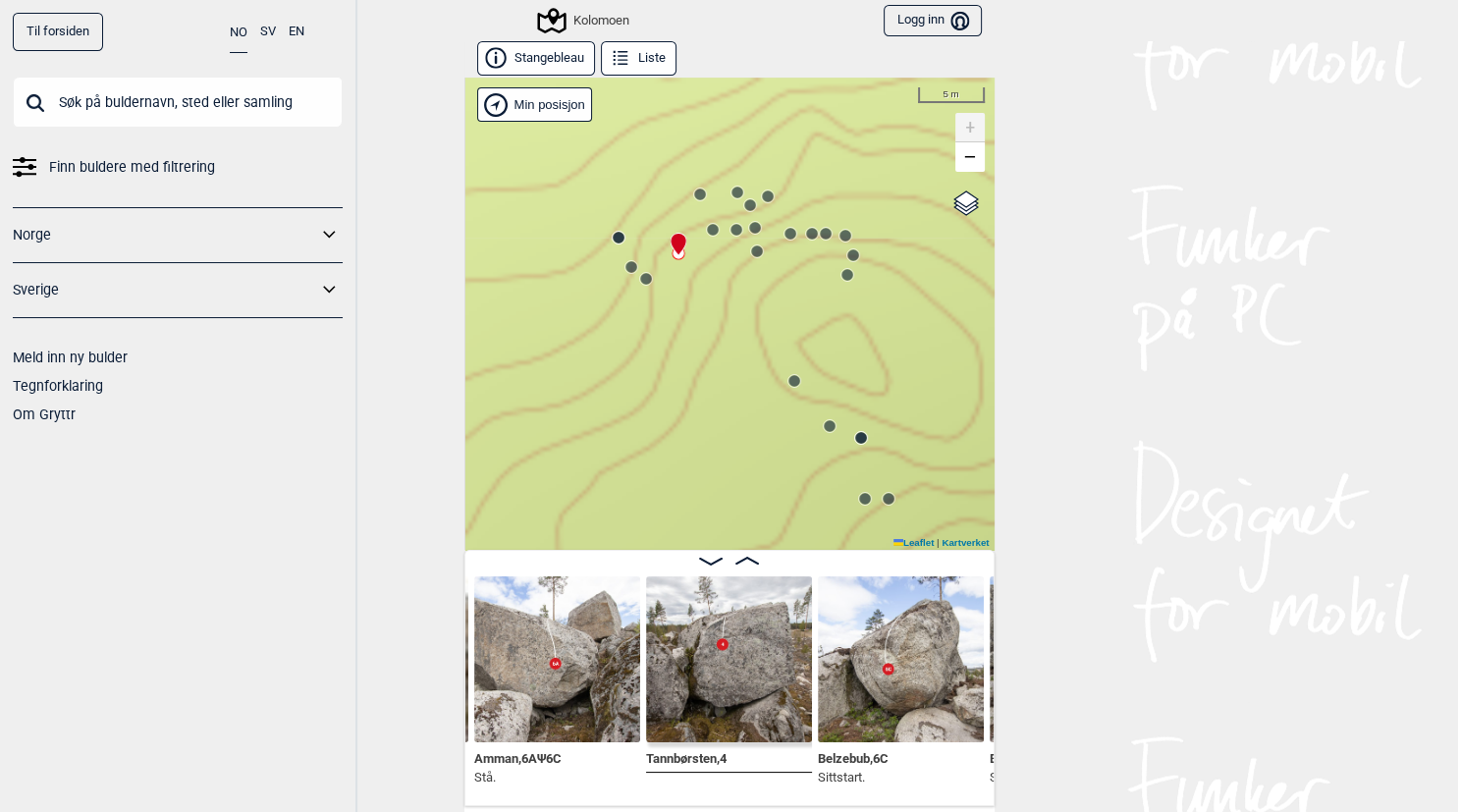click 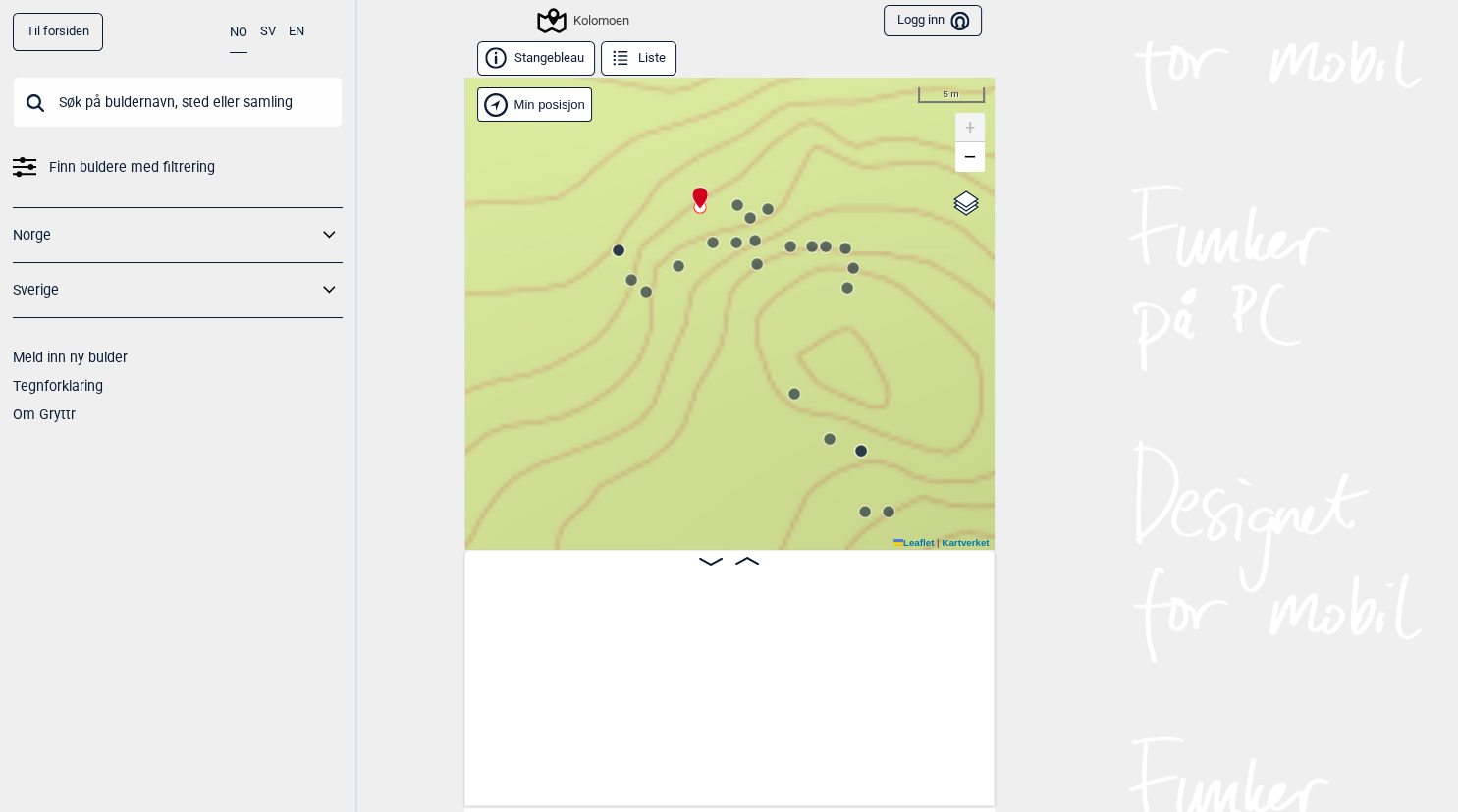 scroll, scrollTop: 0, scrollLeft: 20086, axis: horizontal 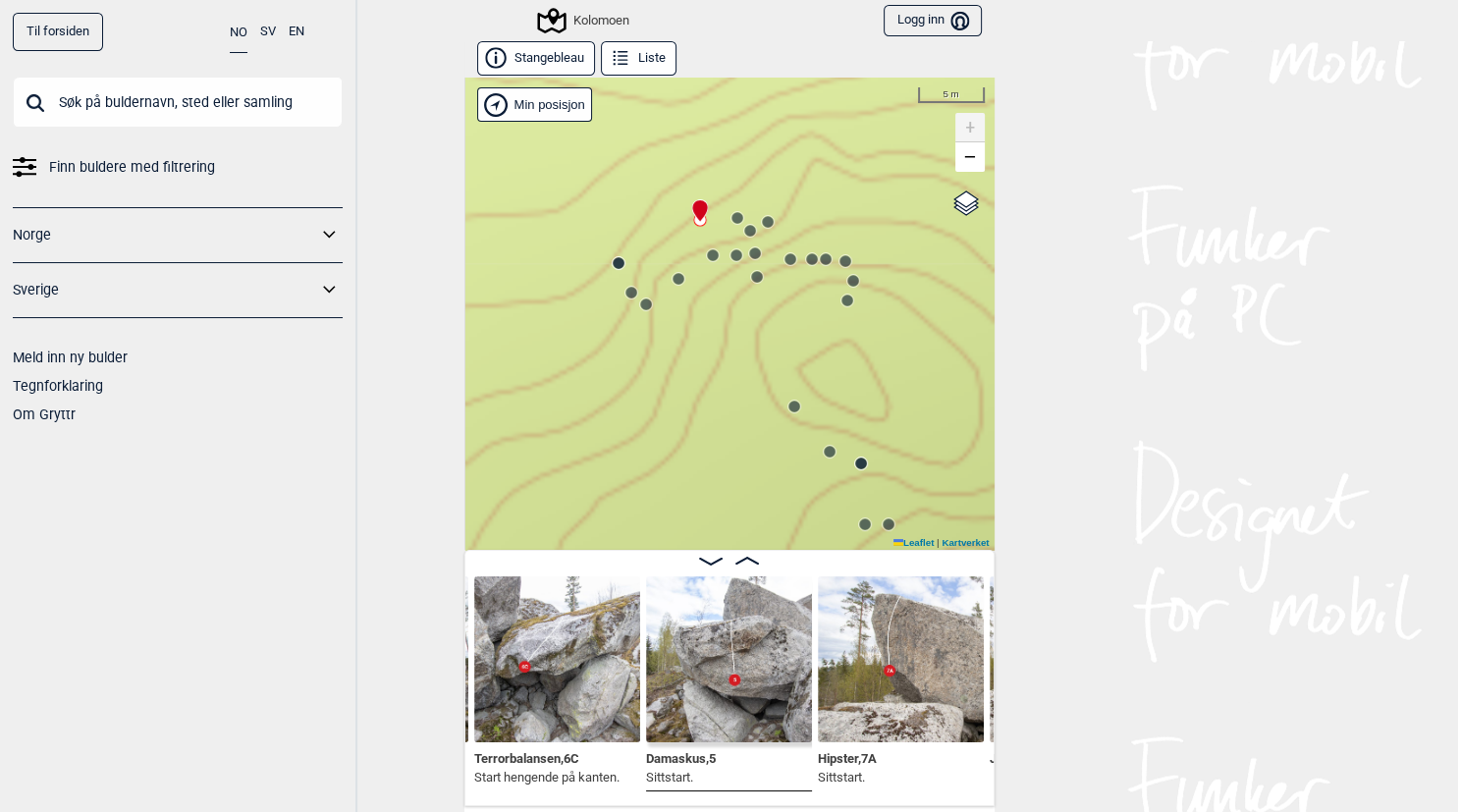 click 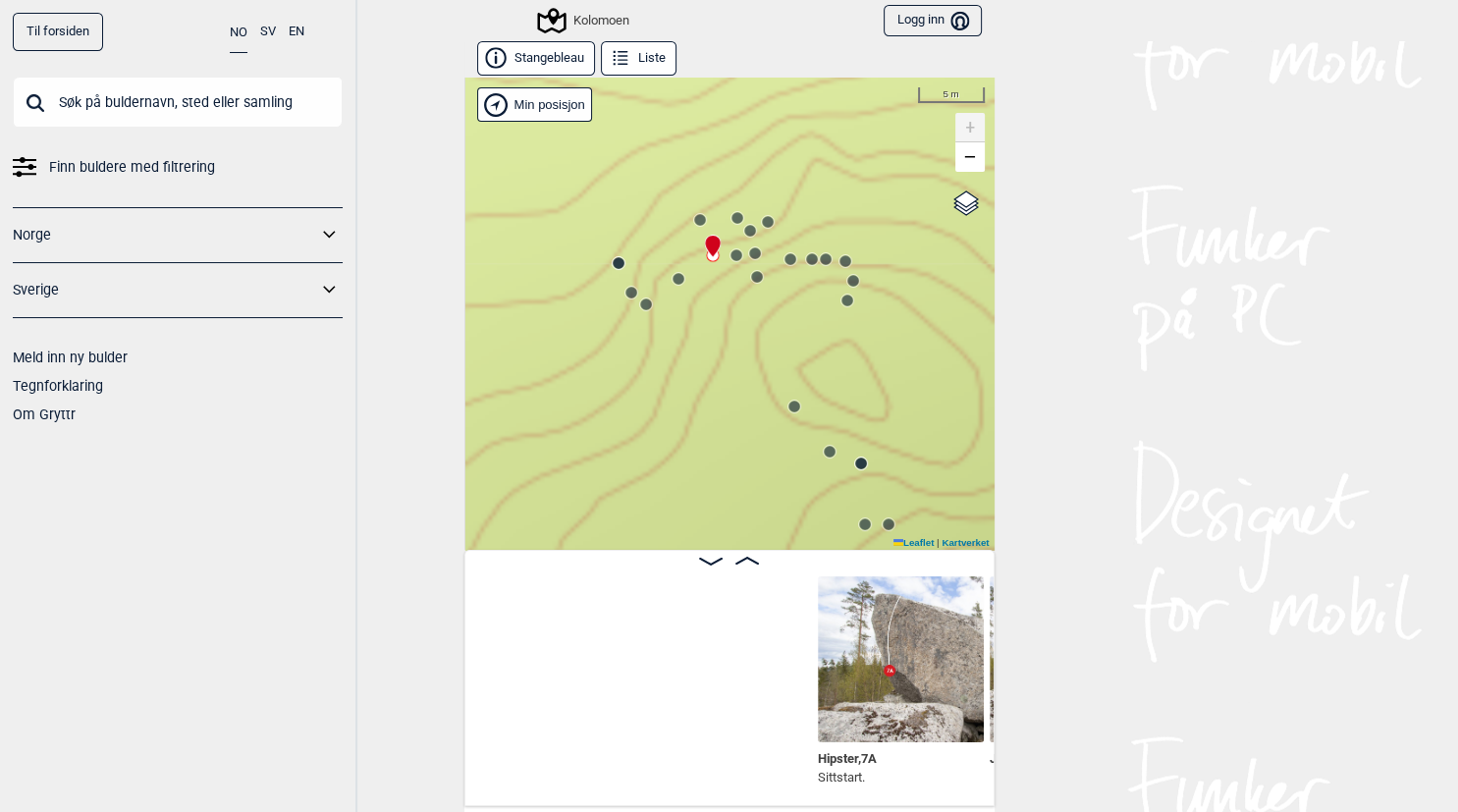 scroll, scrollTop: 0, scrollLeft: 20601, axis: horizontal 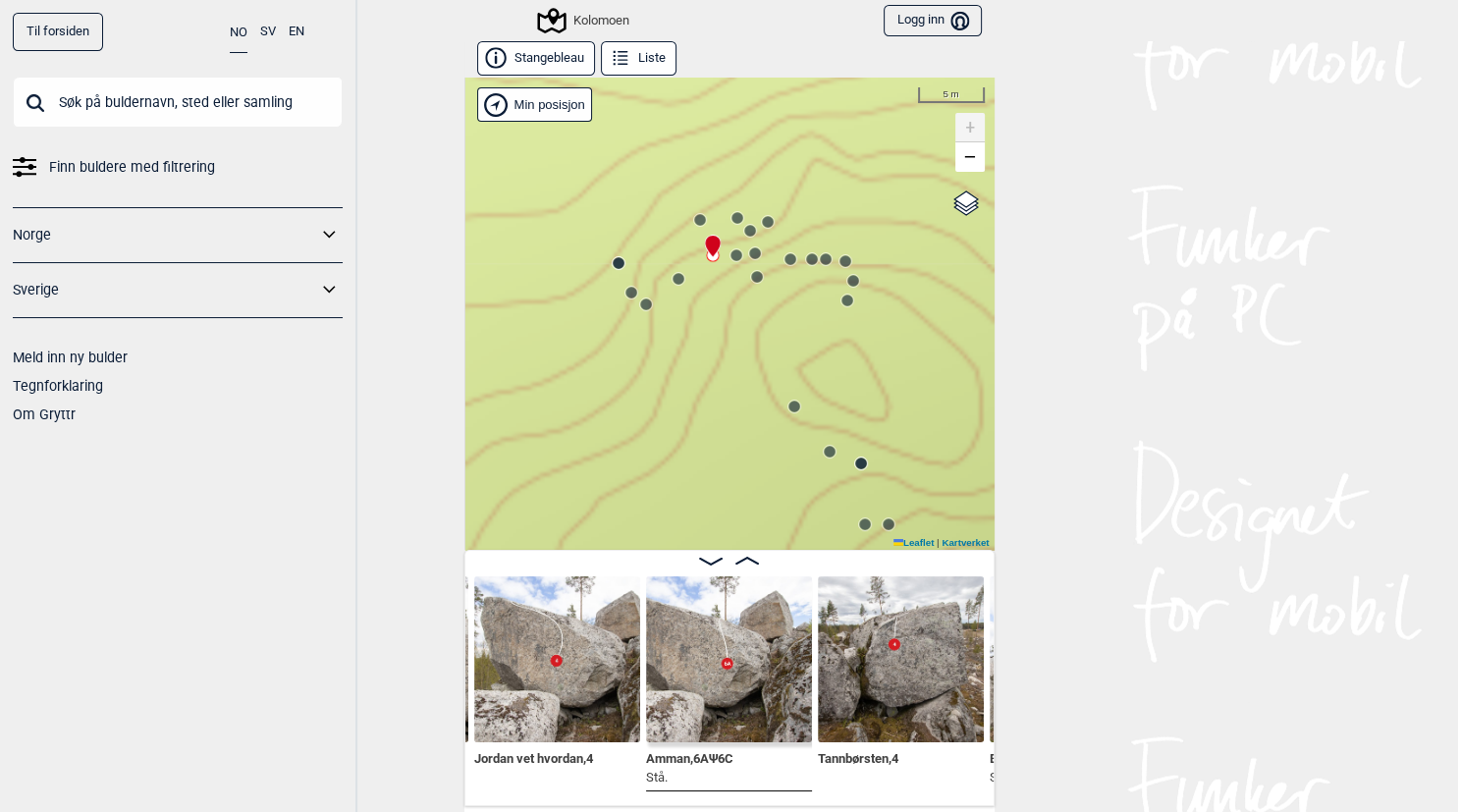 click 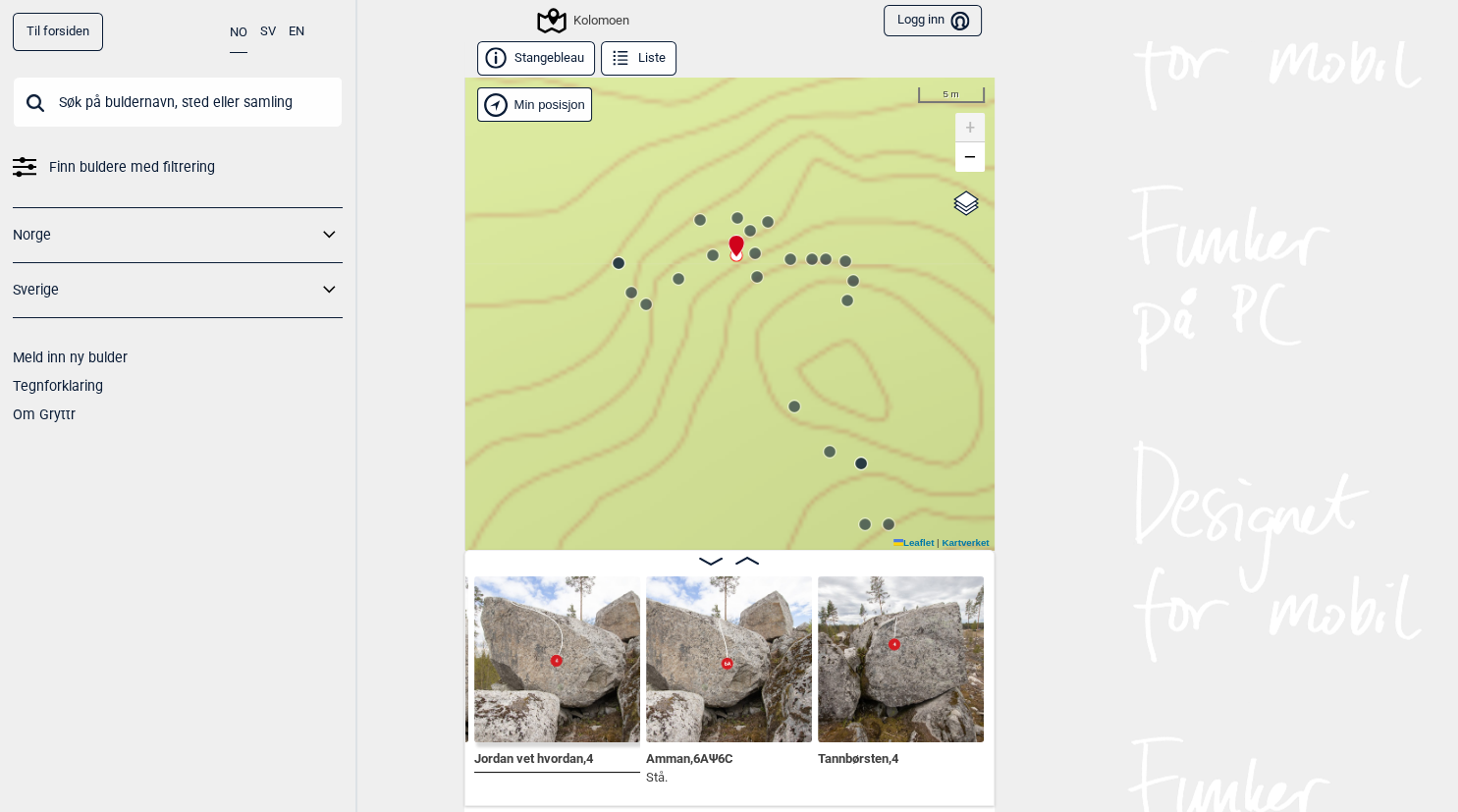 scroll, scrollTop: 0, scrollLeft: 20430, axis: horizontal 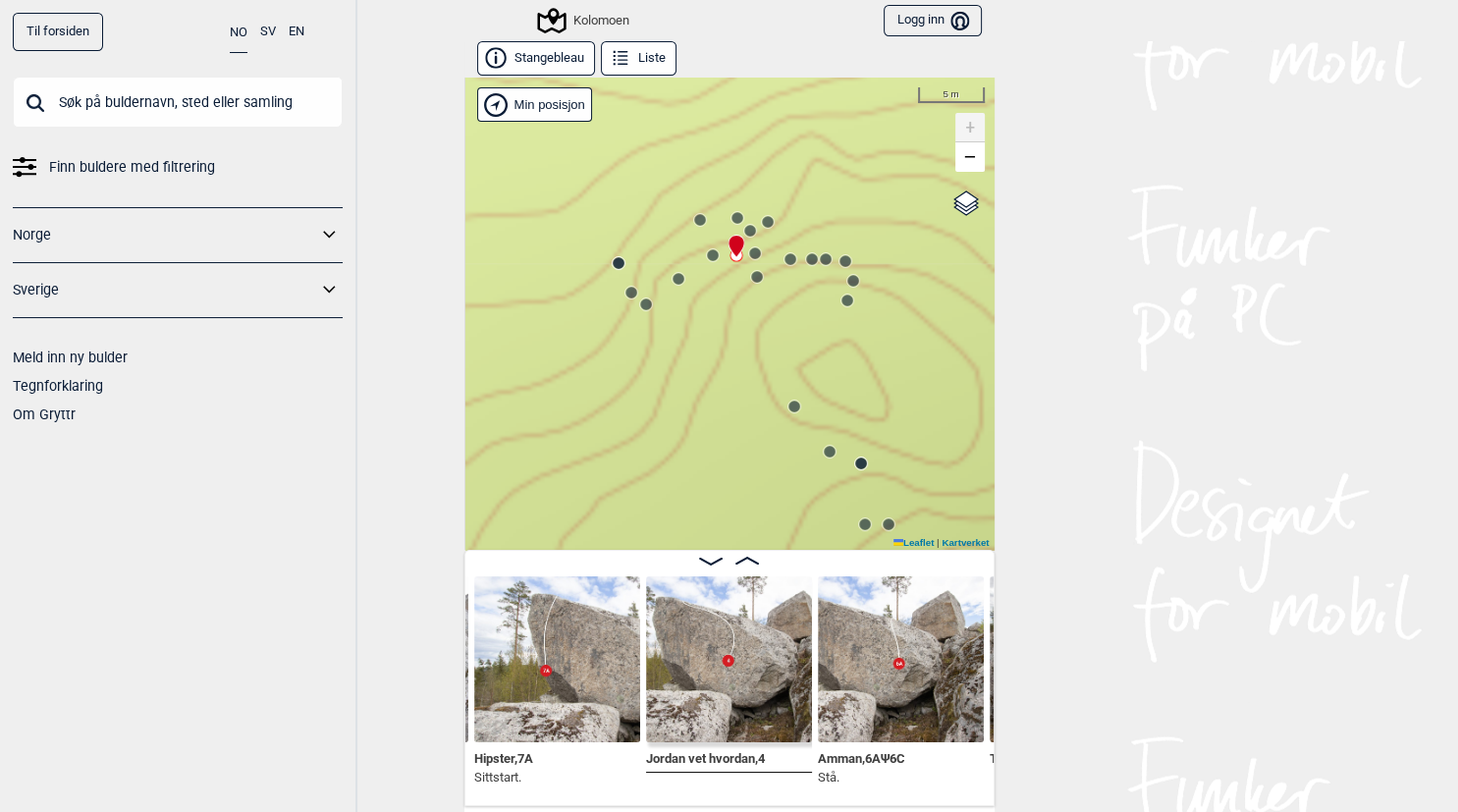 click 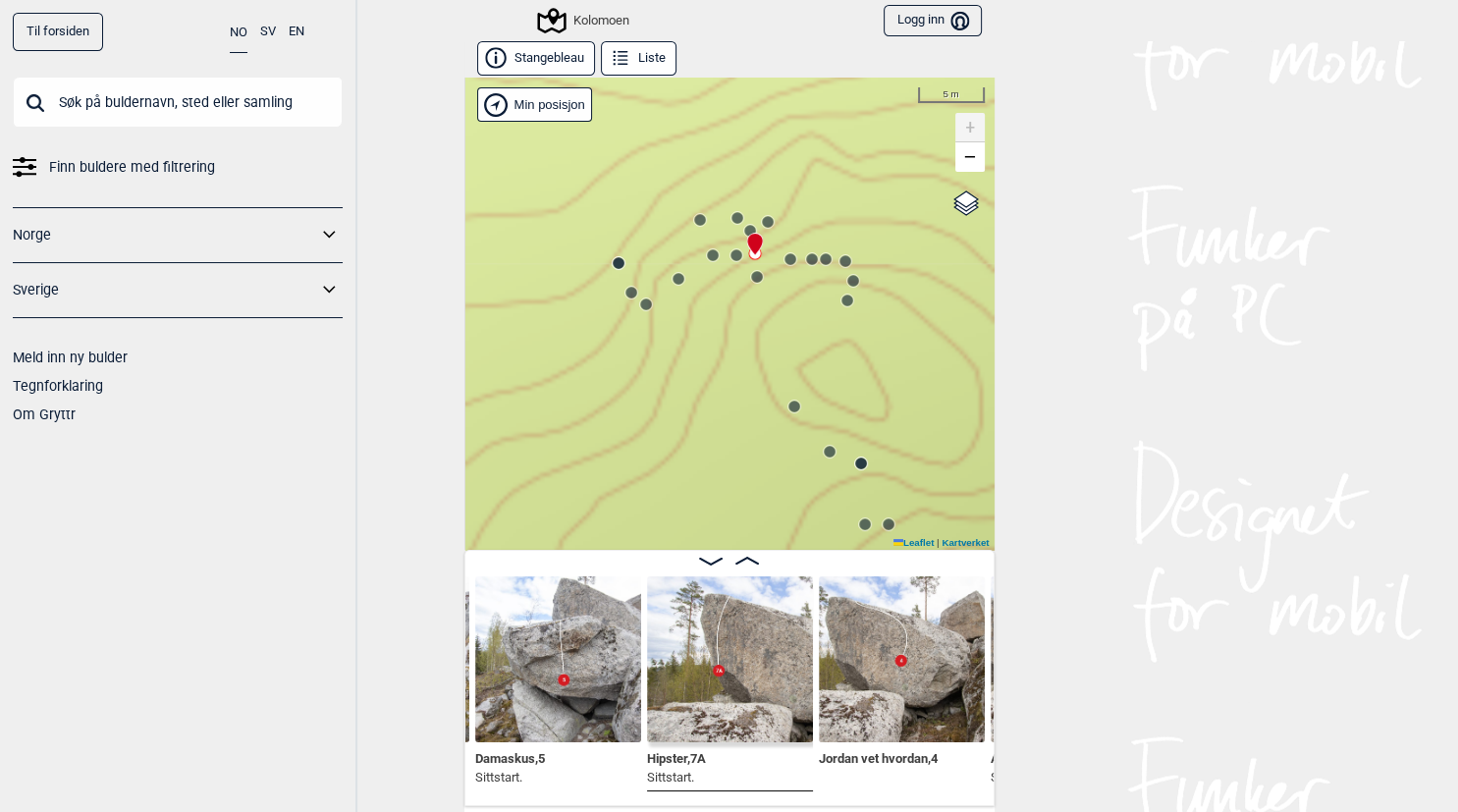 click 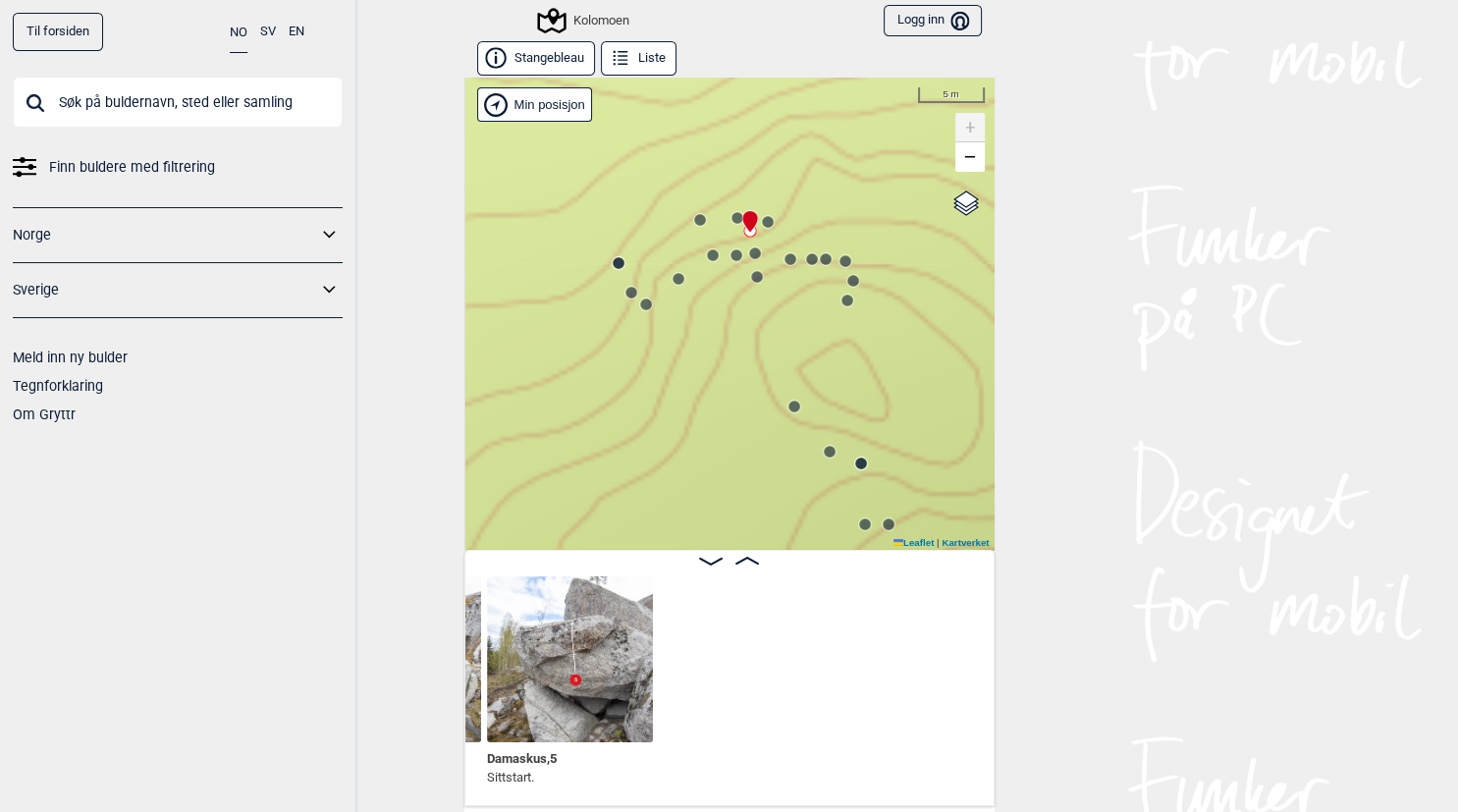 scroll, scrollTop: 0, scrollLeft: 19754, axis: horizontal 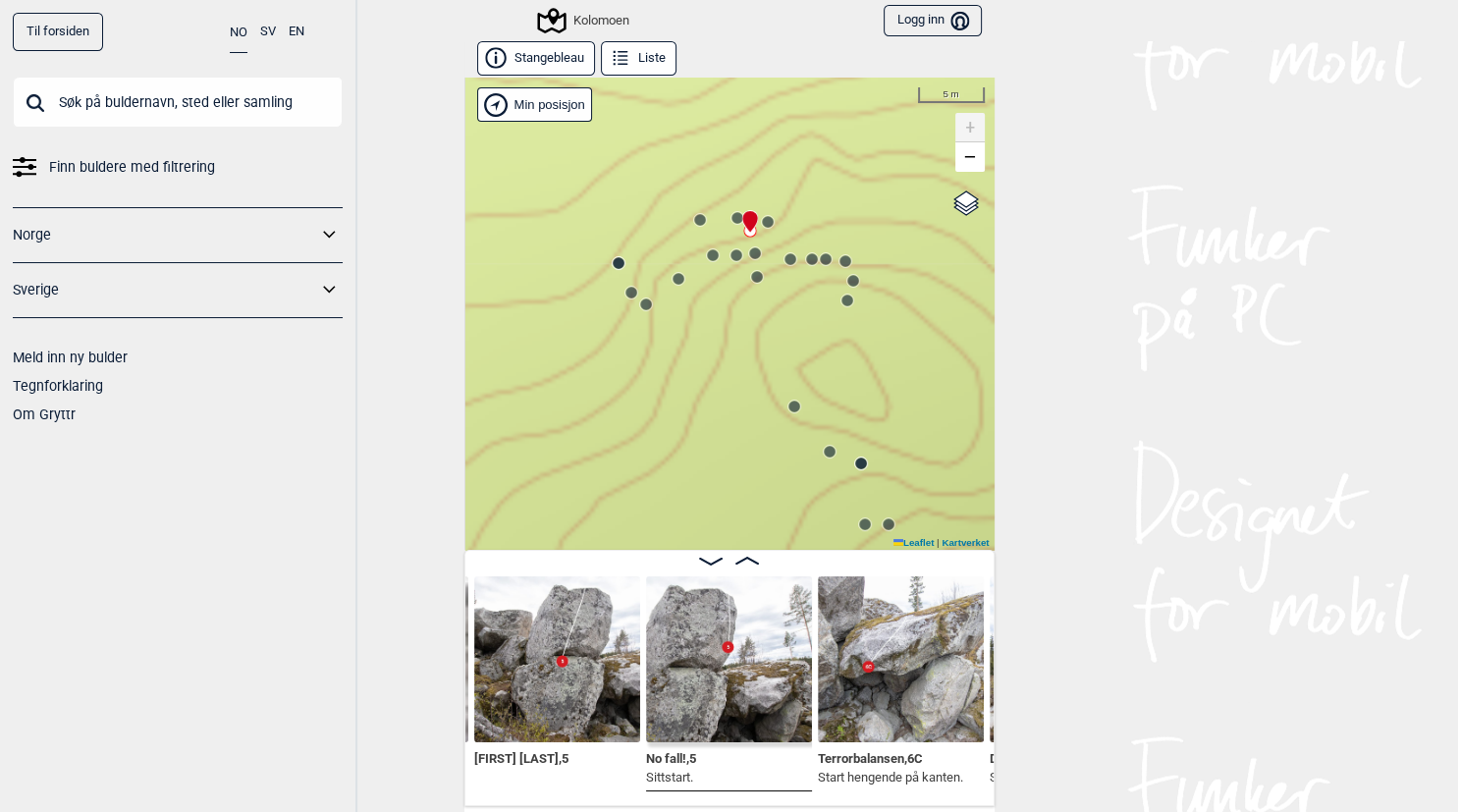 click 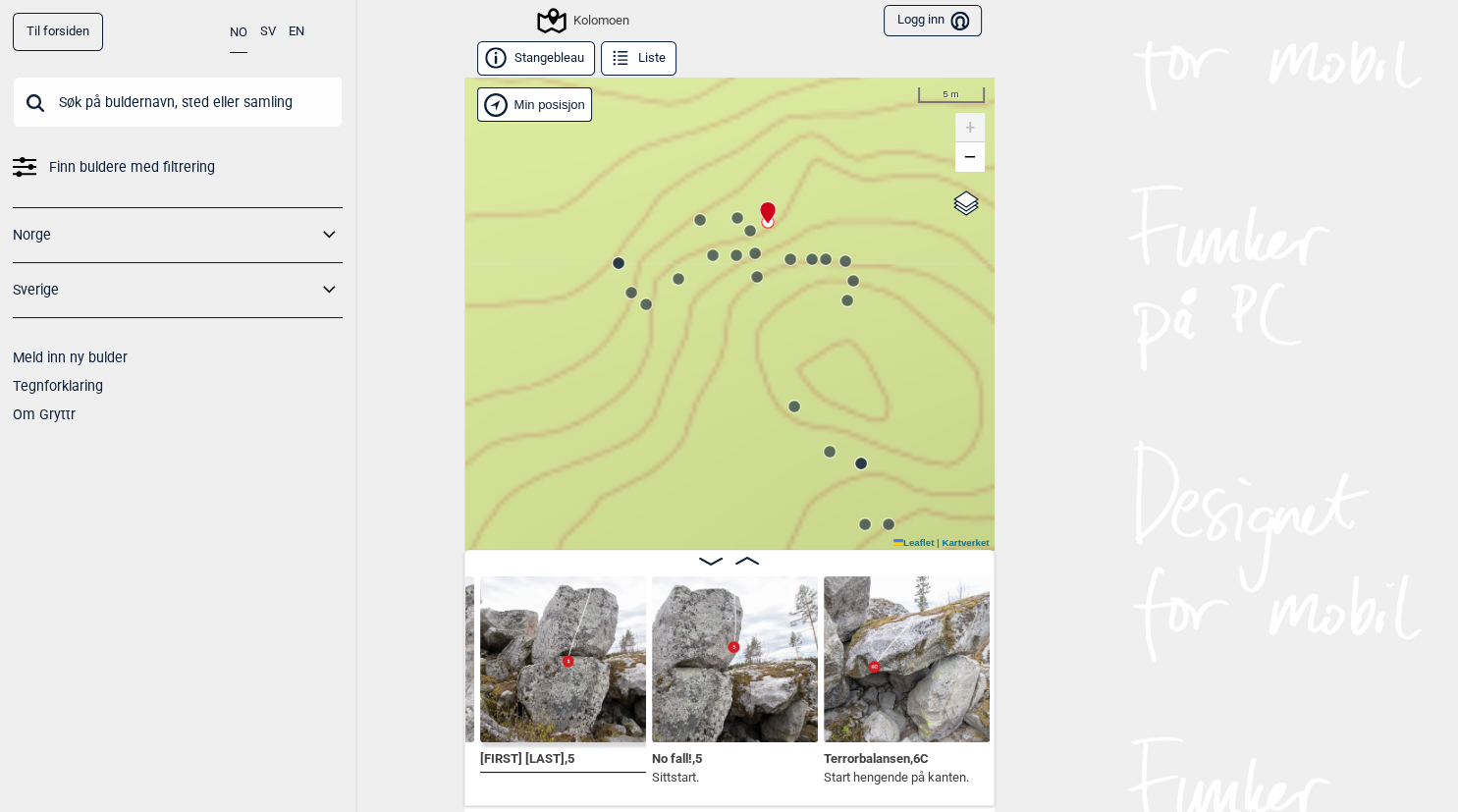 scroll, scrollTop: 0, scrollLeft: 19588, axis: horizontal 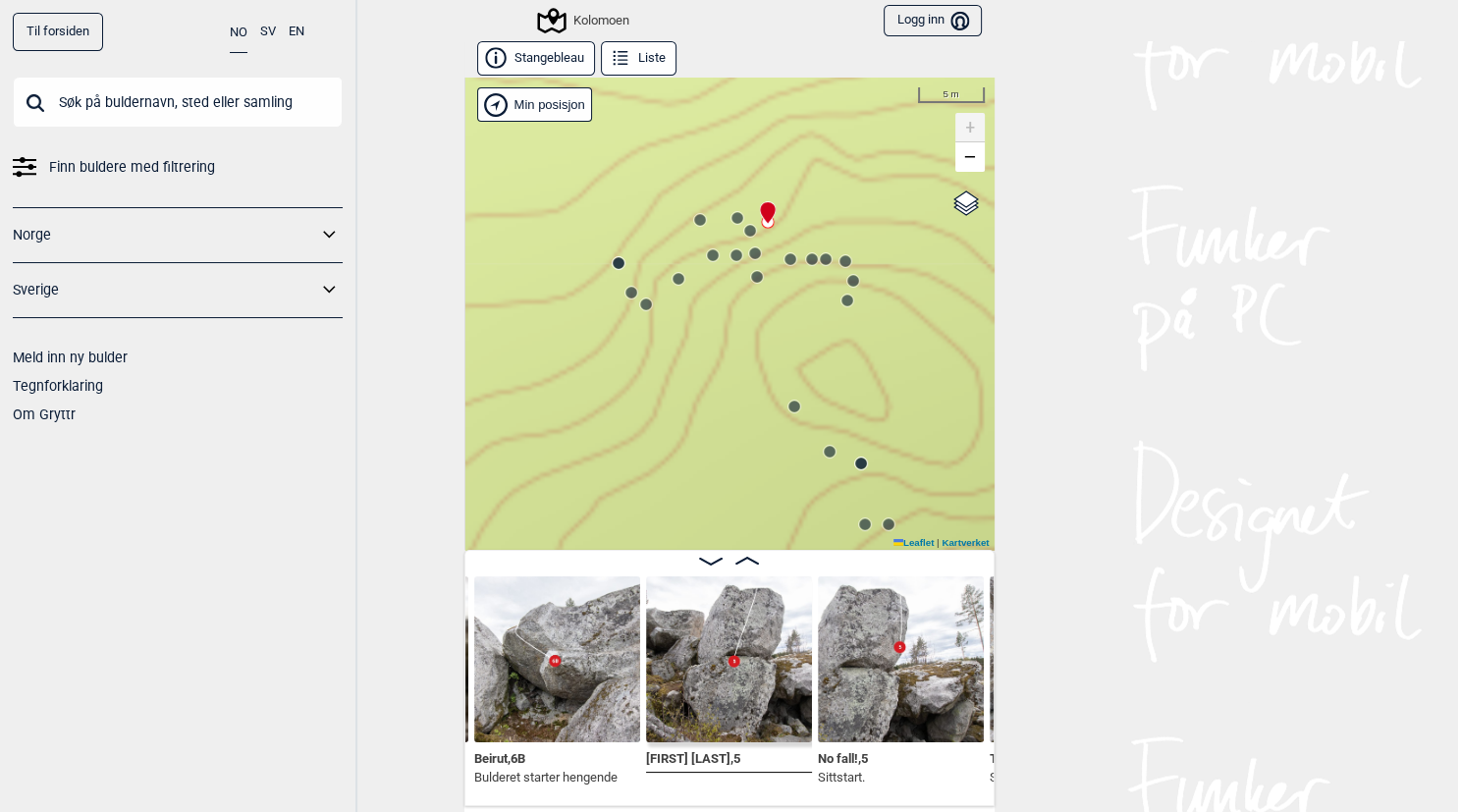 click 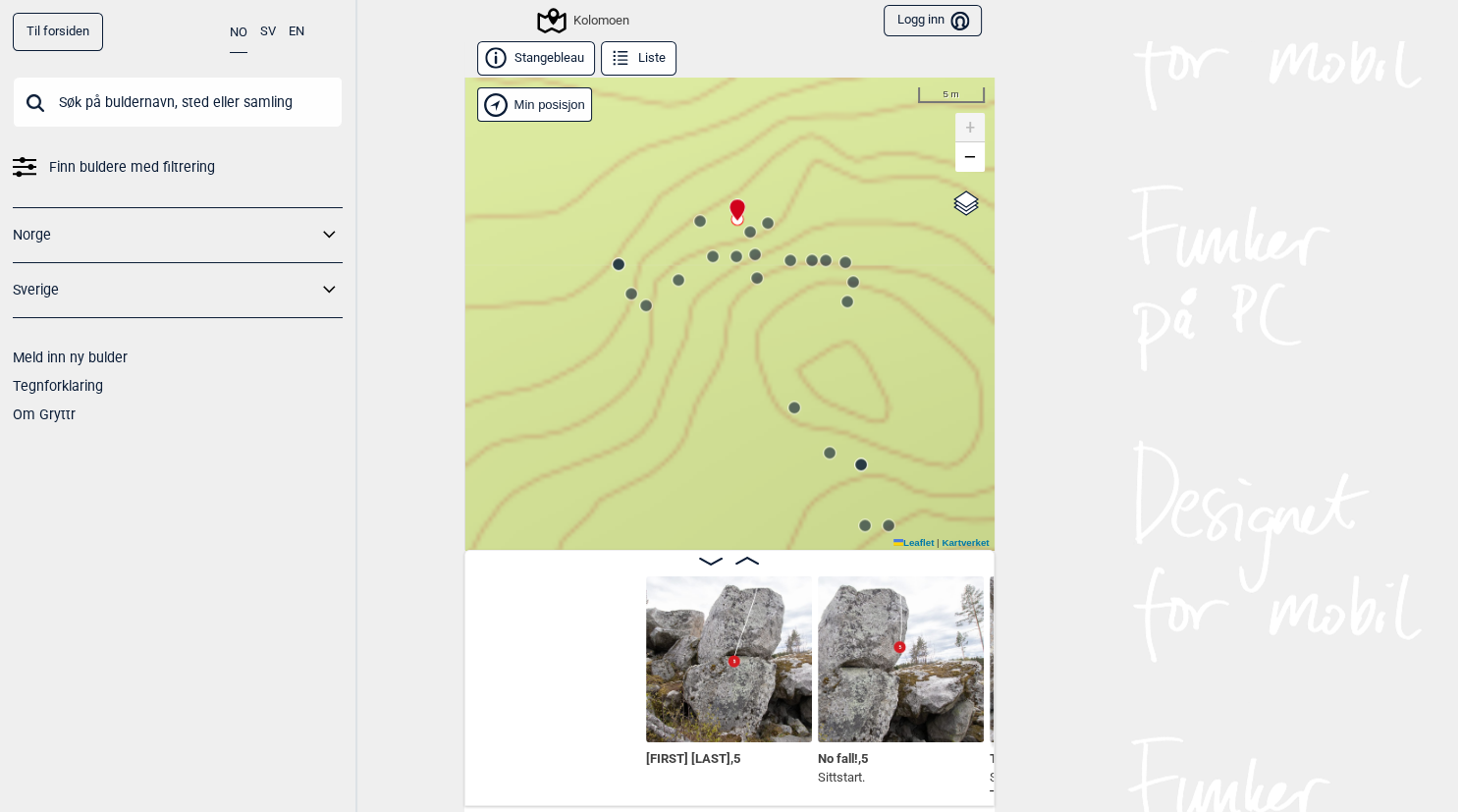 scroll, scrollTop: 0, scrollLeft: 19931, axis: horizontal 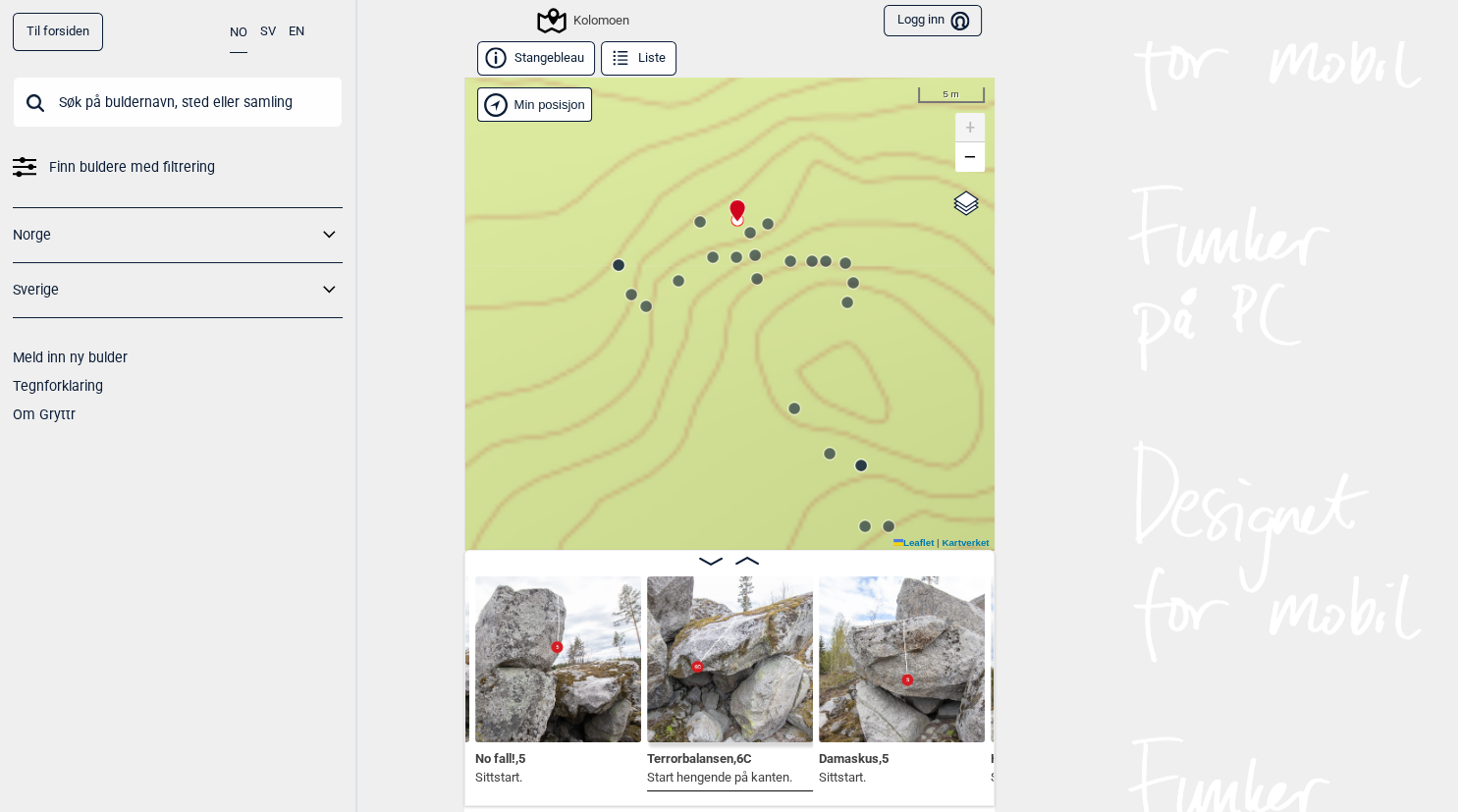 click 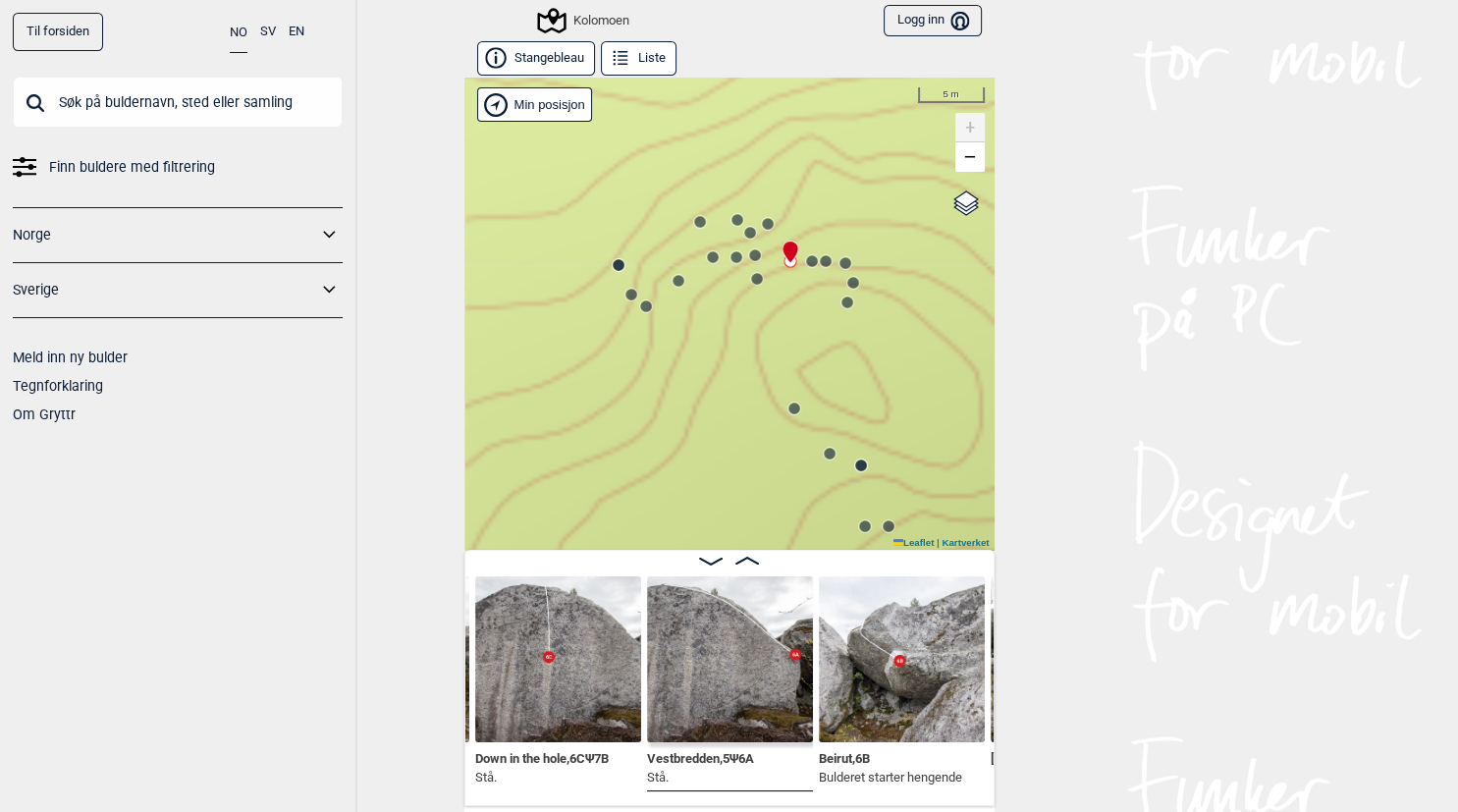 click 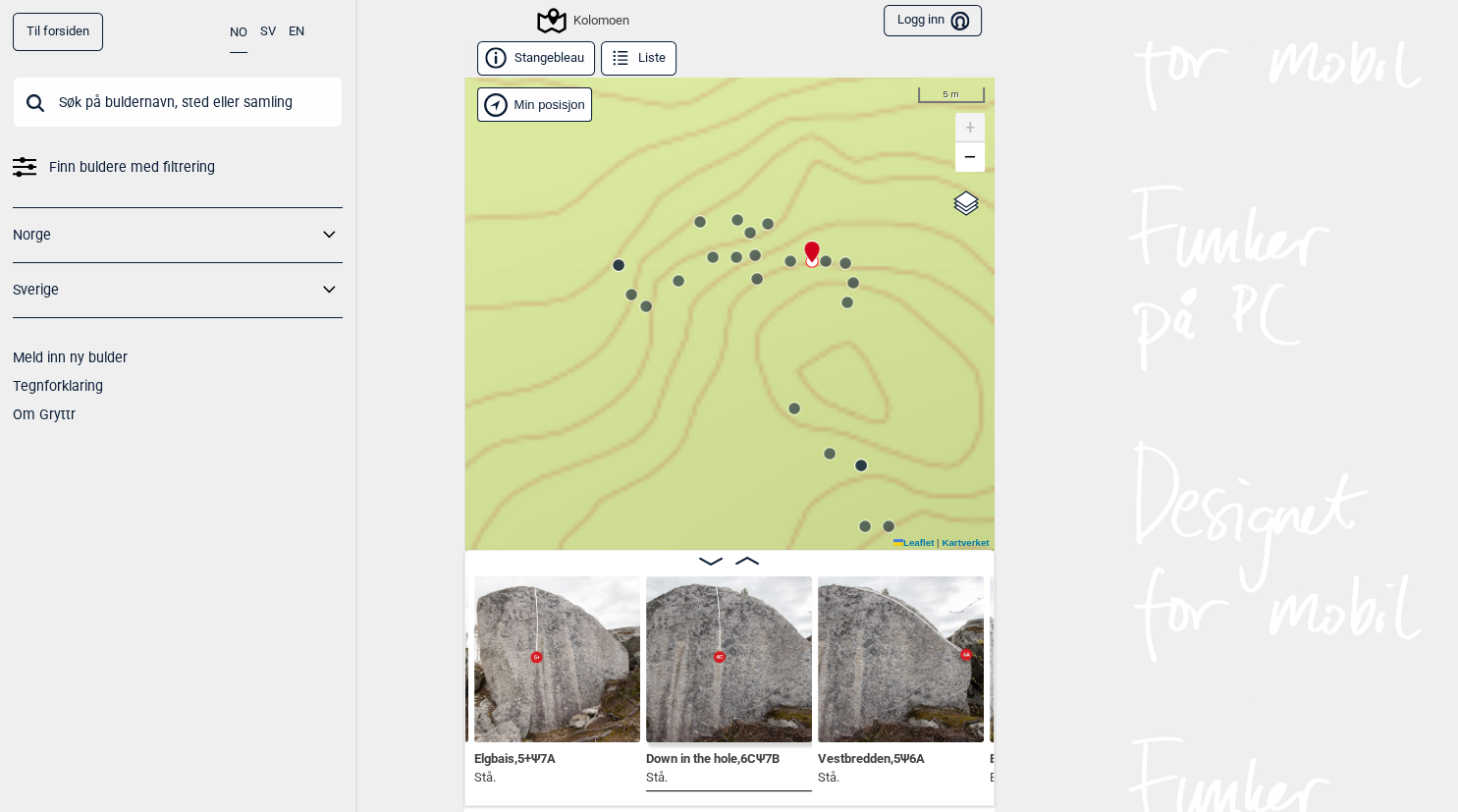 click 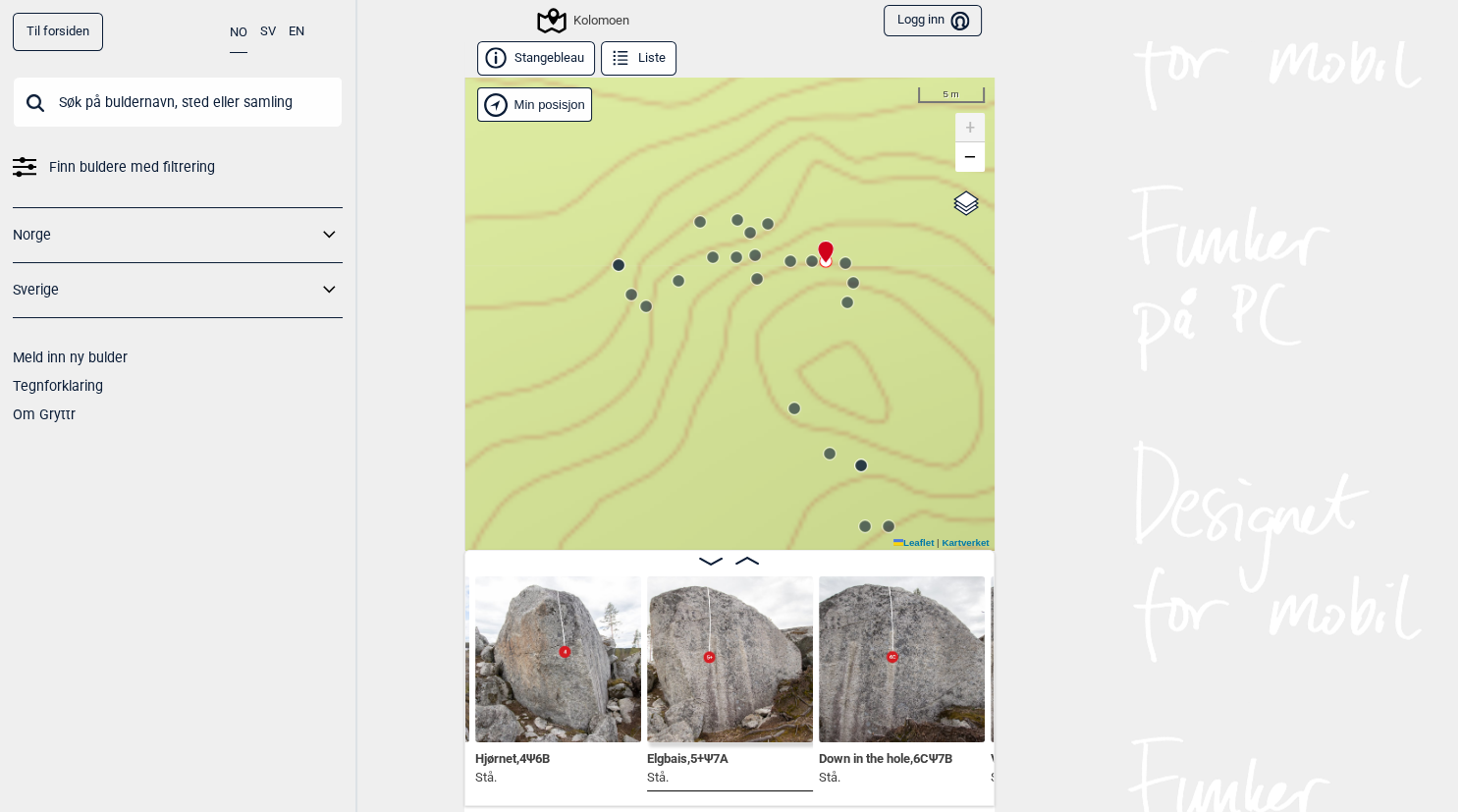 click 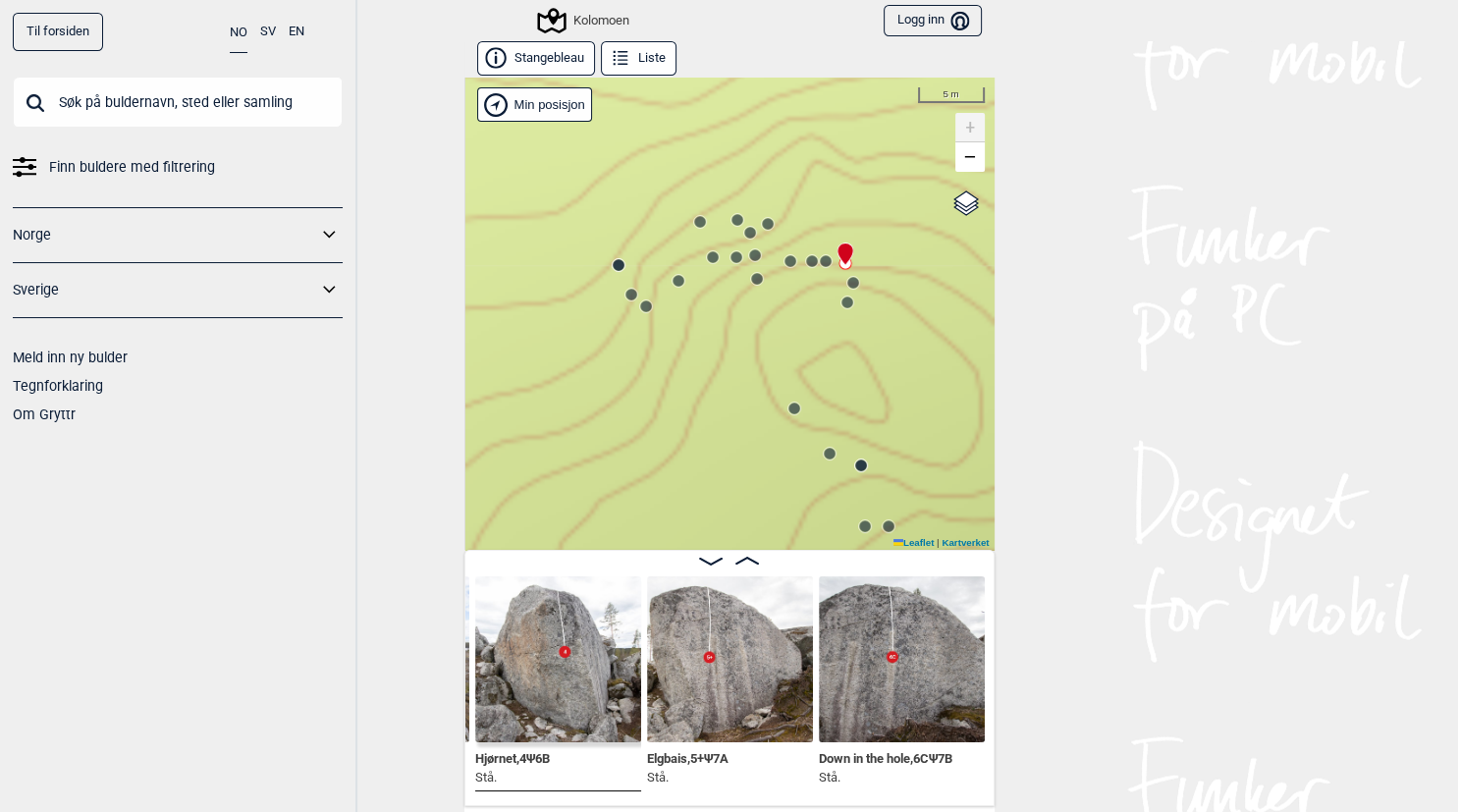 scroll, scrollTop: 0, scrollLeft: 18746, axis: horizontal 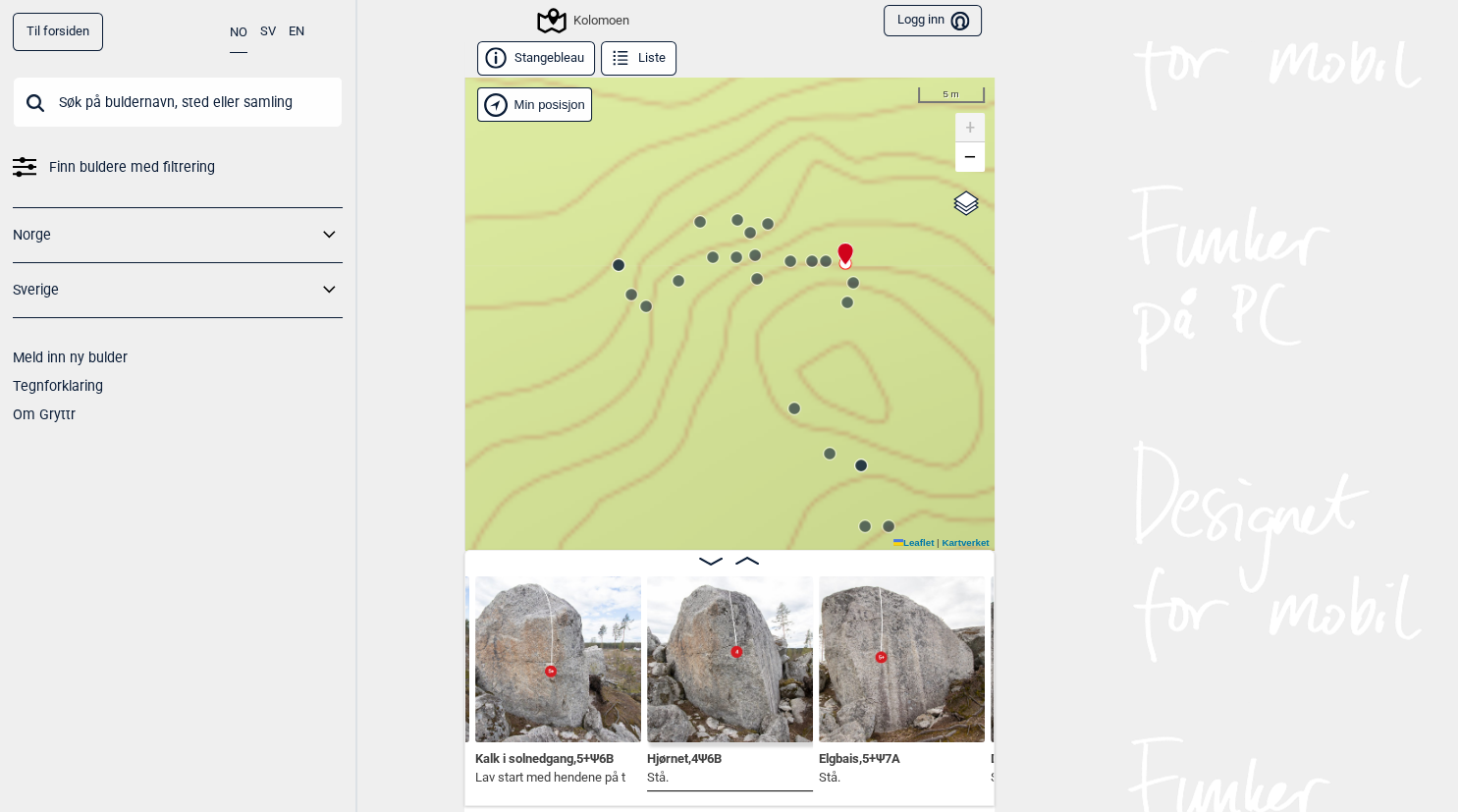click 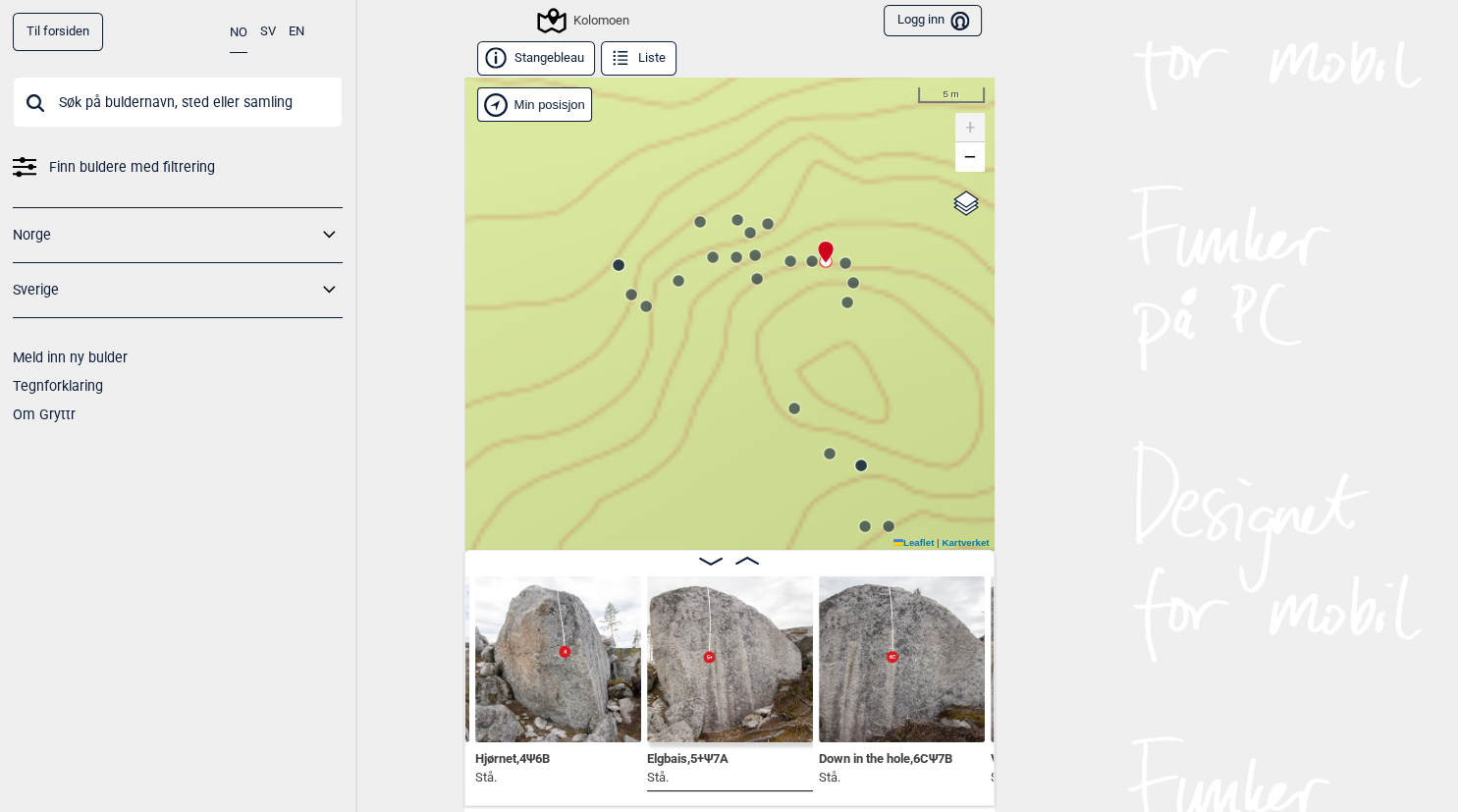 click 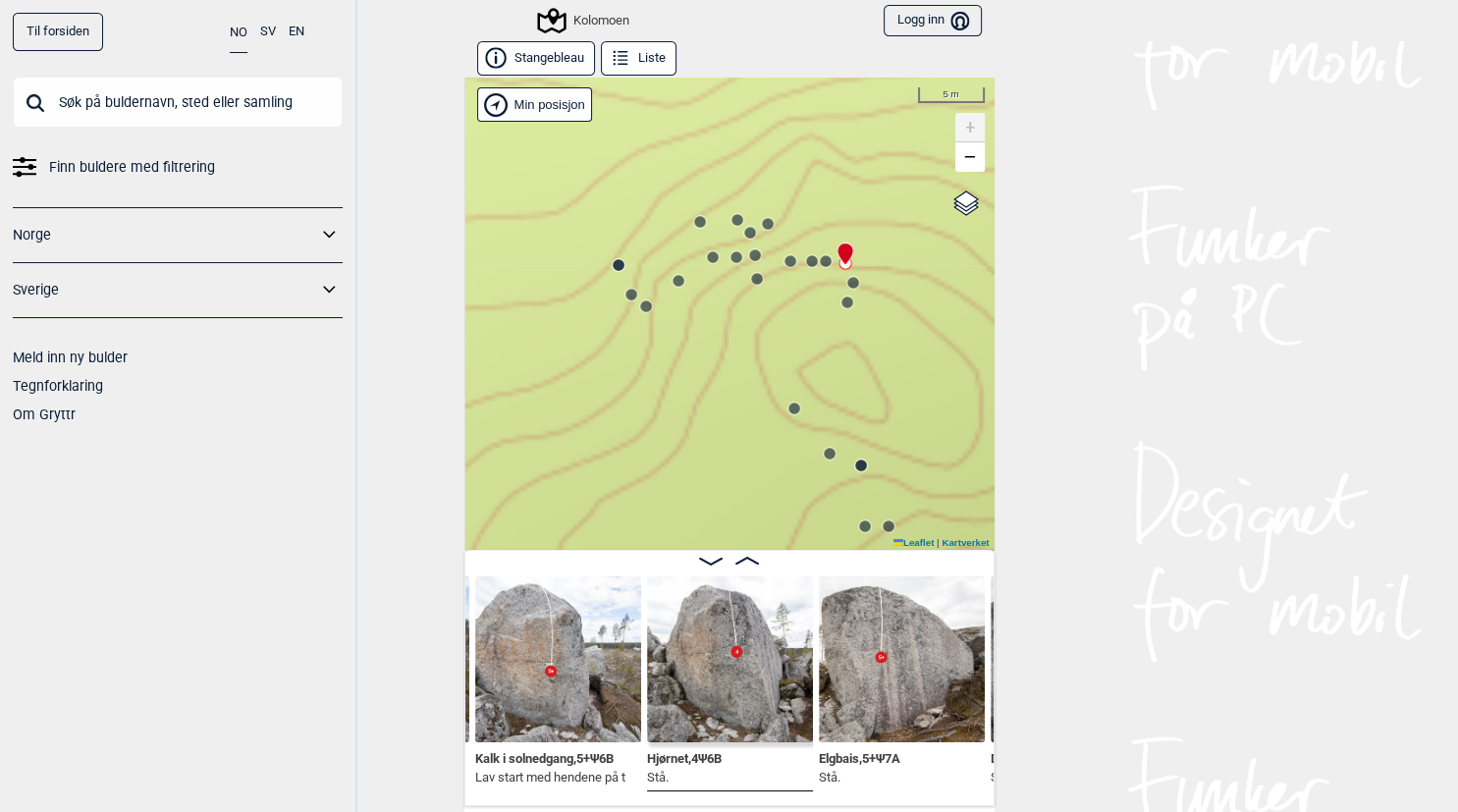 click 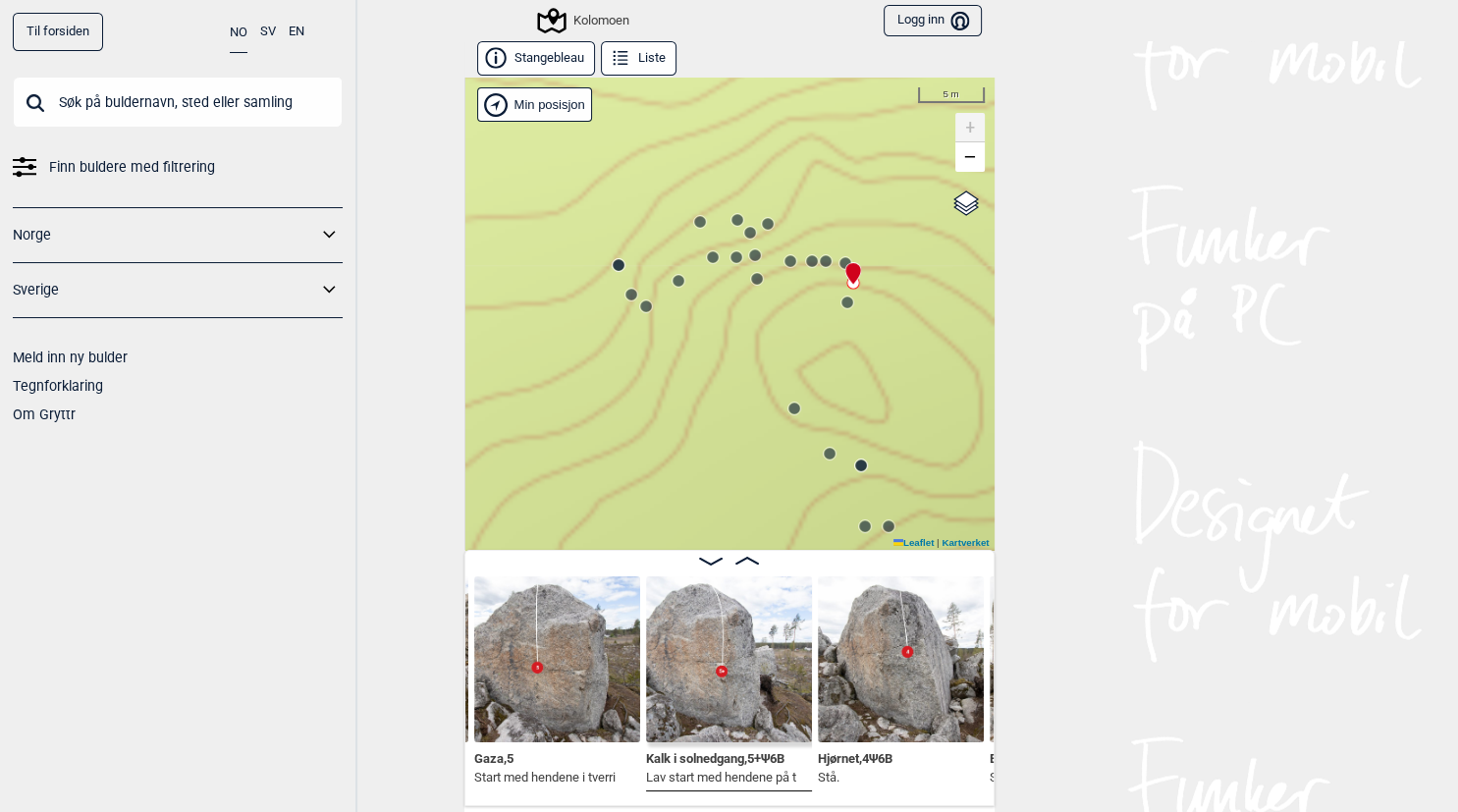 click 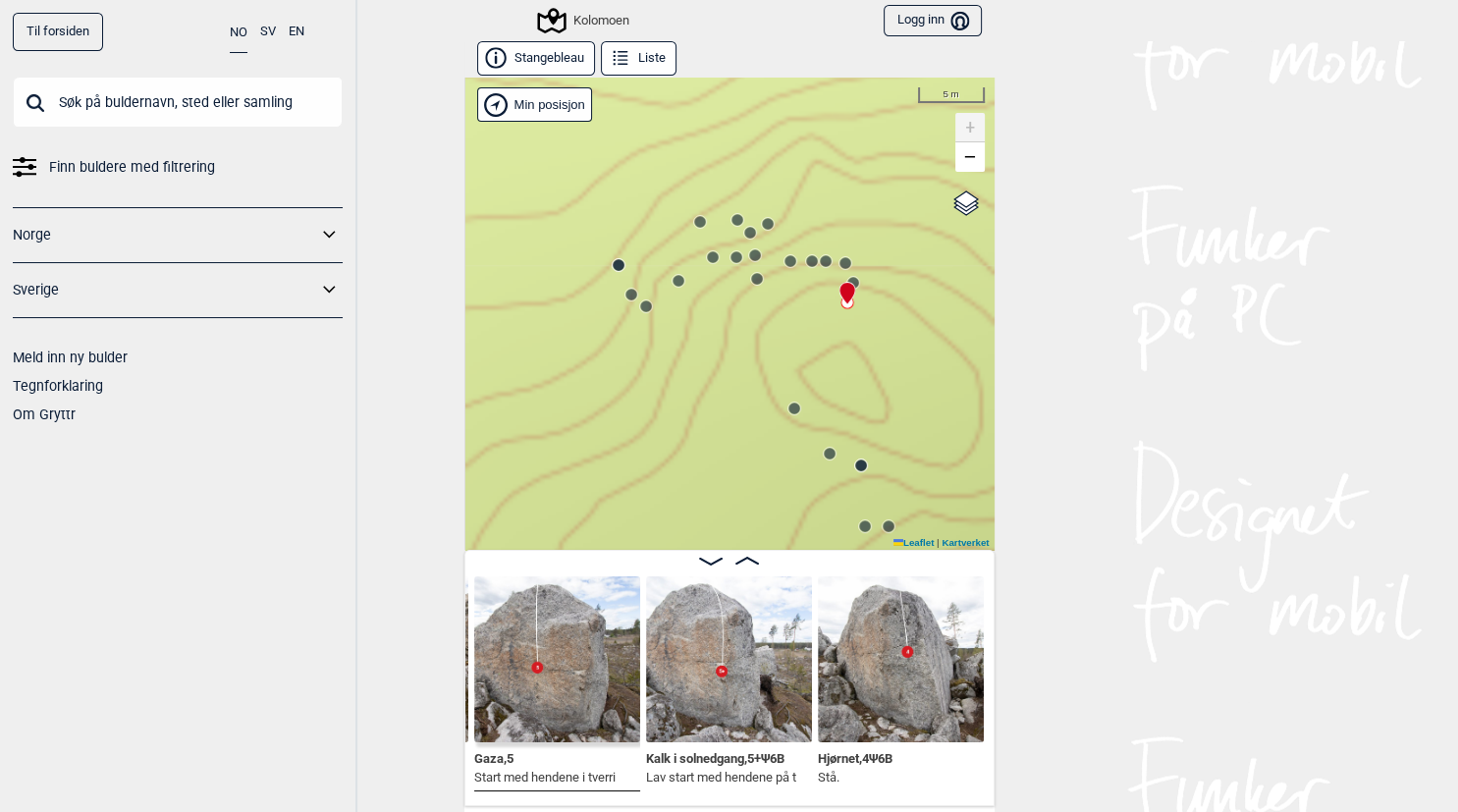 scroll, scrollTop: 0, scrollLeft: 18403, axis: horizontal 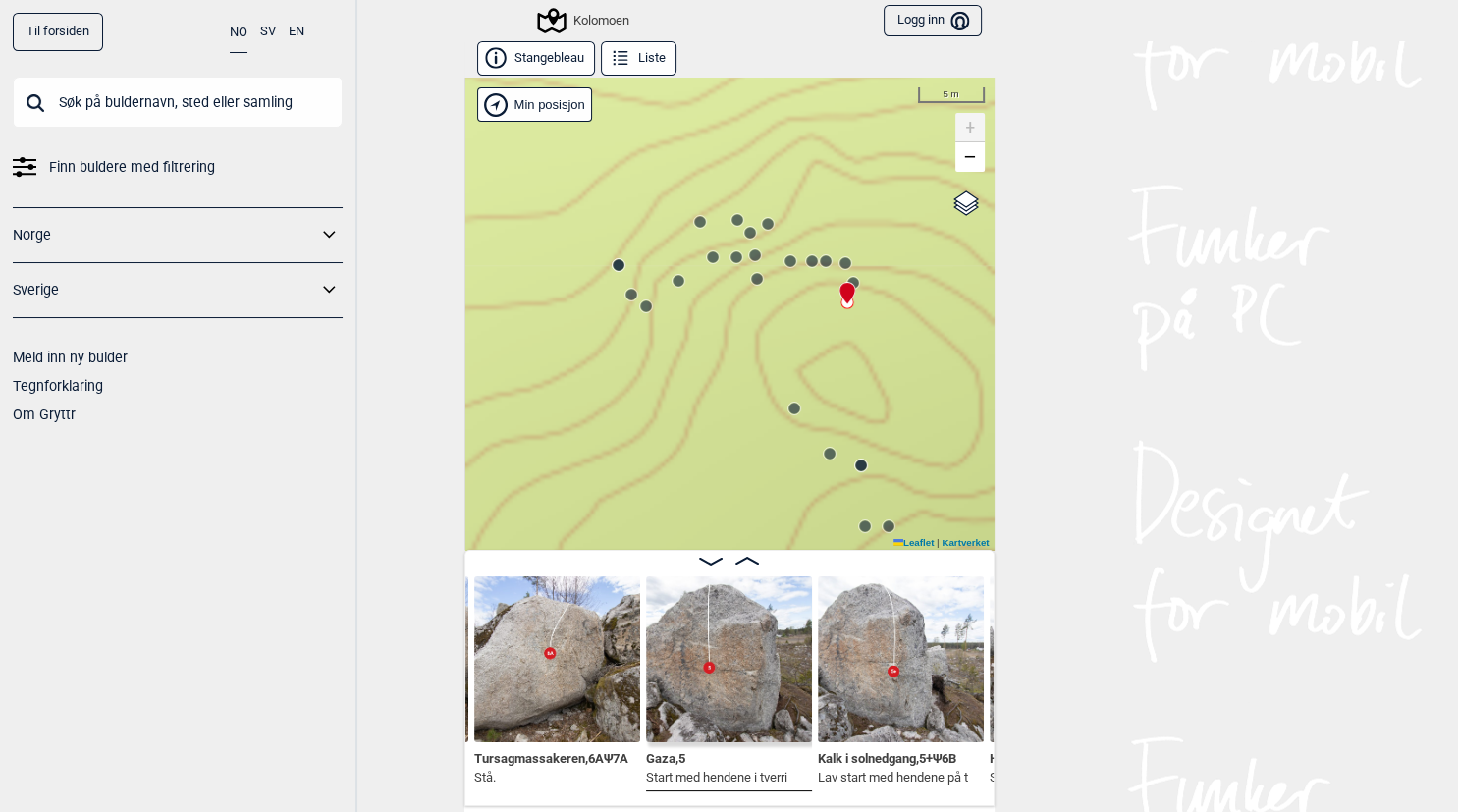 click 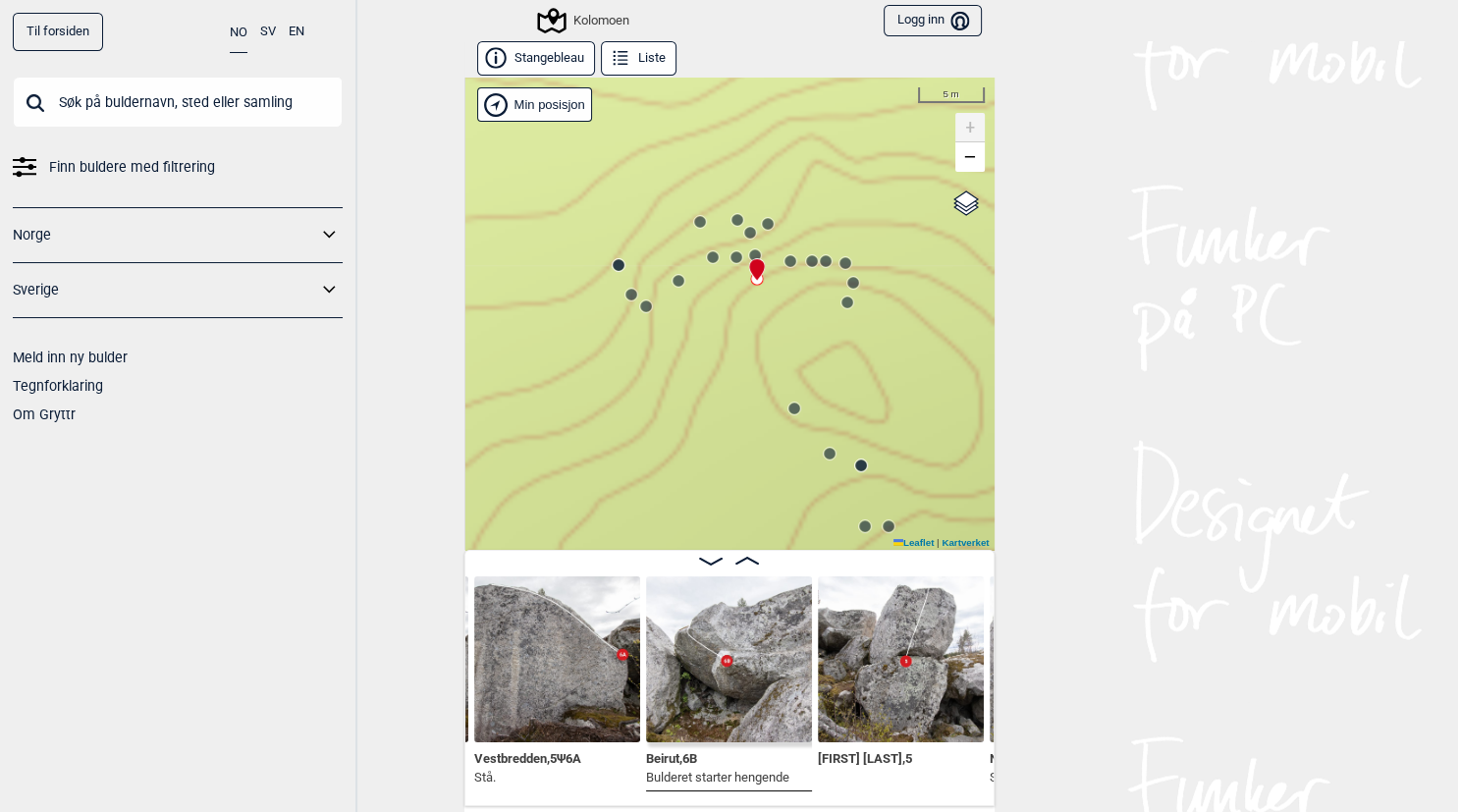 click 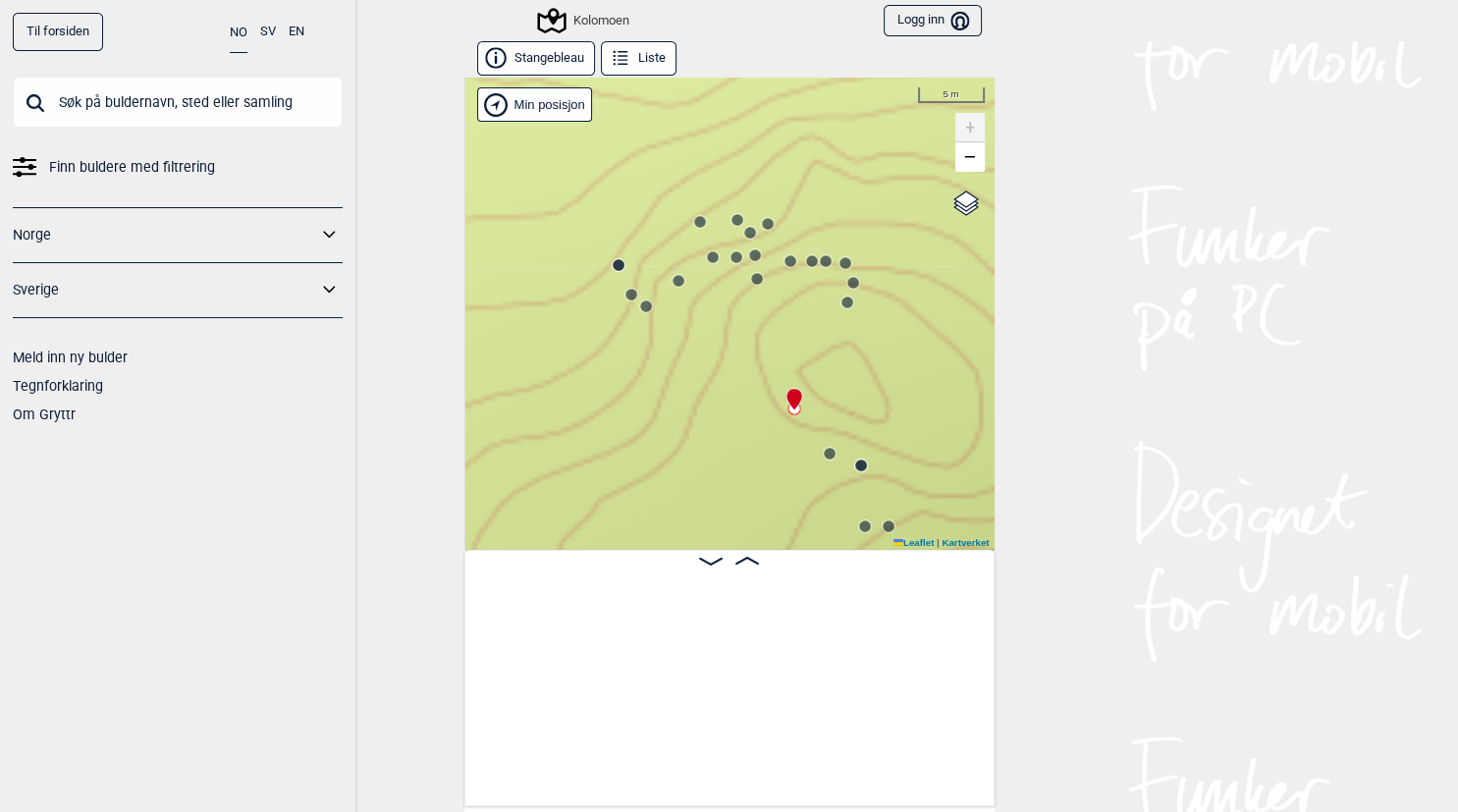 scroll, scrollTop: 0, scrollLeft: 20979, axis: horizontal 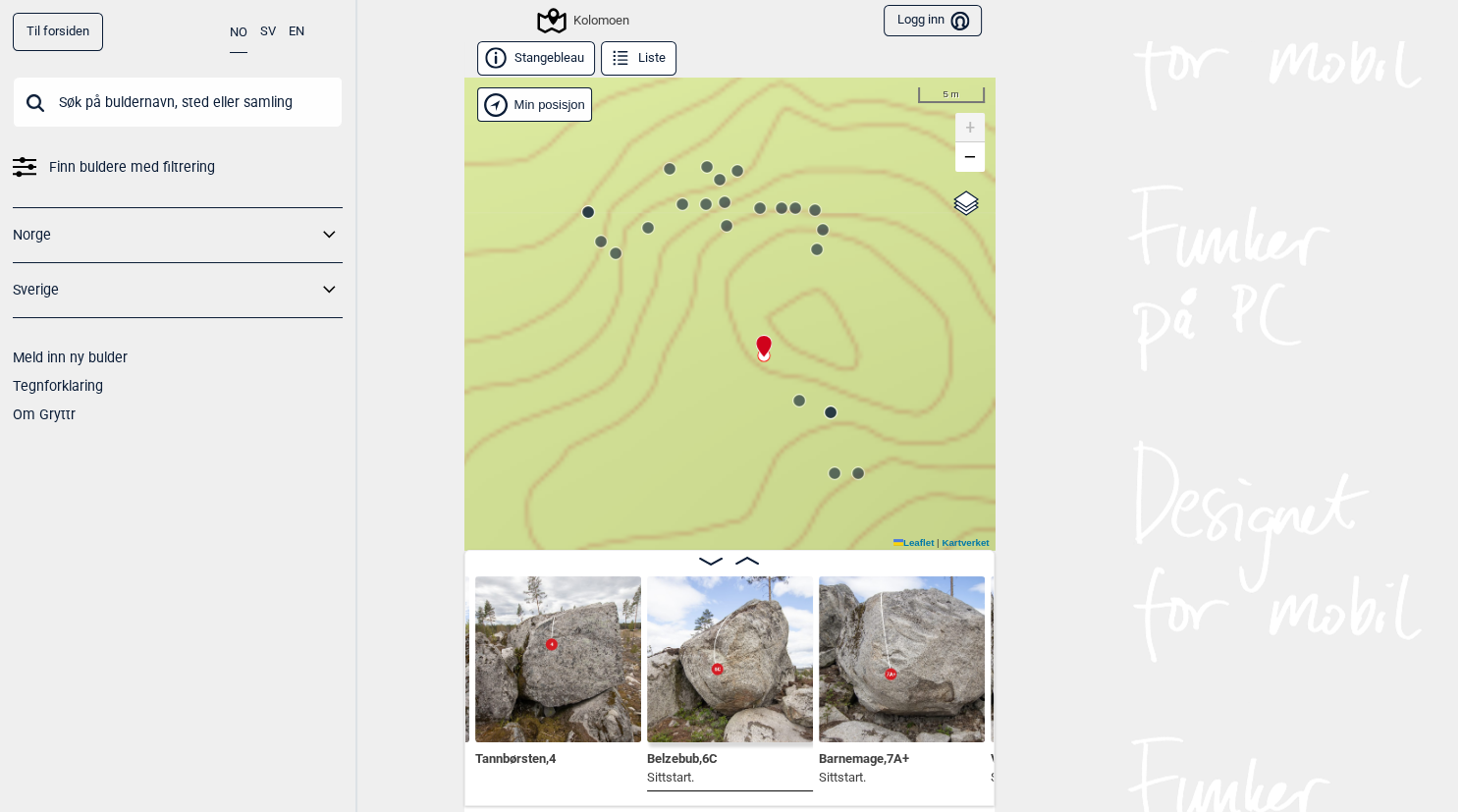 drag, startPoint x: 744, startPoint y: 433, endPoint x: 695, endPoint y: 281, distance: 159.70285 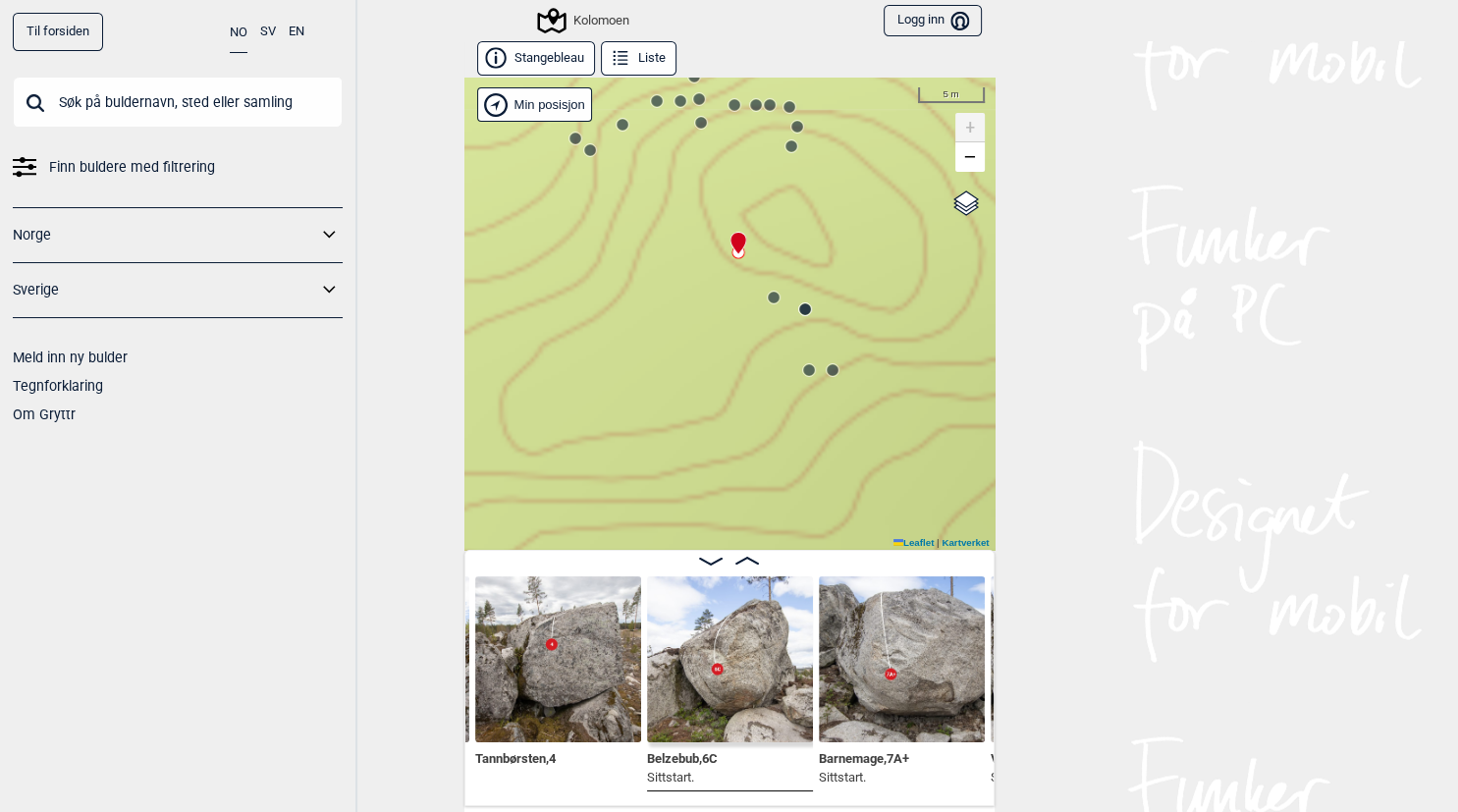 click 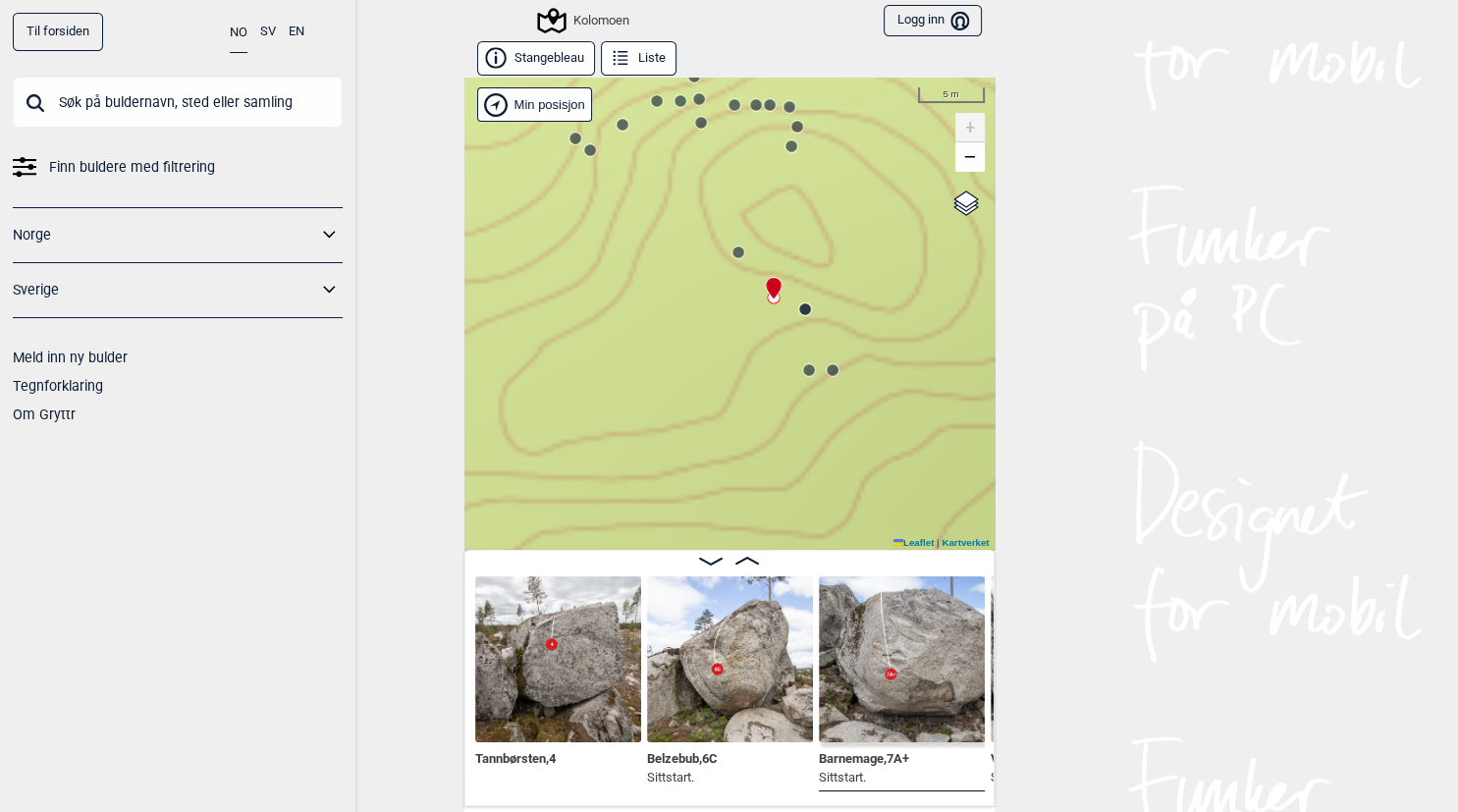 scroll, scrollTop: 0, scrollLeft: 21152, axis: horizontal 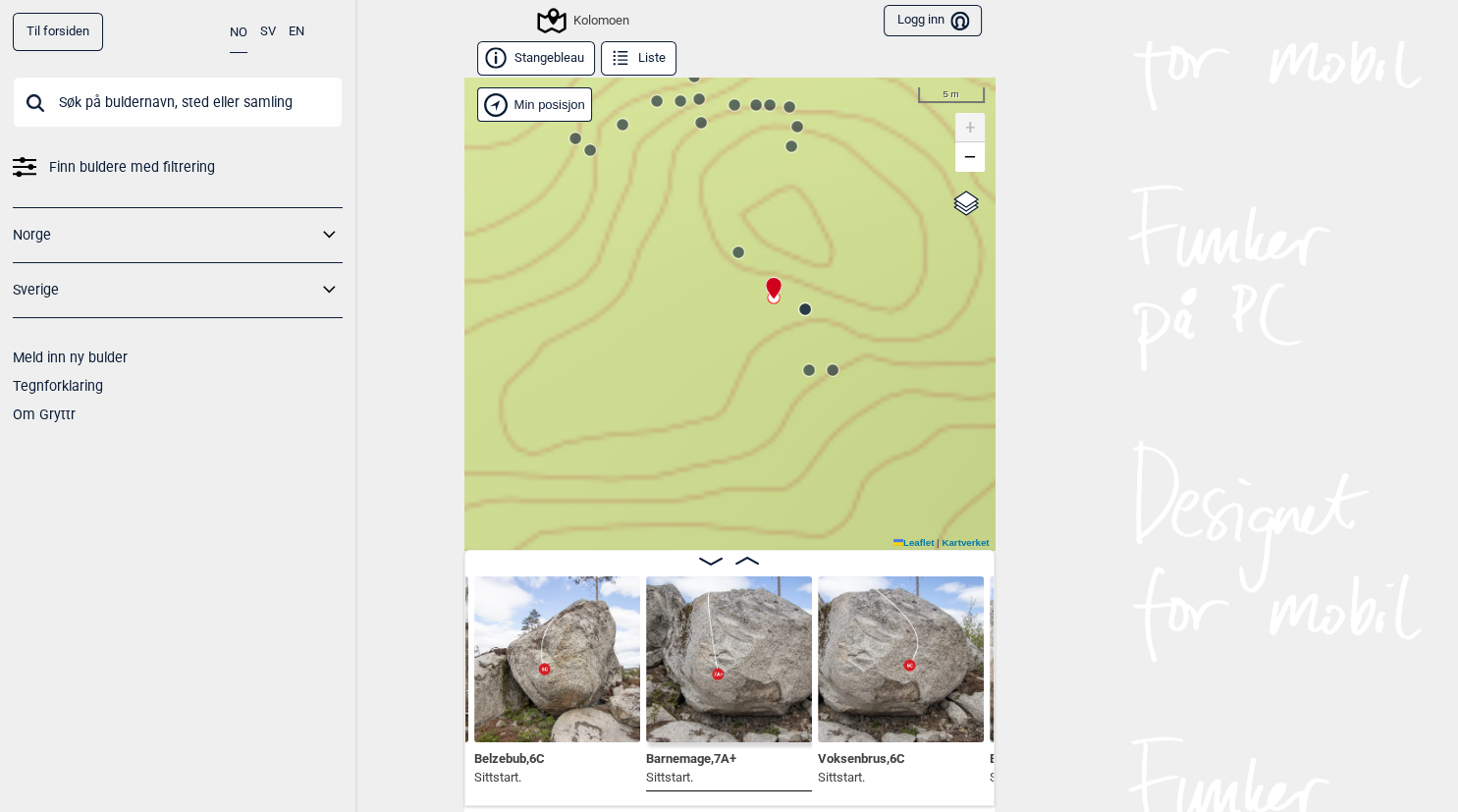click 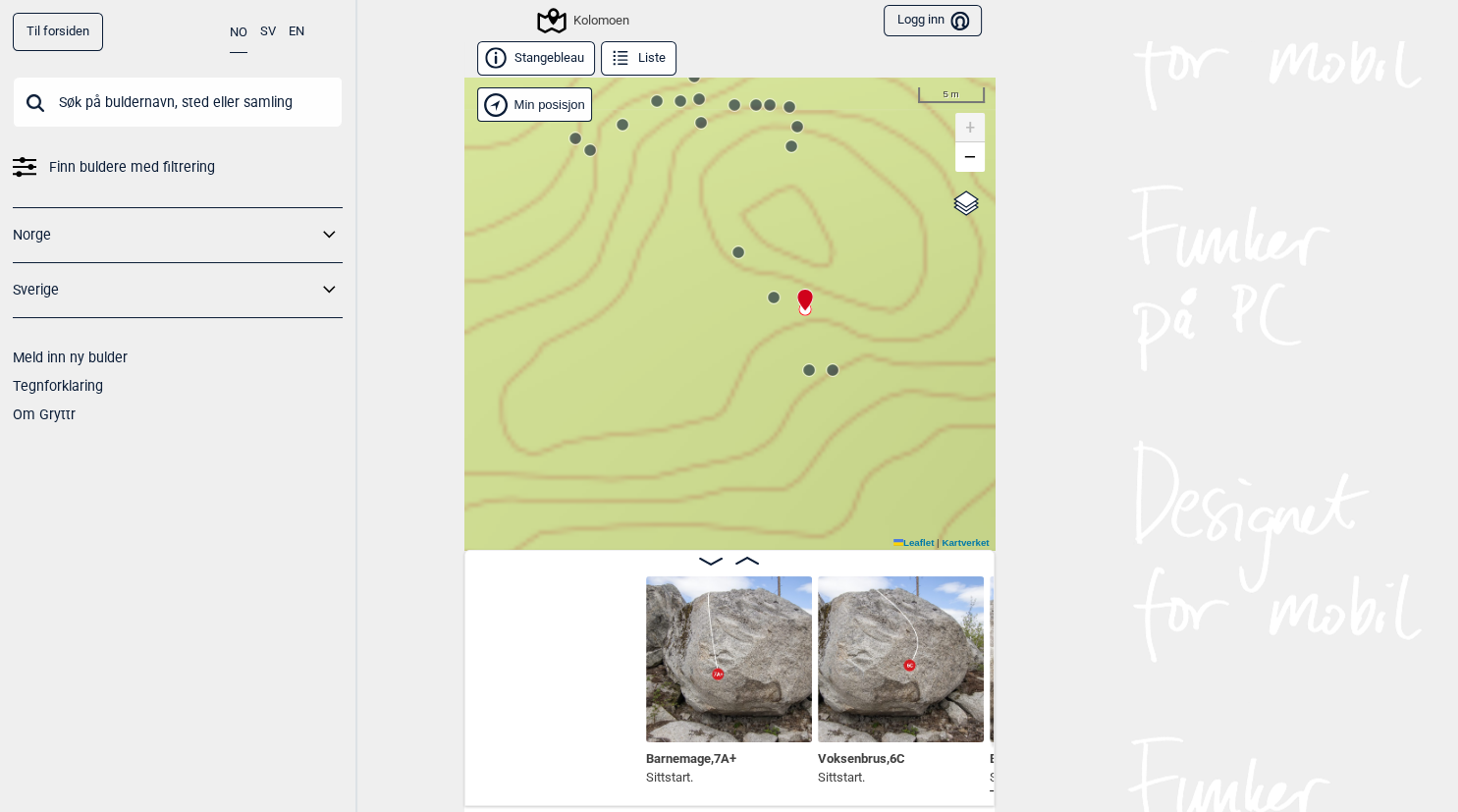 scroll, scrollTop: 0, scrollLeft: 21495, axis: horizontal 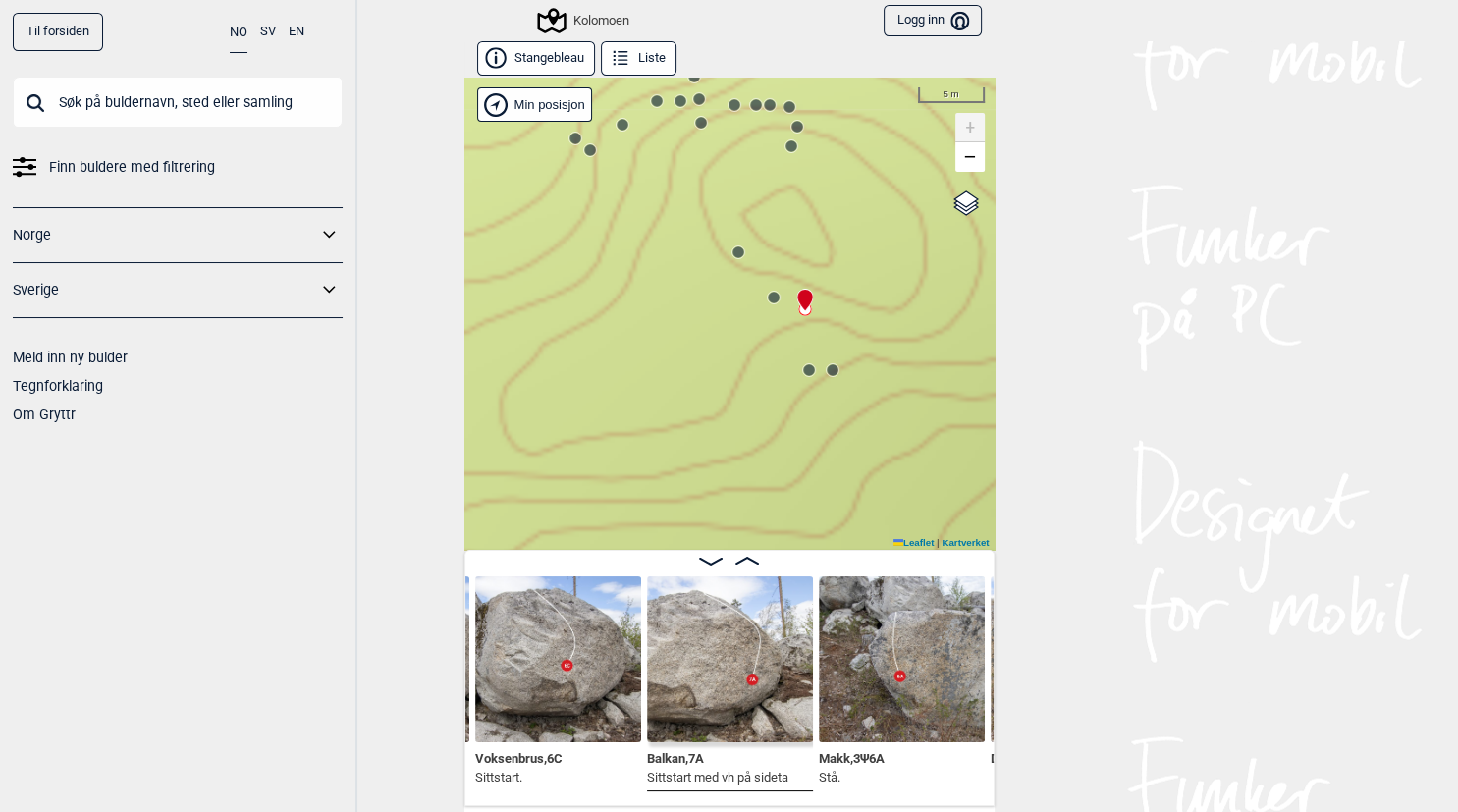 click 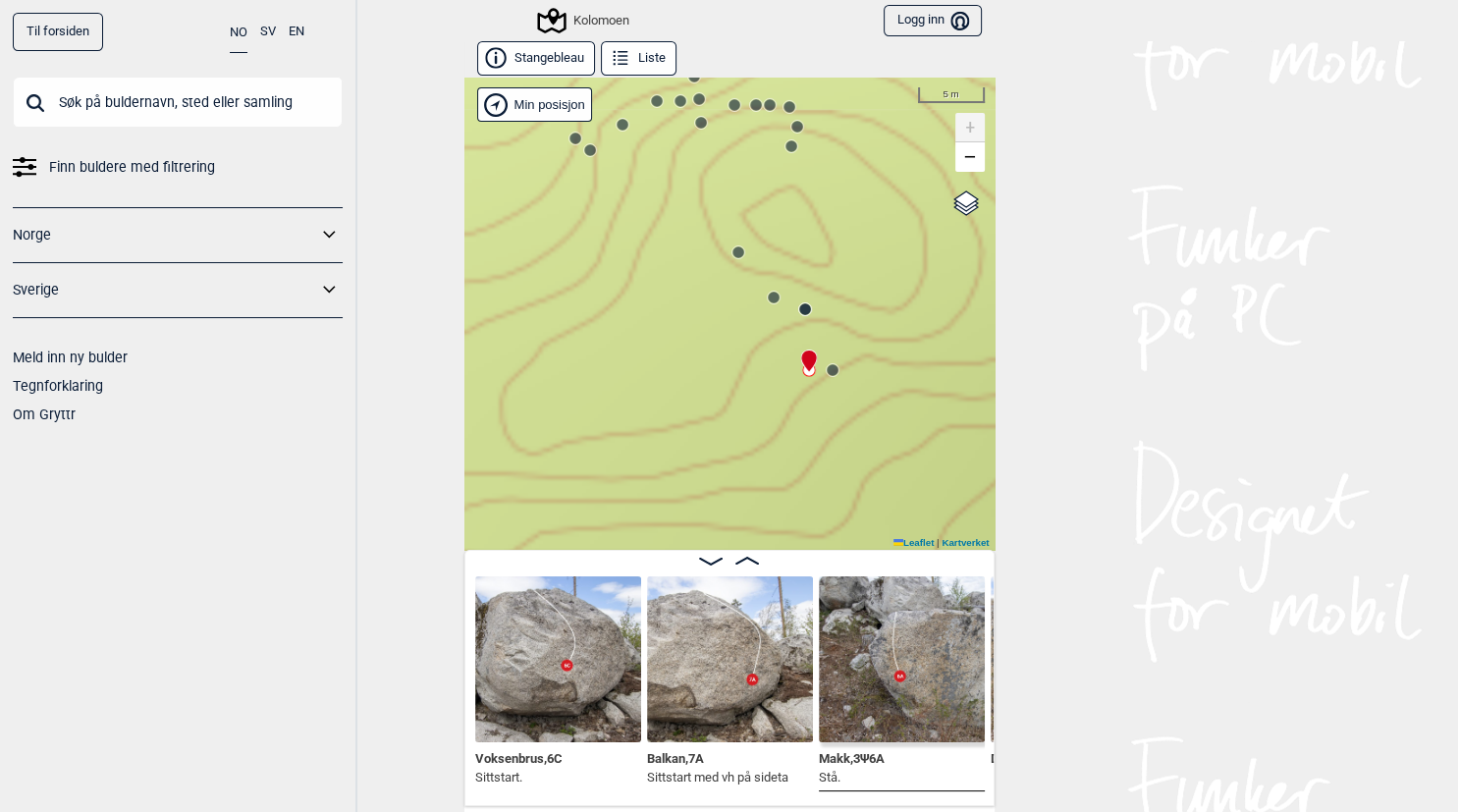 scroll, scrollTop: 0, scrollLeft: 21667, axis: horizontal 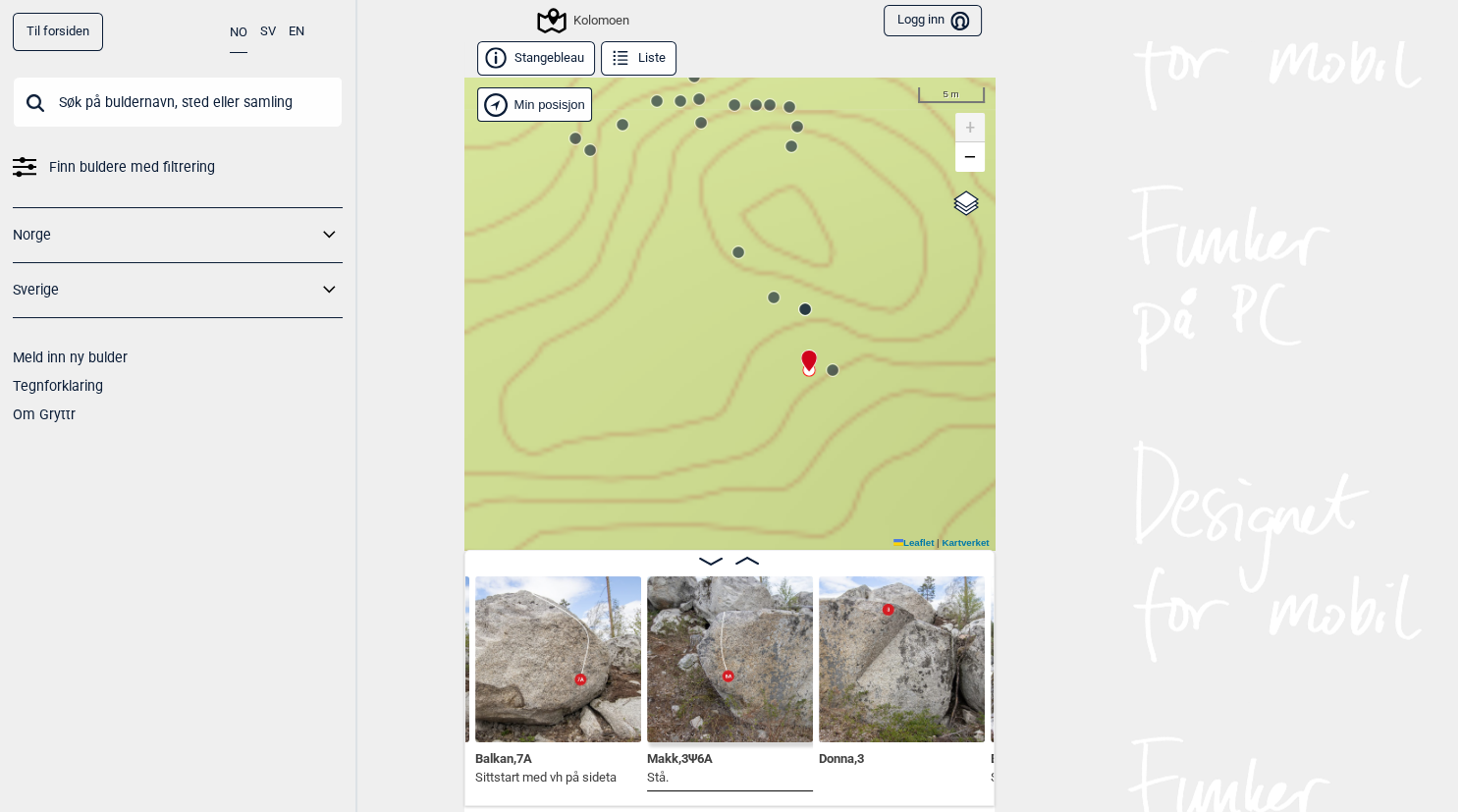 click 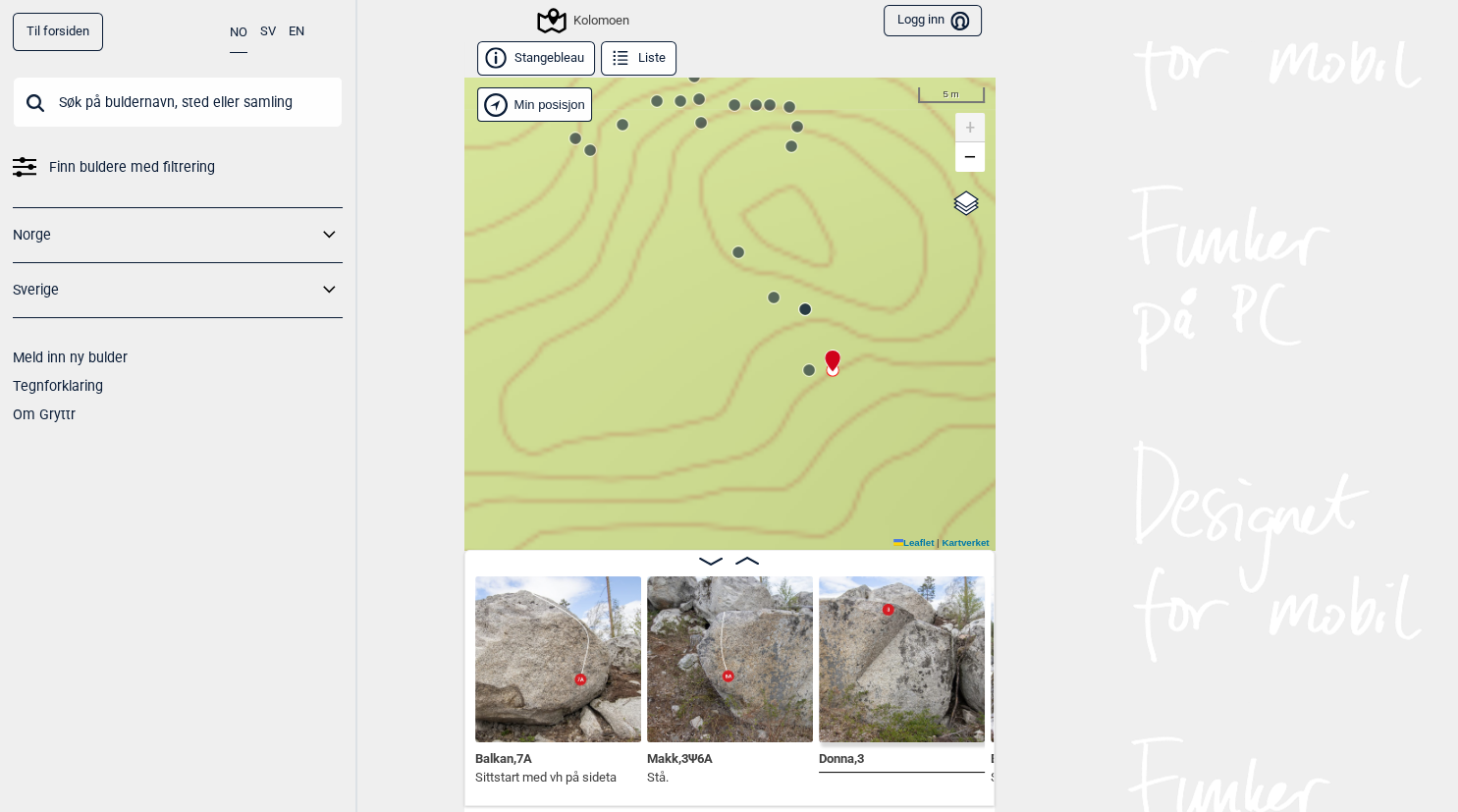 scroll, scrollTop: 0, scrollLeft: 21840, axis: horizontal 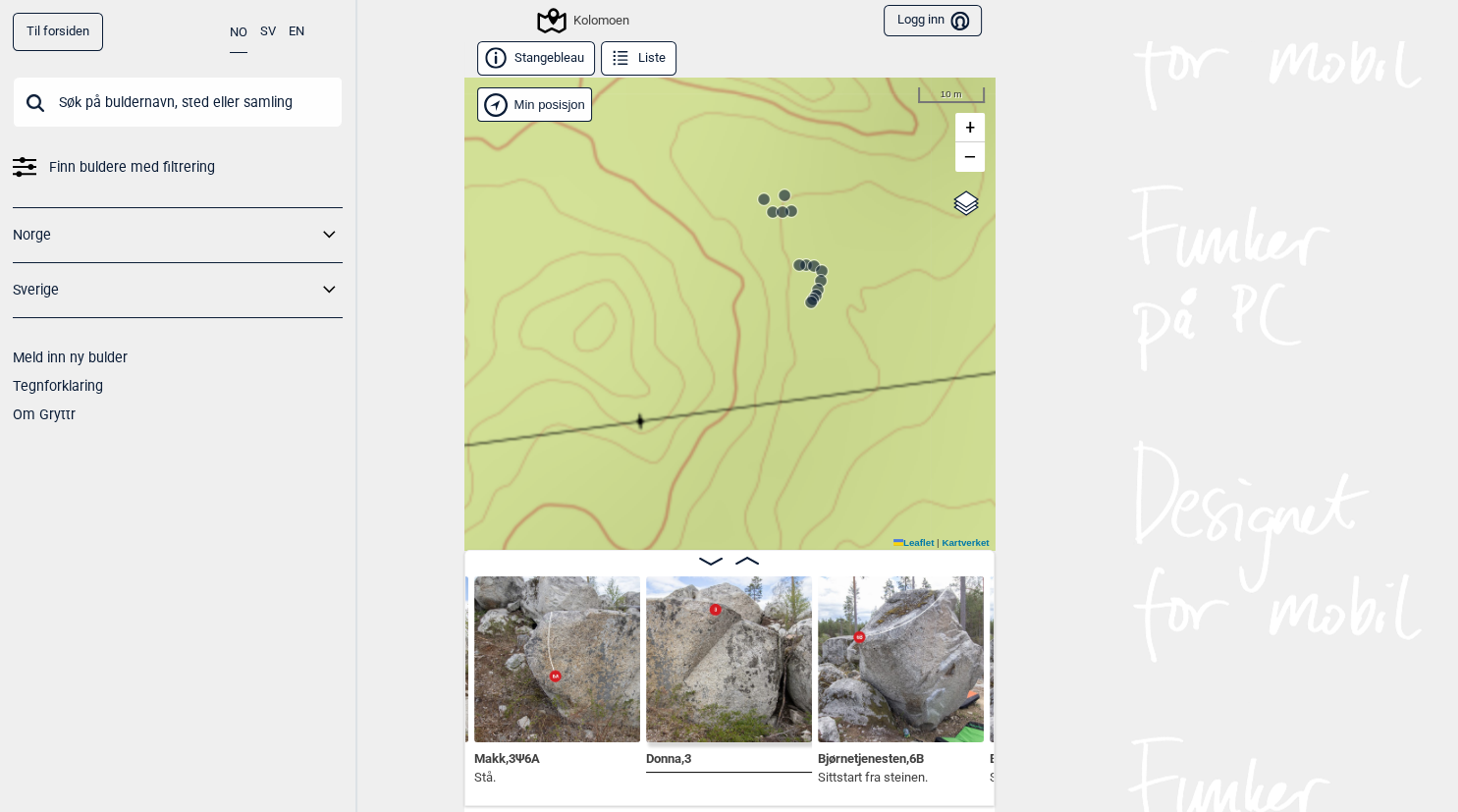 drag, startPoint x: 897, startPoint y: 178, endPoint x: 783, endPoint y: 302, distance: 168.4399 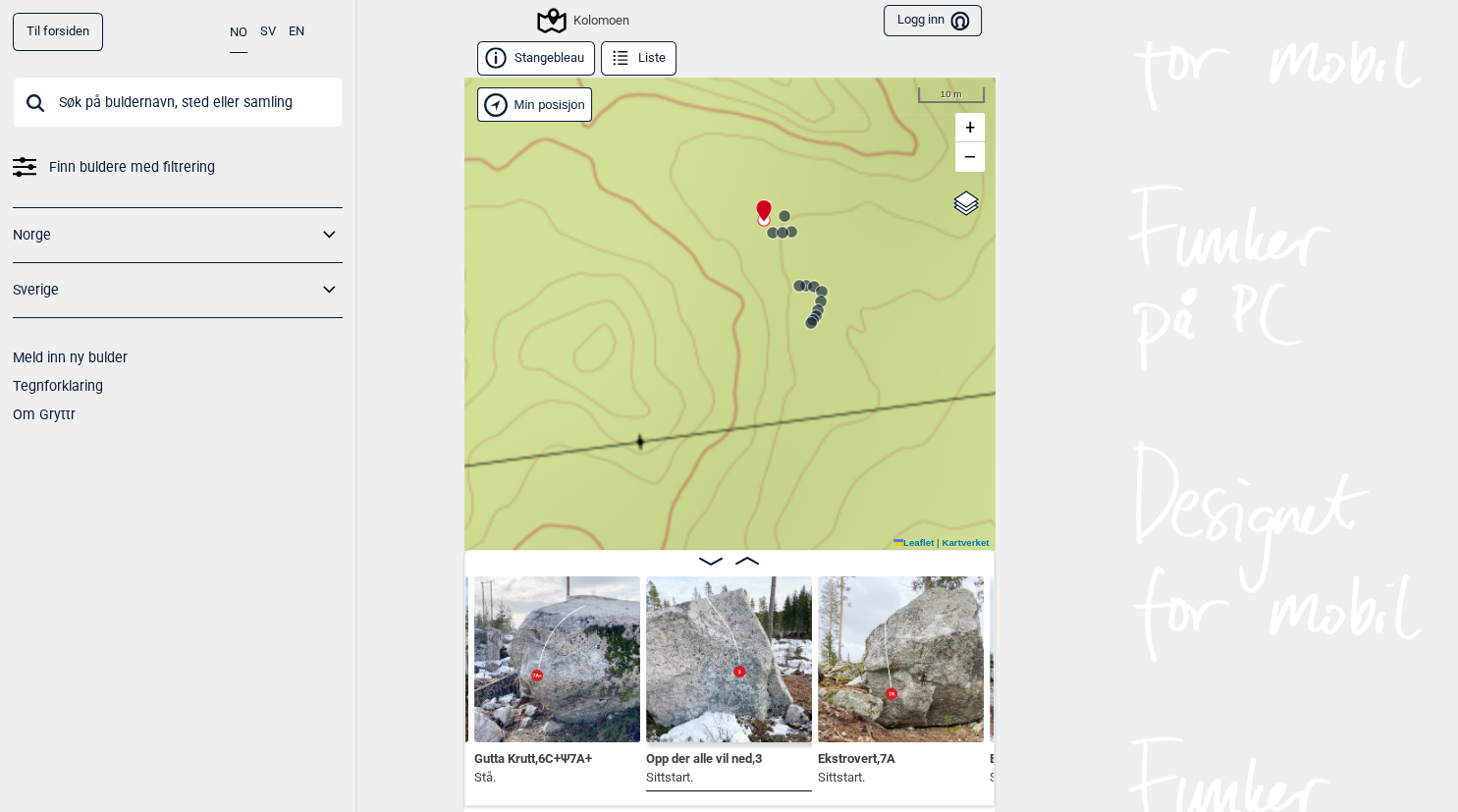 click 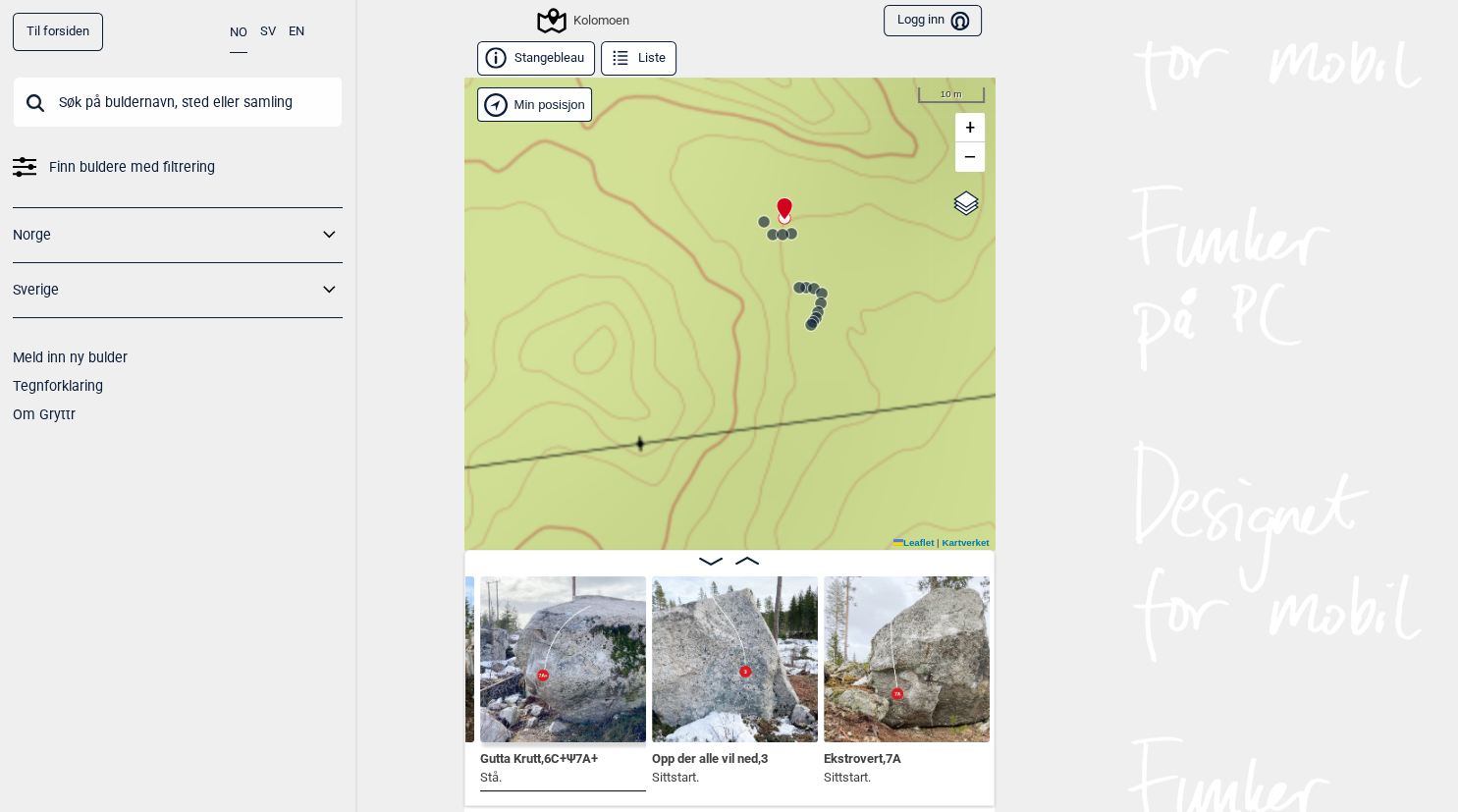 scroll, scrollTop: 0, scrollLeft: 16560, axis: horizontal 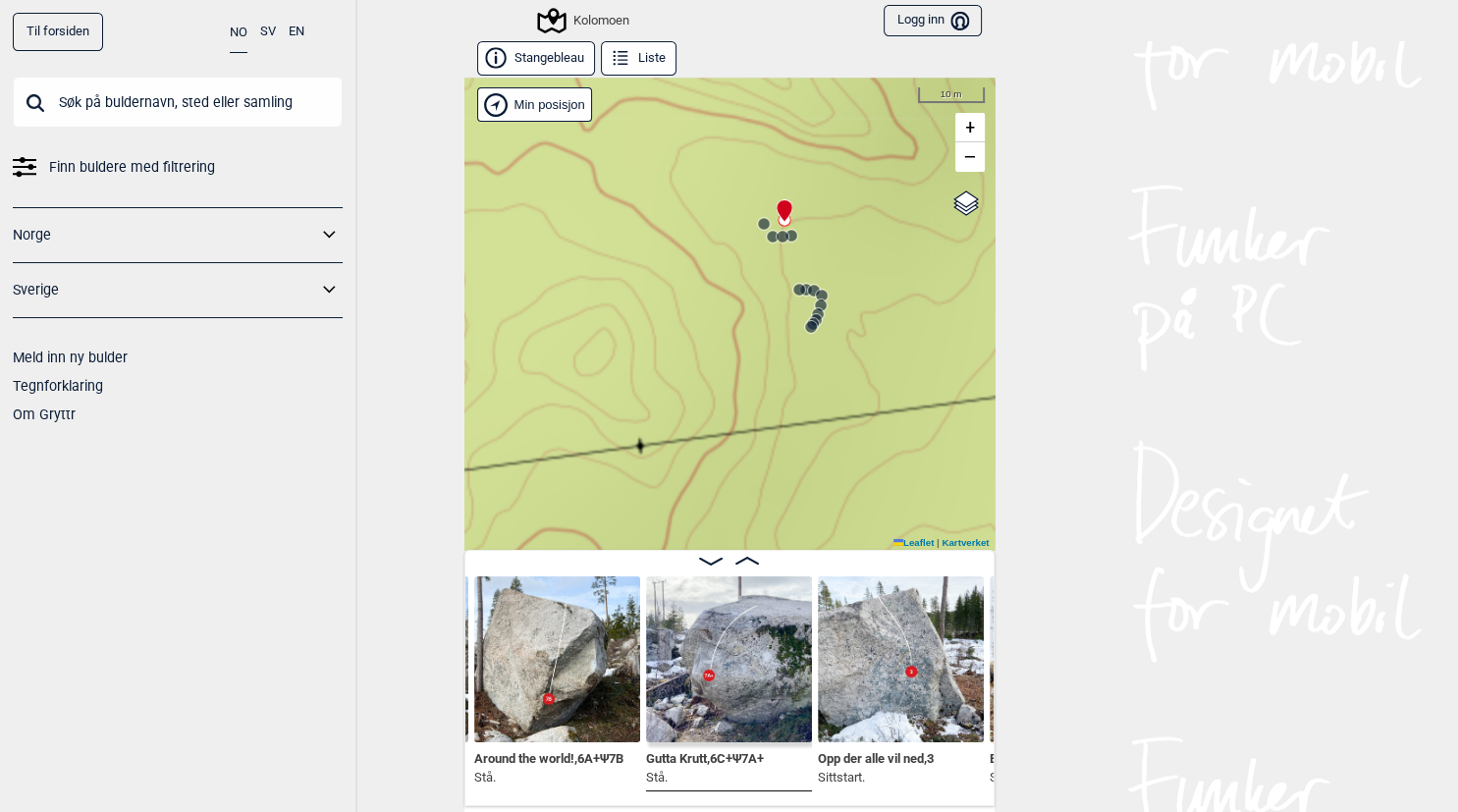 click 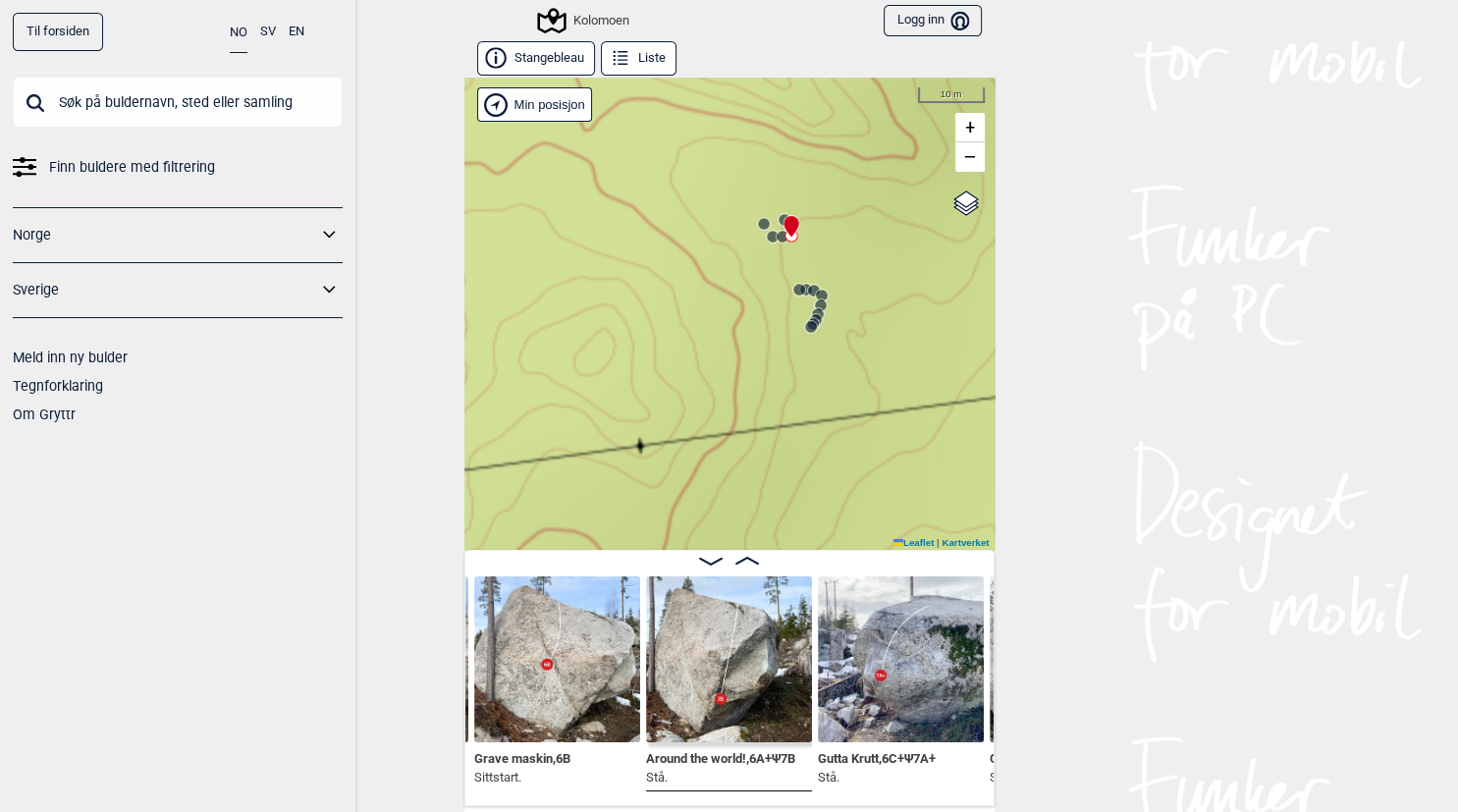 click 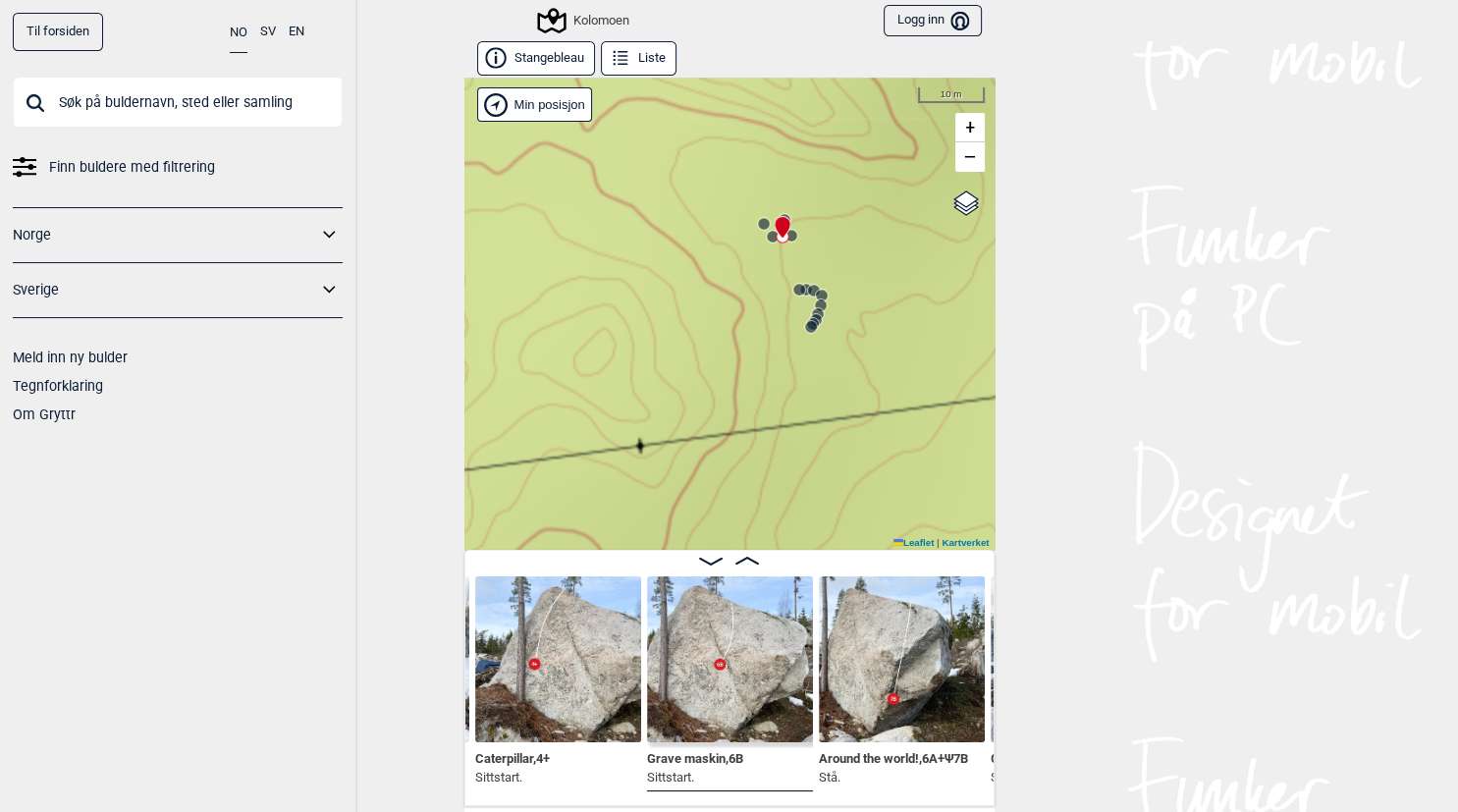 click 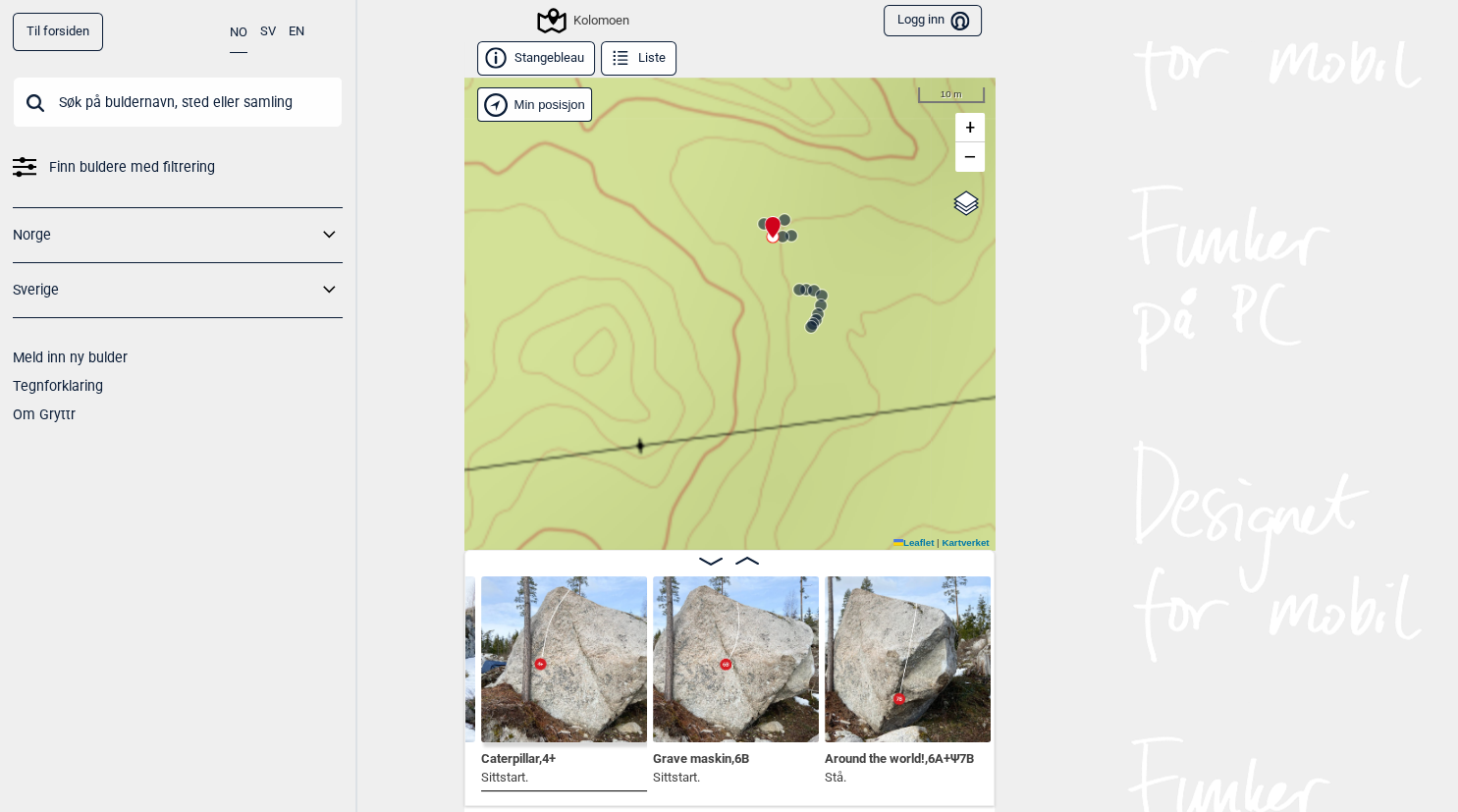 scroll, scrollTop: 0, scrollLeft: 16063, axis: horizontal 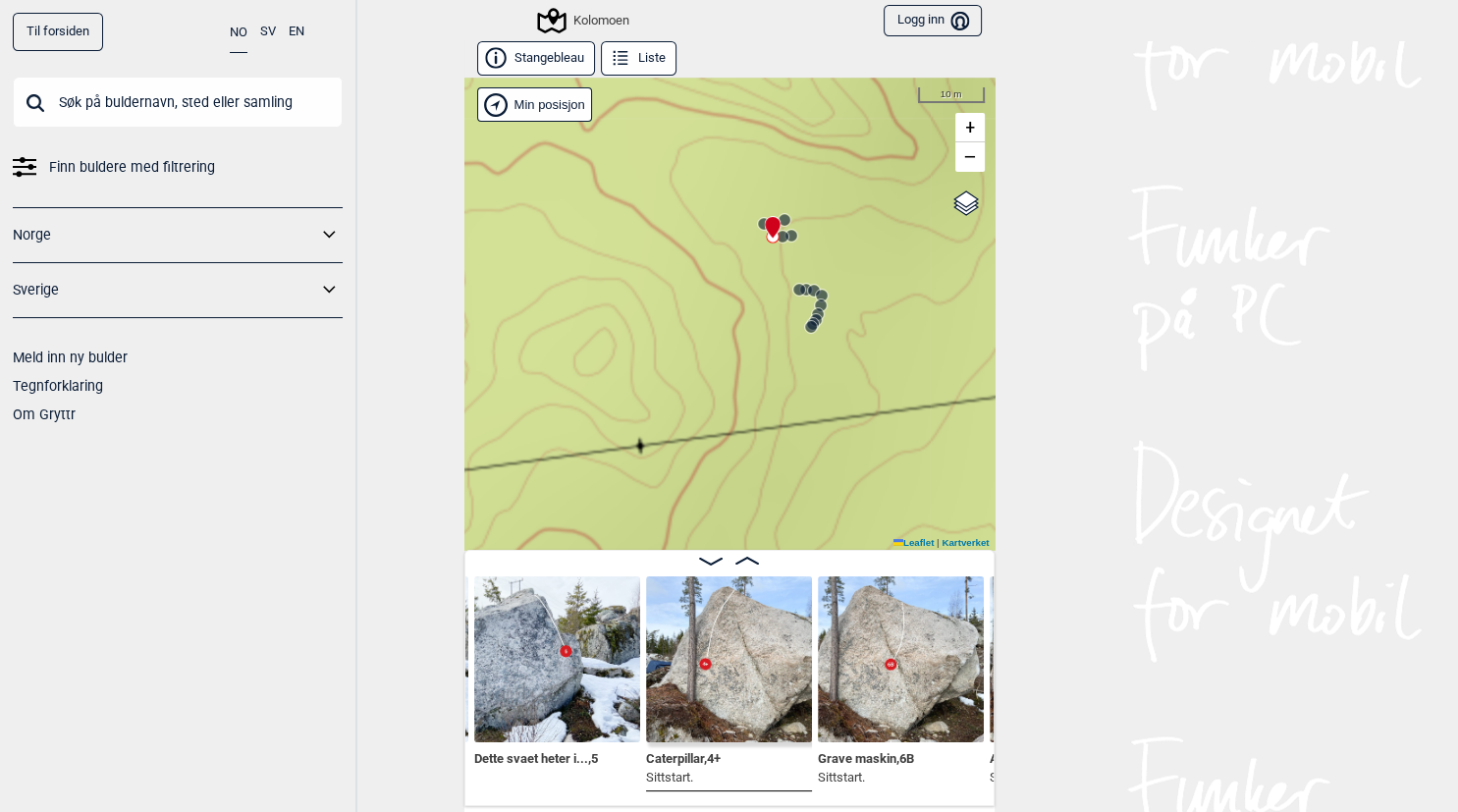 click 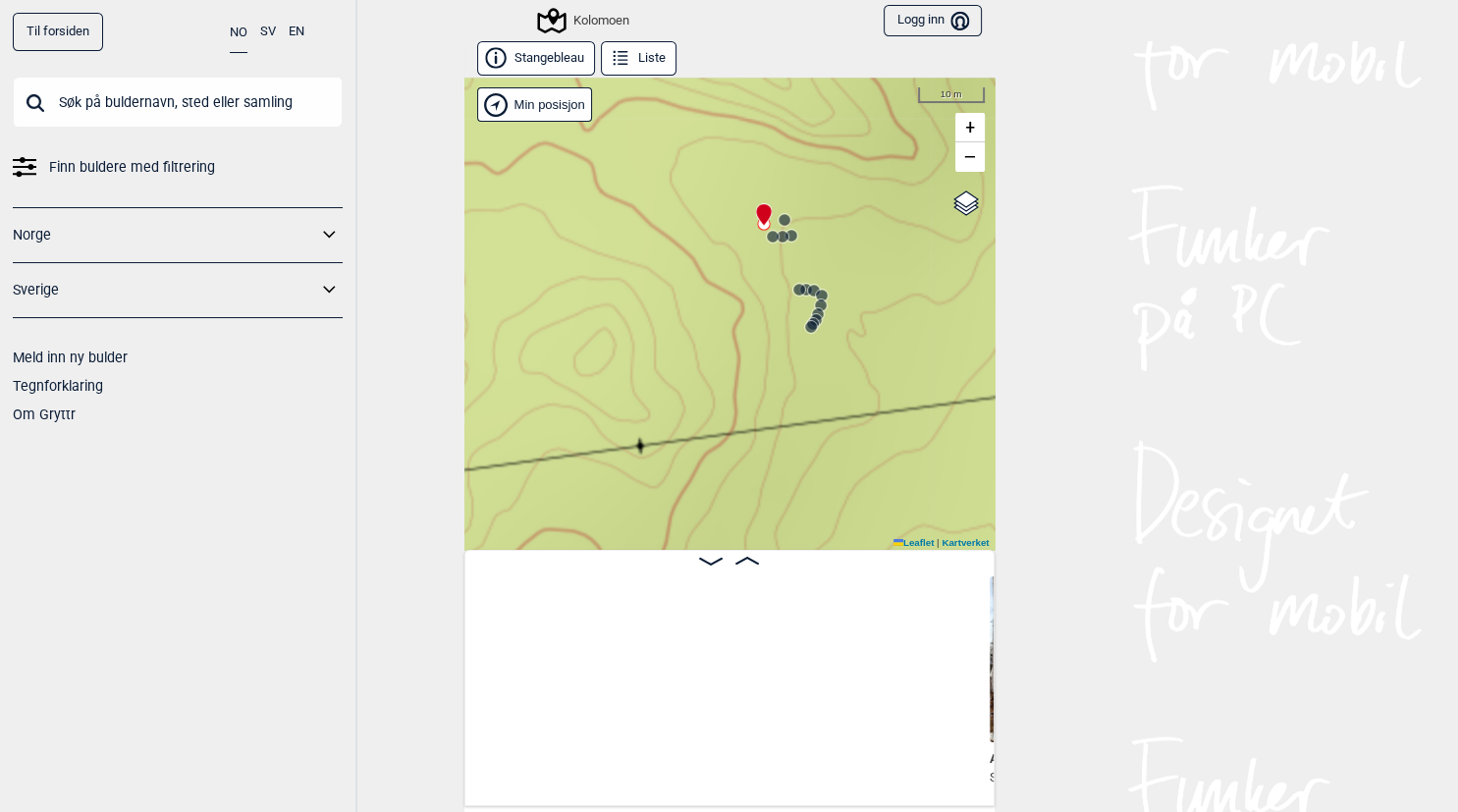scroll, scrollTop: 0, scrollLeft: 16750, axis: horizontal 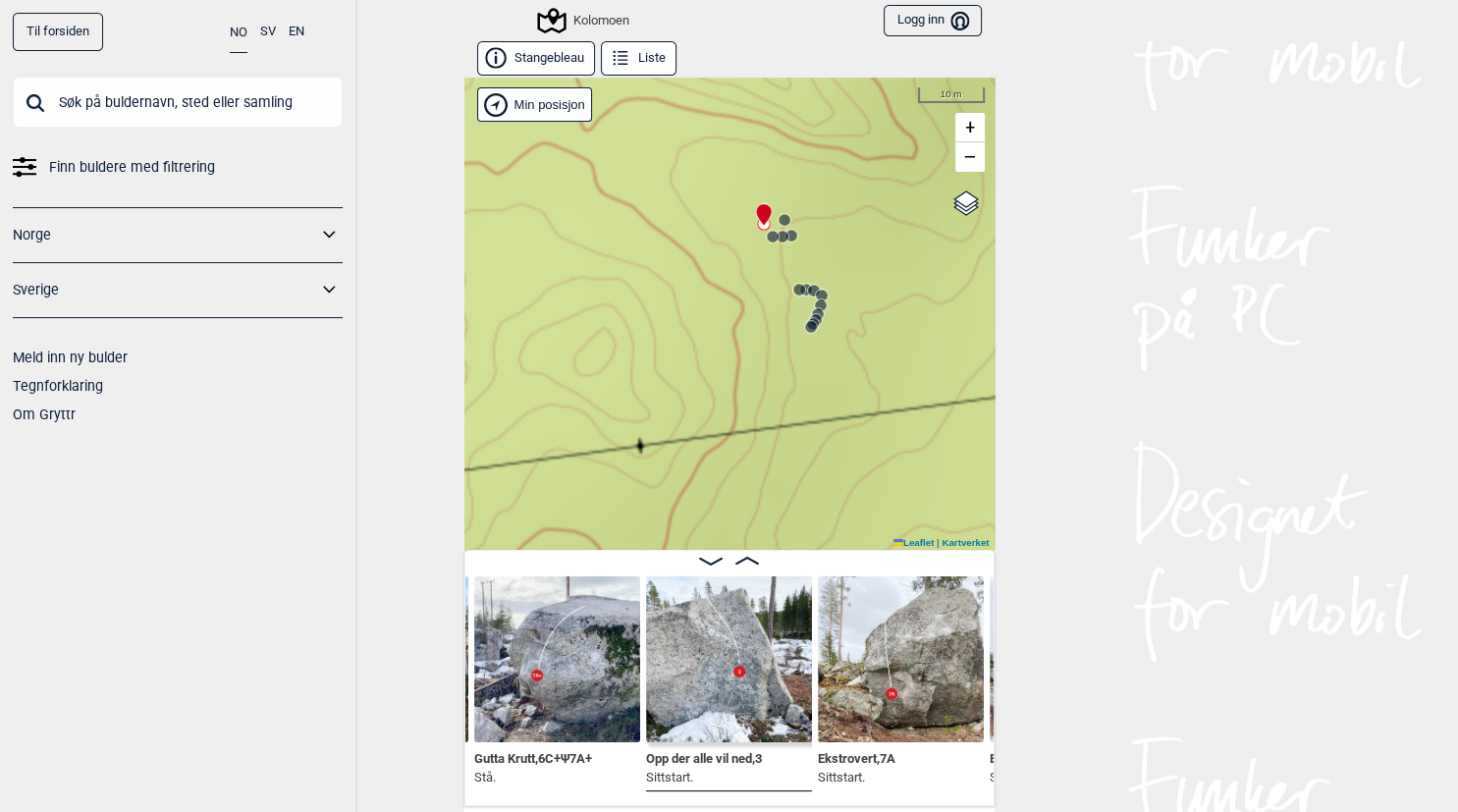 click 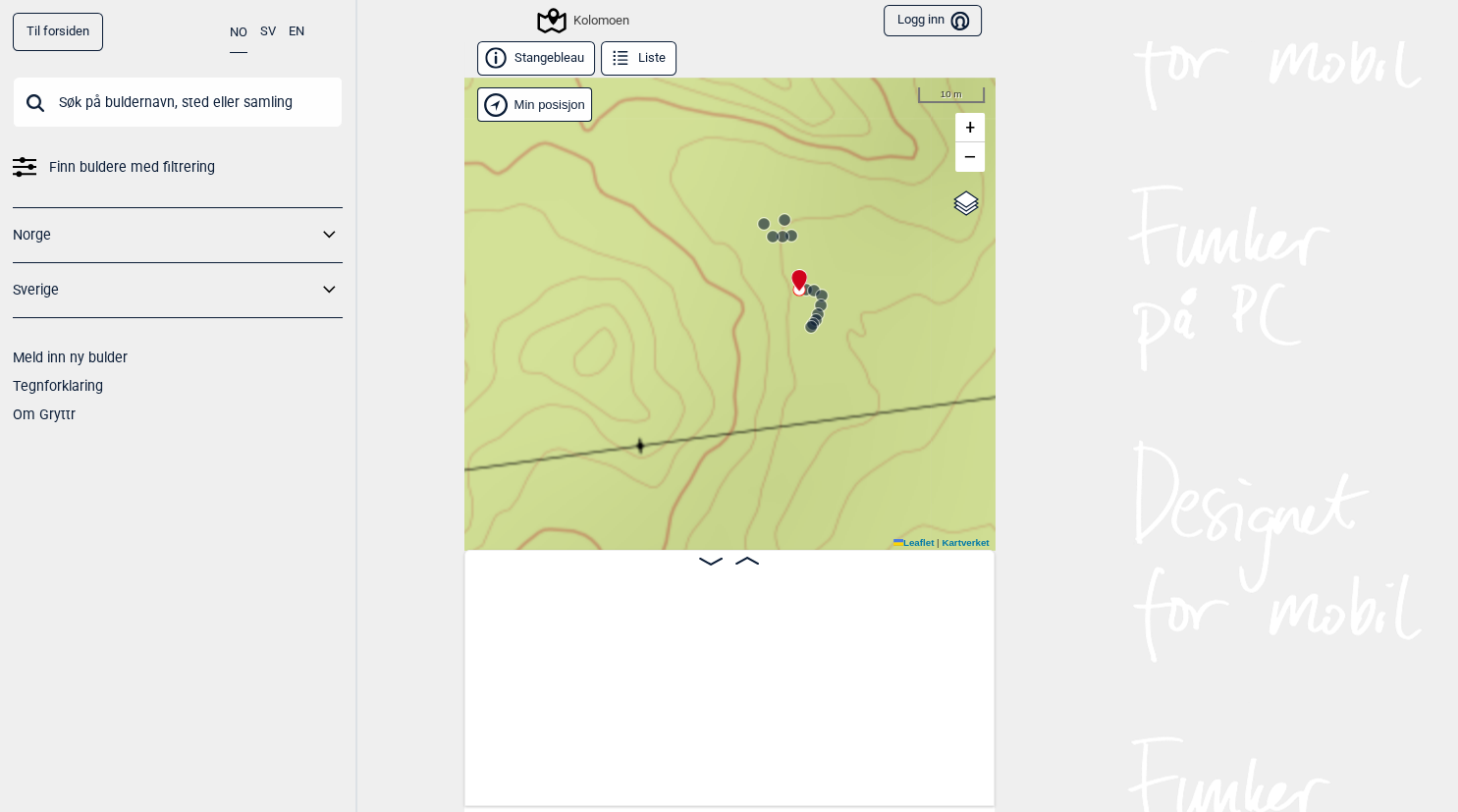 scroll, scrollTop: 0, scrollLeft: 15897, axis: horizontal 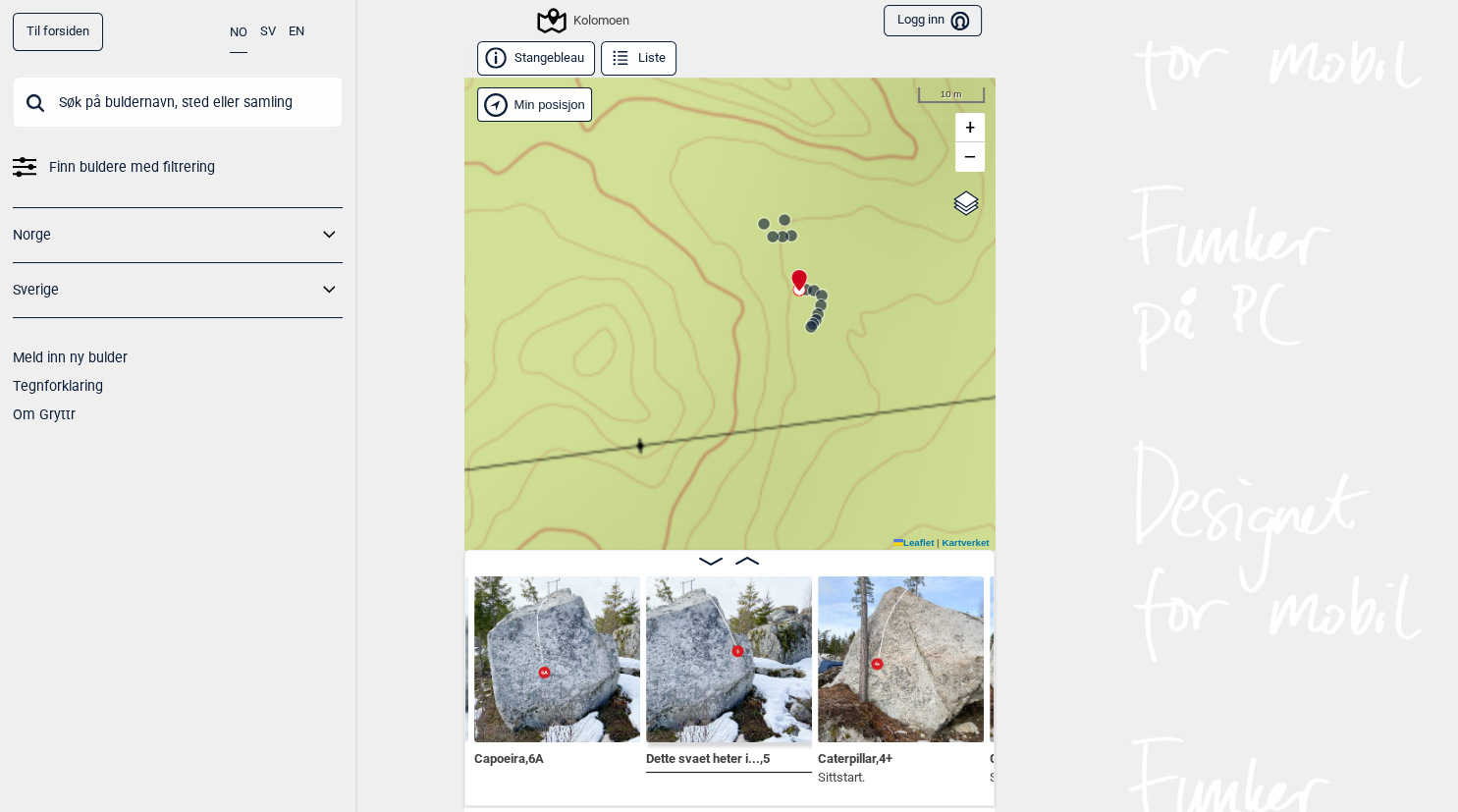click 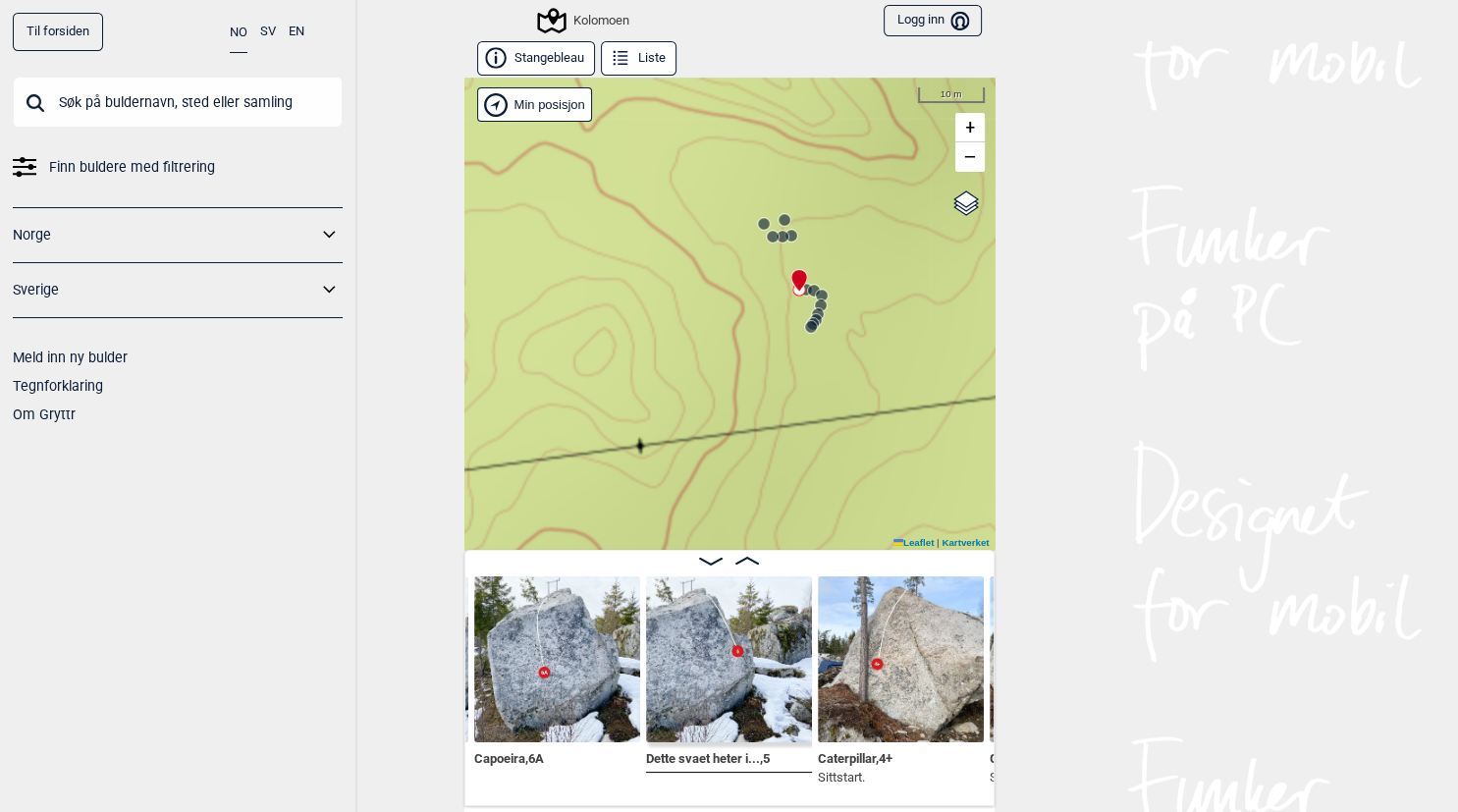 scroll, scrollTop: 0, scrollLeft: 15564, axis: horizontal 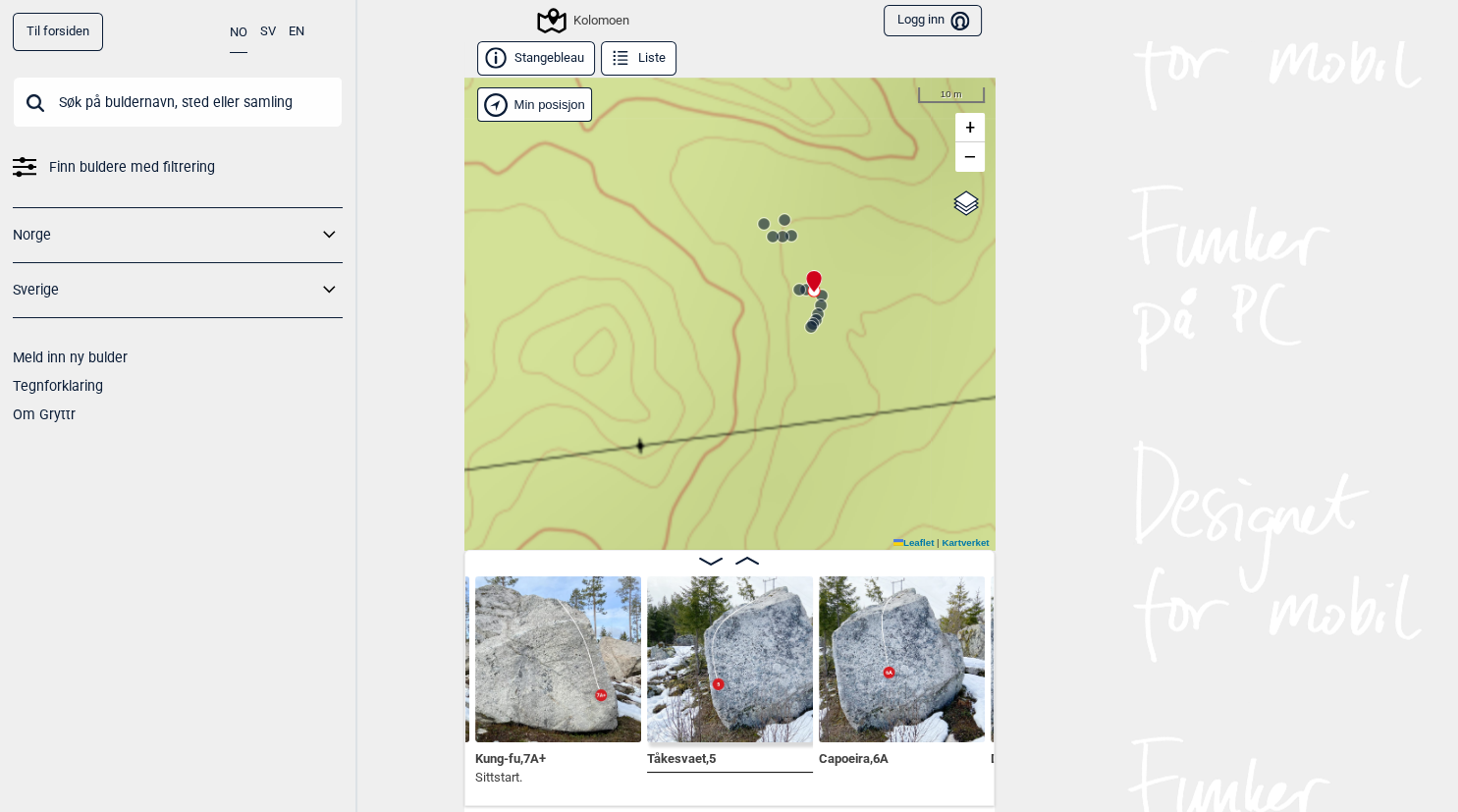 click 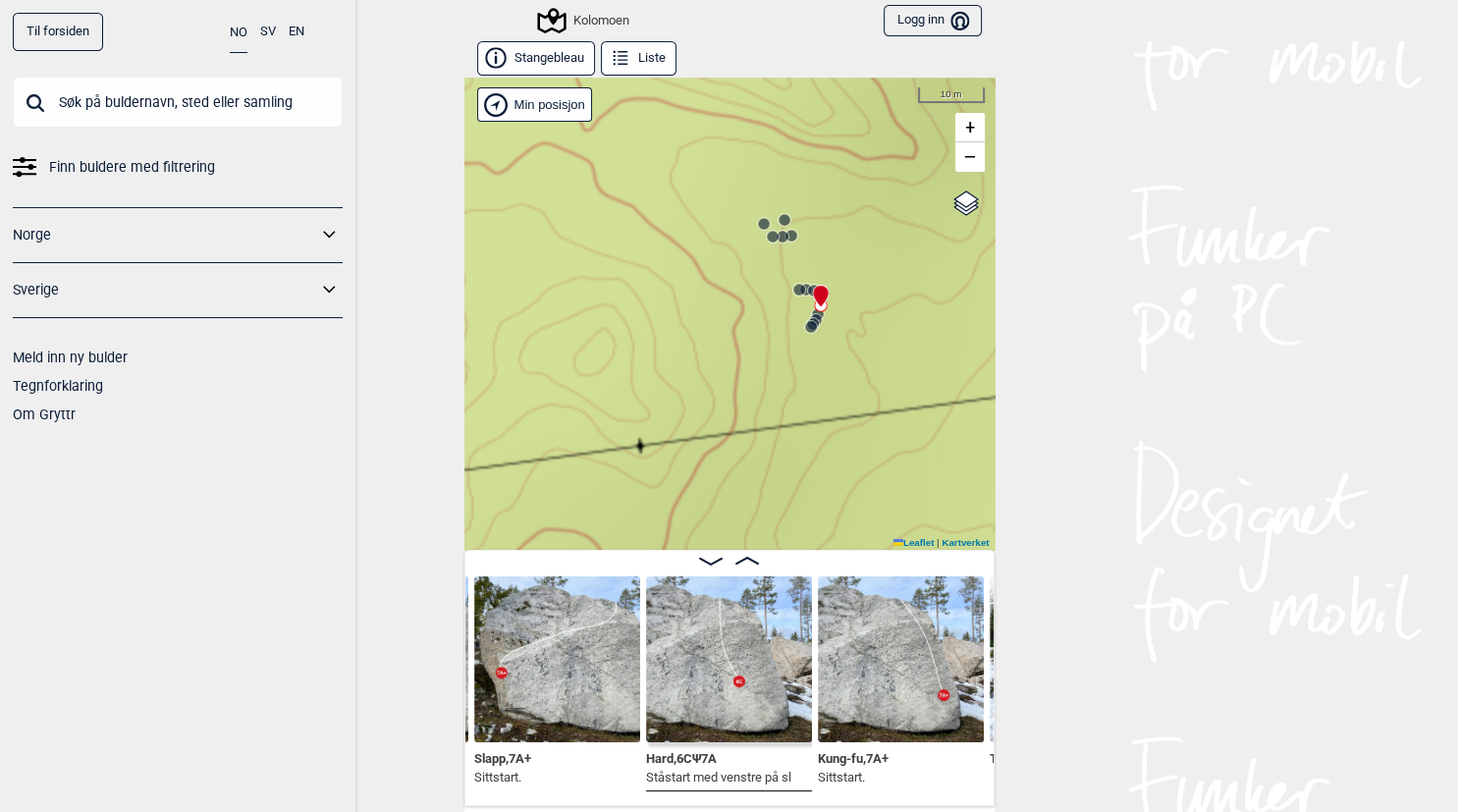 click 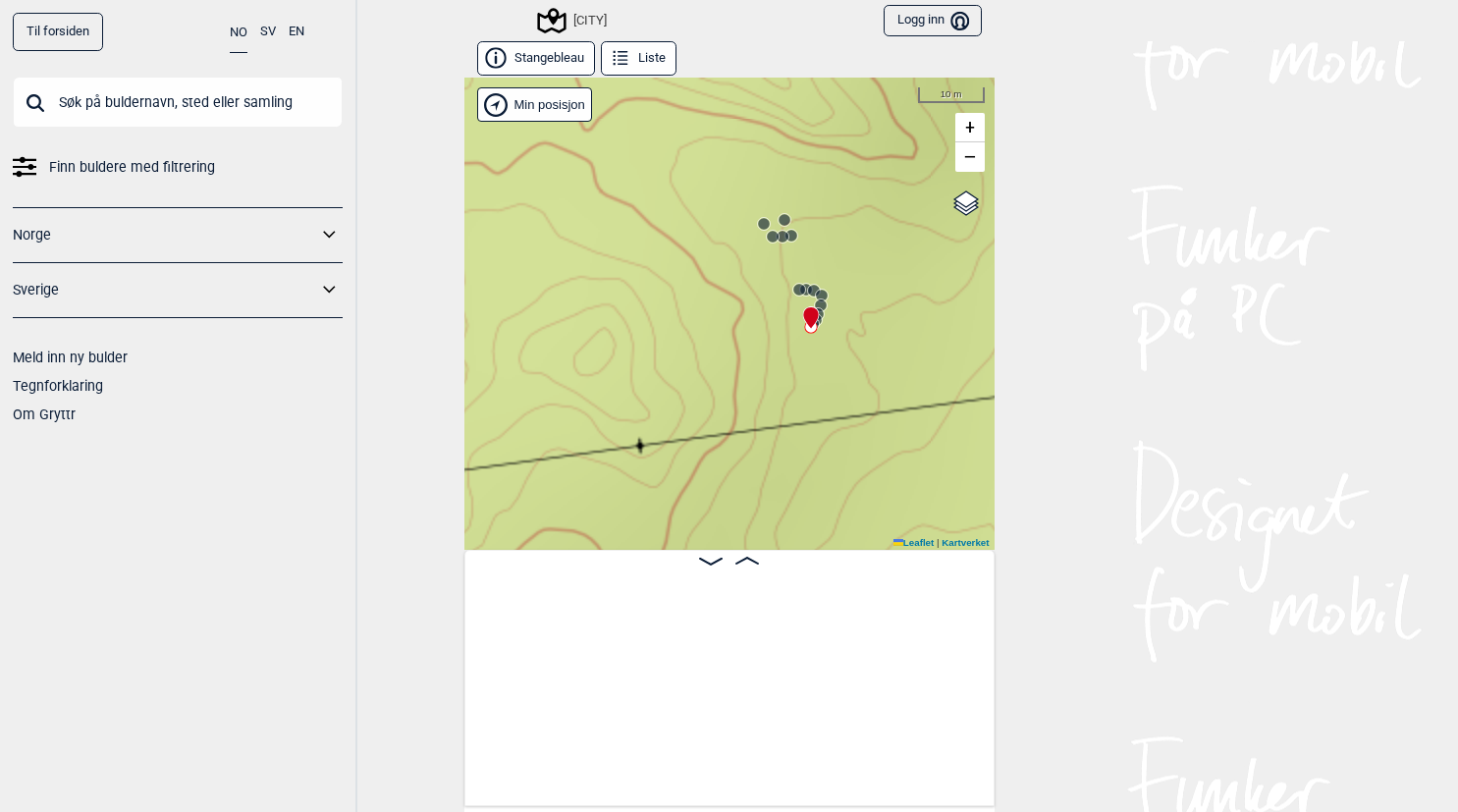 scroll, scrollTop: 0, scrollLeft: 0, axis: both 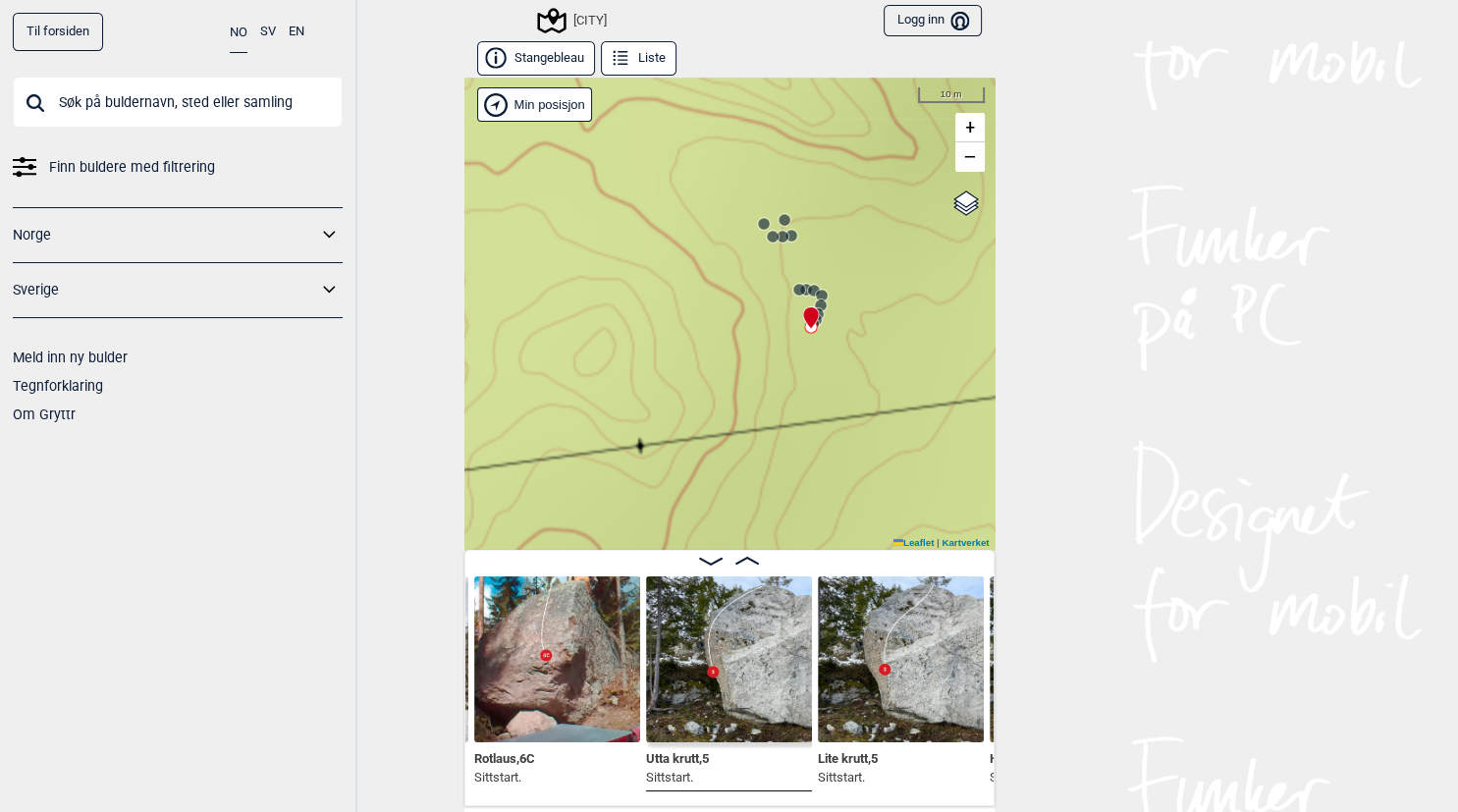 click 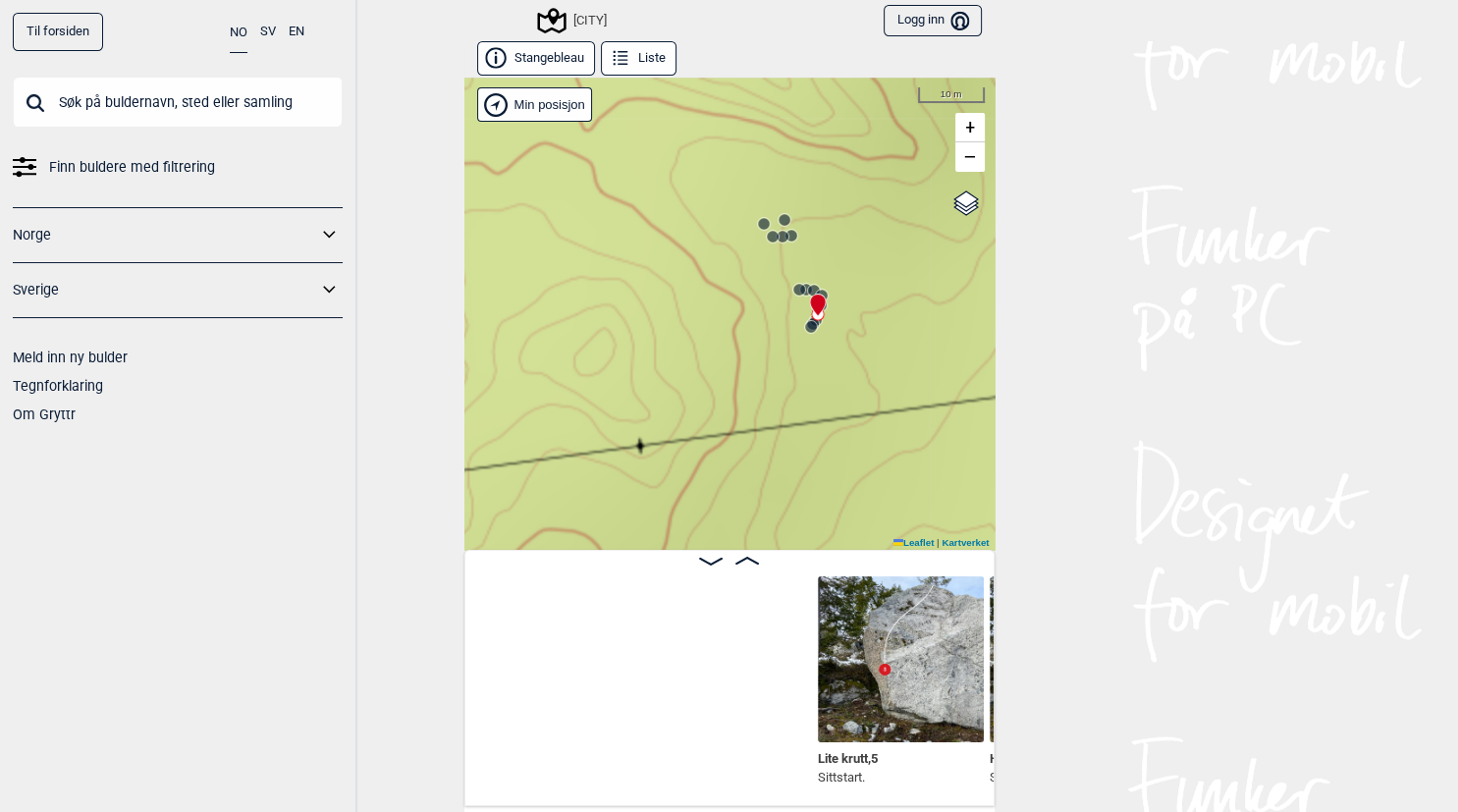 scroll, scrollTop: 0, scrollLeft: 15061, axis: horizontal 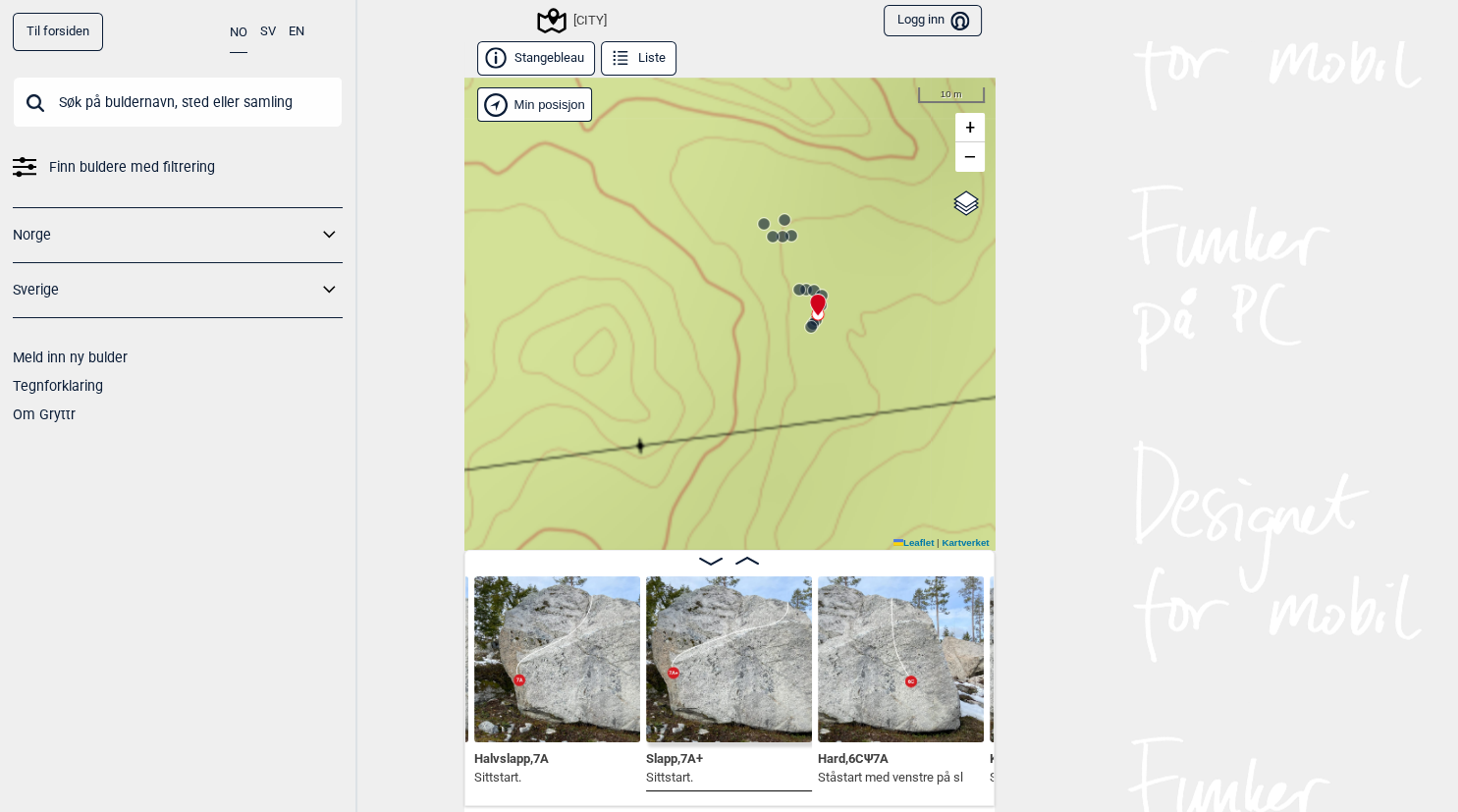 click 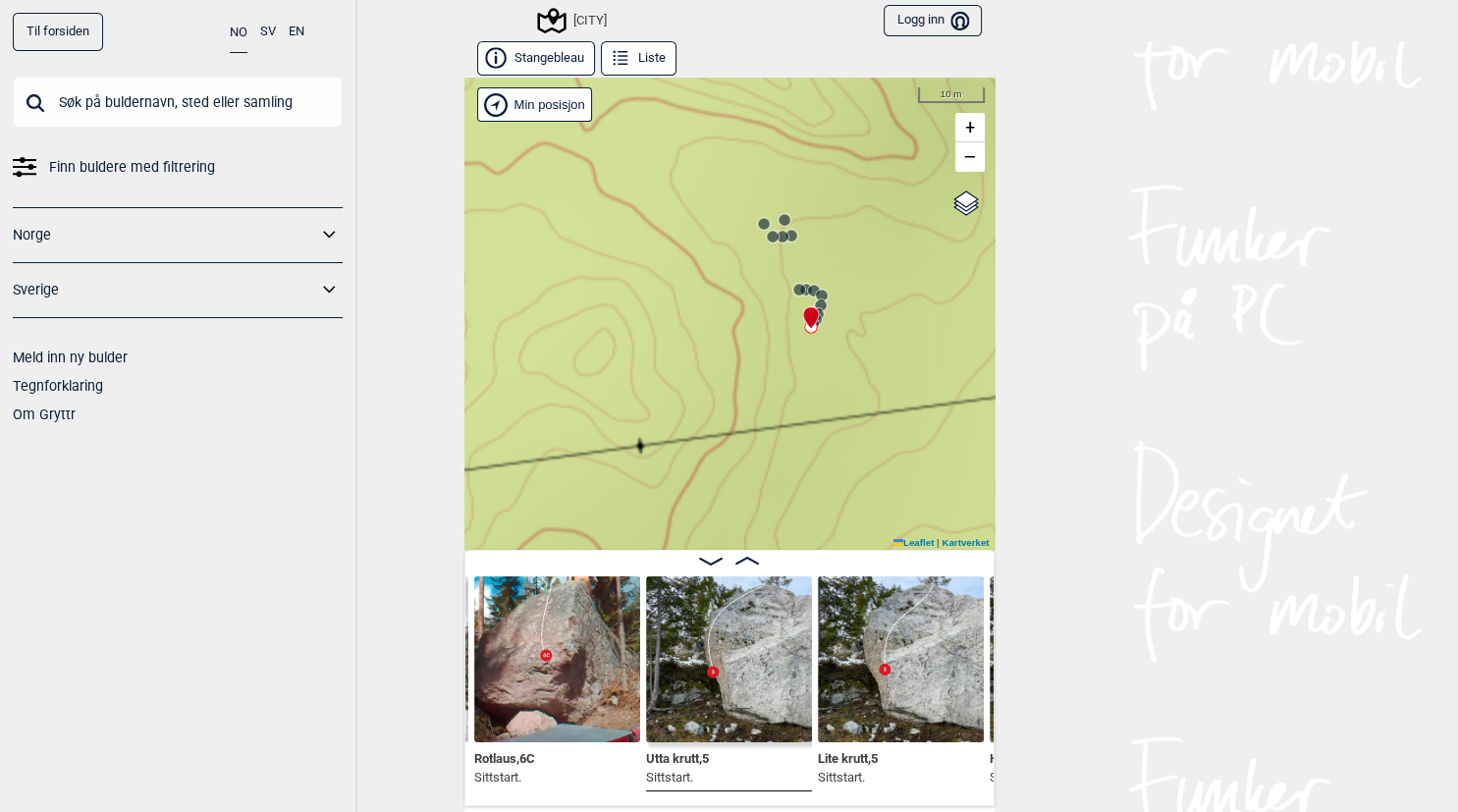drag, startPoint x: 725, startPoint y: 397, endPoint x: 718, endPoint y: 252, distance: 145.16887 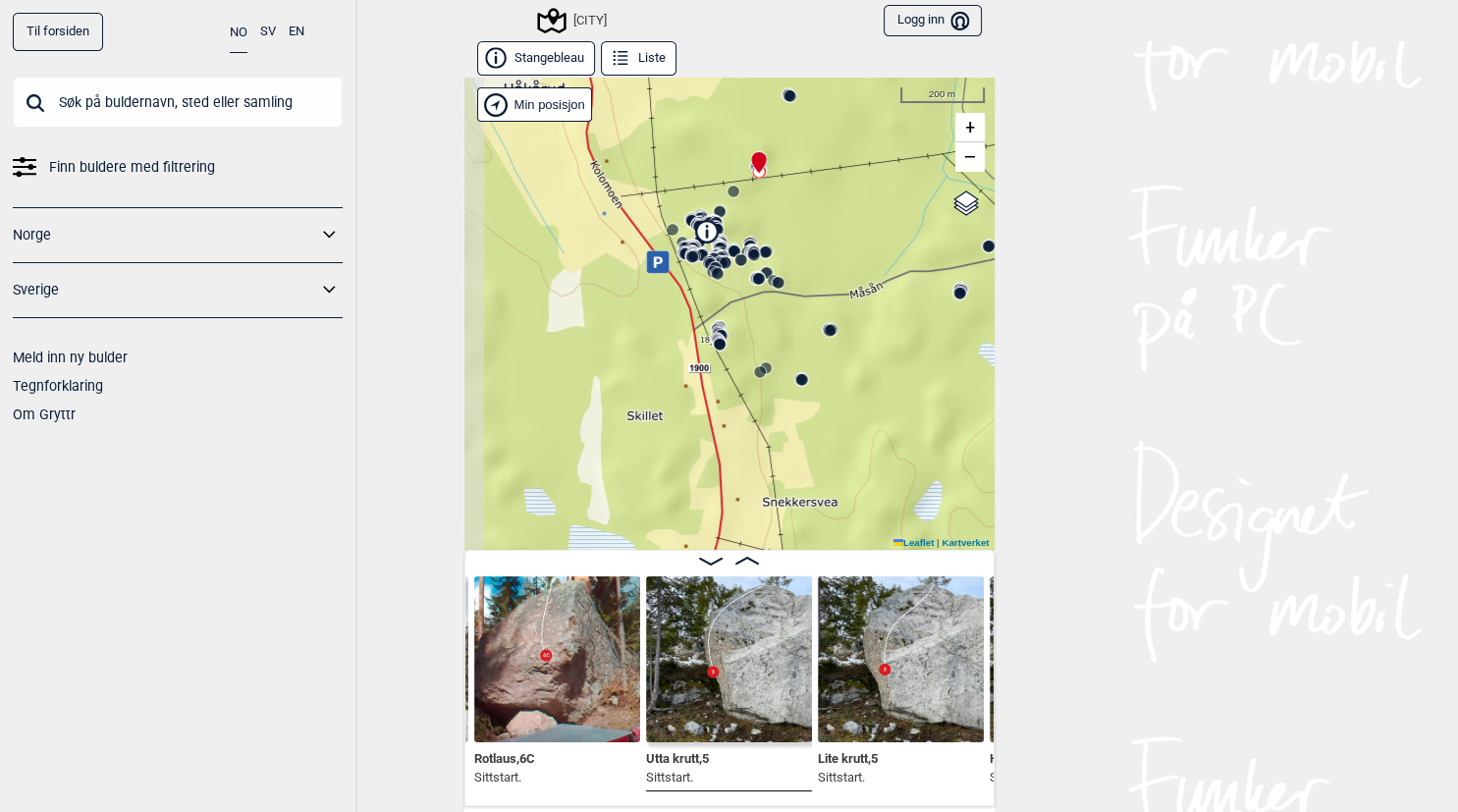 drag, startPoint x: 732, startPoint y: 302, endPoint x: 757, endPoint y: 214, distance: 91.48224 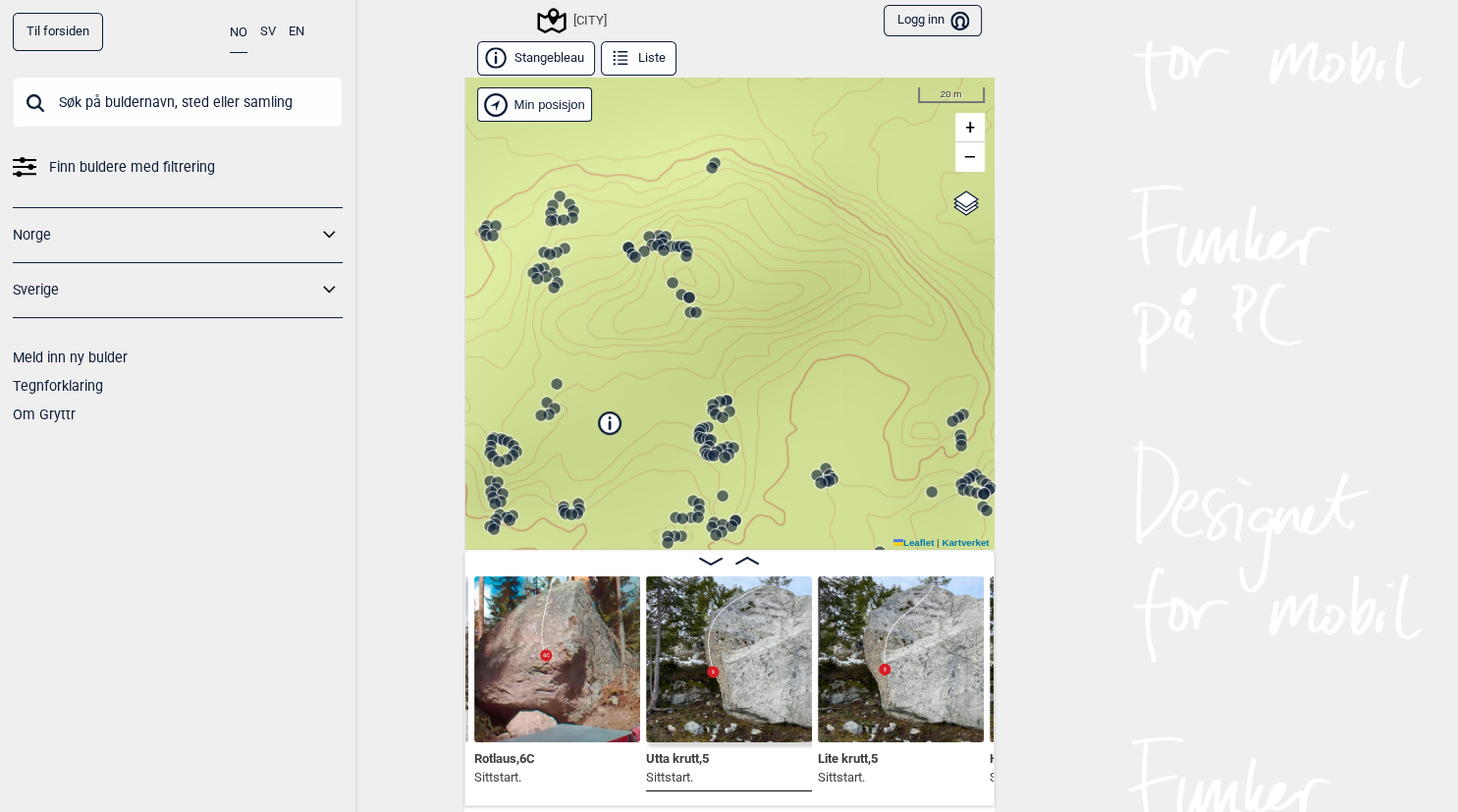 drag, startPoint x: 775, startPoint y: 133, endPoint x: 783, endPoint y: 415, distance: 282.1135 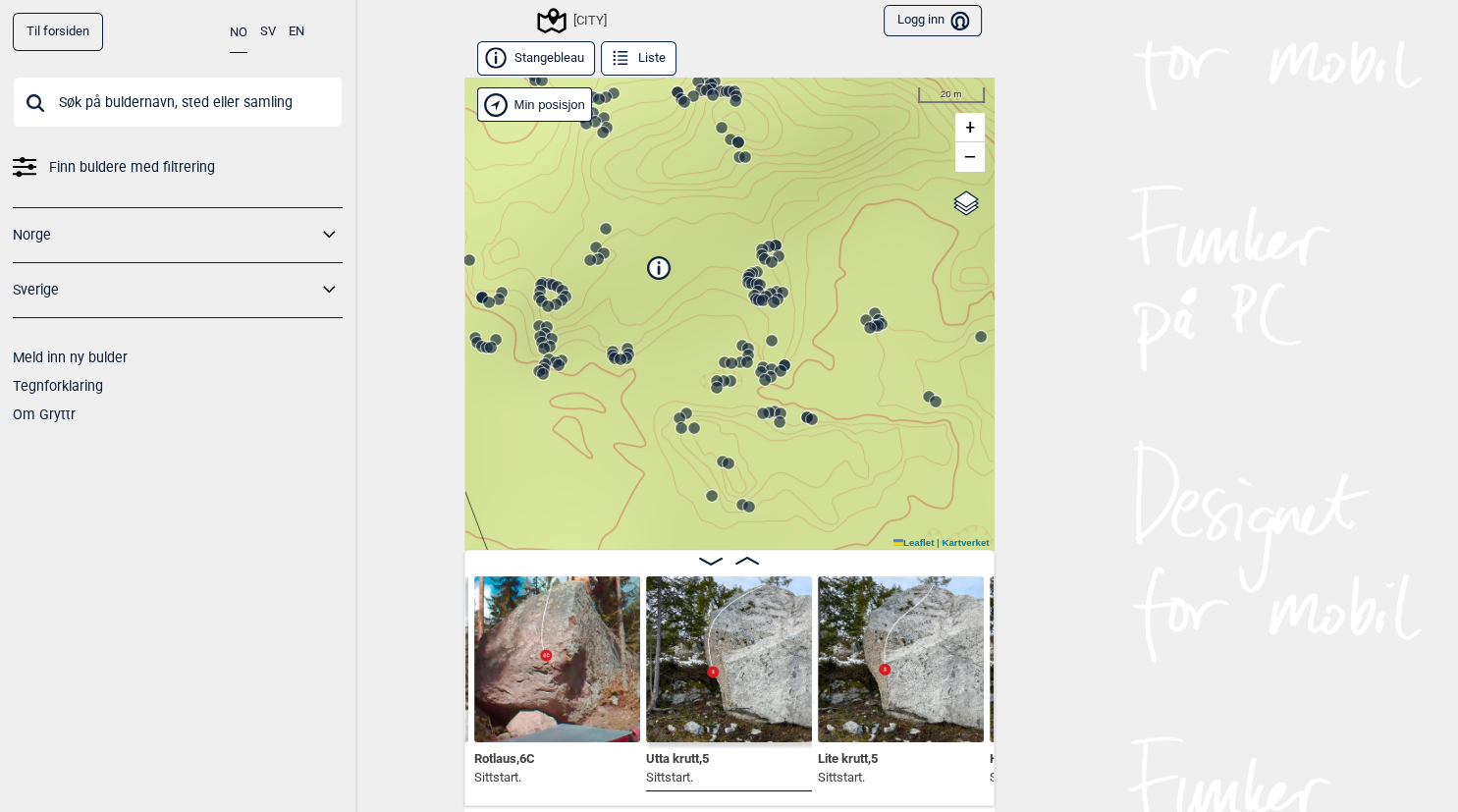 drag, startPoint x: 732, startPoint y: 370, endPoint x: 783, endPoint y: 231, distance: 148.0608 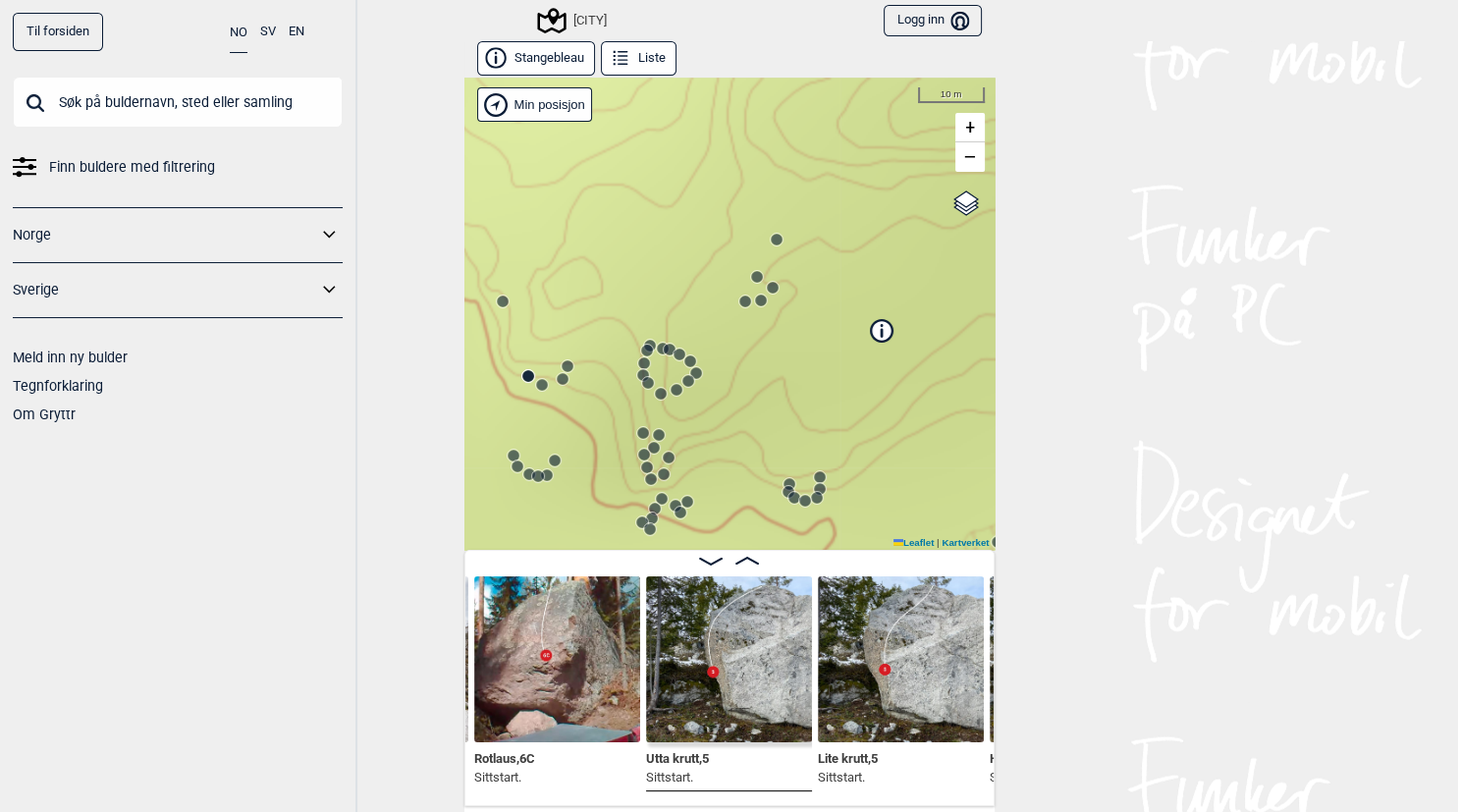 drag, startPoint x: 640, startPoint y: 307, endPoint x: 975, endPoint y: 310, distance: 335.01343 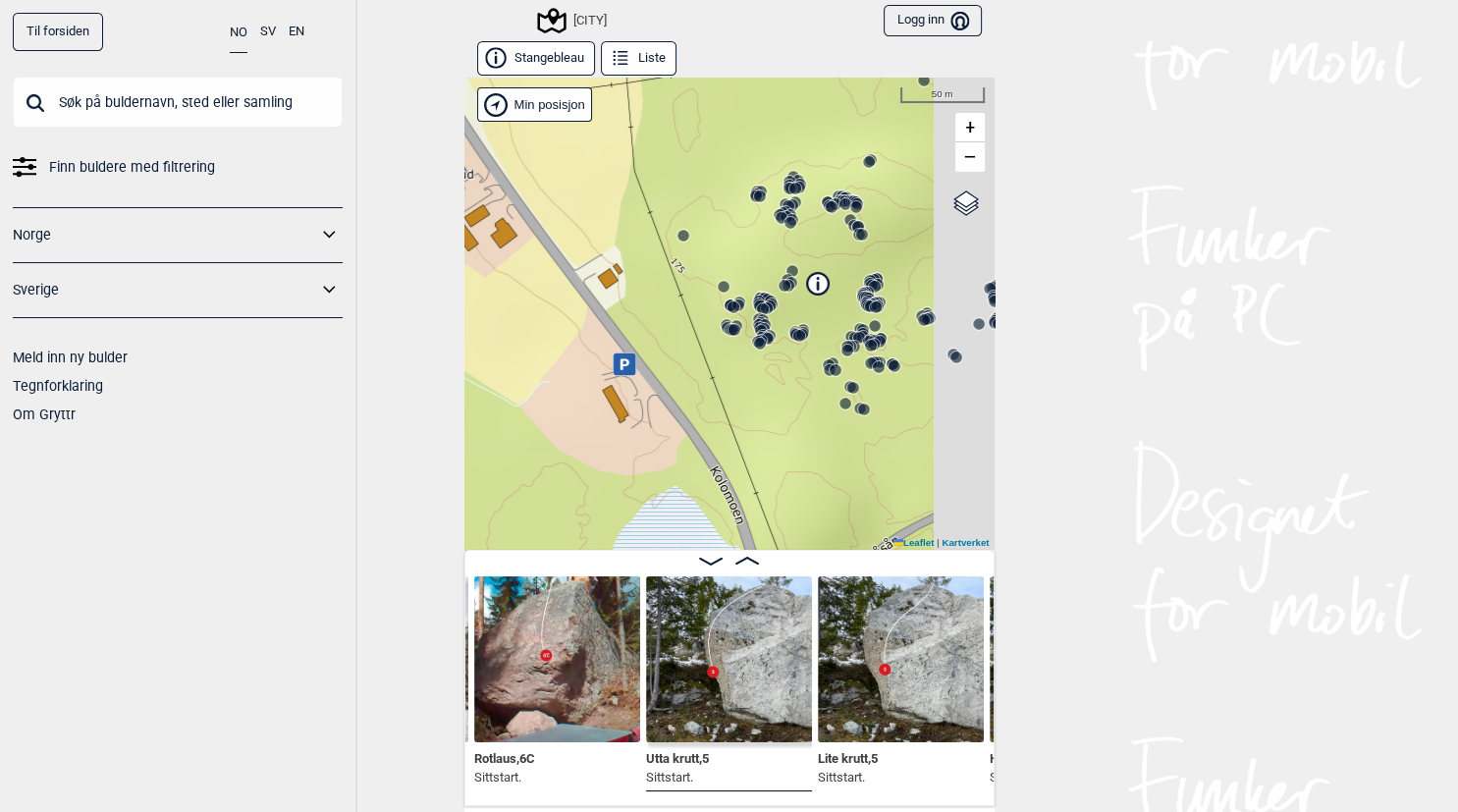drag, startPoint x: 942, startPoint y: 335, endPoint x: 759, endPoint y: 313, distance: 184.31766 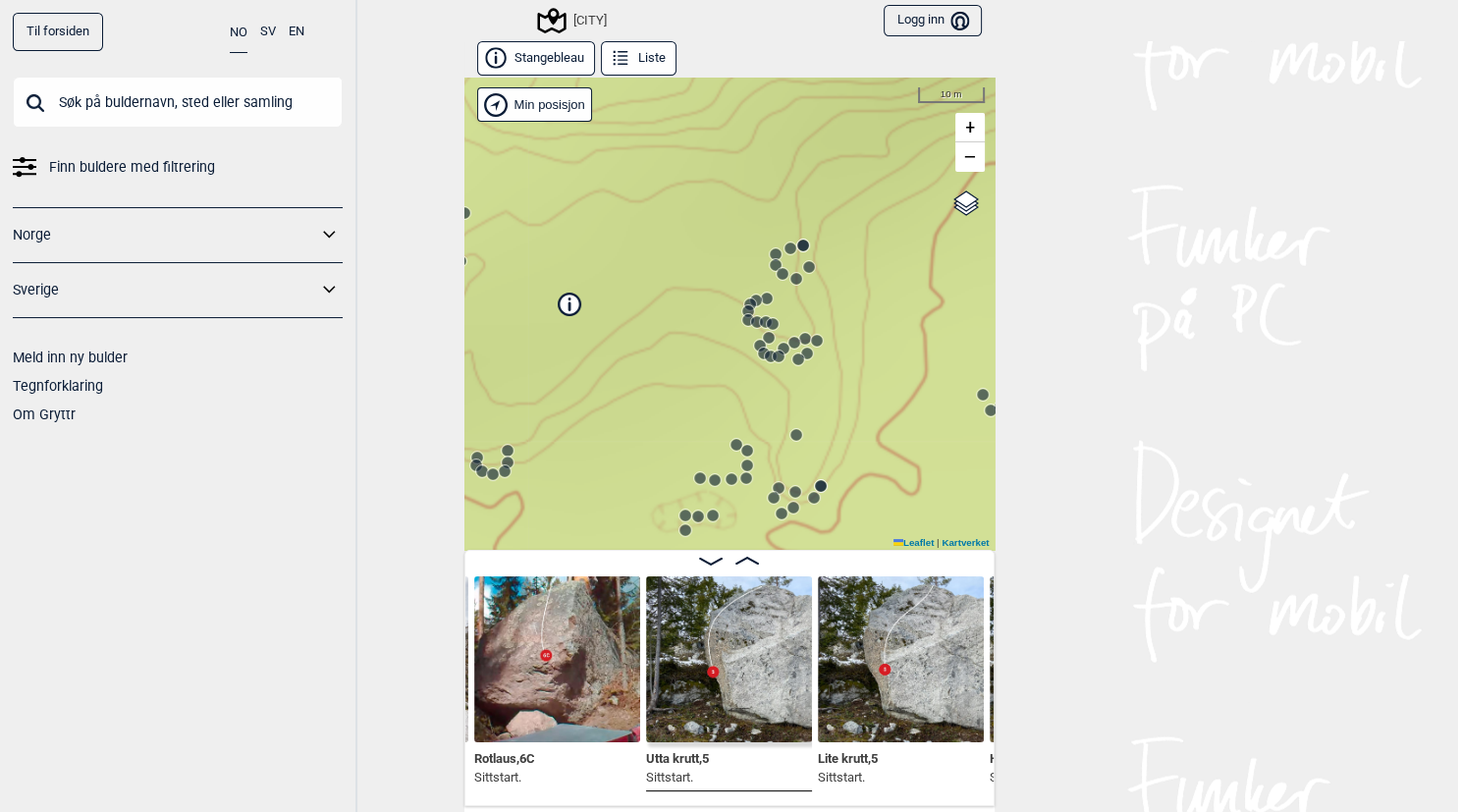 click 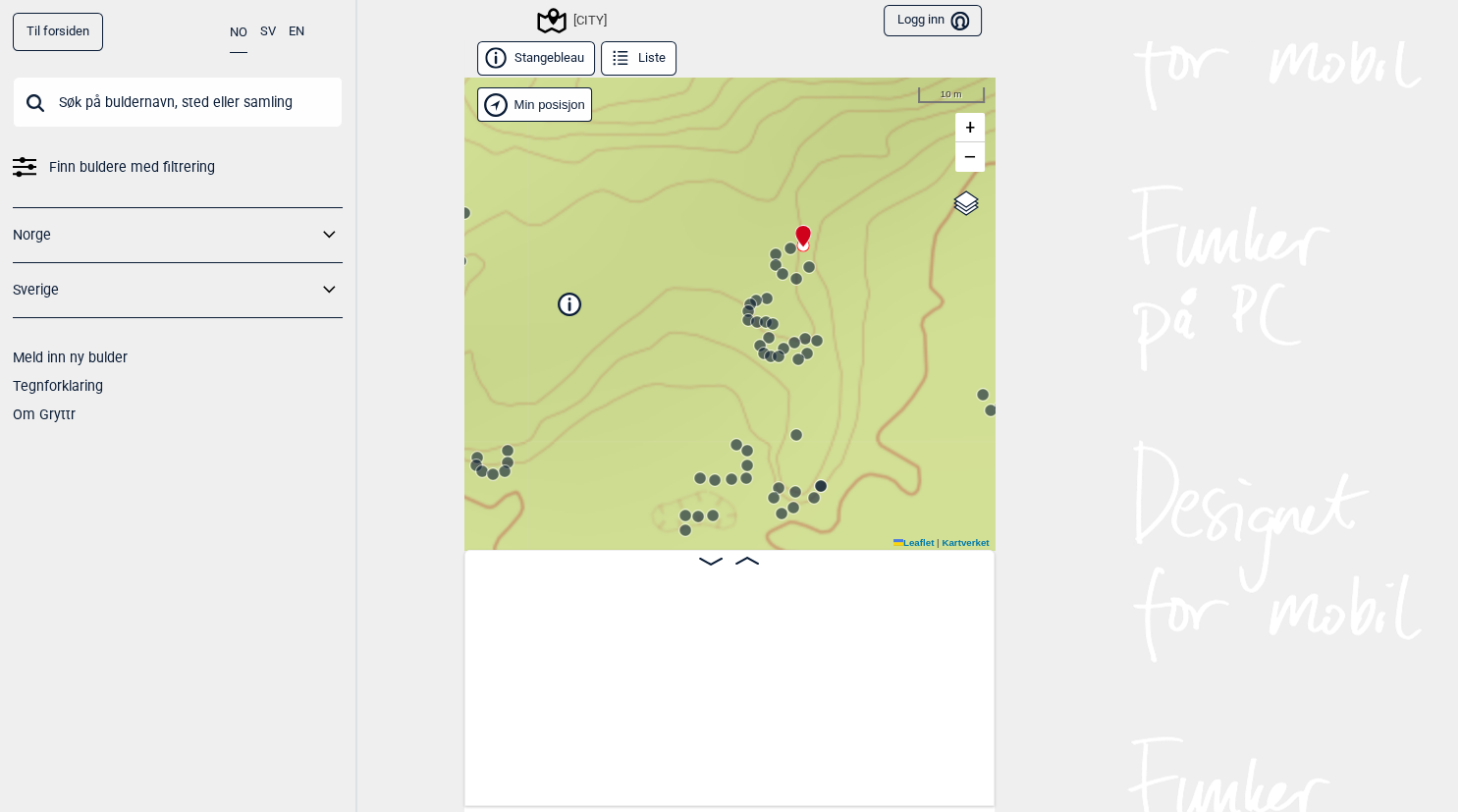 scroll, scrollTop: 0, scrollLeft: 22265, axis: horizontal 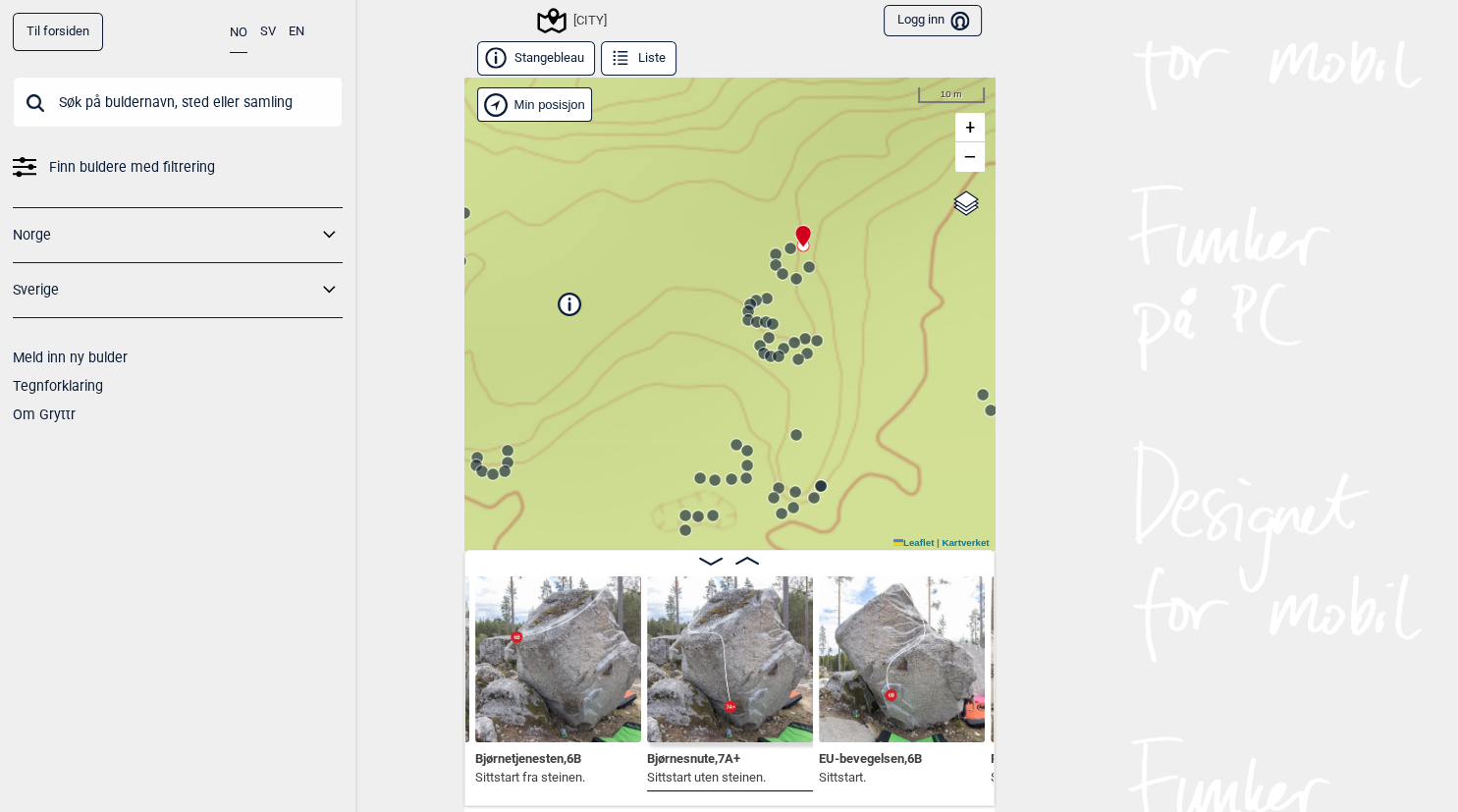 click 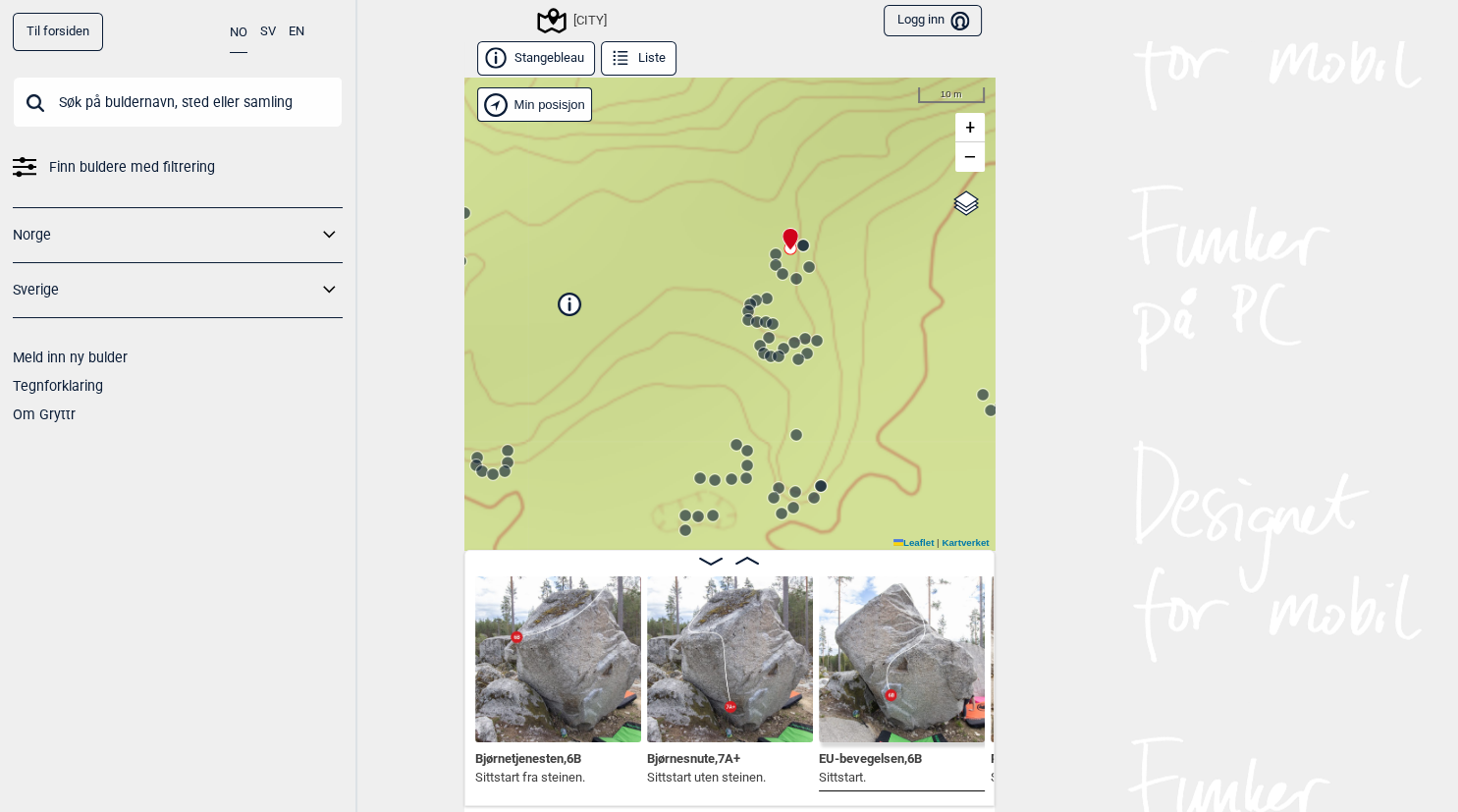 scroll, scrollTop: 0, scrollLeft: 22437, axis: horizontal 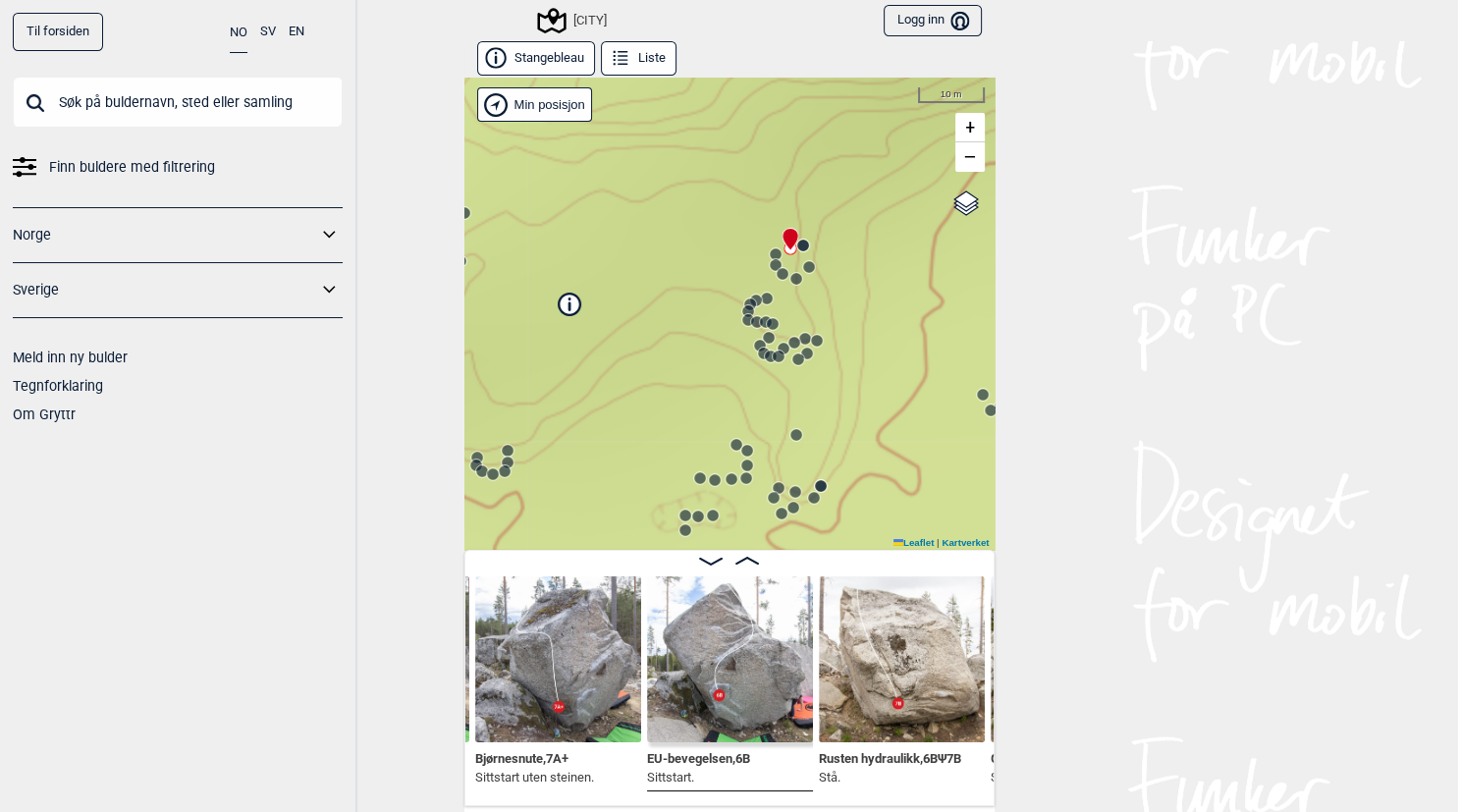 click 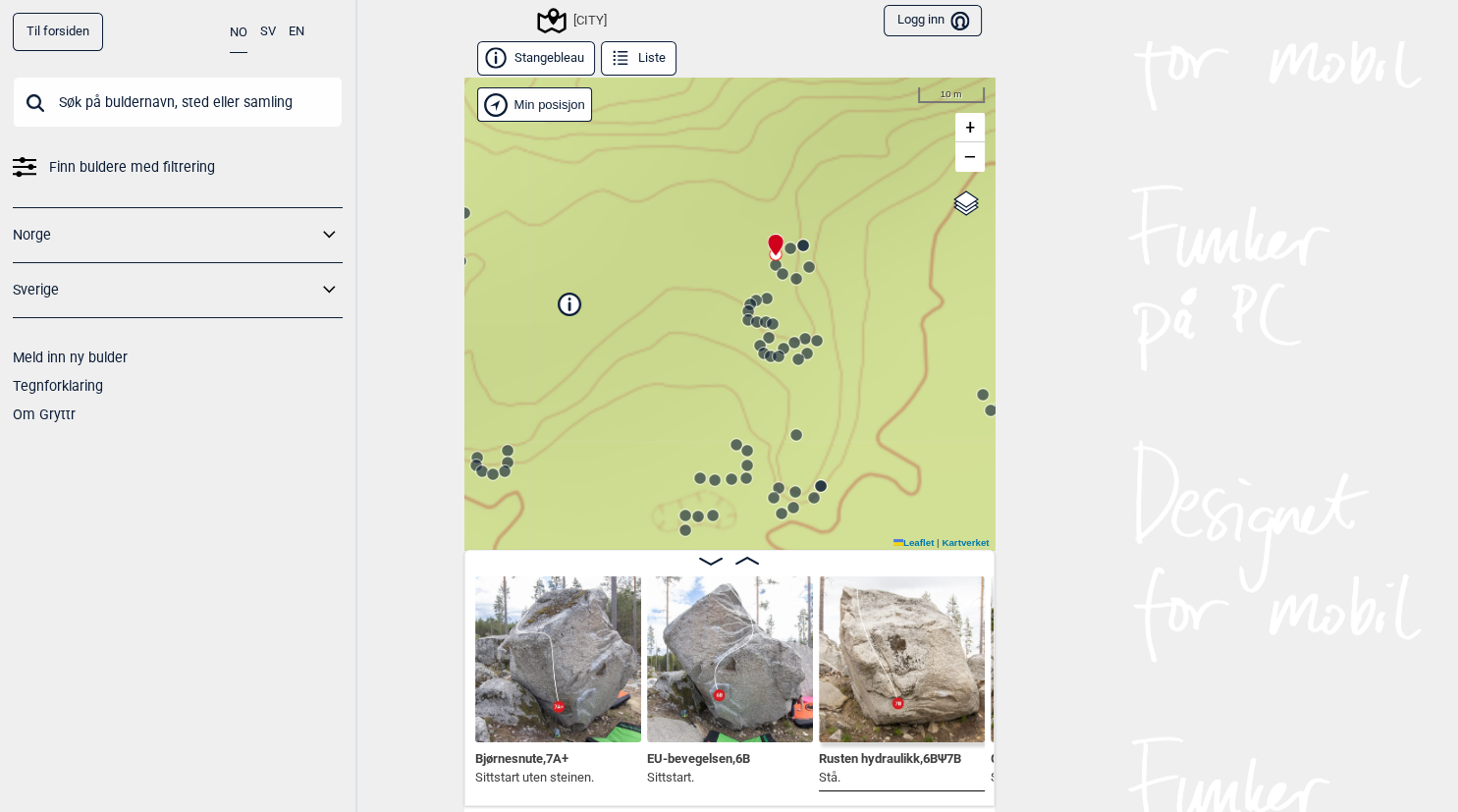 scroll, scrollTop: 0, scrollLeft: 22609, axis: horizontal 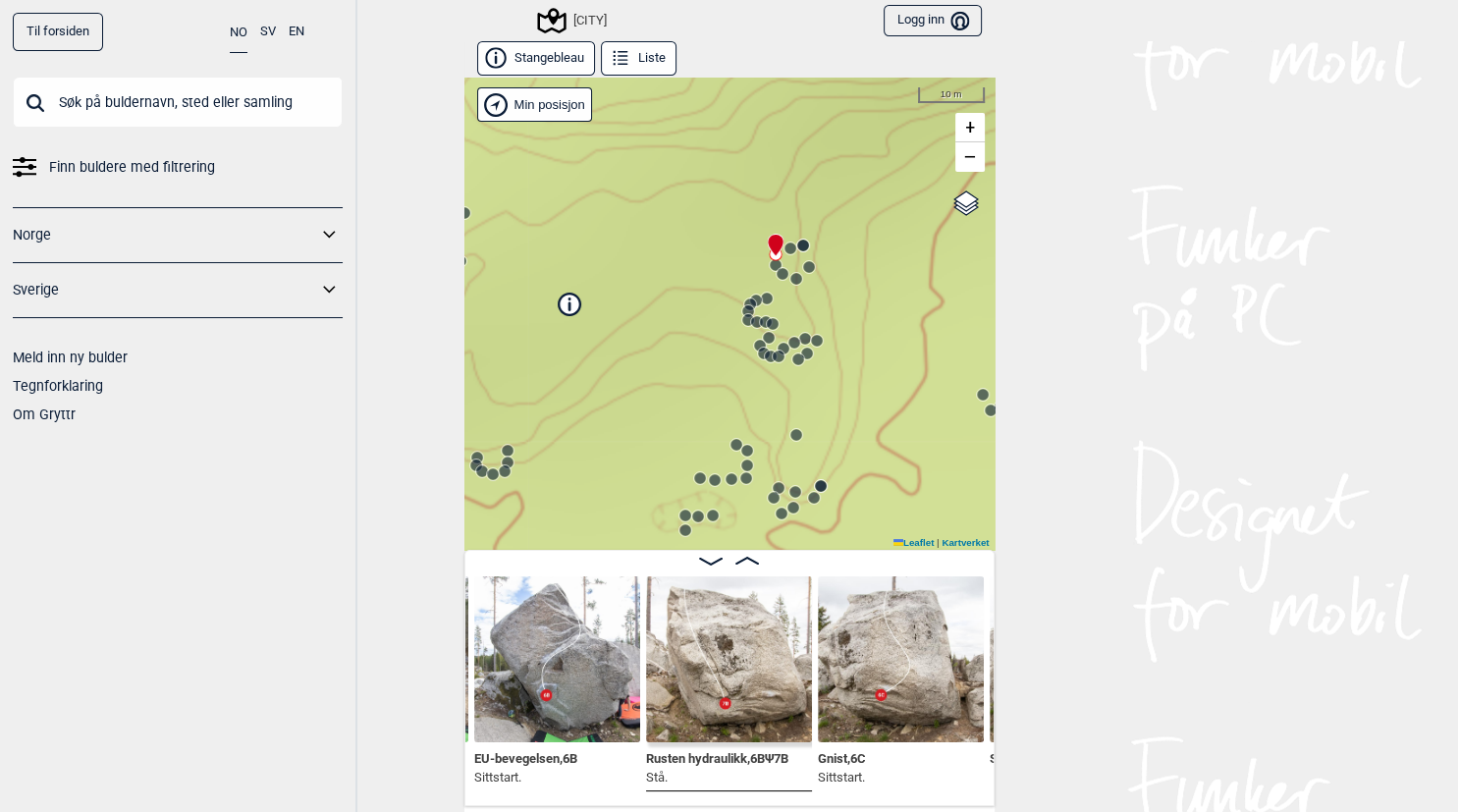 click 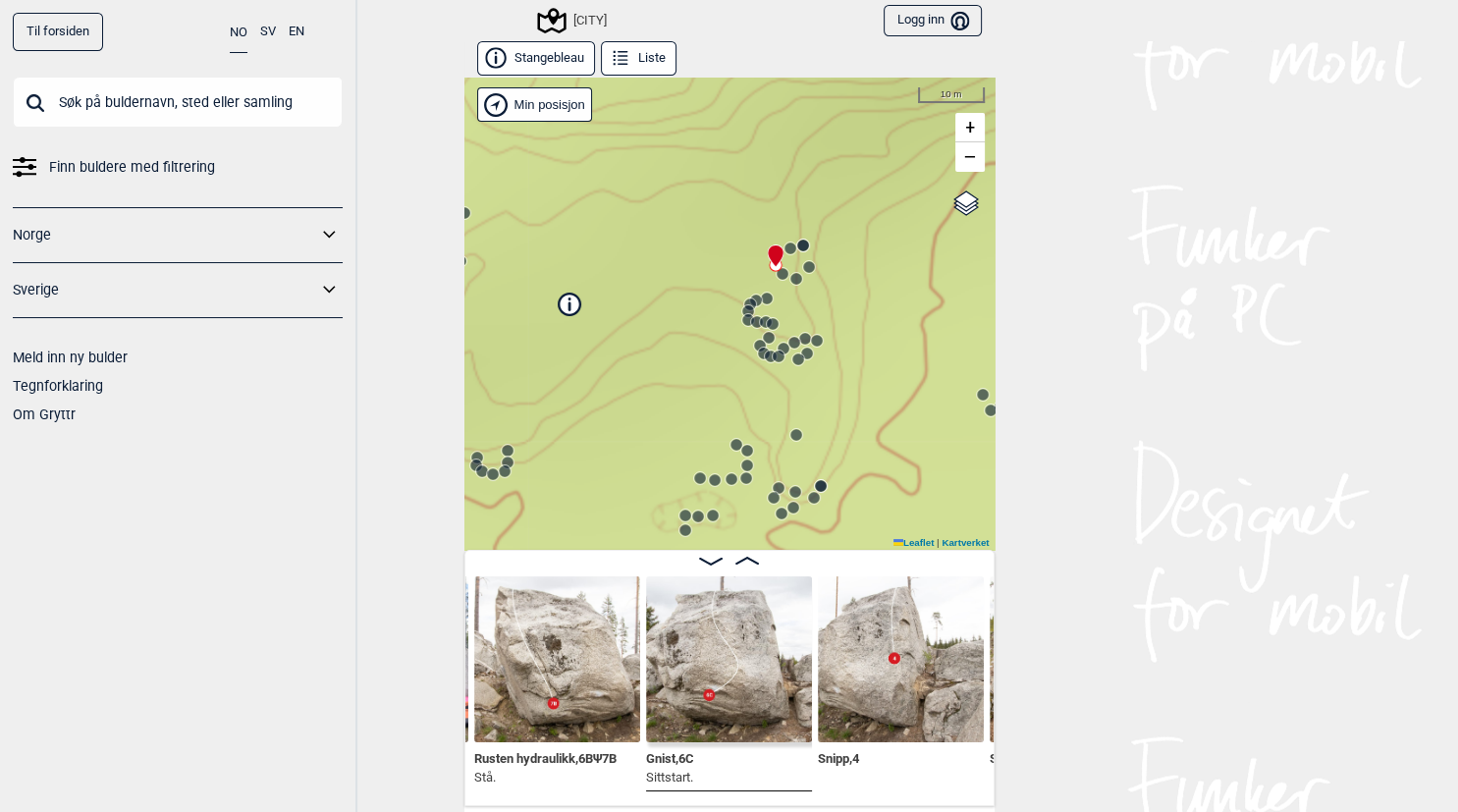 click 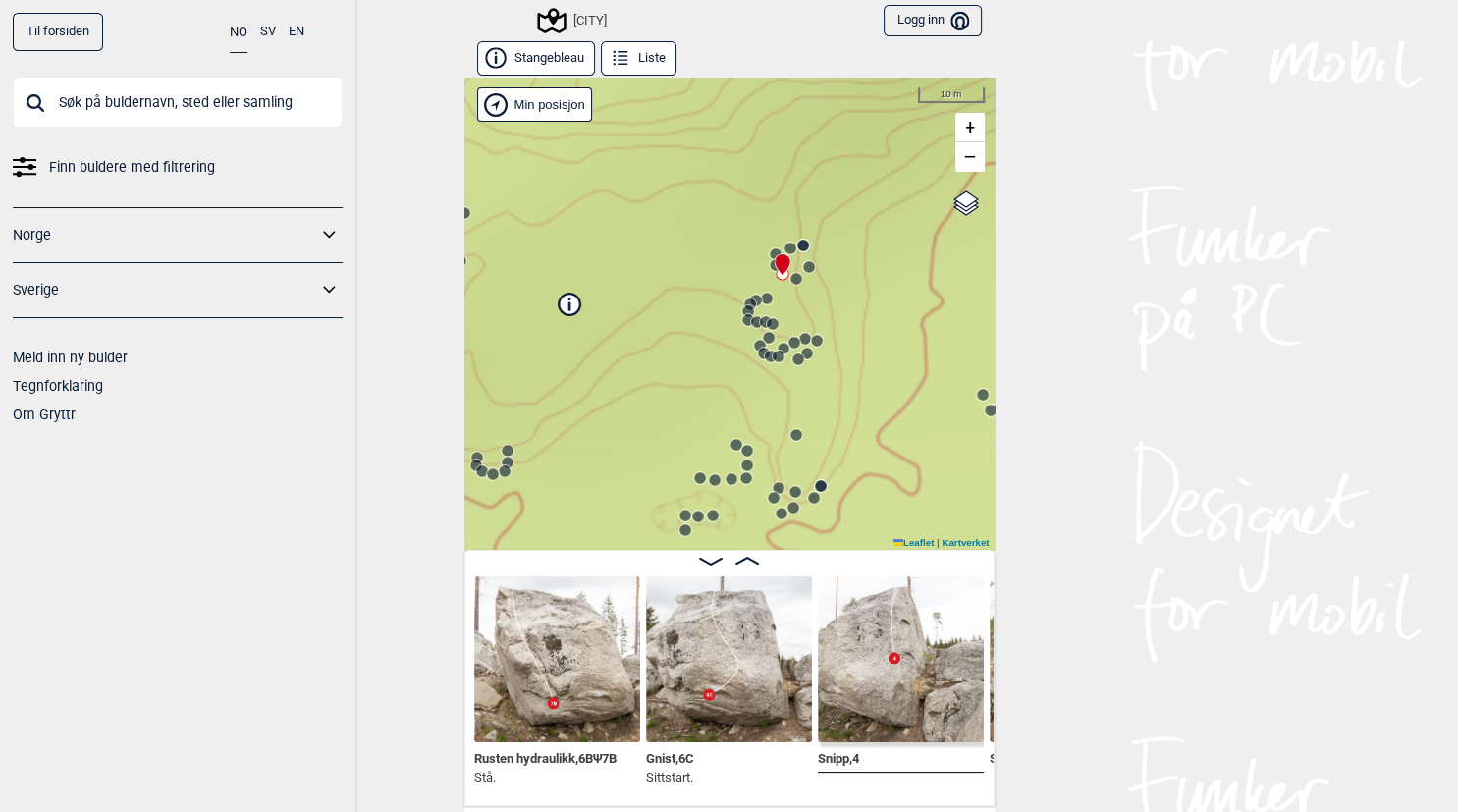 scroll, scrollTop: 0, scrollLeft: 22952, axis: horizontal 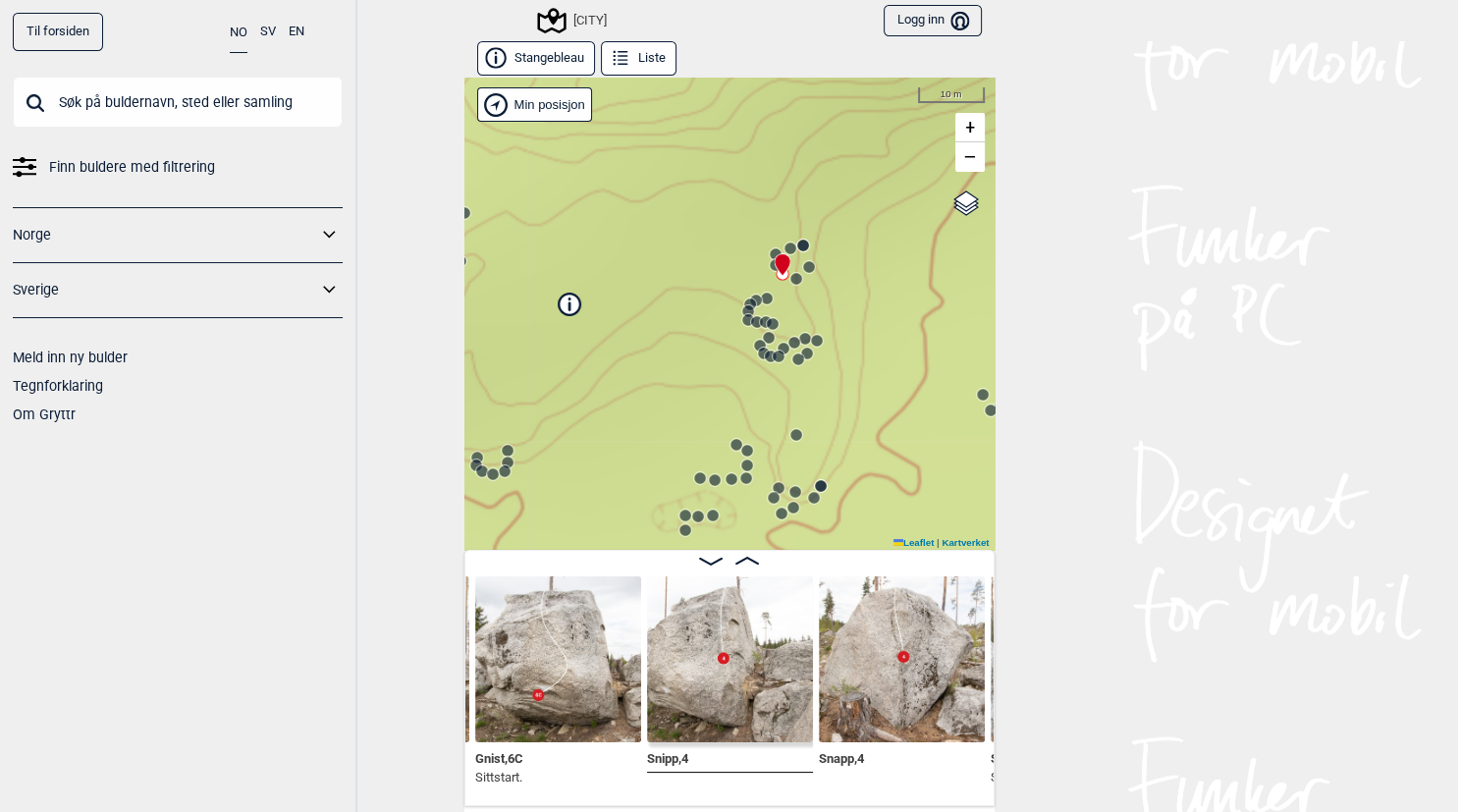 click 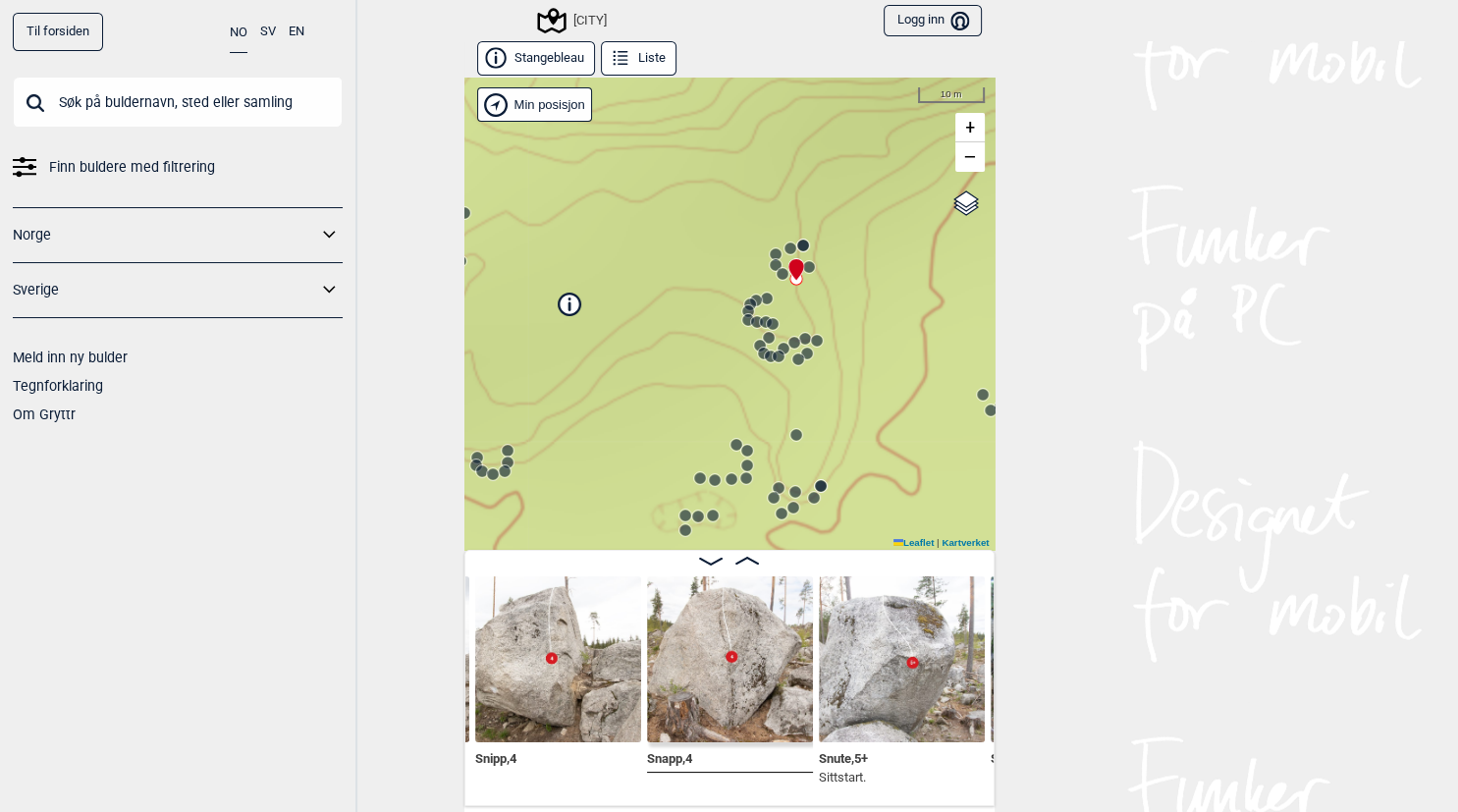 click 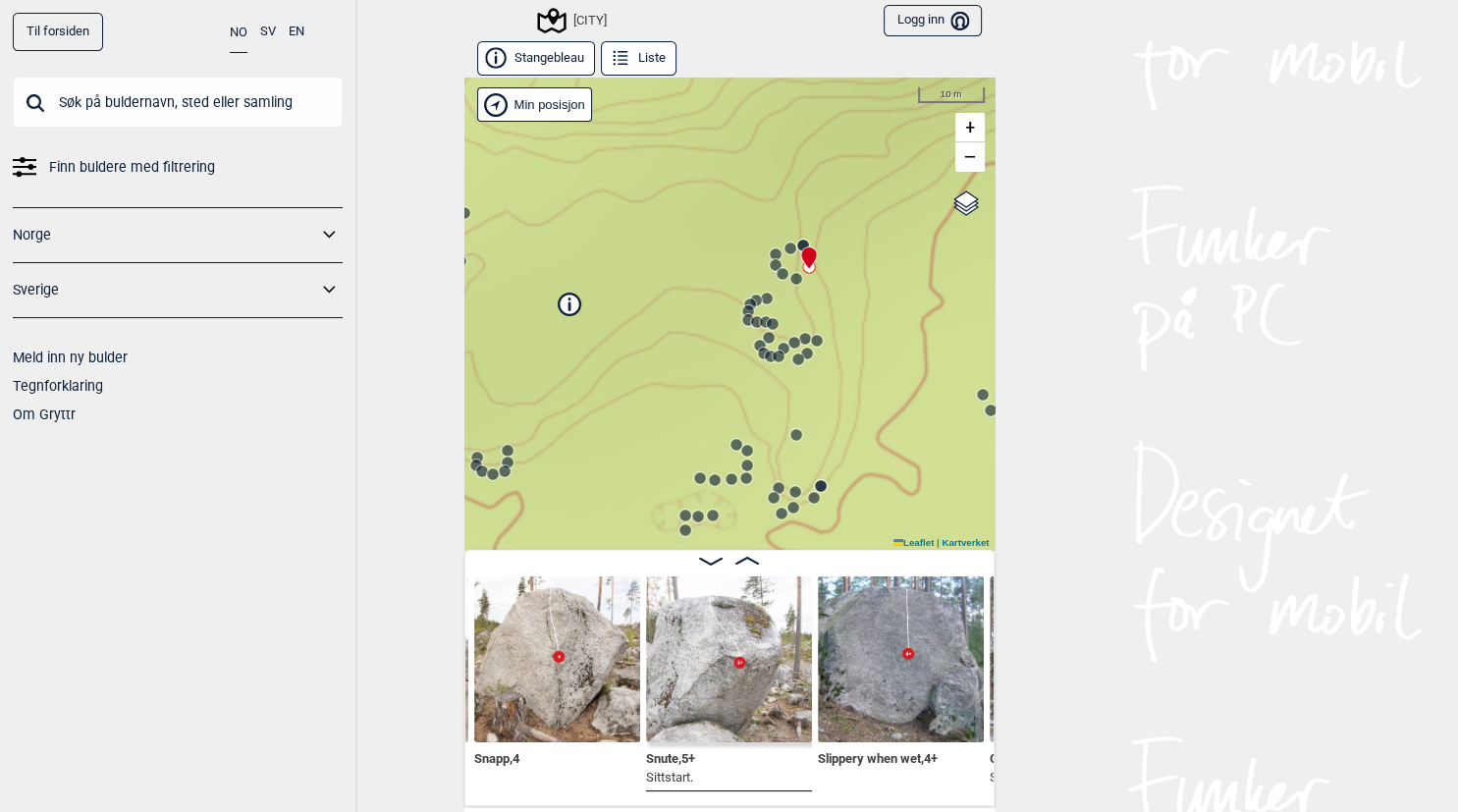 click 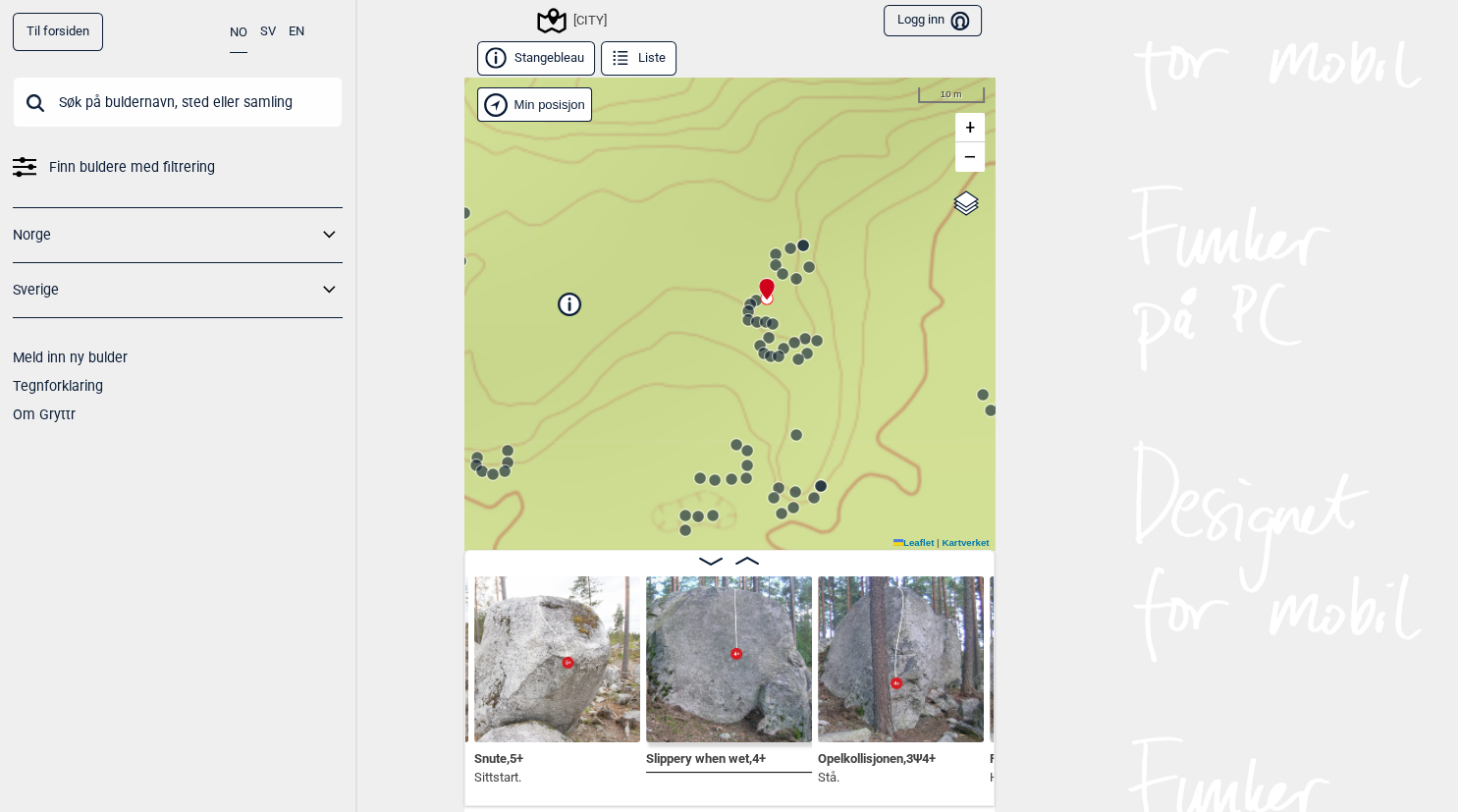 click 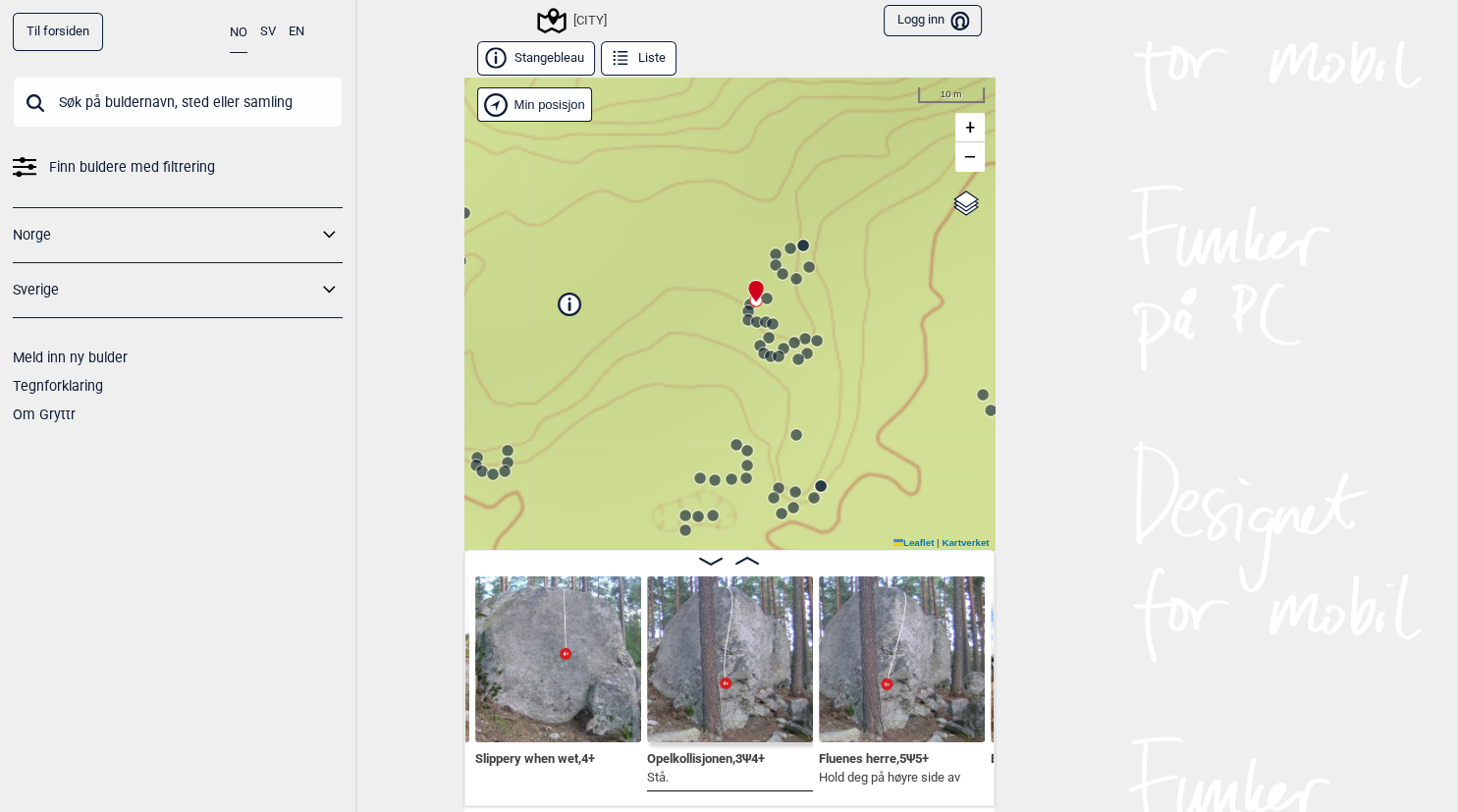 click 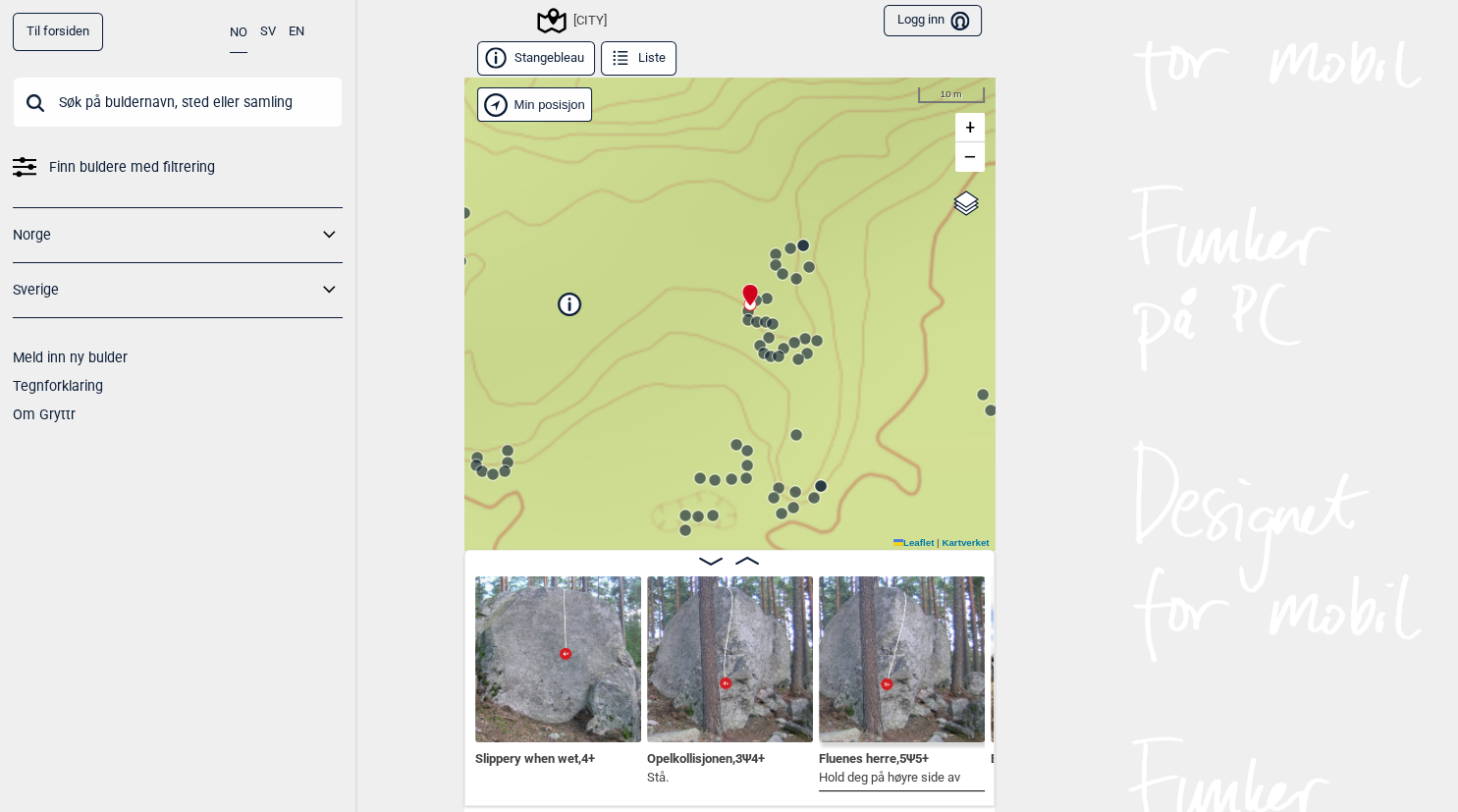scroll, scrollTop: 0, scrollLeft: 23811, axis: horizontal 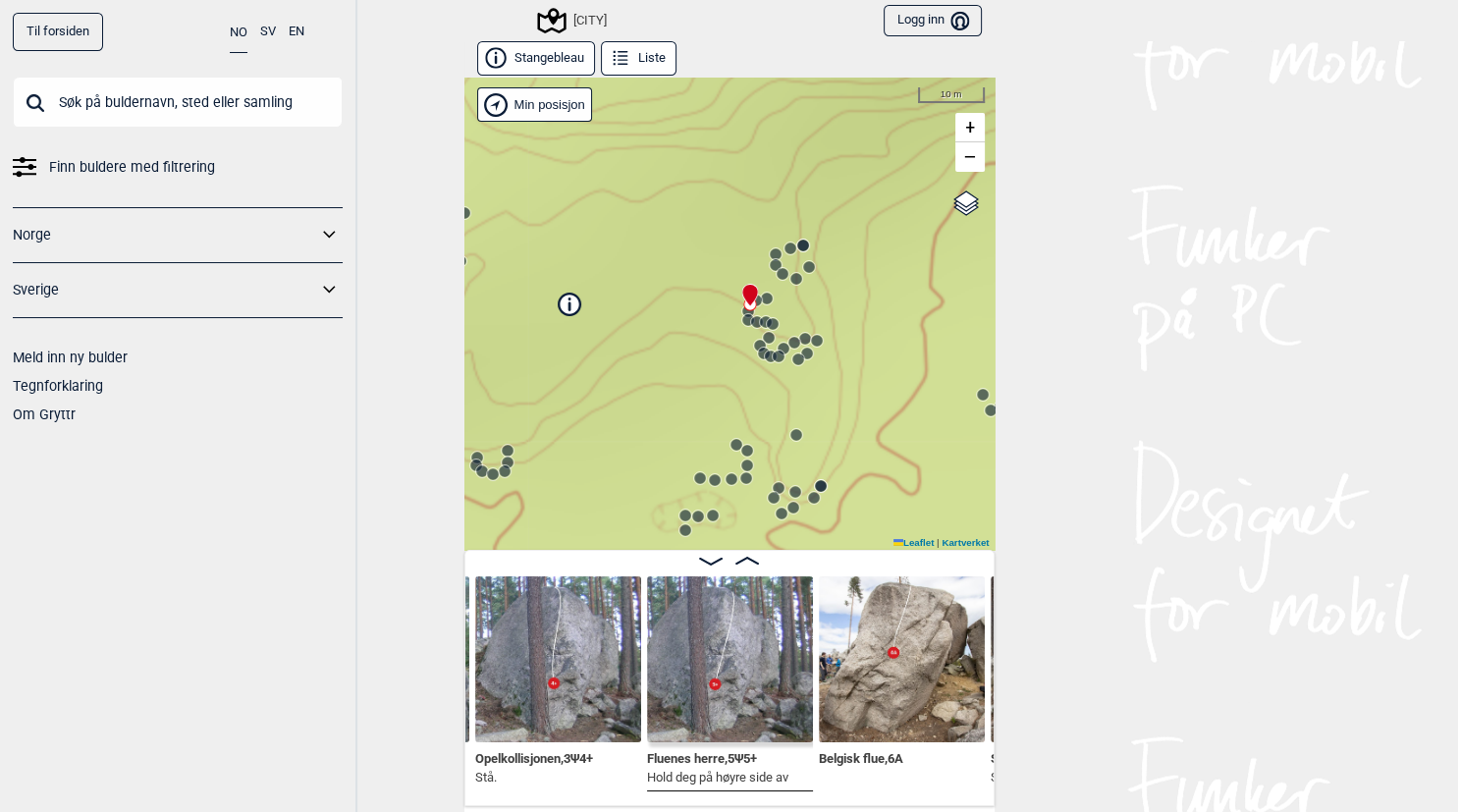 click 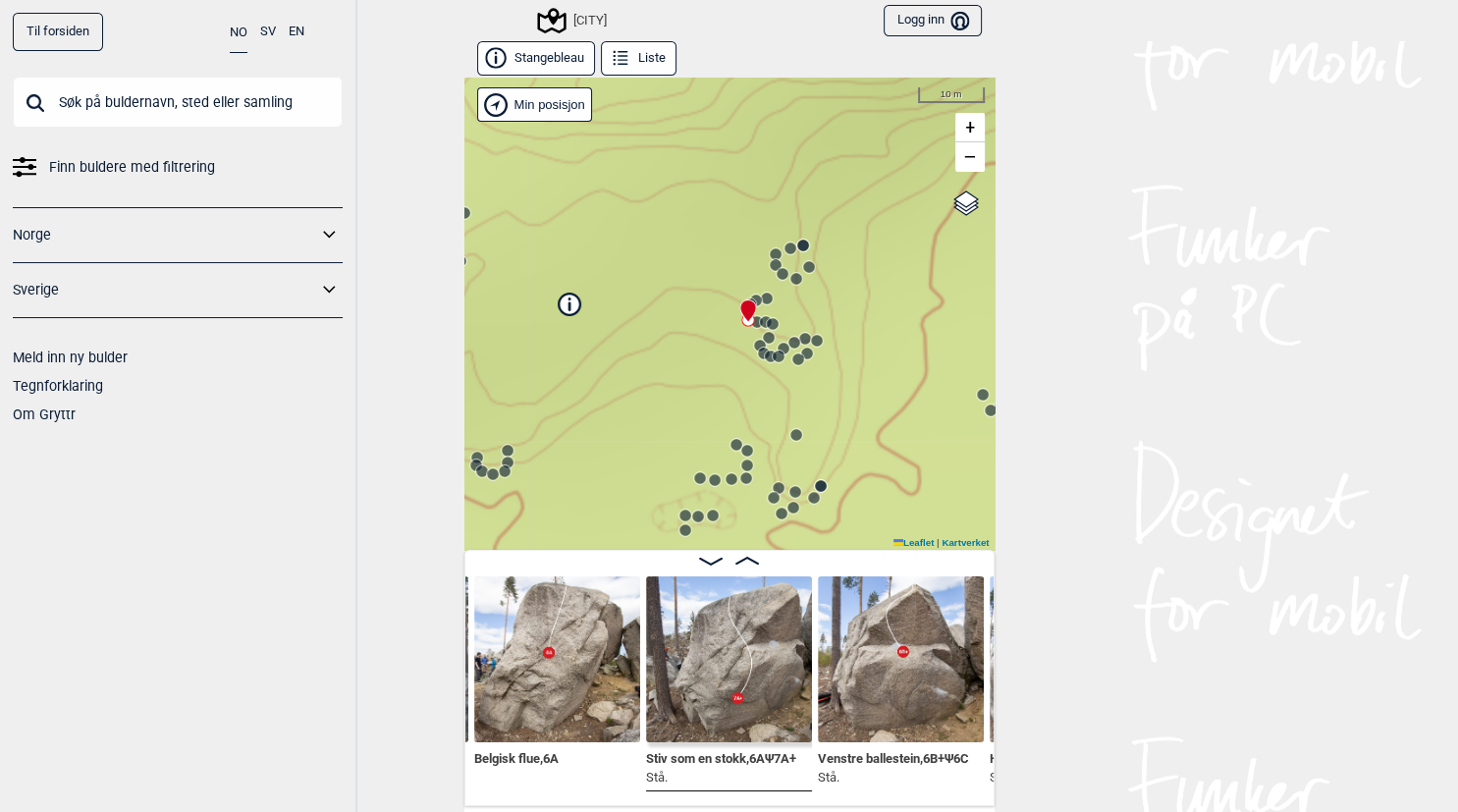 click 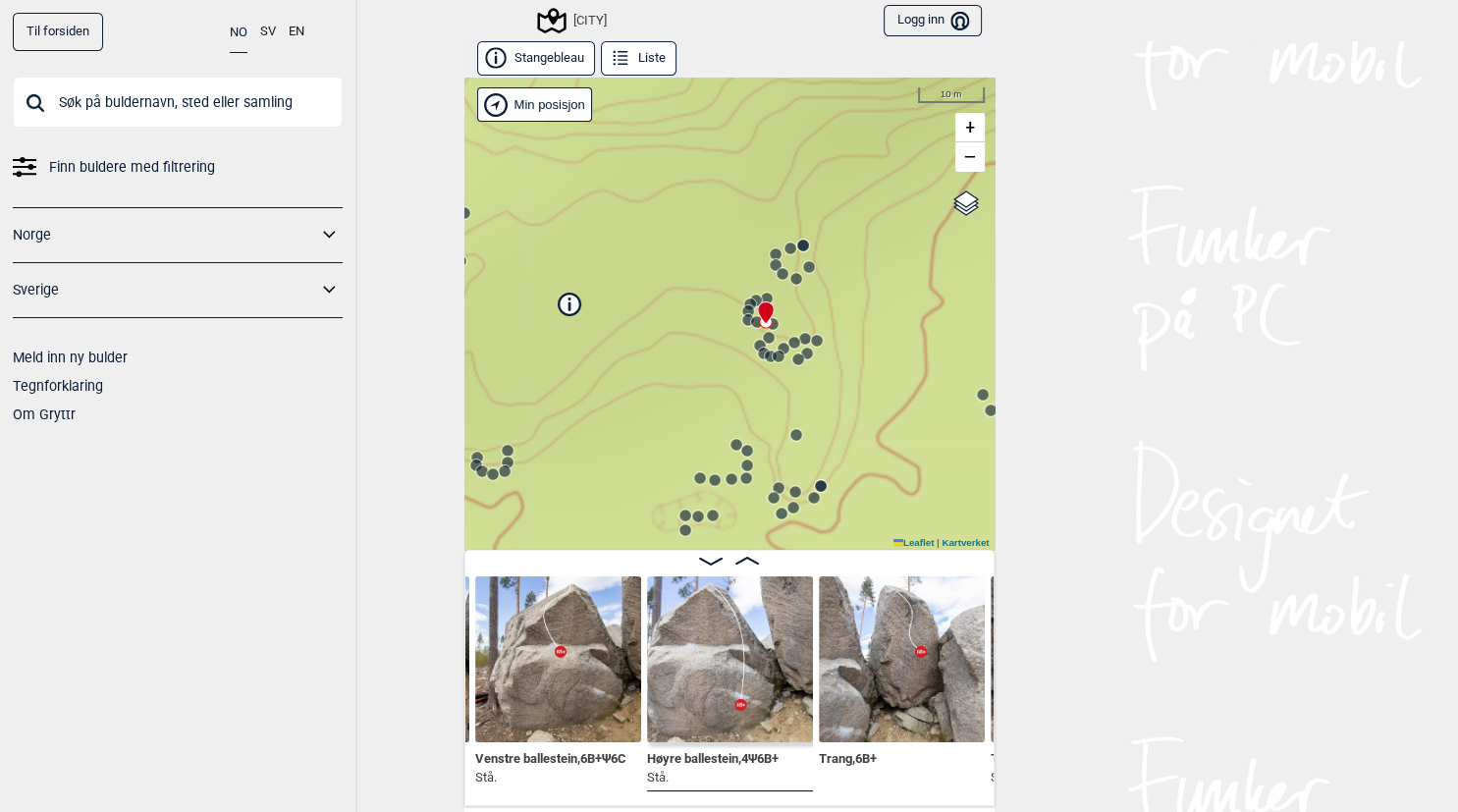 click 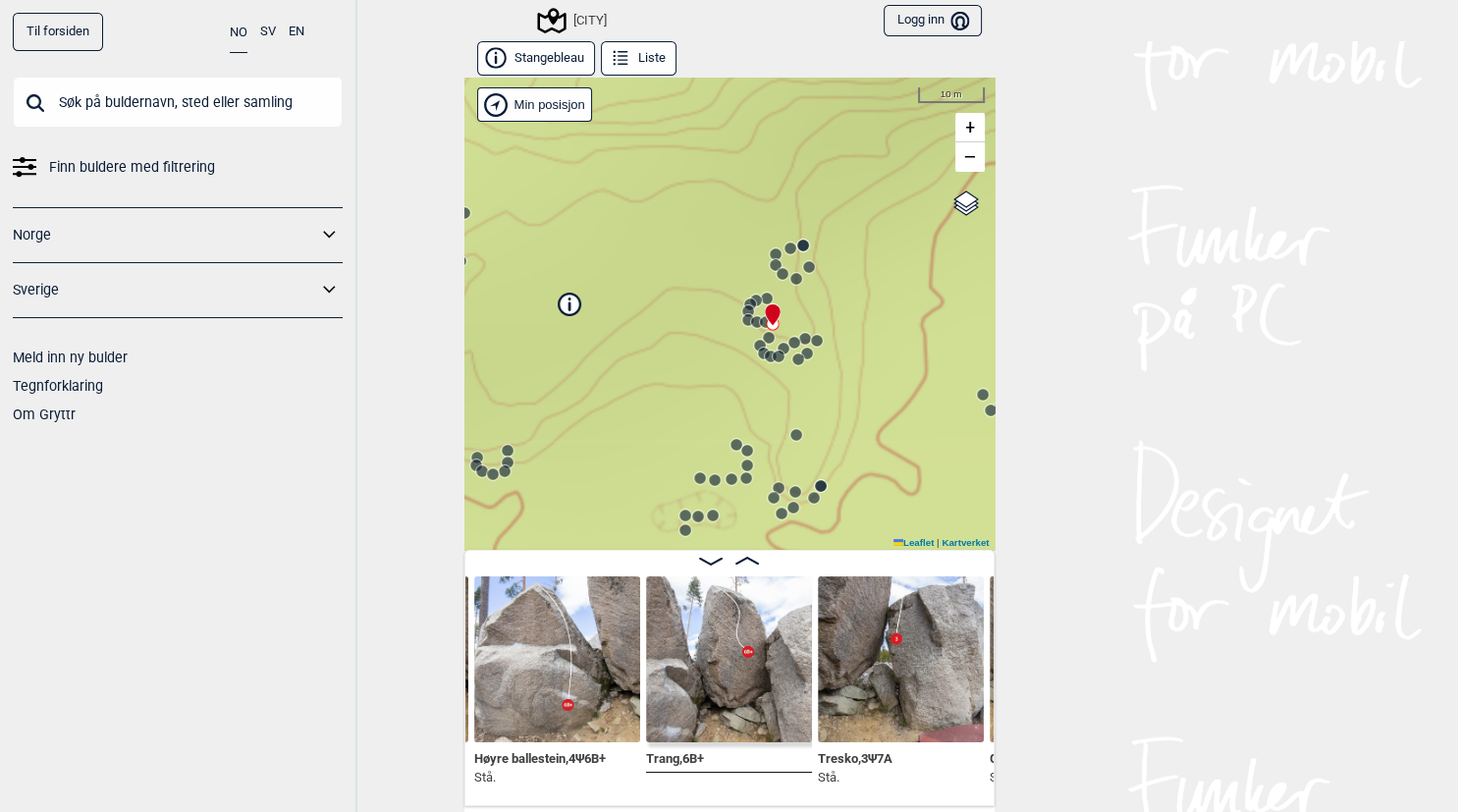 click 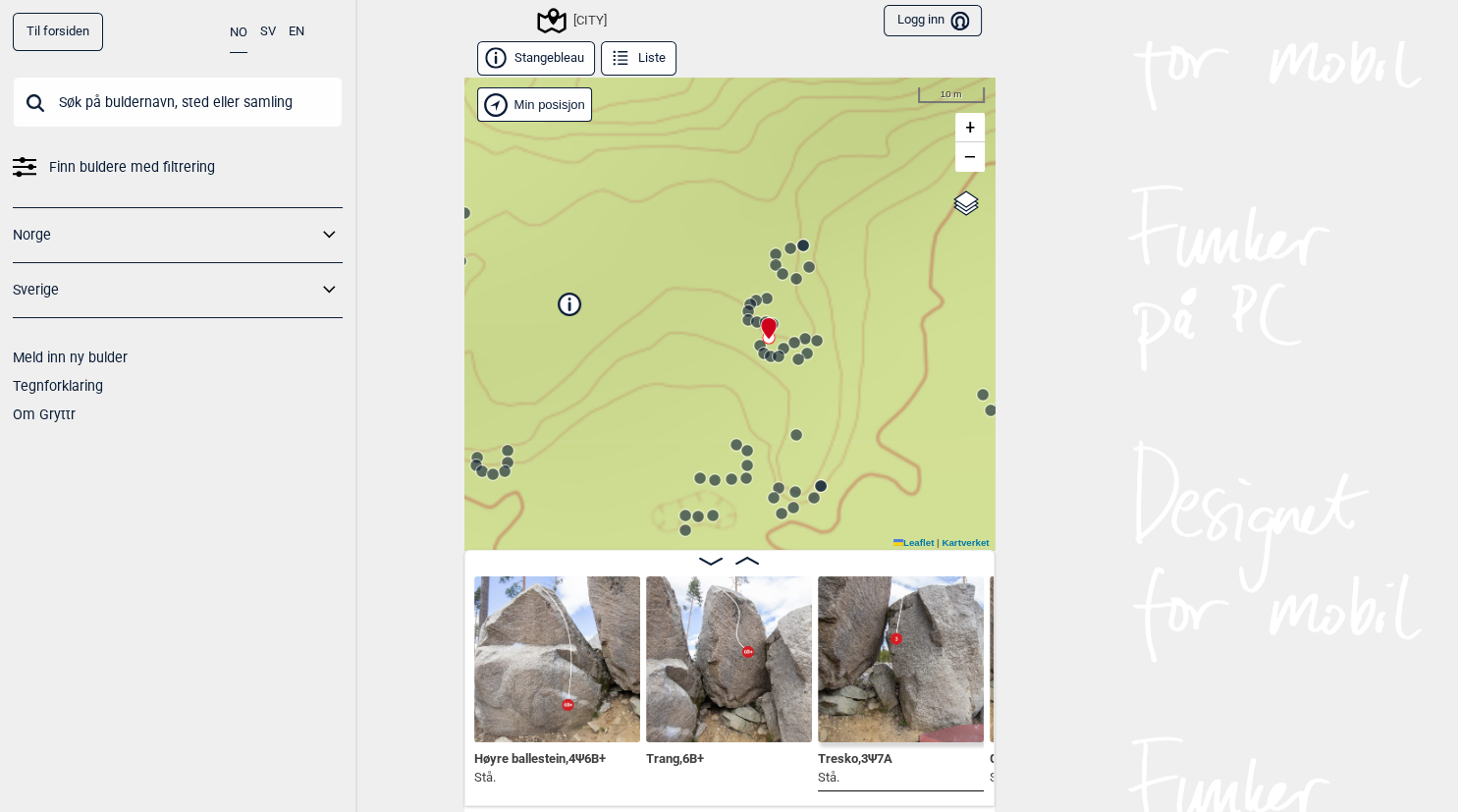 scroll, scrollTop: 0, scrollLeft: 24843, axis: horizontal 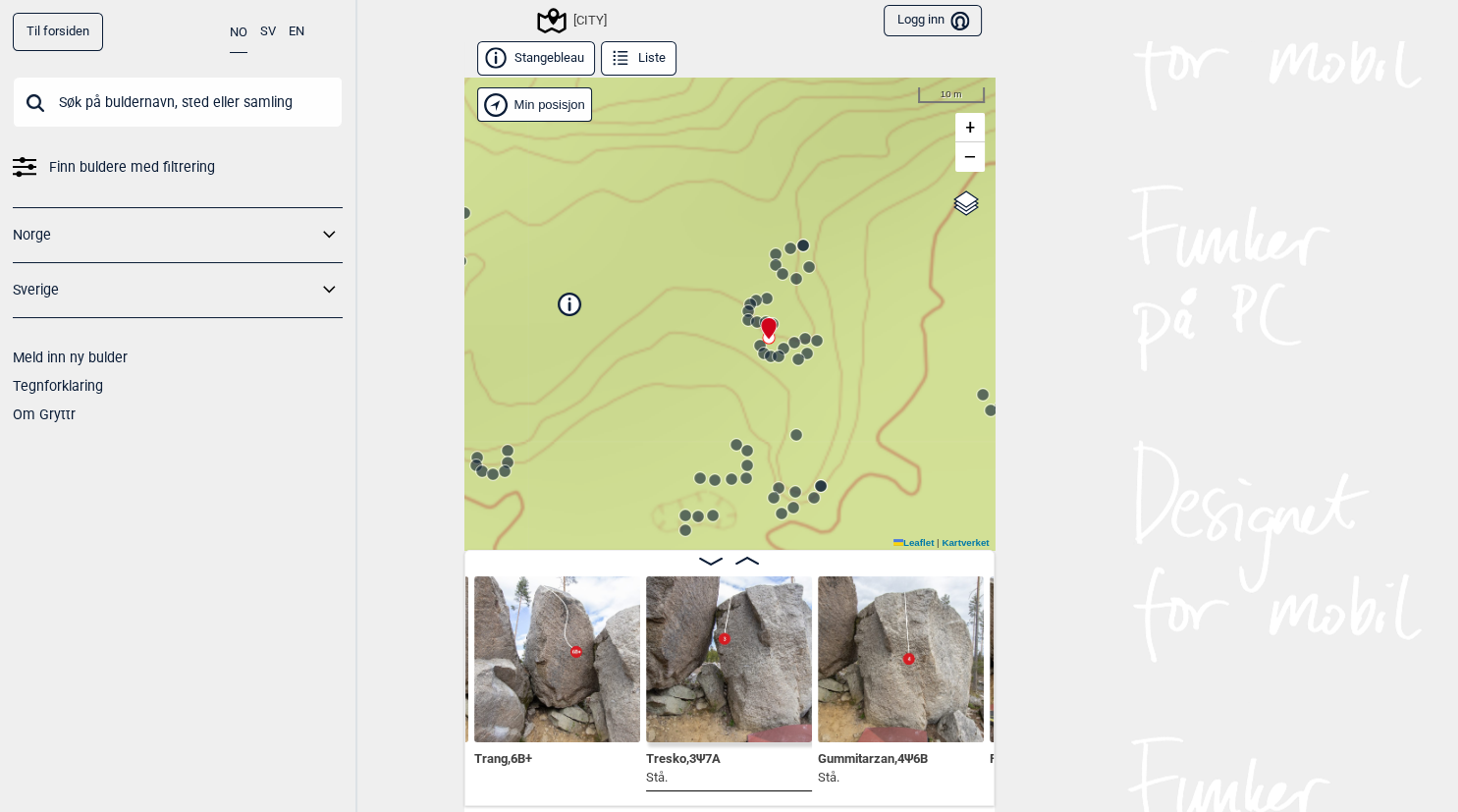 click 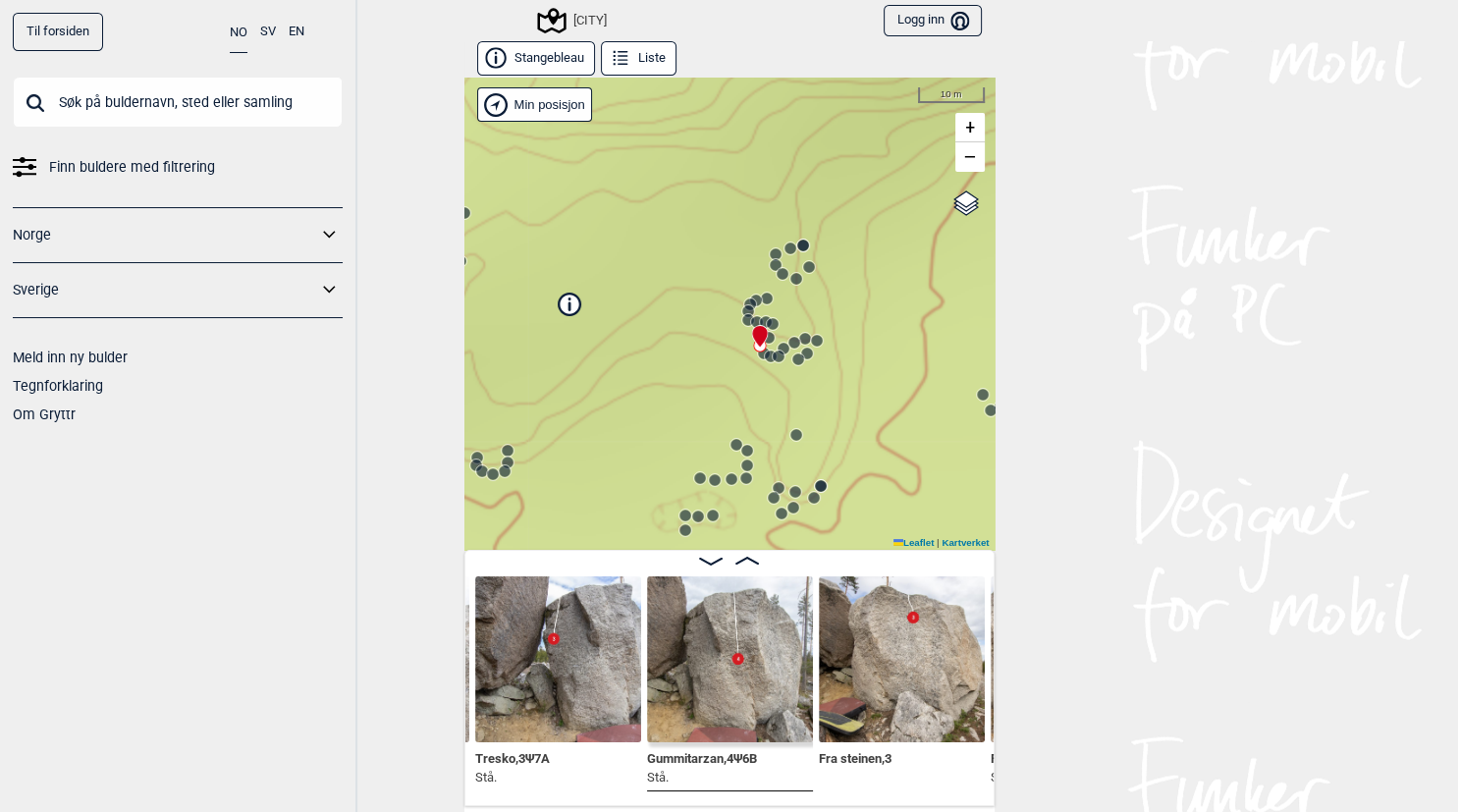 click 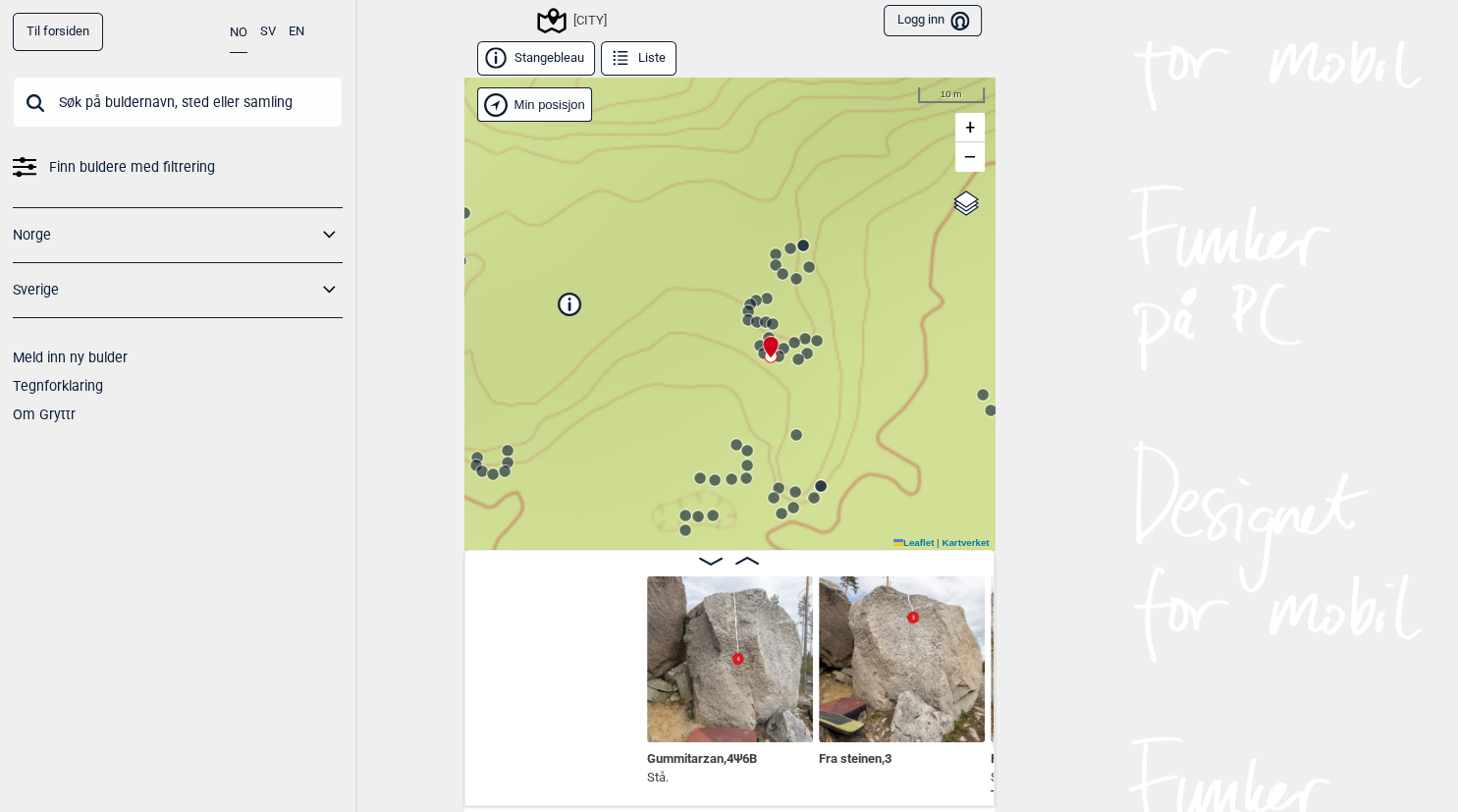 scroll, scrollTop: 0, scrollLeft: 25358, axis: horizontal 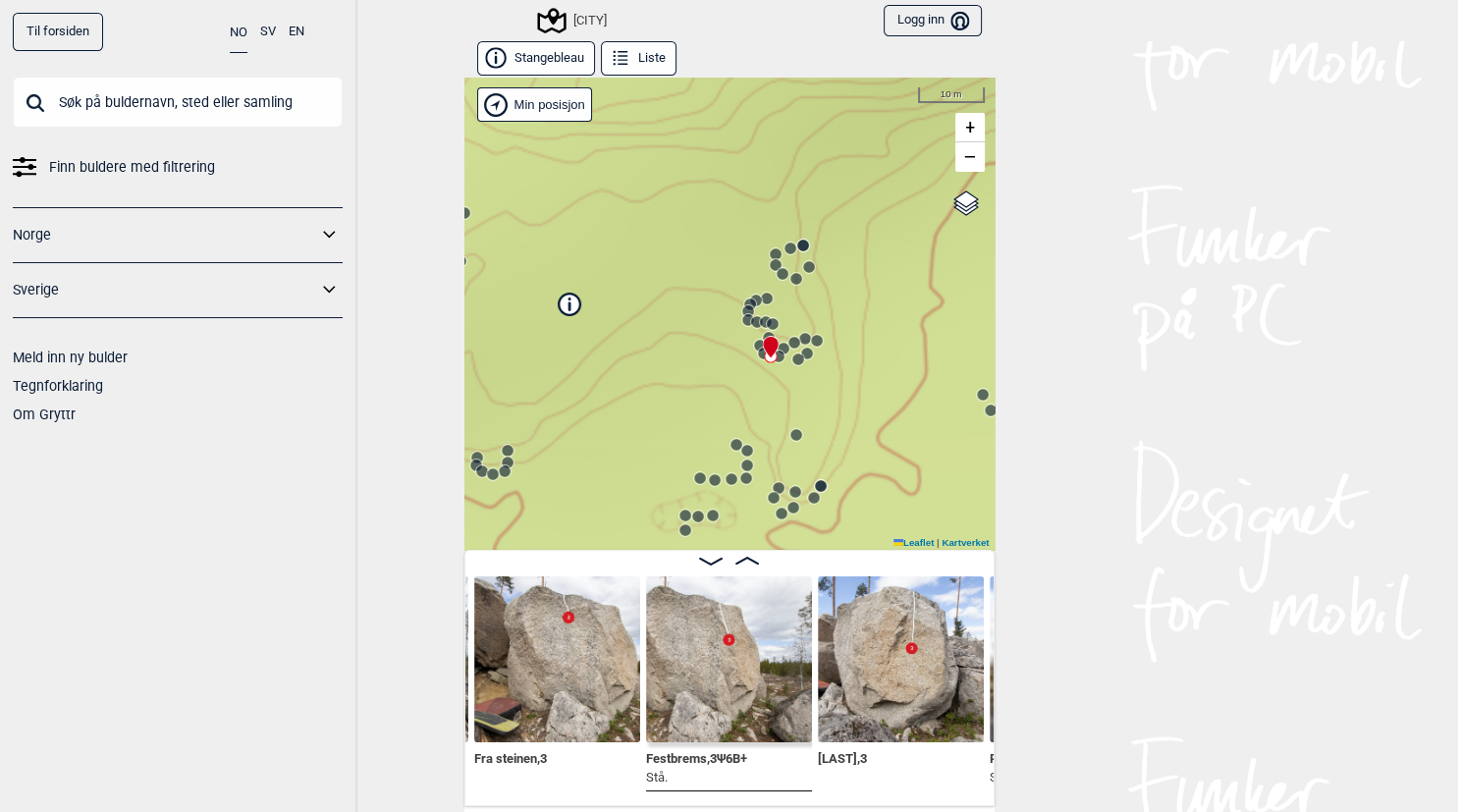 click 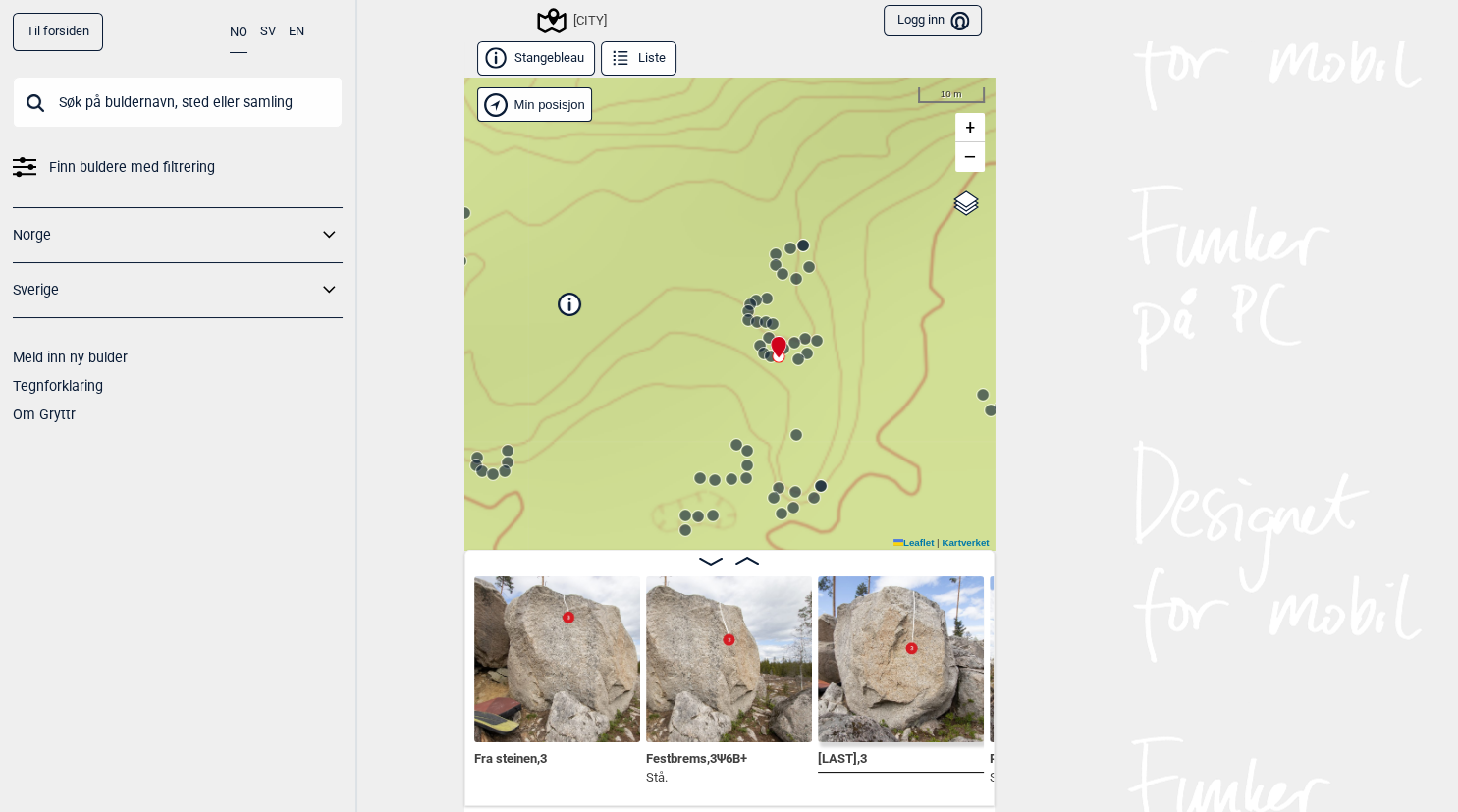 scroll, scrollTop: 0, scrollLeft: 25530, axis: horizontal 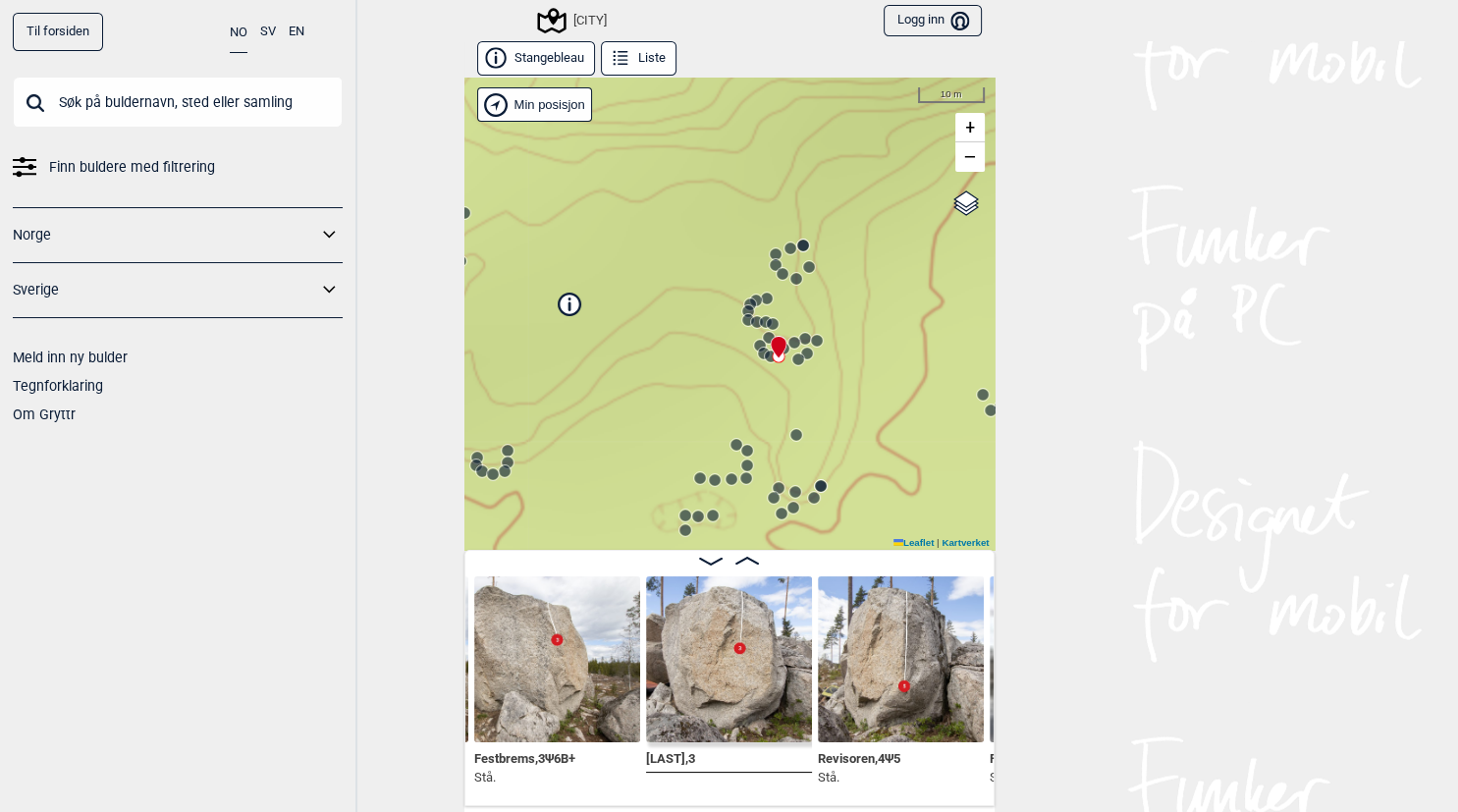 click 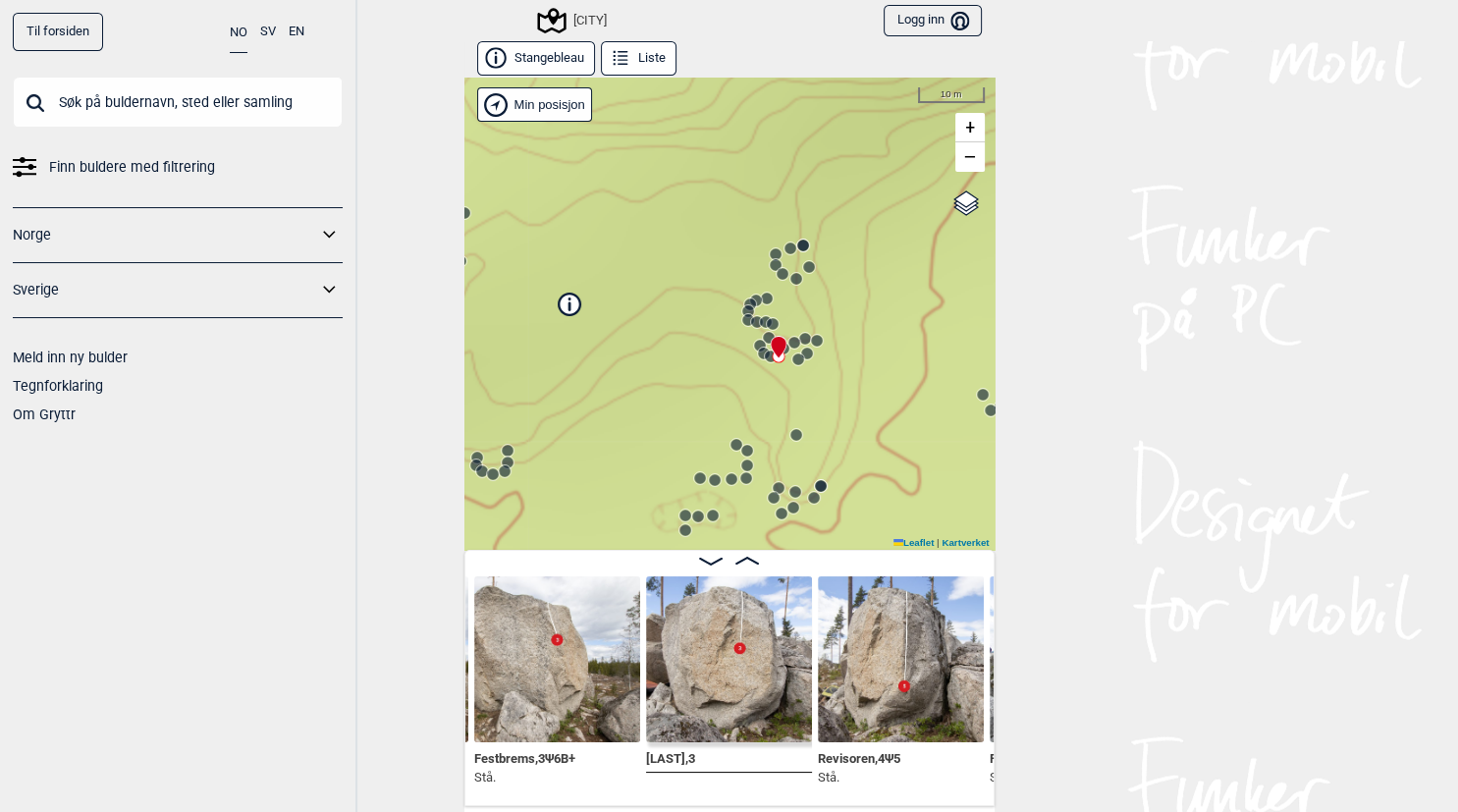click 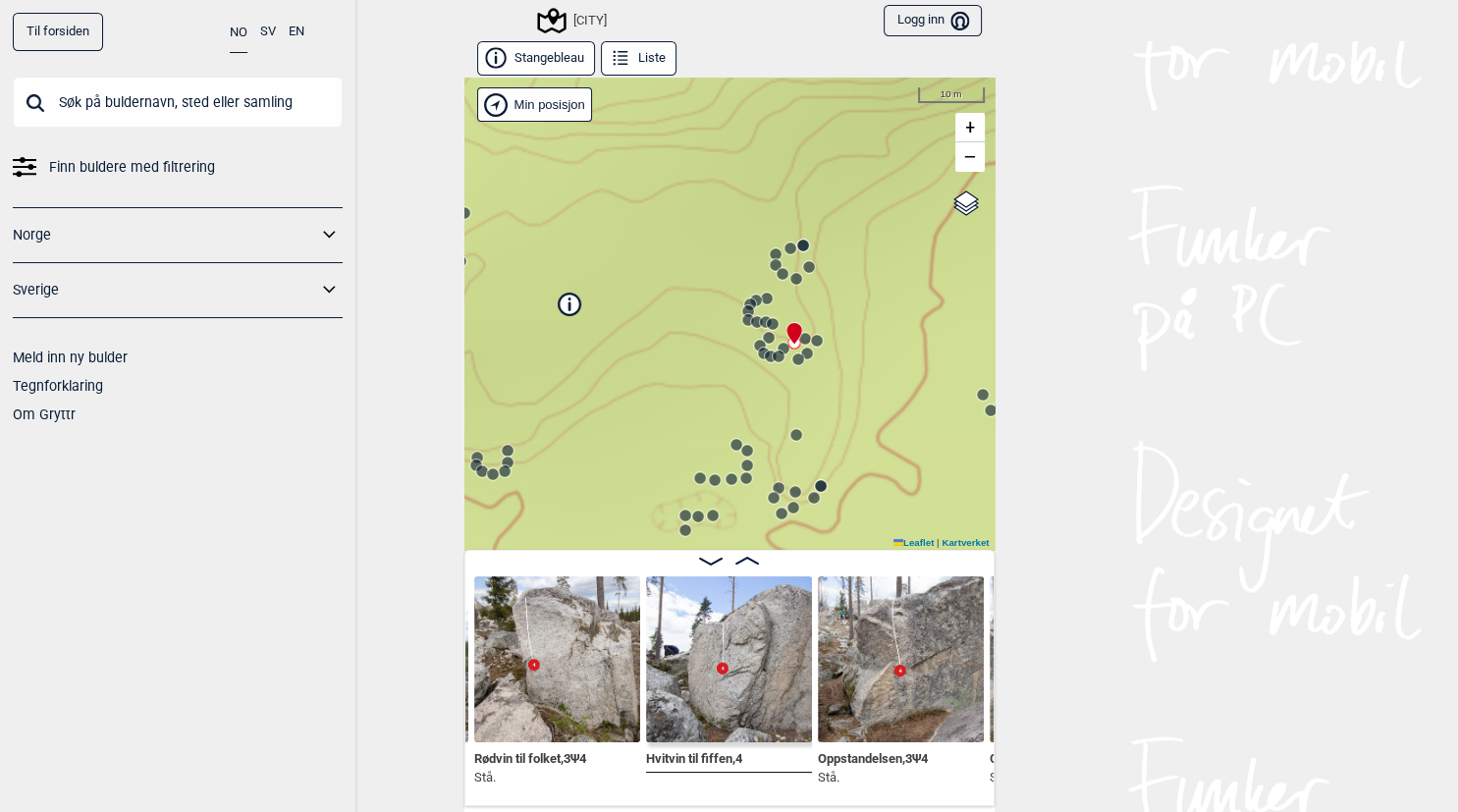 click 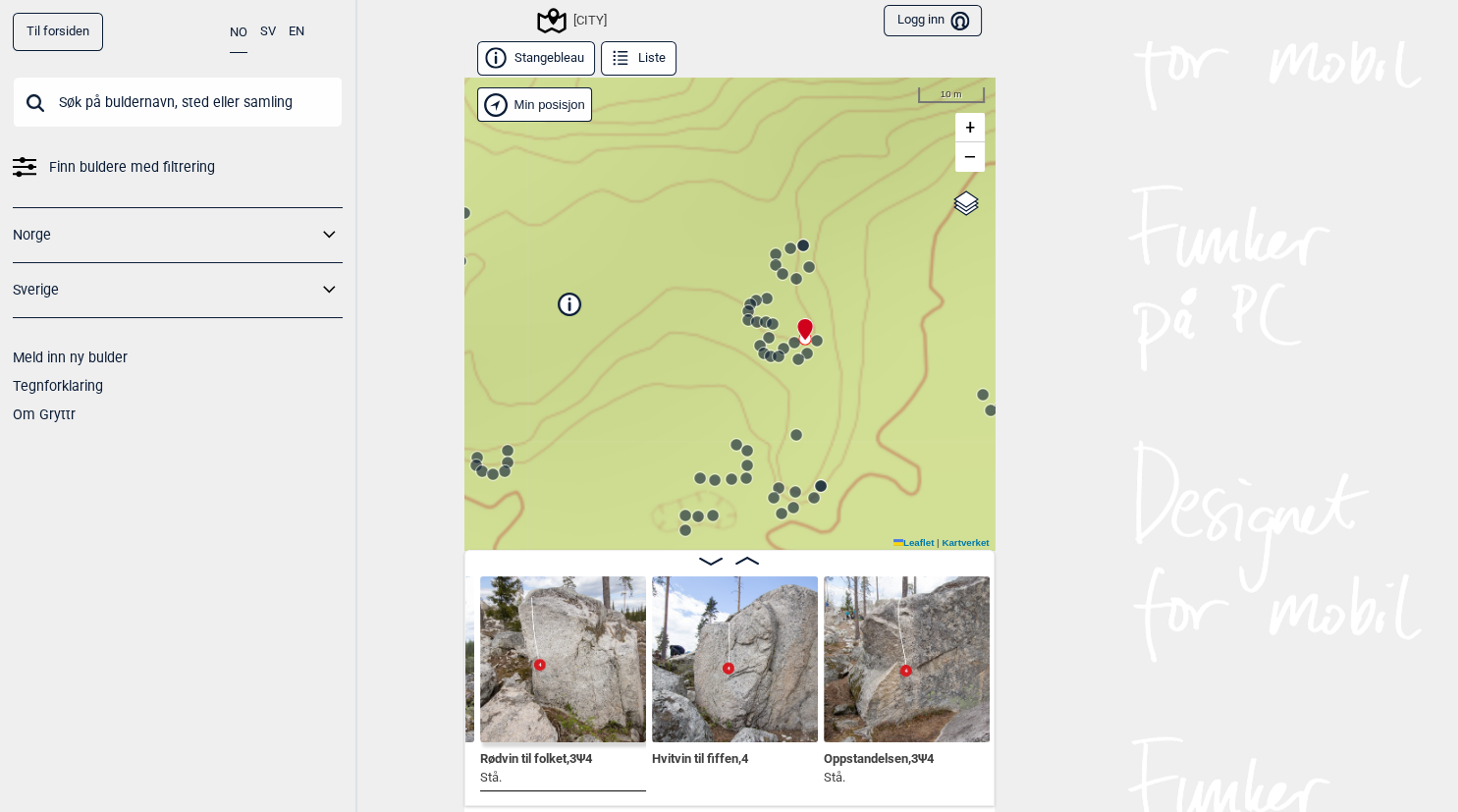 scroll, scrollTop: 0, scrollLeft: 26389, axis: horizontal 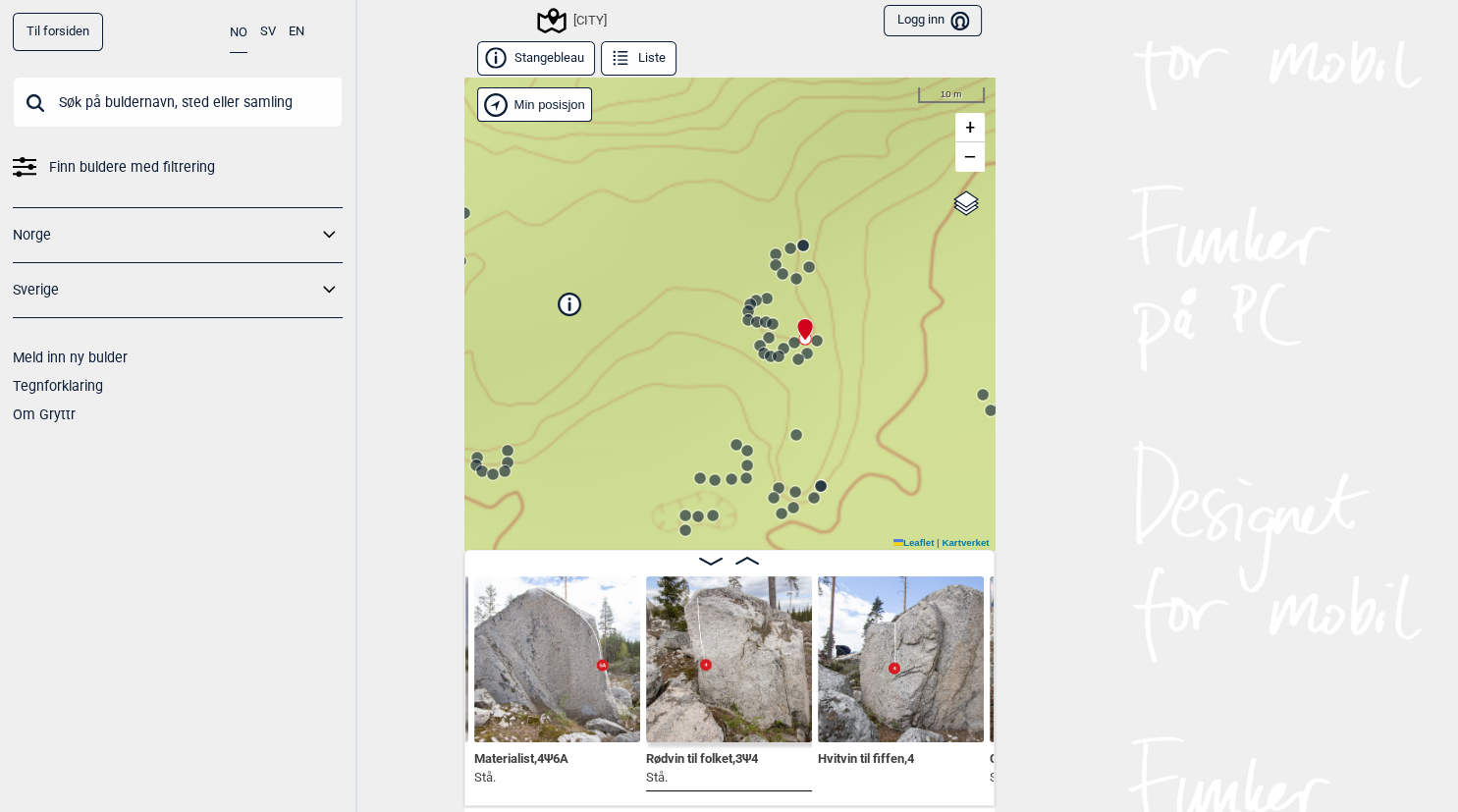 click 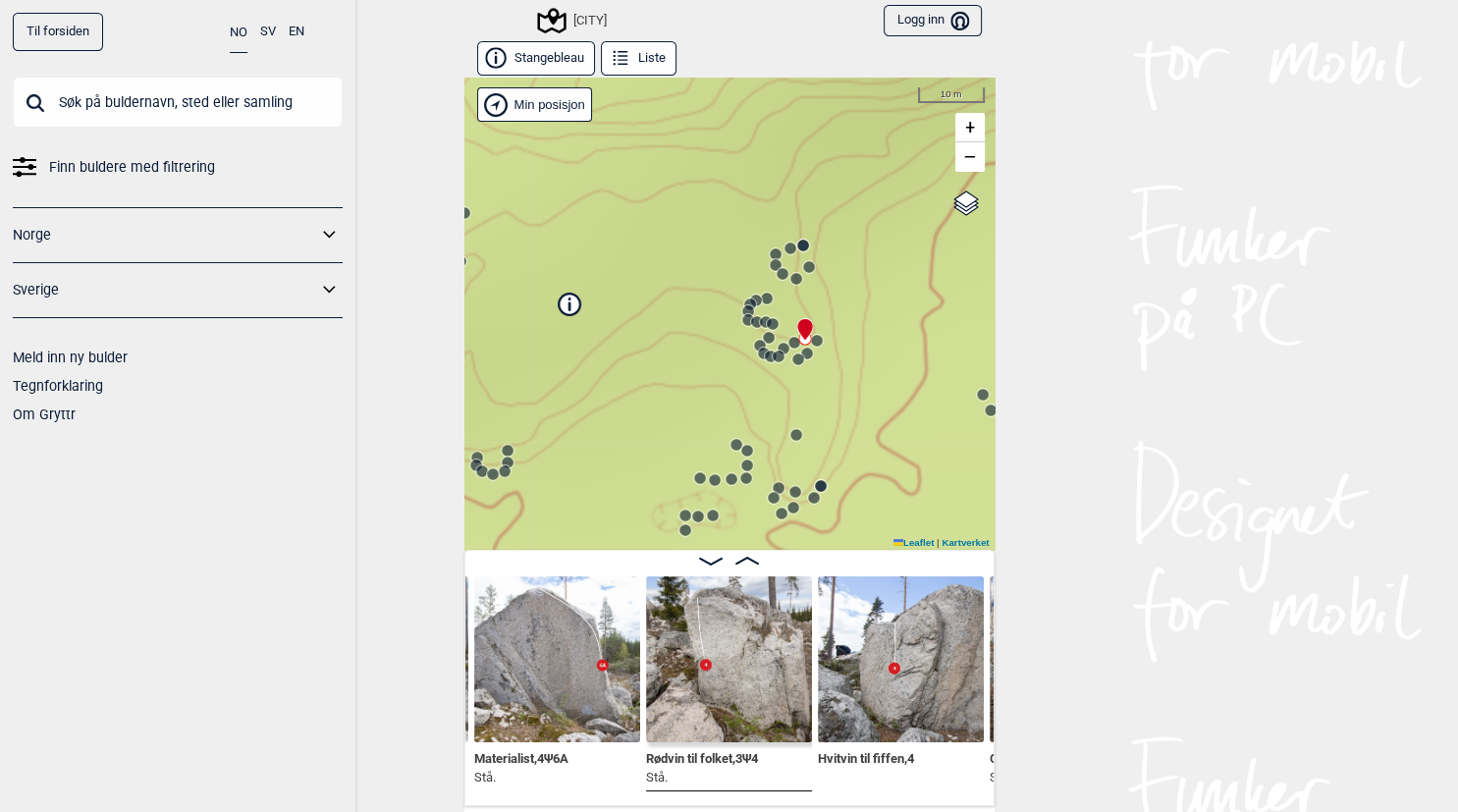 scroll, scrollTop: 0, scrollLeft: 25530, axis: horizontal 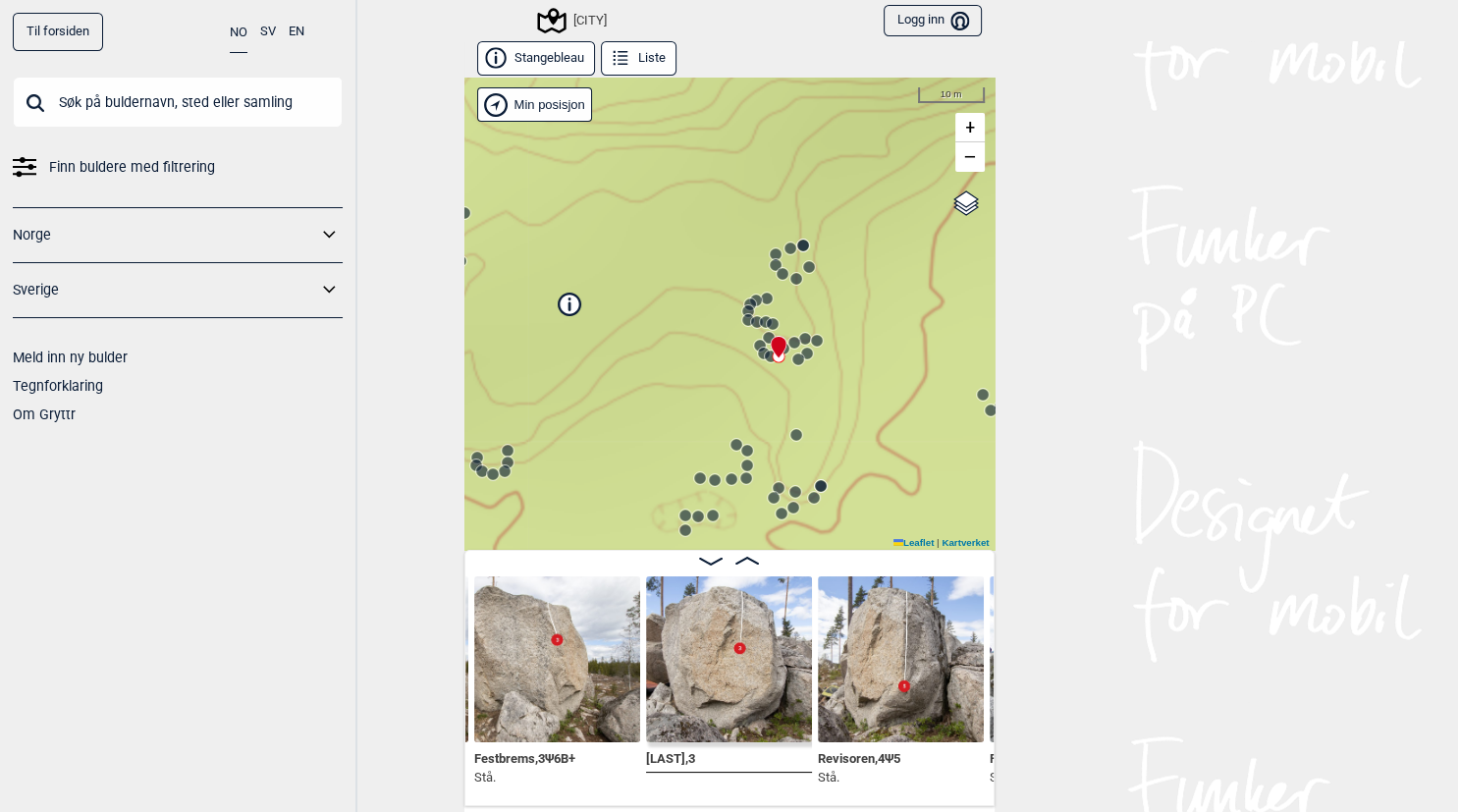 click on "[CITY]" at bounding box center (543, 701) 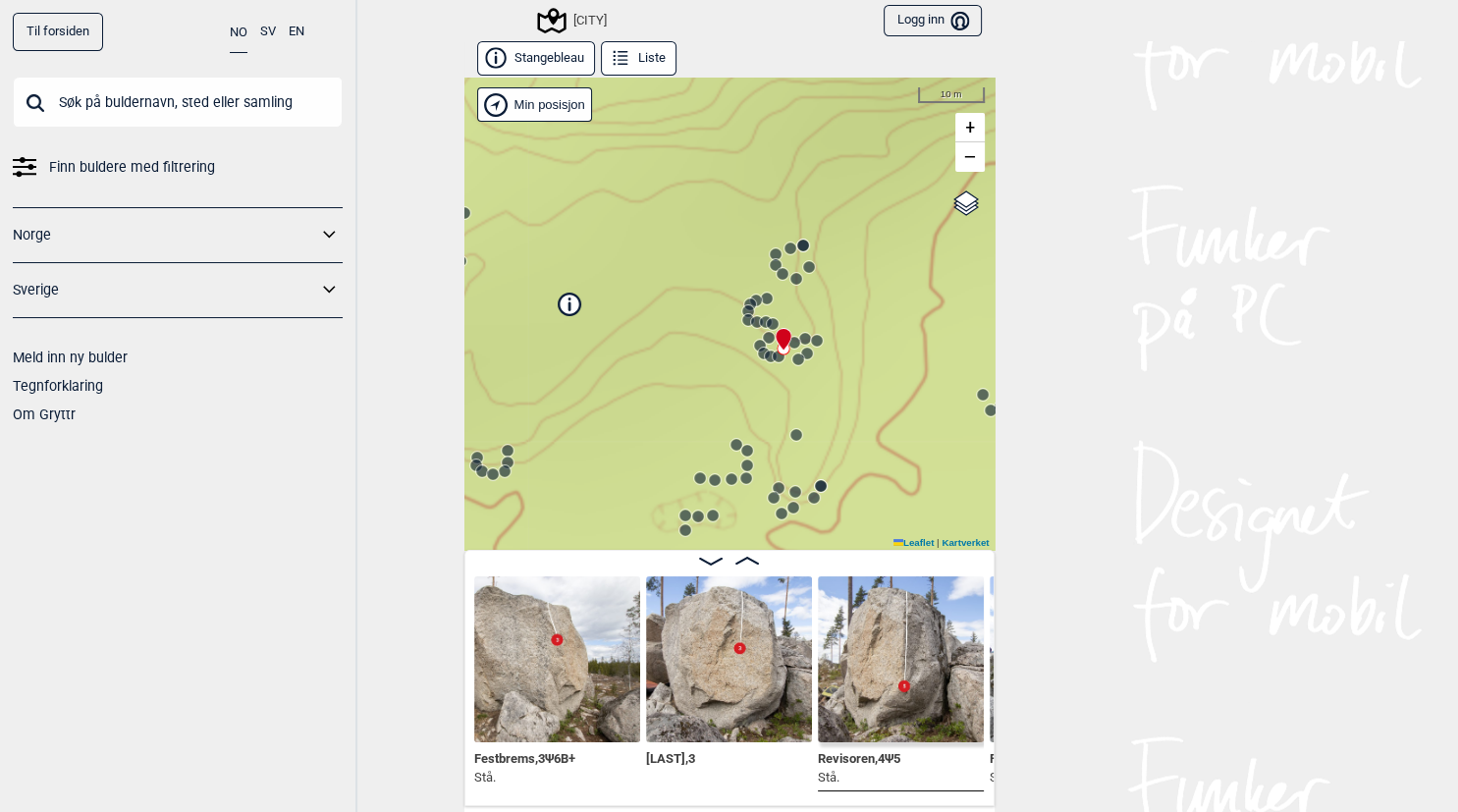 scroll, scrollTop: 0, scrollLeft: 25702, axis: horizontal 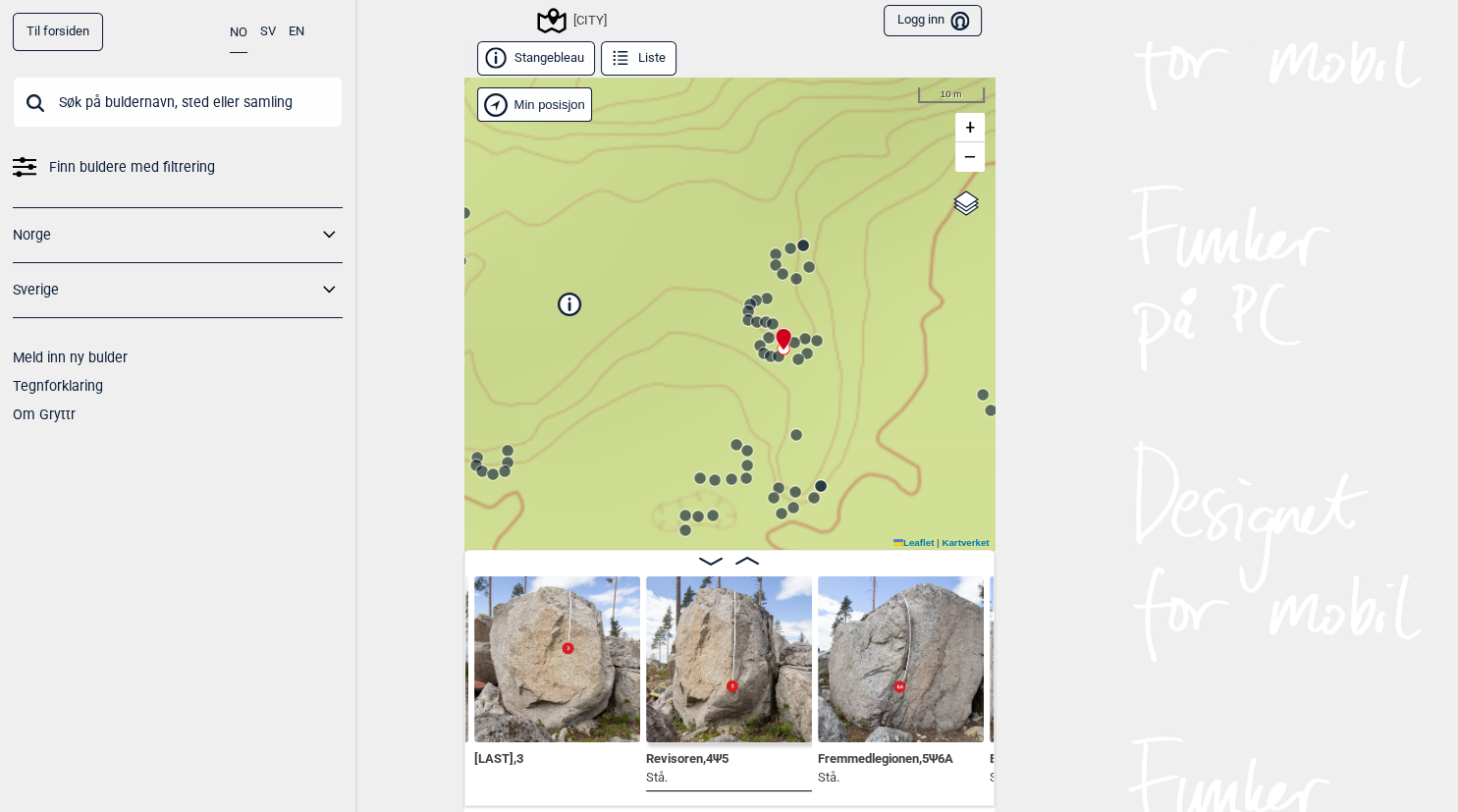 click 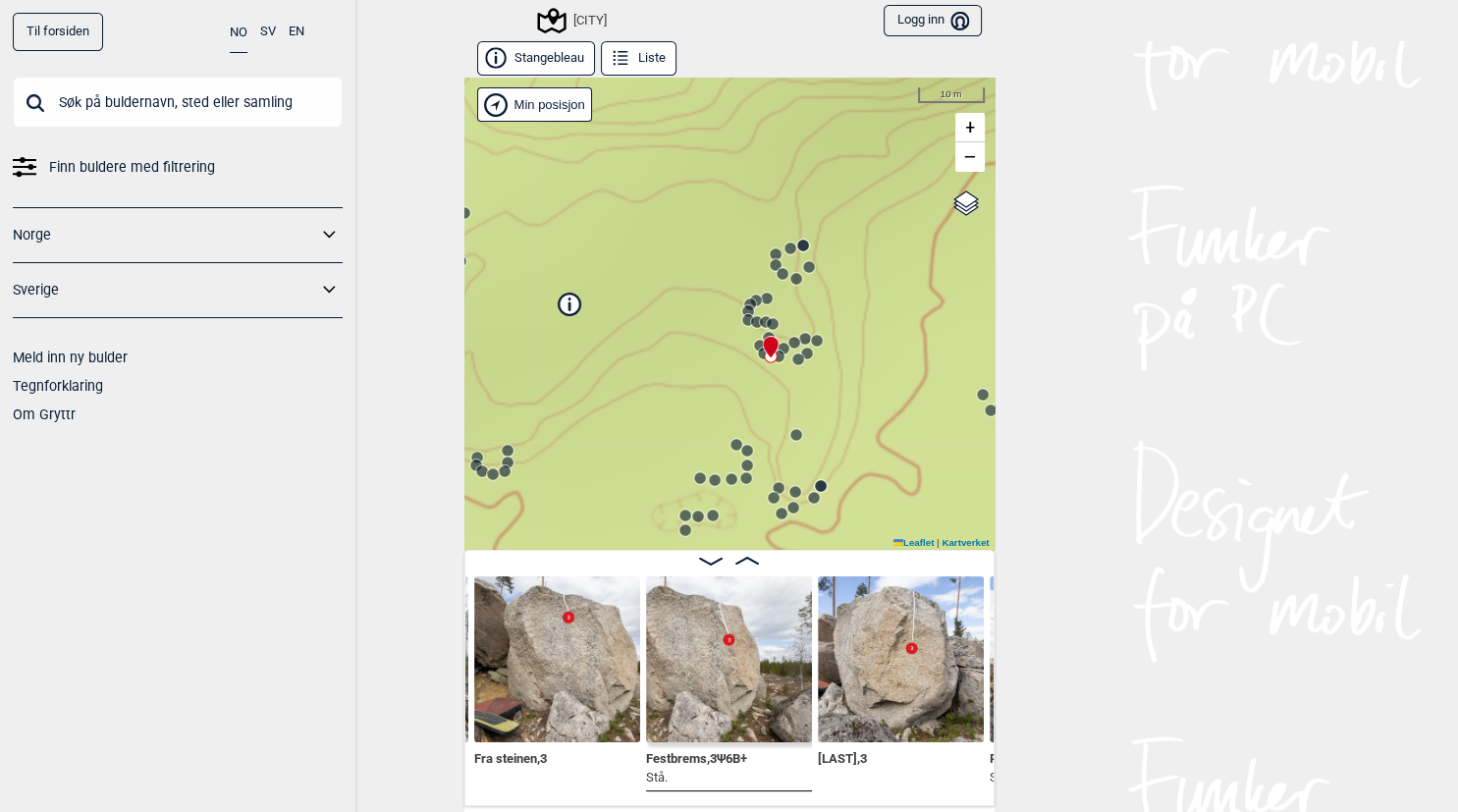 click 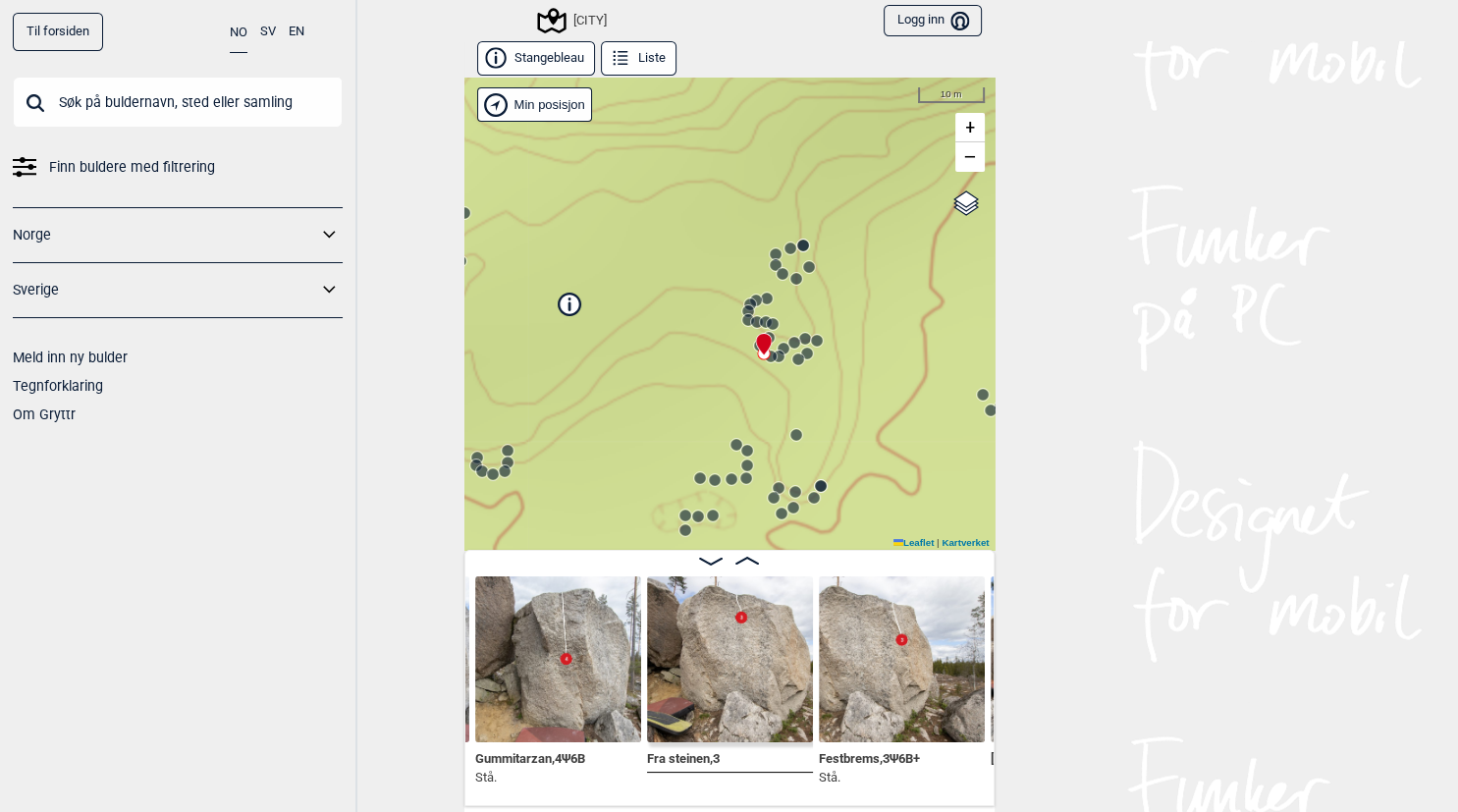 click 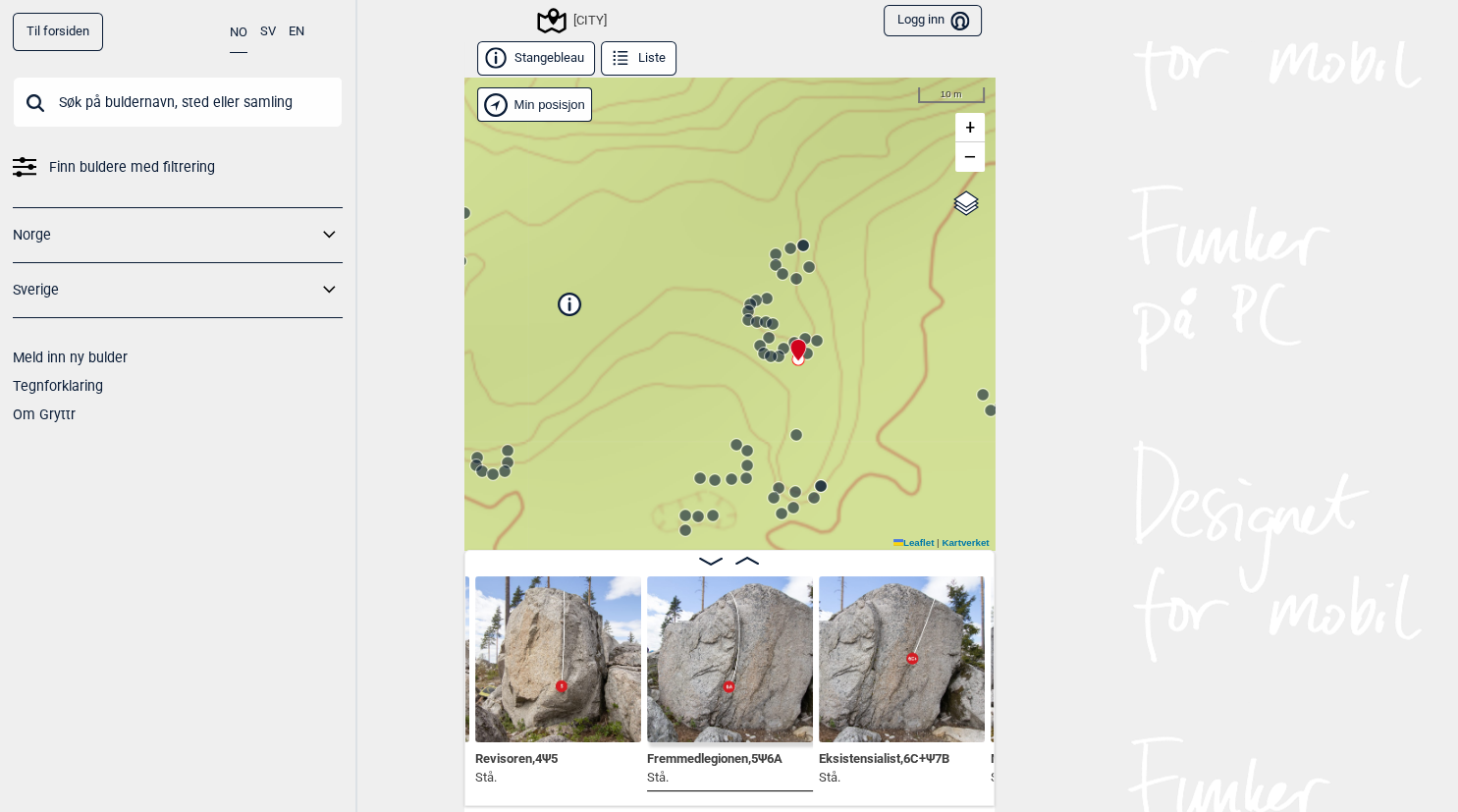 click 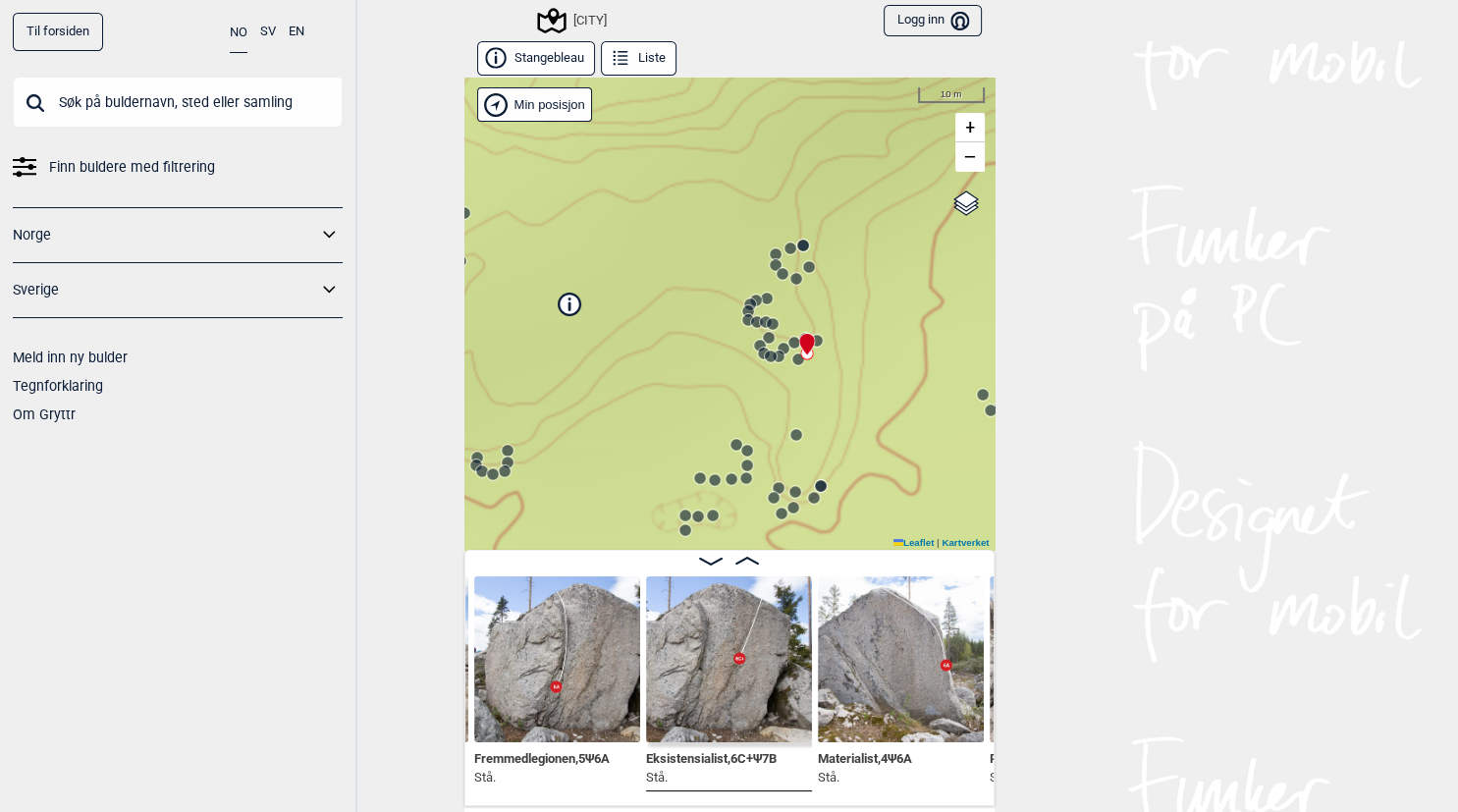 click 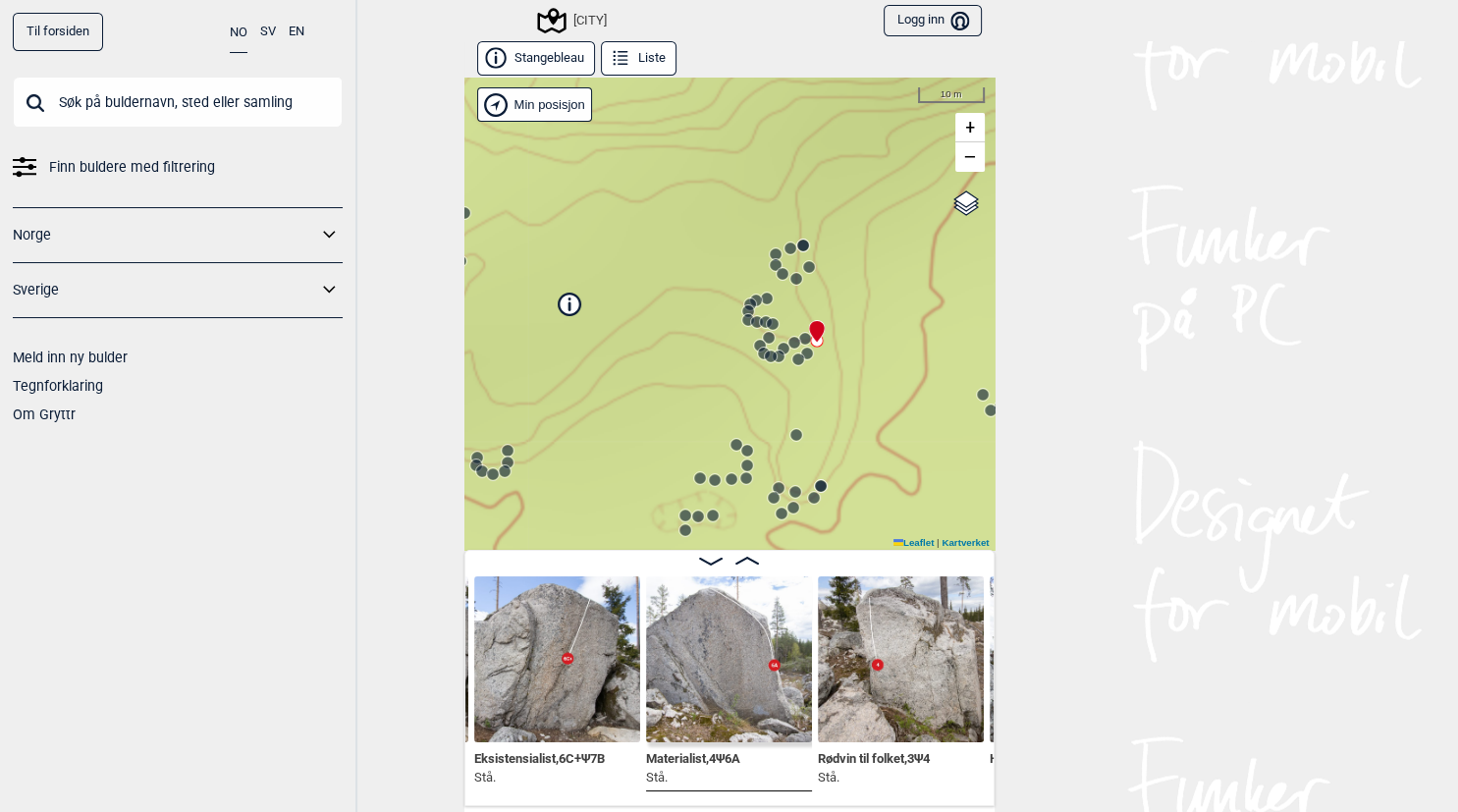 click 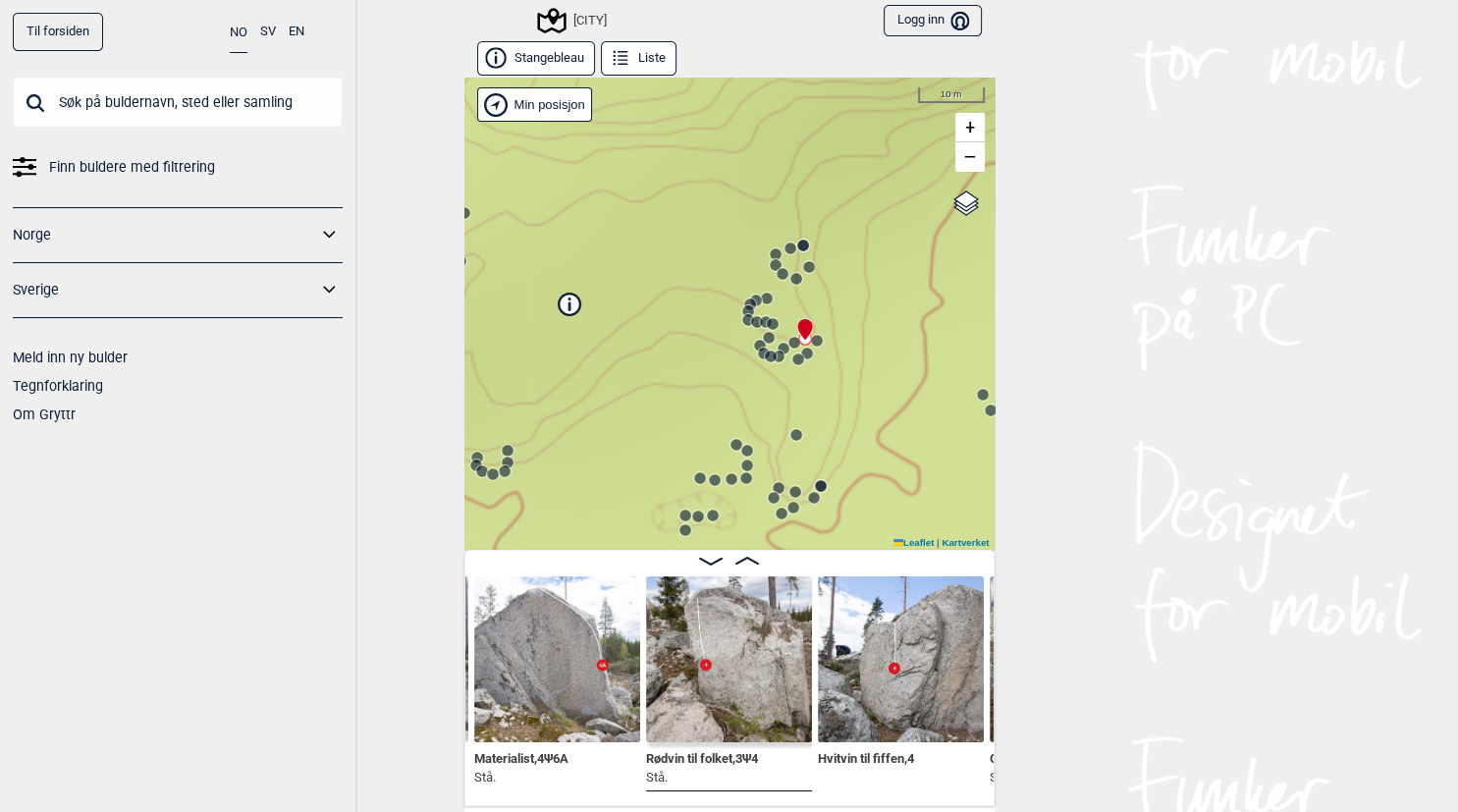 click at bounding box center [900, 659] 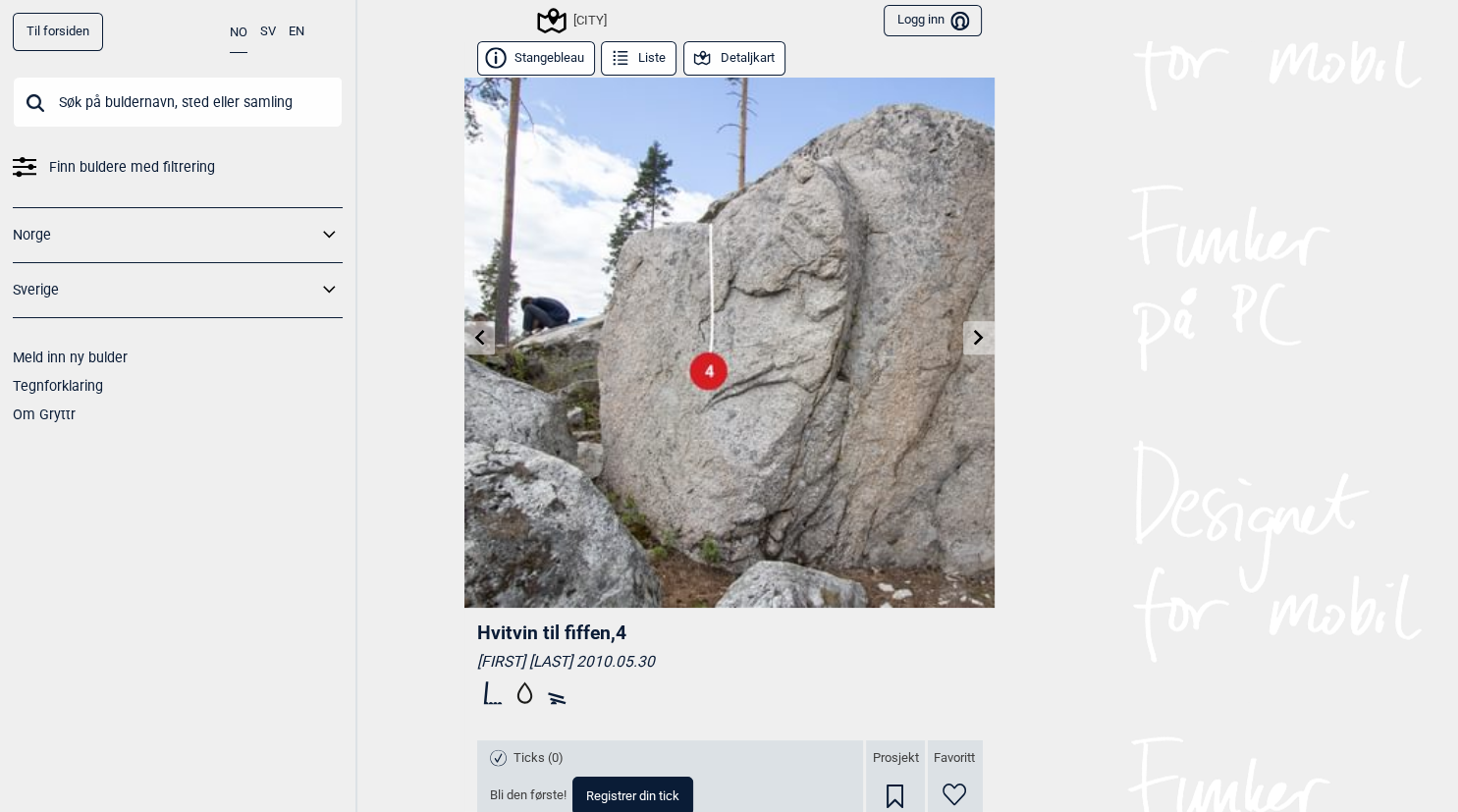 click 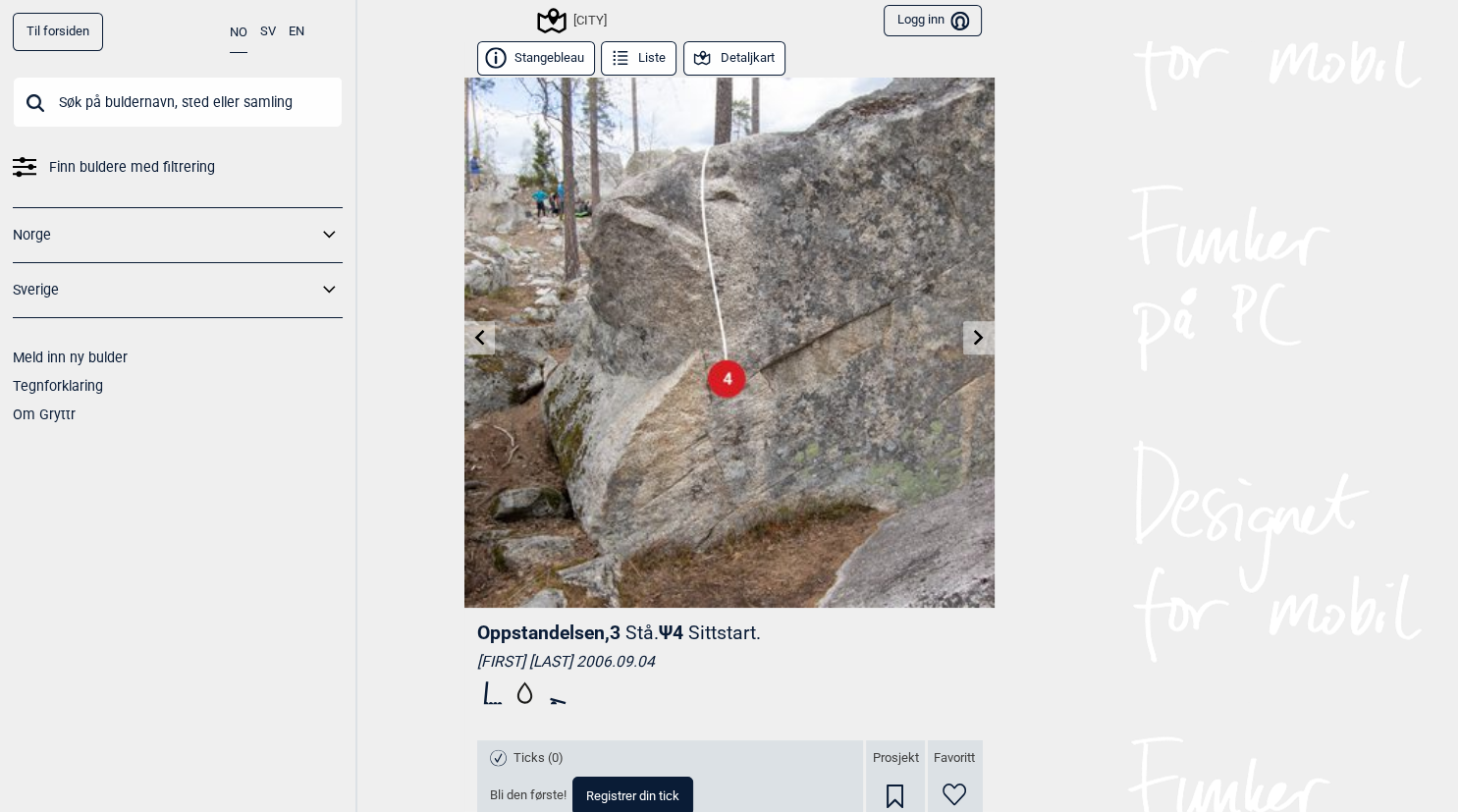 click on "Detaljkart" at bounding box center [734, 58] 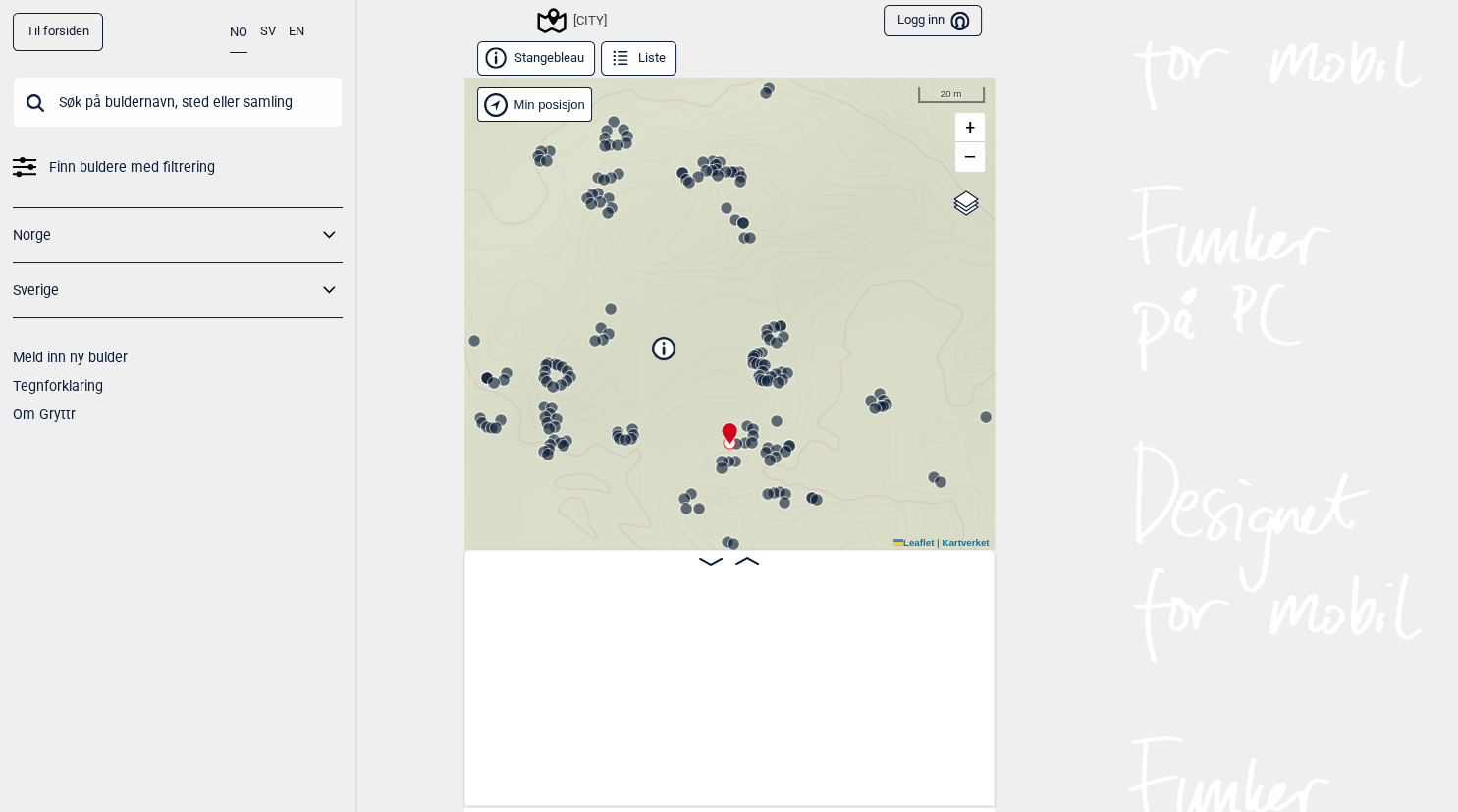 scroll, scrollTop: 0, scrollLeft: 25885, axis: horizontal 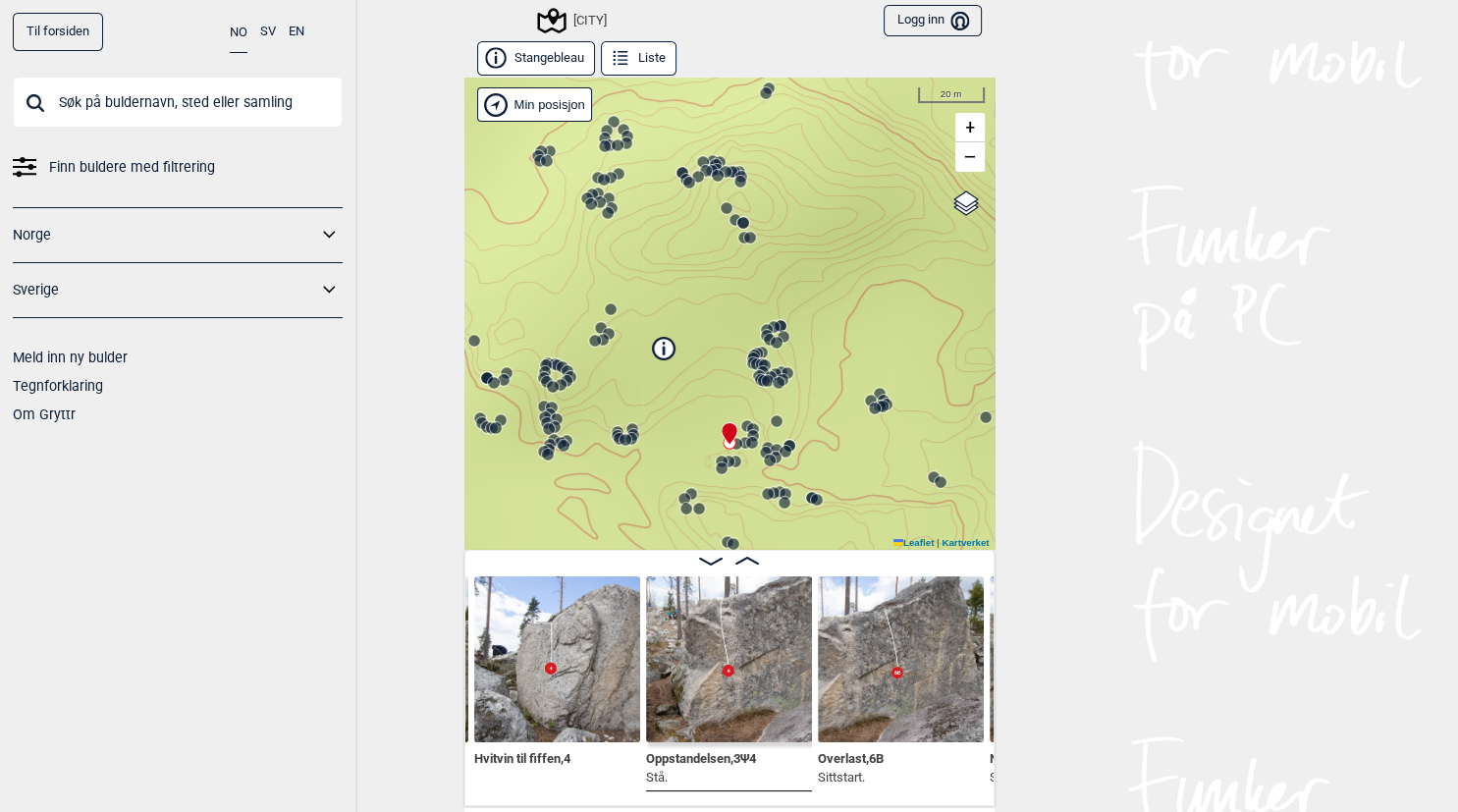 click on "Til forsiden NO SV EN Finn buldere med filtrering Norge Sverige Meld inn ny bulder Tegnforklaring Om Gryttr   Kolomoen Logg inn Bruker Stangebleau   Liste
Kolomoen" at bounding box center (729, 406) 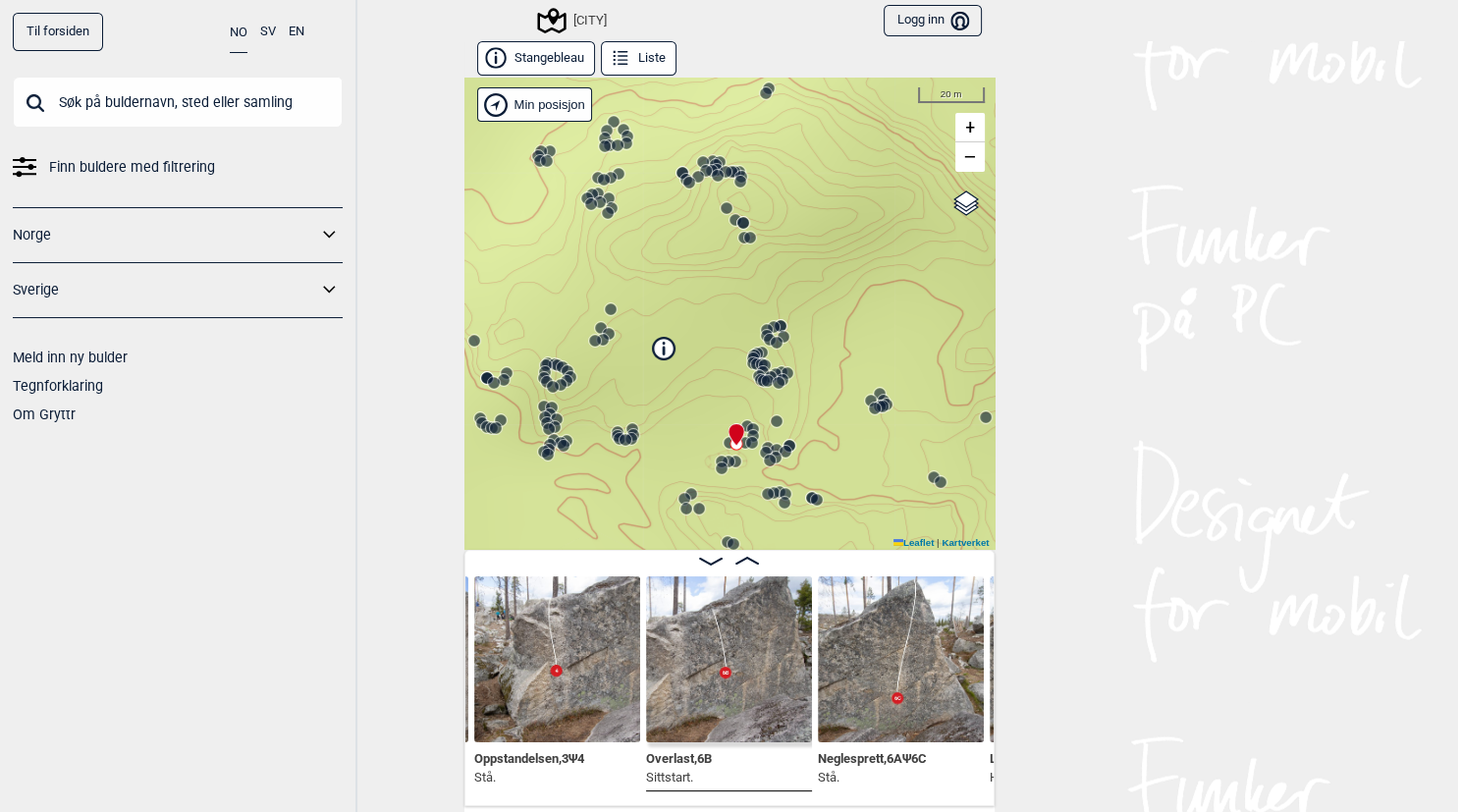 click 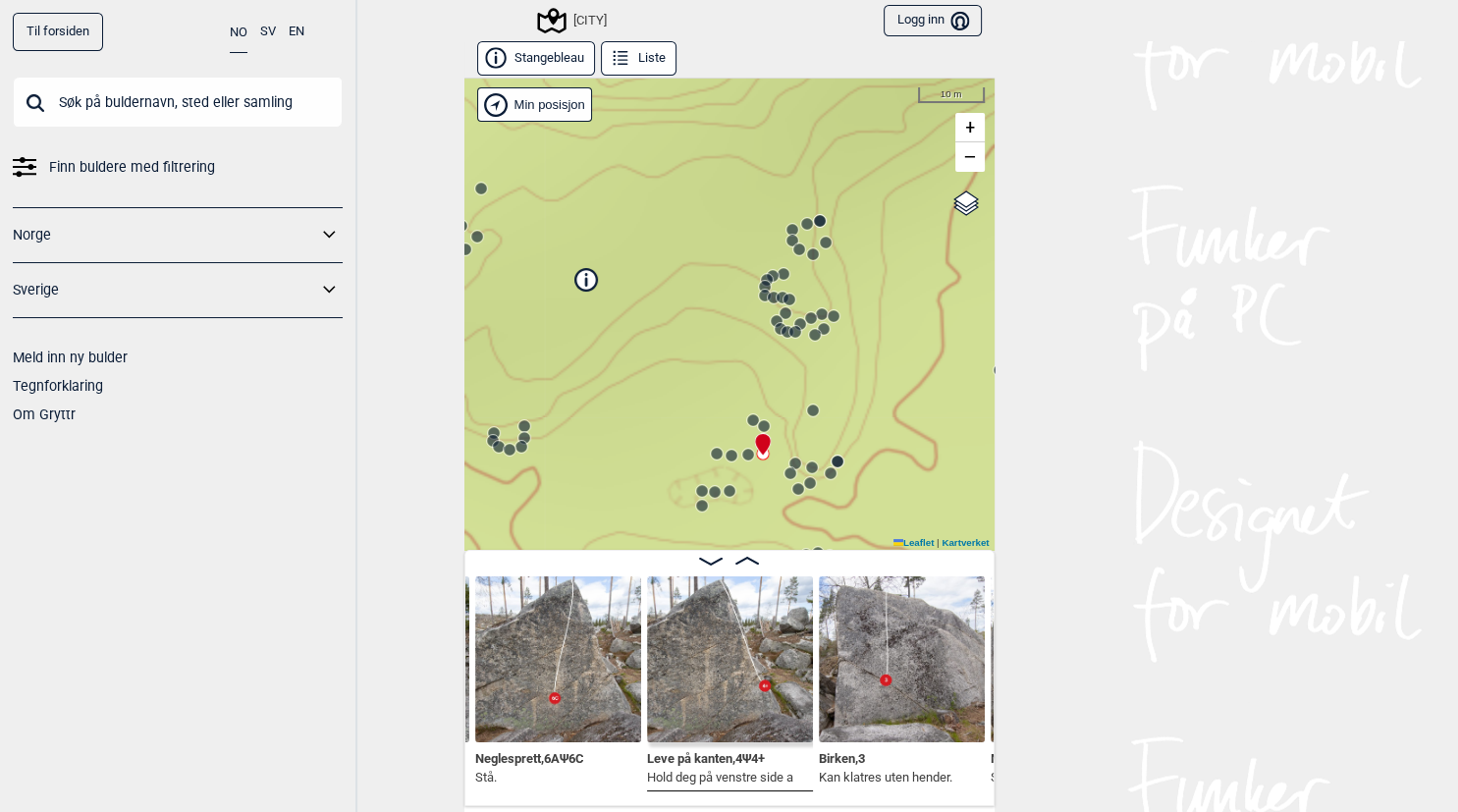 click on "[CITY]" at bounding box center [729, 313] 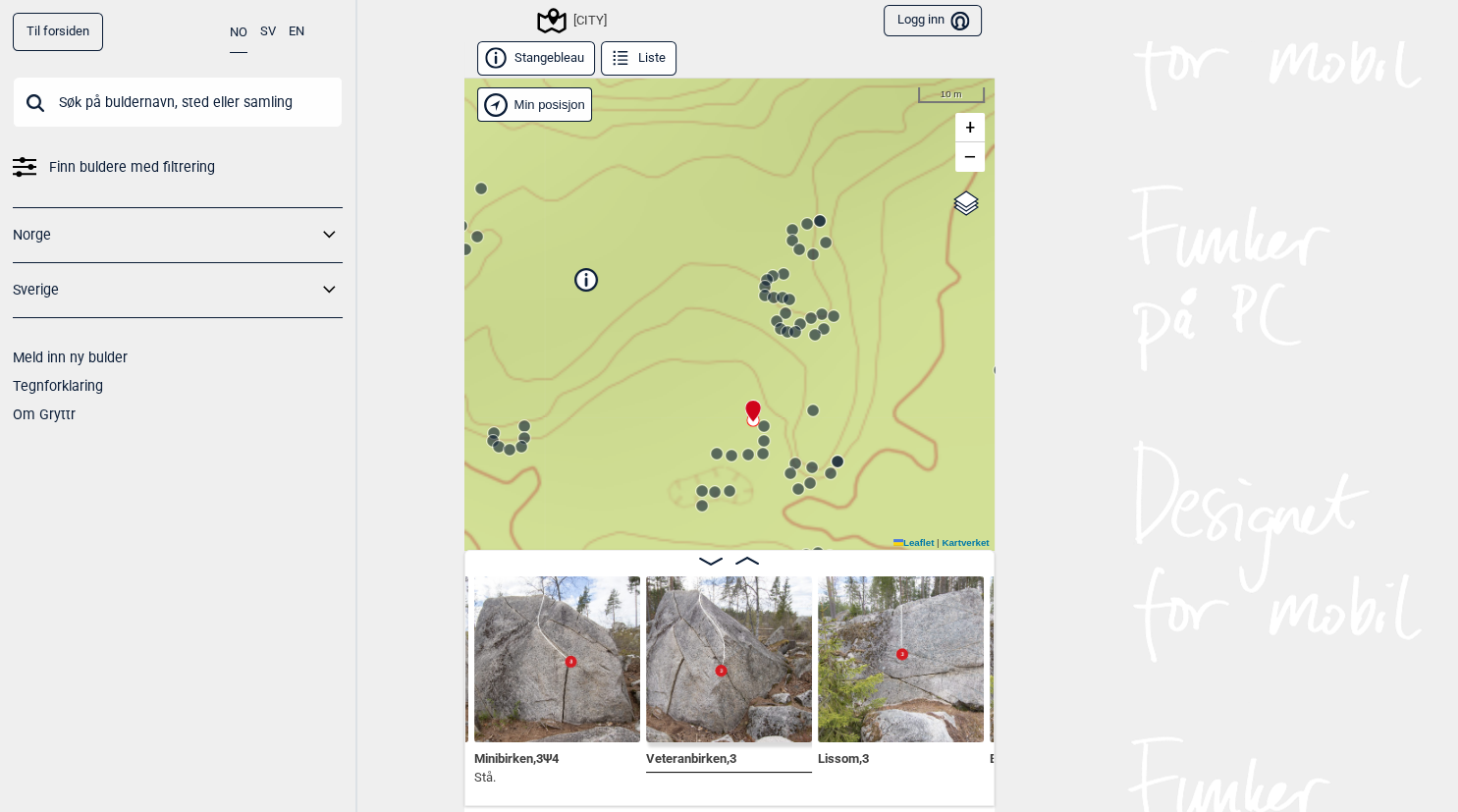 click 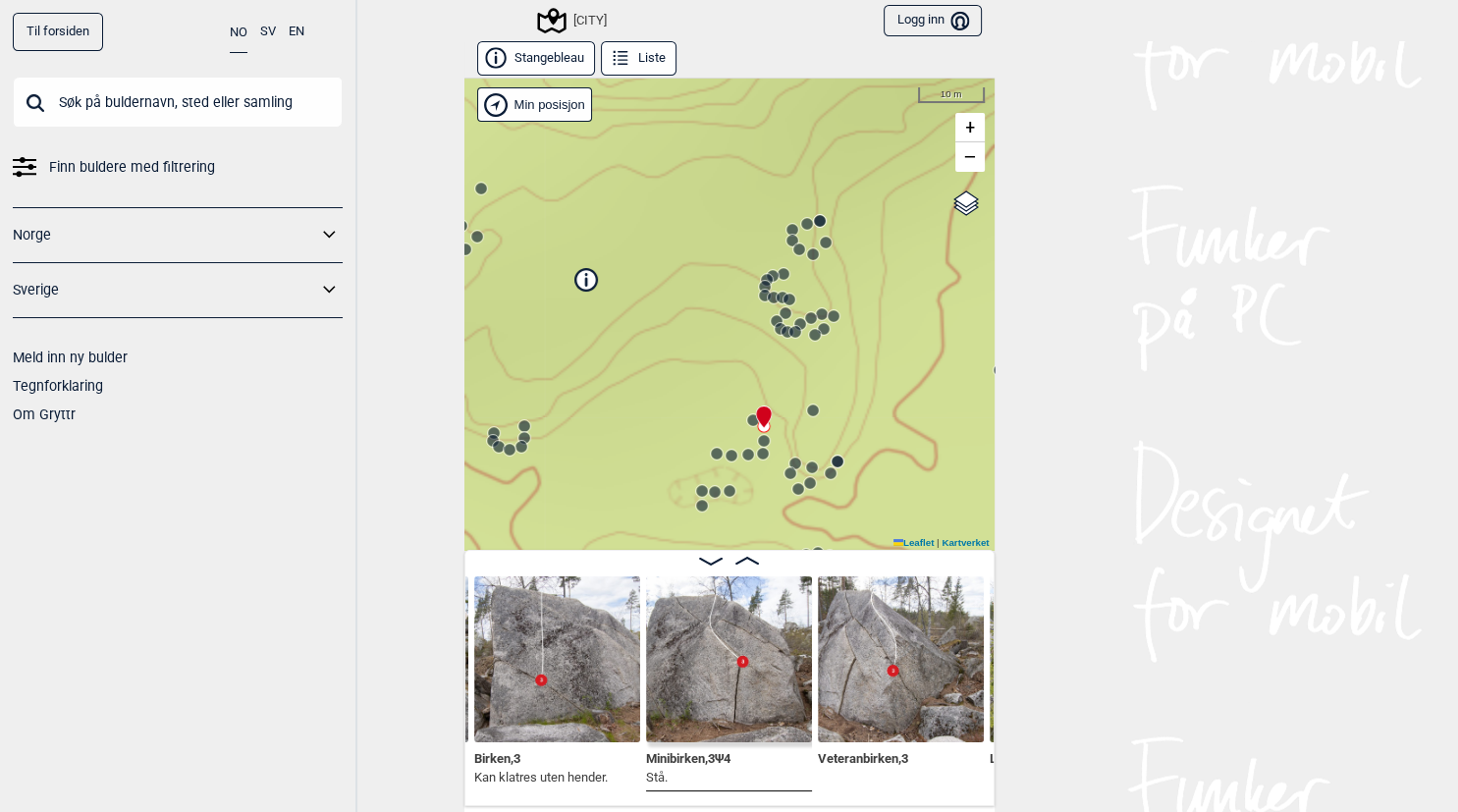click 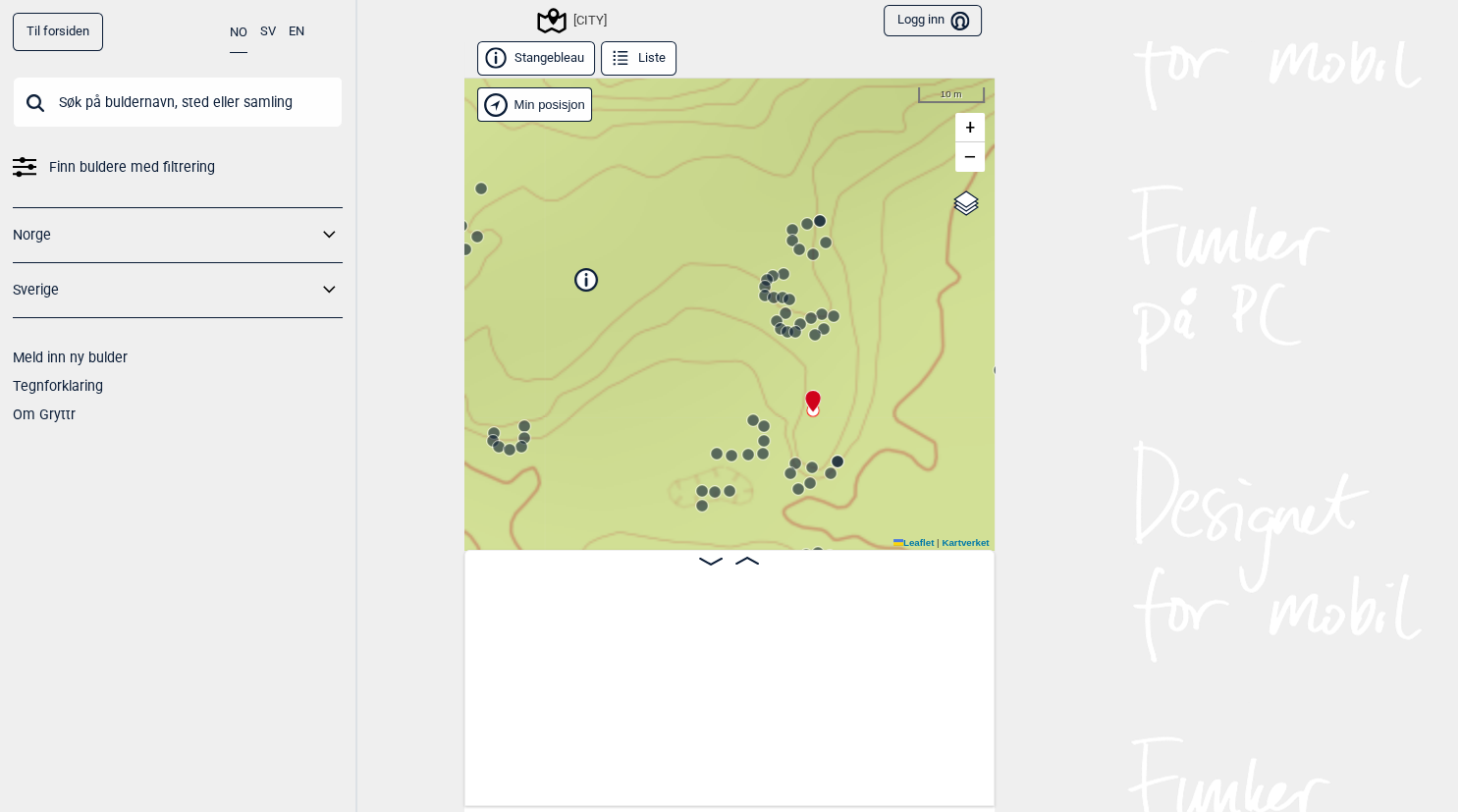 scroll, scrollTop: 0, scrollLeft: 27774, axis: horizontal 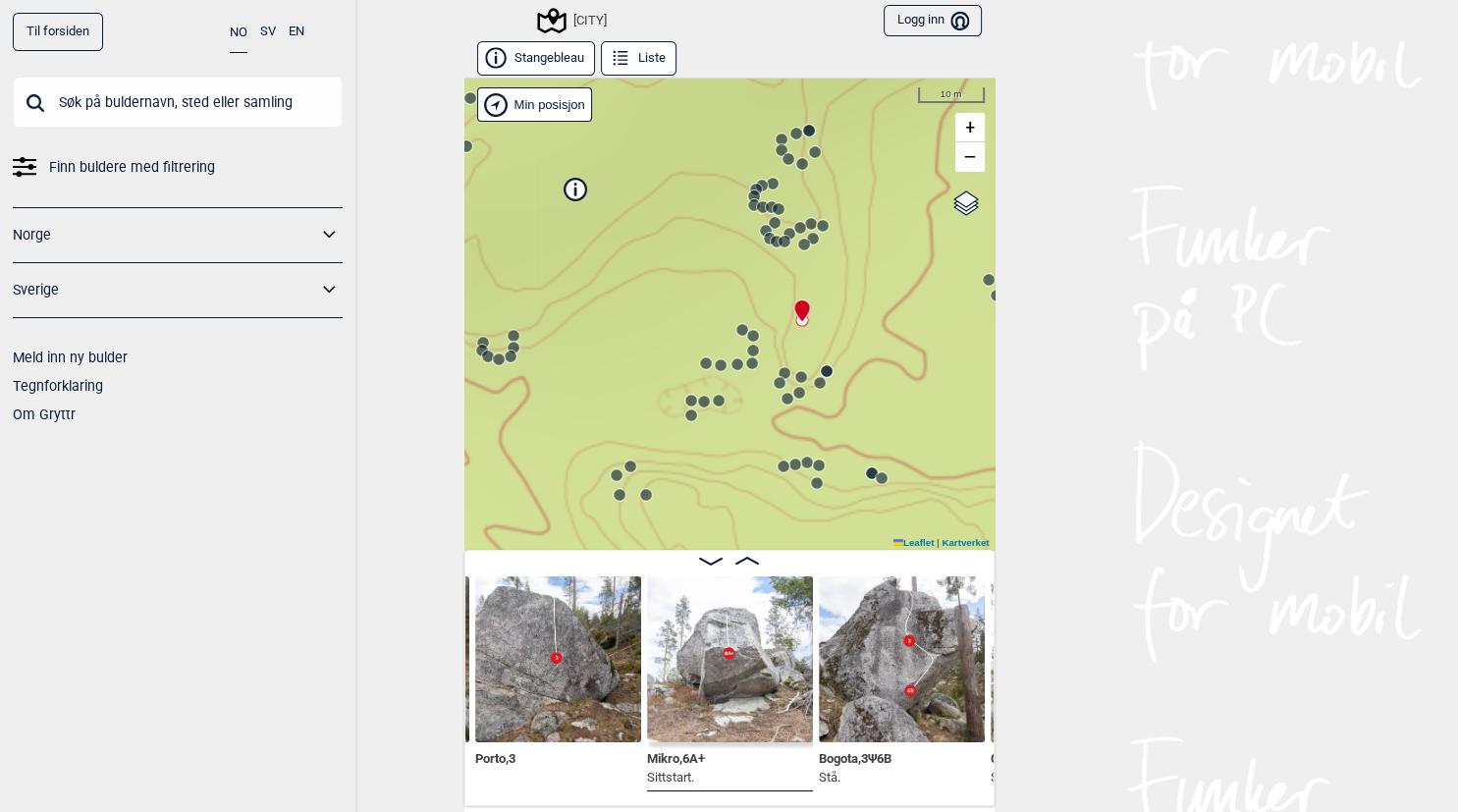 drag, startPoint x: 841, startPoint y: 442, endPoint x: 842, endPoint y: 298, distance: 144.0035 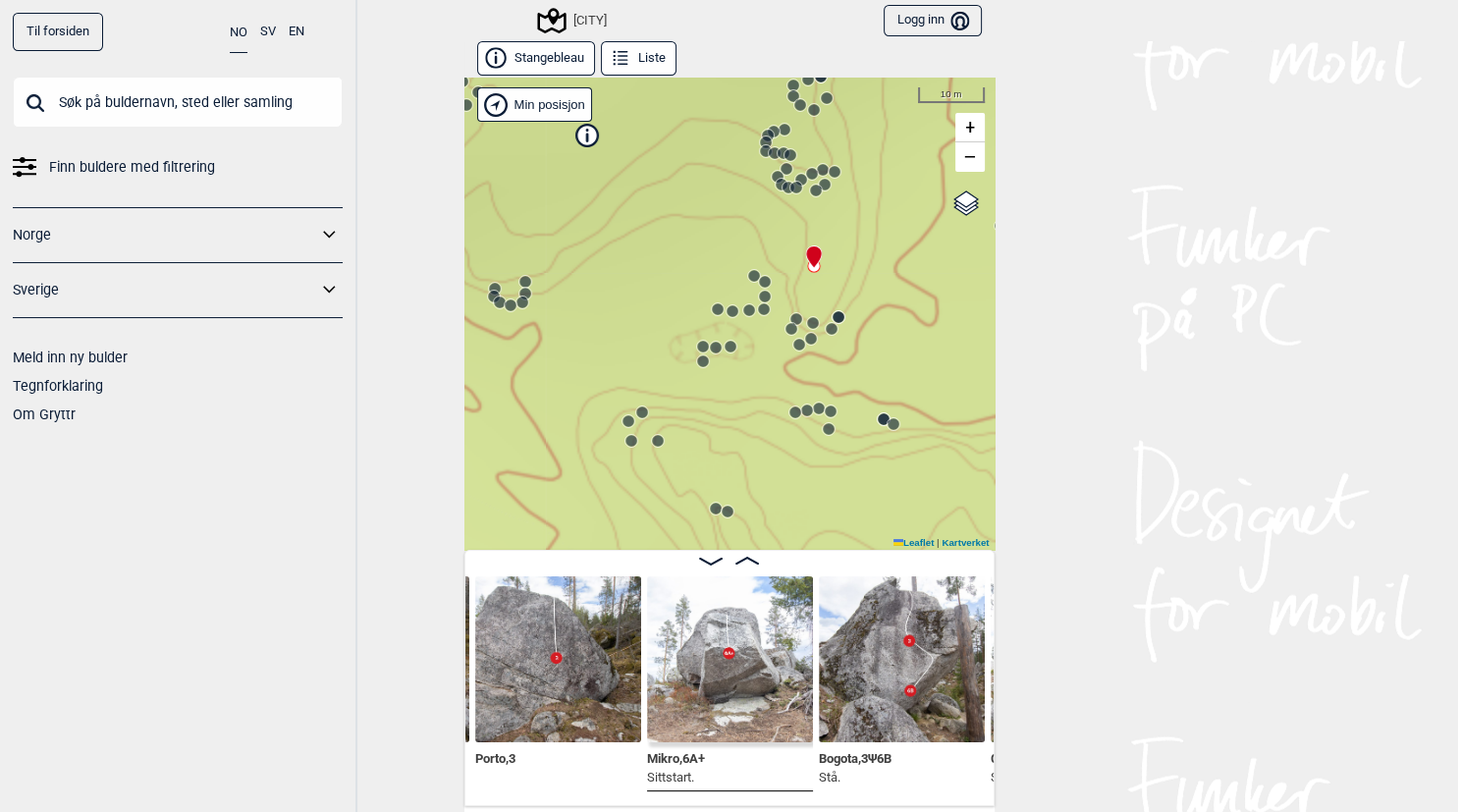 click 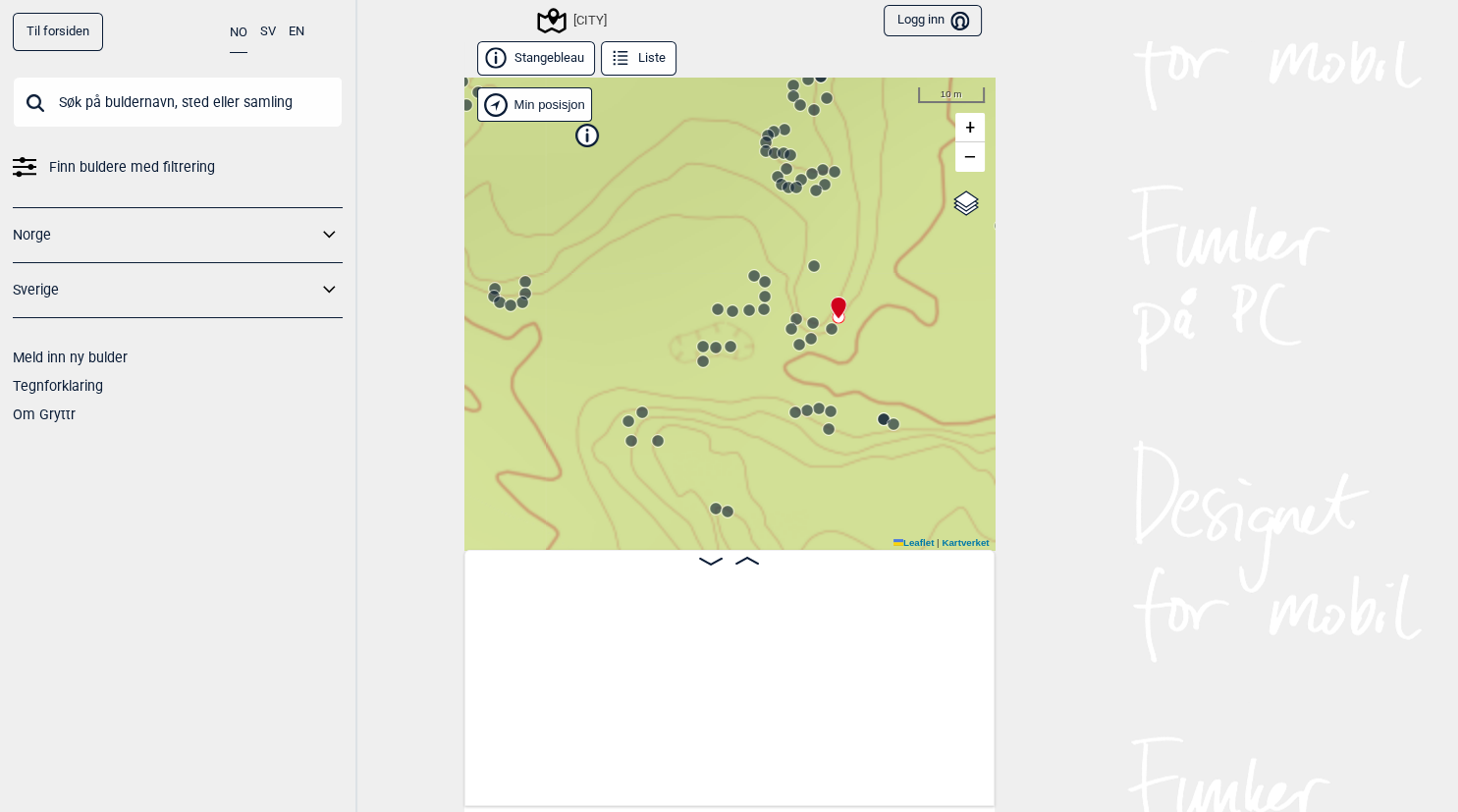 scroll, scrollTop: 0, scrollLeft: 29132, axis: horizontal 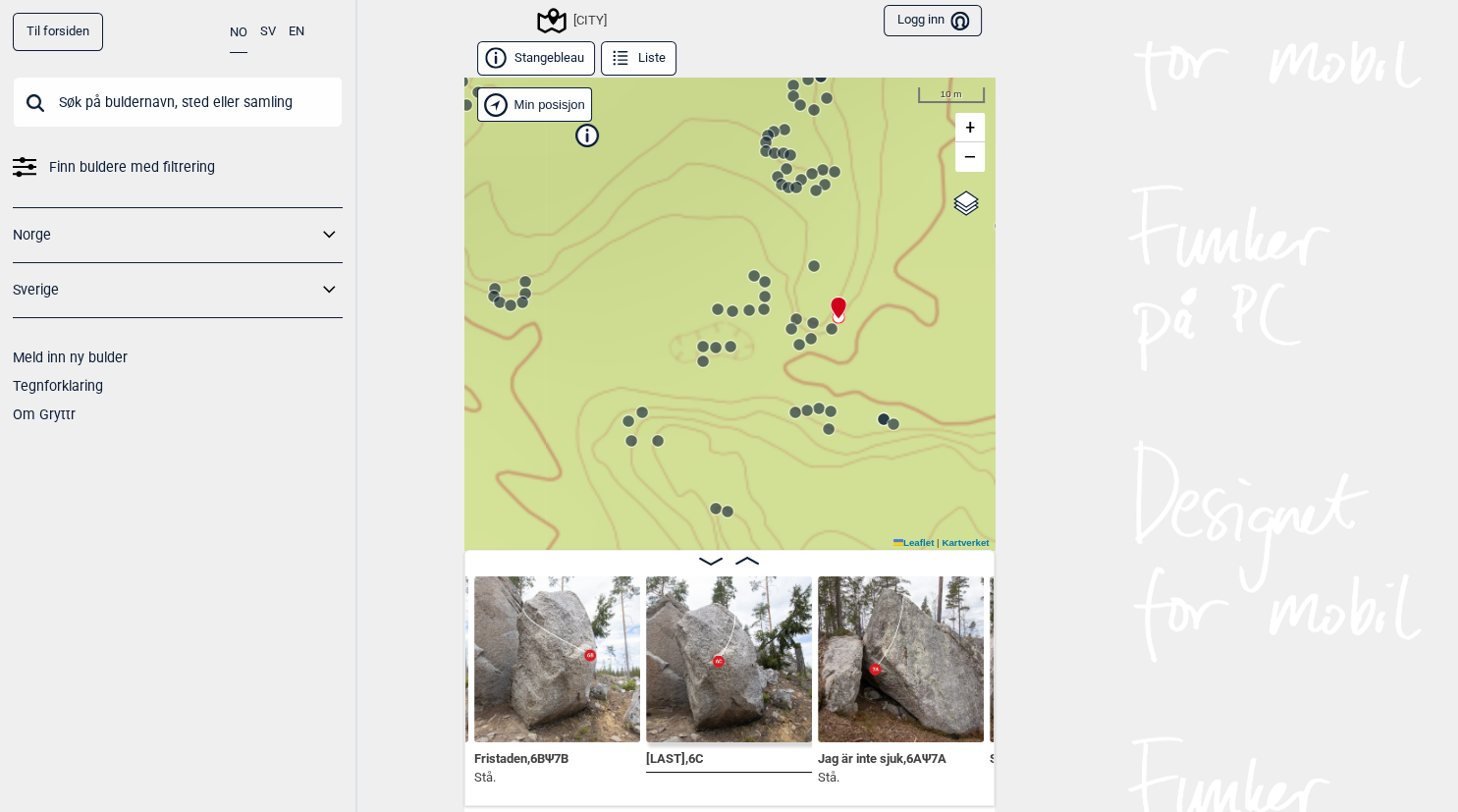 click 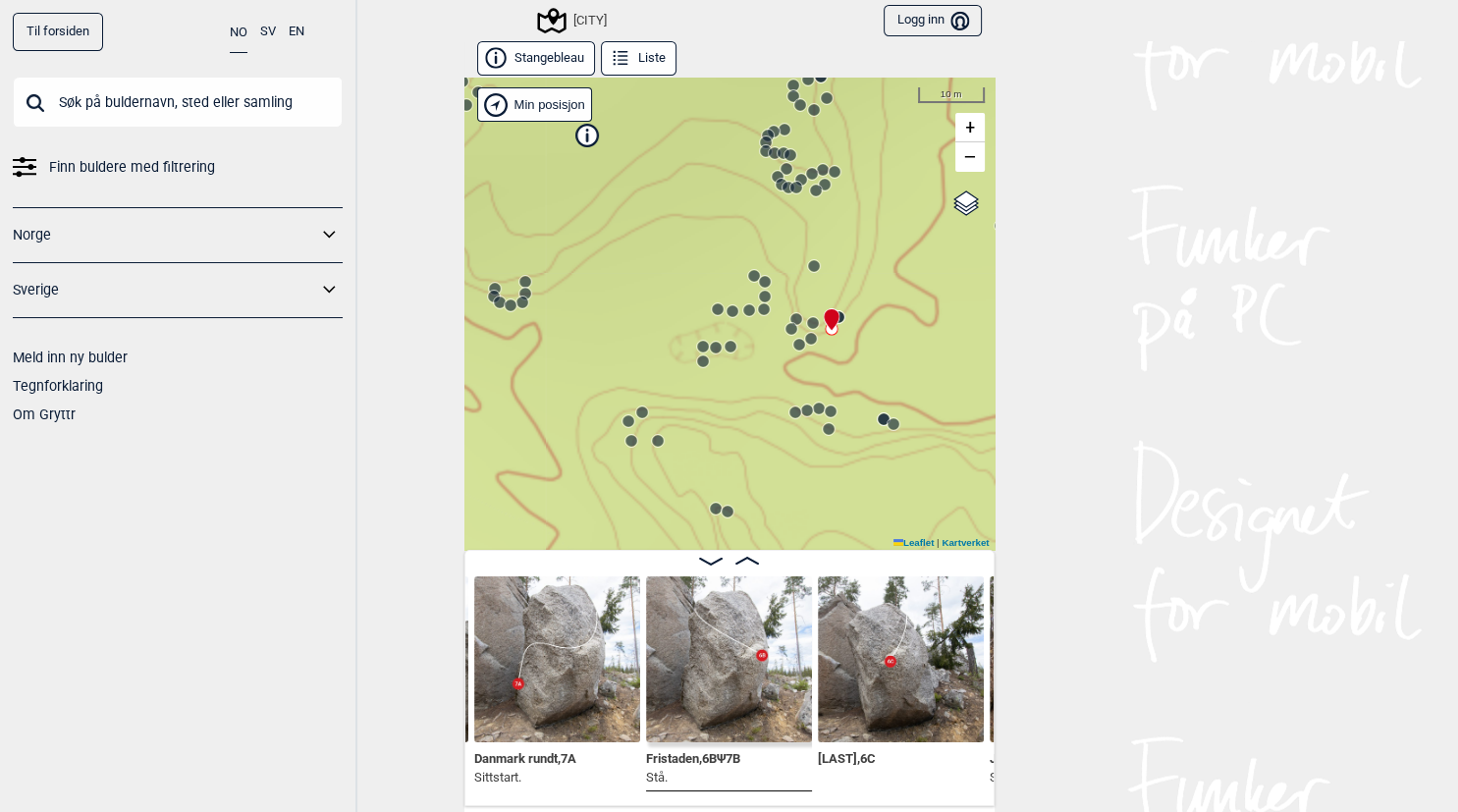 click 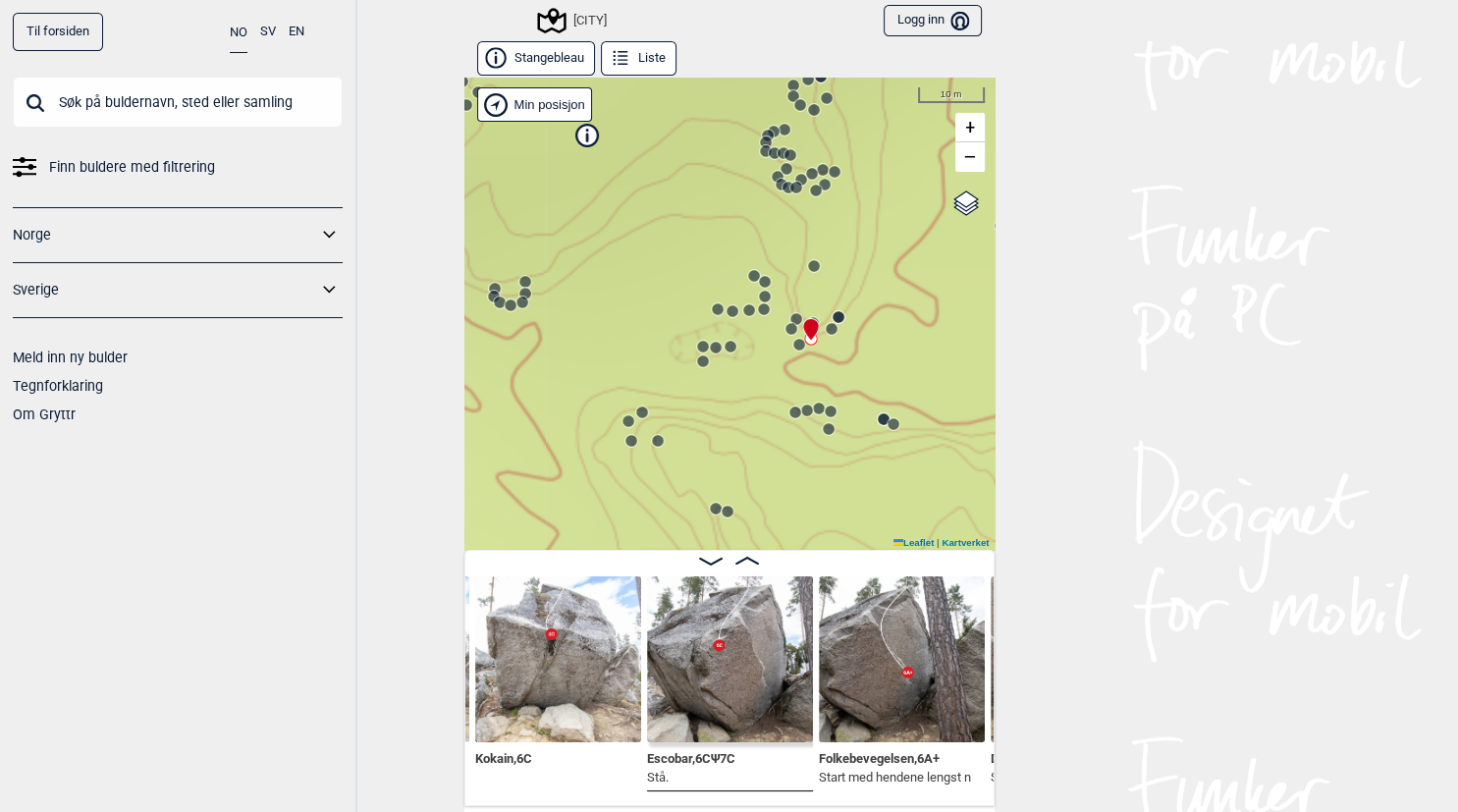 click 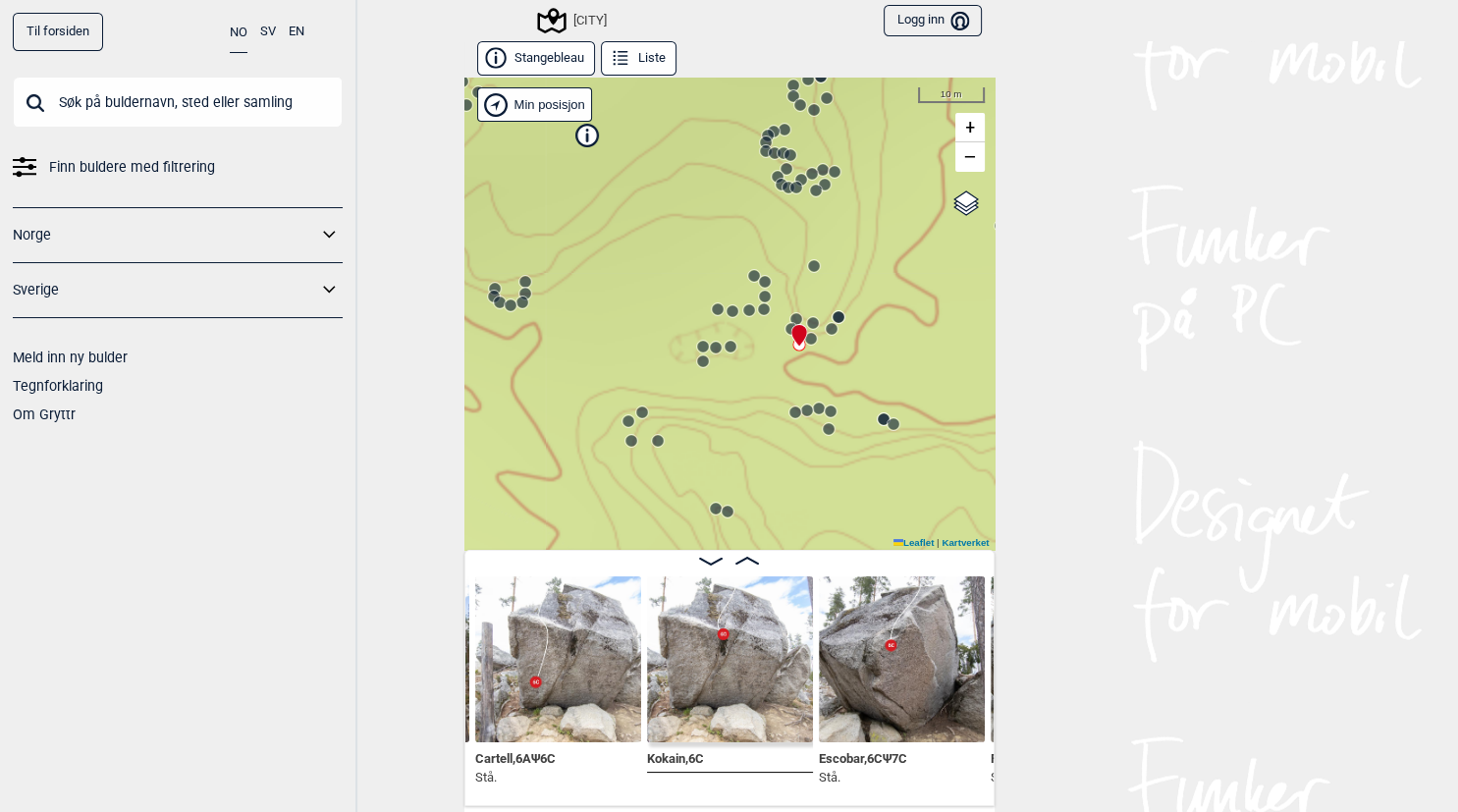 click 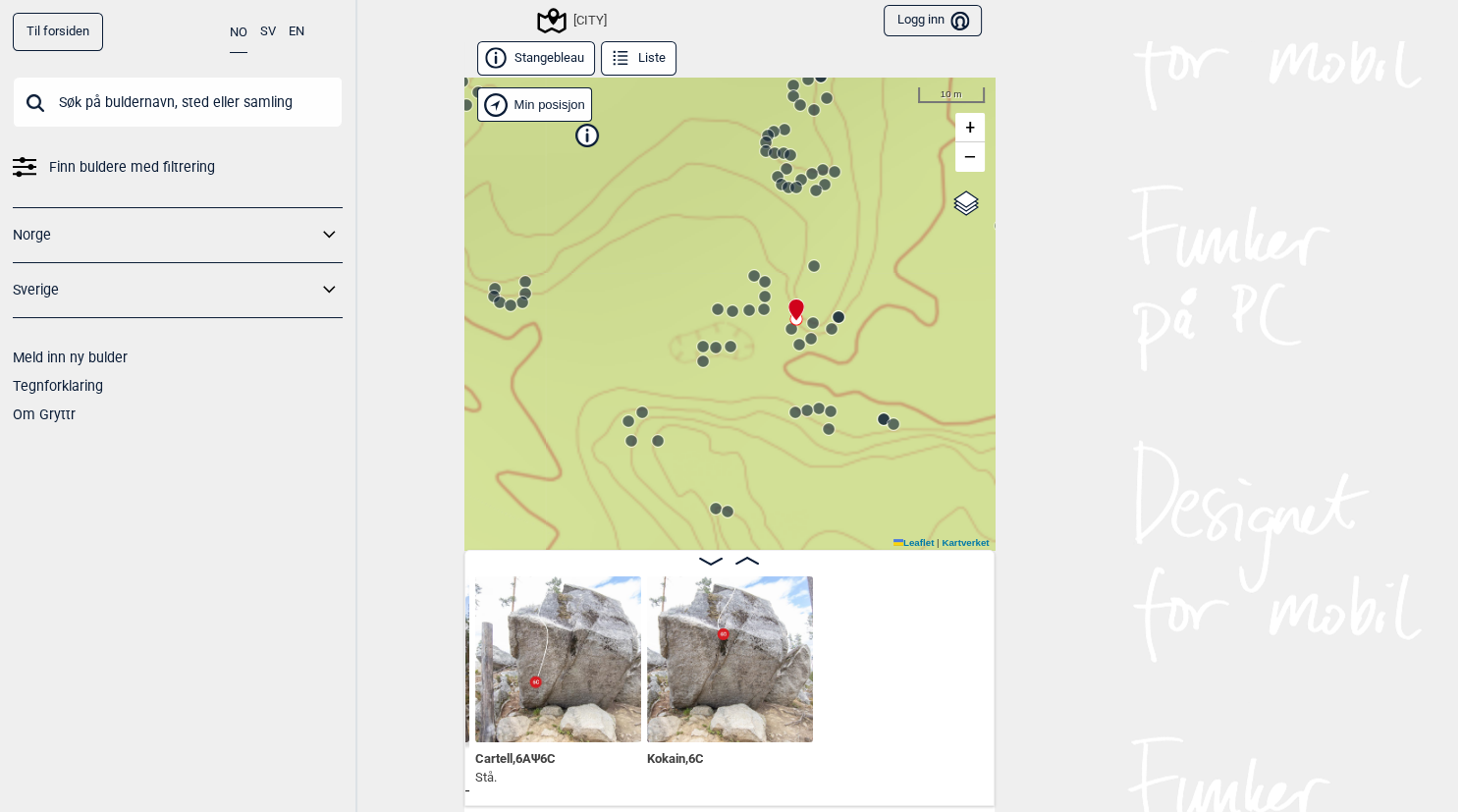 scroll, scrollTop: 0, scrollLeft: 27946, axis: horizontal 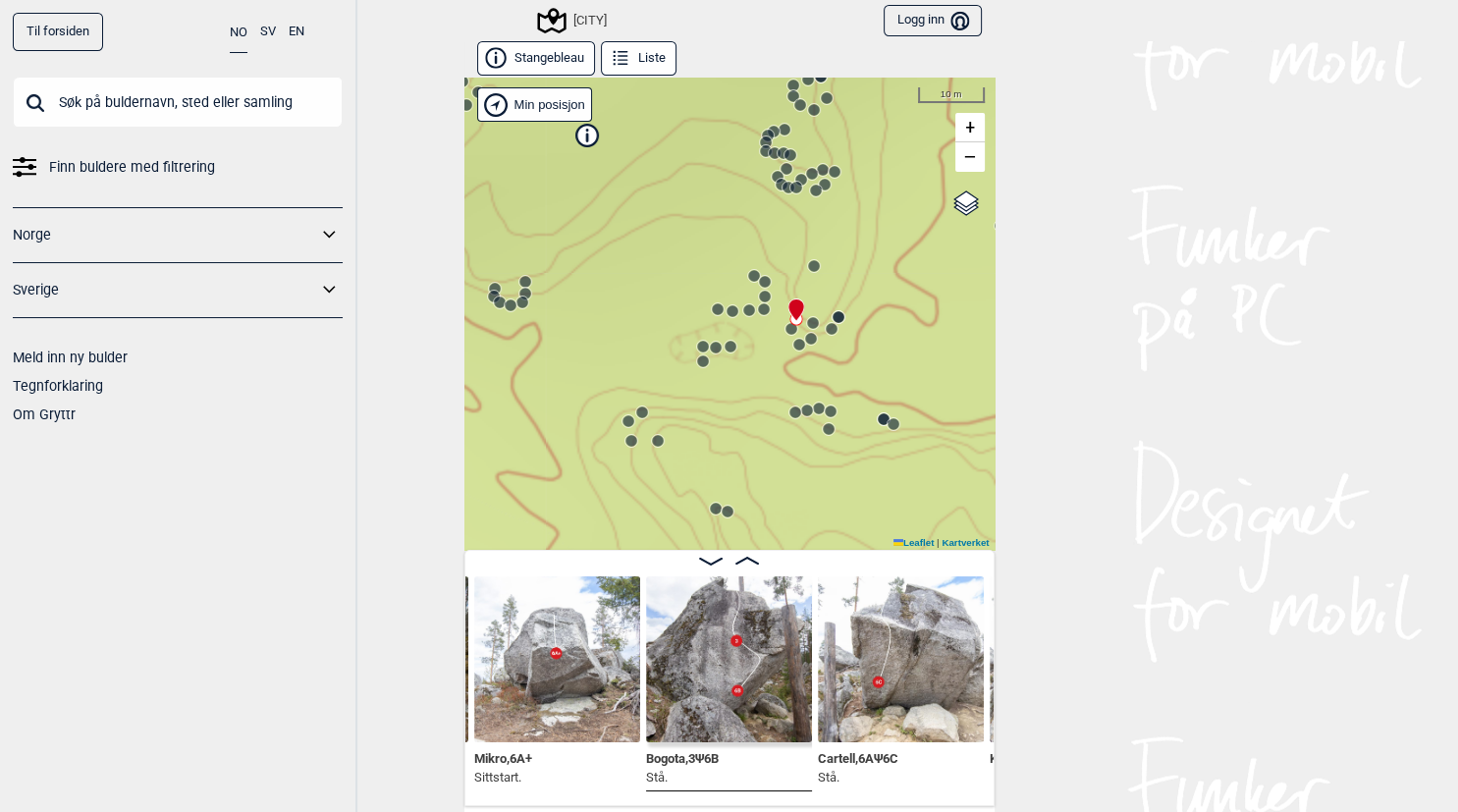click 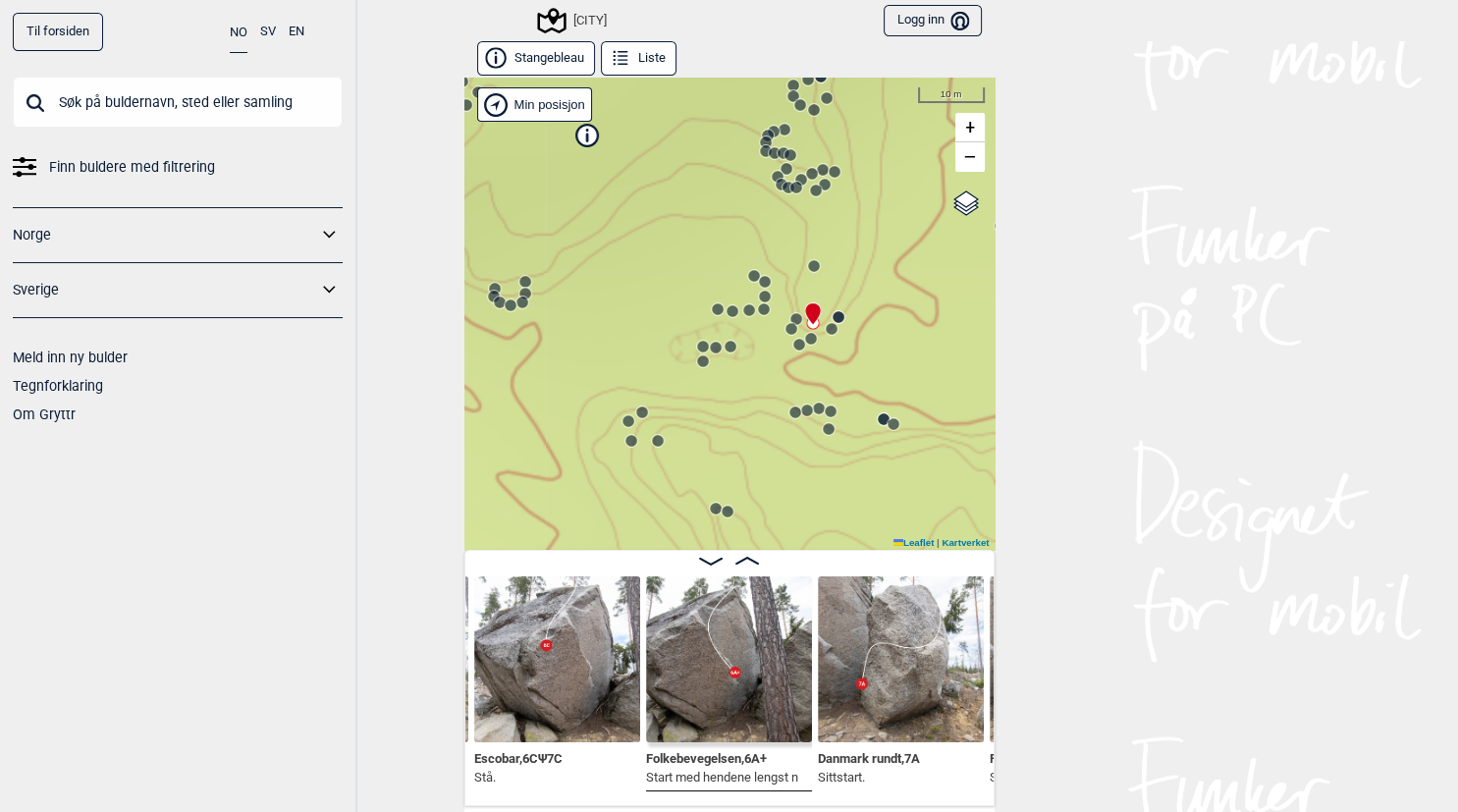 click 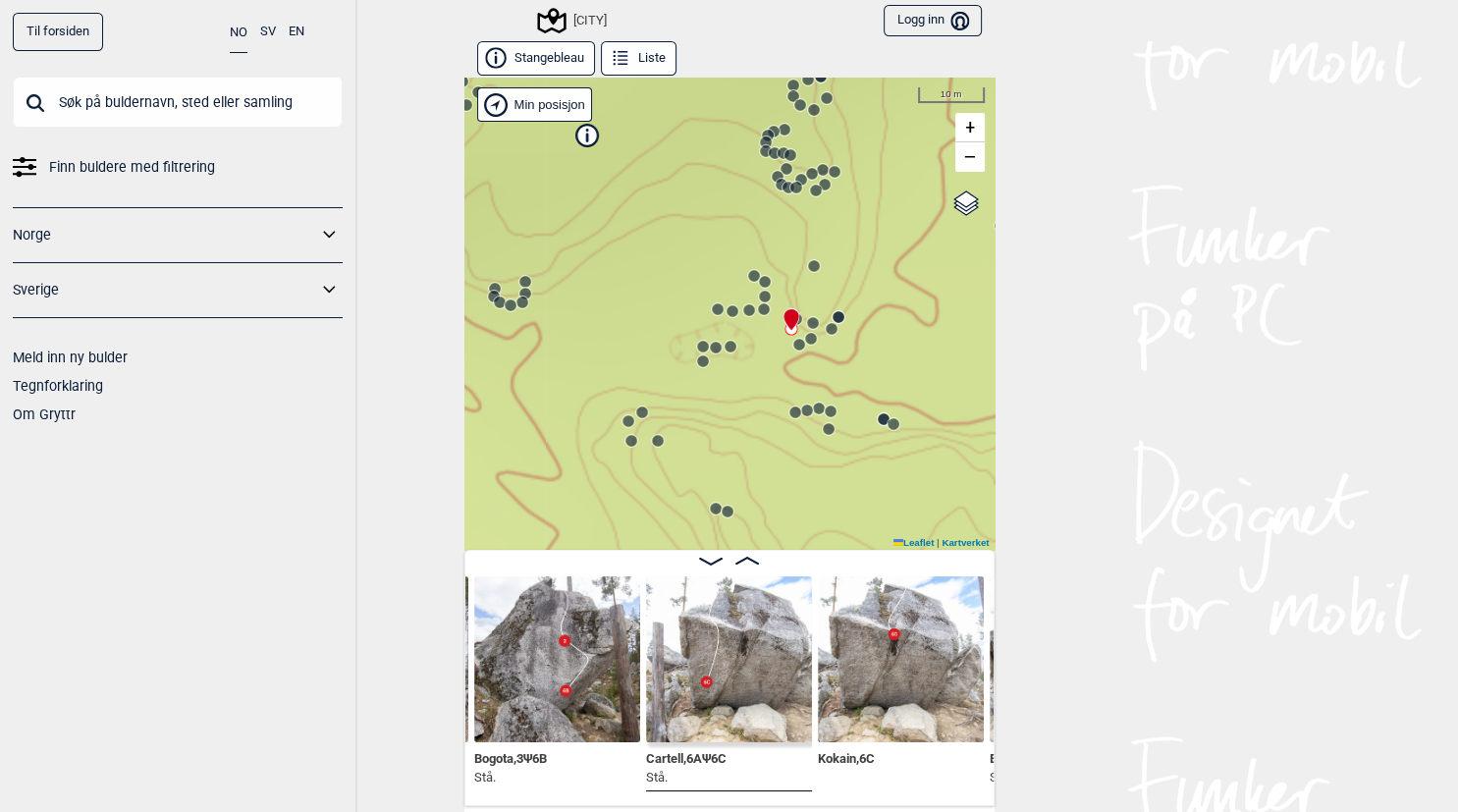 click 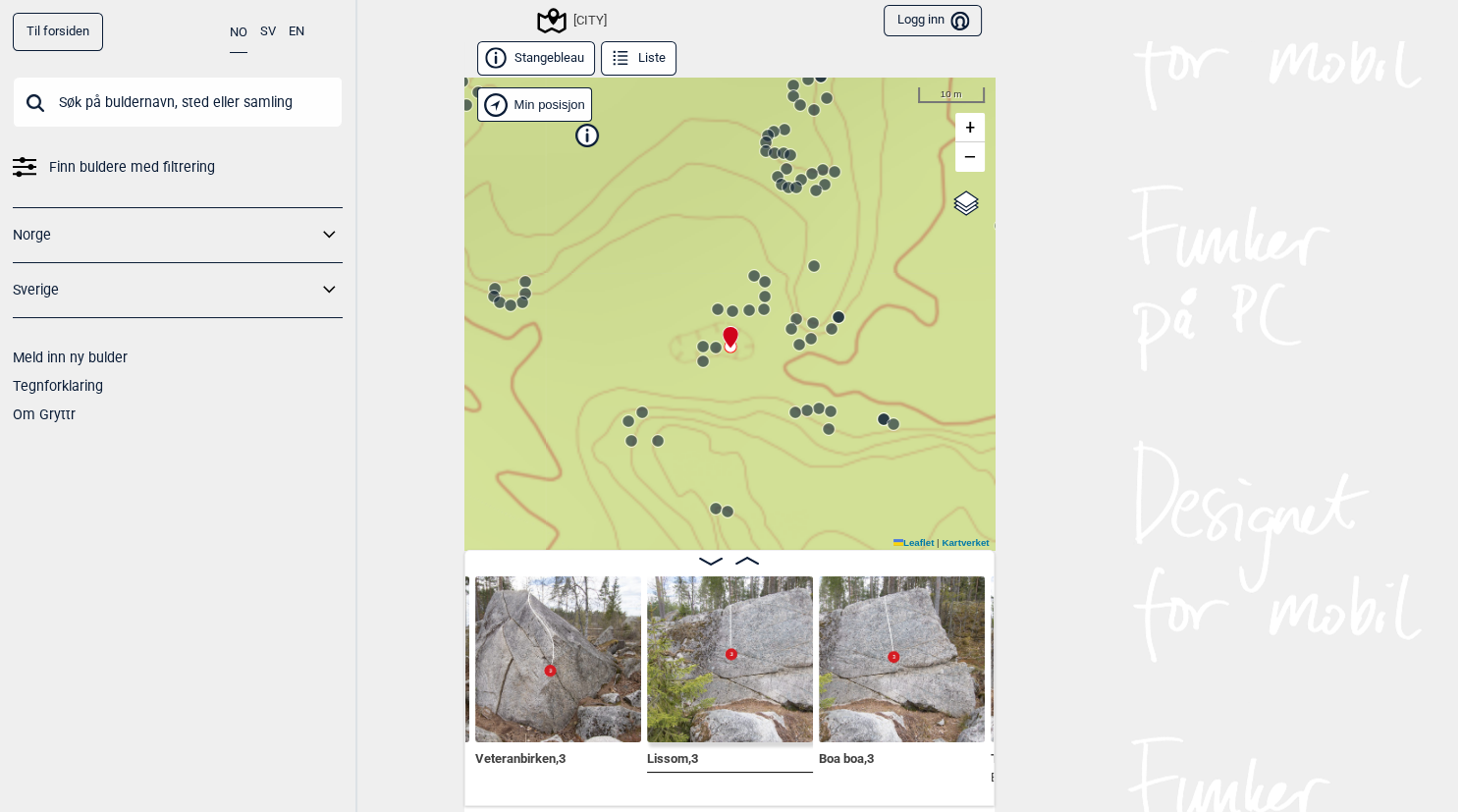 click 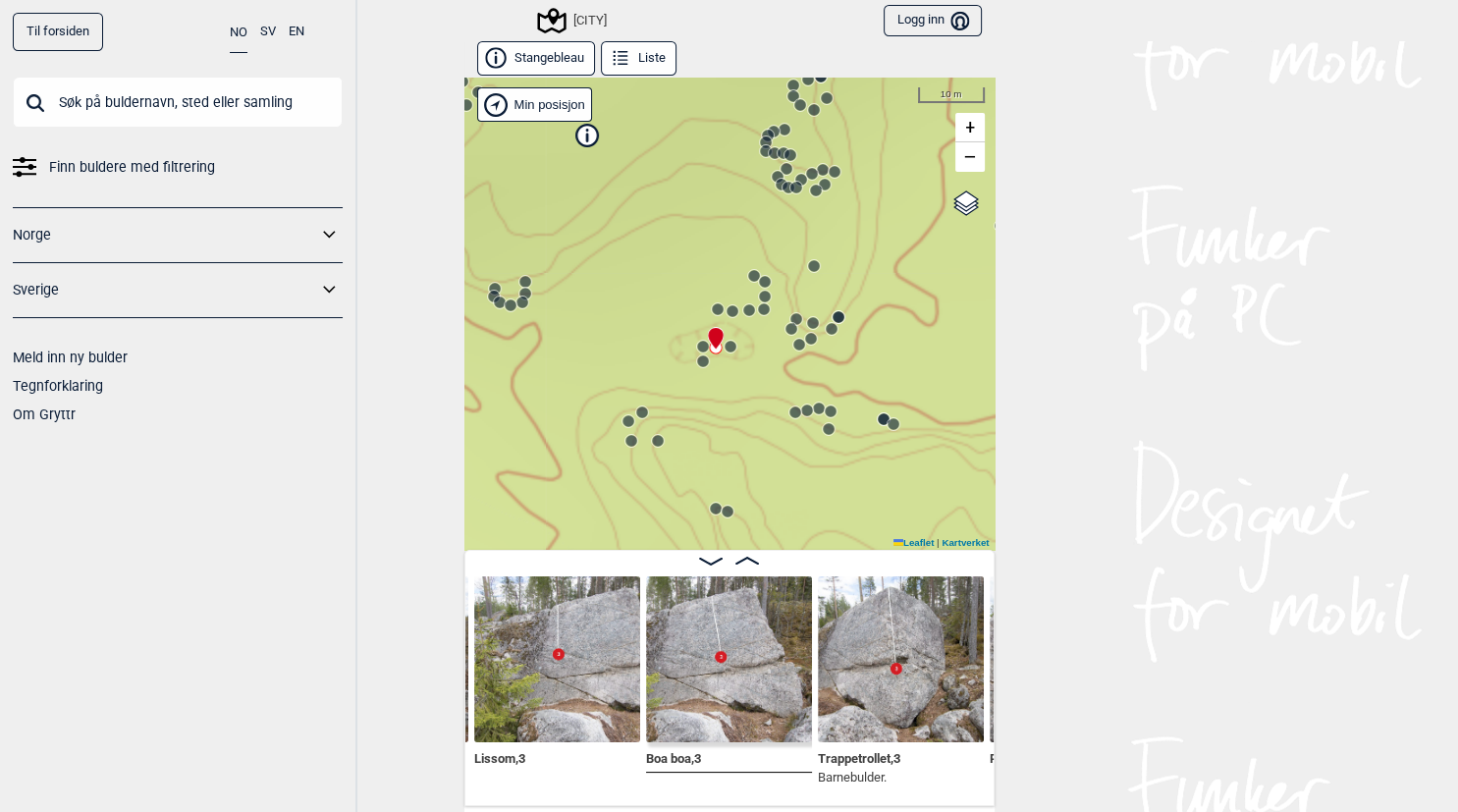 click 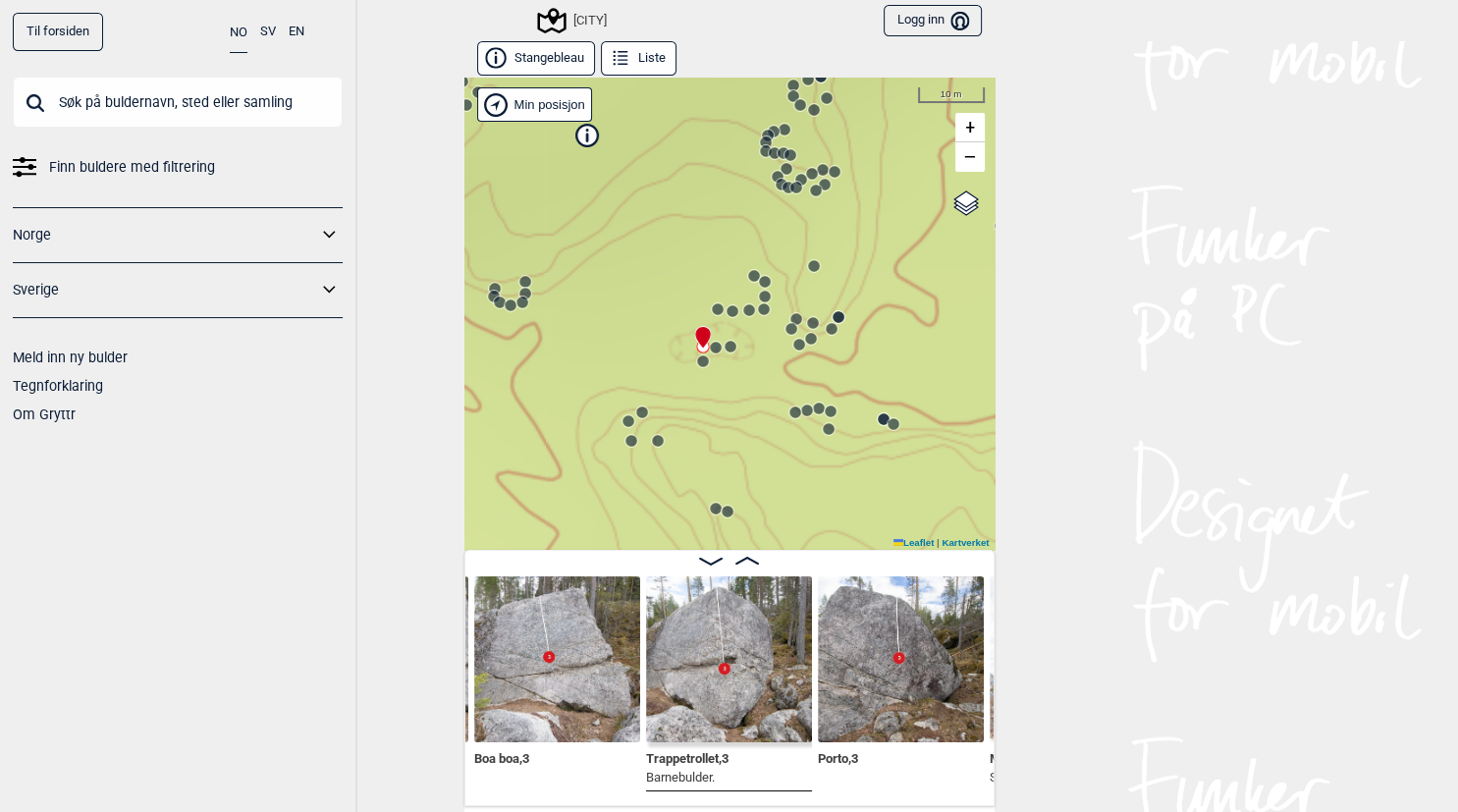 click 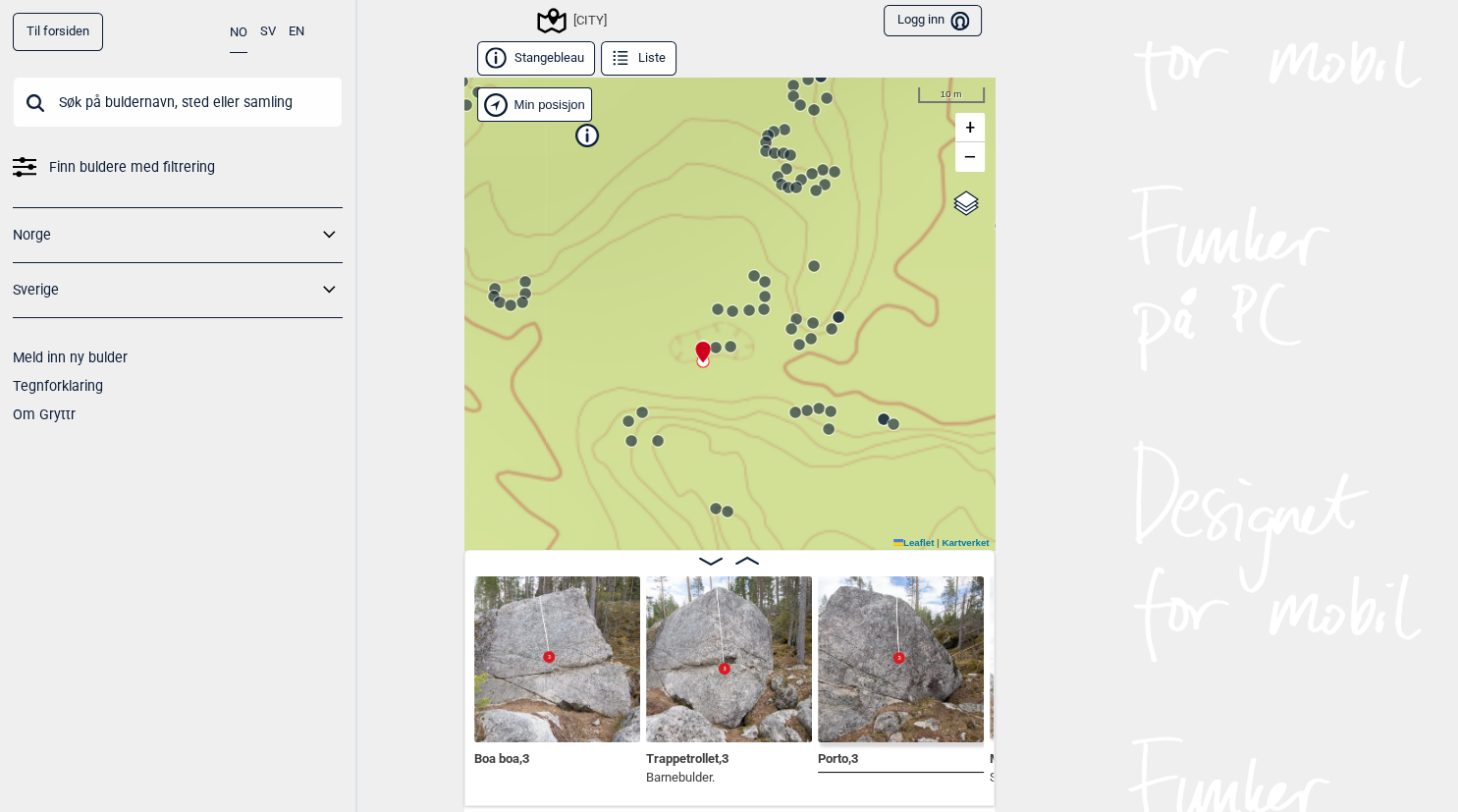 scroll, scrollTop: 0, scrollLeft: 27603, axis: horizontal 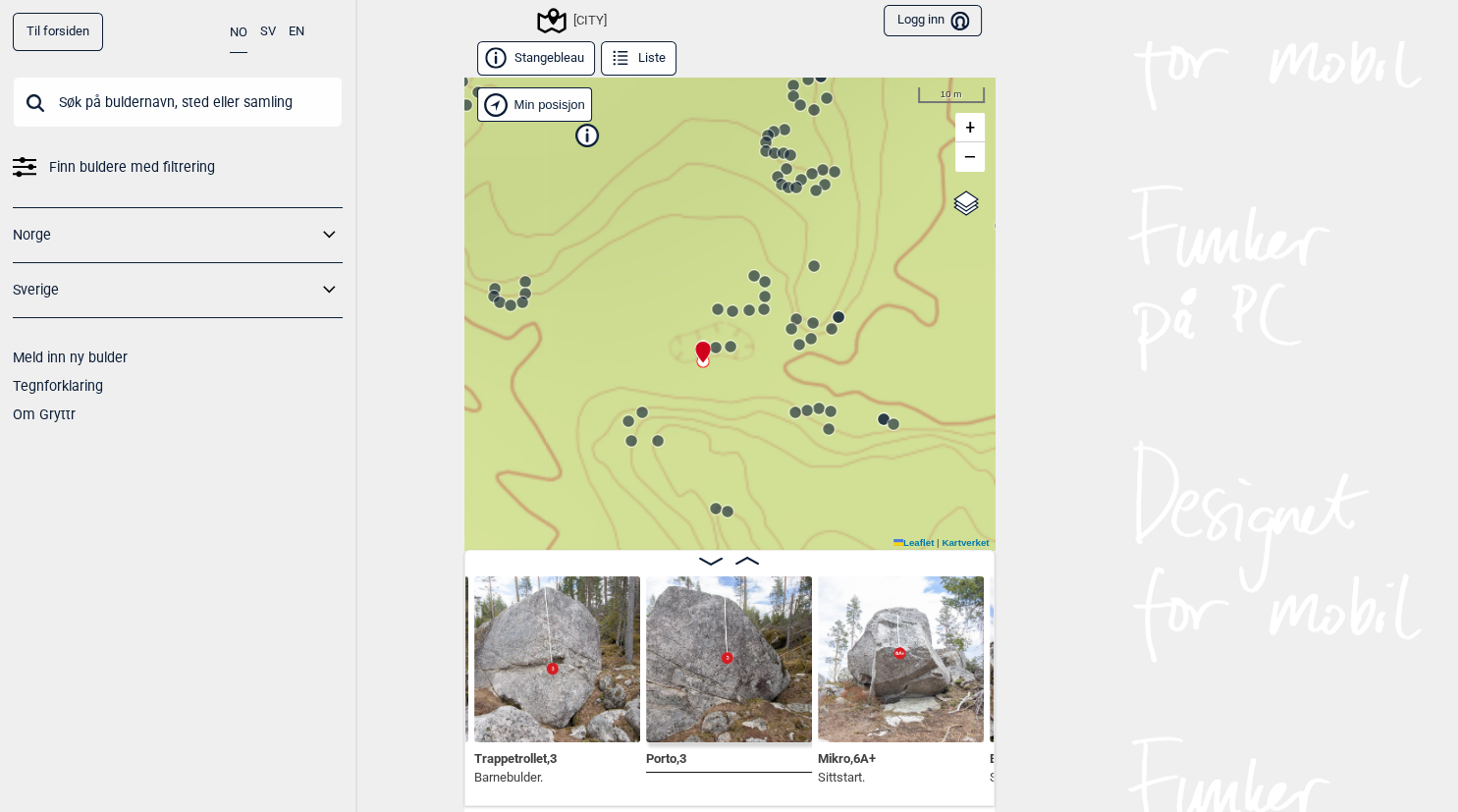 click 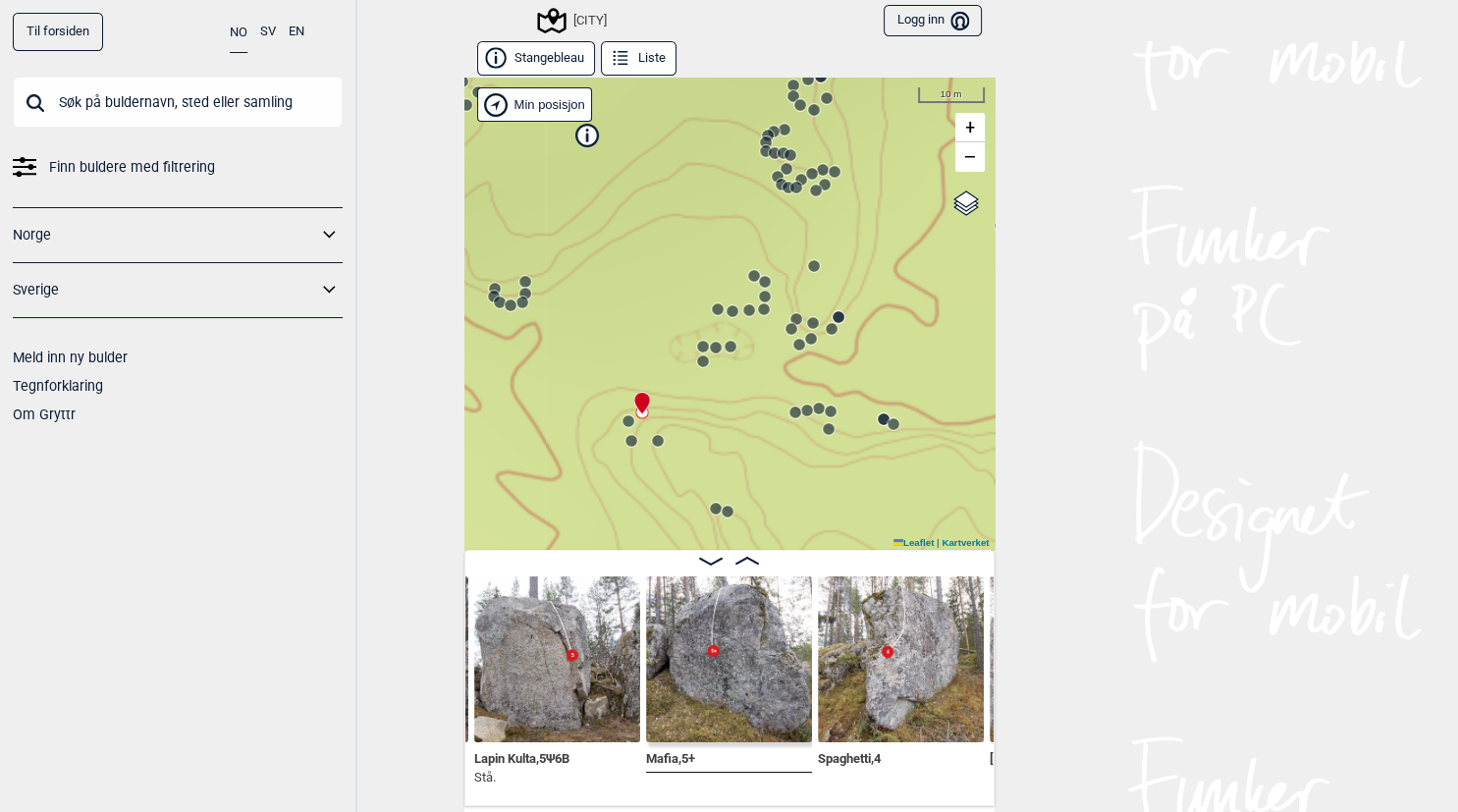 click 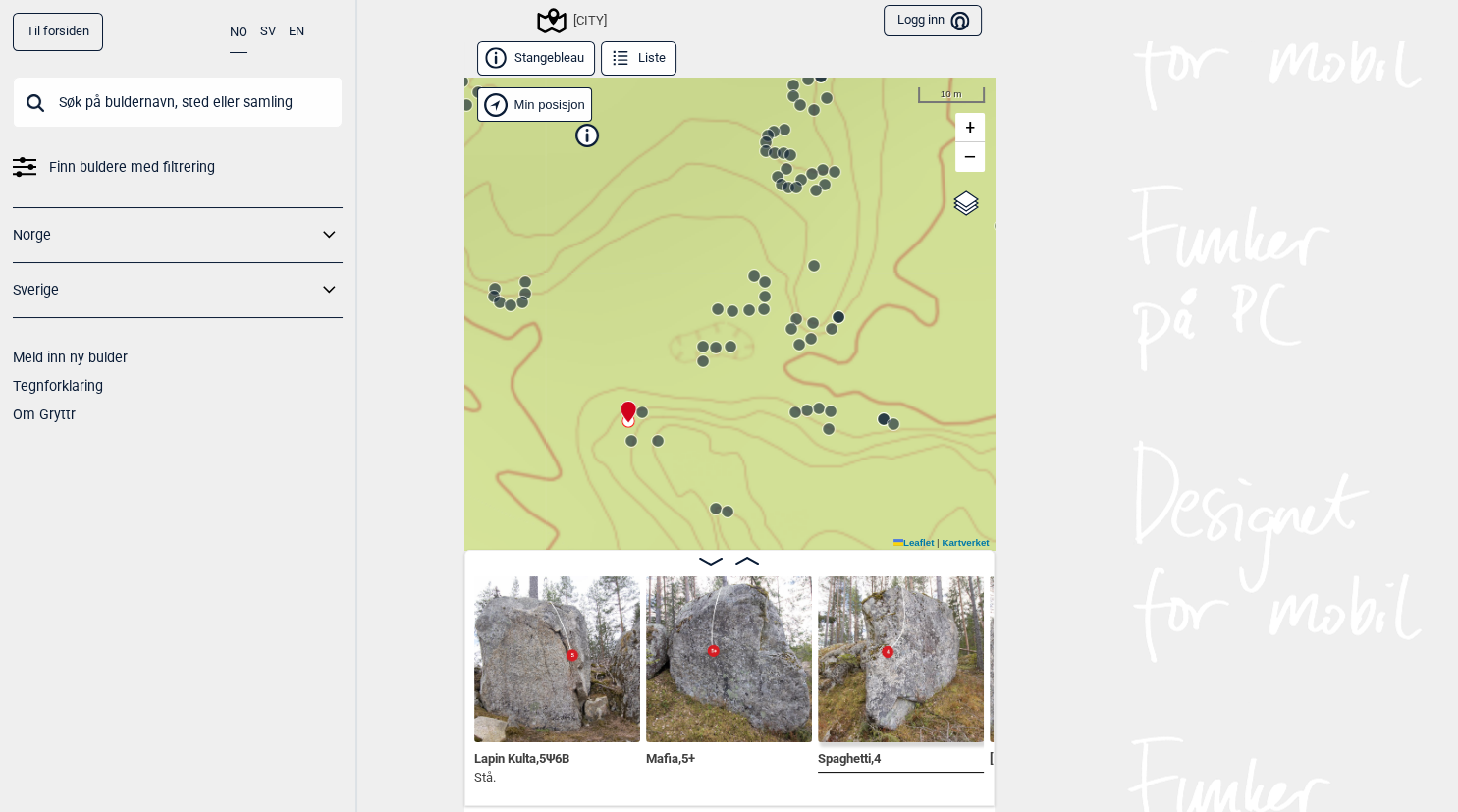 scroll, scrollTop: 0, scrollLeft: 30844, axis: horizontal 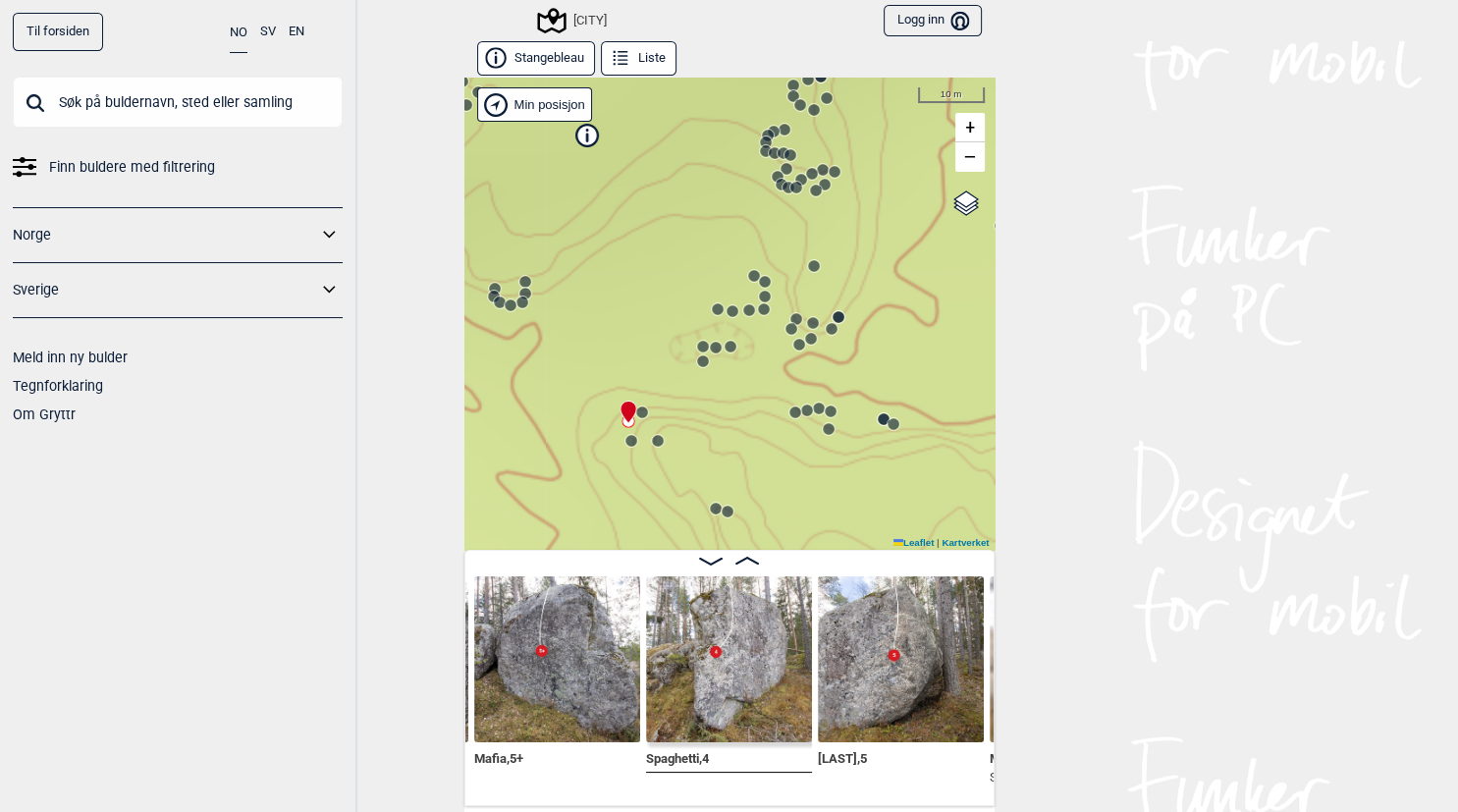 click 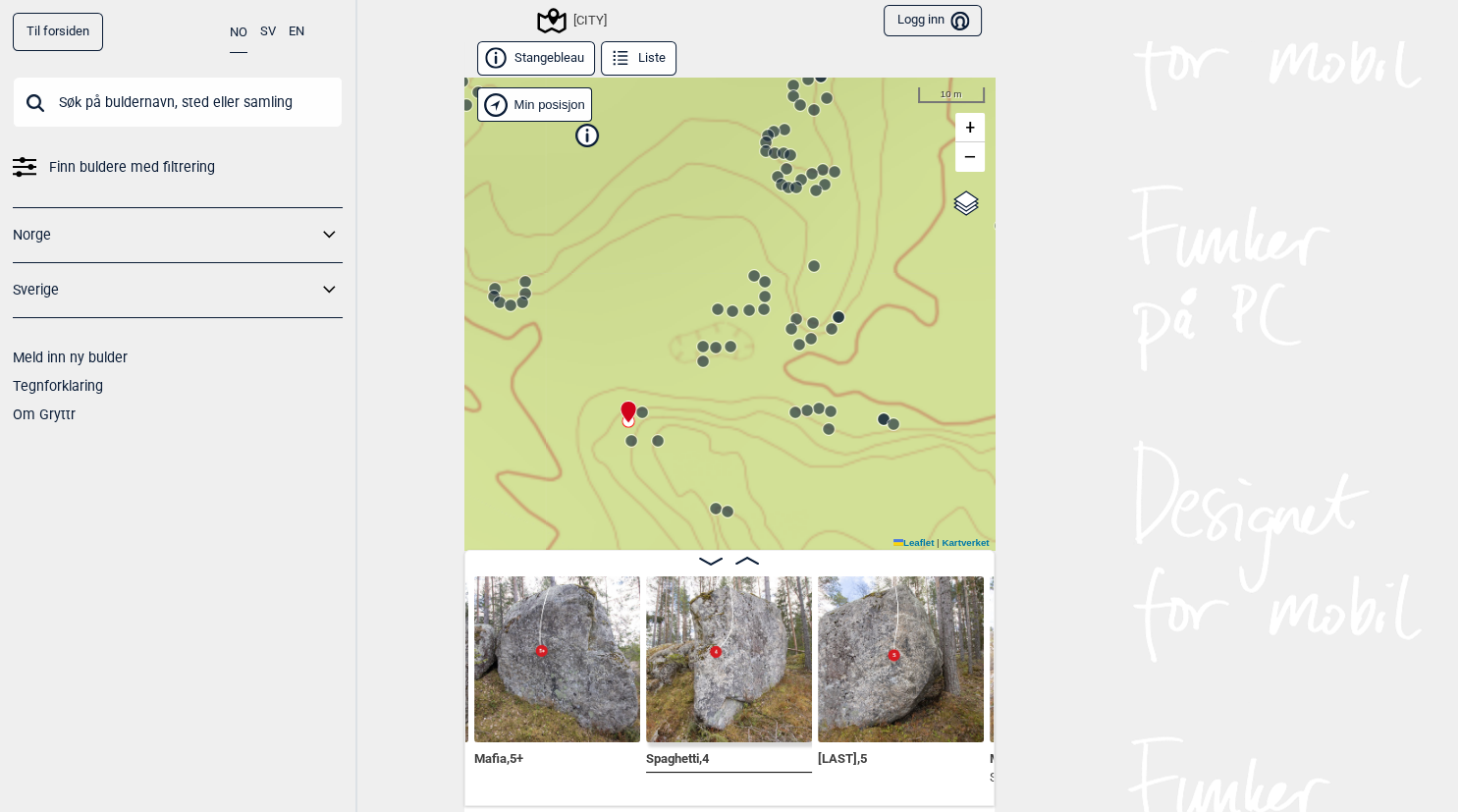 scroll, scrollTop: 0, scrollLeft: 31015, axis: horizontal 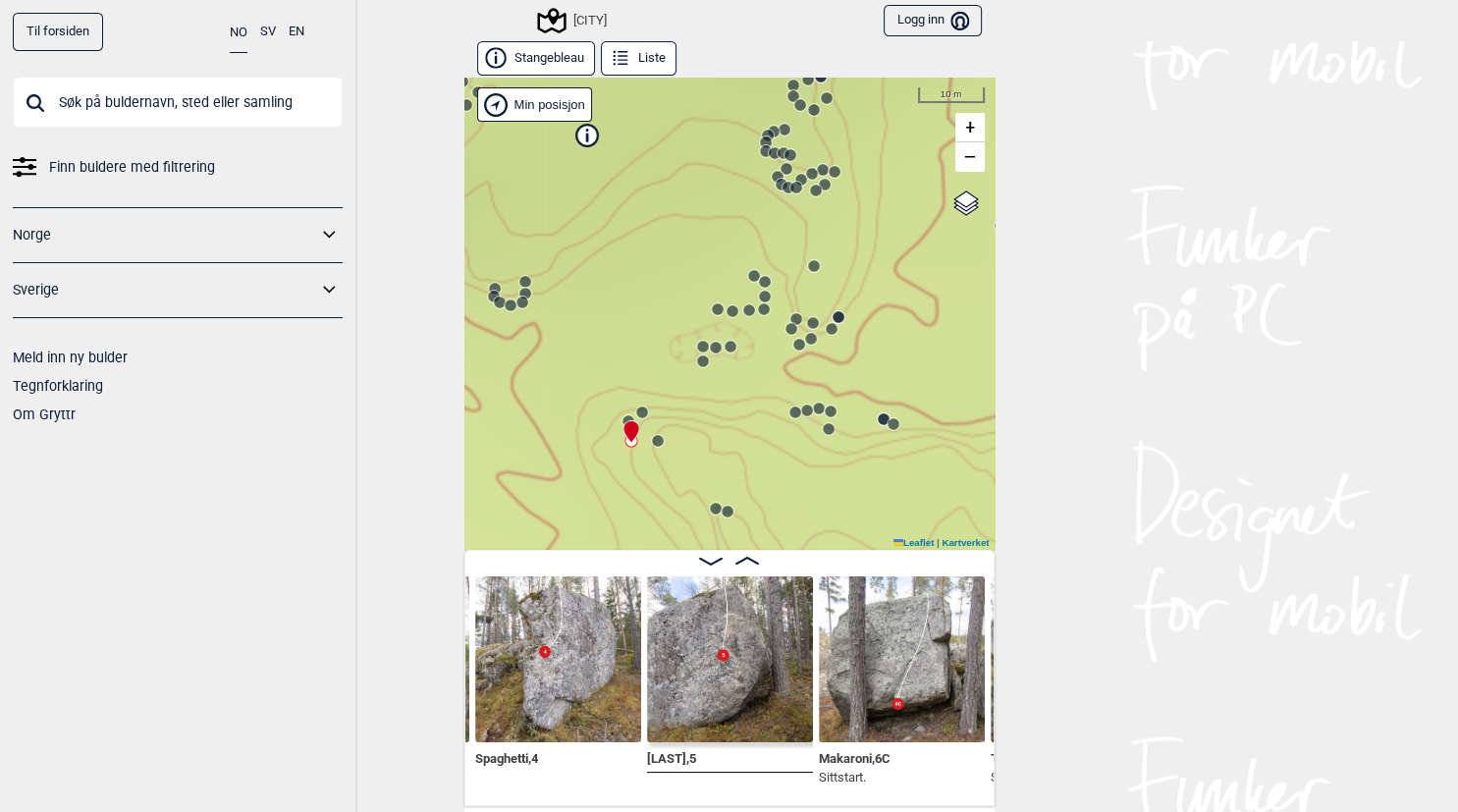 click 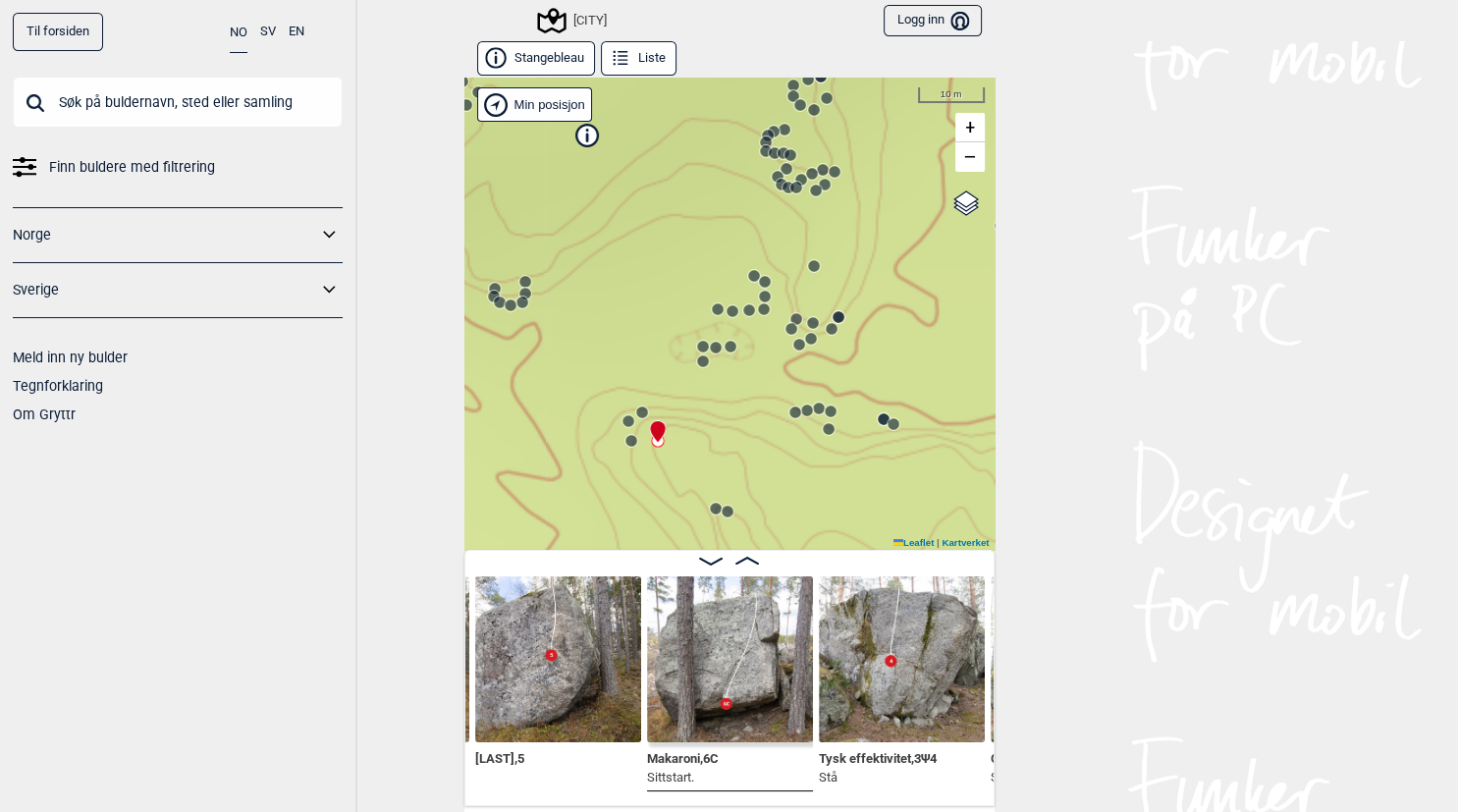 click 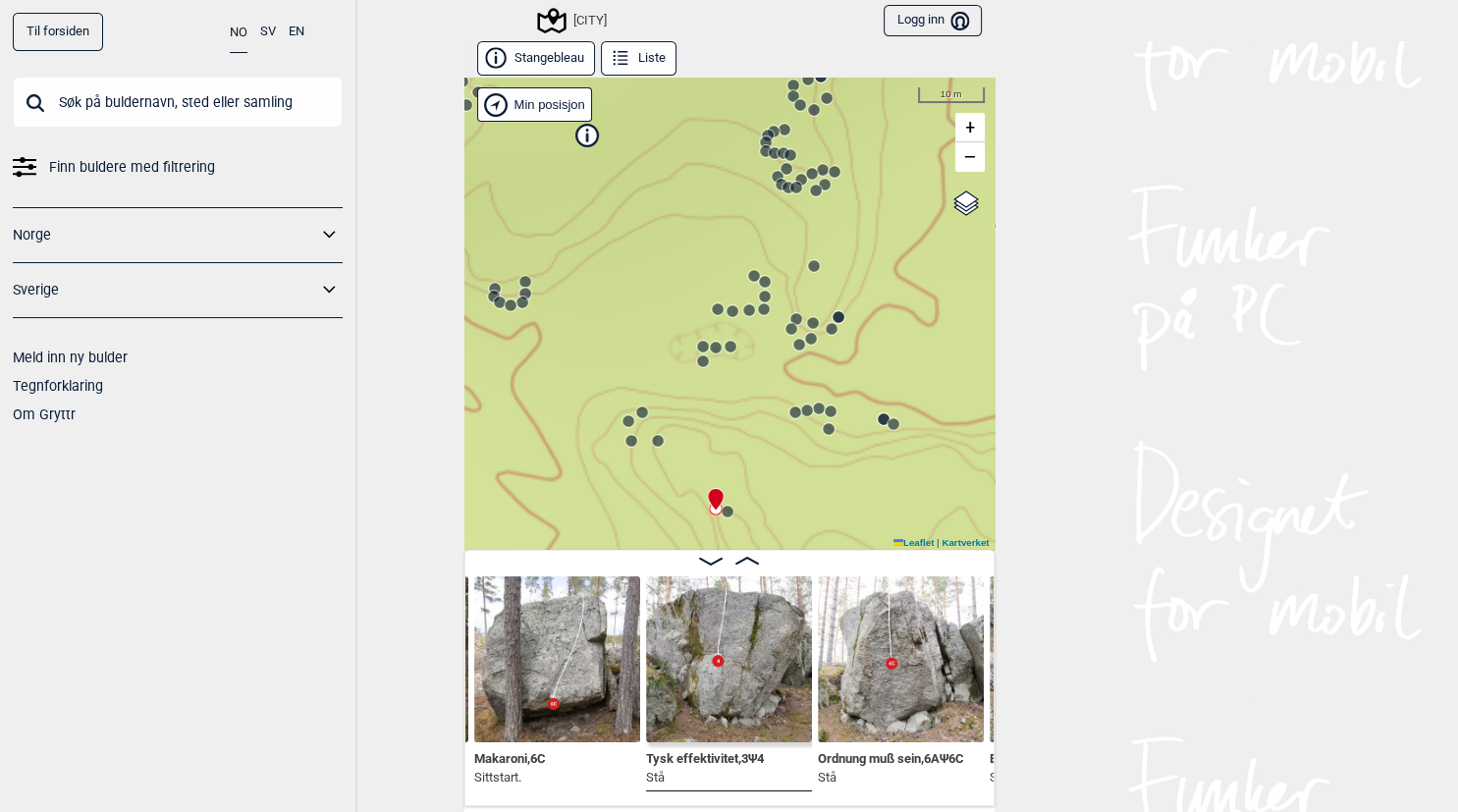 click 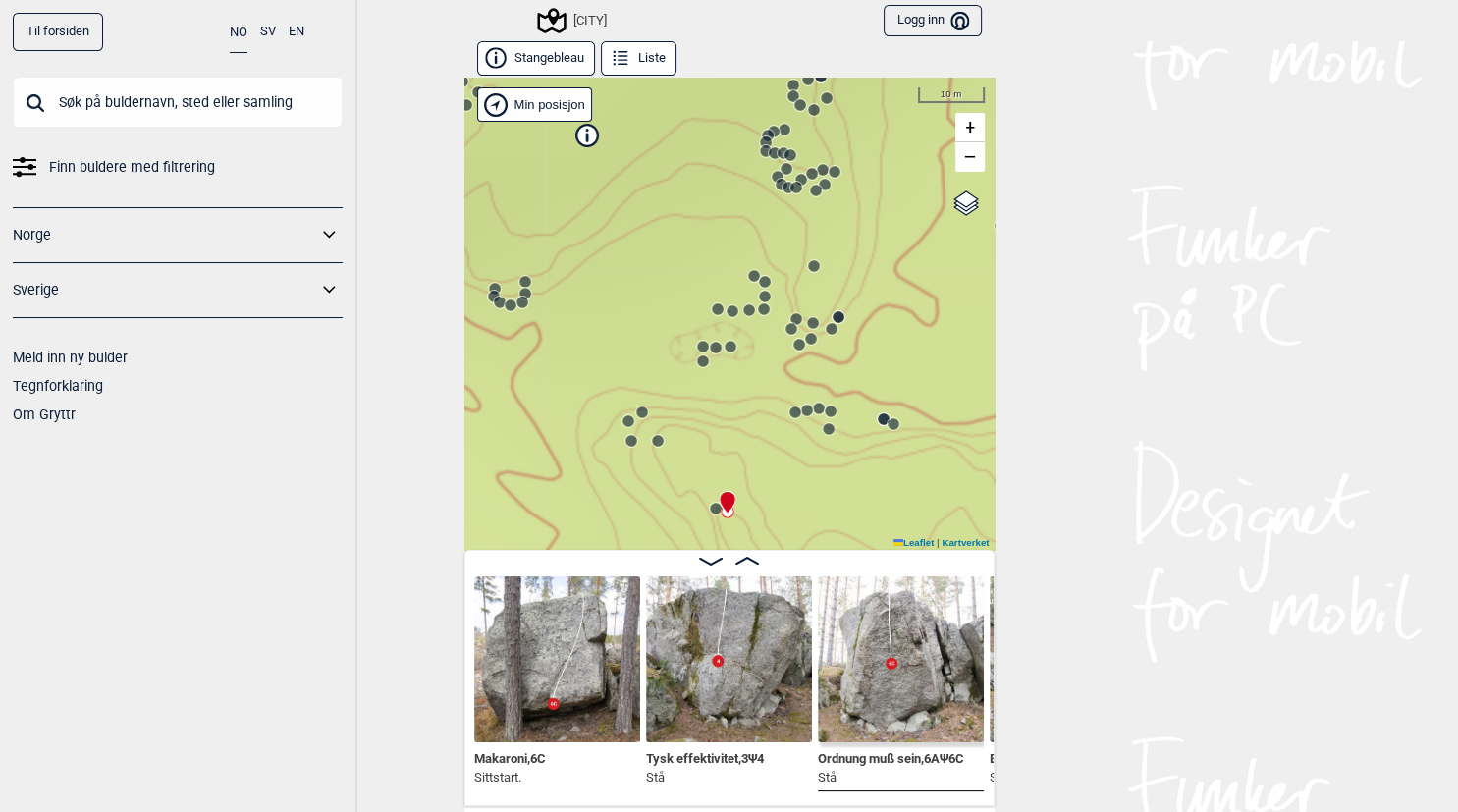 scroll, scrollTop: 0, scrollLeft: 31531, axis: horizontal 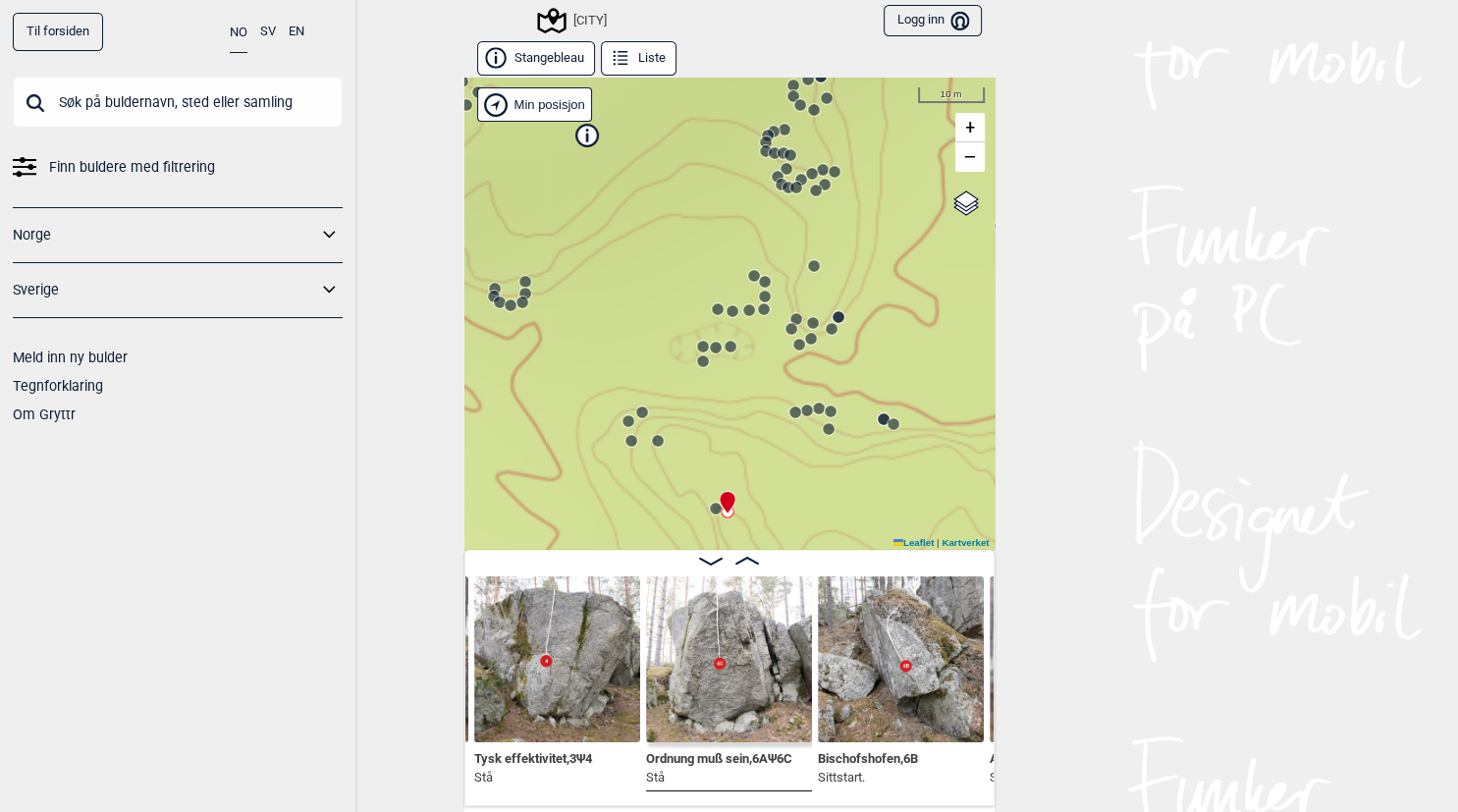 click 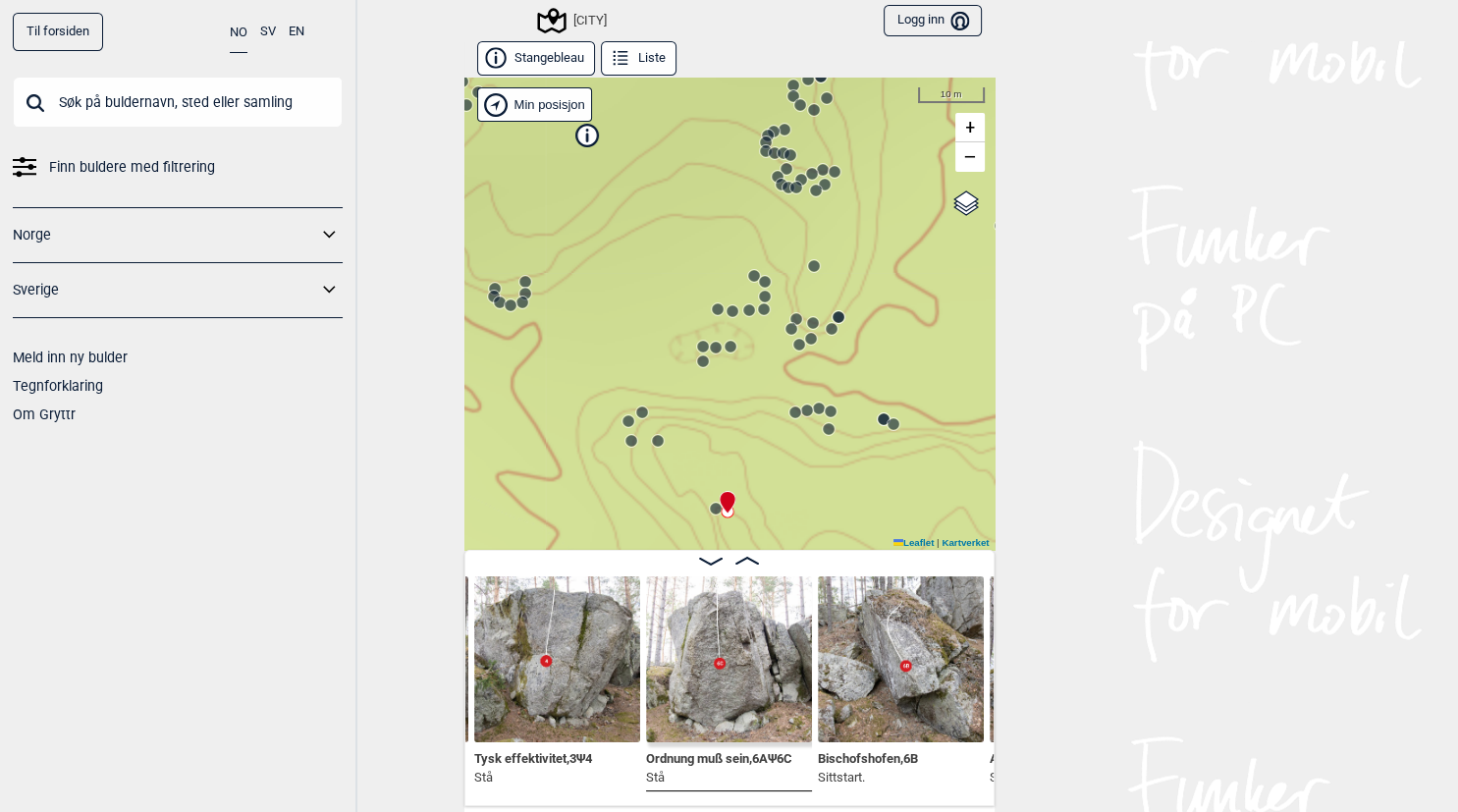 scroll, scrollTop: 0, scrollLeft: 30008, axis: horizontal 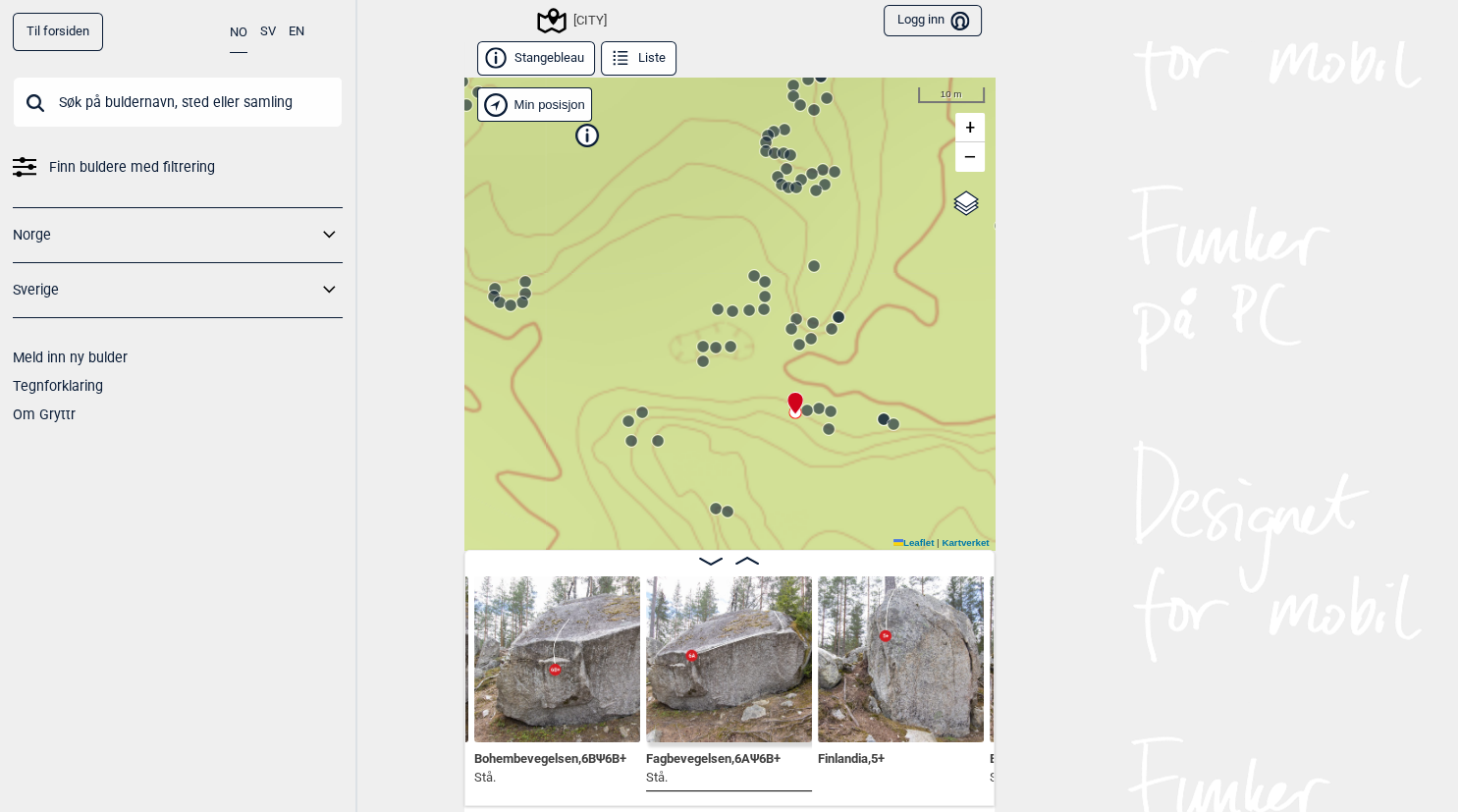 click 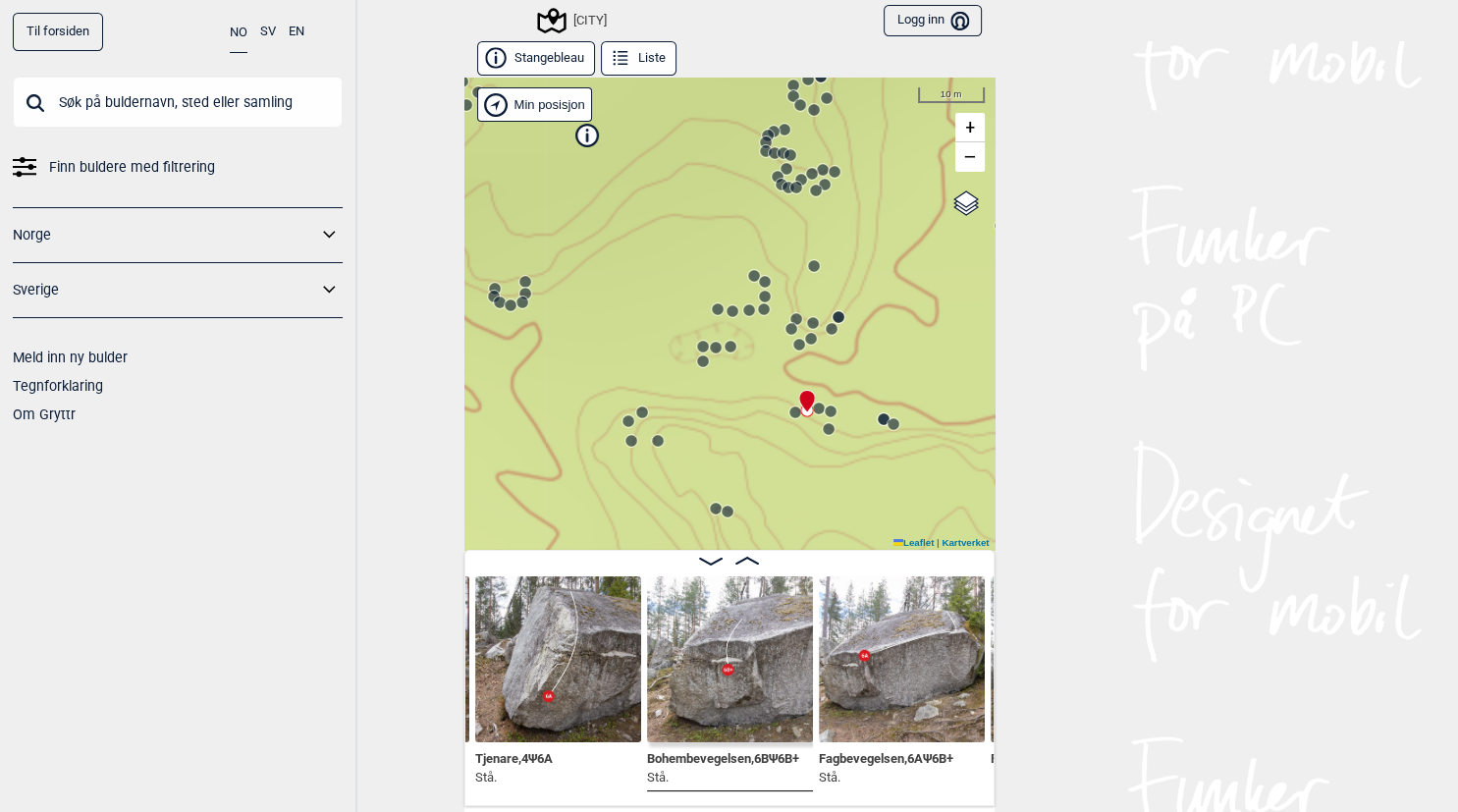 click 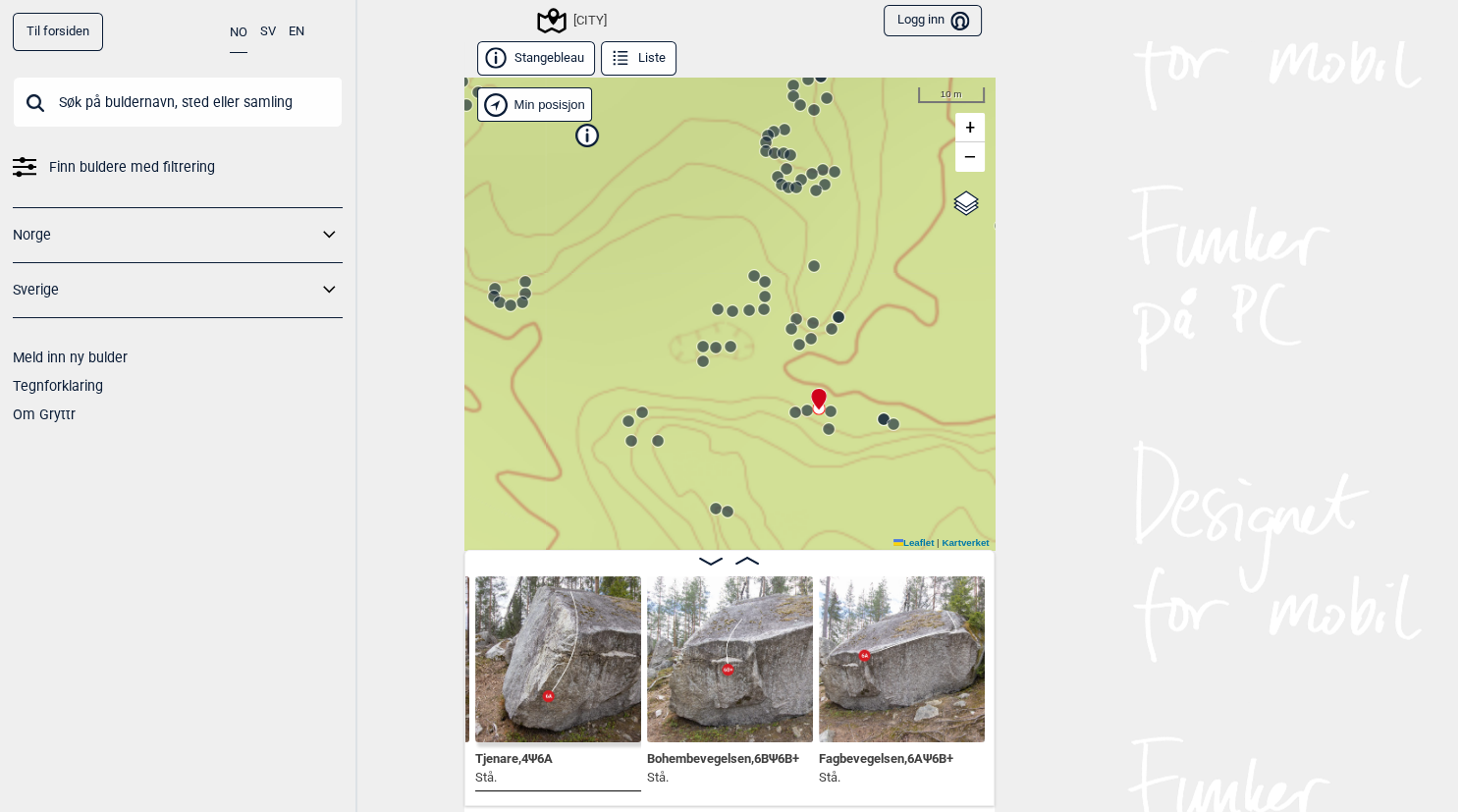 scroll, scrollTop: 0, scrollLeft: 29664, axis: horizontal 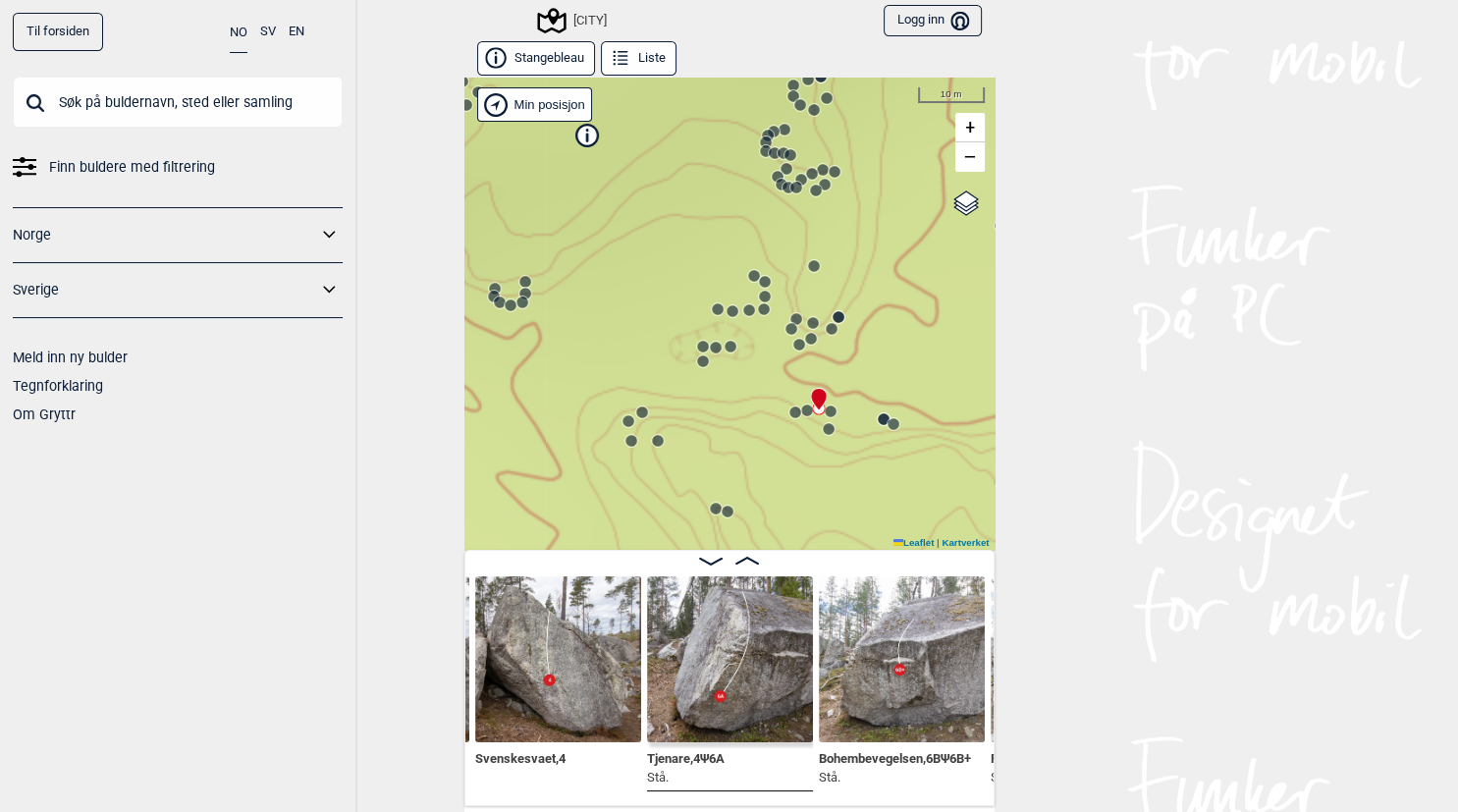 click 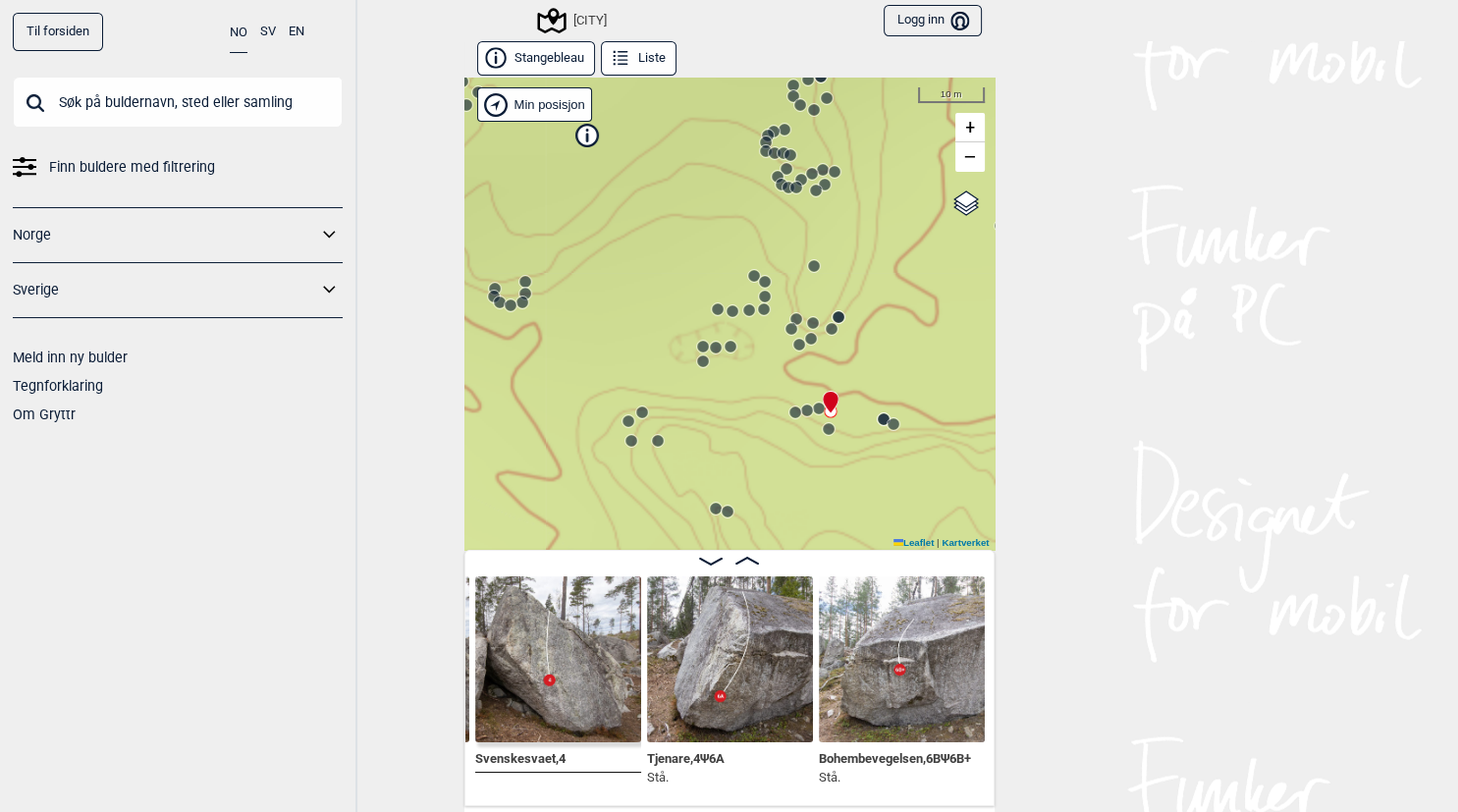 scroll, scrollTop: 0, scrollLeft: 29493, axis: horizontal 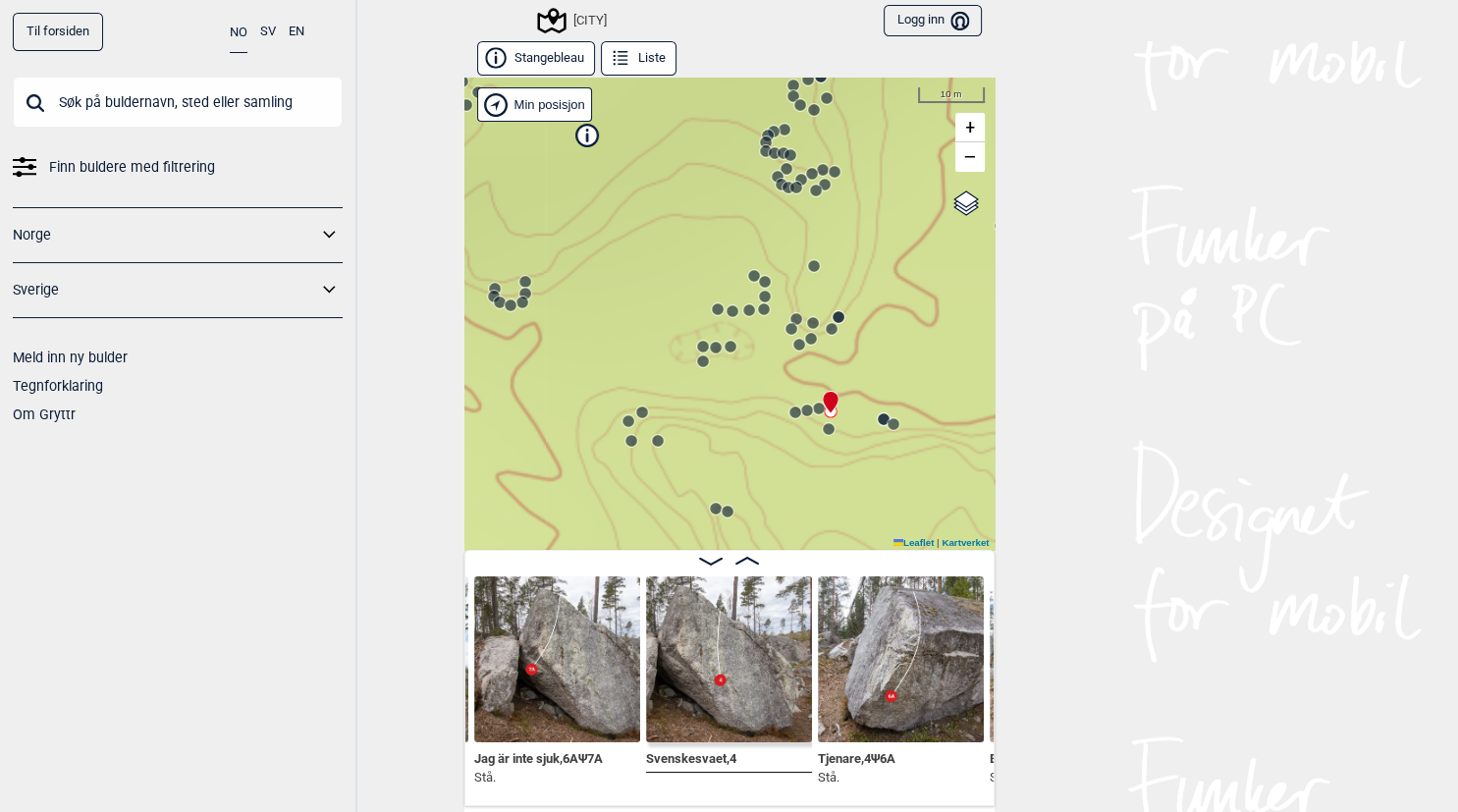 click 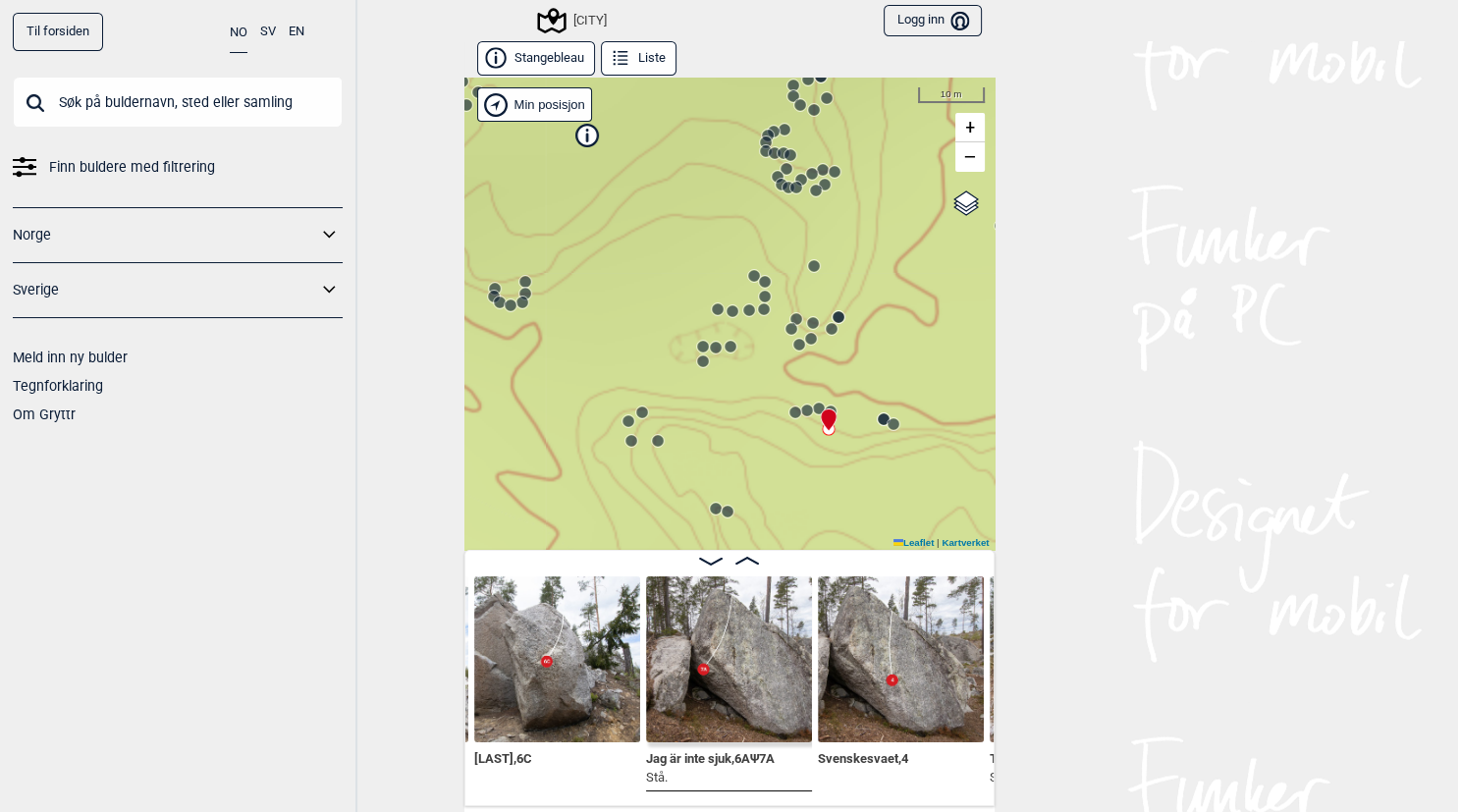 click 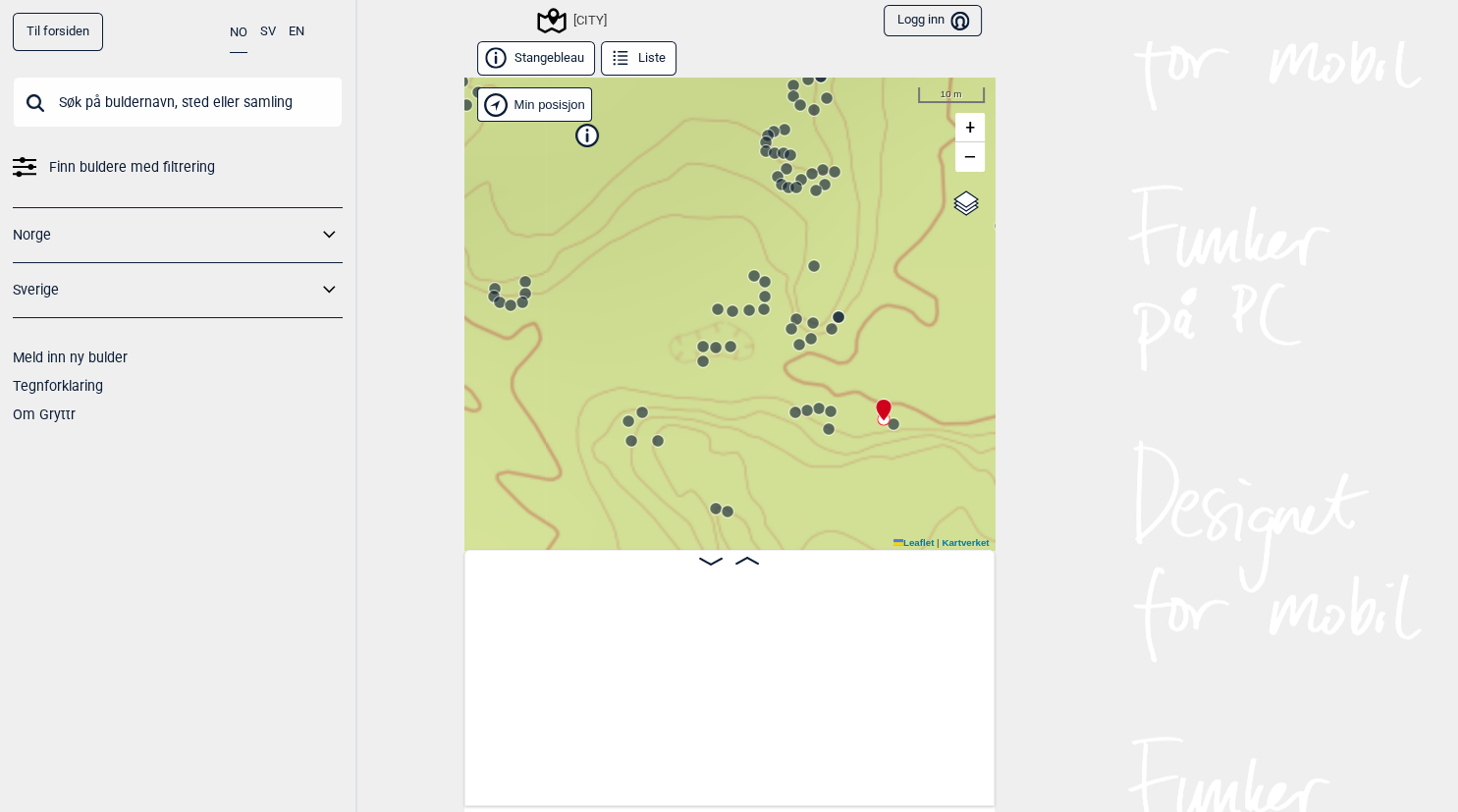 scroll, scrollTop: 0, scrollLeft: 30352, axis: horizontal 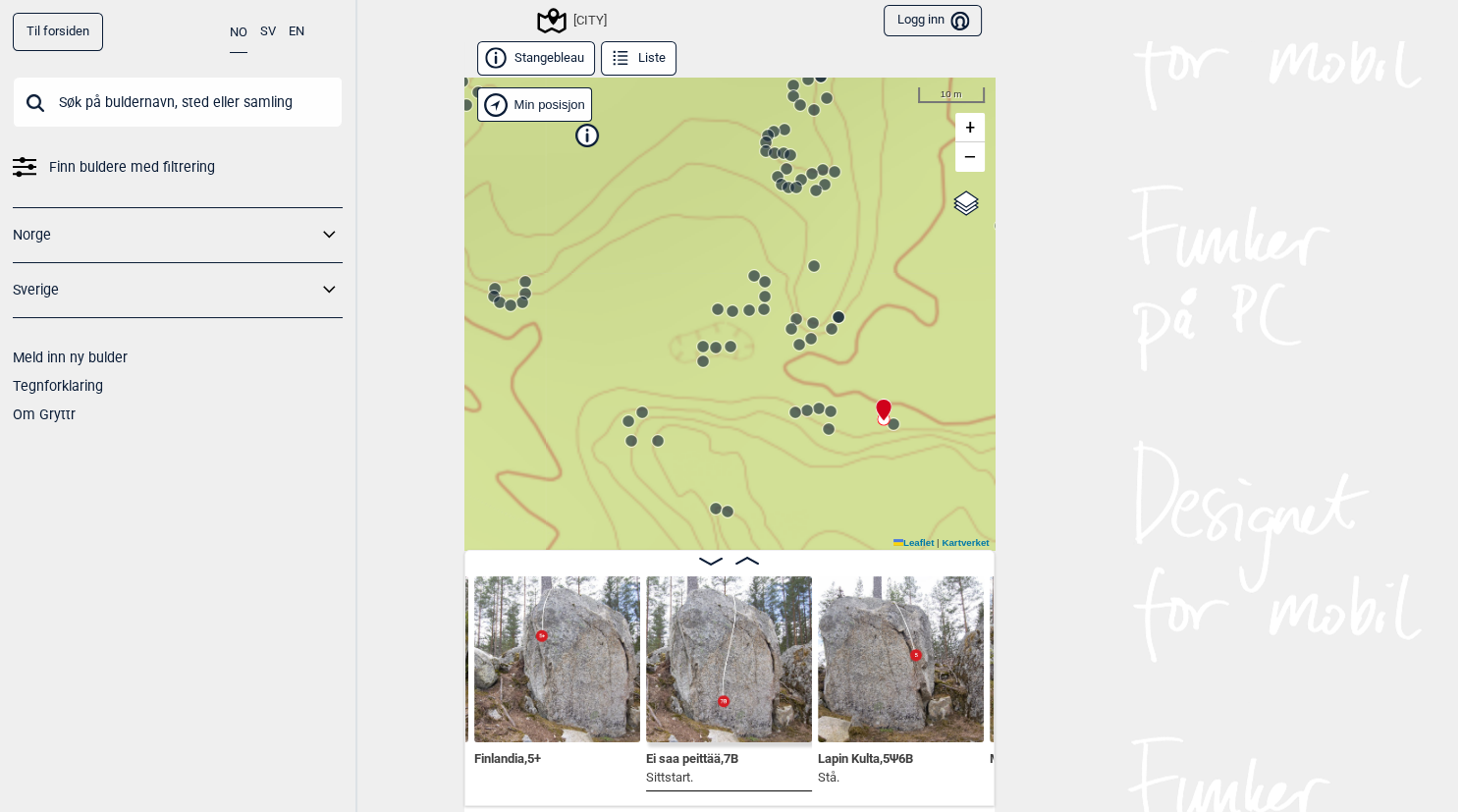 click 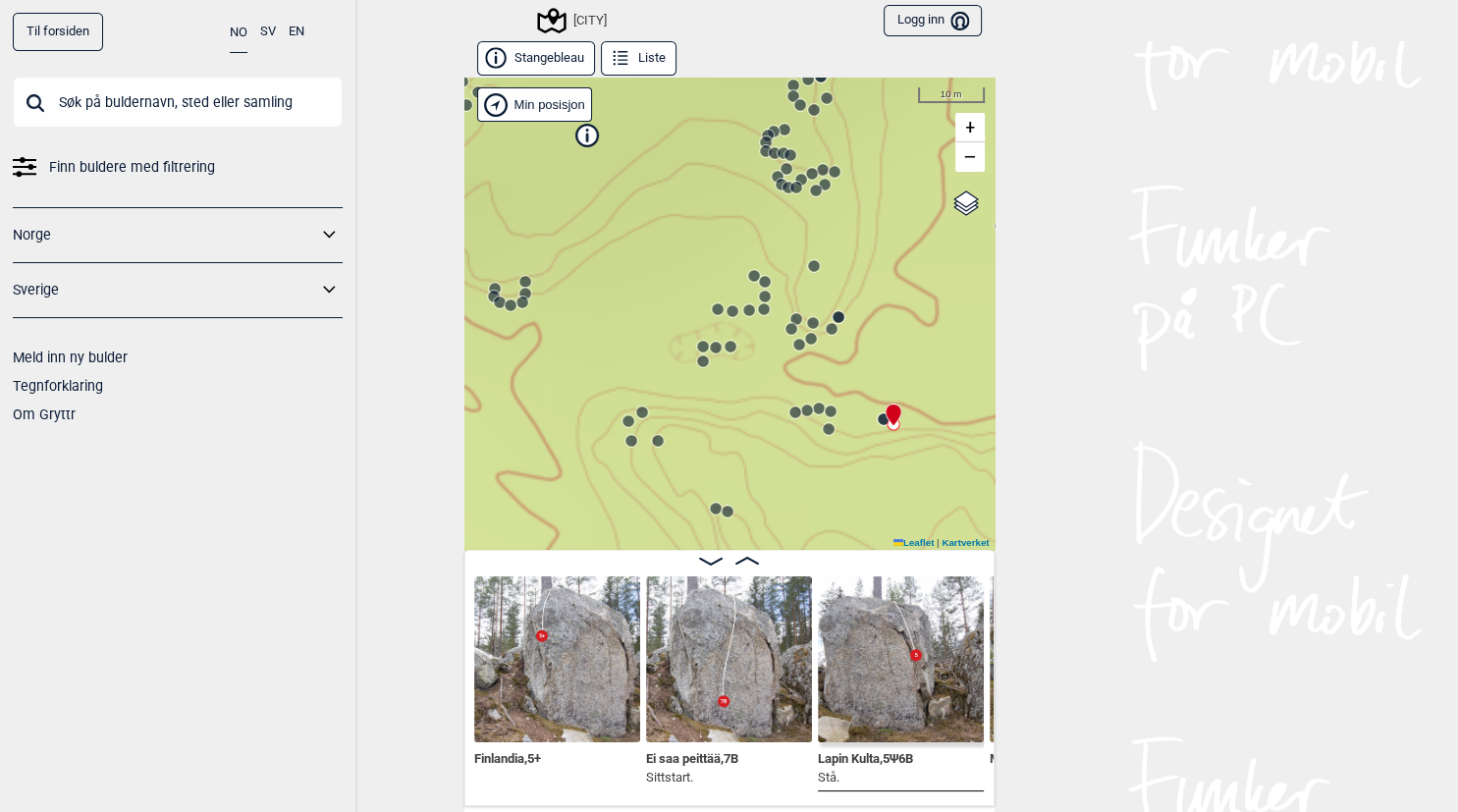 scroll, scrollTop: 0, scrollLeft: 30523, axis: horizontal 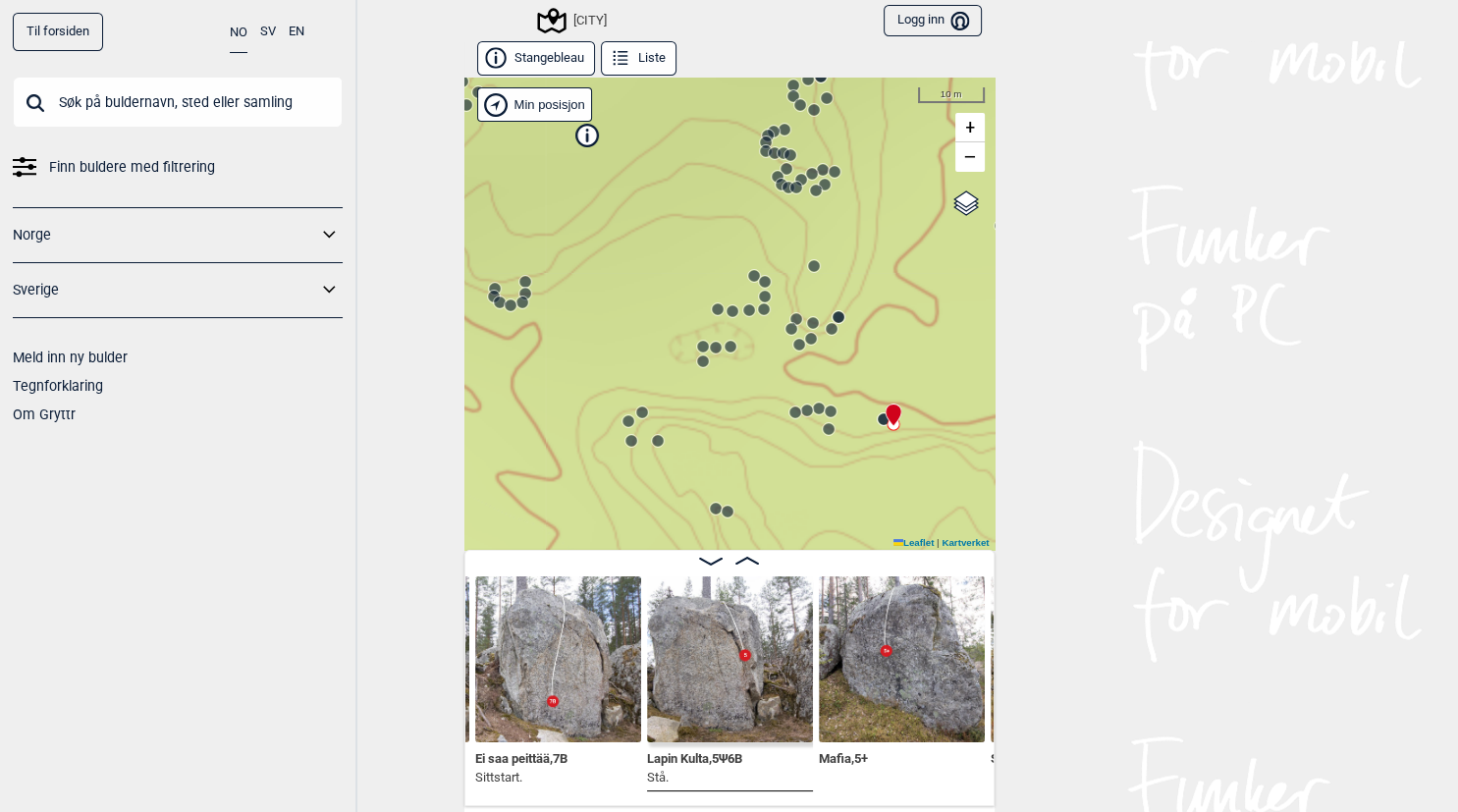 click 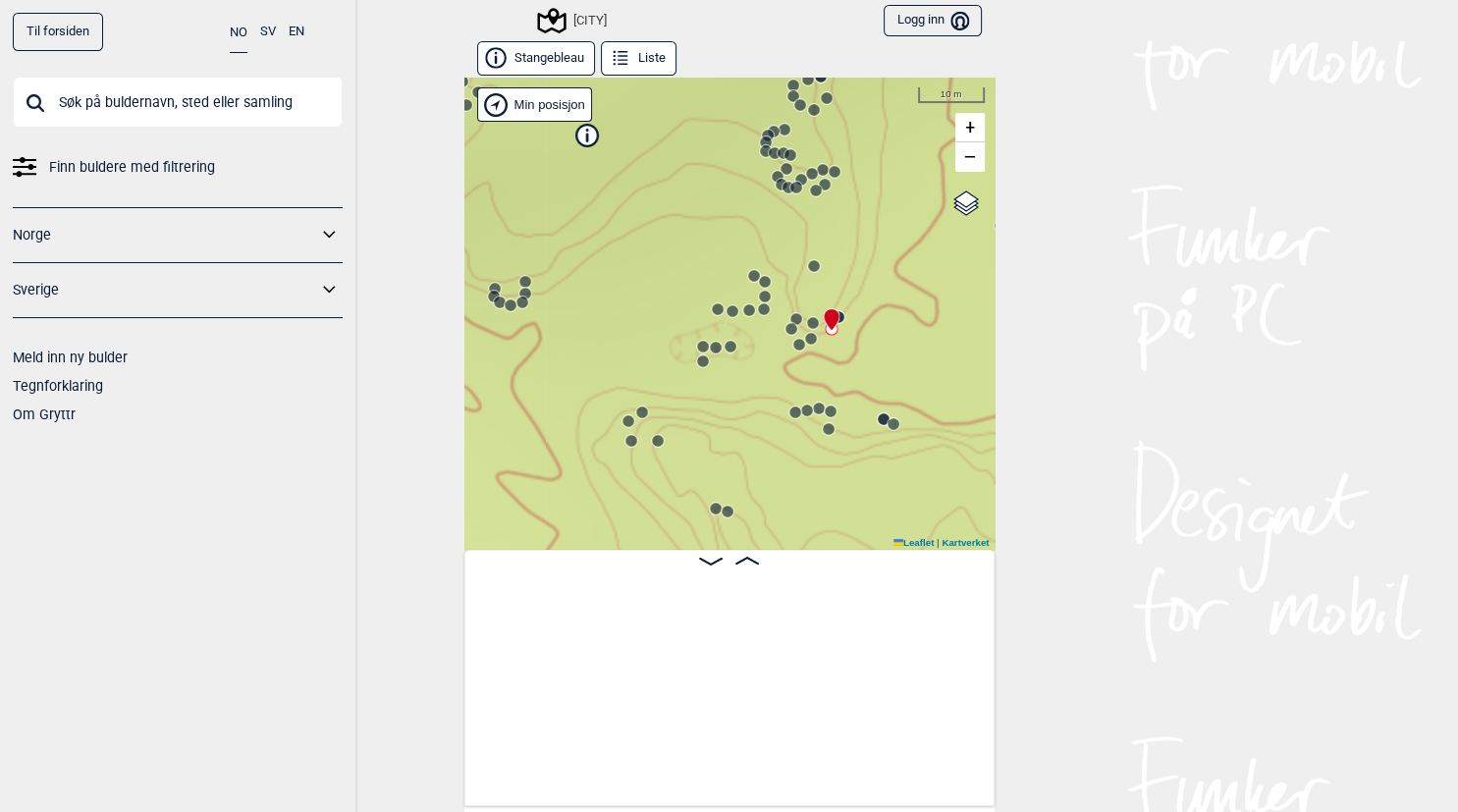 scroll, scrollTop: 0, scrollLeft: 28976, axis: horizontal 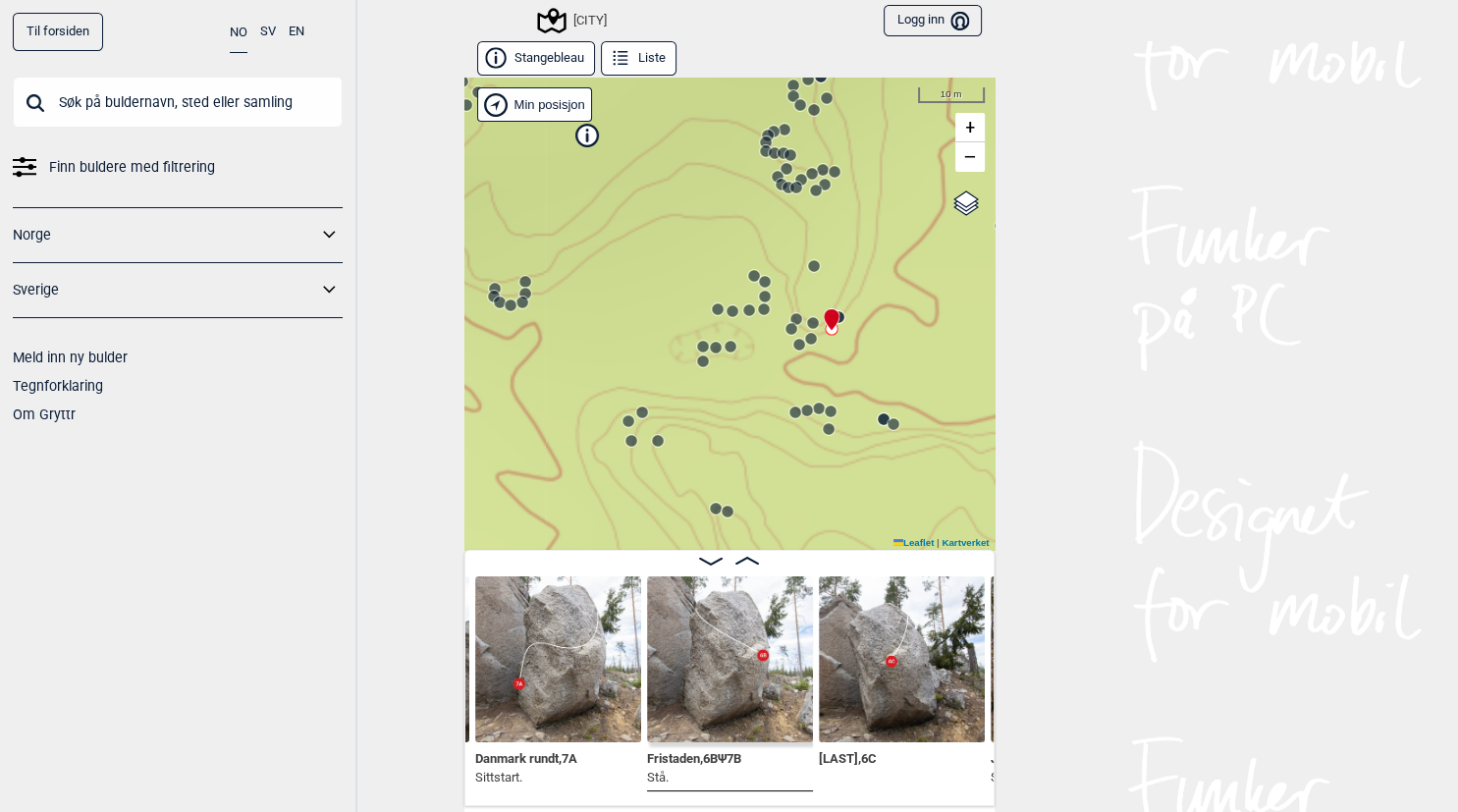 click 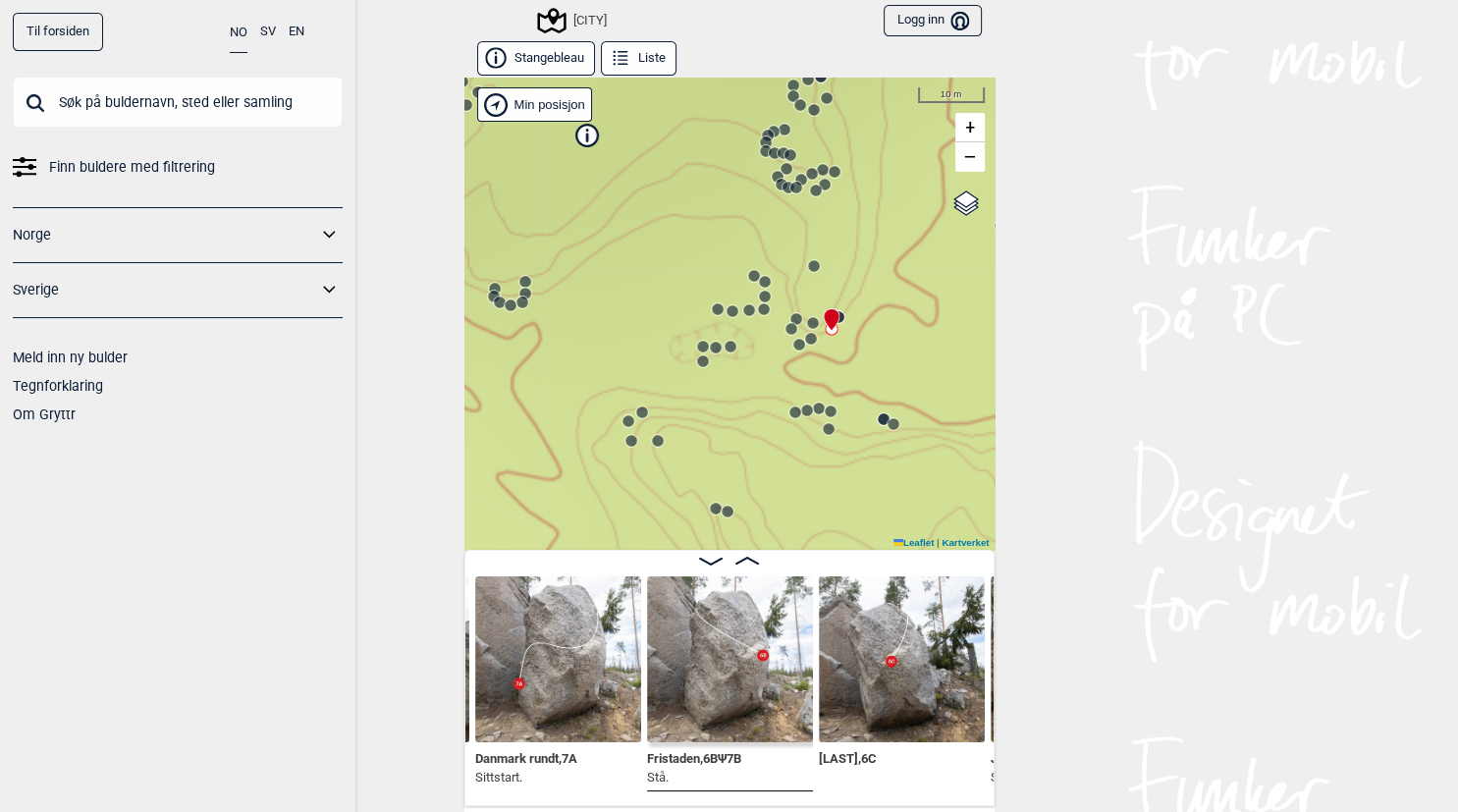 click 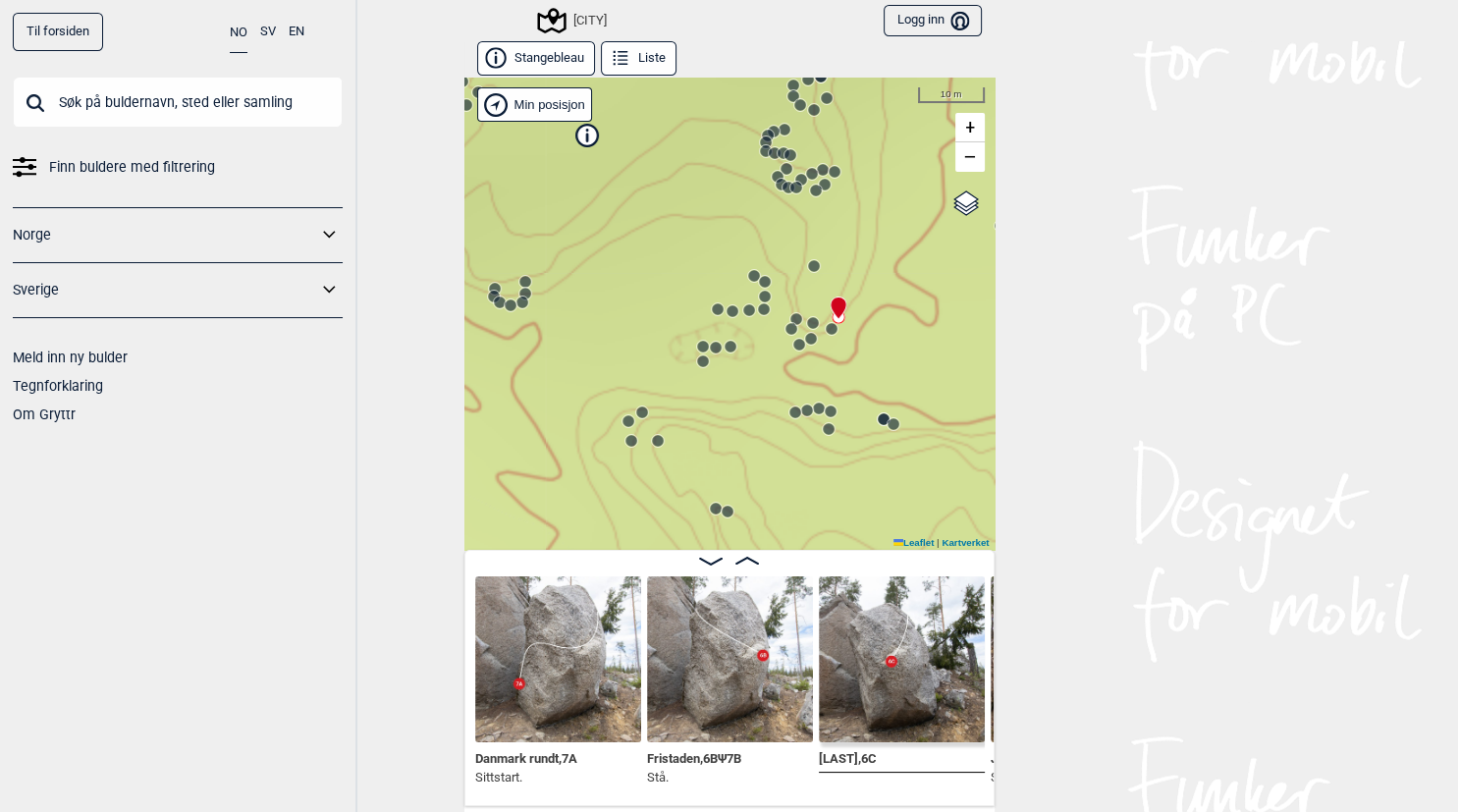 scroll, scrollTop: 0, scrollLeft: 29148, axis: horizontal 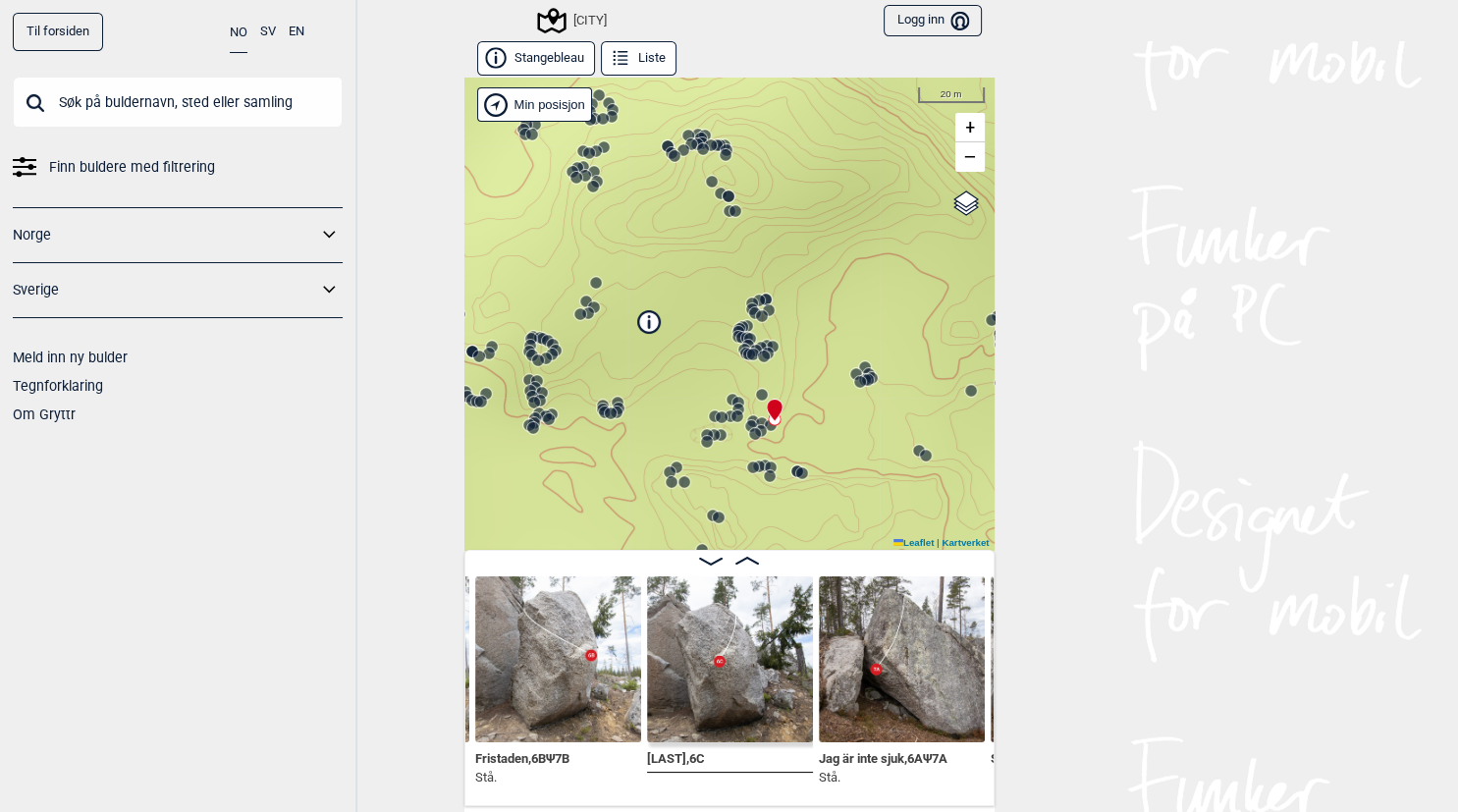 drag, startPoint x: 898, startPoint y: 345, endPoint x: 819, endPoint y: 426, distance: 113.14592 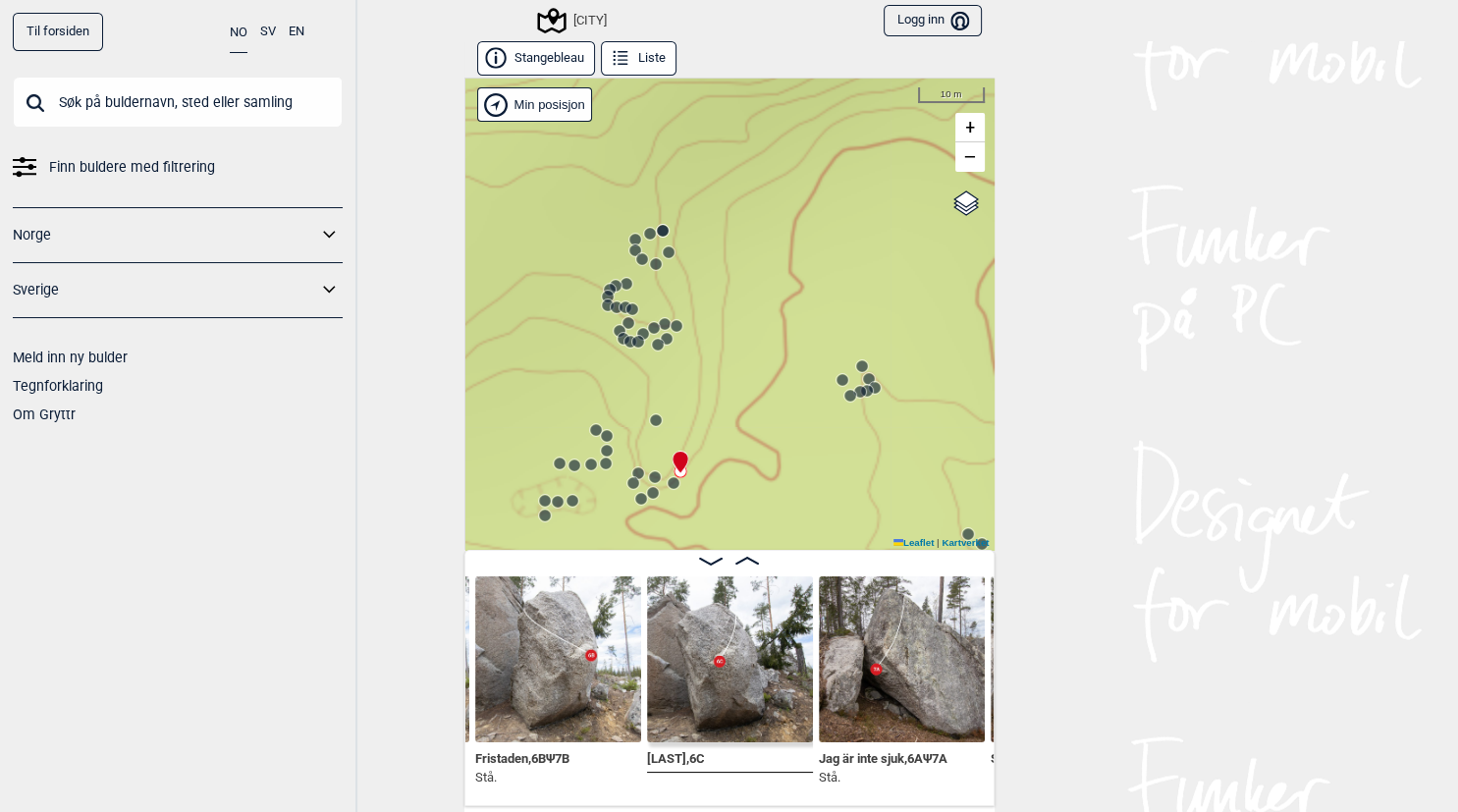 click 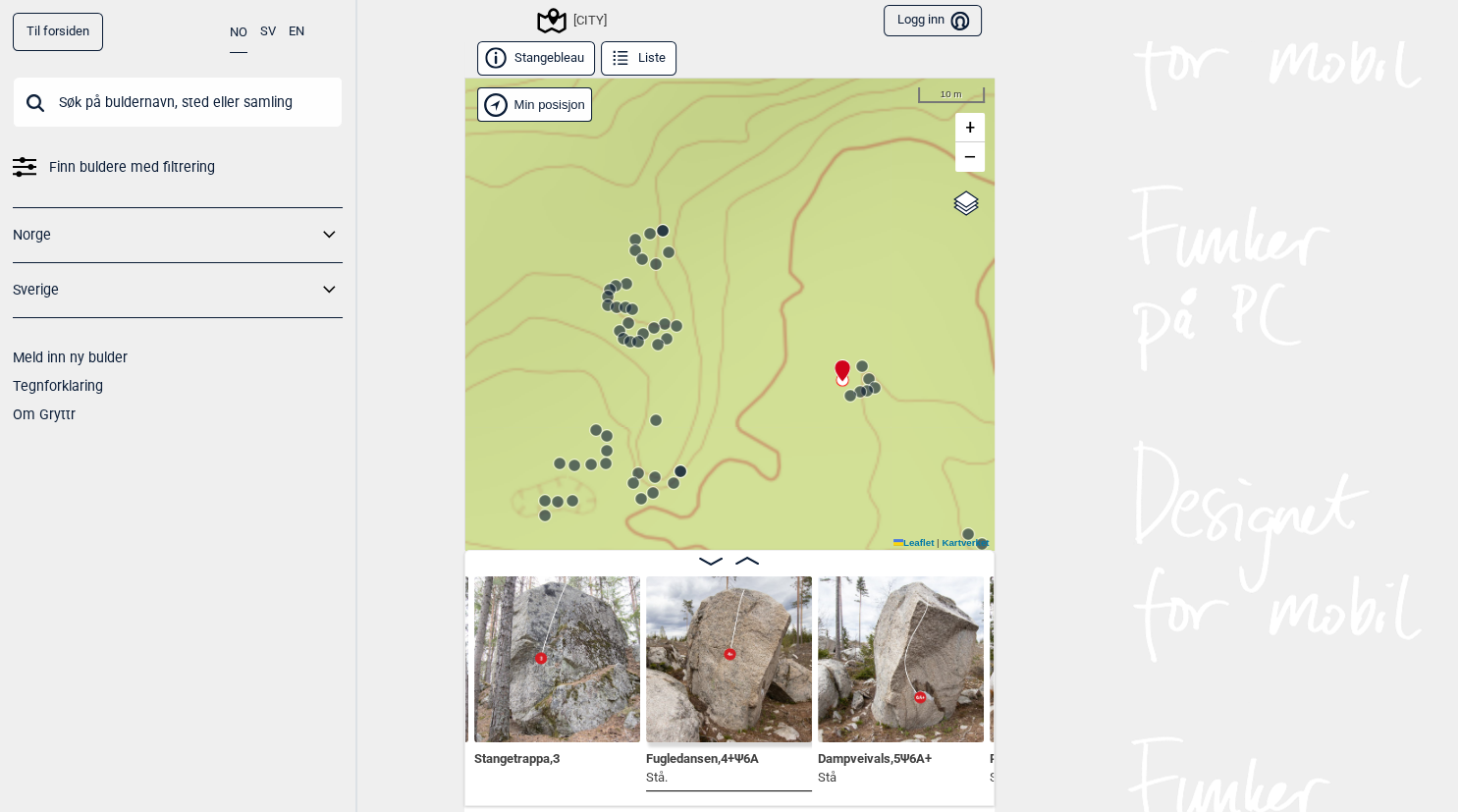 click 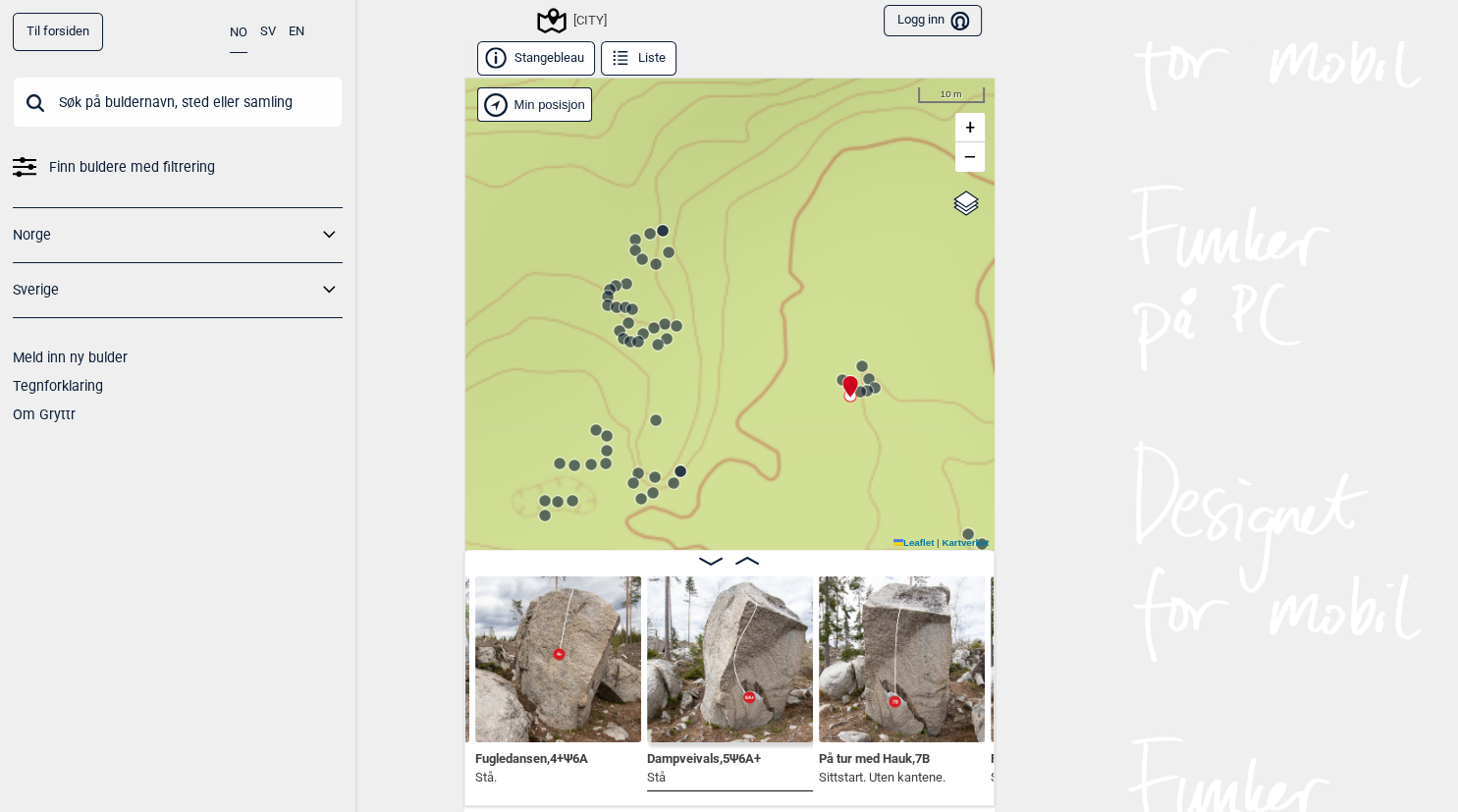 click 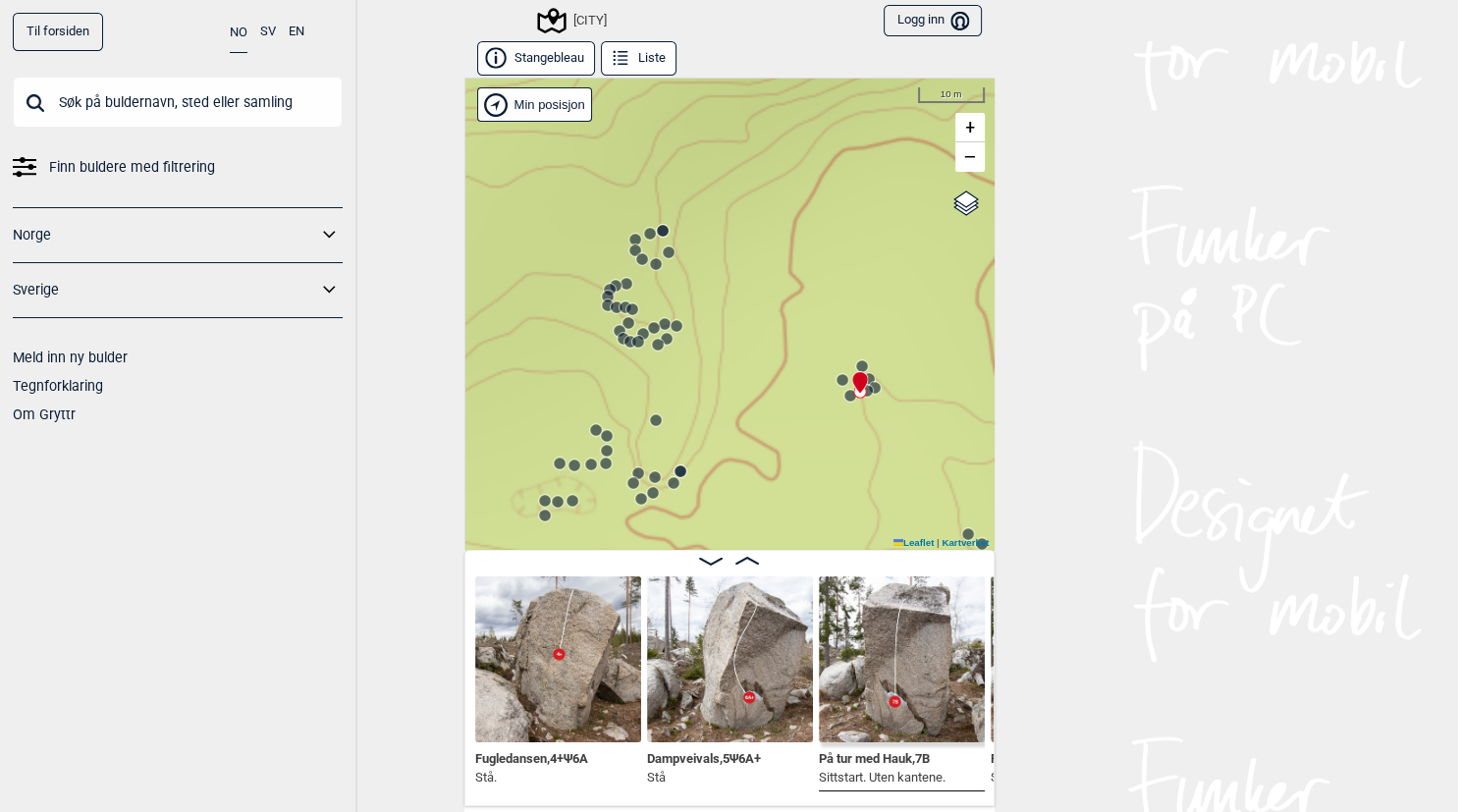 scroll, scrollTop: 0, scrollLeft: 32585, axis: horizontal 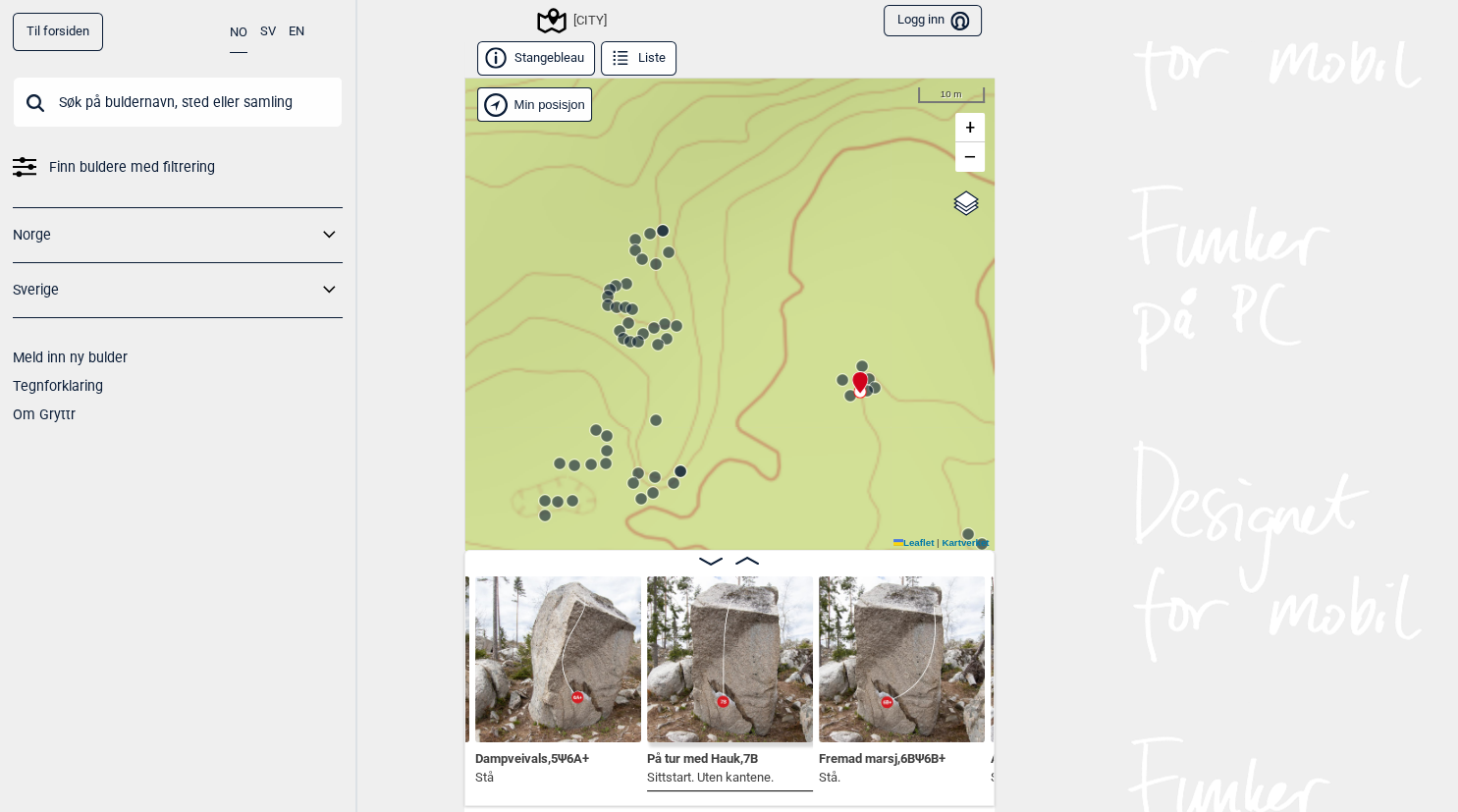 click 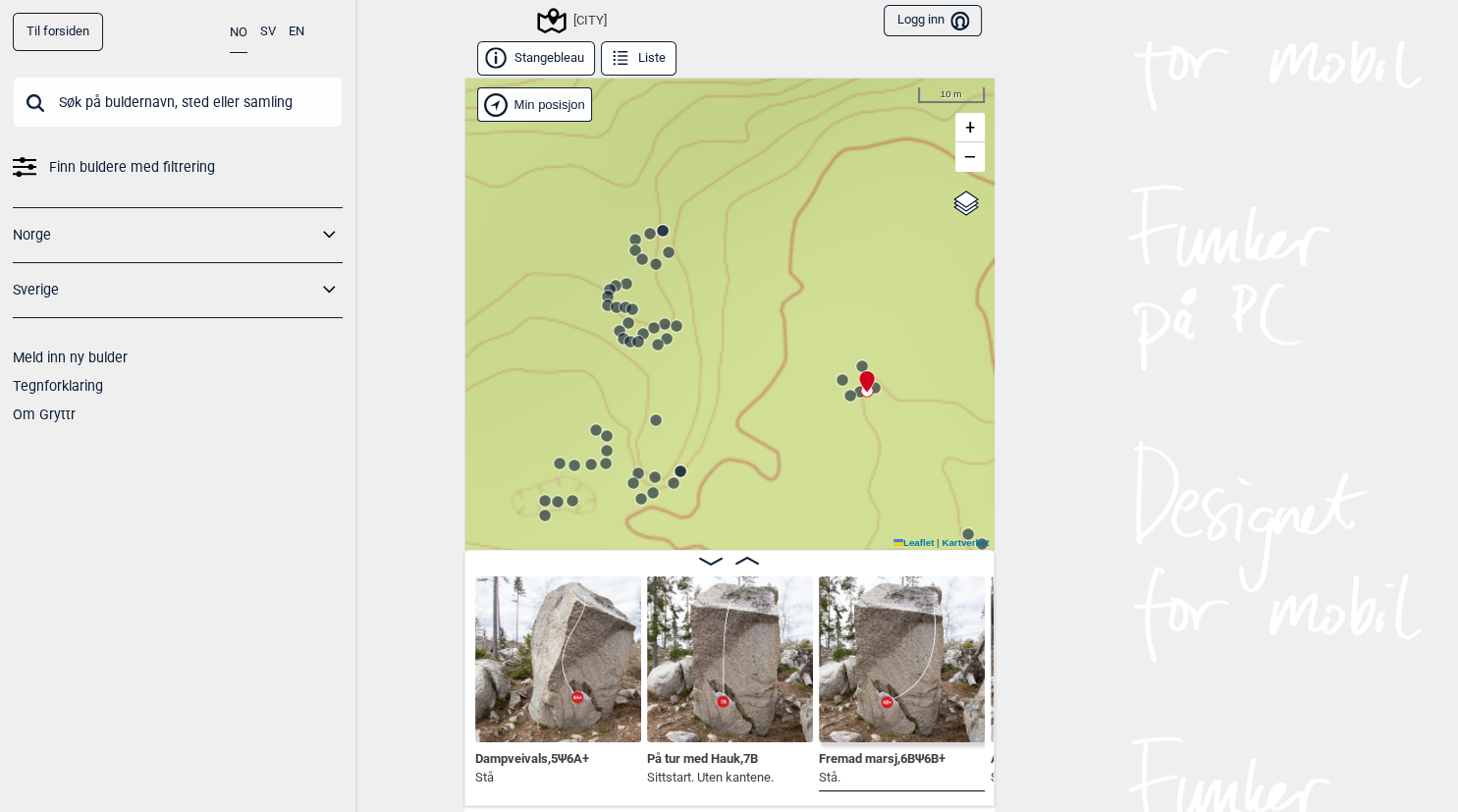 scroll, scrollTop: 0, scrollLeft: 32757, axis: horizontal 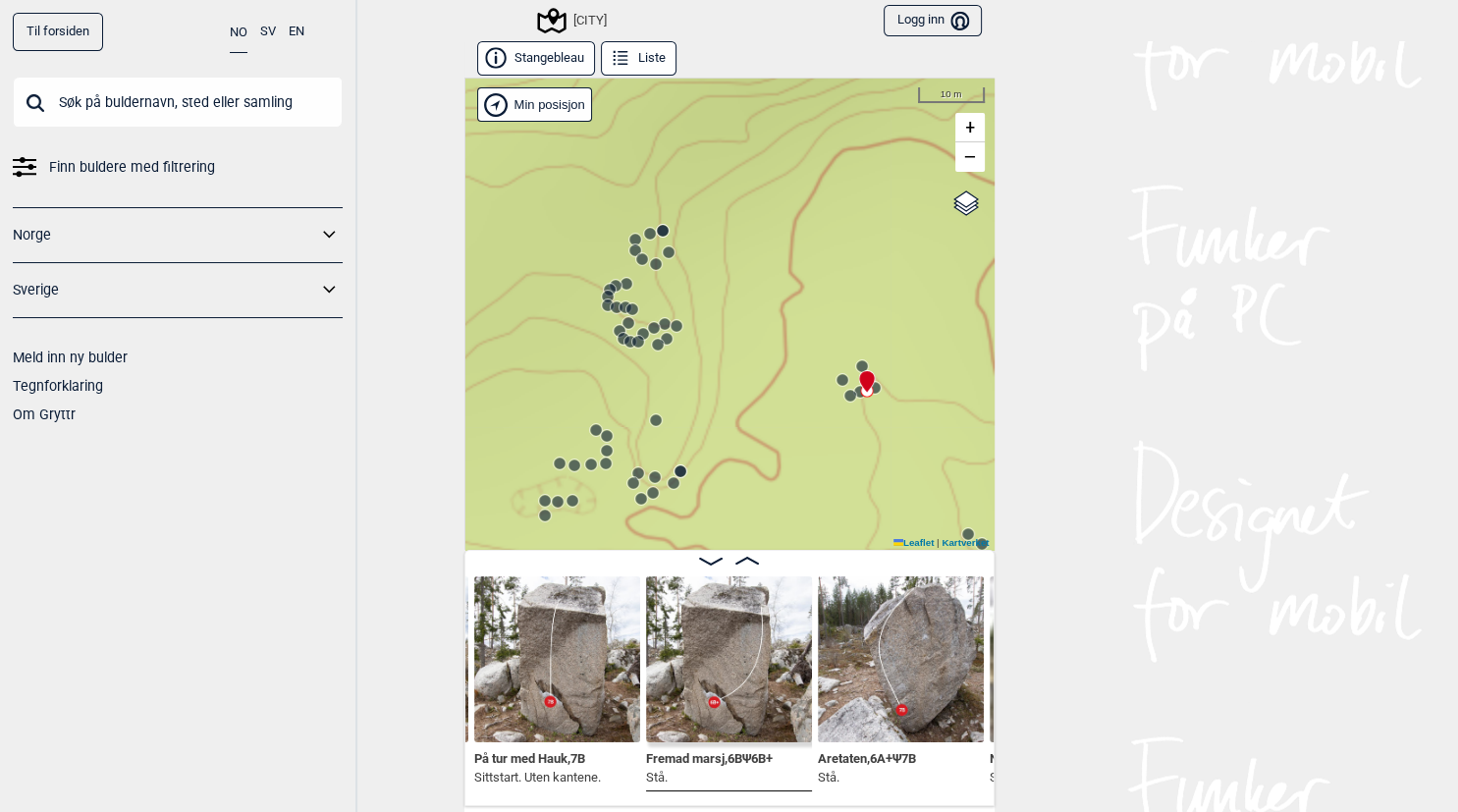click 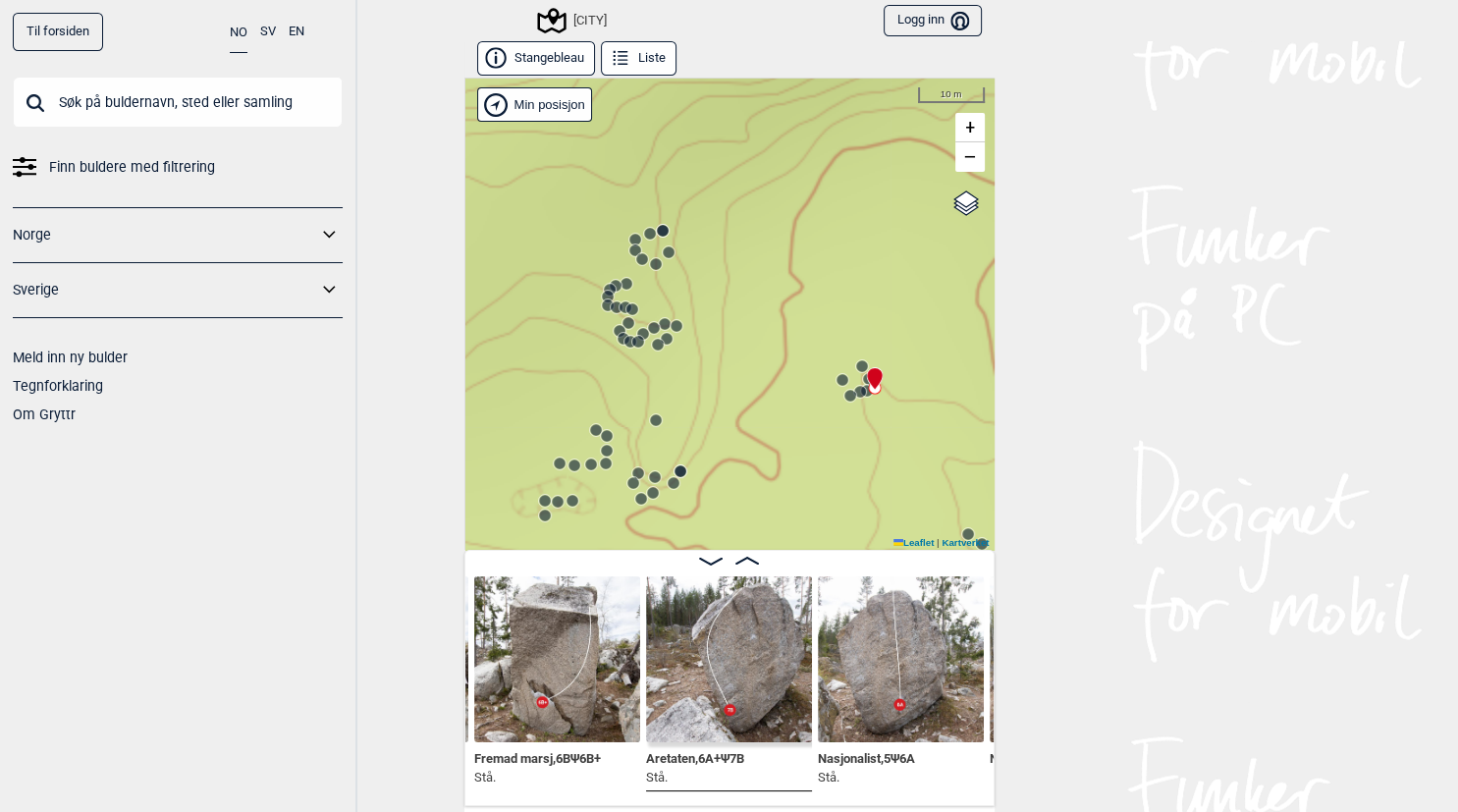 click 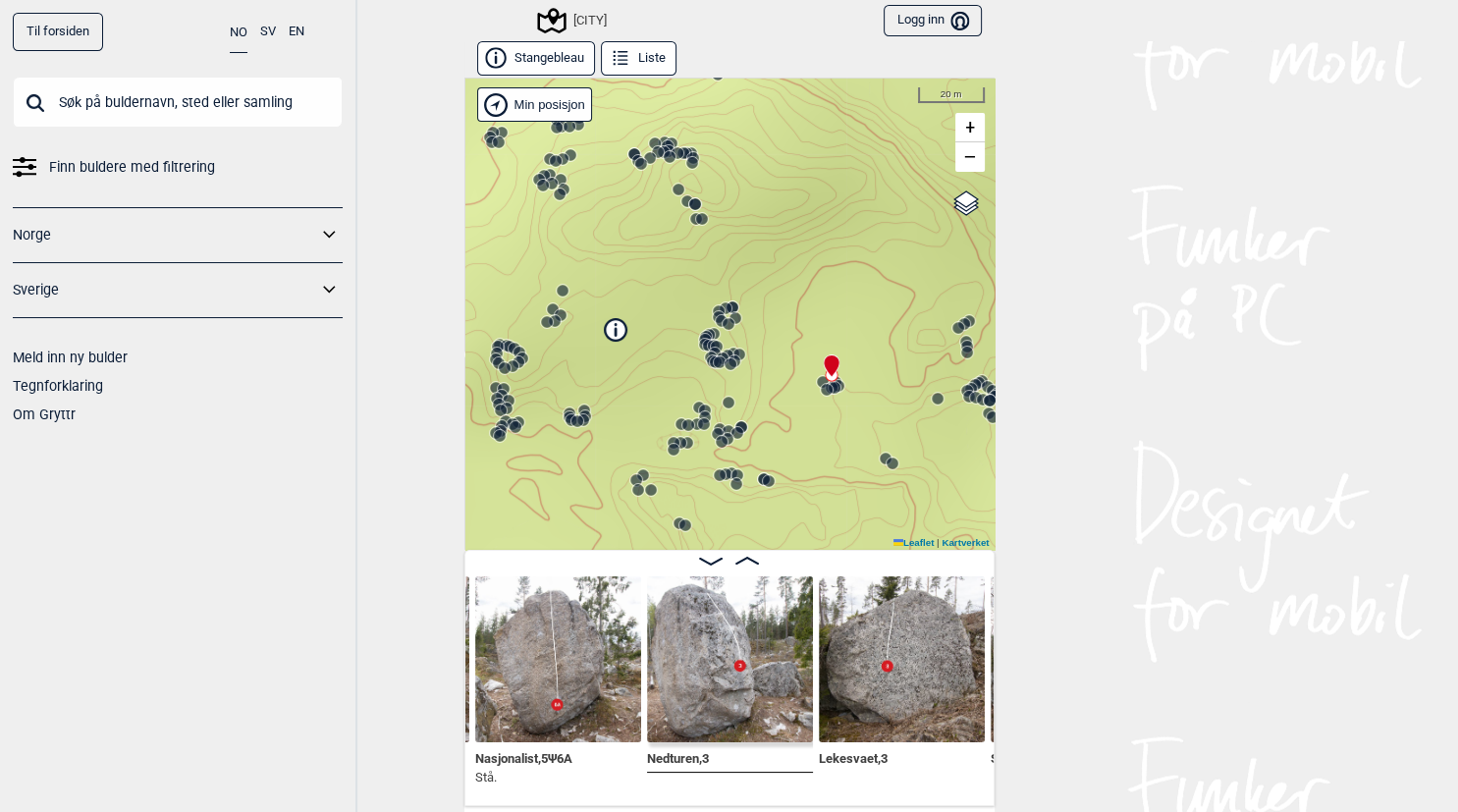click 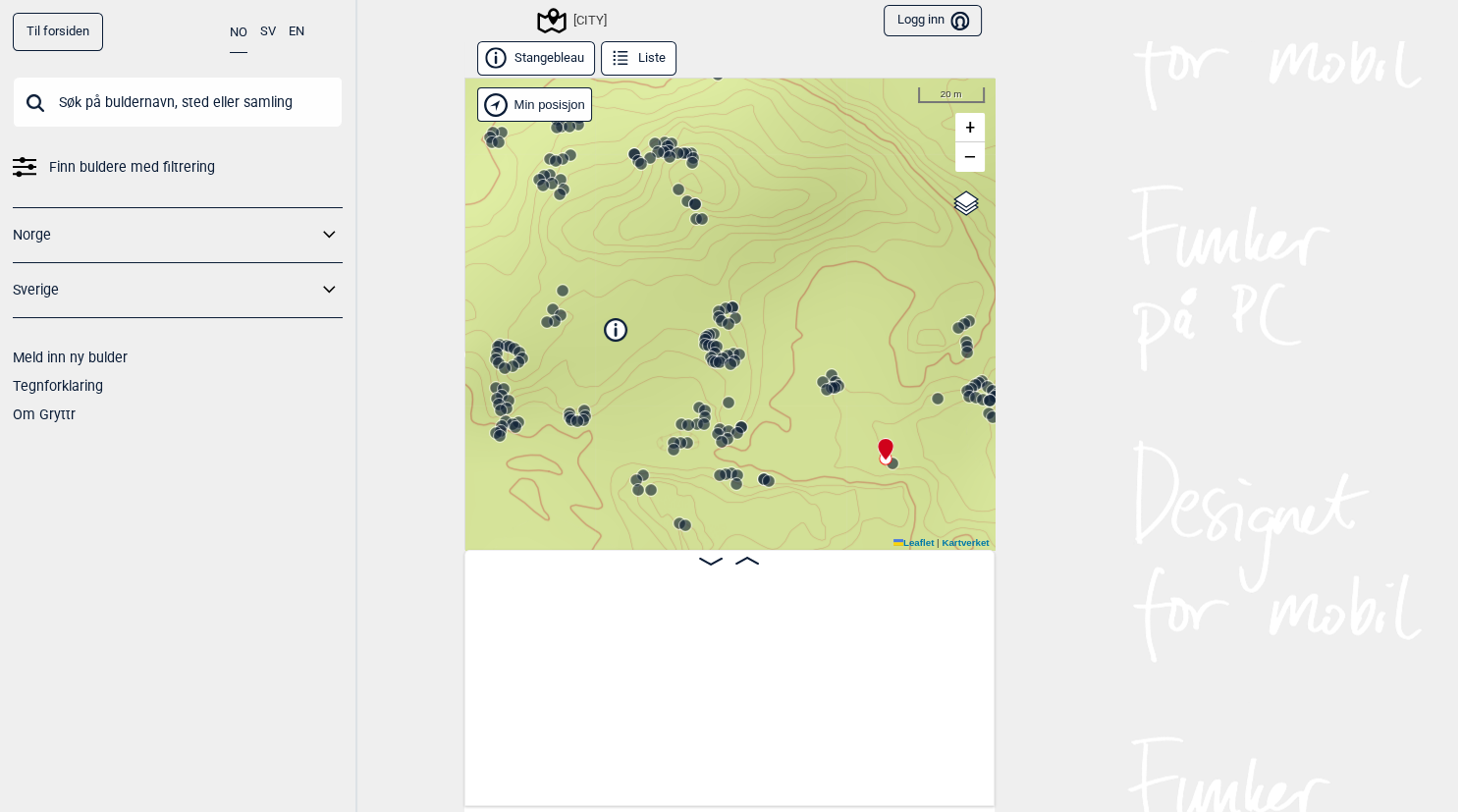 scroll, scrollTop: 0, scrollLeft: 39607, axis: horizontal 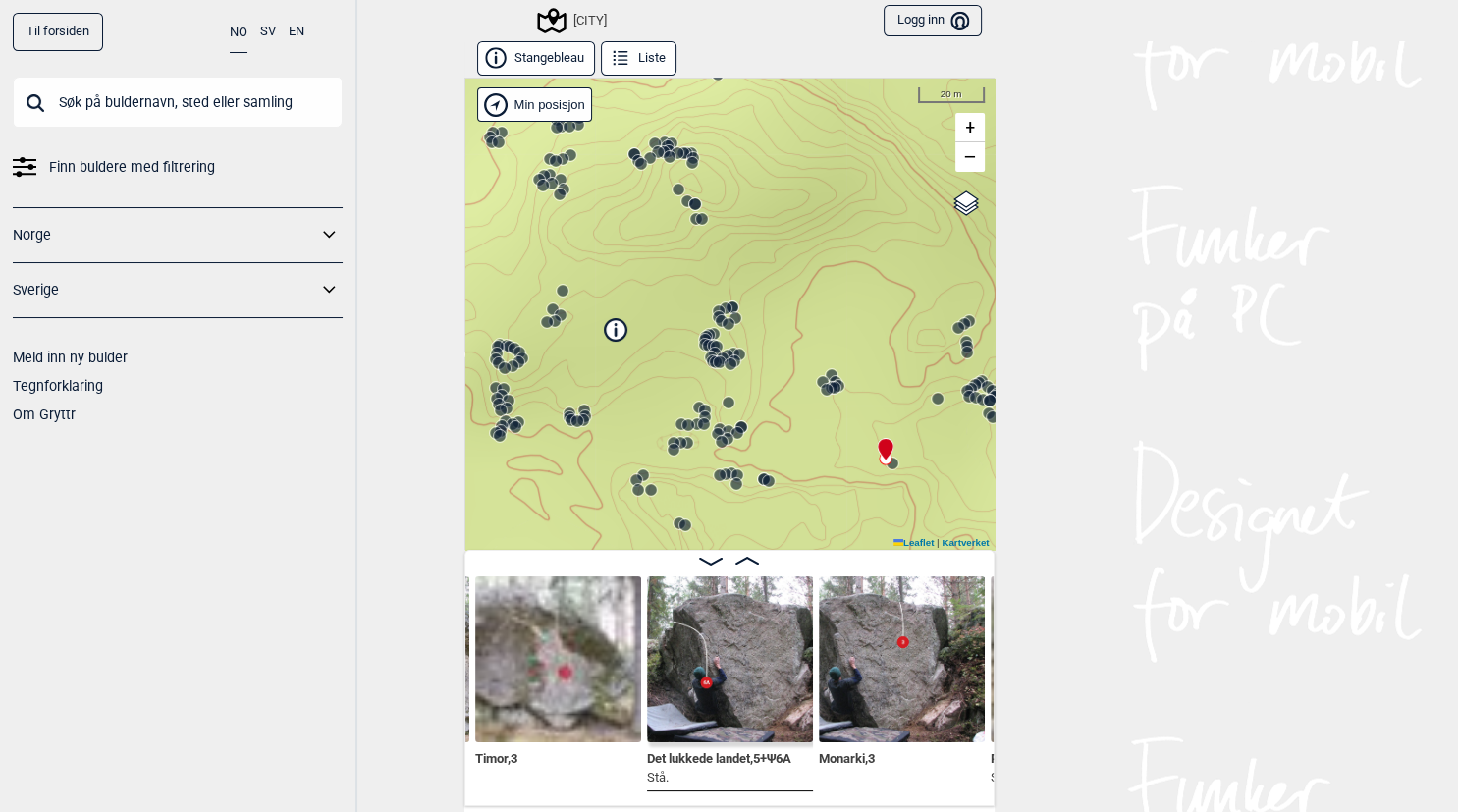 click 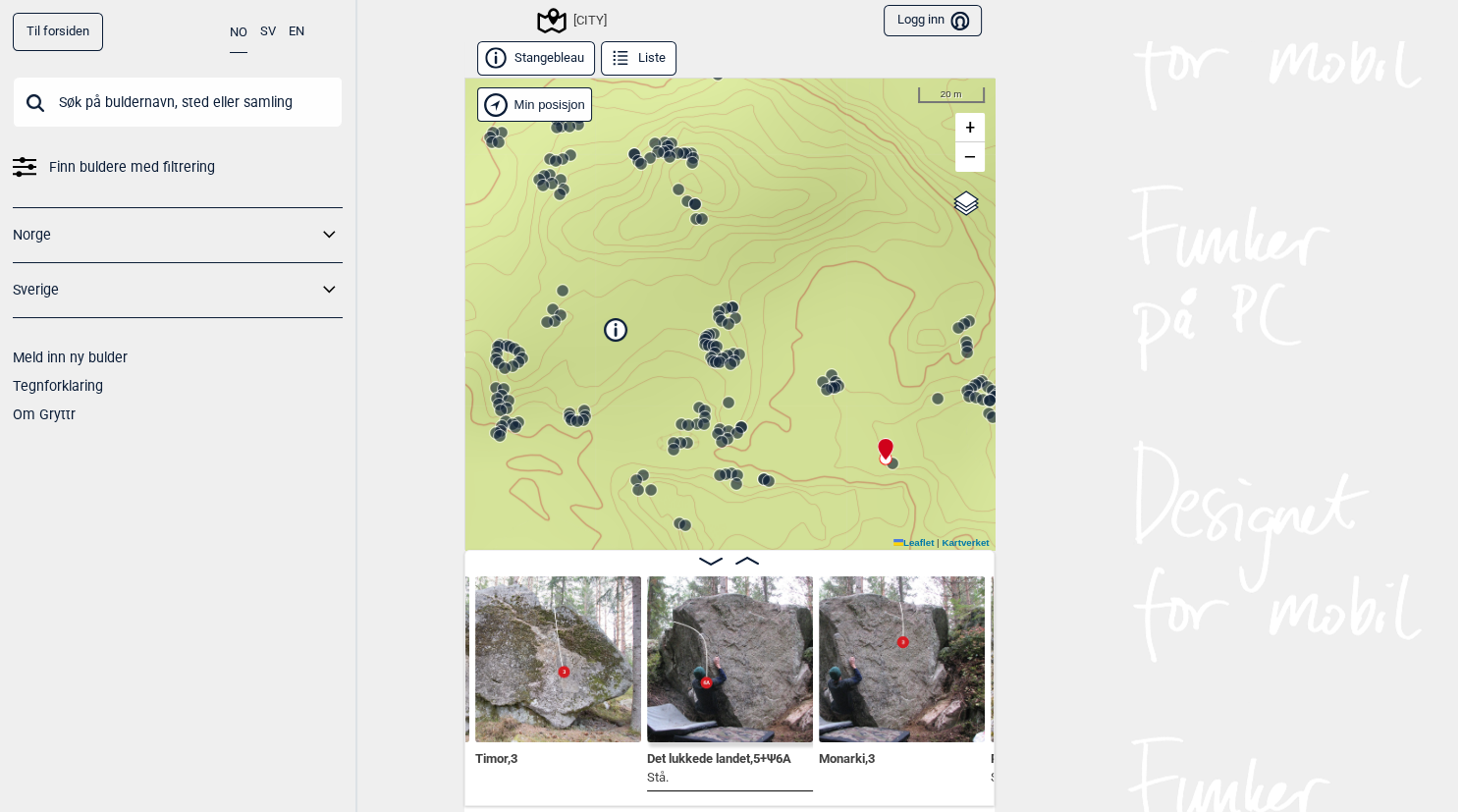 click 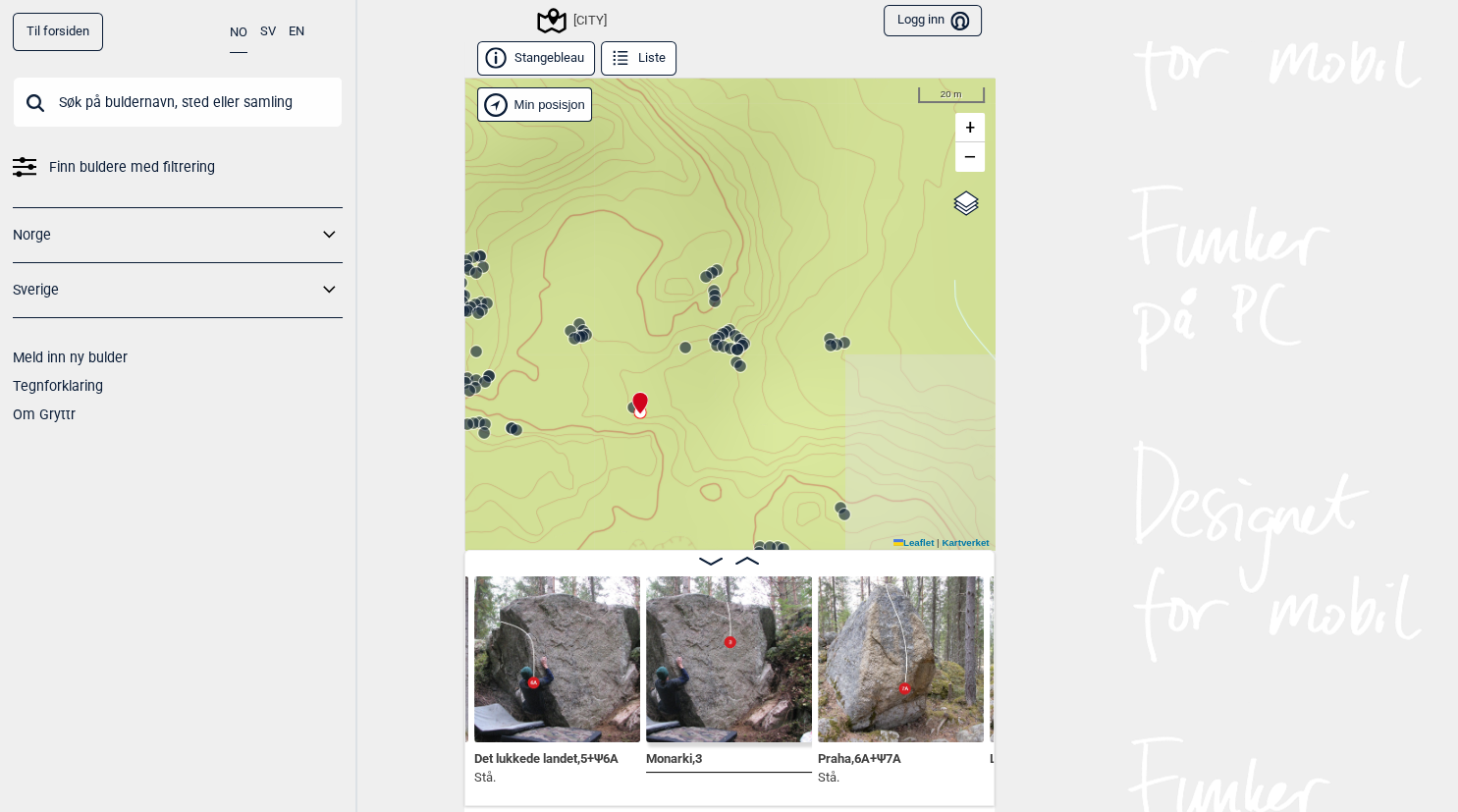 drag, startPoint x: 929, startPoint y: 448, endPoint x: 675, endPoint y: 394, distance: 259.67672 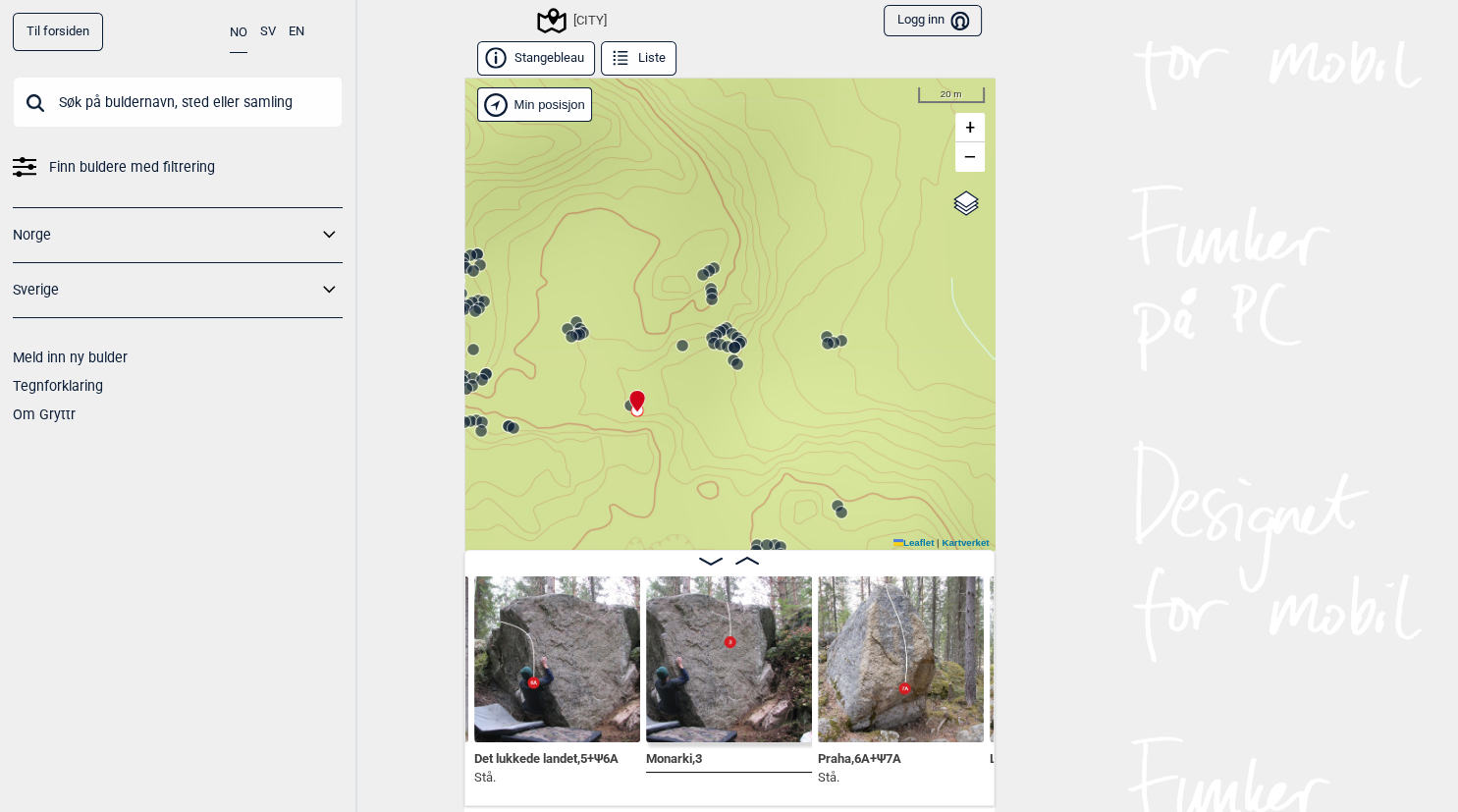 click 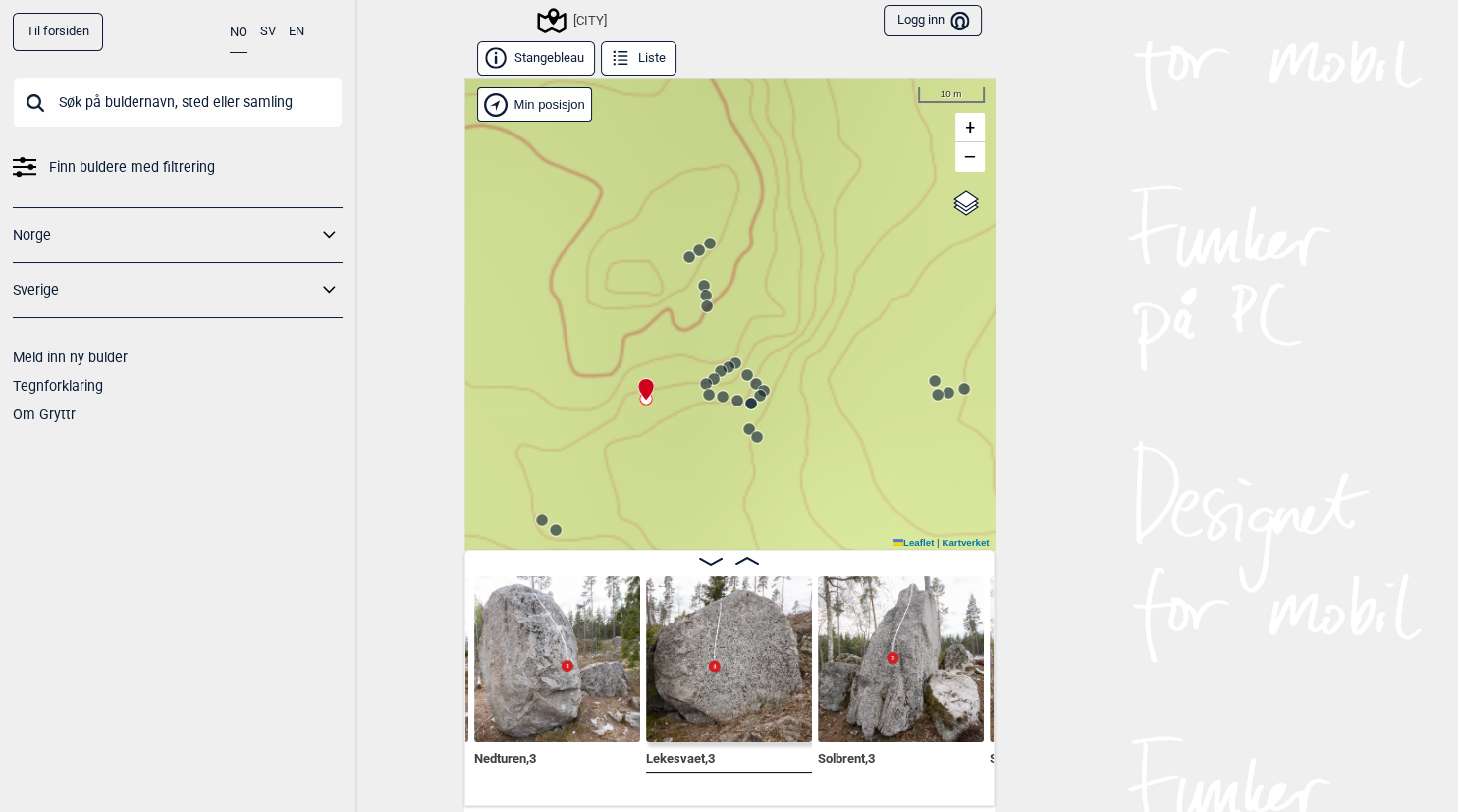 click 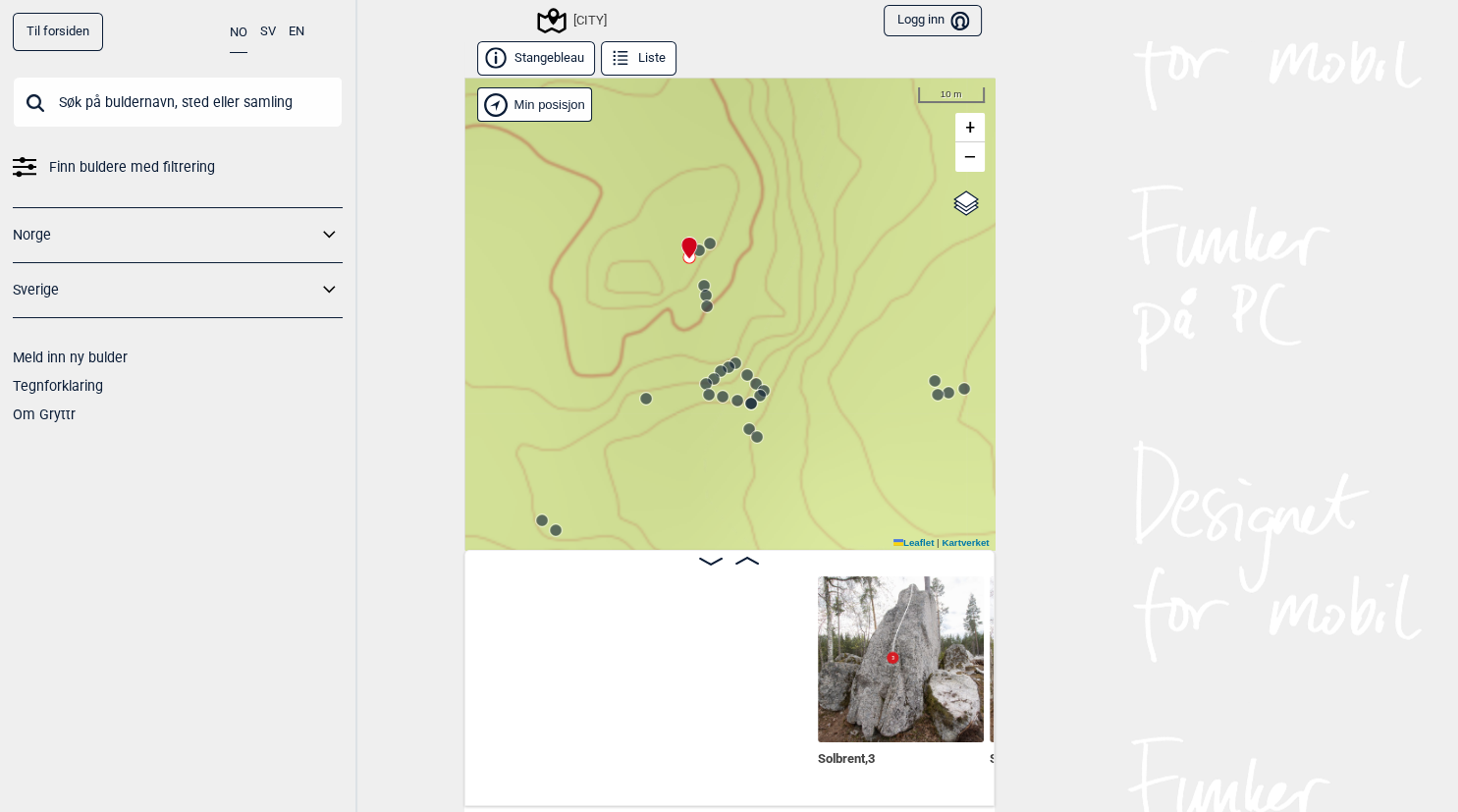 scroll, scrollTop: 0, scrollLeft: 33959, axis: horizontal 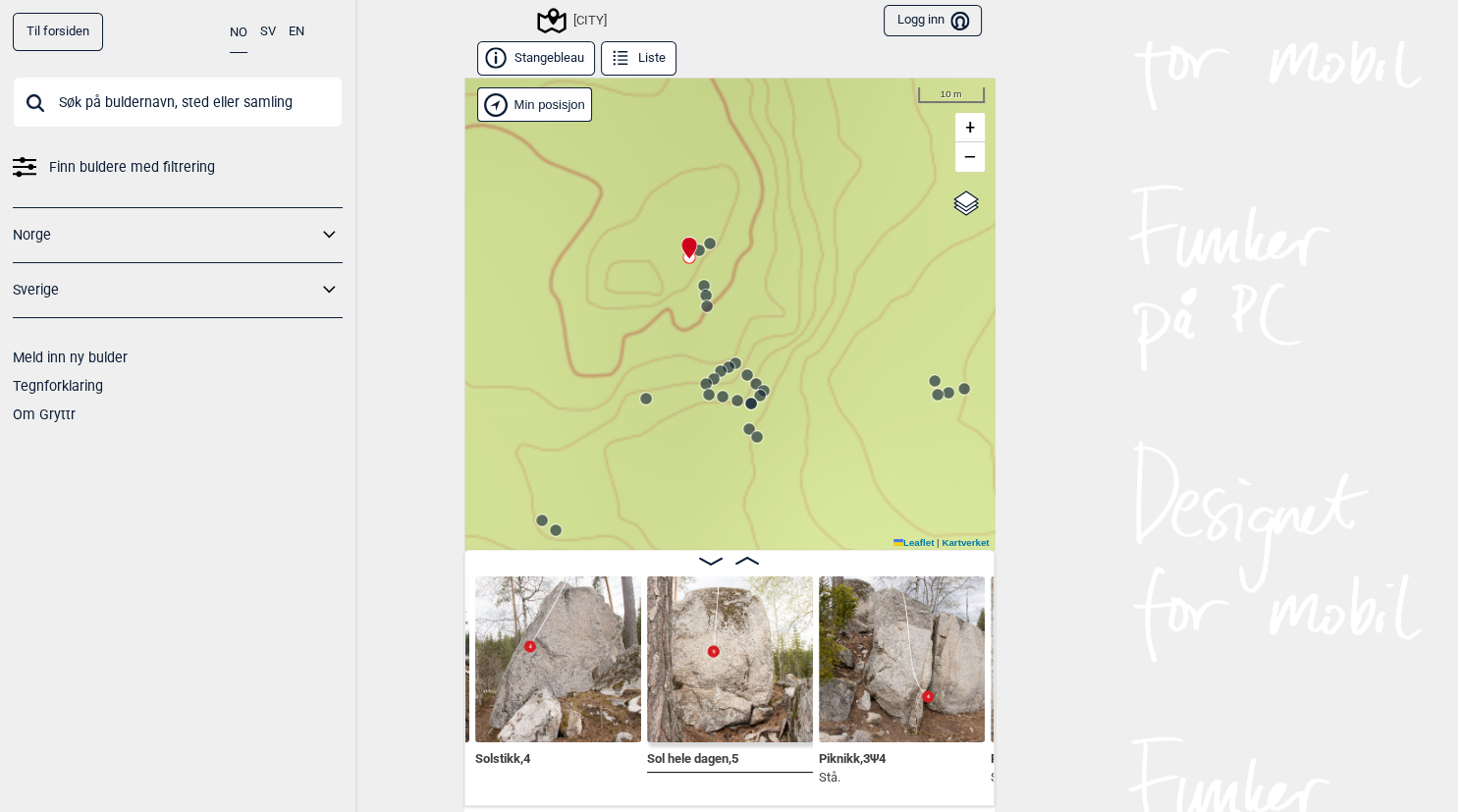 click on "Liste" at bounding box center (638, 58) 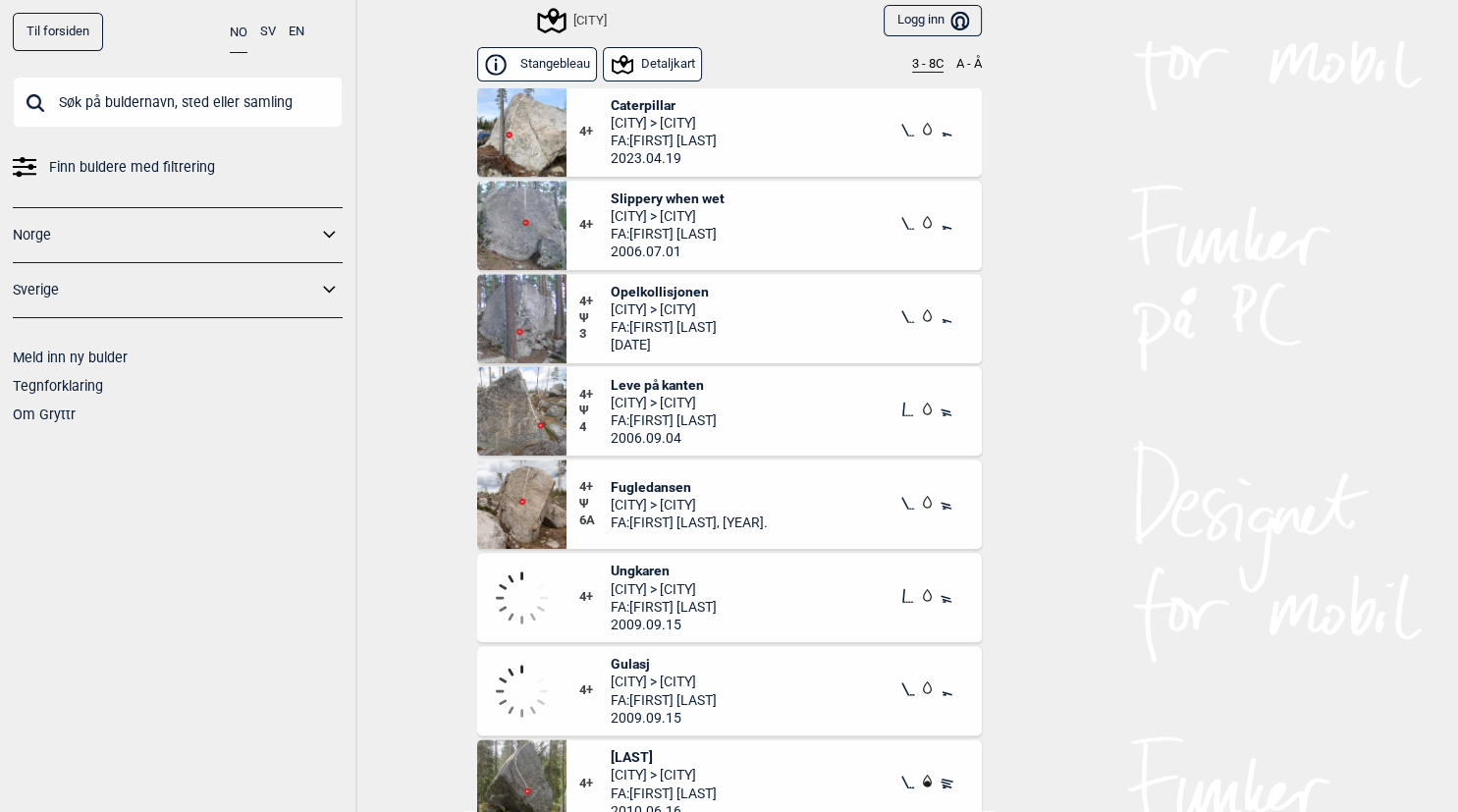 scroll, scrollTop: 9374, scrollLeft: 0, axis: vertical 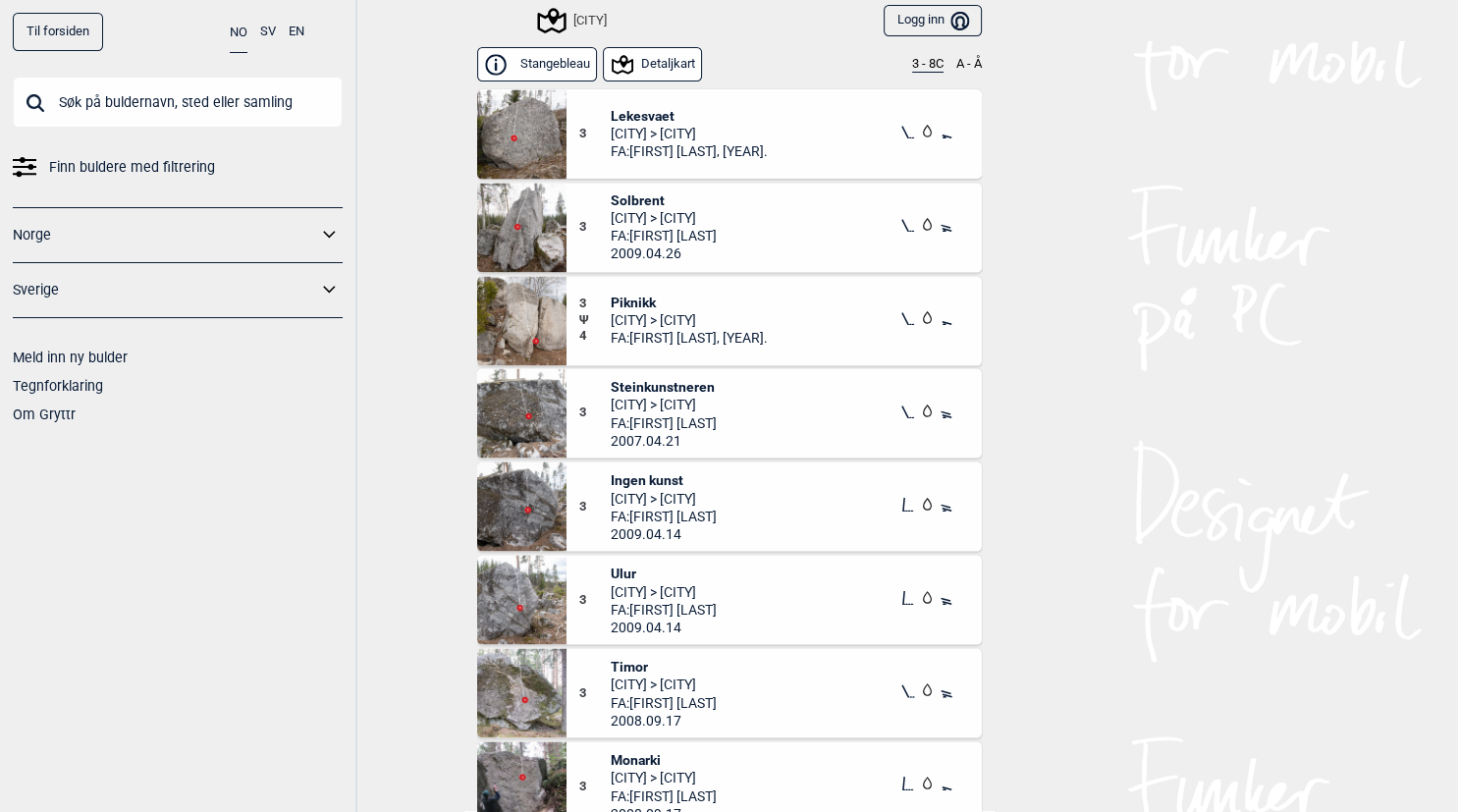 click on "2009.04.14" at bounding box center [664, 533] 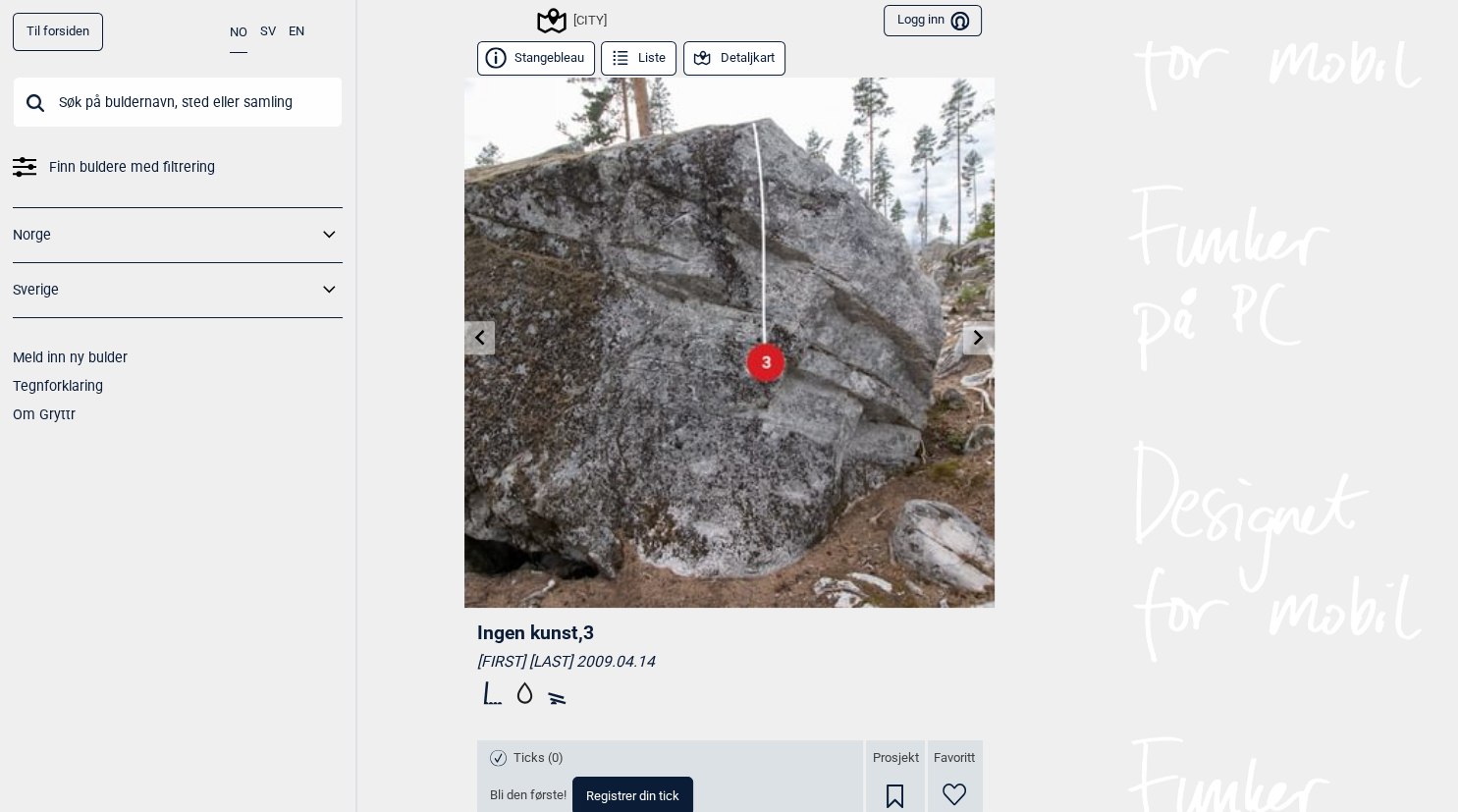 click on "Detaljkart" at bounding box center (734, 58) 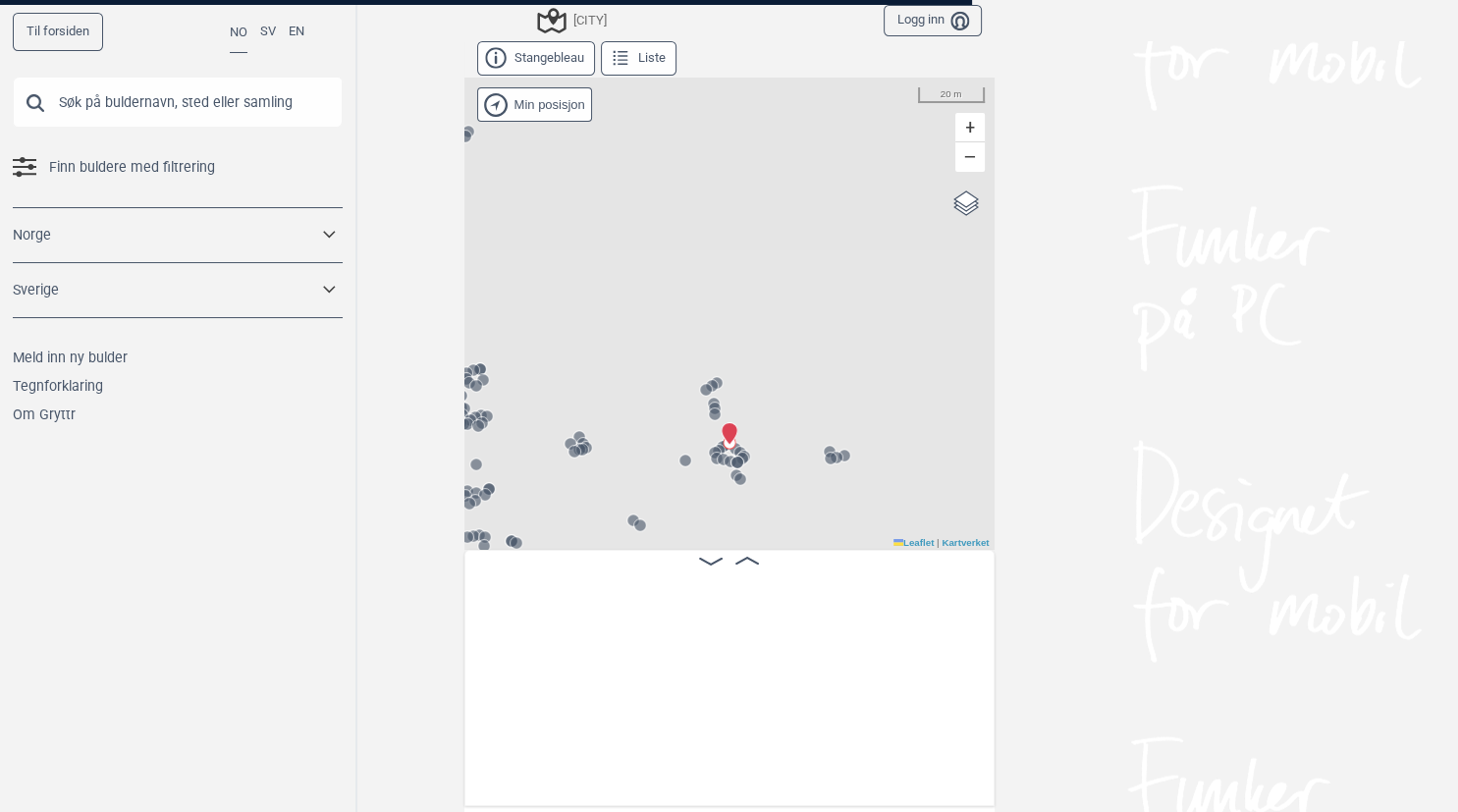 scroll, scrollTop: 0, scrollLeft: 36338, axis: horizontal 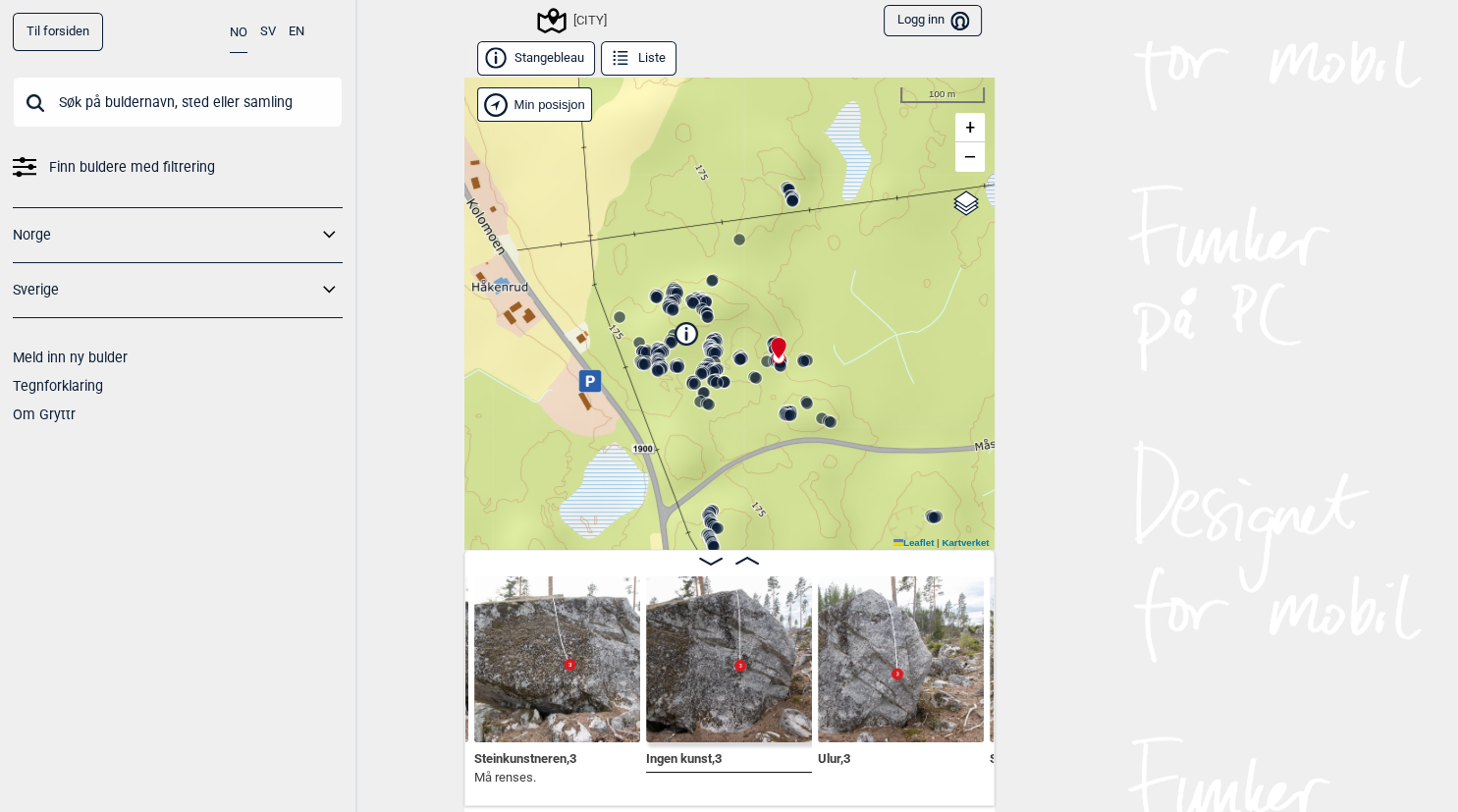 click on "Til forsiden NO SV EN Finn buldere med filtrering Norge Sverige Meld inn ny bulder Tegnforklaring Om Gryttr   Kolomoen Logg inn Bruker Stangebleau   Liste
Kolomoen" at bounding box center [729, 406] 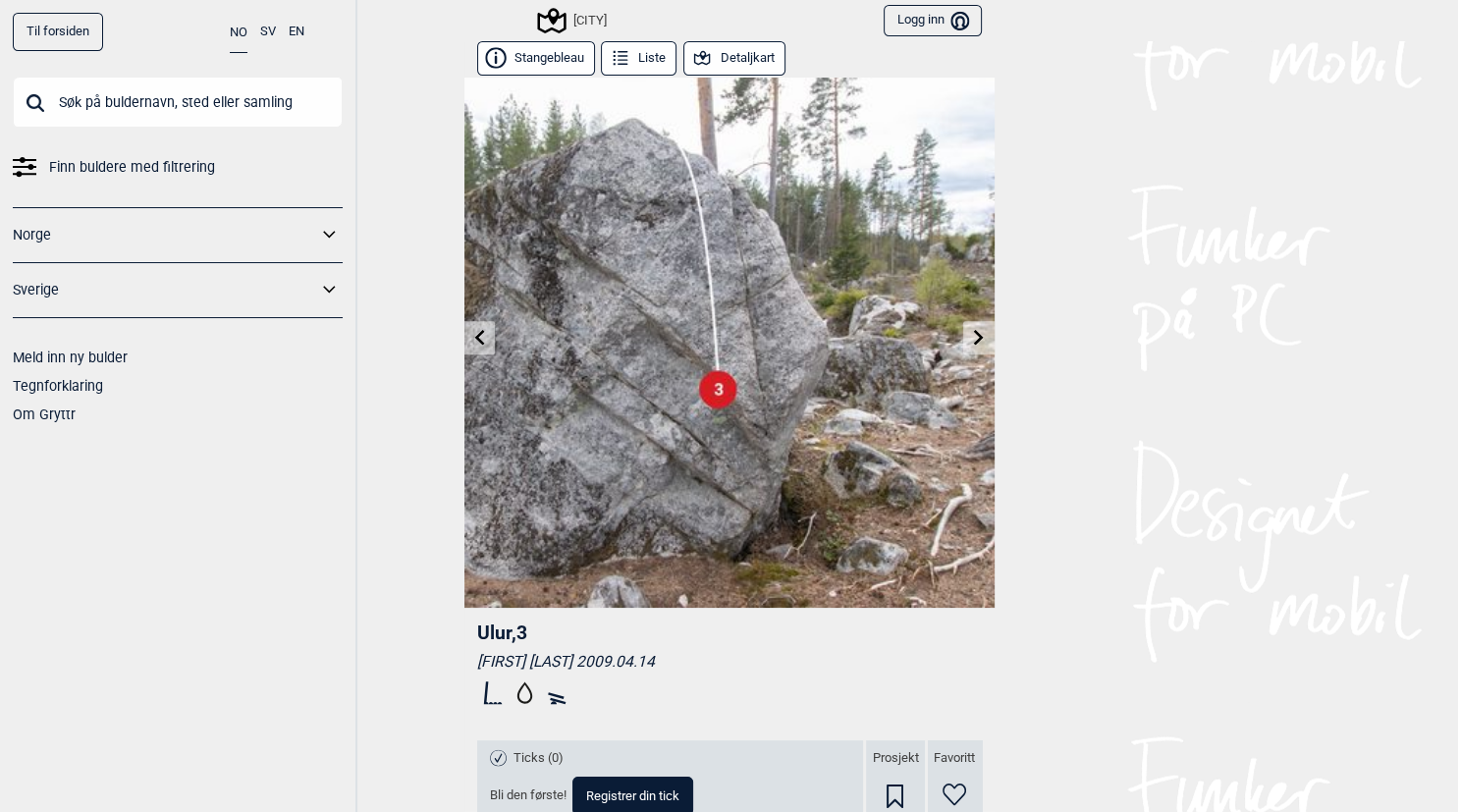 click on "Detaljkart" at bounding box center [734, 58] 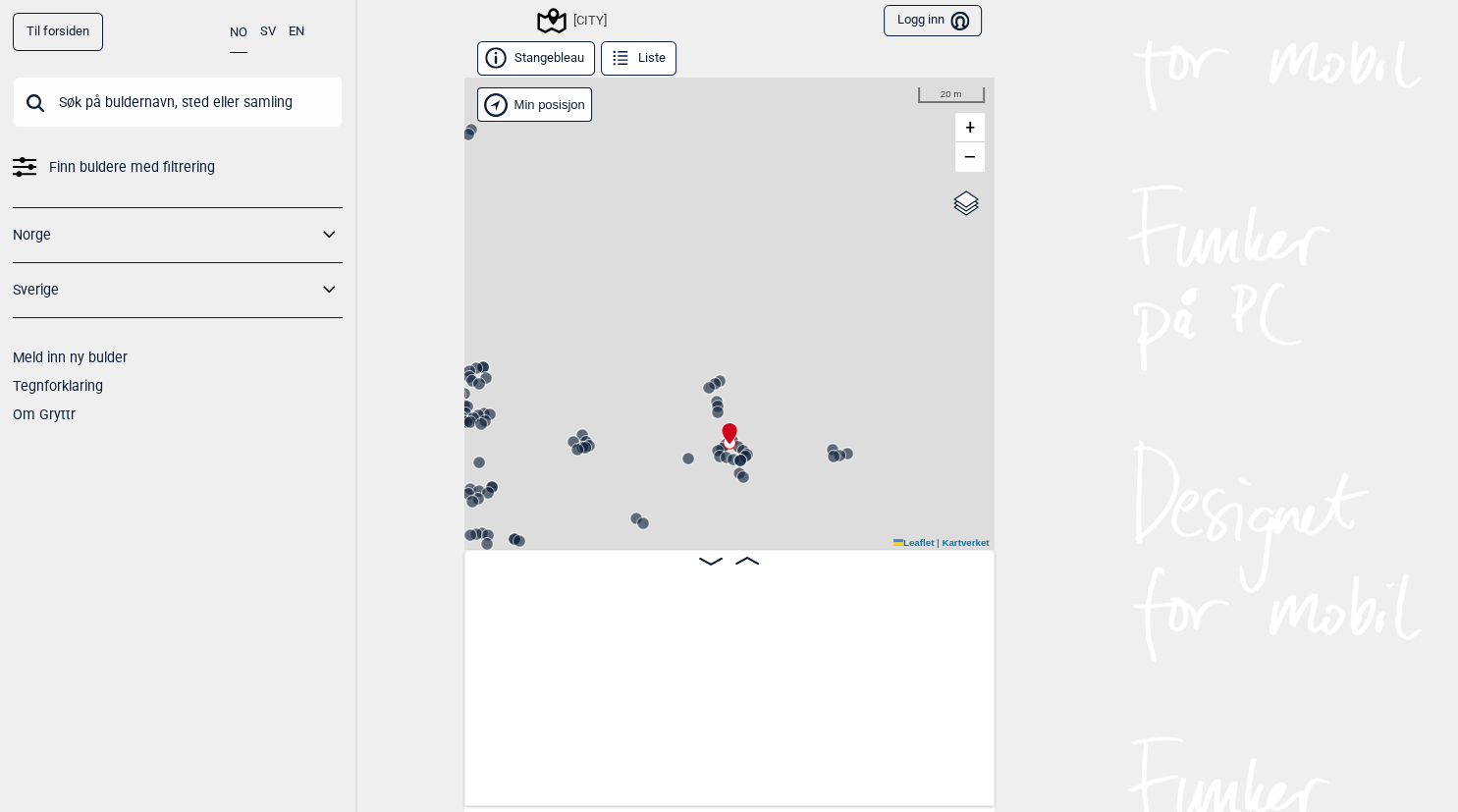 scroll, scrollTop: 0, scrollLeft: 36504, axis: horizontal 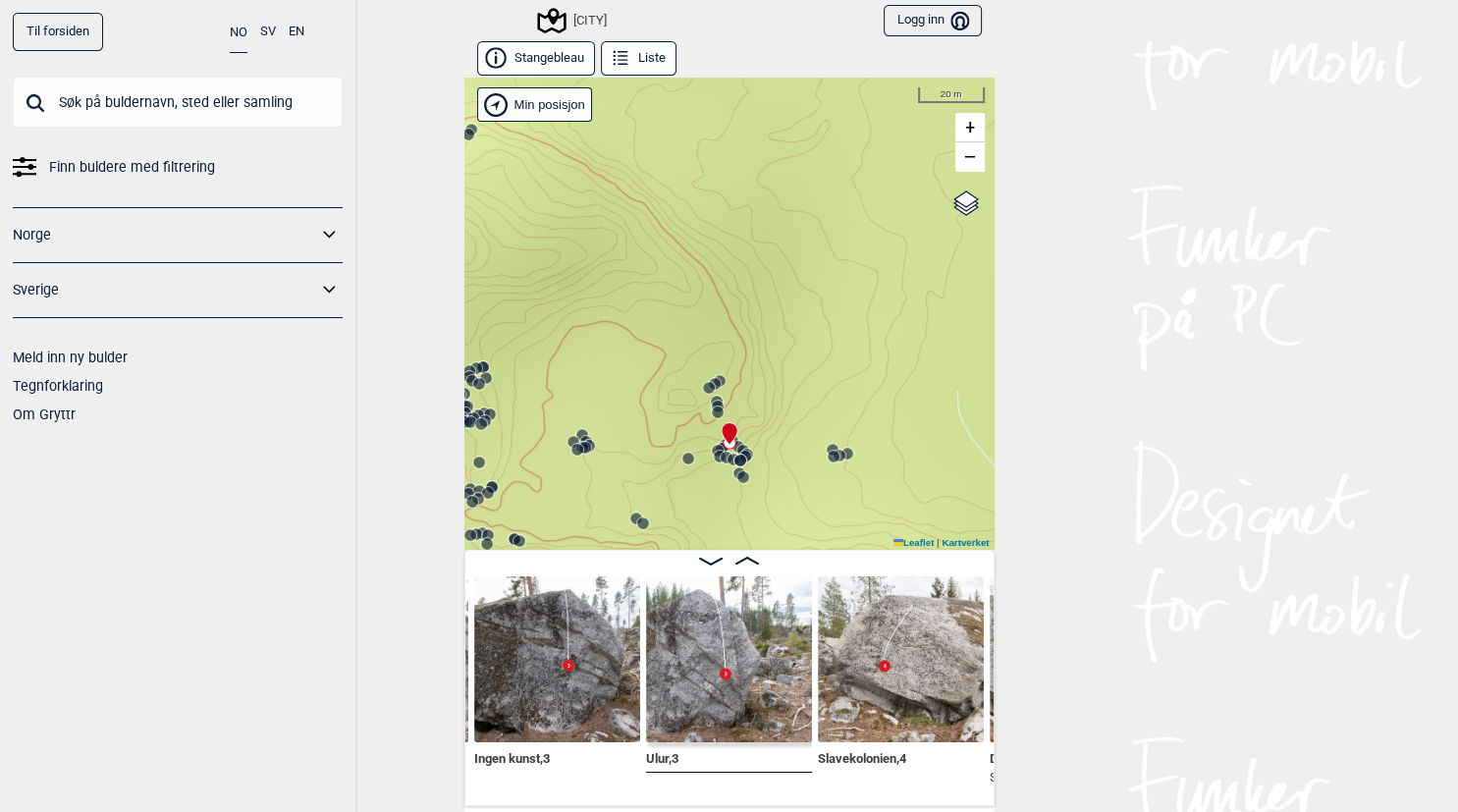 click on "Til forsiden NO SV EN Finn buldere med filtrering Norge Sverige Meld inn ny bulder Tegnforklaring Om Gryttr   Kolomoen Logg inn Bruker Stangebleau   Liste
Kolomoen" at bounding box center [729, 406] 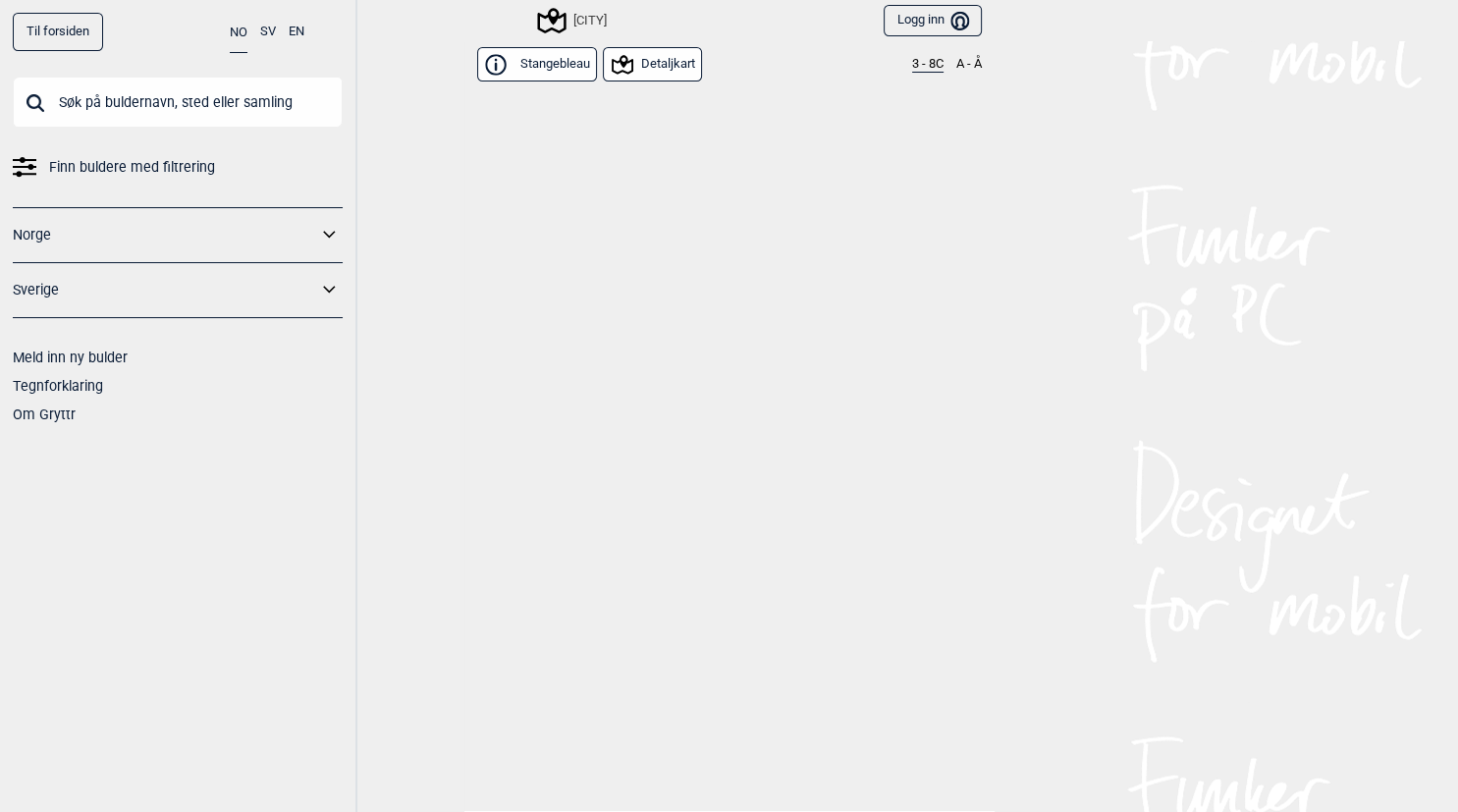 scroll, scrollTop: 3753, scrollLeft: 0, axis: vertical 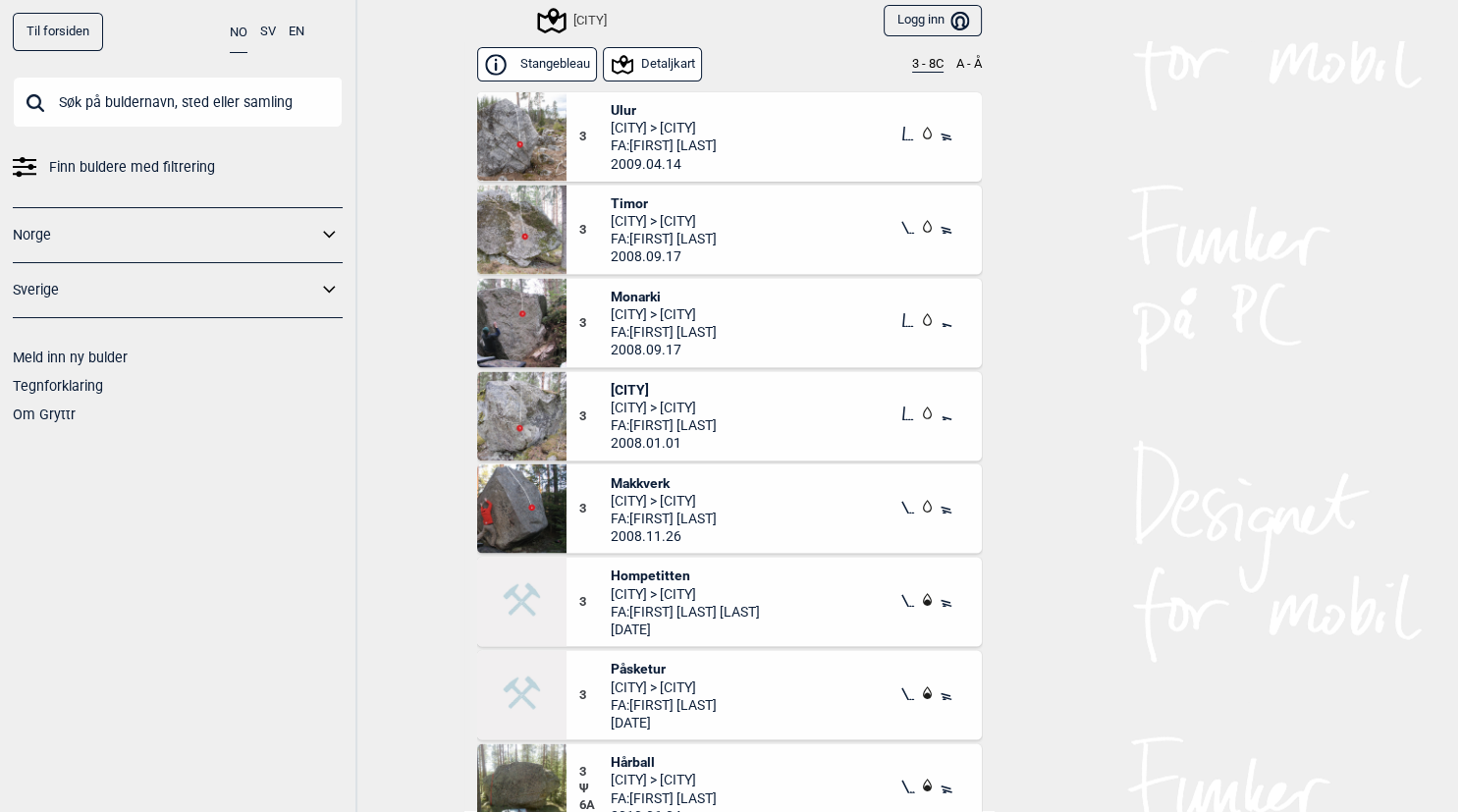 click on "[CITY]" at bounding box center (664, 390) 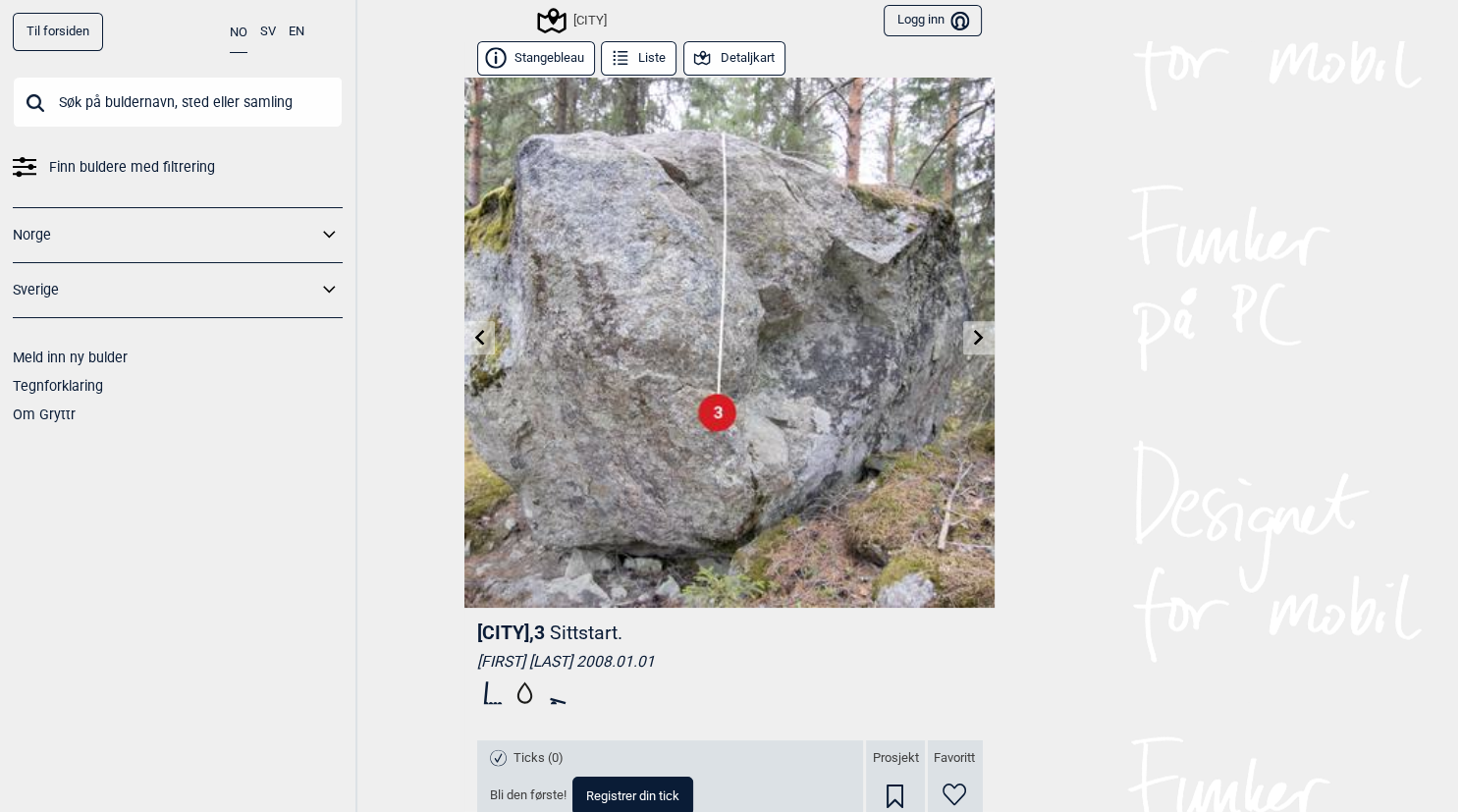 click on "Detaljkart" at bounding box center [734, 58] 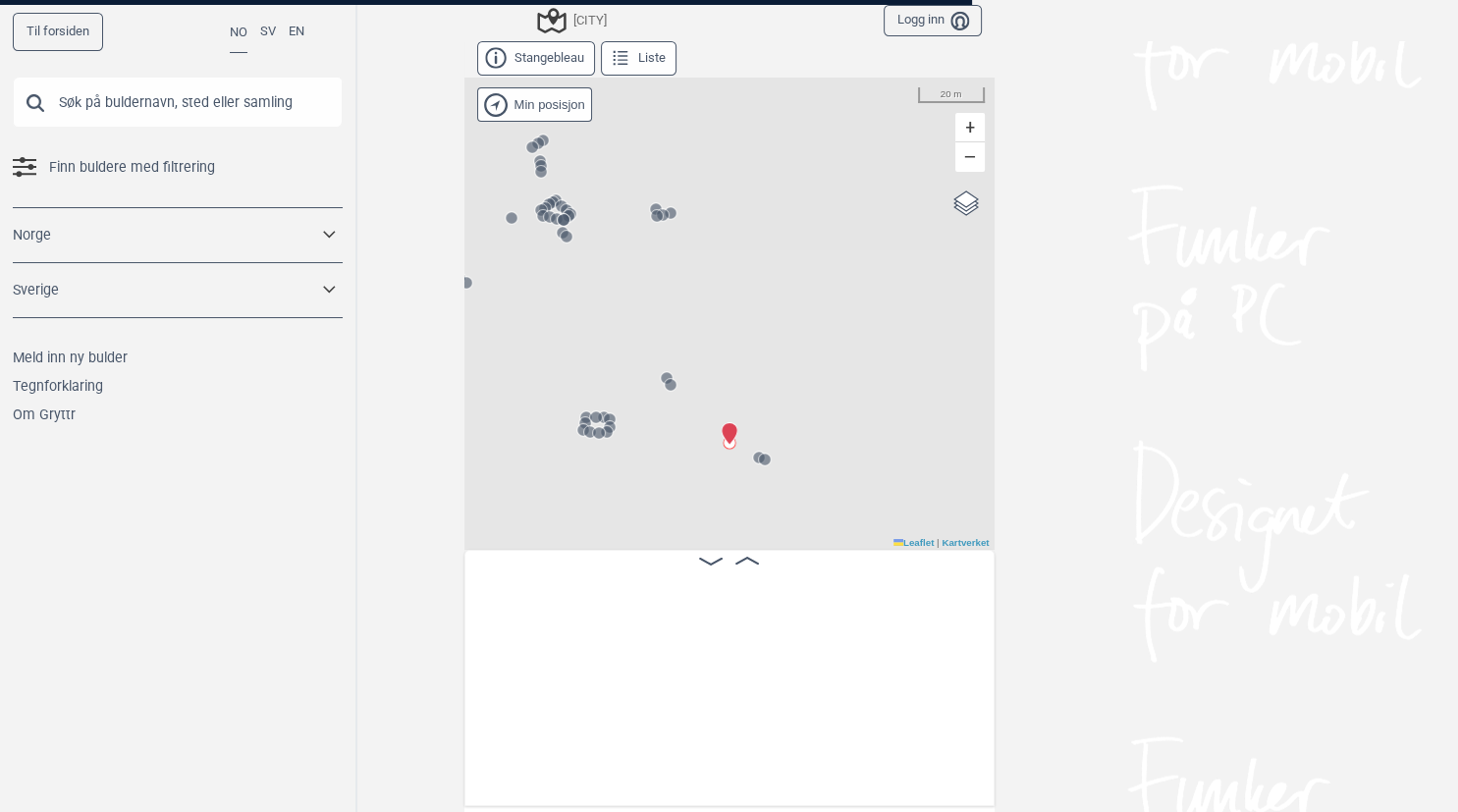 scroll, scrollTop: 0, scrollLeft: 39987, axis: horizontal 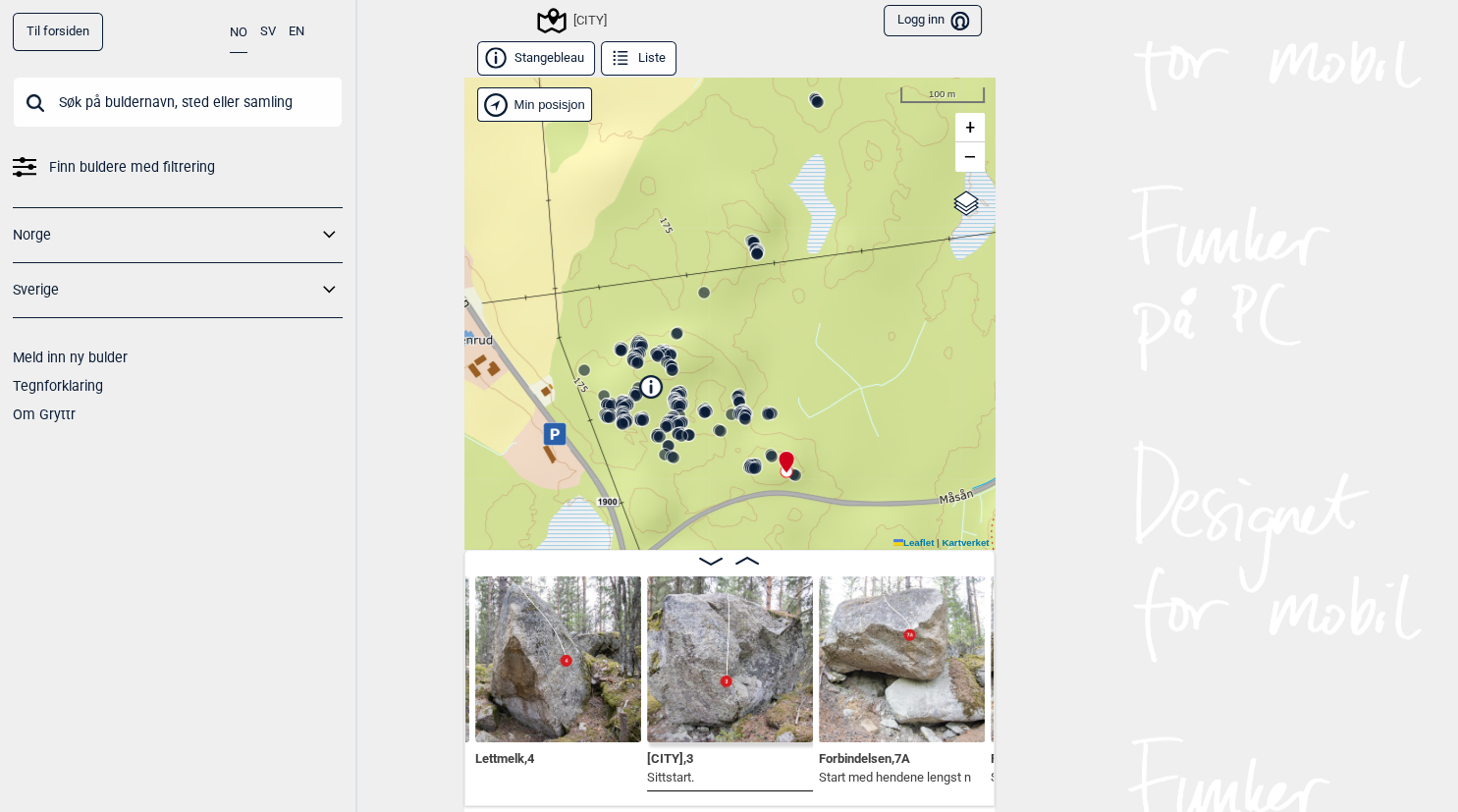 click on "Til forsiden NO SV EN Finn buldere med filtrering Norge Sverige Meld inn ny bulder Tegnforklaring Om Gryttr   Kolomoen Logg inn Bruker Stangebleau   Liste
Kolomoen" at bounding box center [729, 406] 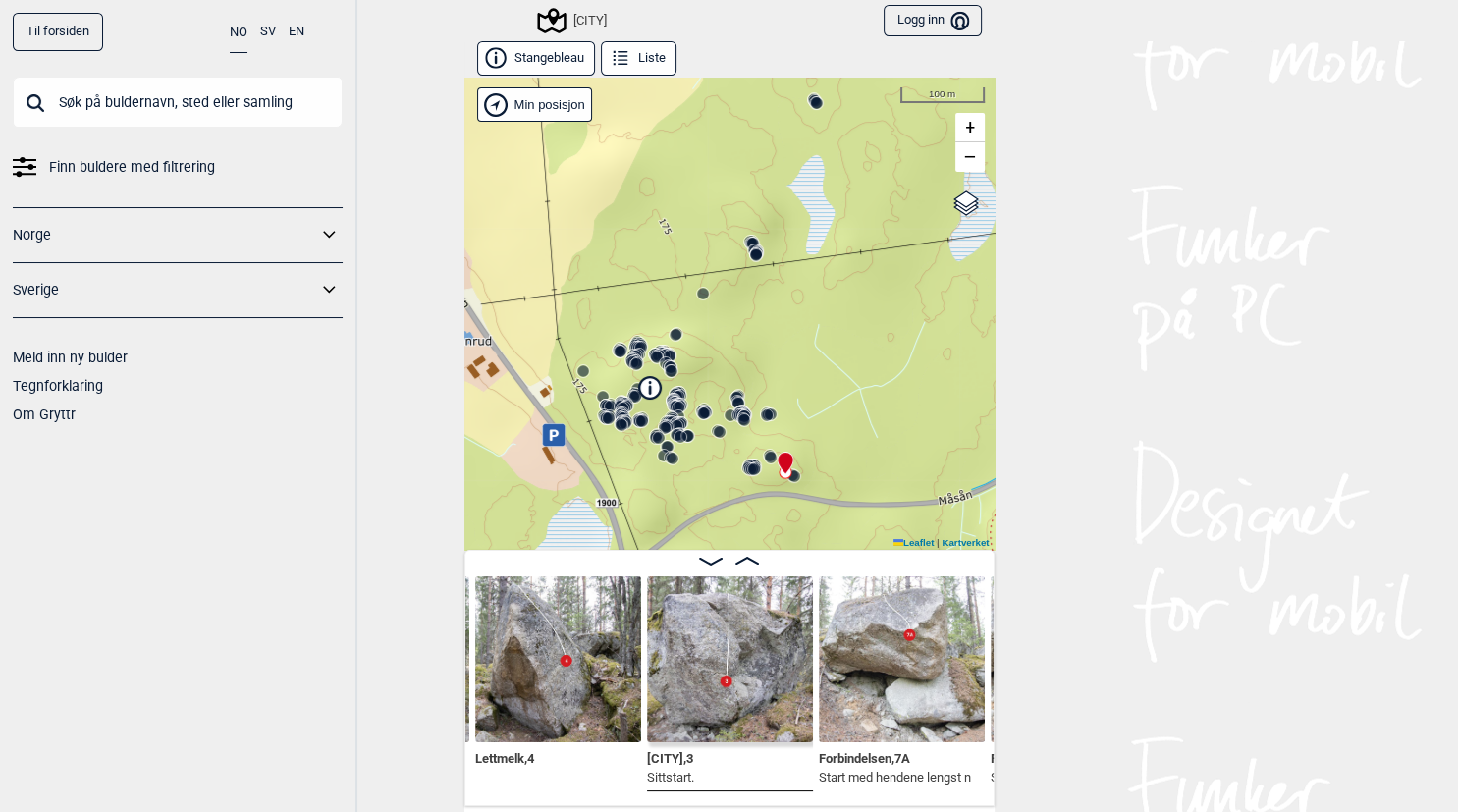 click on "Liste" at bounding box center (638, 58) 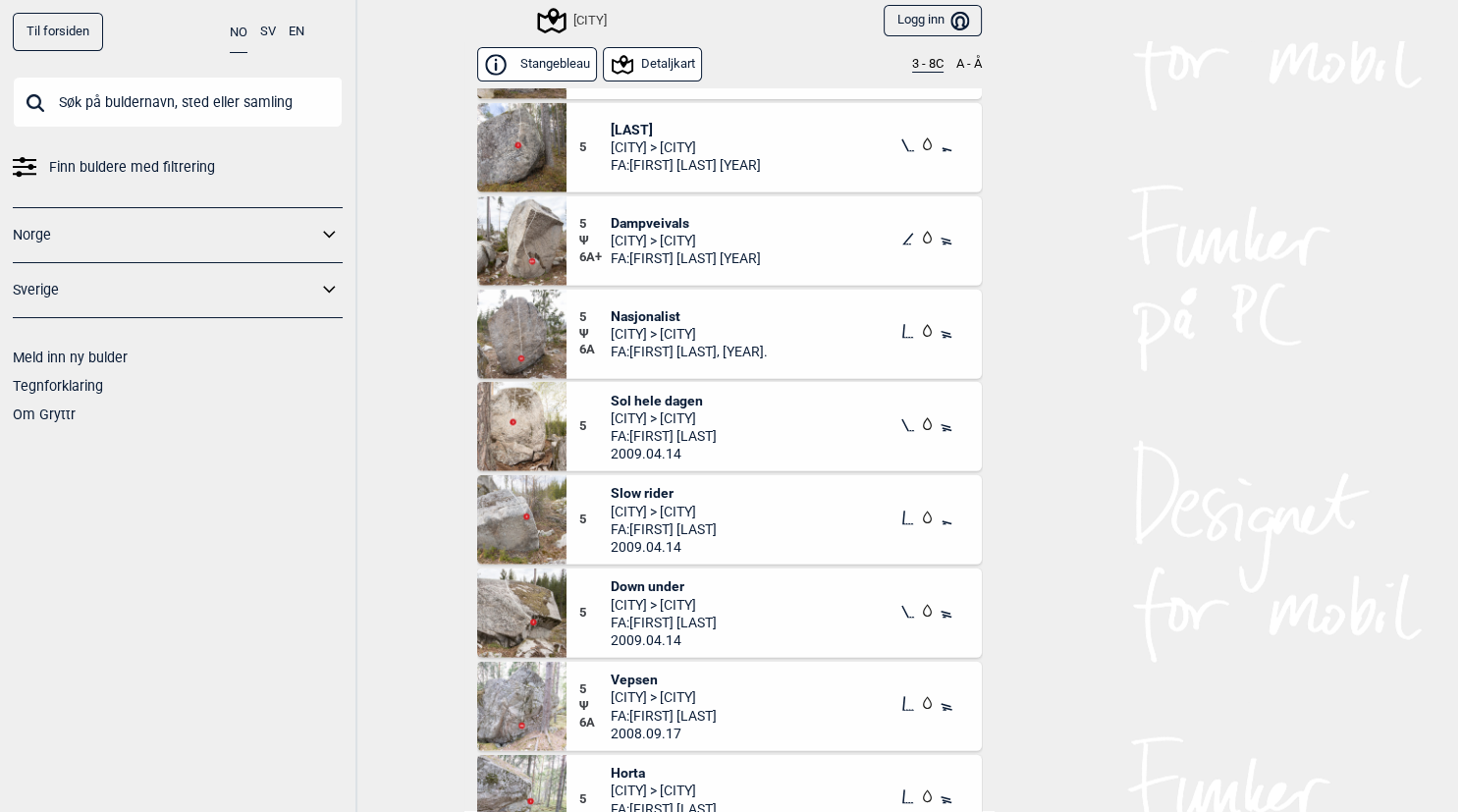 scroll, scrollTop: 12528, scrollLeft: 0, axis: vertical 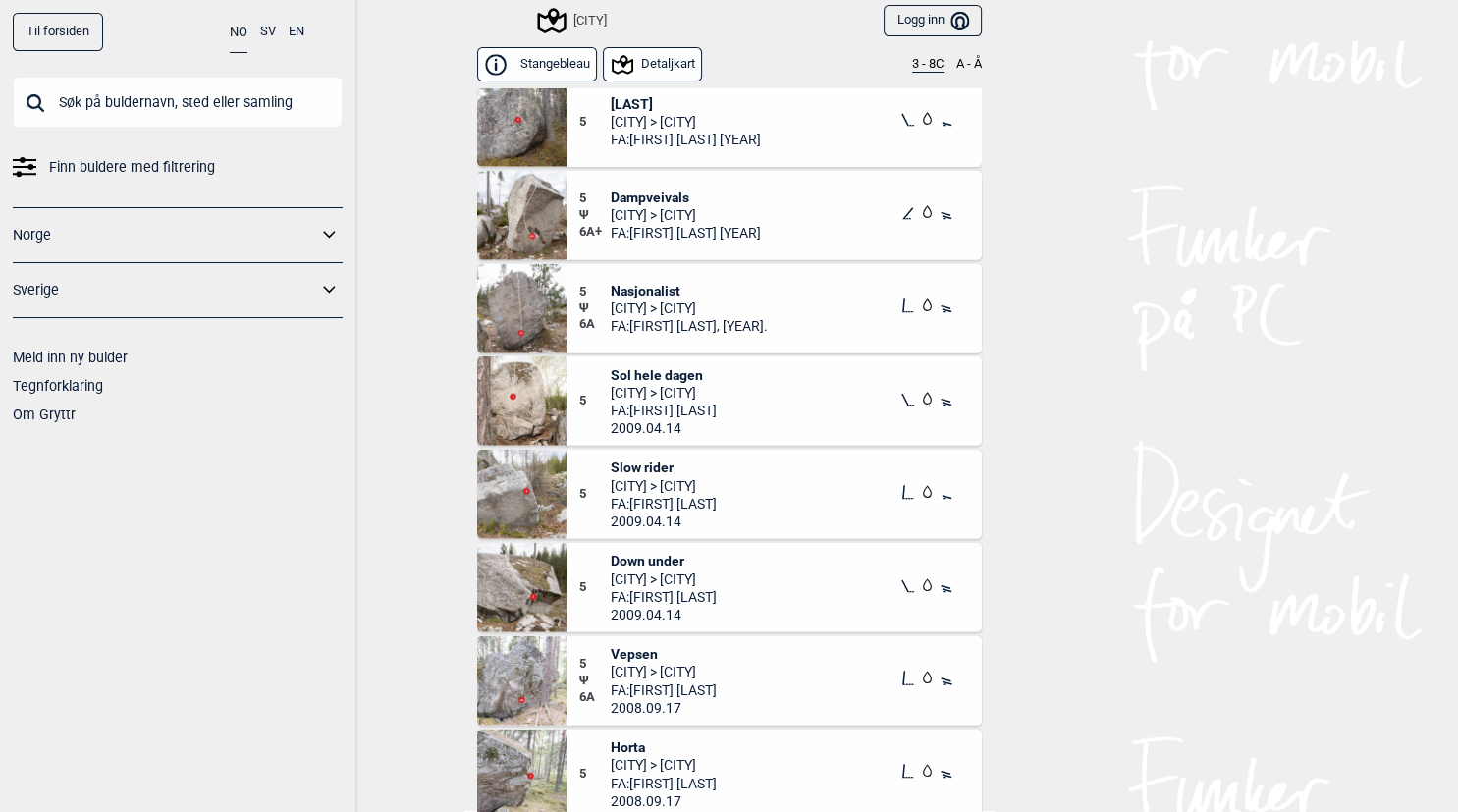 click on "FA:  [FIRST] [LAST]" at bounding box center (664, 504) 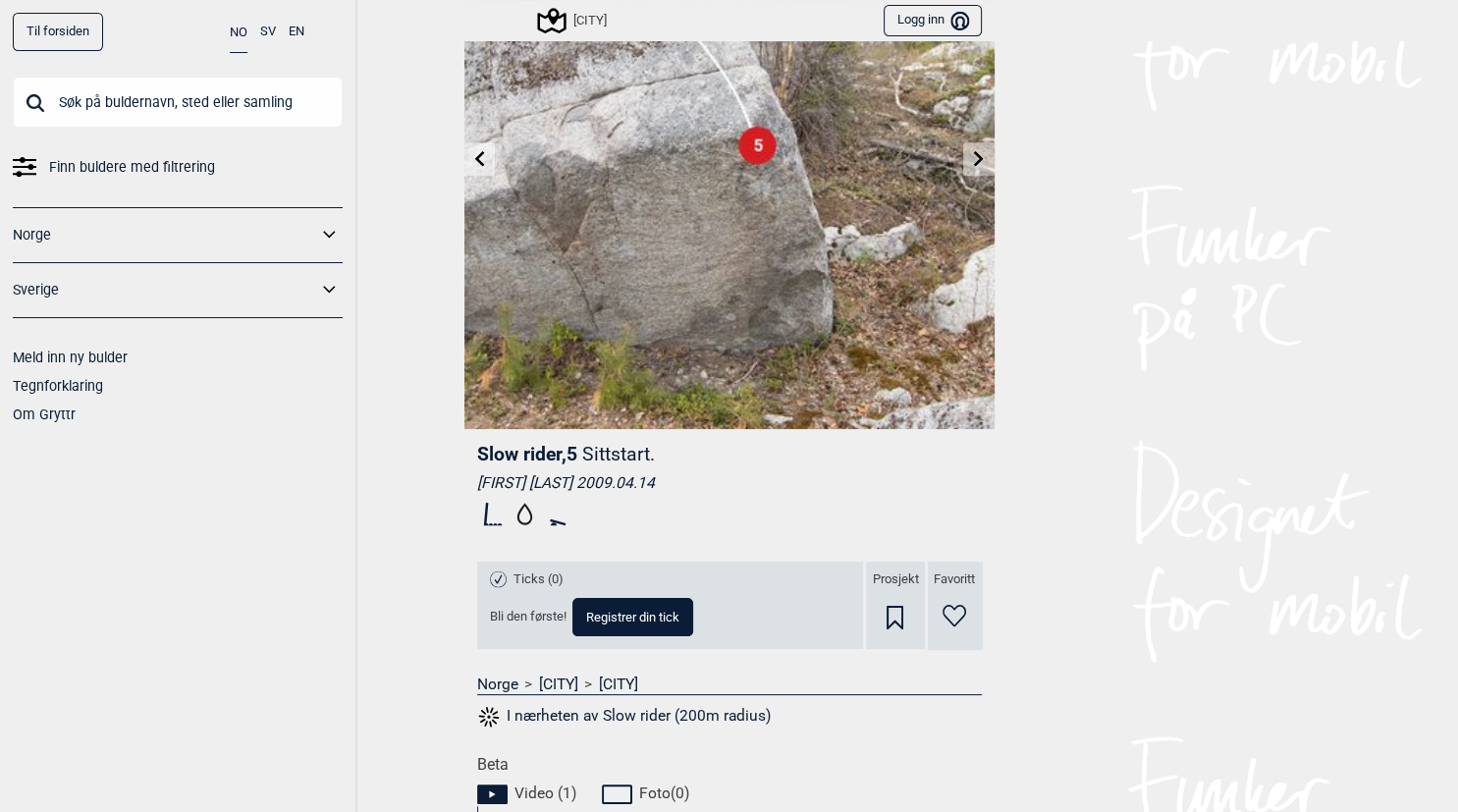 scroll, scrollTop: 0, scrollLeft: 0, axis: both 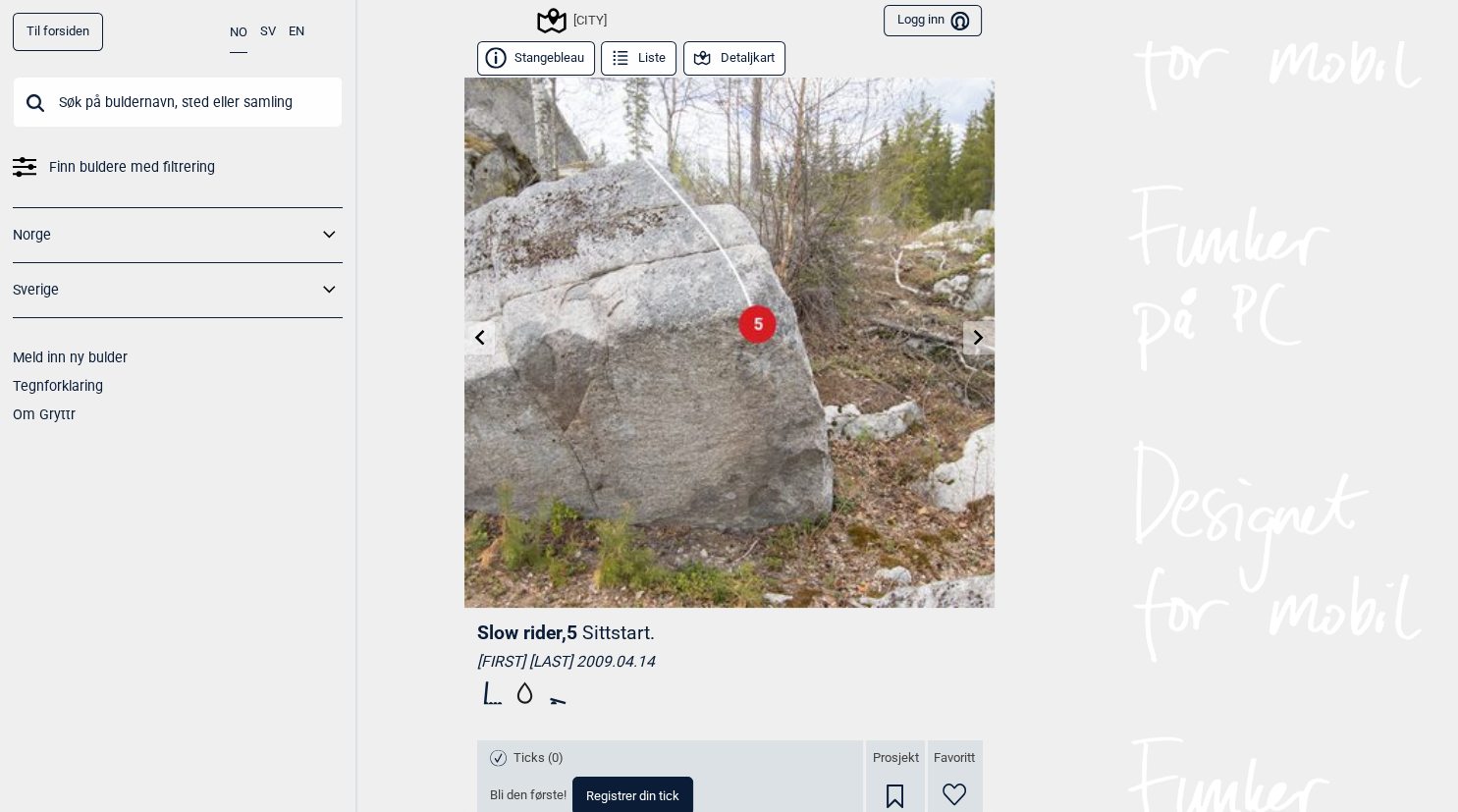 click on "Detaljkart" at bounding box center [734, 58] 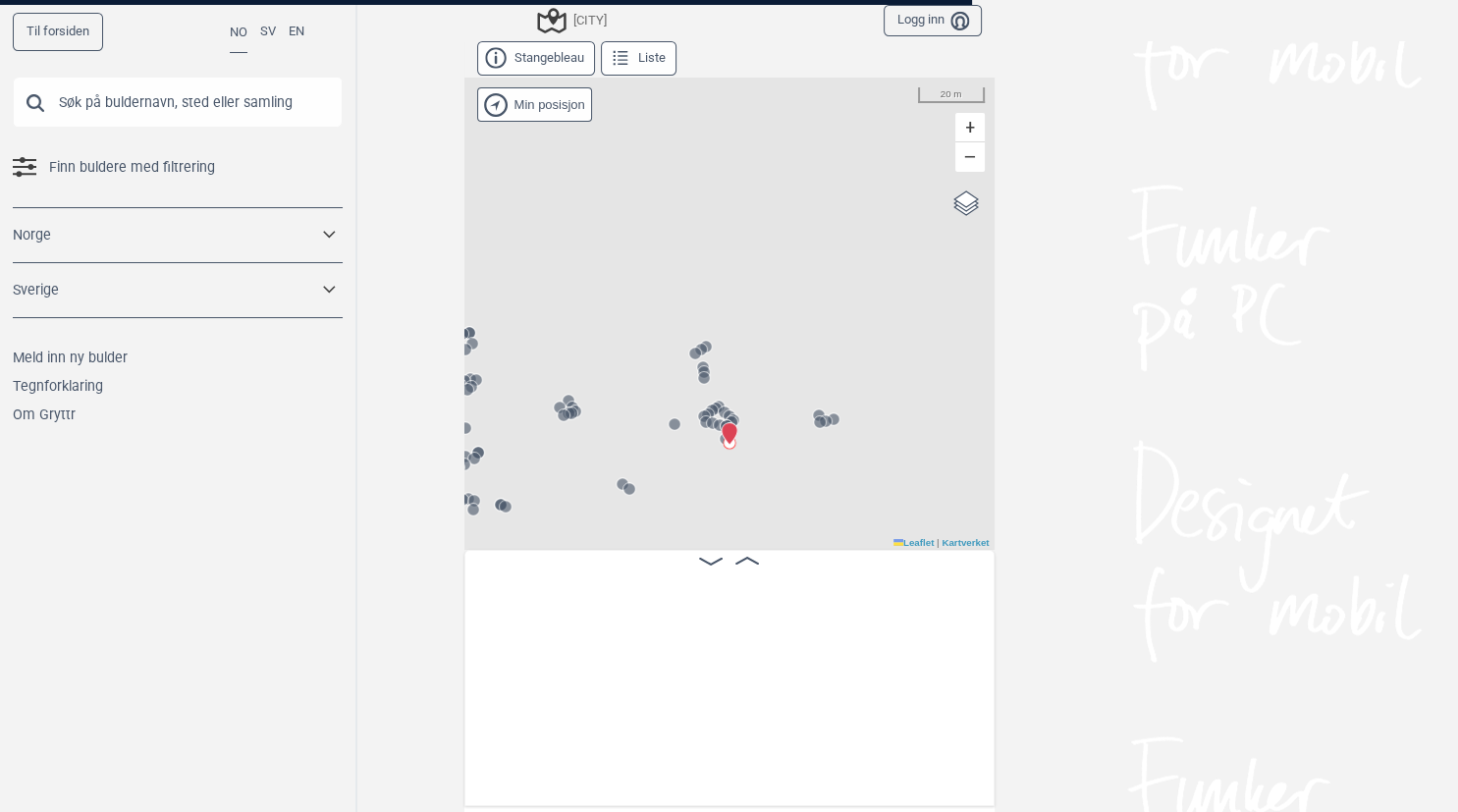 scroll, scrollTop: 0, scrollLeft: 34513, axis: horizontal 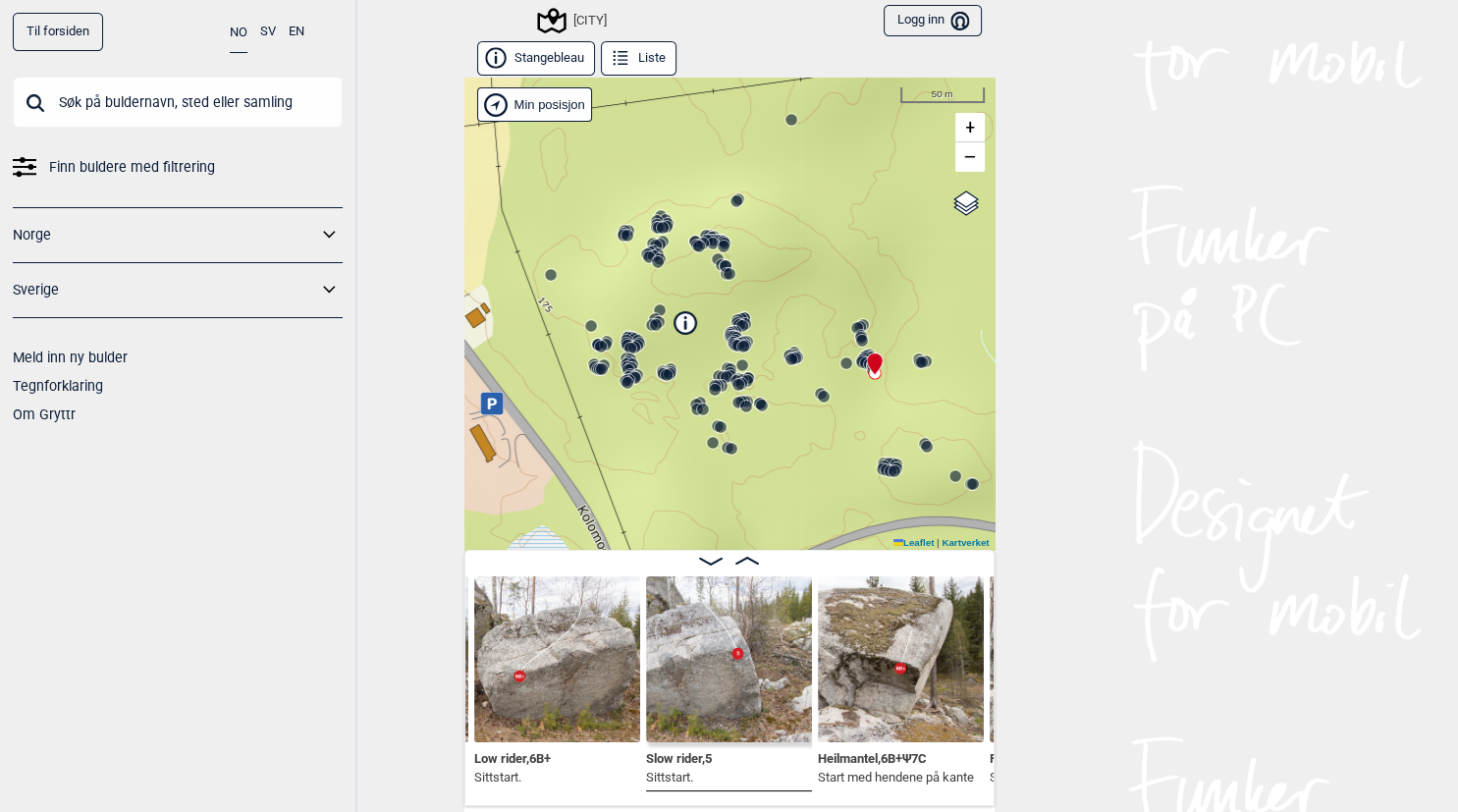 drag, startPoint x: 780, startPoint y: 435, endPoint x: 957, endPoint y: 307, distance: 218.43306 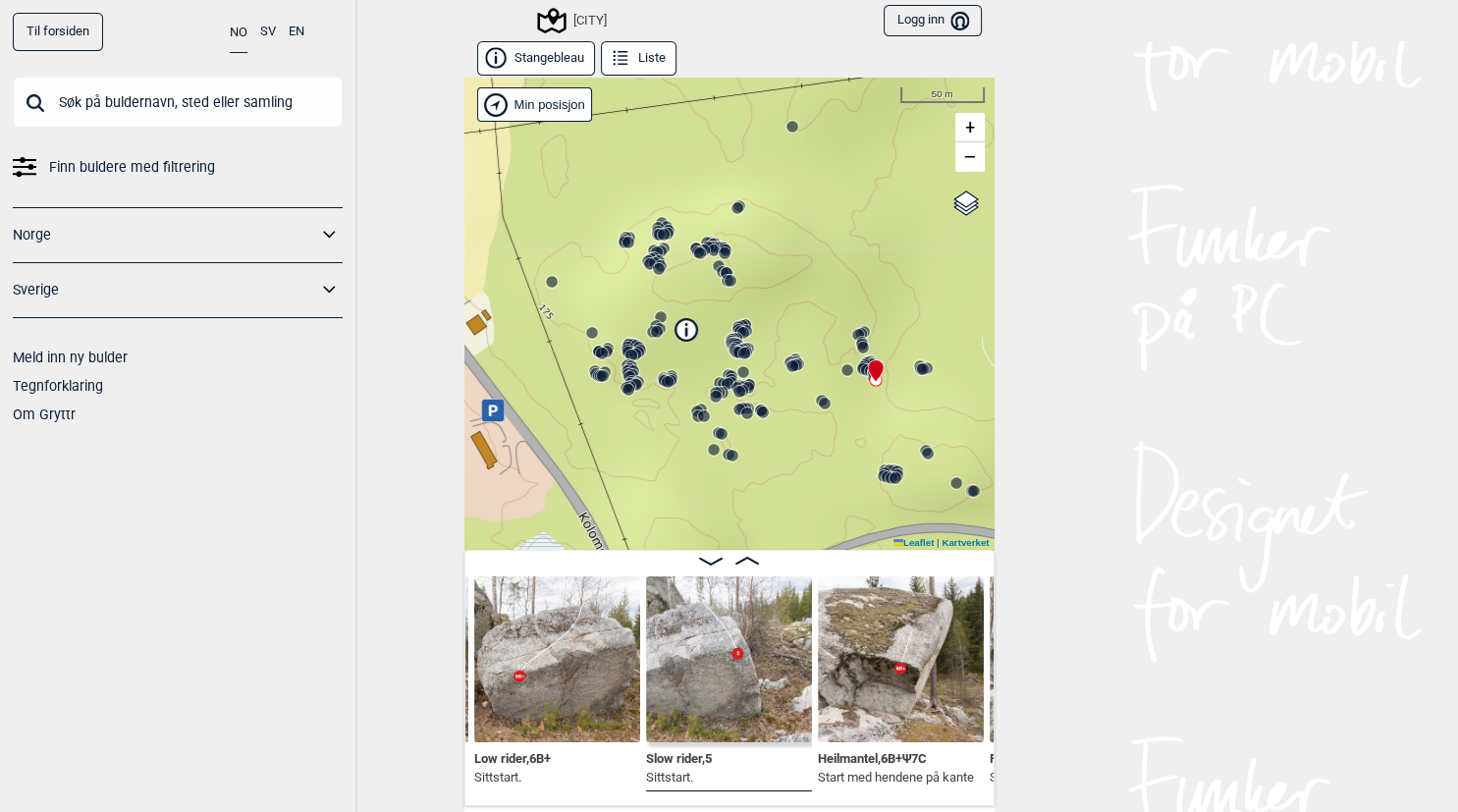 click on "Til forsiden NO SV EN Finn buldere med filtrering Norge Sverige Meld inn ny bulder Tegnforklaring Om Gryttr   Kolomoen Logg inn Bruker Stangebleau   Liste
Kolomoen" at bounding box center (729, 406) 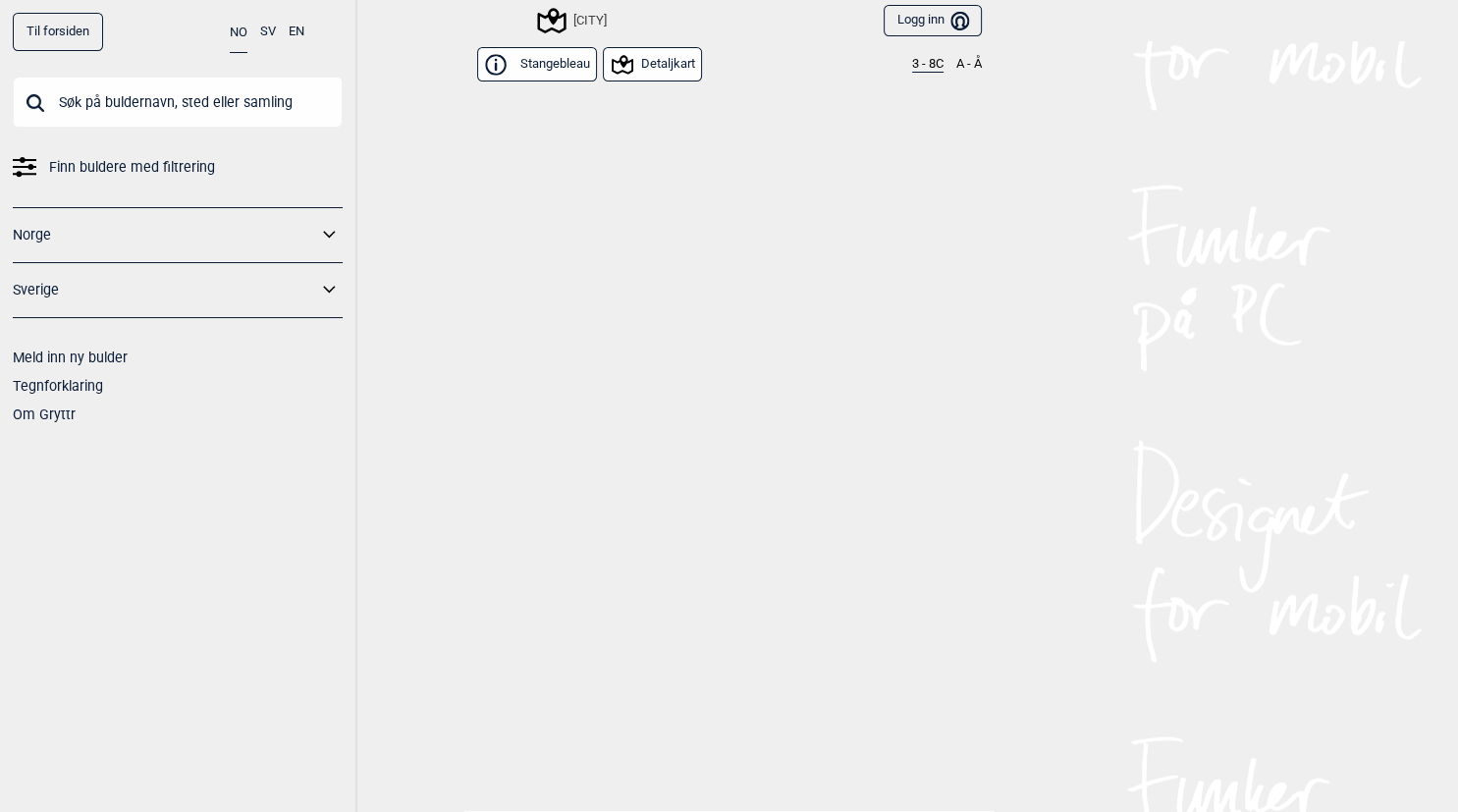 scroll, scrollTop: 12866, scrollLeft: 0, axis: vertical 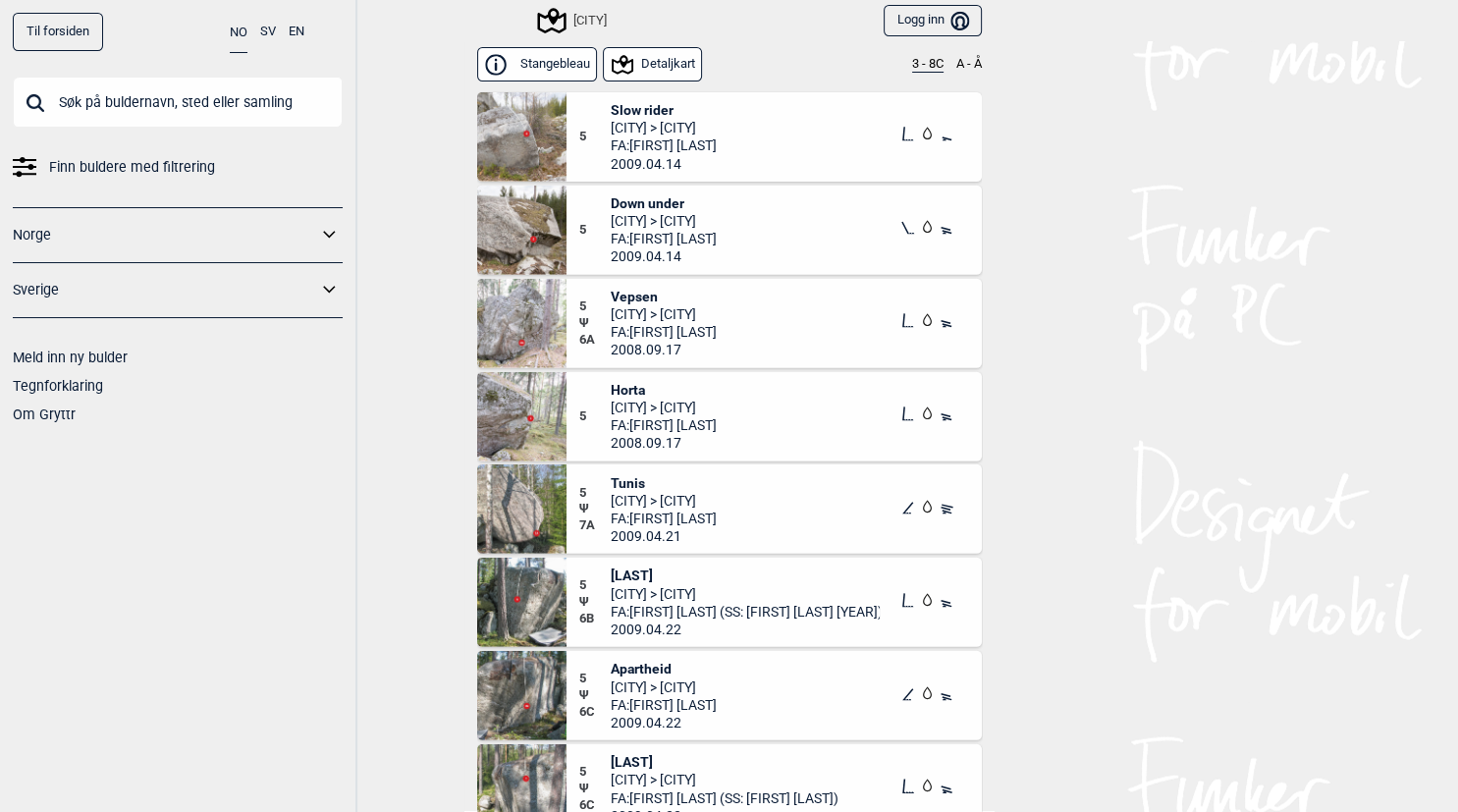 click at bounding box center [521, 323] 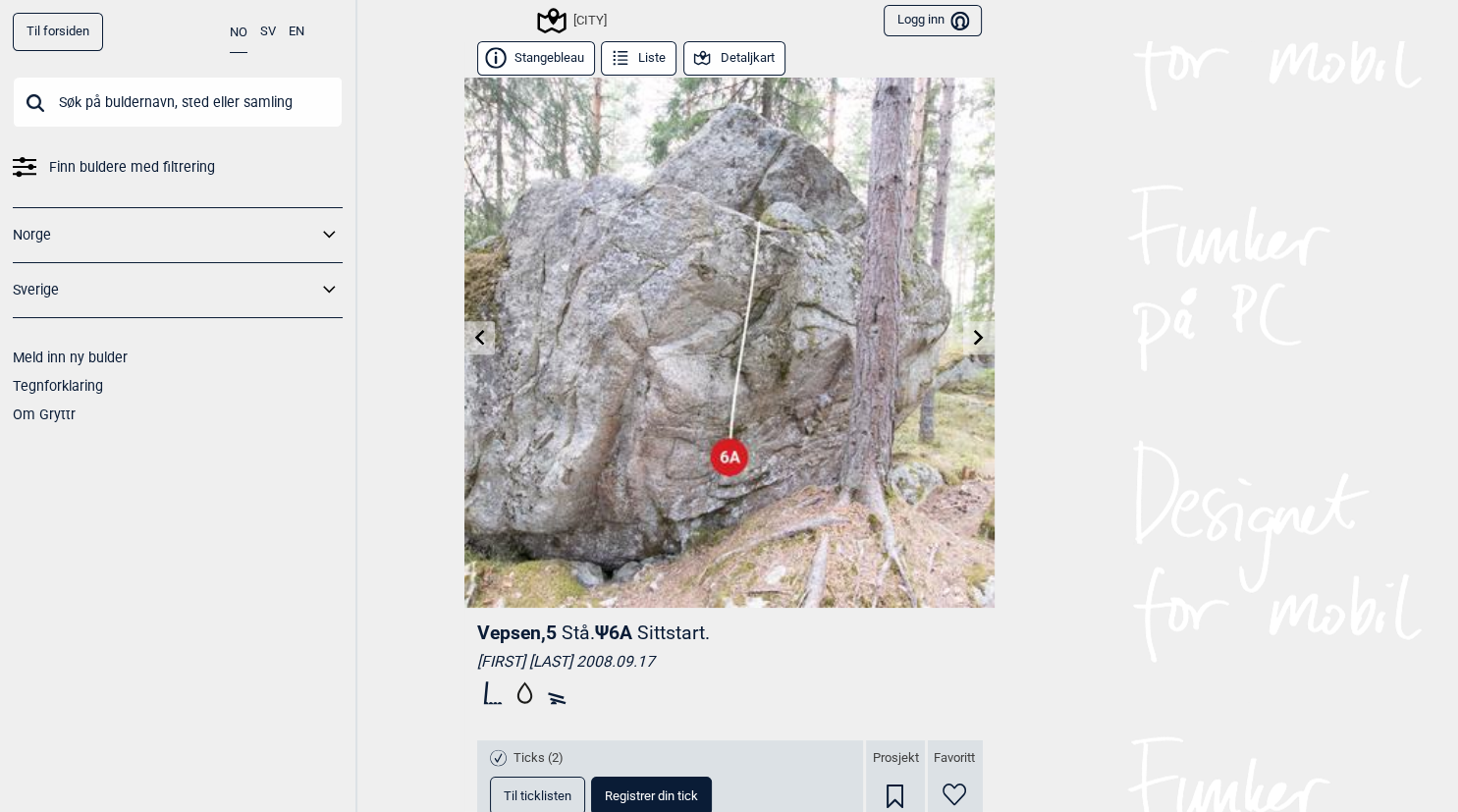 click on "Detaljkart" at bounding box center (734, 58) 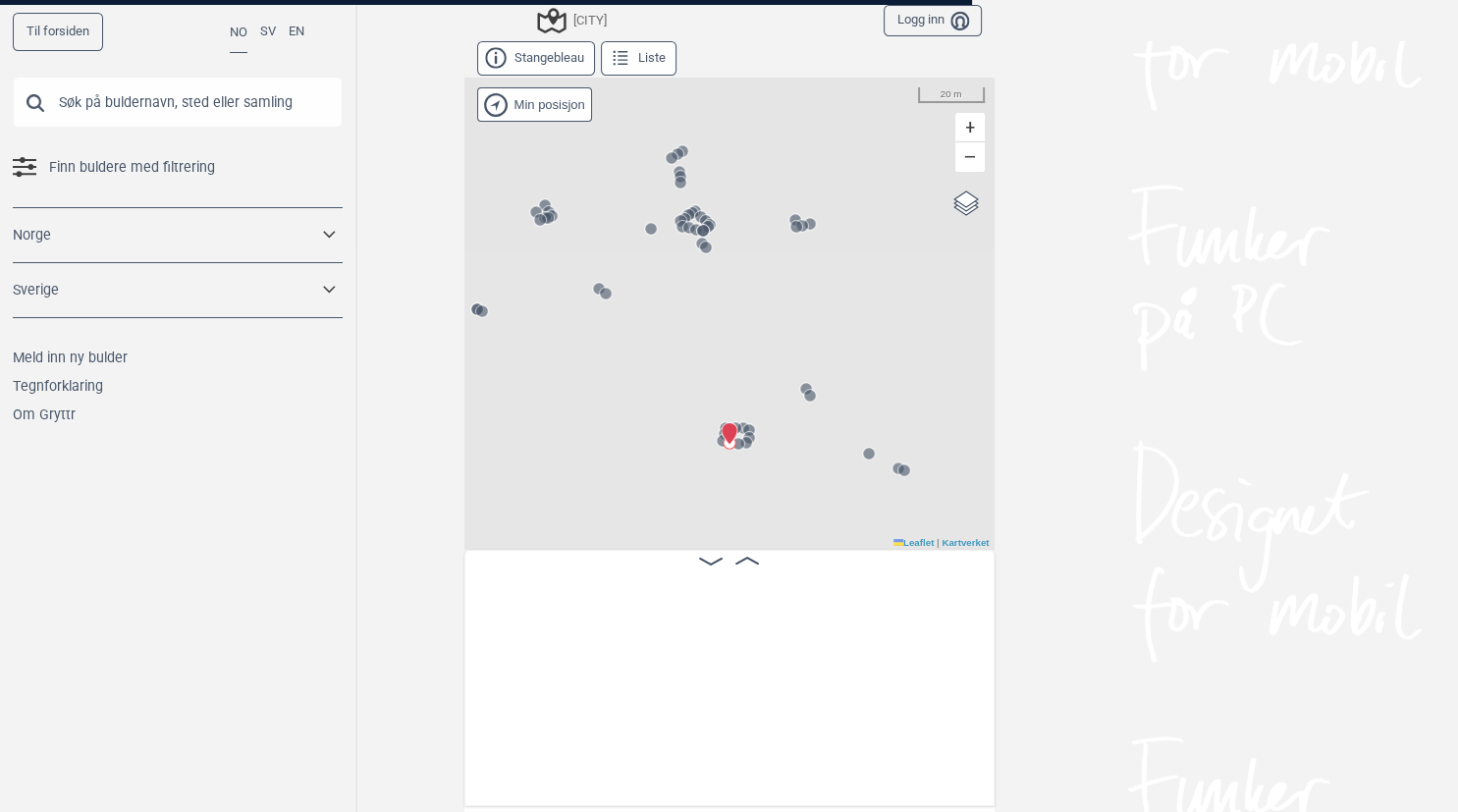 scroll, scrollTop: 0, scrollLeft: 38163, axis: horizontal 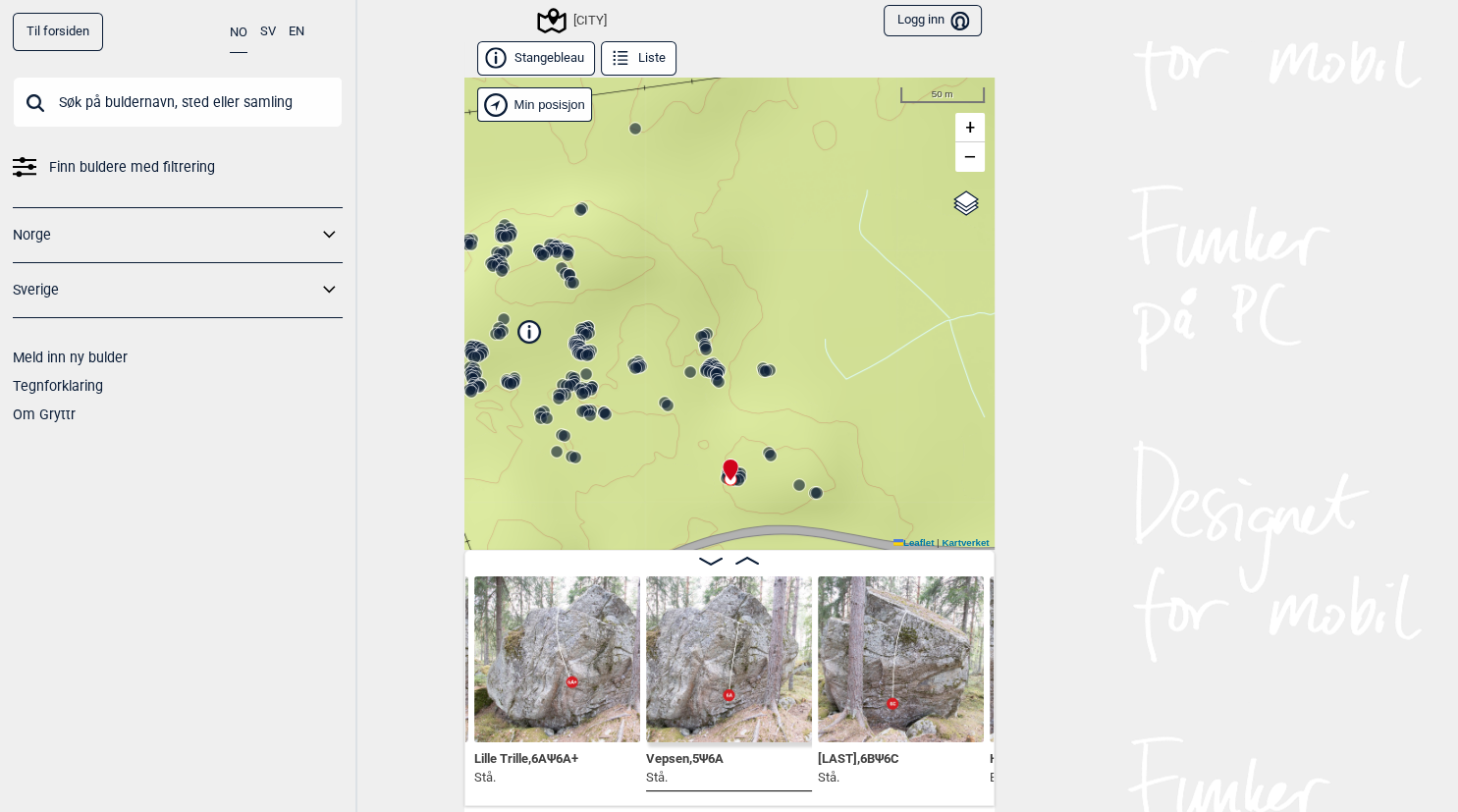 click on "Til forsiden NO SV EN Finn buldere med filtrering Norge Sverige Meld inn ny bulder Tegnforklaring Om Gryttr   Kolomoen Logg inn Bruker Stangebleau   Liste
Kolomoen" at bounding box center (729, 406) 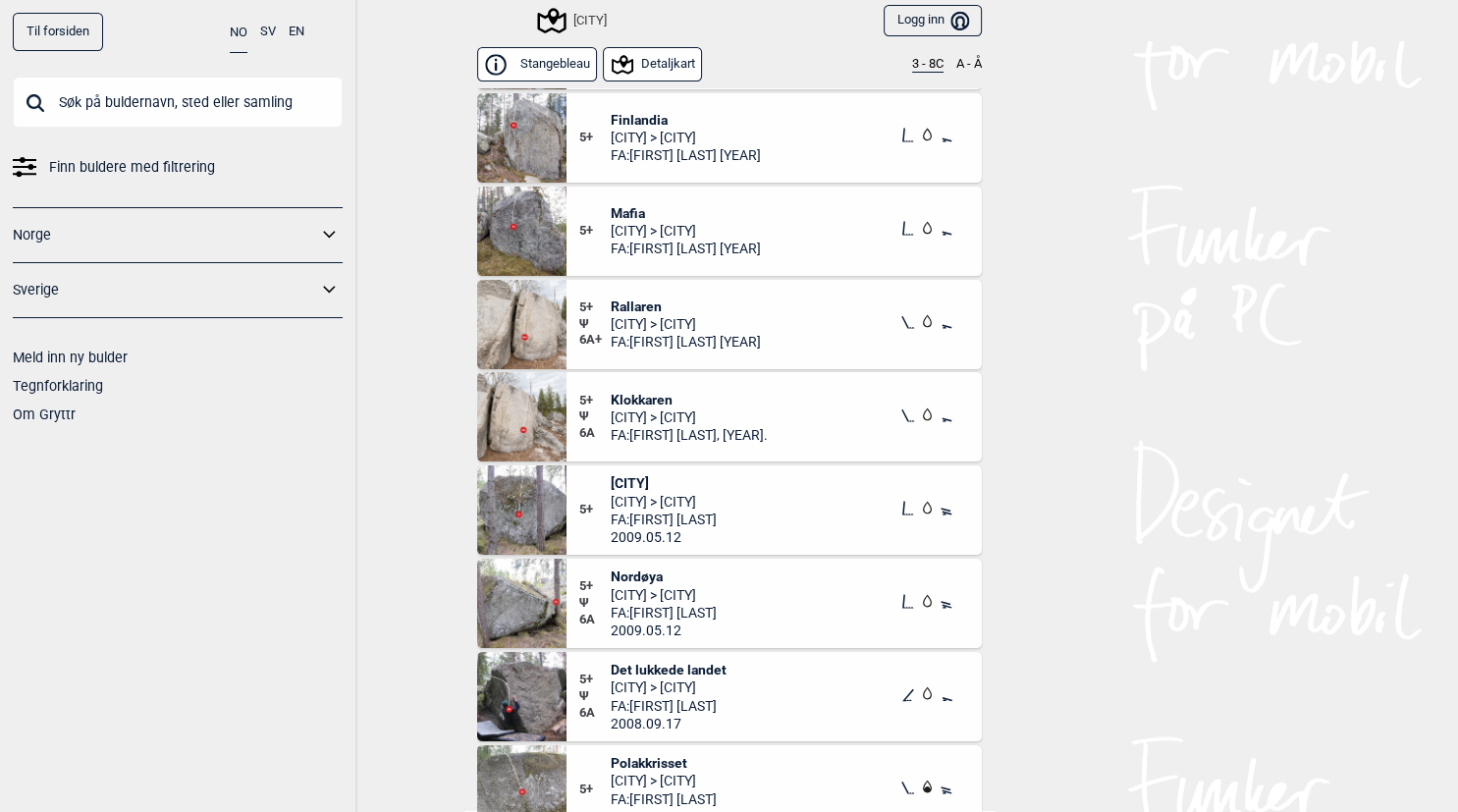 scroll, scrollTop: 14657, scrollLeft: 0, axis: vertical 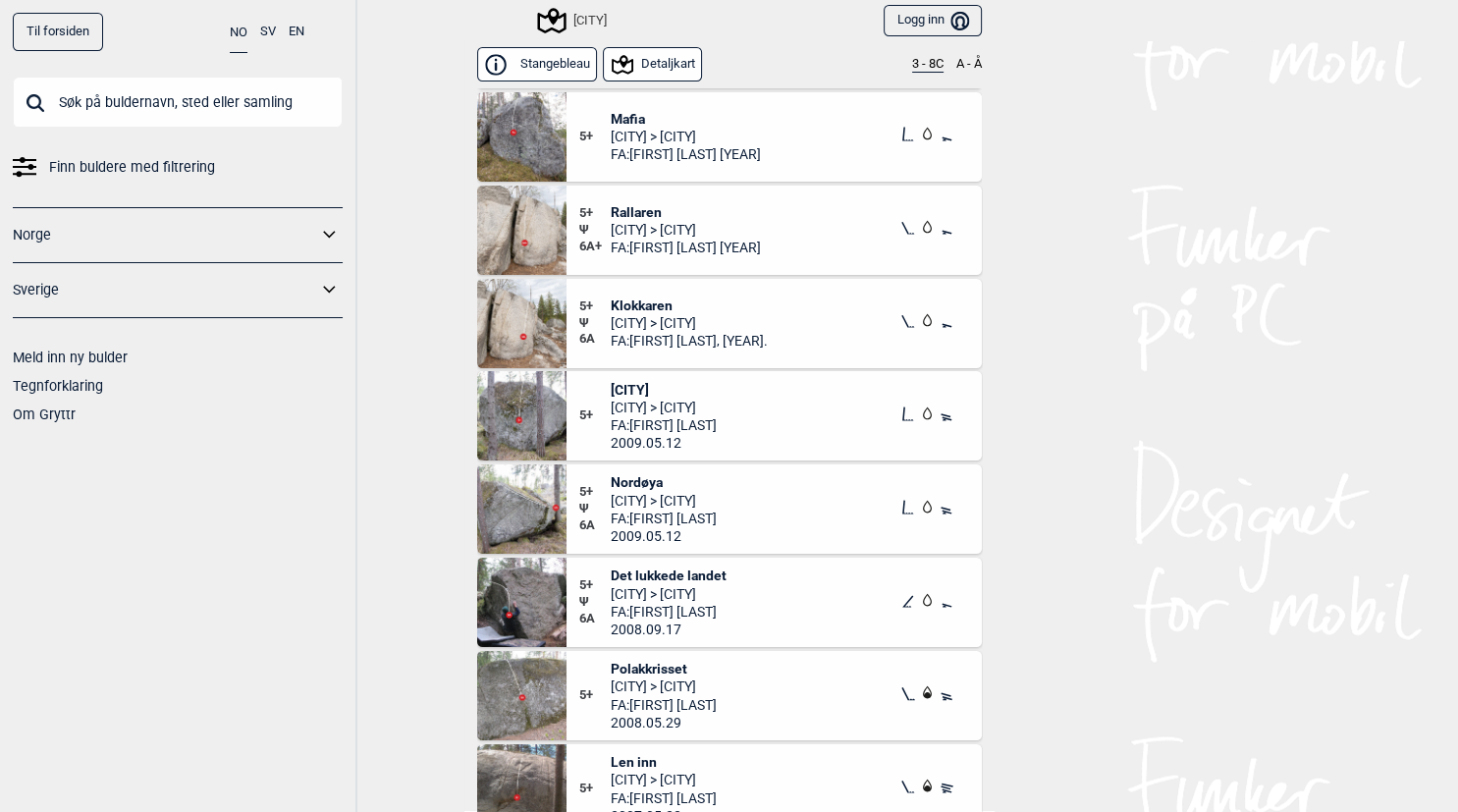 click on "Nordøya" at bounding box center [664, 482] 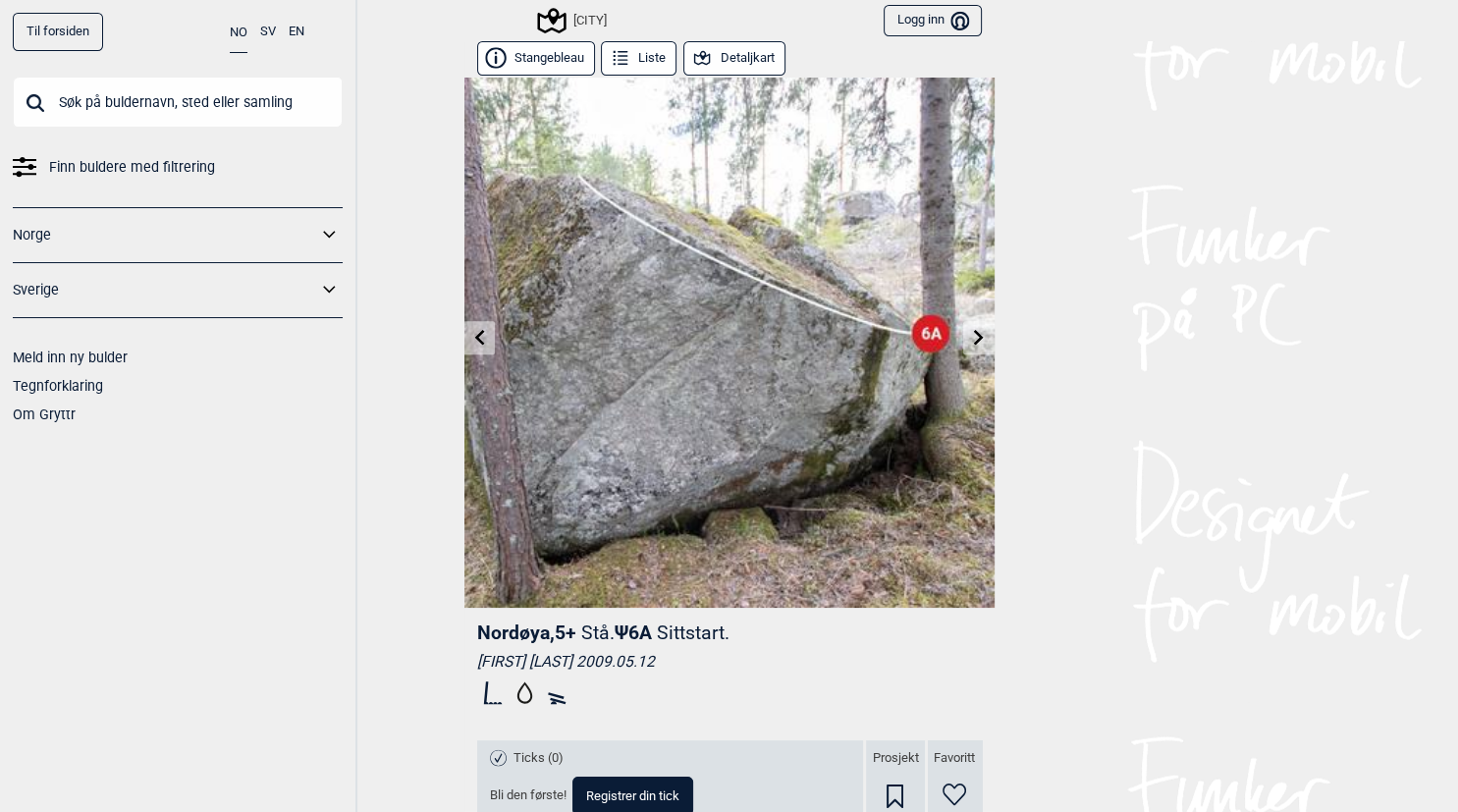 click on "Detaljkart" at bounding box center (734, 58) 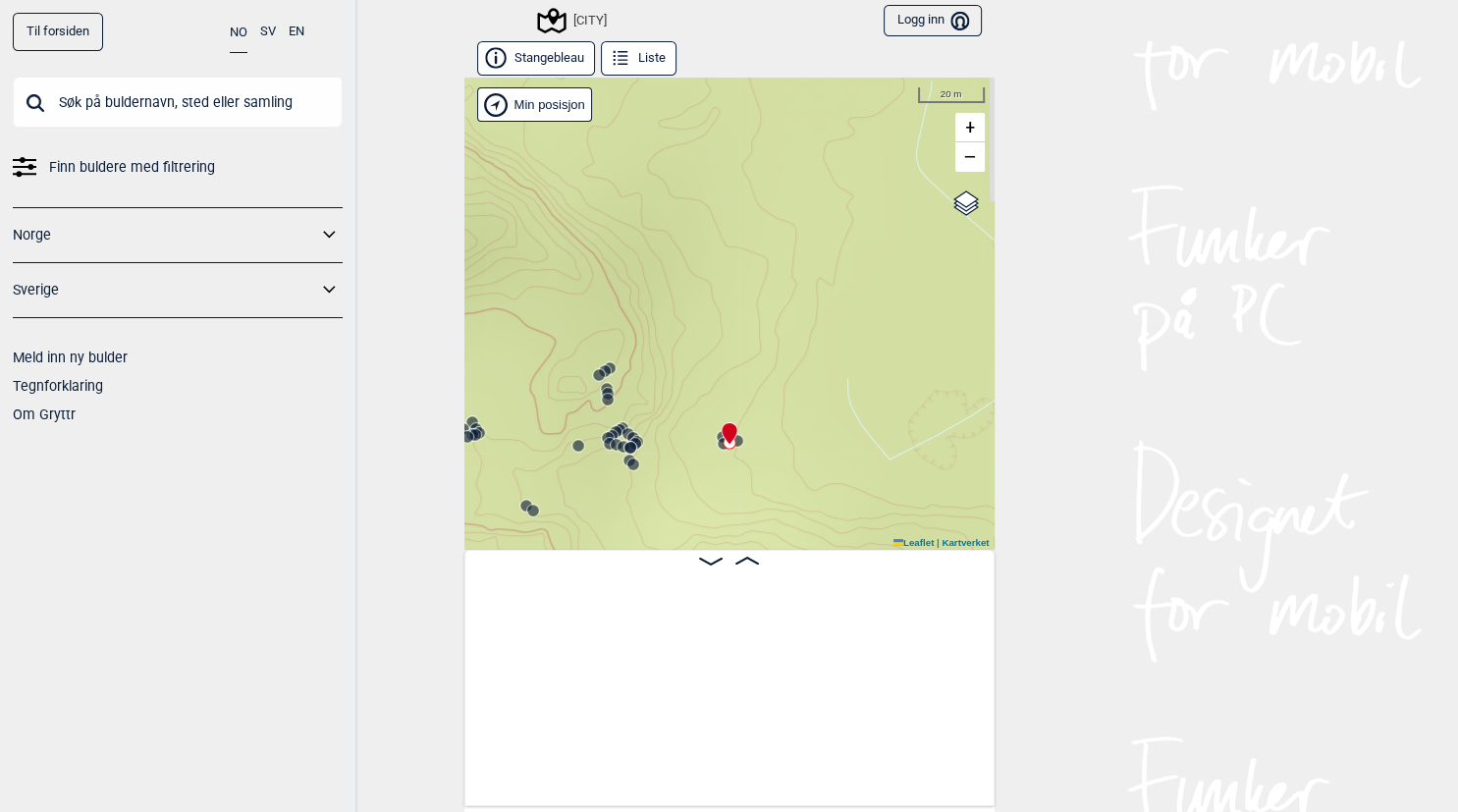 scroll, scrollTop: 0, scrollLeft: 37333, axis: horizontal 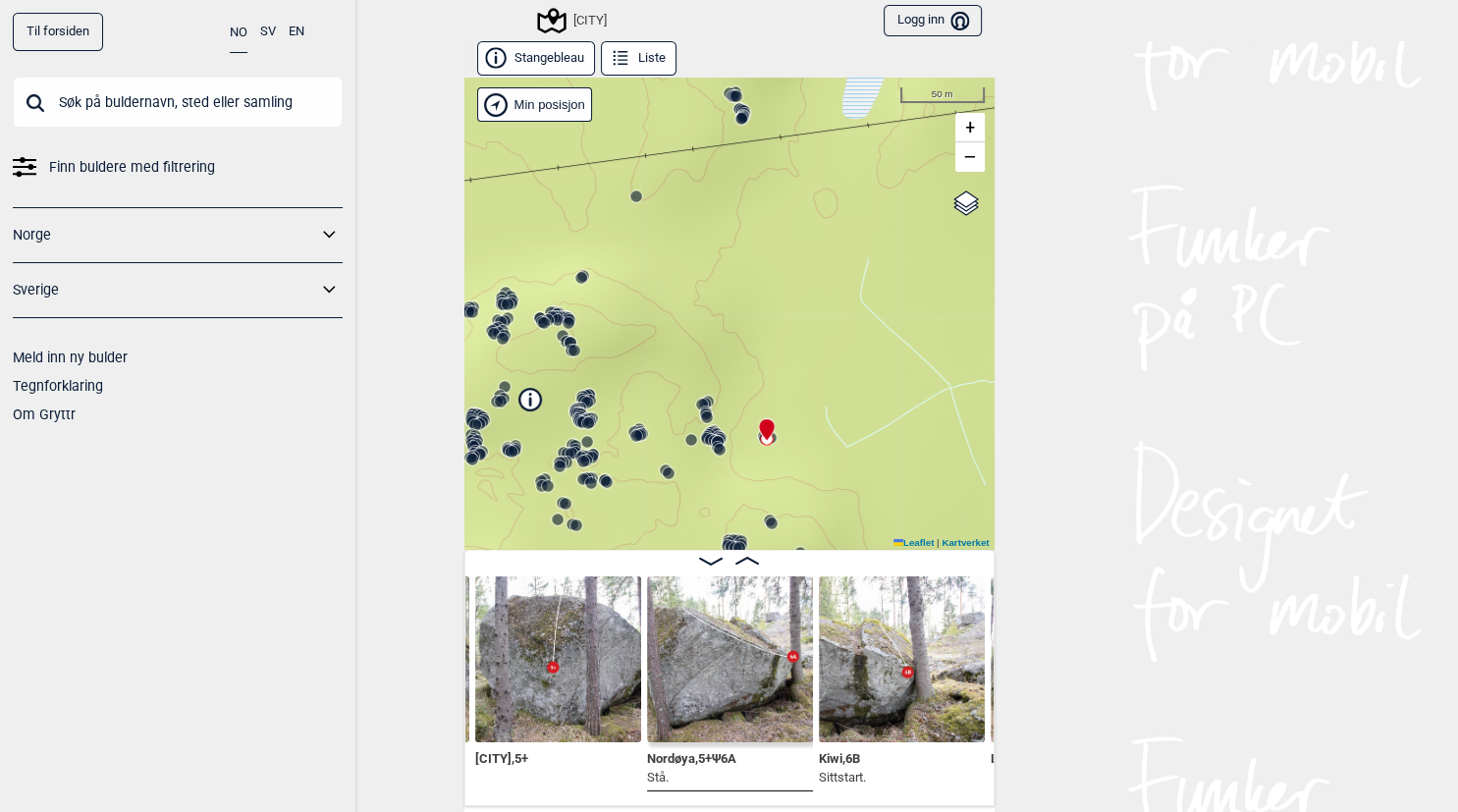 click on "Liste" at bounding box center (638, 58) 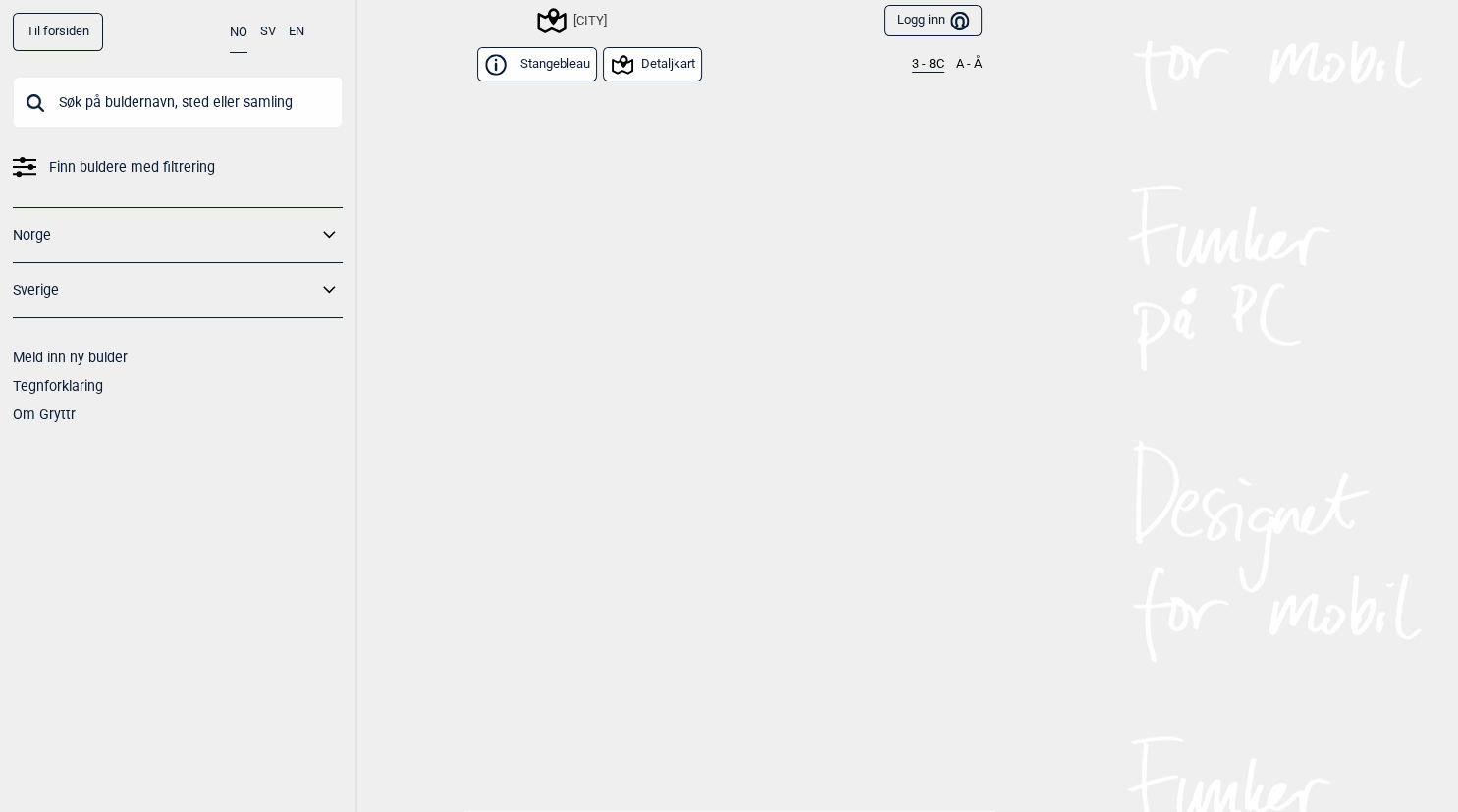 scroll, scrollTop: 15011, scrollLeft: 0, axis: vertical 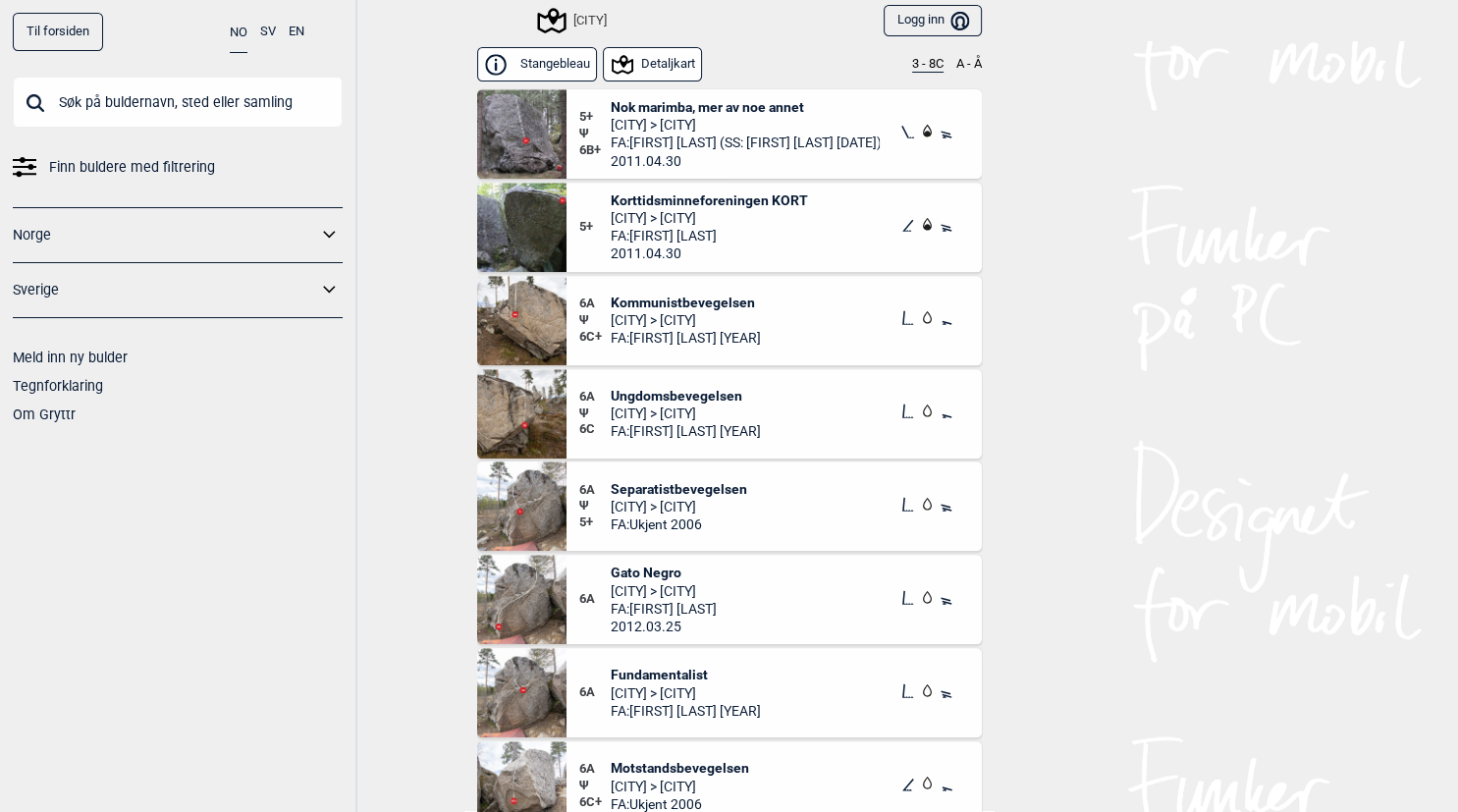 click on "Gato Negro" at bounding box center [664, 572] 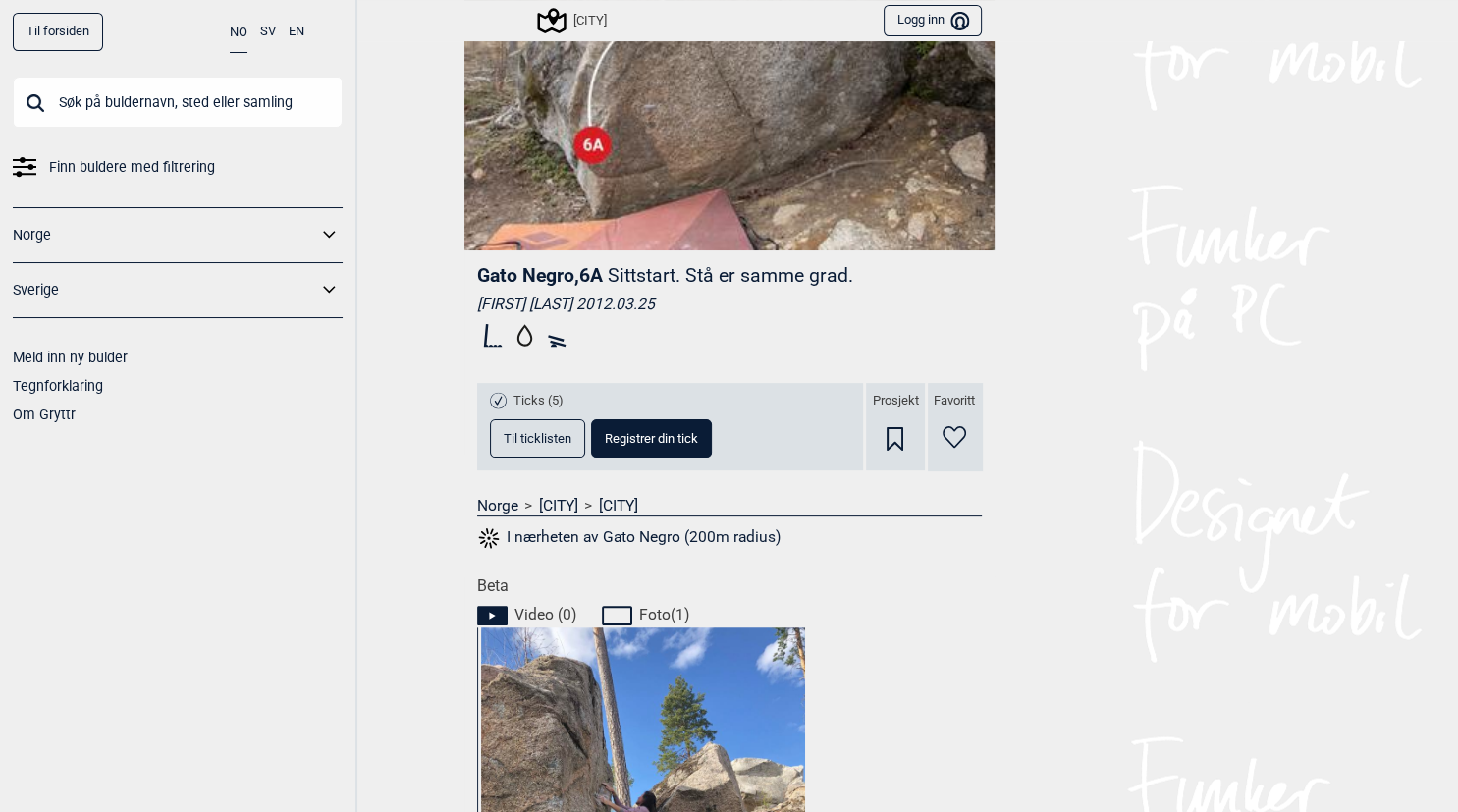 scroll, scrollTop: 89, scrollLeft: 0, axis: vertical 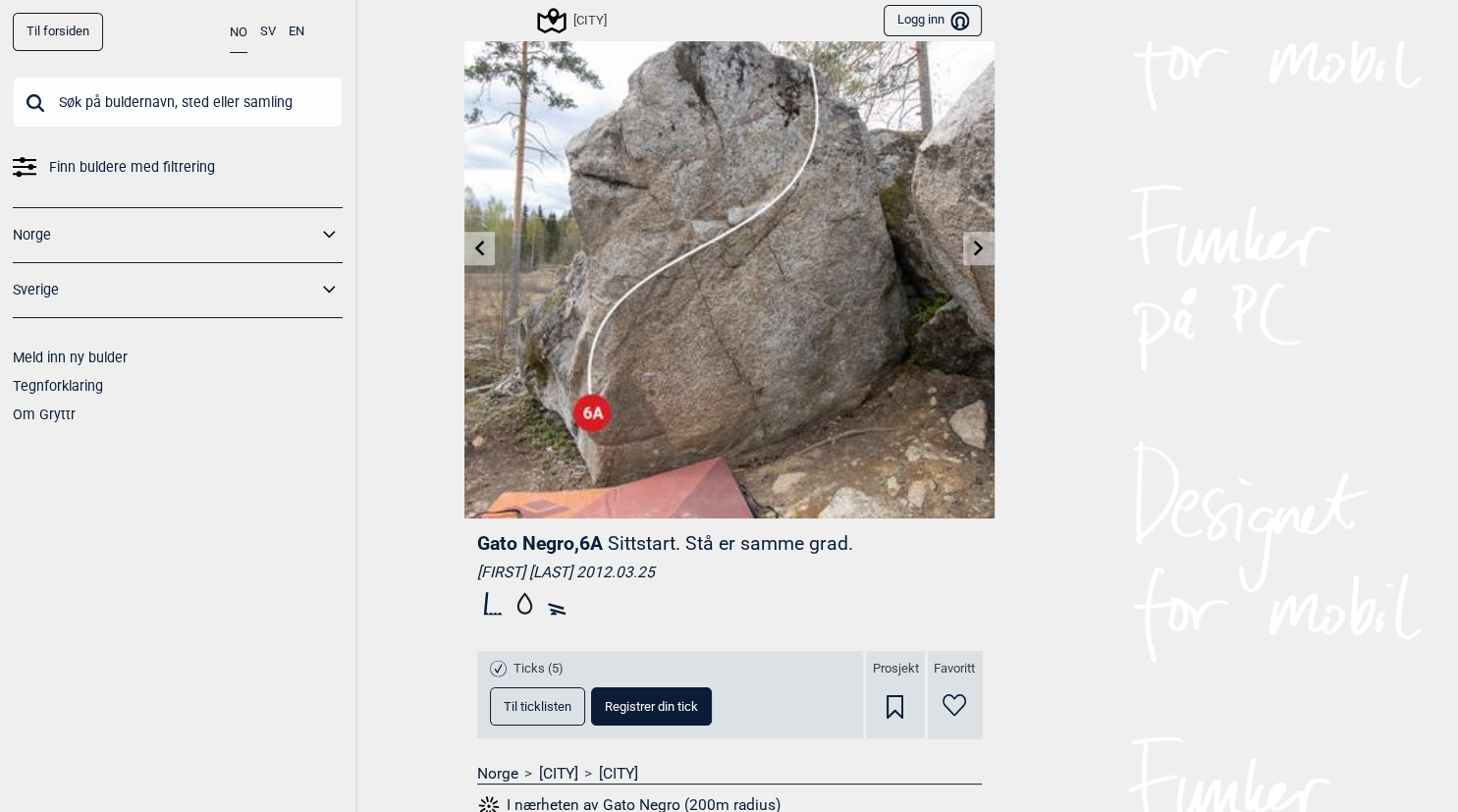 click 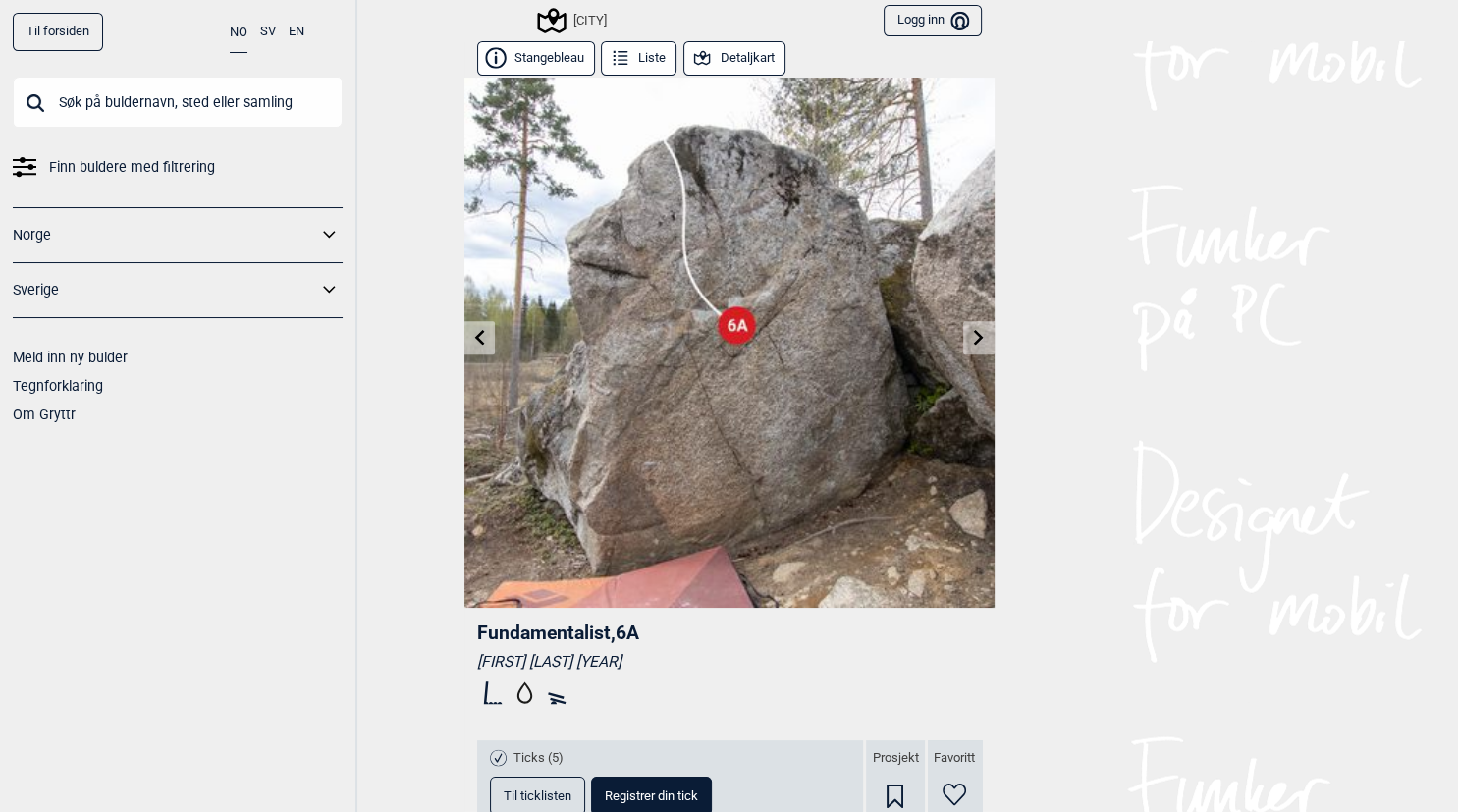 click at bounding box center (729, 343) 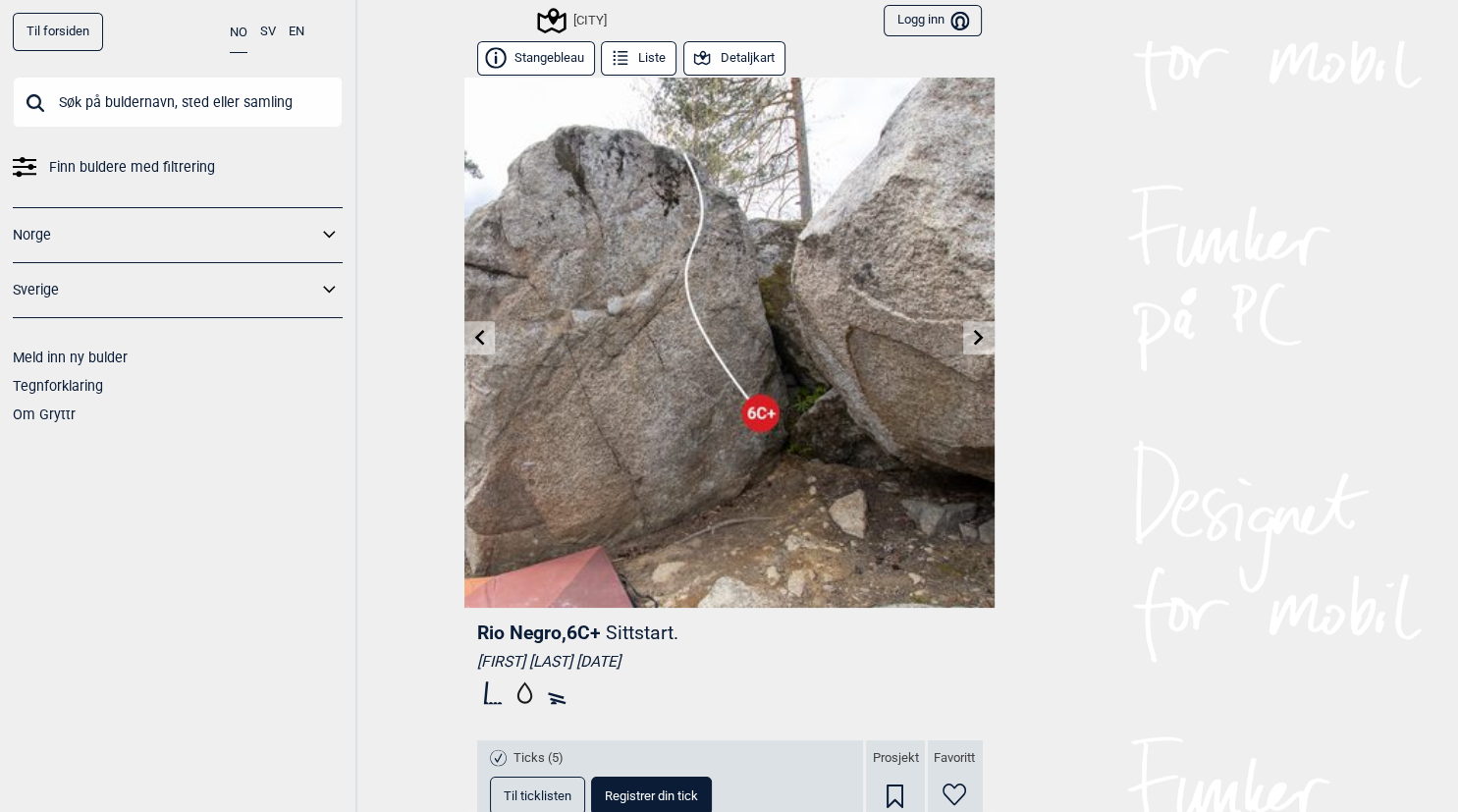 click on "Detaljkart" at bounding box center [734, 58] 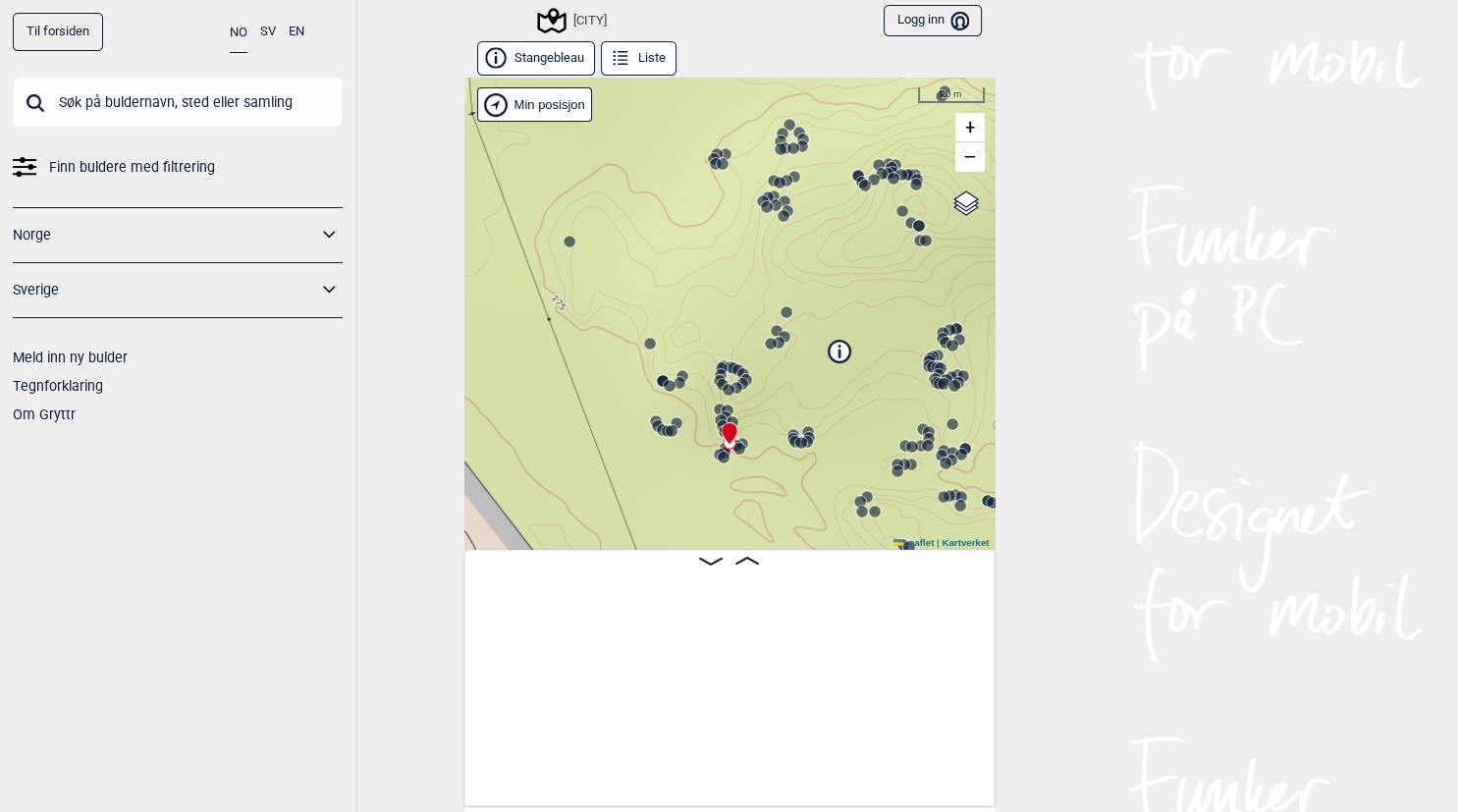 scroll, scrollTop: 0, scrollLeft: 4147, axis: horizontal 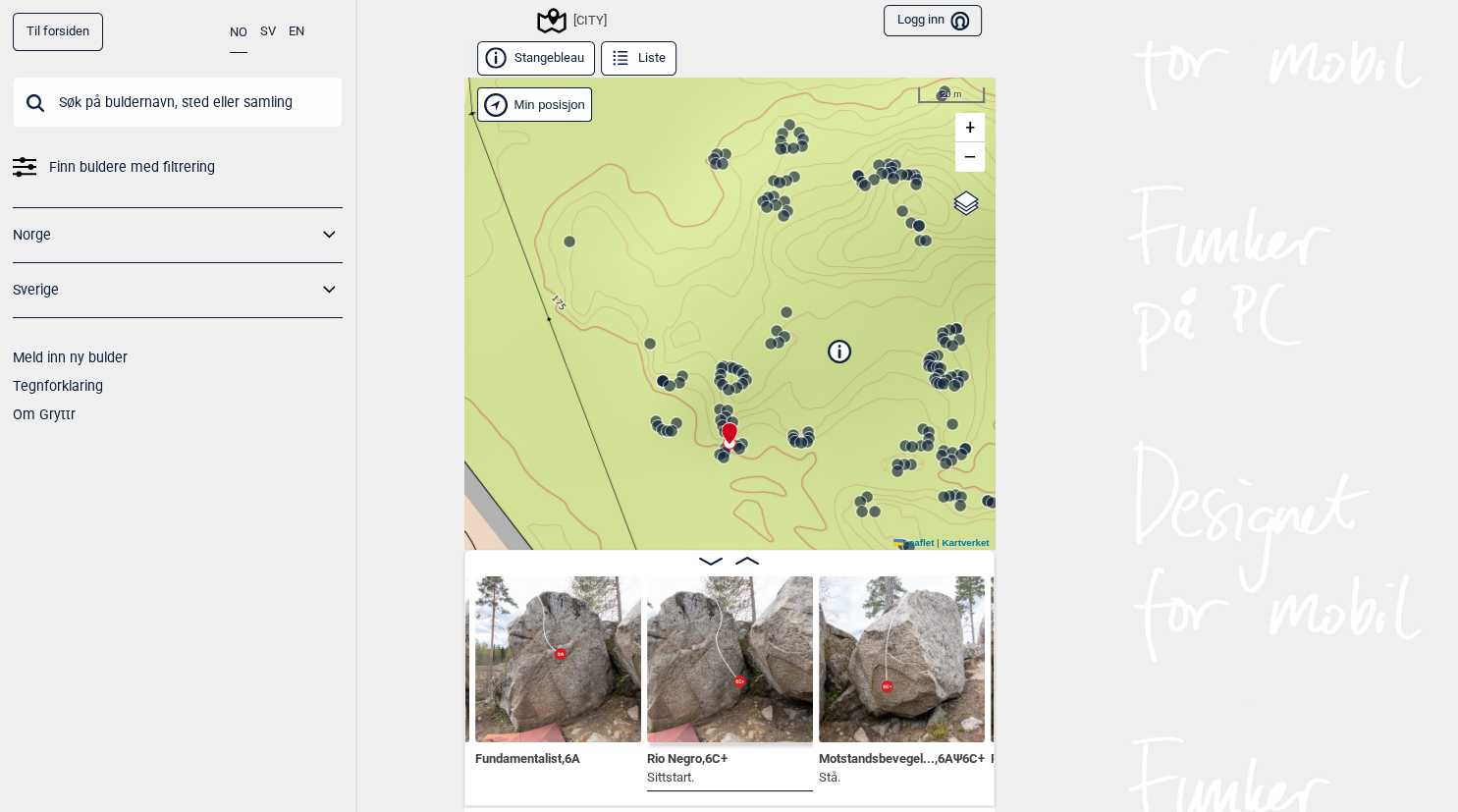 click on "Liste" at bounding box center [638, 58] 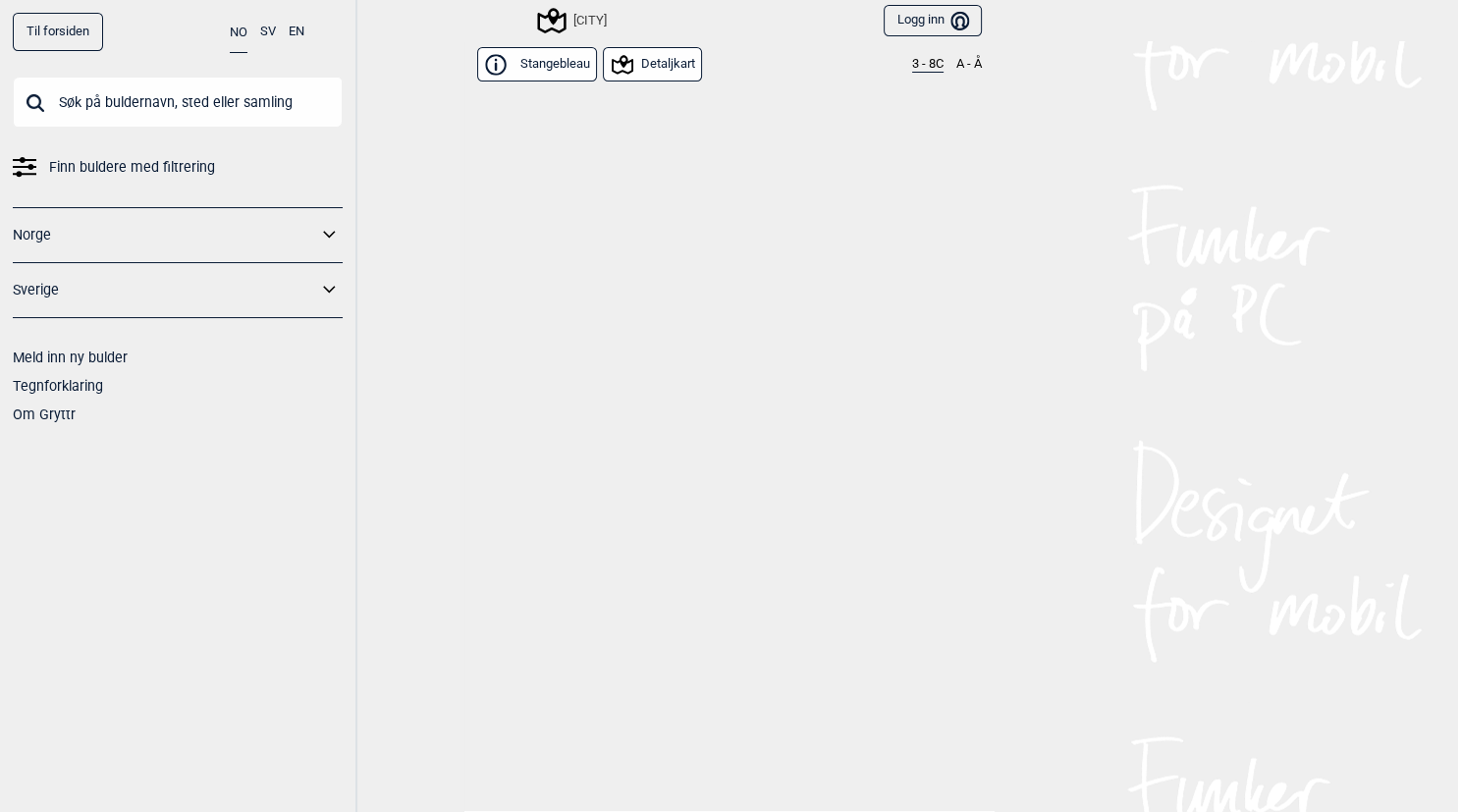 scroll, scrollTop: 34757, scrollLeft: 0, axis: vertical 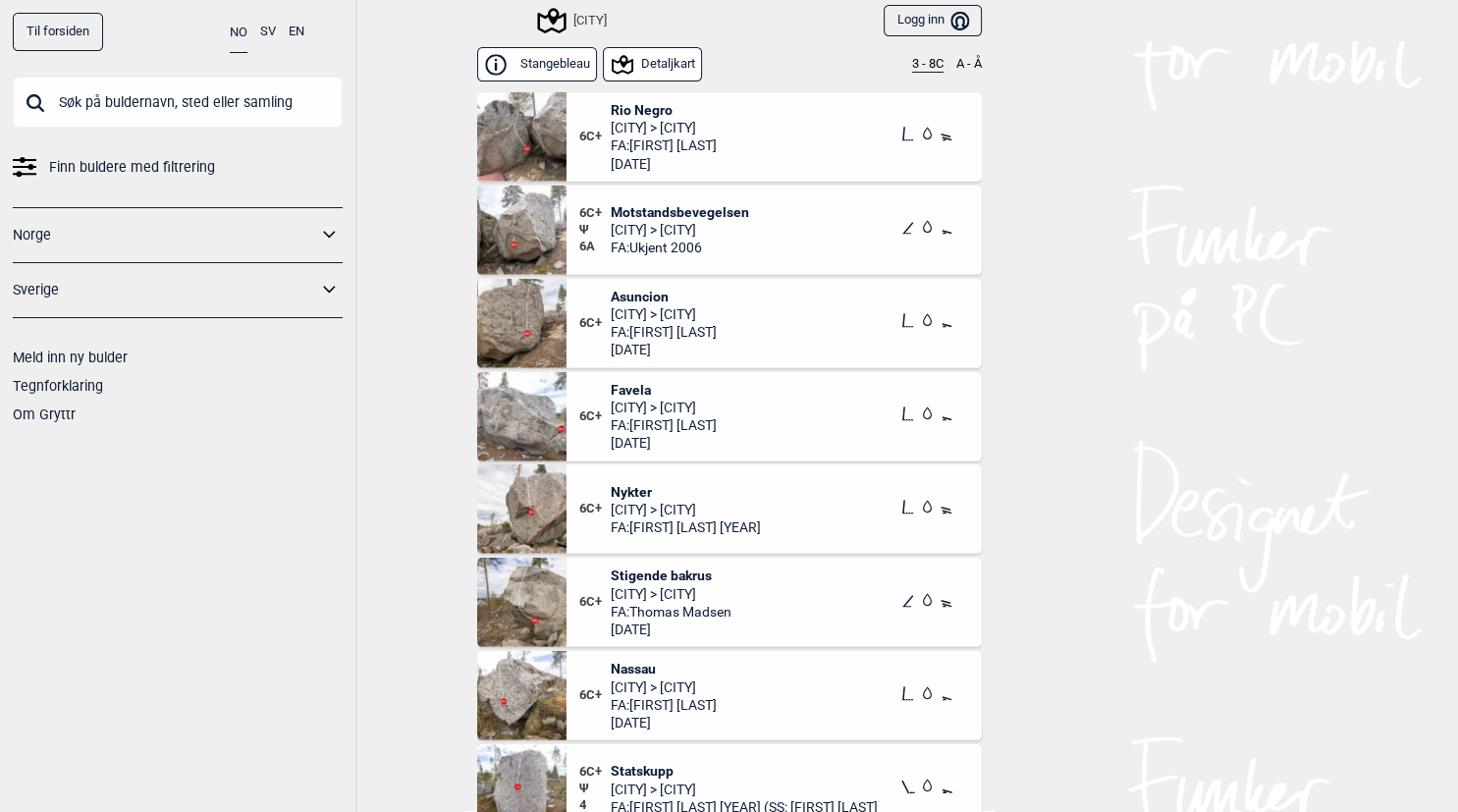 click on "Favela" at bounding box center (664, 390) 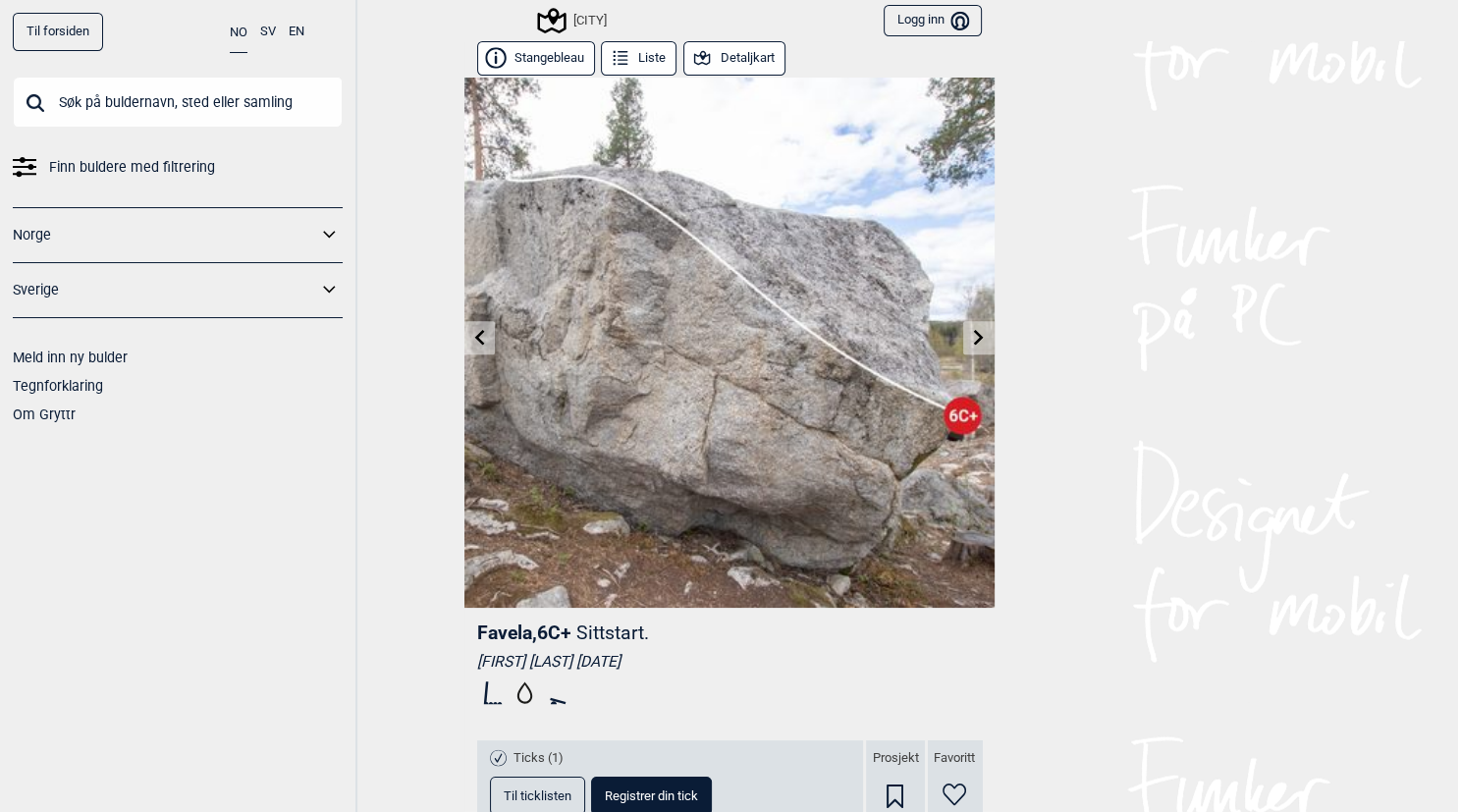 click 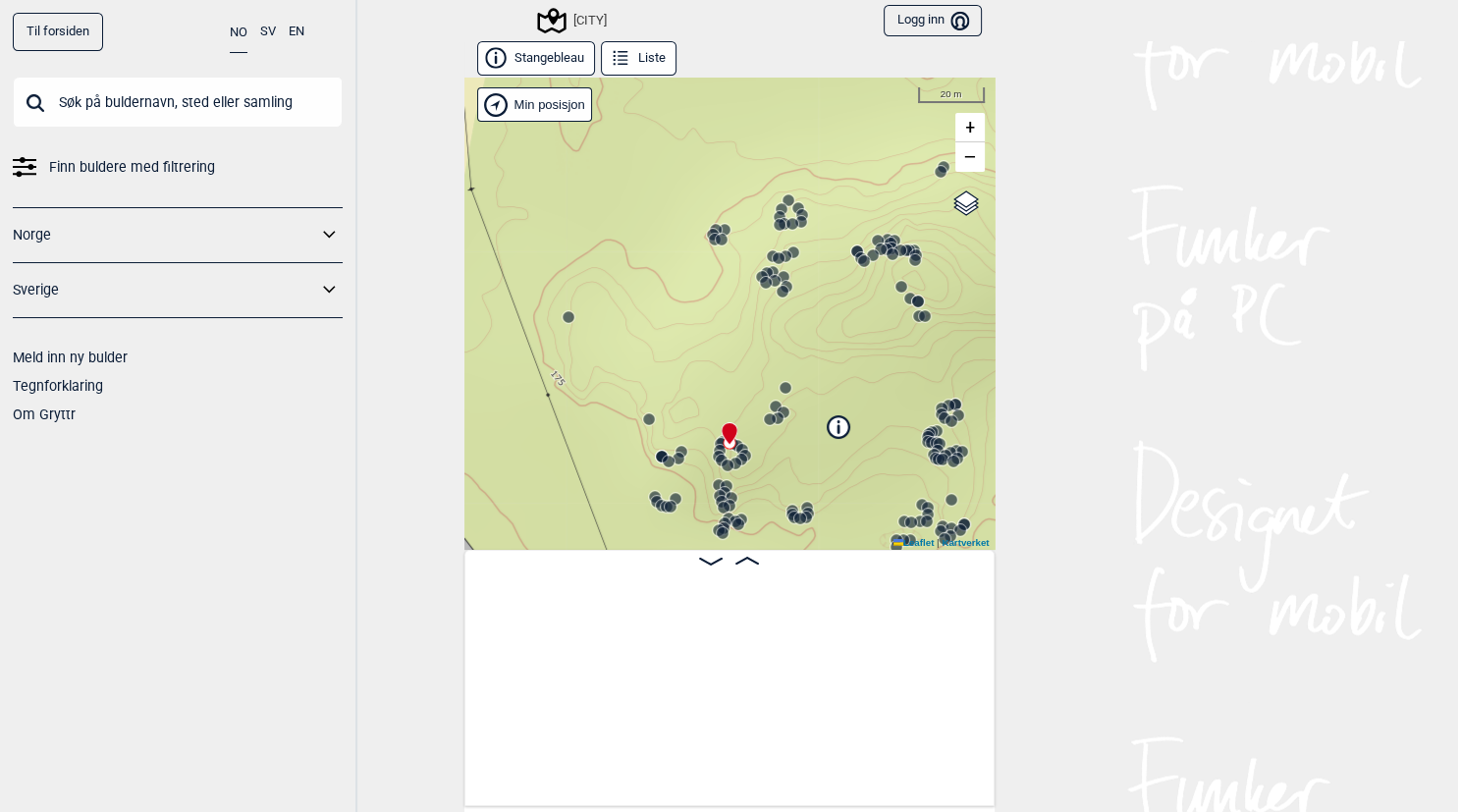 scroll, scrollTop: 0, scrollLeft: 6471, axis: horizontal 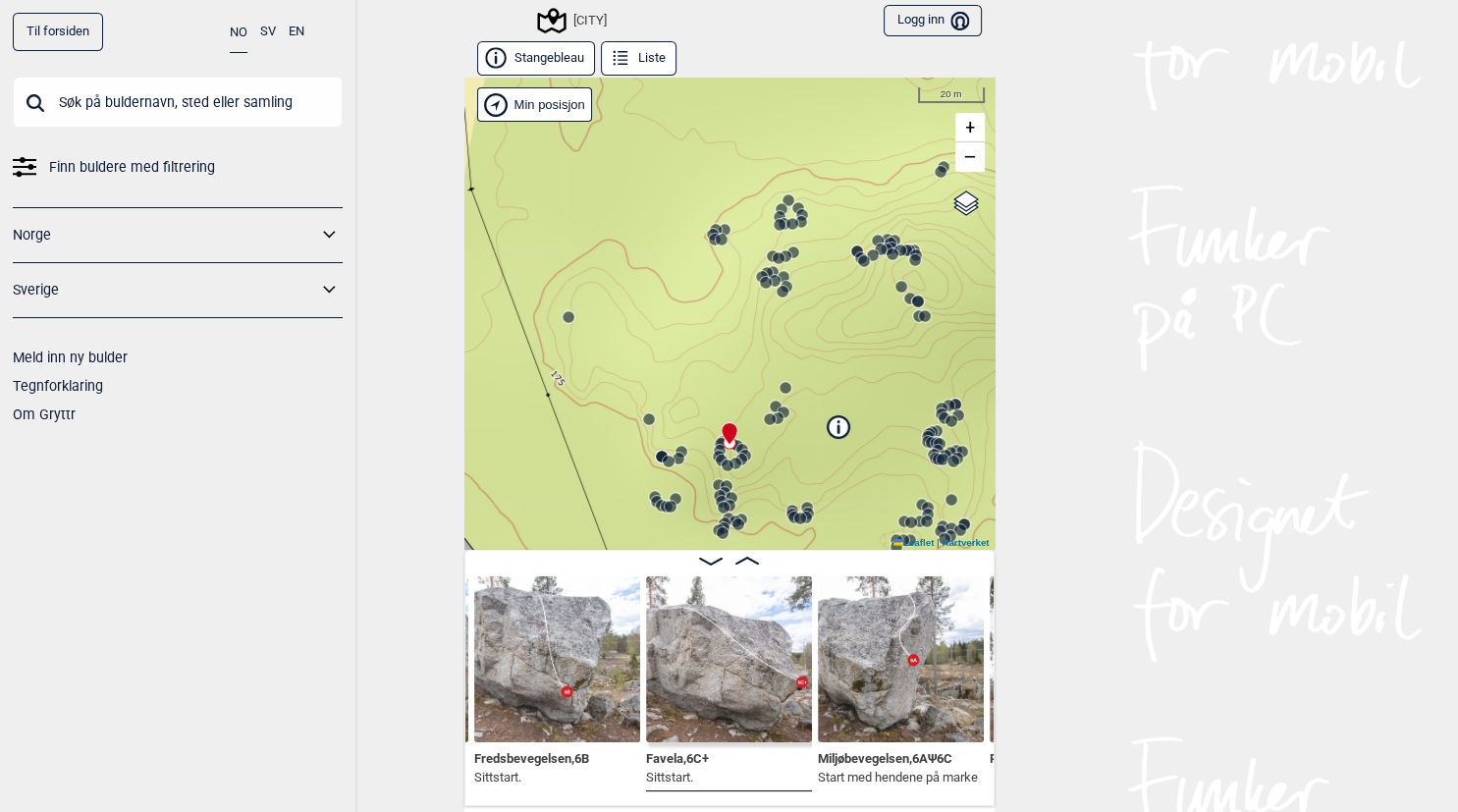 click 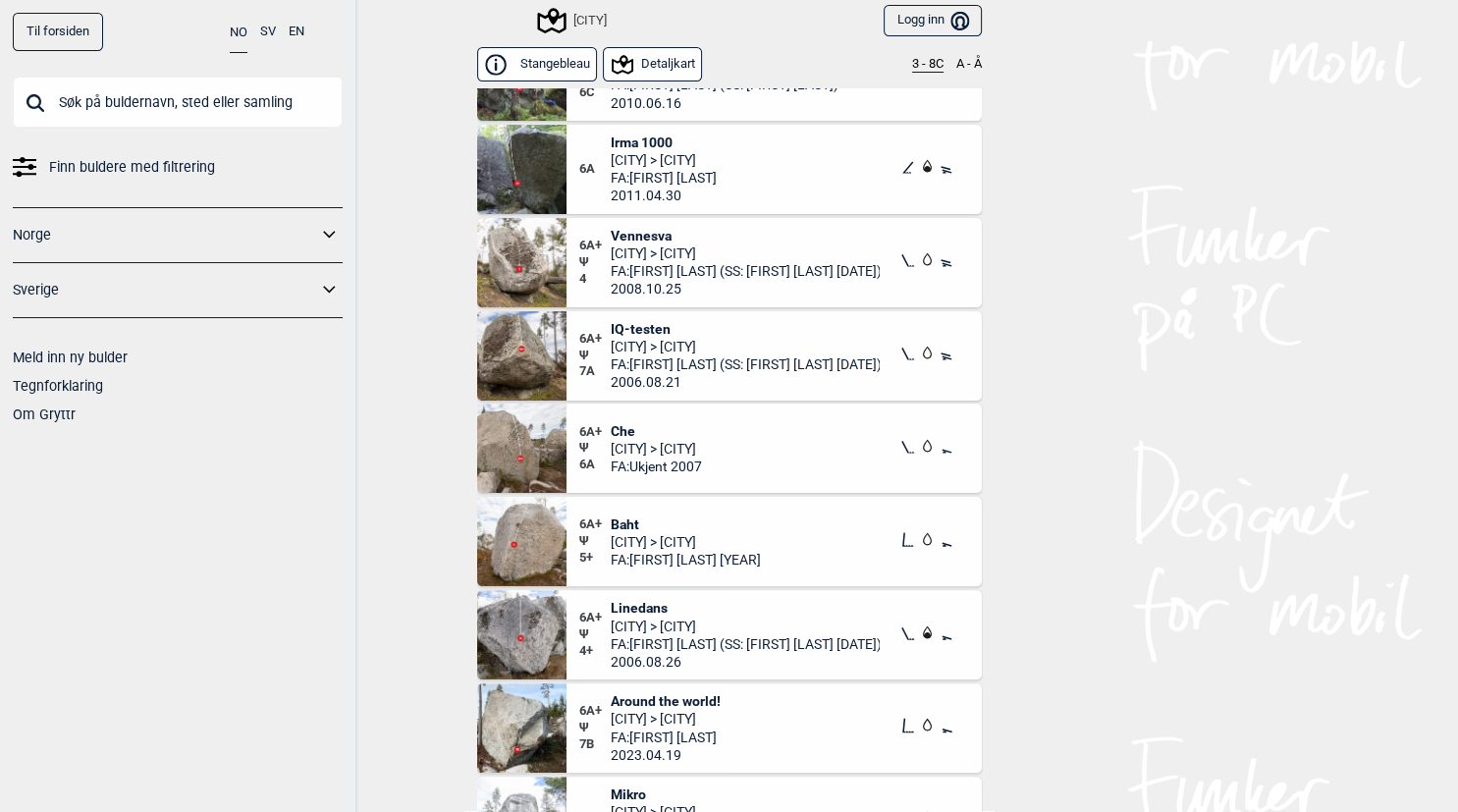 scroll, scrollTop: 22220, scrollLeft: 0, axis: vertical 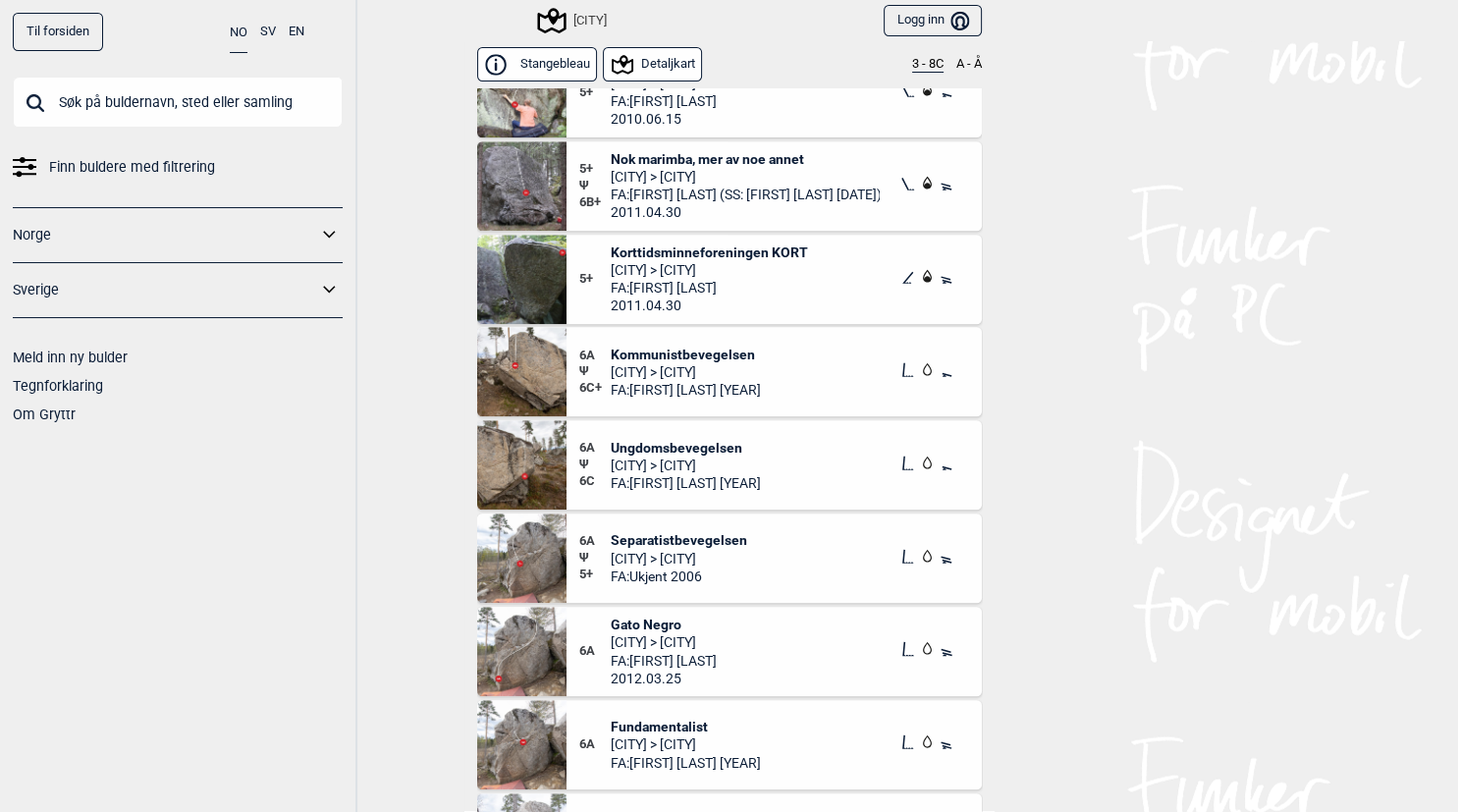 click at bounding box center (521, 651) 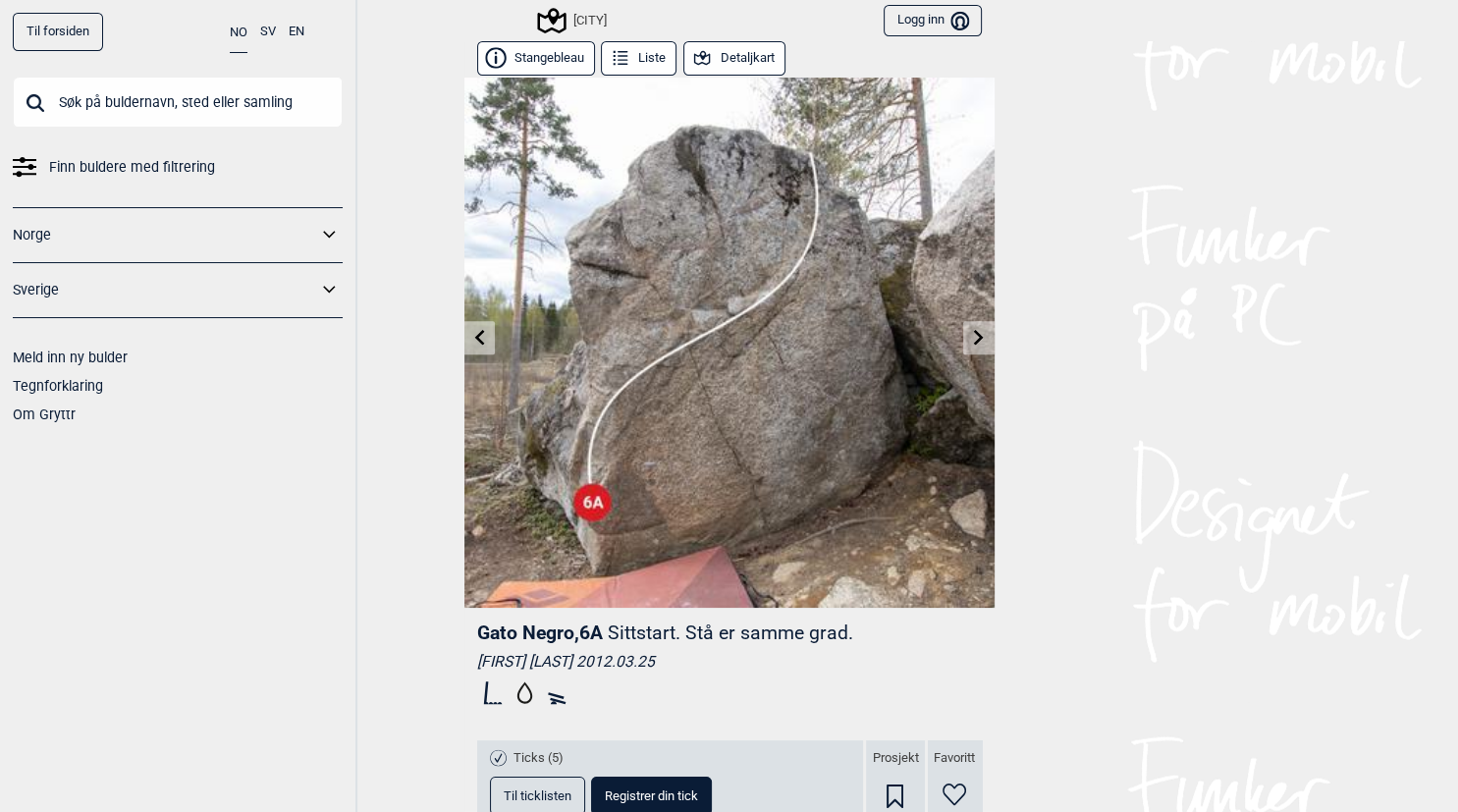 click 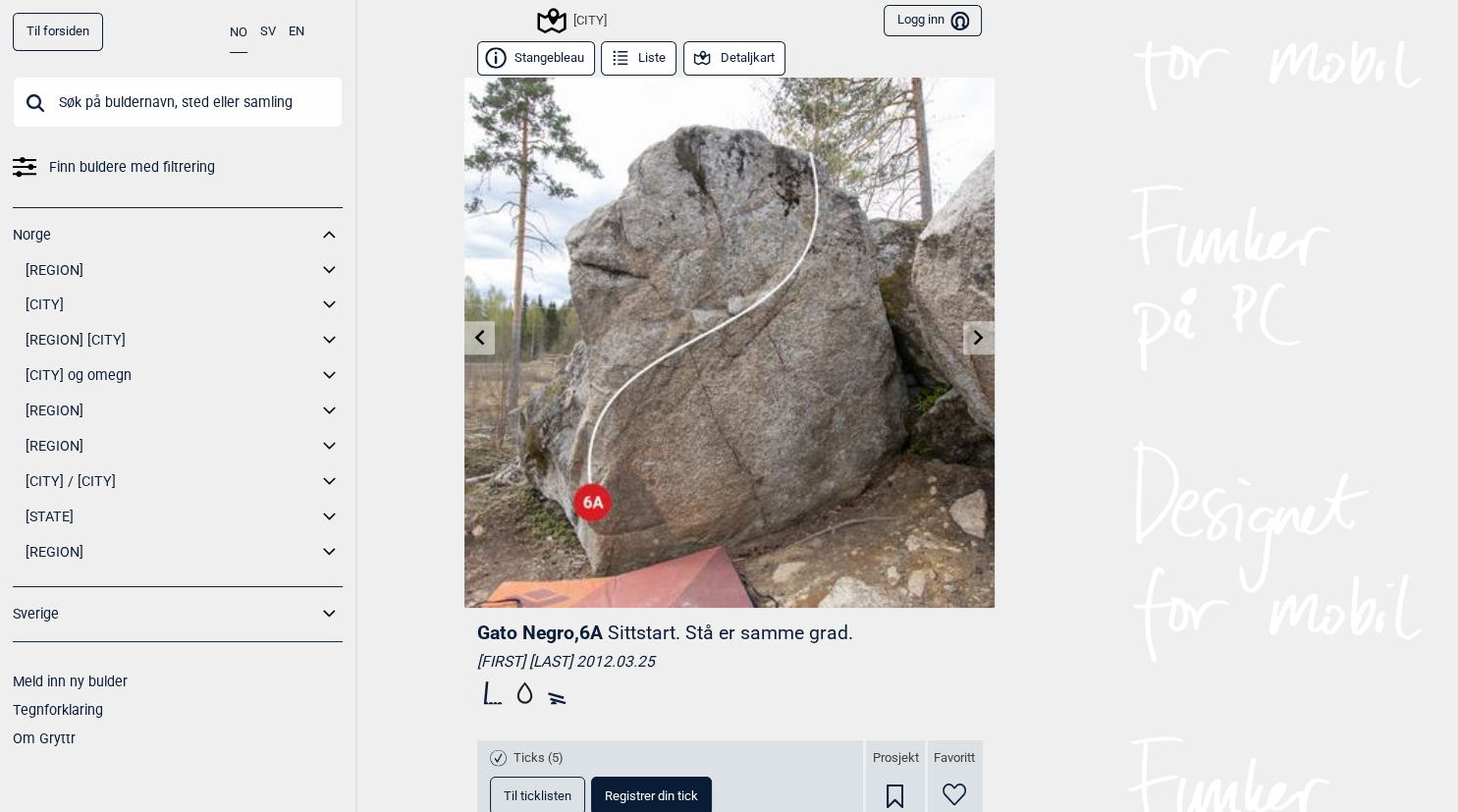 click 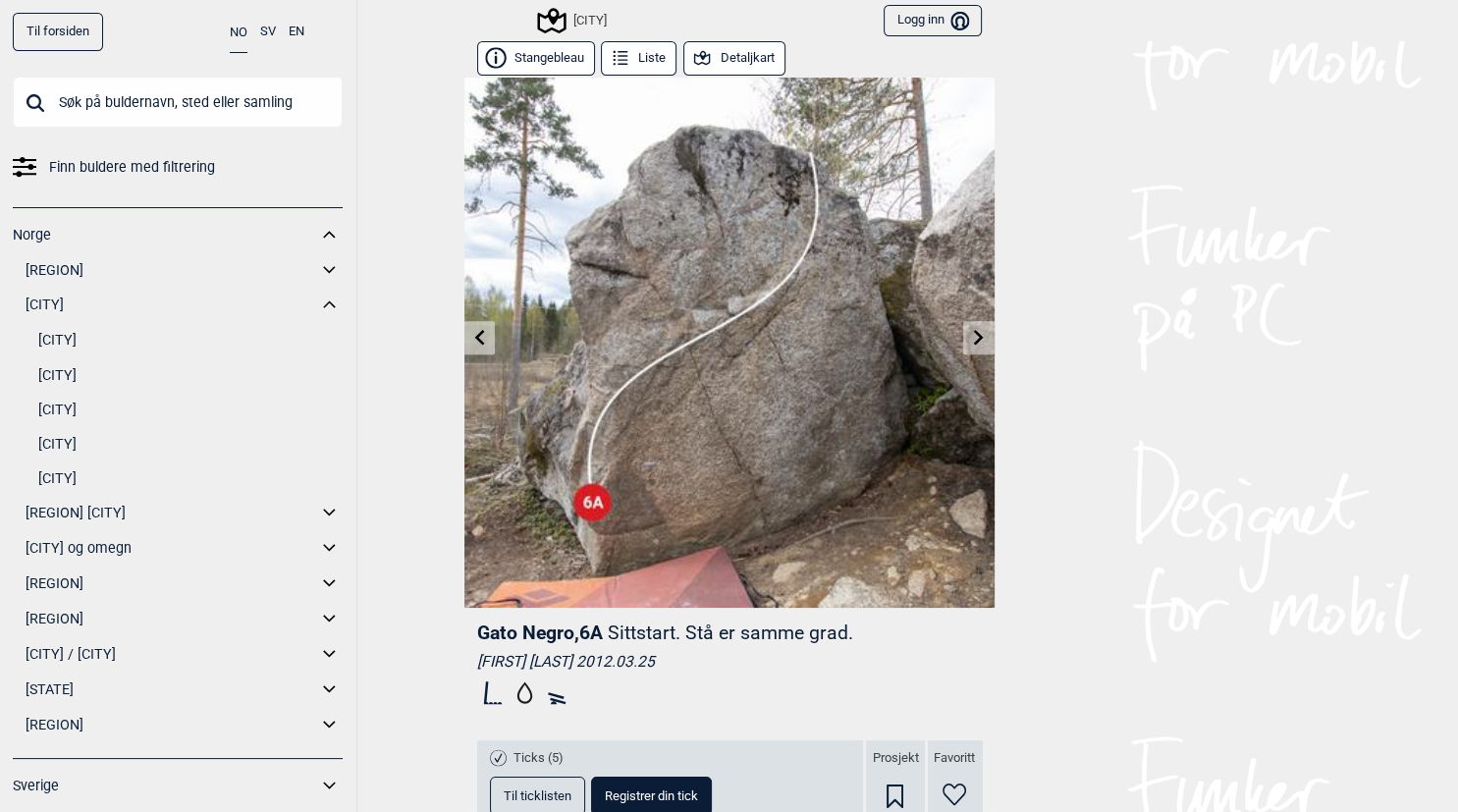 click on "Vallset" at bounding box center [190, 375] 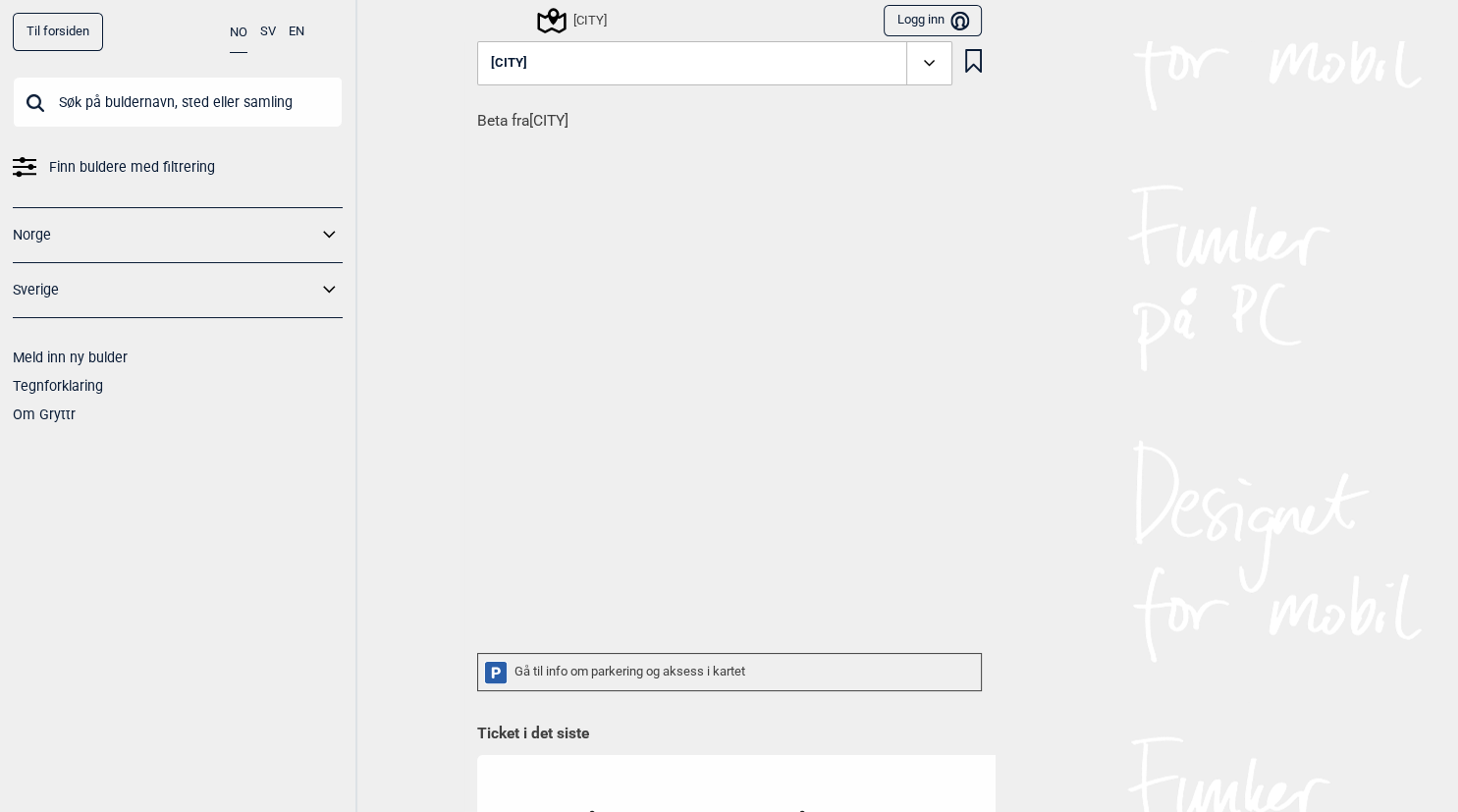 click on "Beta fra  Vallset" at bounding box center [735, 369] 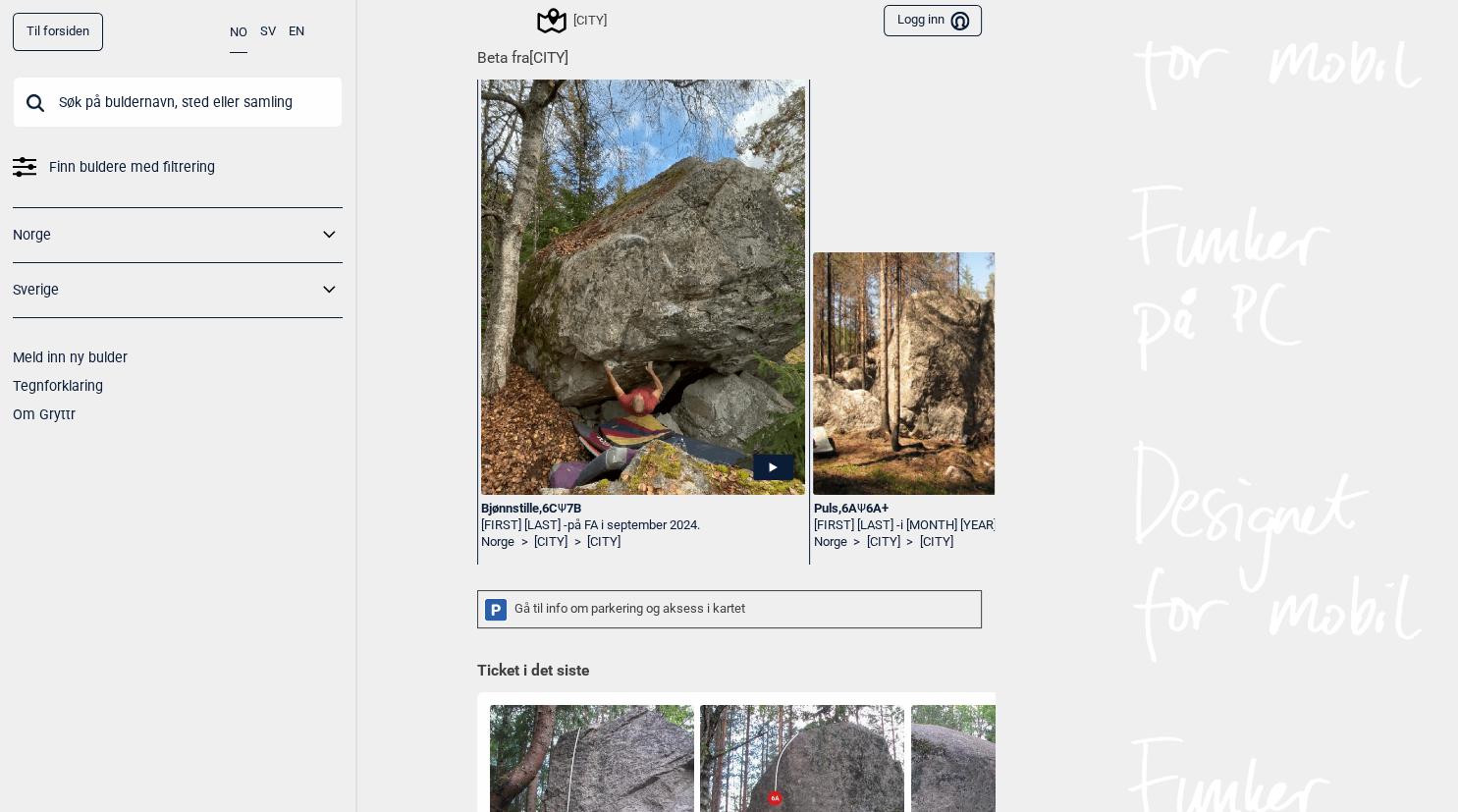 scroll, scrollTop: 89, scrollLeft: 0, axis: vertical 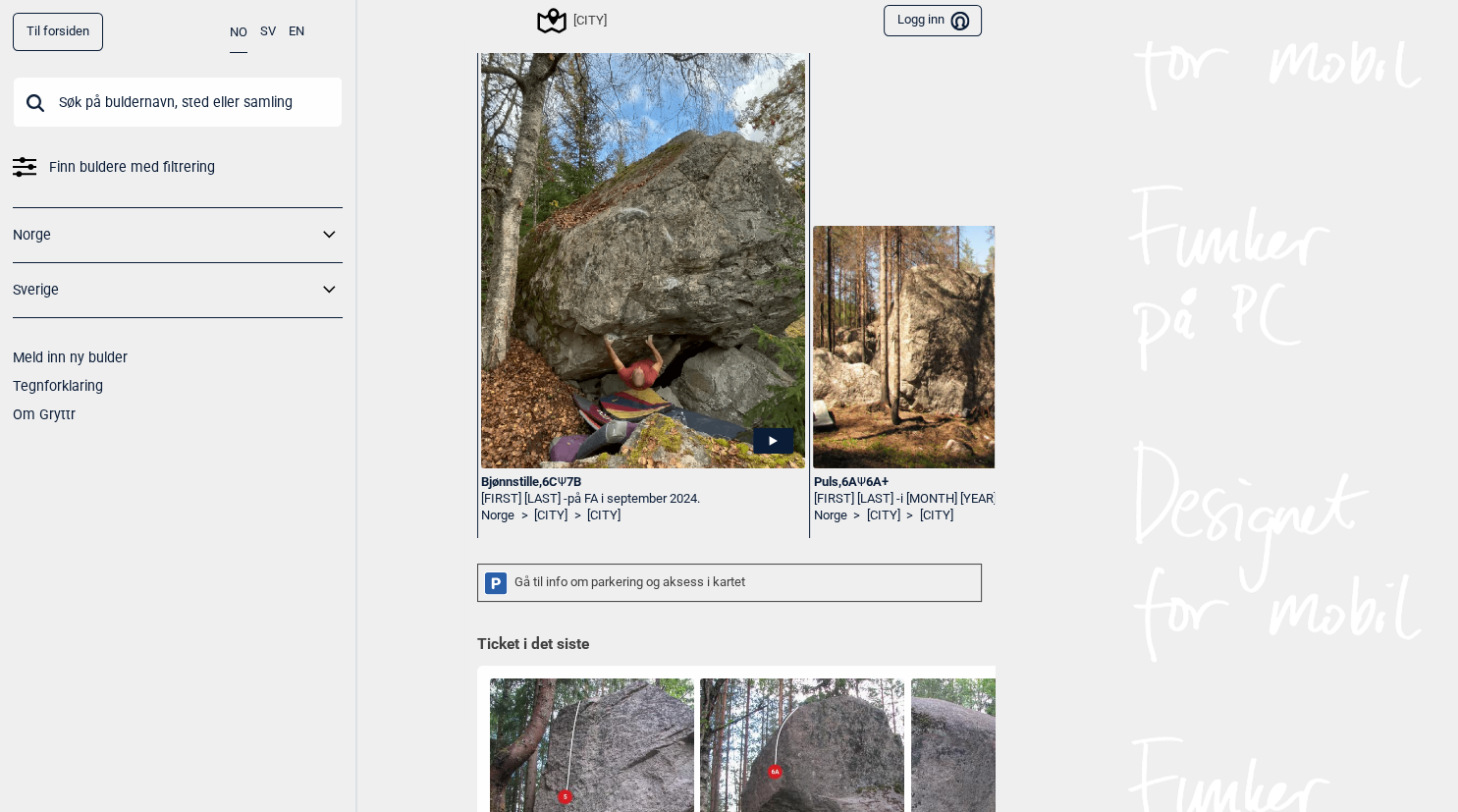 click on "Gå til info om parkering og aksess i kartet" at bounding box center (729, 582) 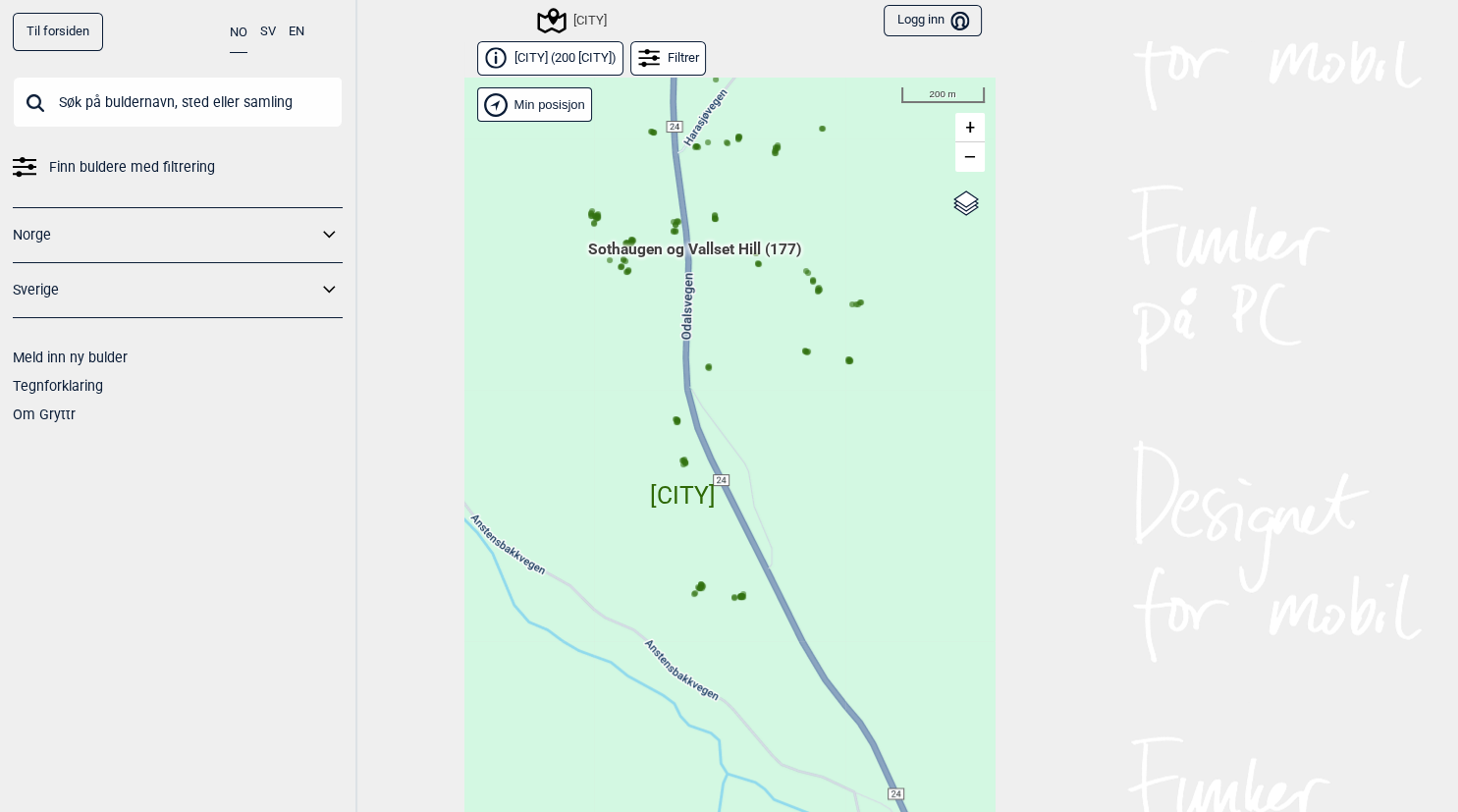 click 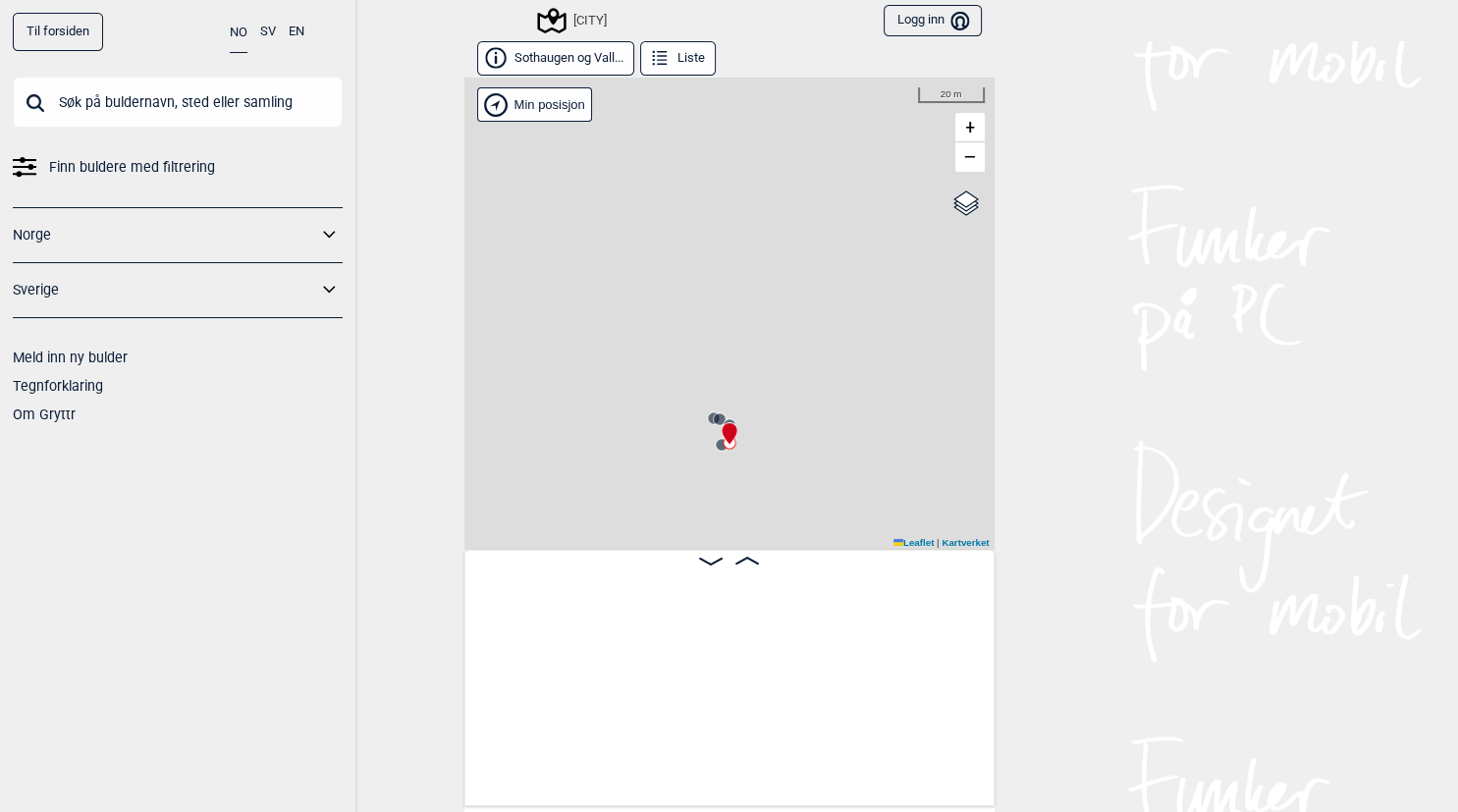 scroll, scrollTop: 0, scrollLeft: 22898, axis: horizontal 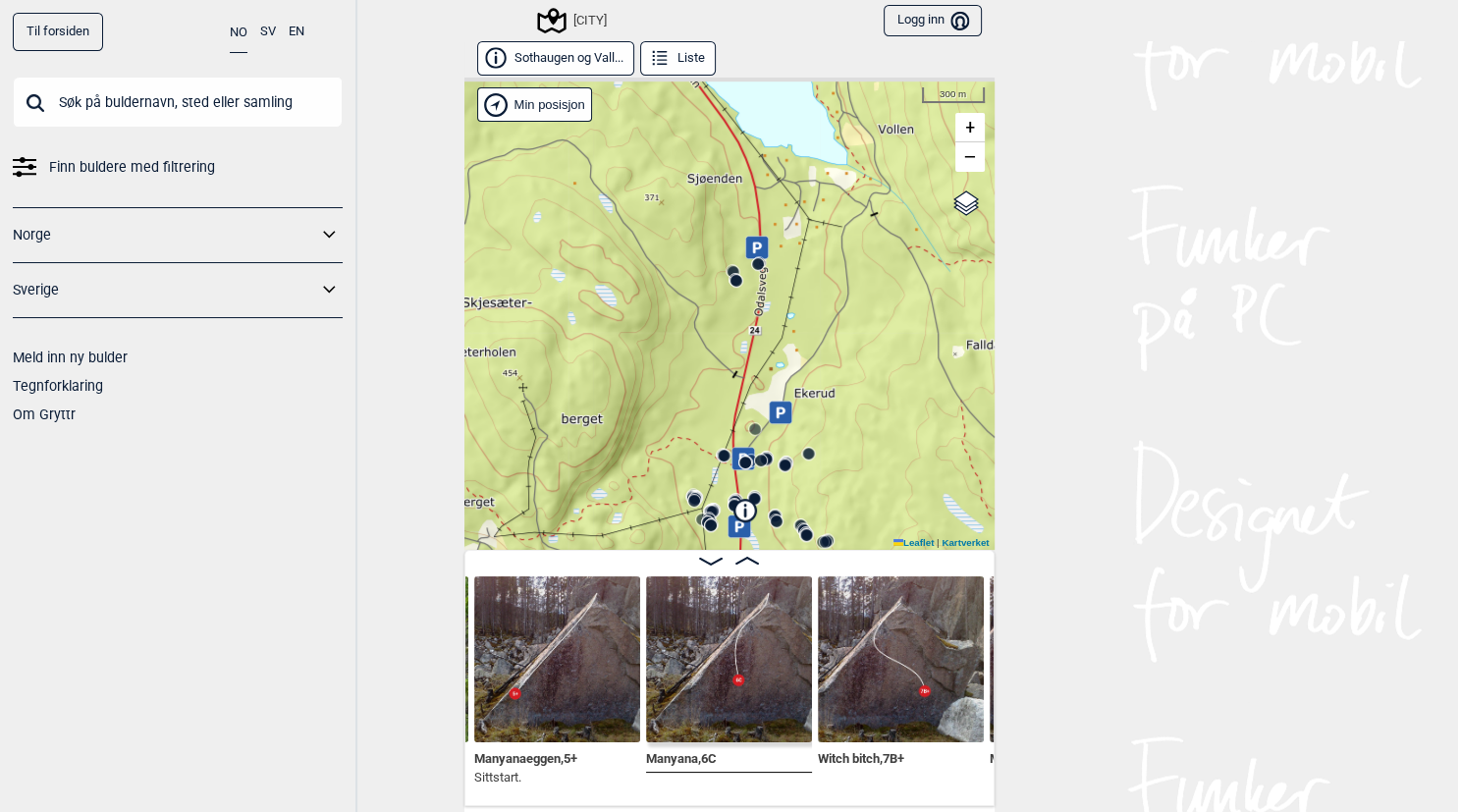 drag, startPoint x: 845, startPoint y: 290, endPoint x: 850, endPoint y: 504, distance: 214.0584 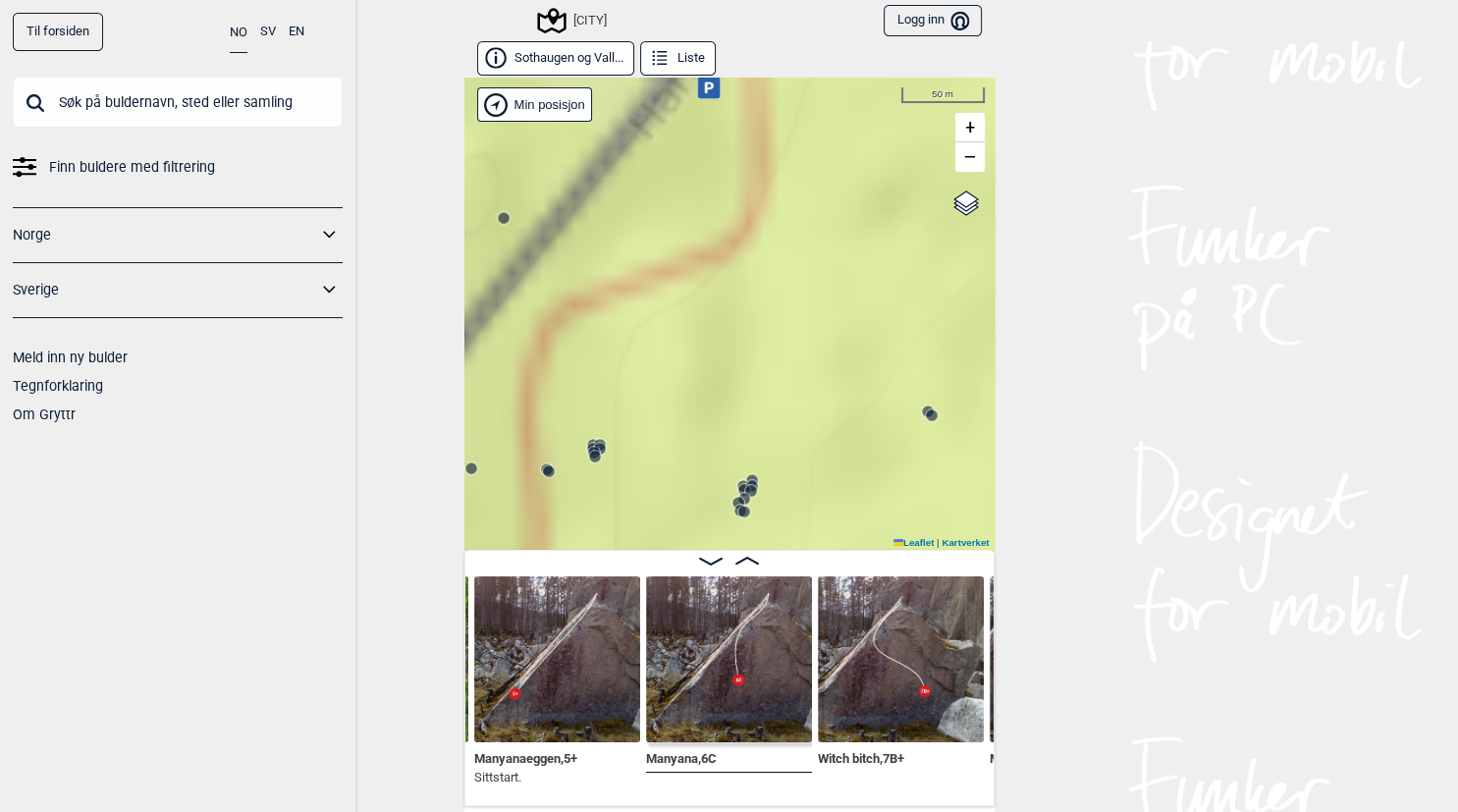 drag, startPoint x: 748, startPoint y: 423, endPoint x: 877, endPoint y: 136, distance: 314.65855 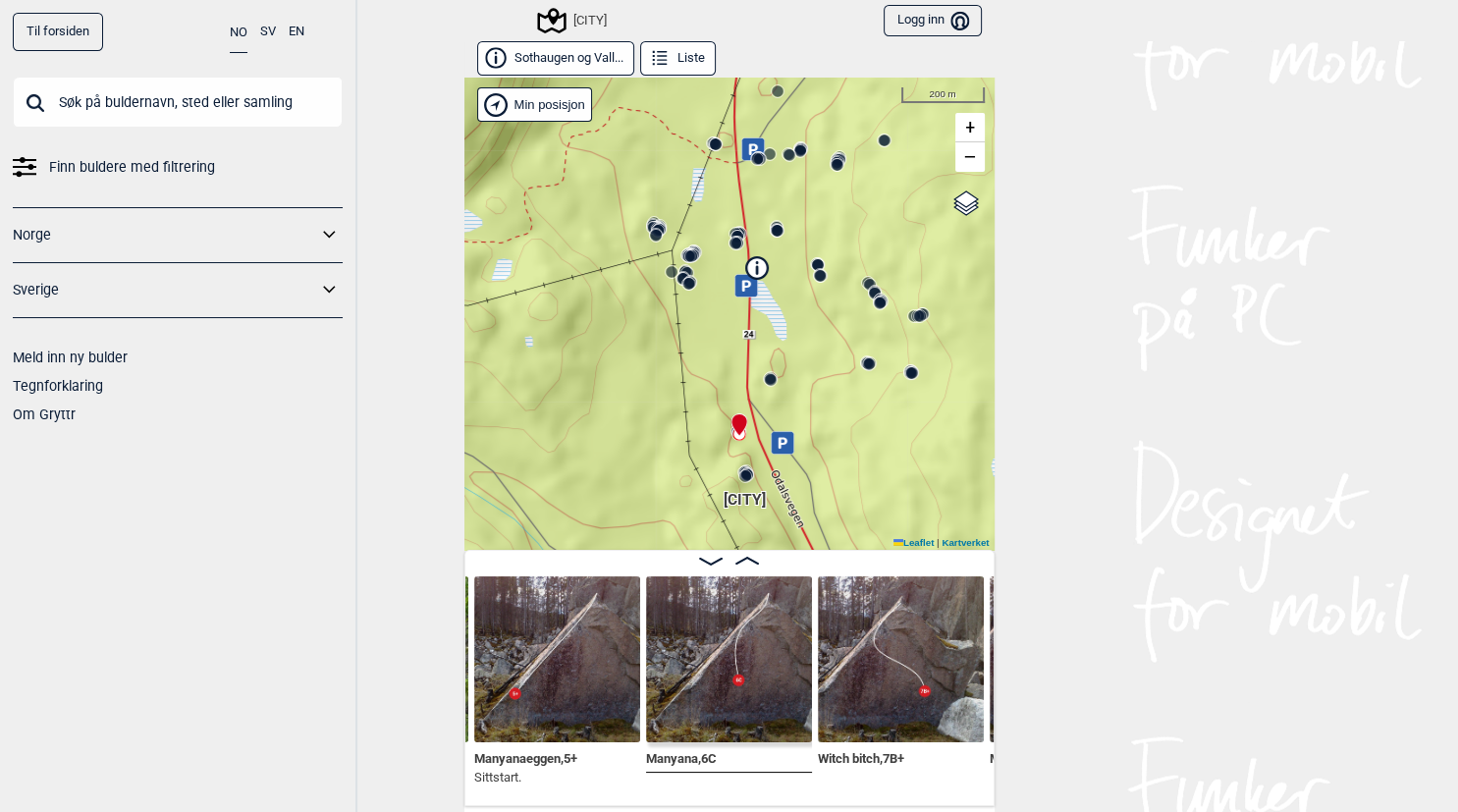 drag, startPoint x: 807, startPoint y: 396, endPoint x: 841, endPoint y: 251, distance: 148.93287 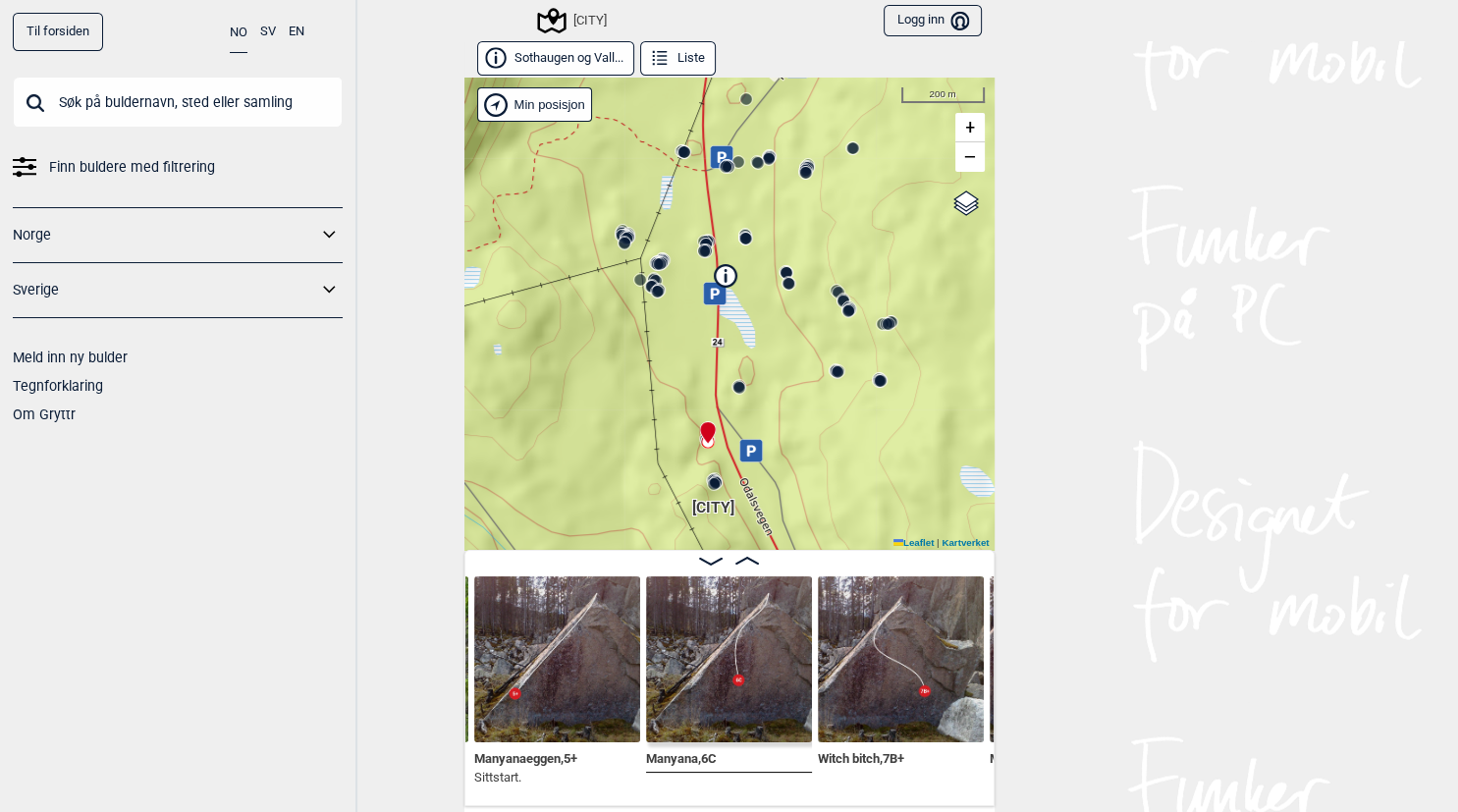 drag, startPoint x: 824, startPoint y: 466, endPoint x: 770, endPoint y: 533, distance: 86.05231 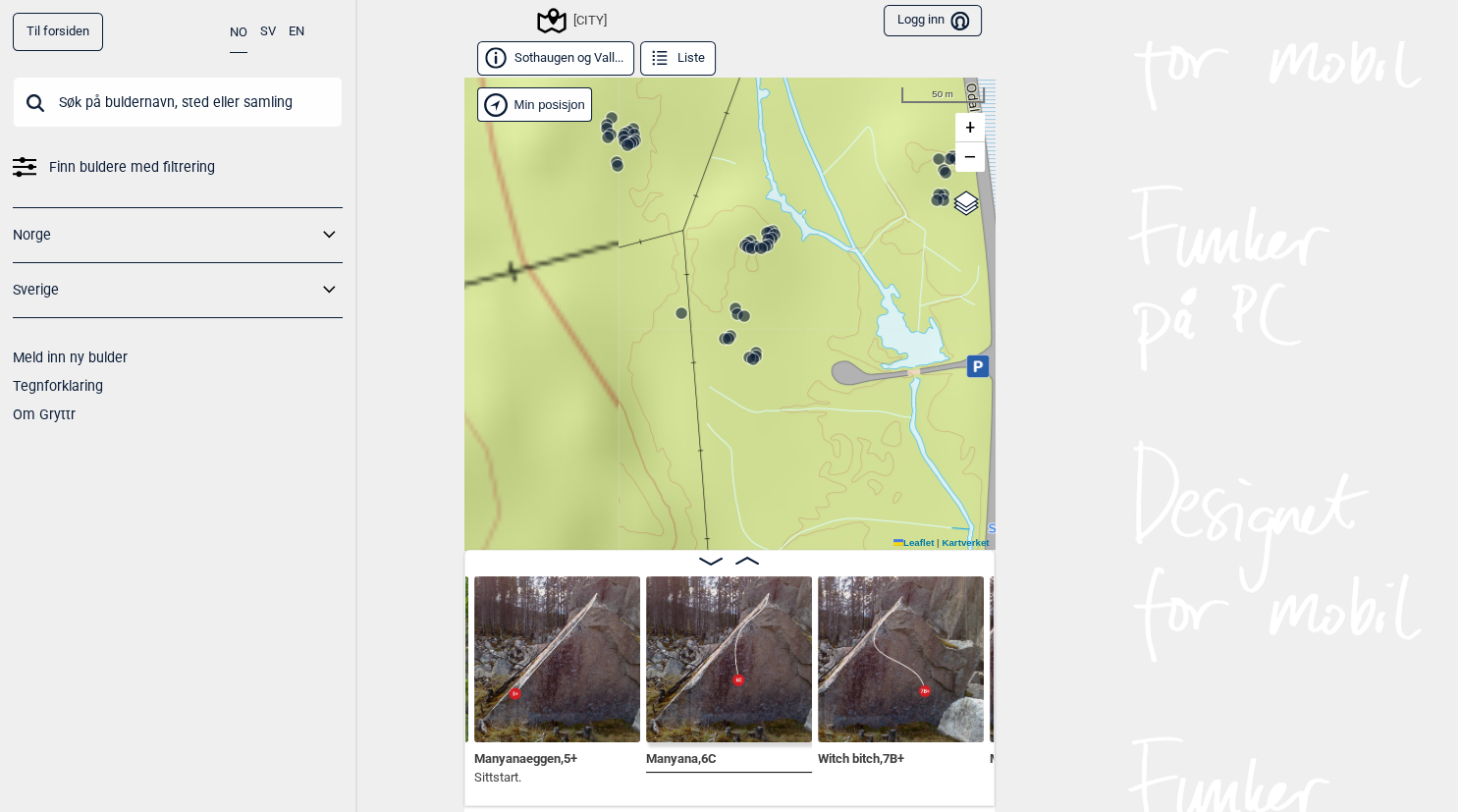drag, startPoint x: 822, startPoint y: 152, endPoint x: 822, endPoint y: 238, distance: 86 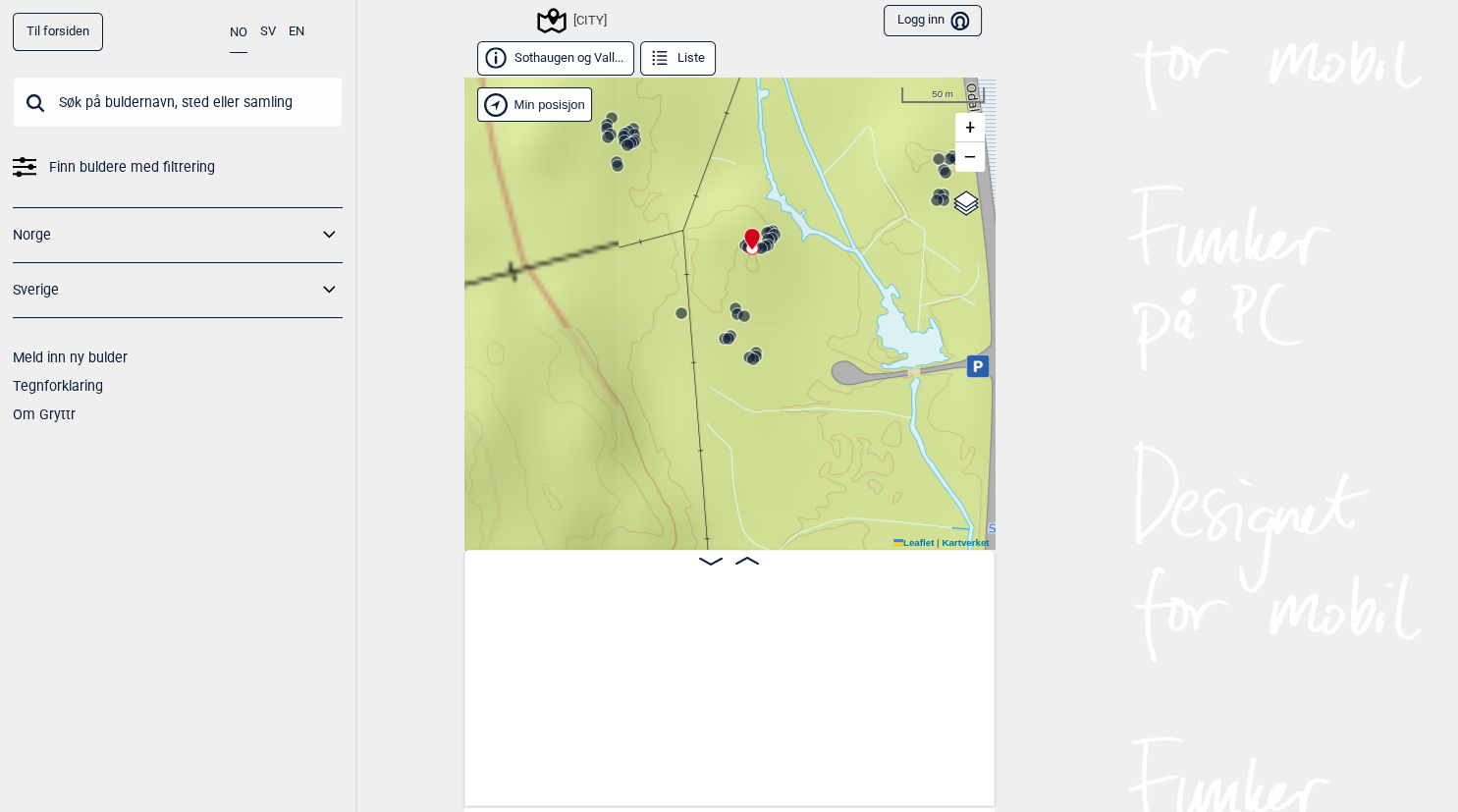 scroll, scrollTop: 0, scrollLeft: 10287, axis: horizontal 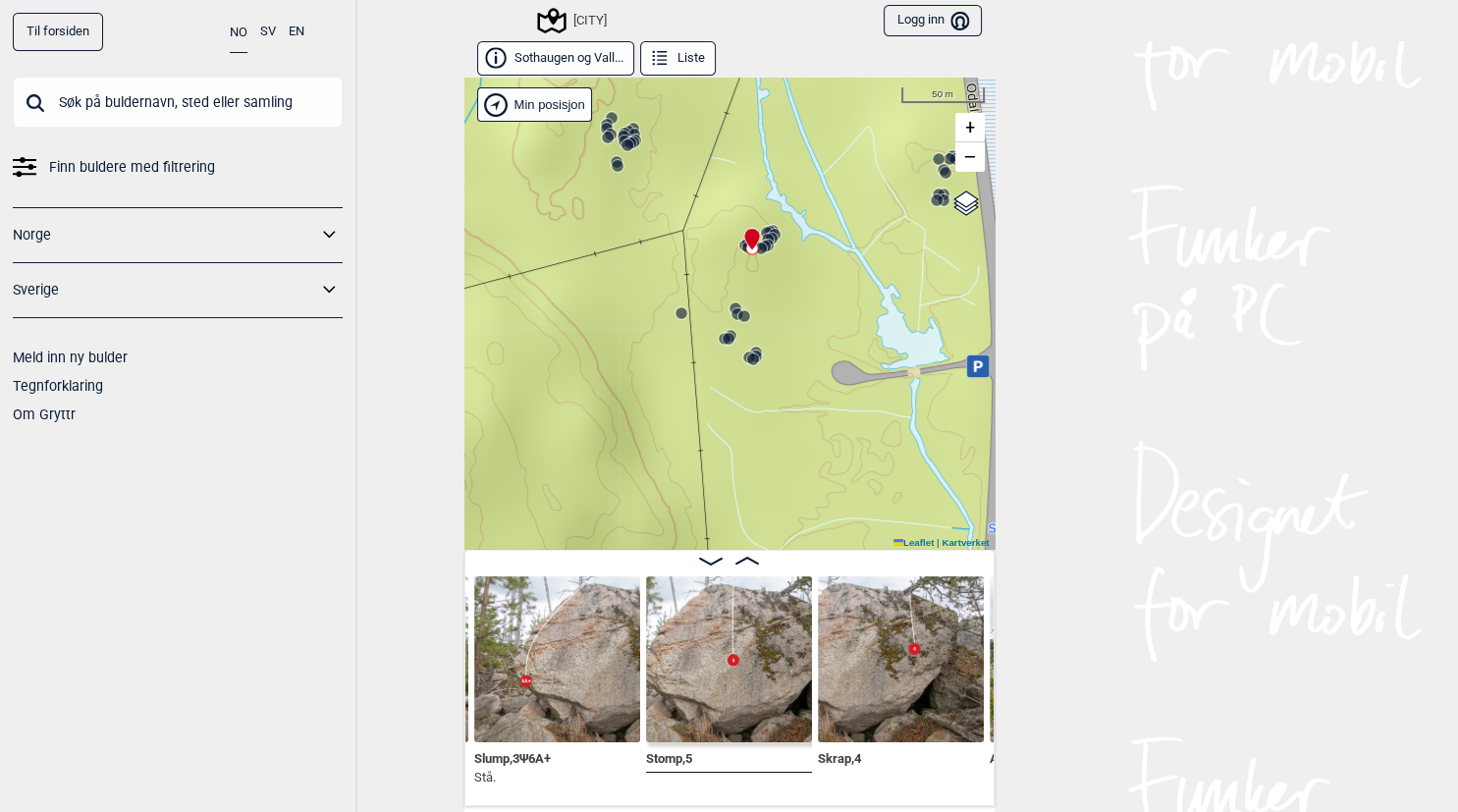 click 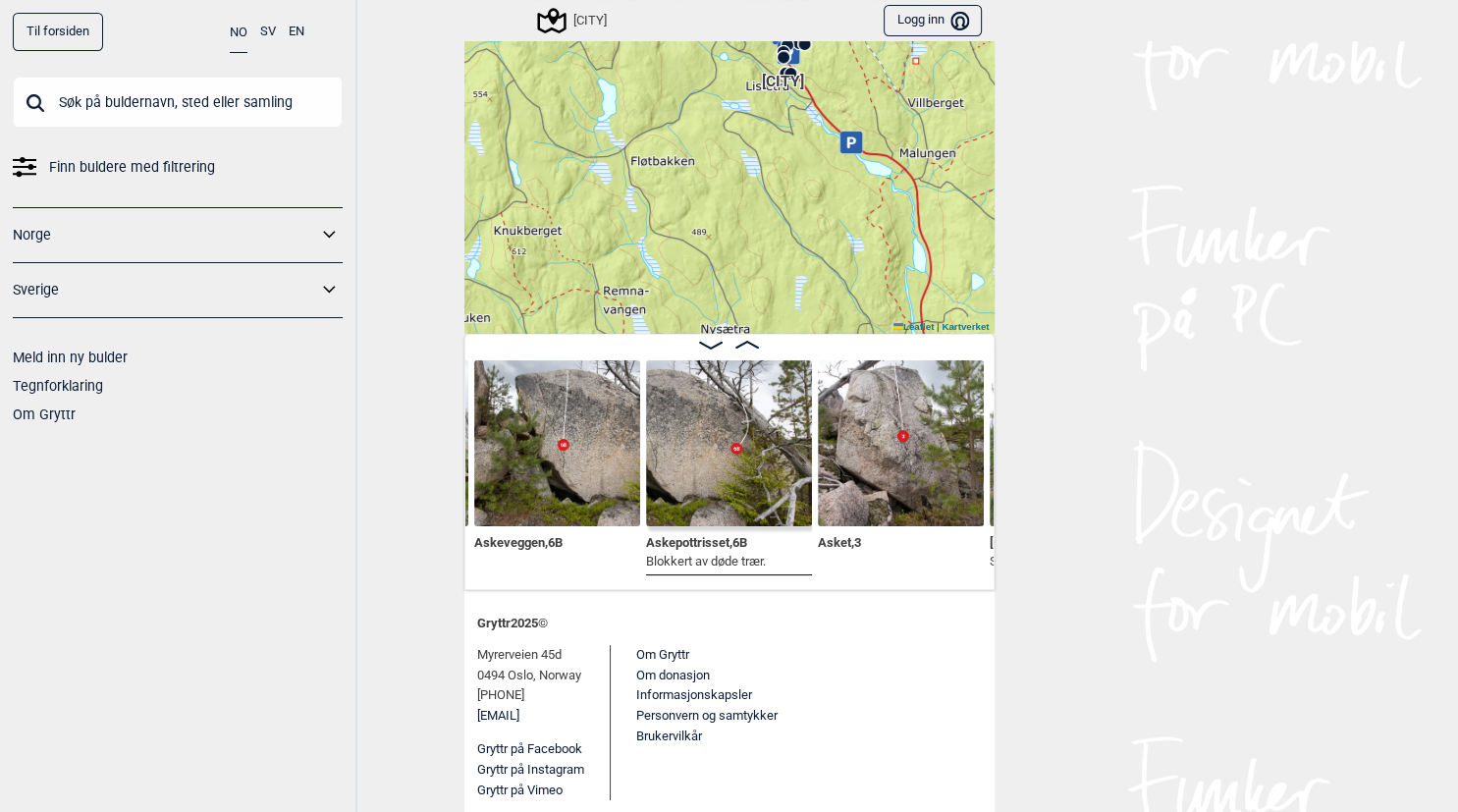 scroll, scrollTop: 0, scrollLeft: 0, axis: both 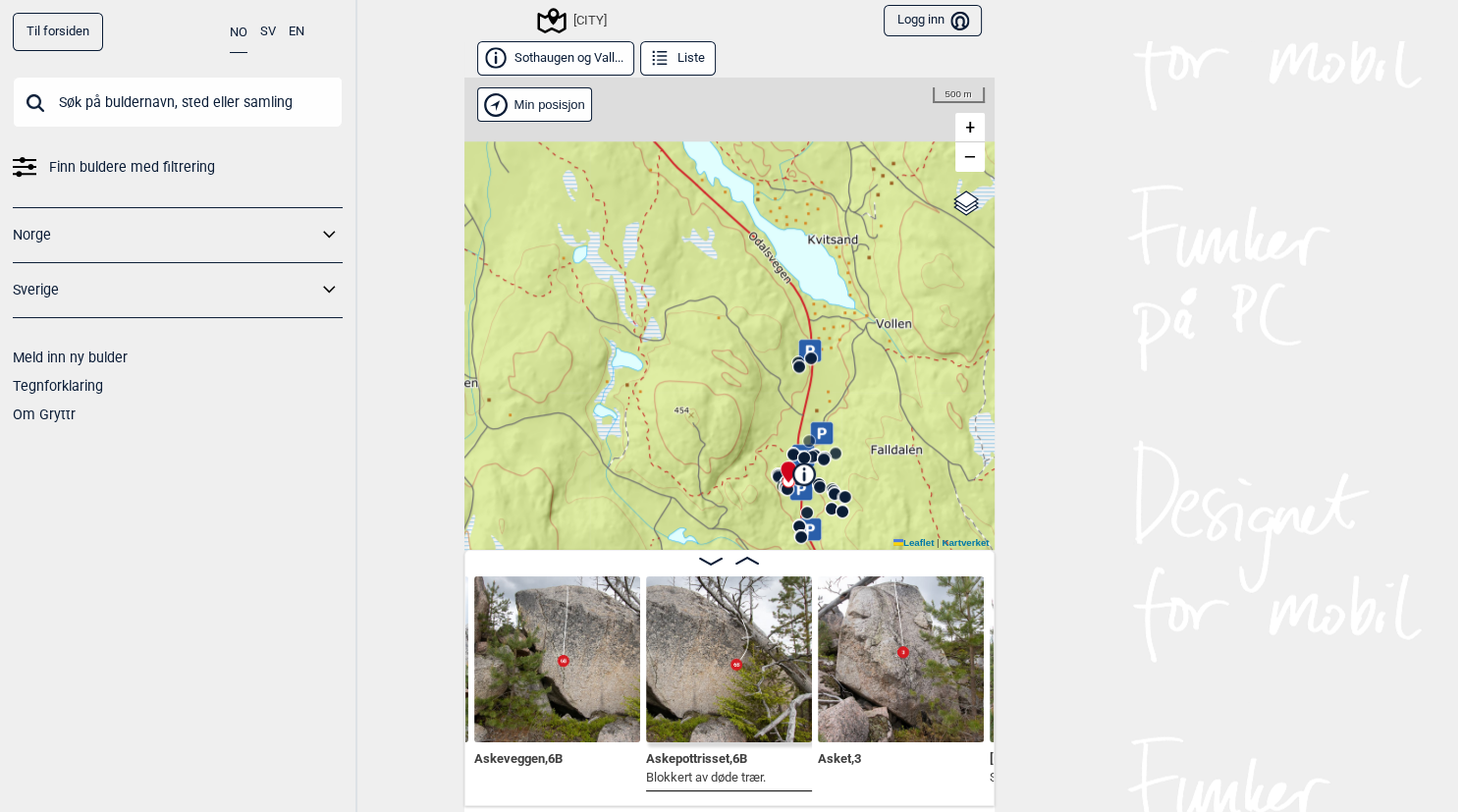 drag, startPoint x: 799, startPoint y: 224, endPoint x: 896, endPoint y: 595, distance: 383.47099 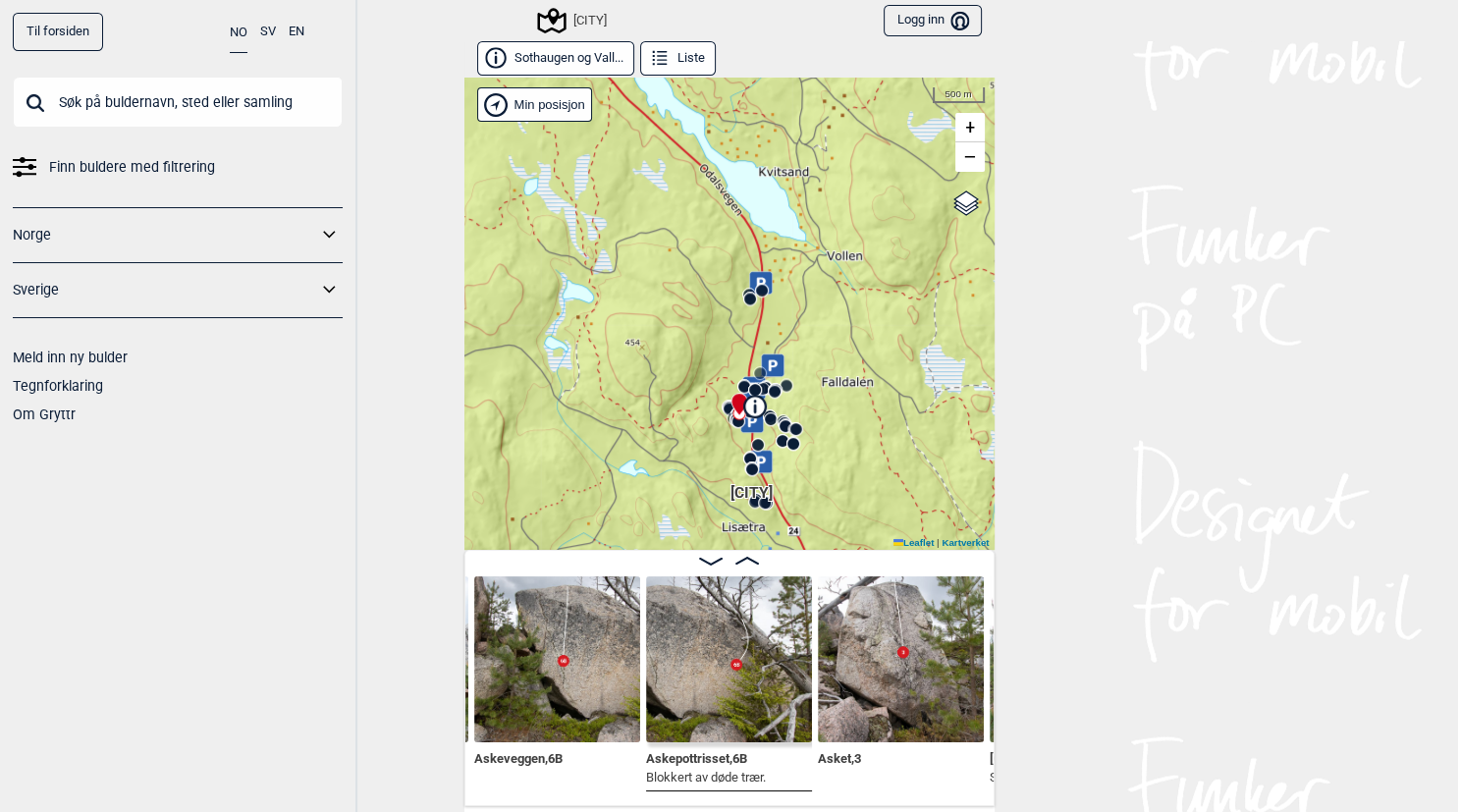 drag, startPoint x: 893, startPoint y: 477, endPoint x: 811, endPoint y: 251, distance: 240.41631 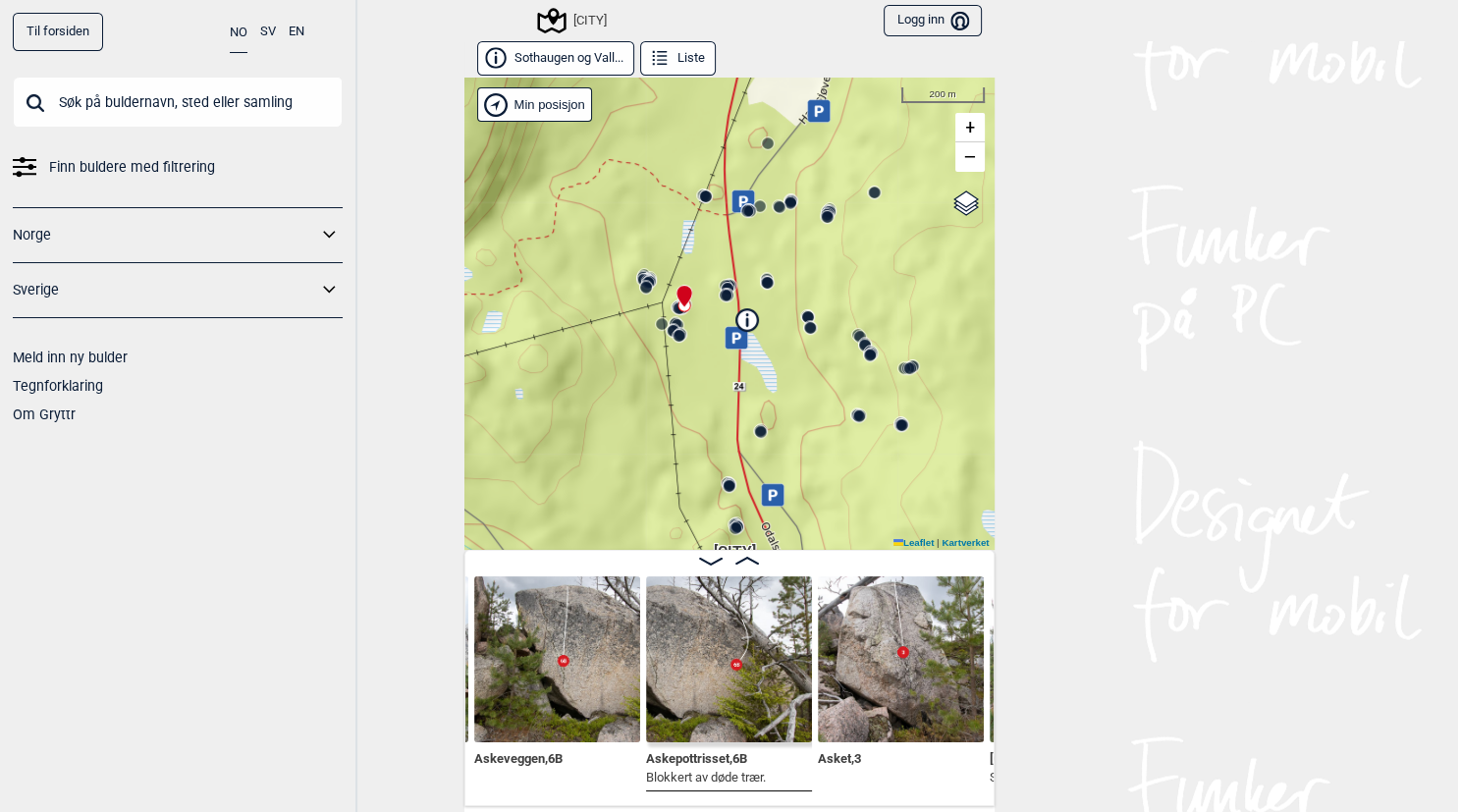 click 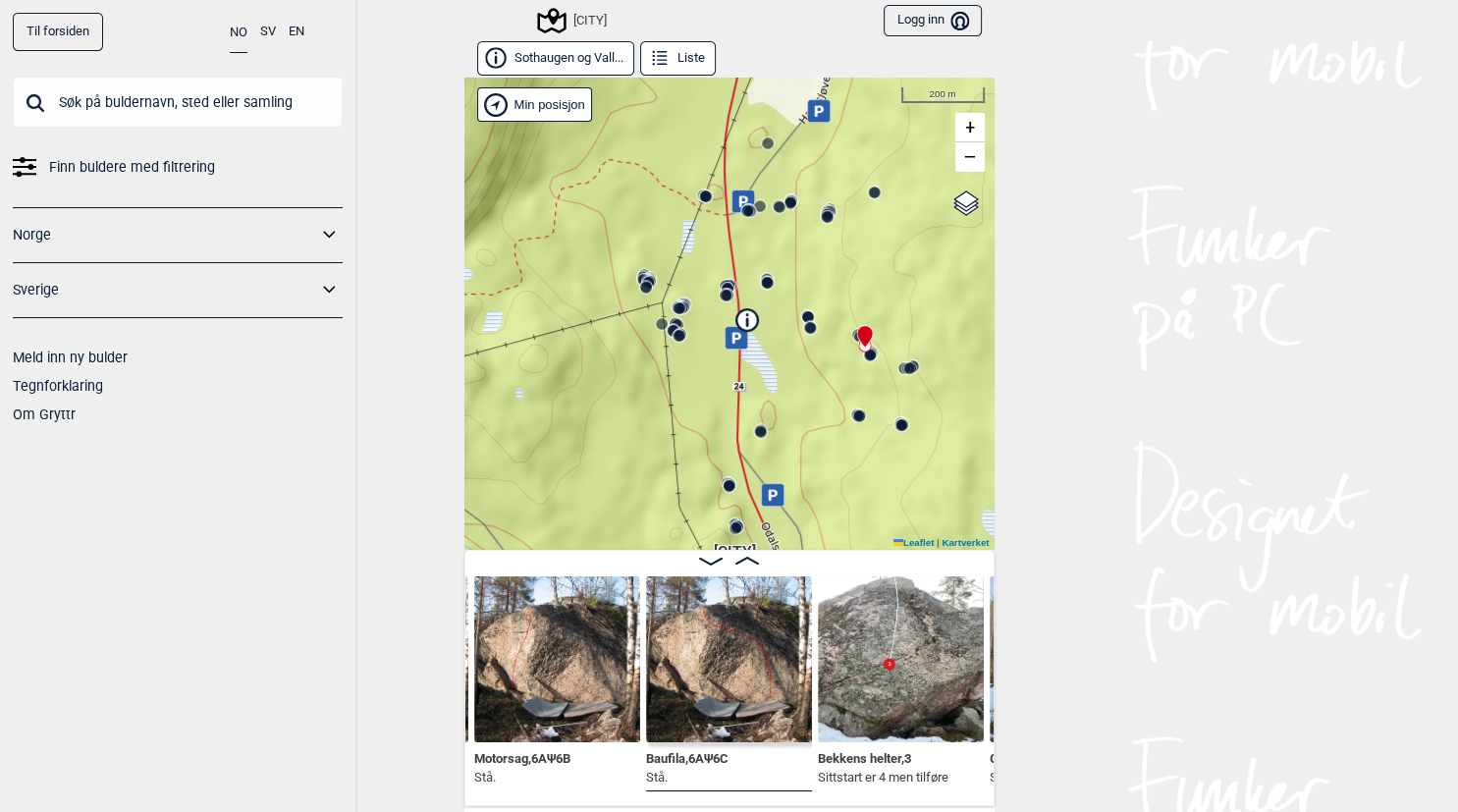 click 